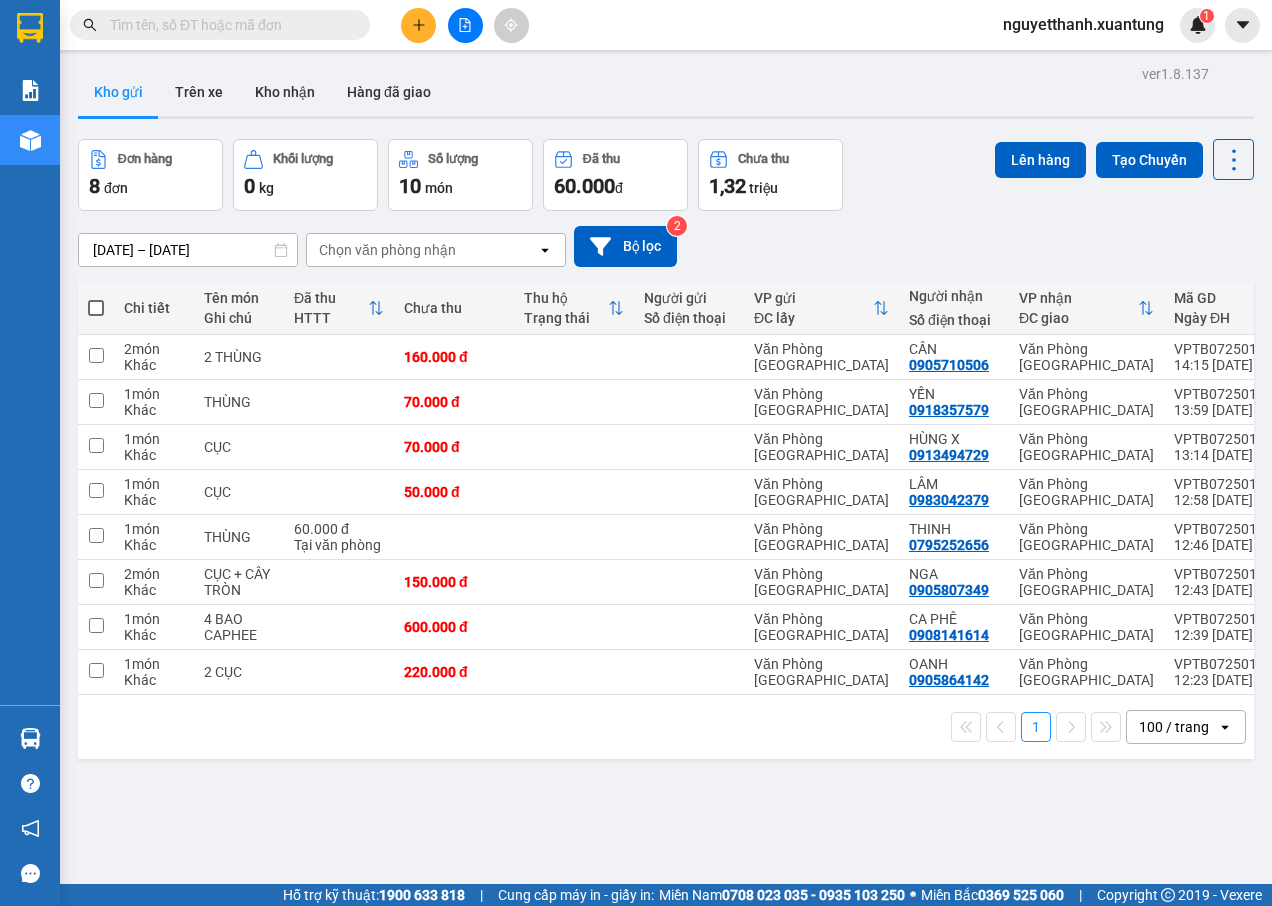 scroll, scrollTop: 0, scrollLeft: 0, axis: both 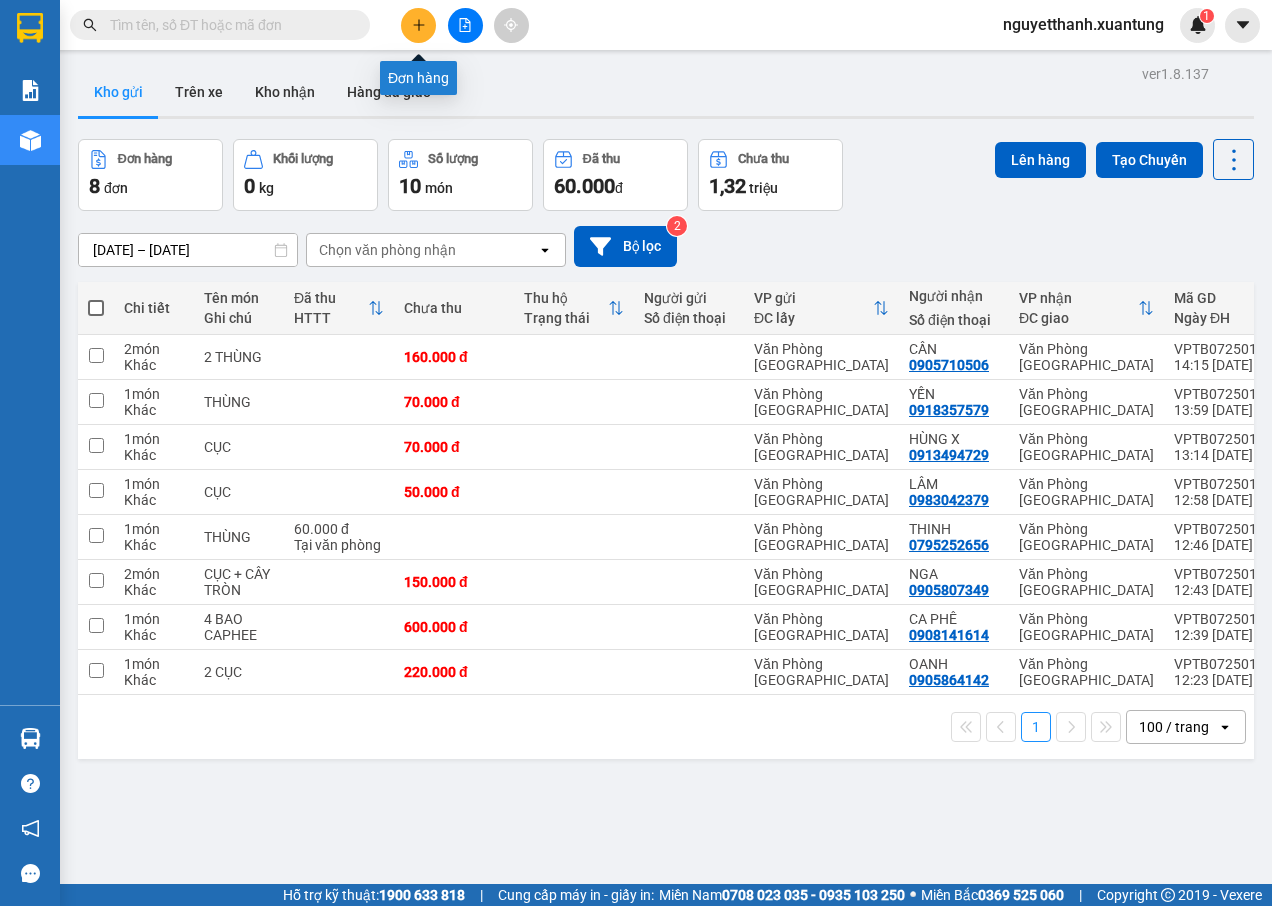 click at bounding box center (418, 25) 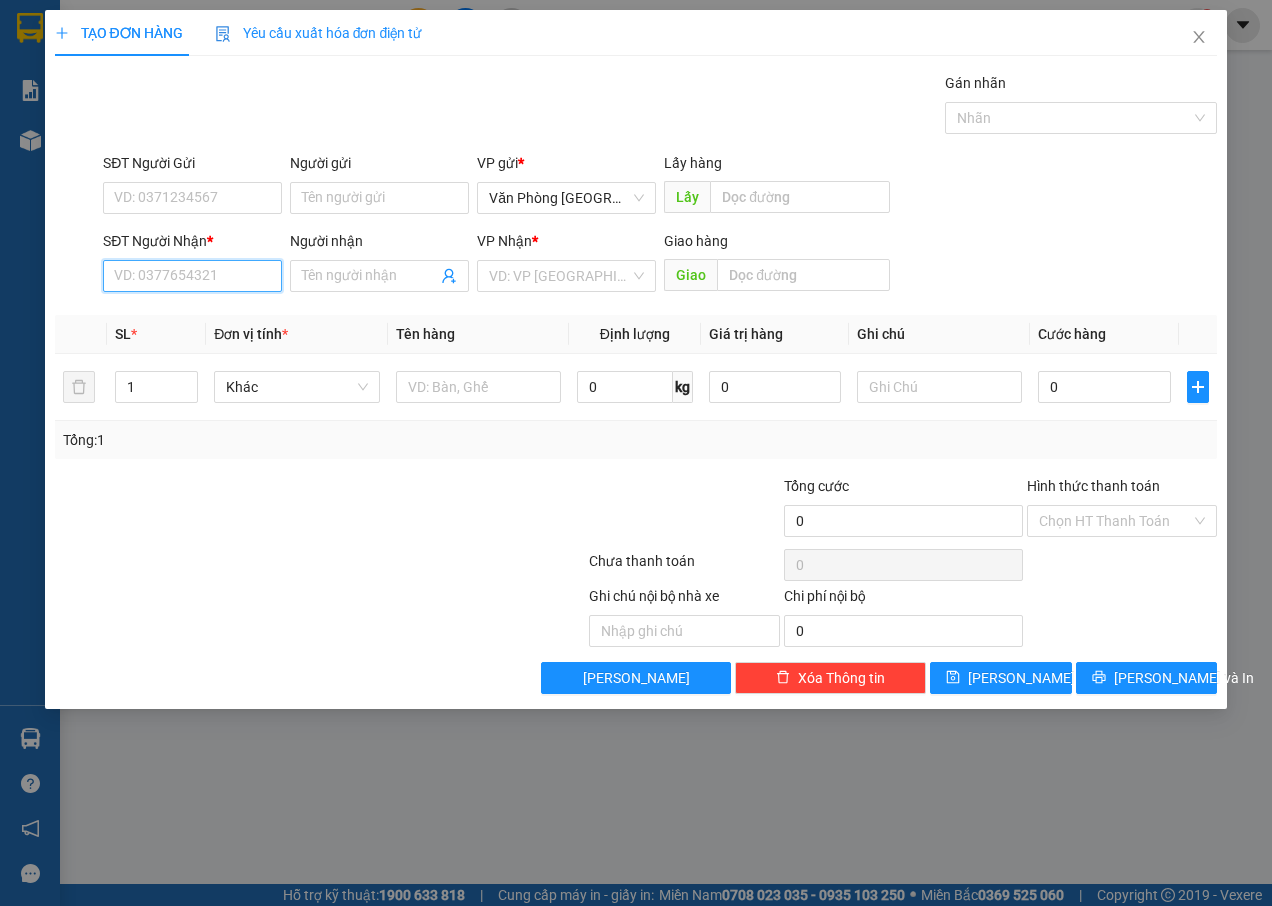 click on "SĐT Người Nhận  *" at bounding box center [192, 276] 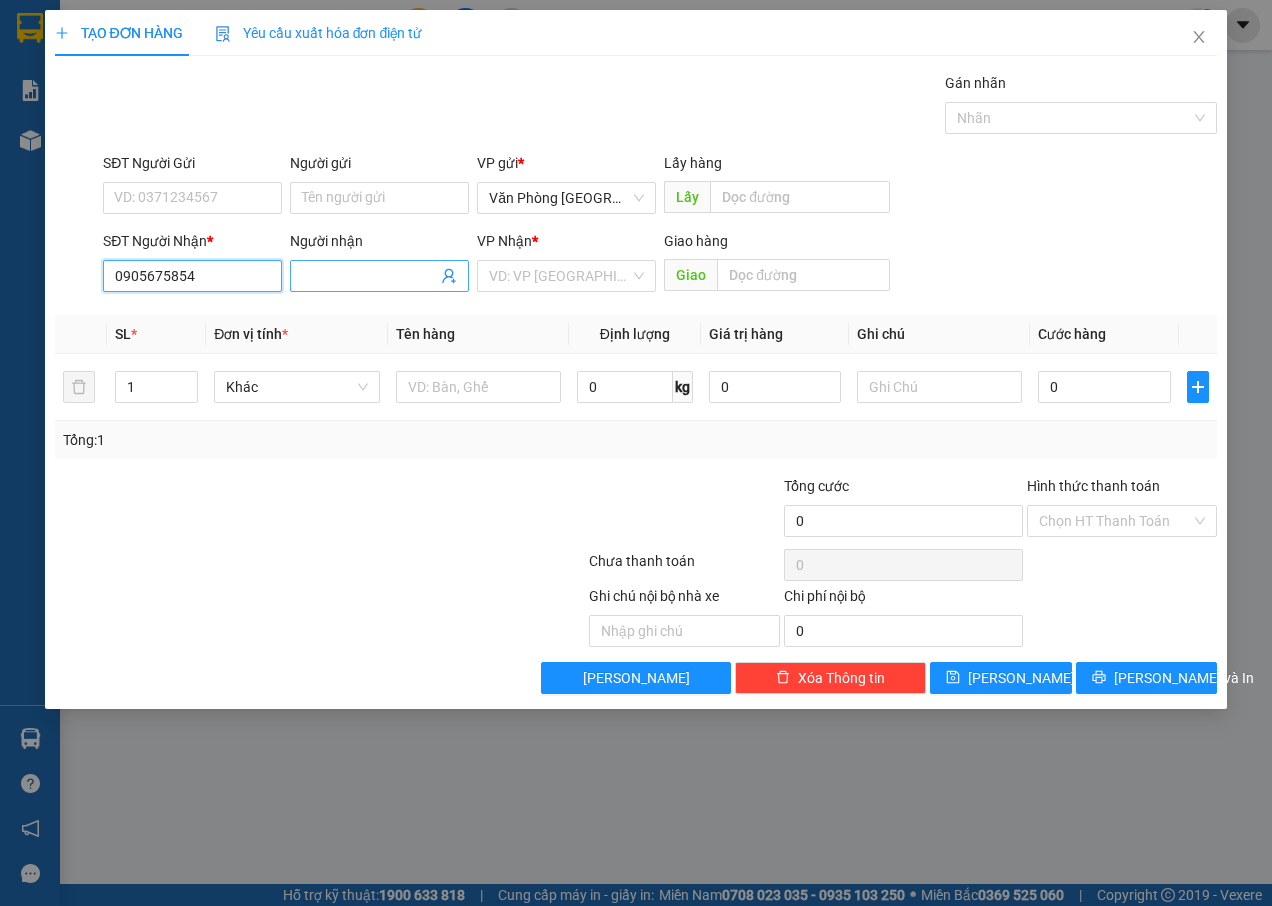 type on "0905675854" 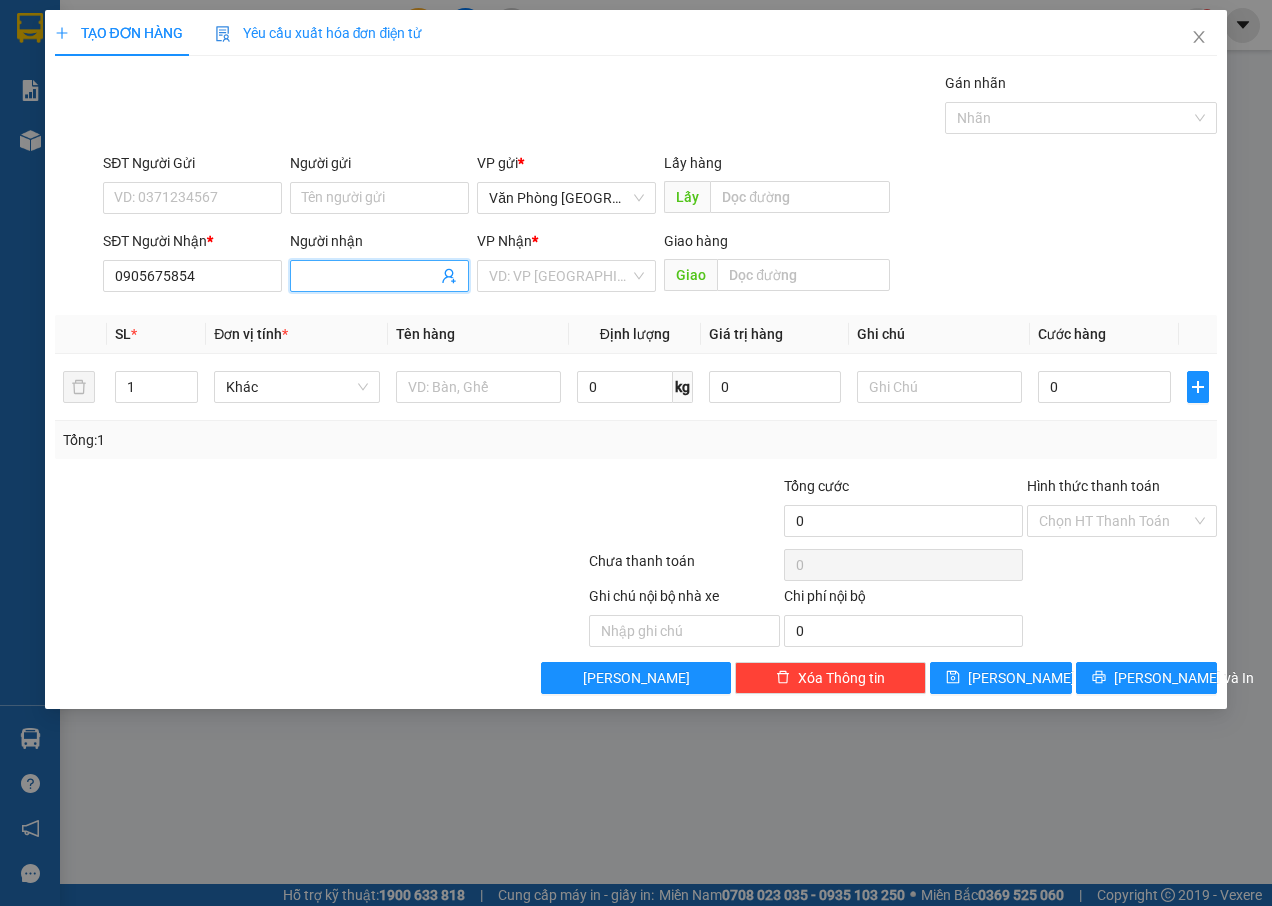 click on "Người nhận" at bounding box center (369, 276) 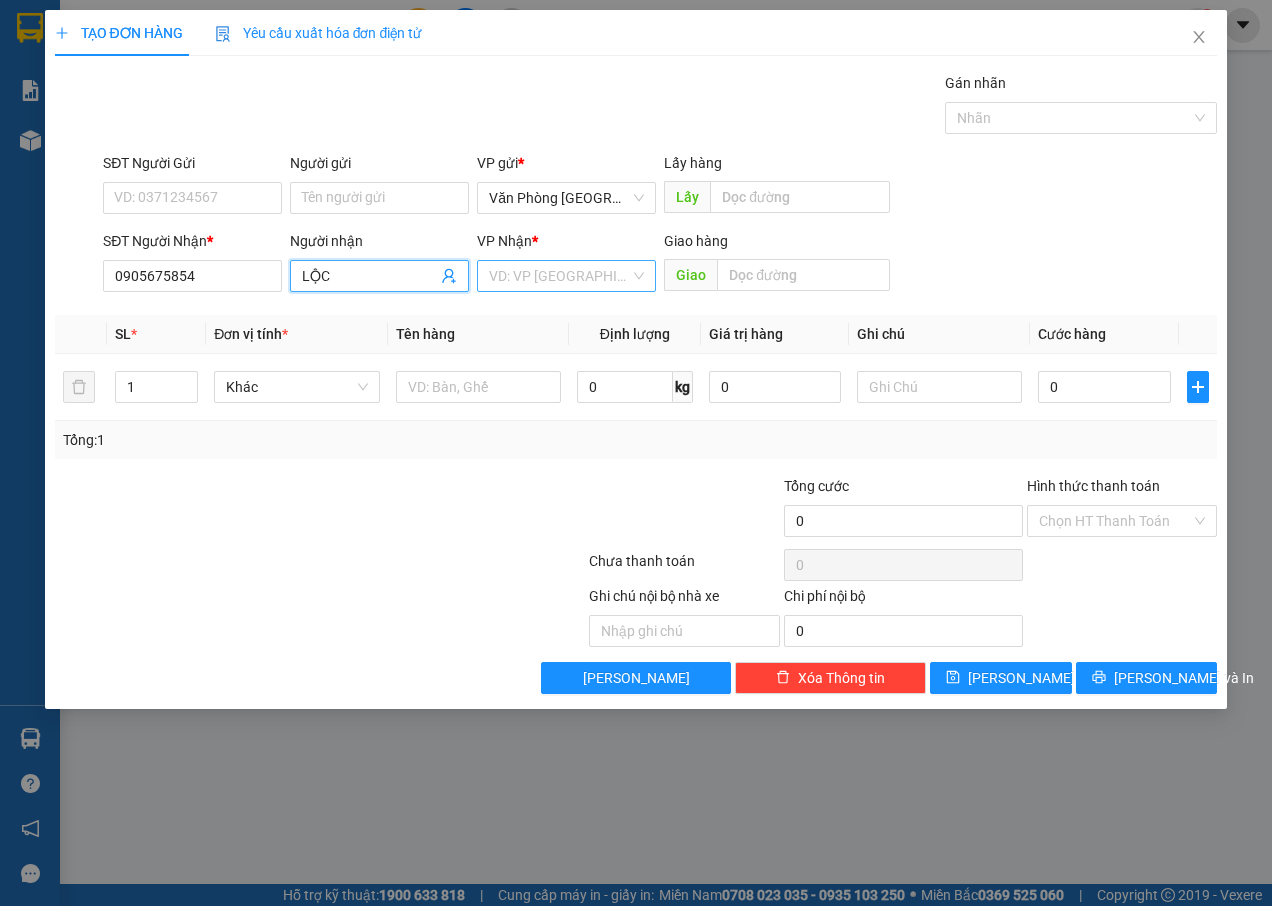type on "LỘC" 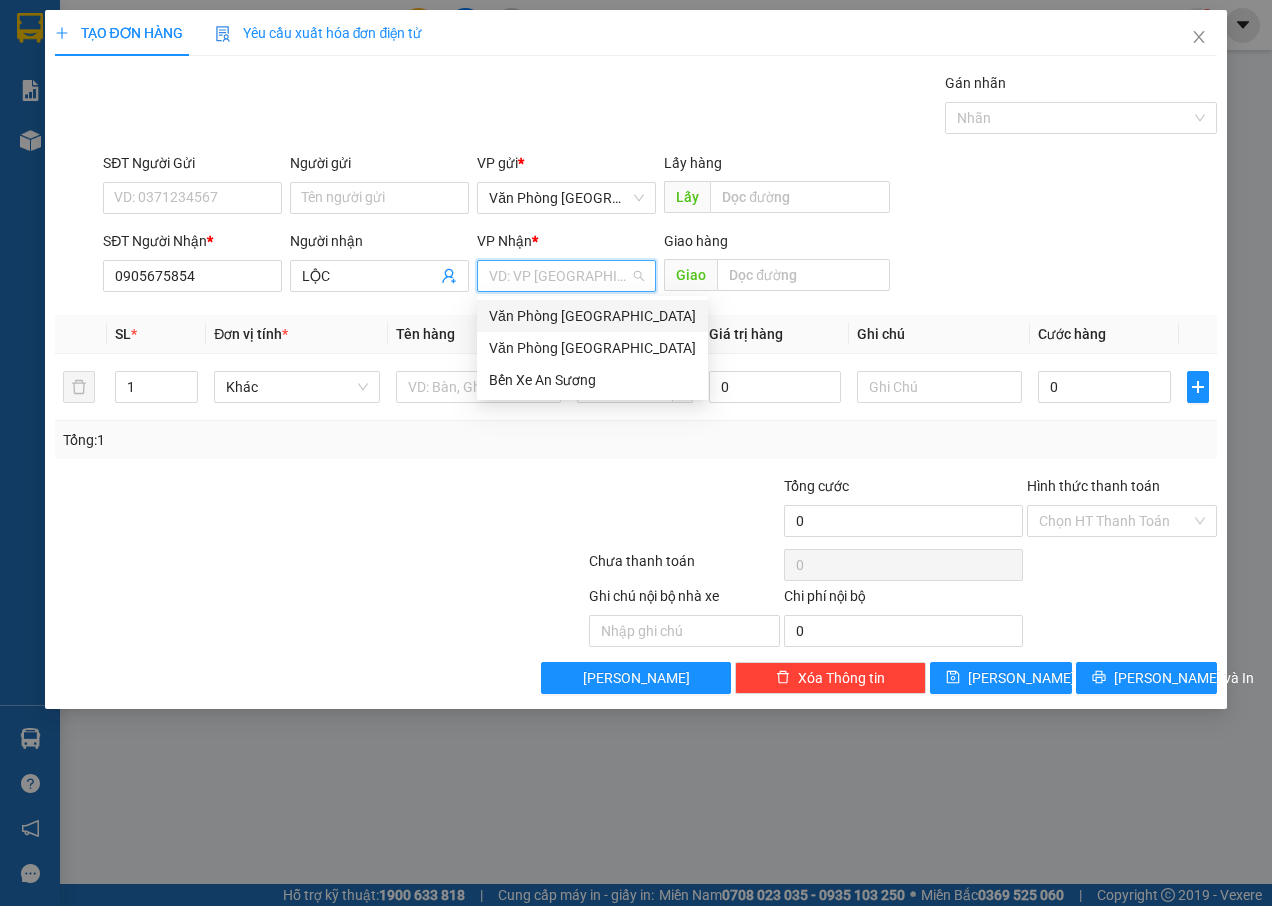click at bounding box center (559, 276) 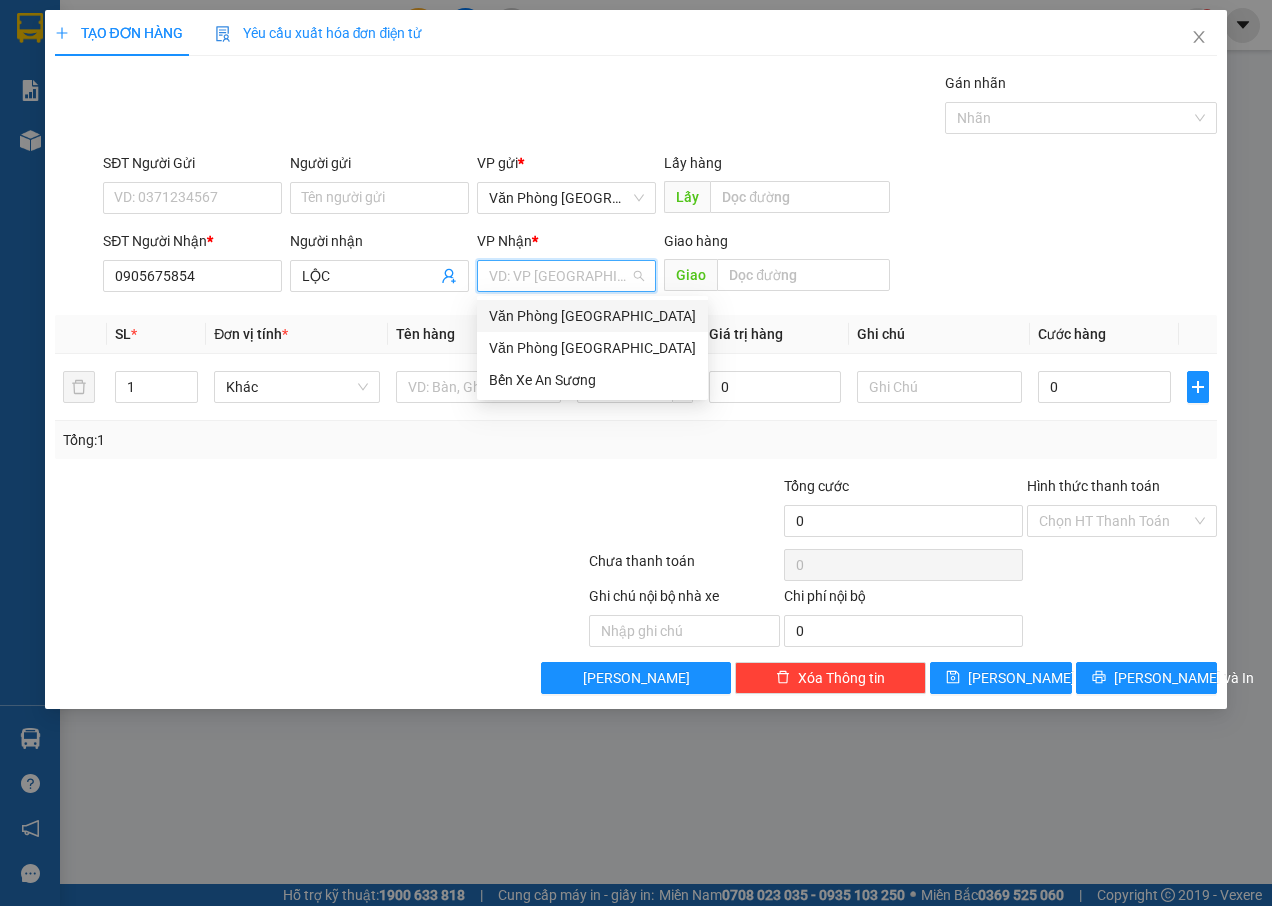 click on "Văn Phòng [GEOGRAPHIC_DATA]" at bounding box center (592, 316) 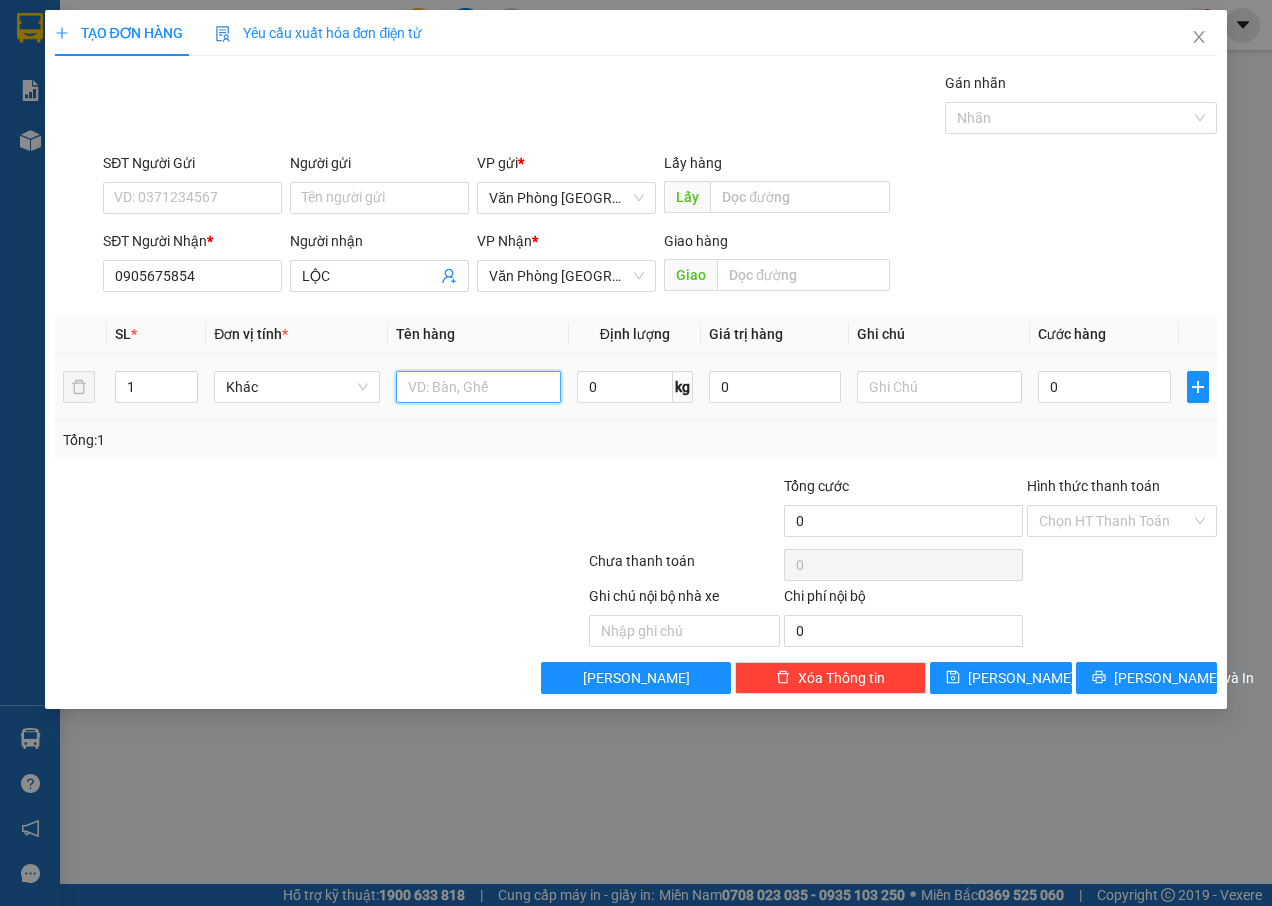 click at bounding box center [478, 387] 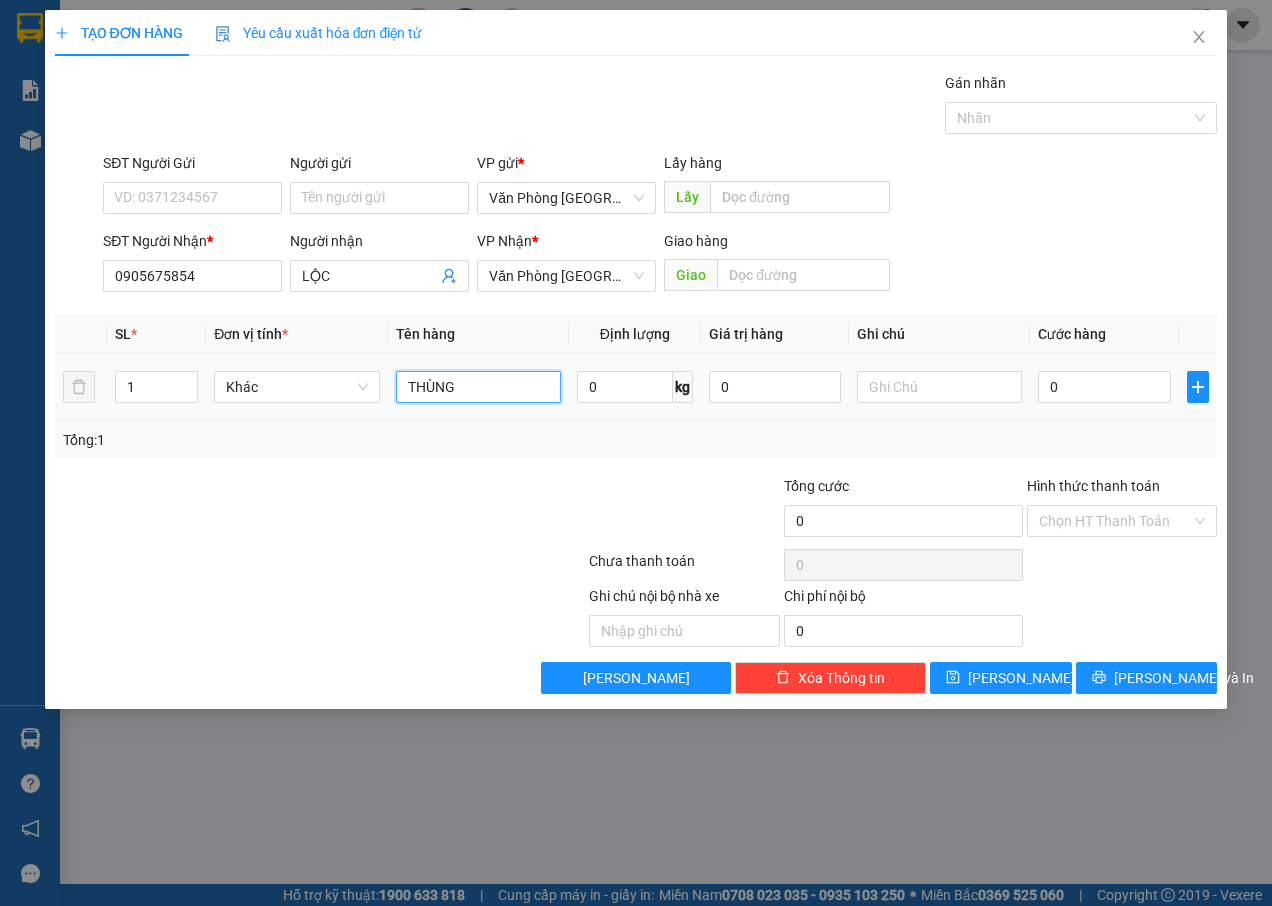 type on "THÙNG" 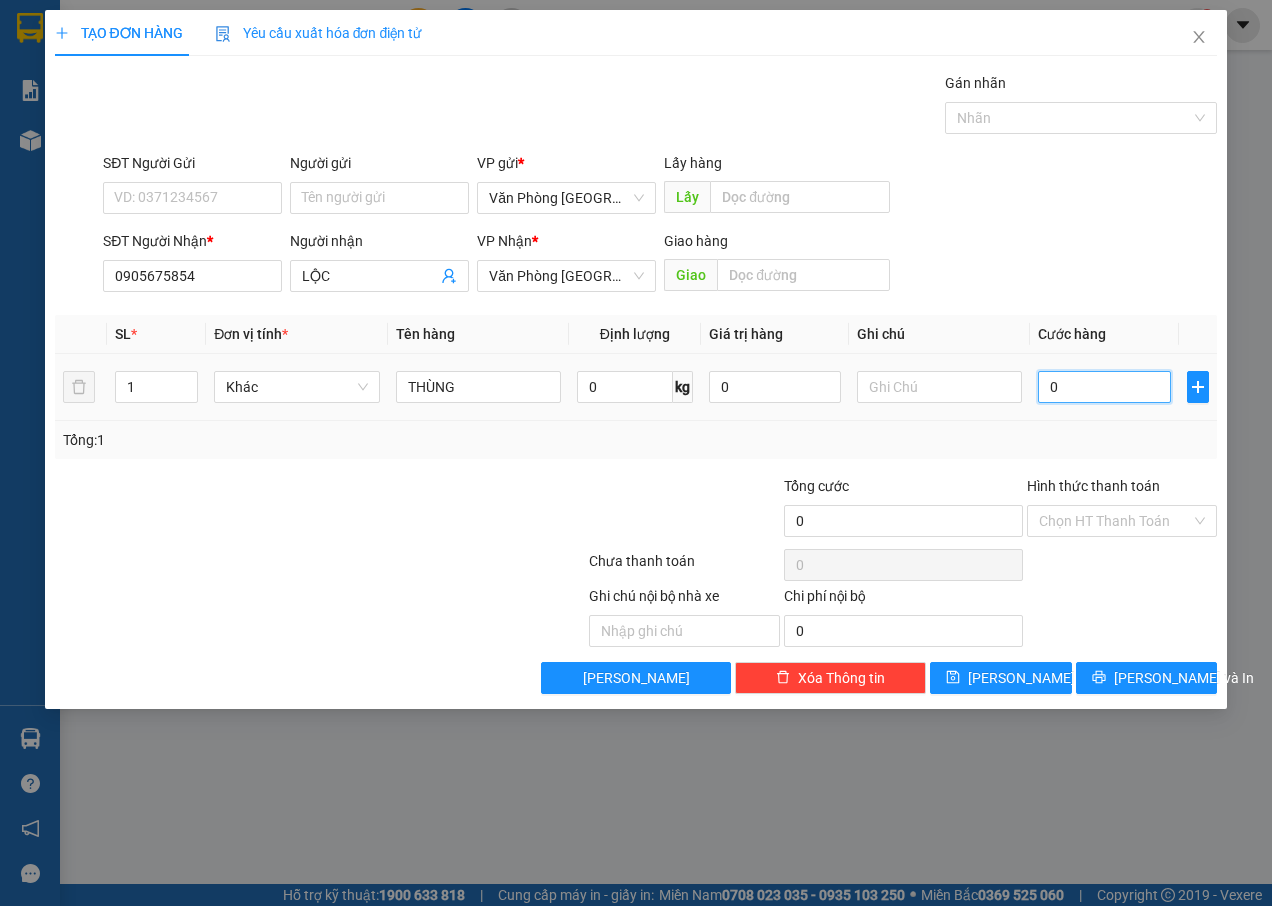 click on "0" at bounding box center (1104, 387) 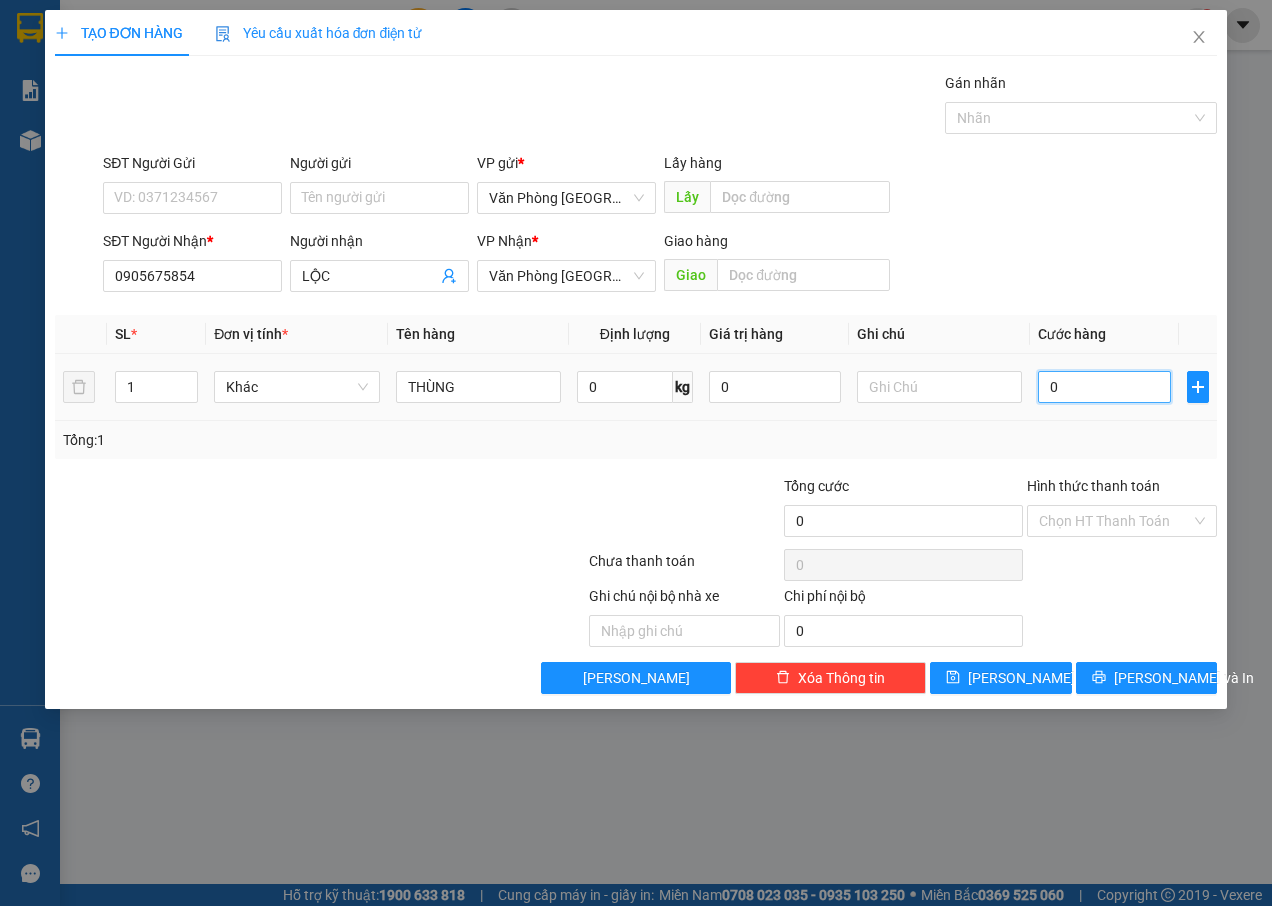 type on "6" 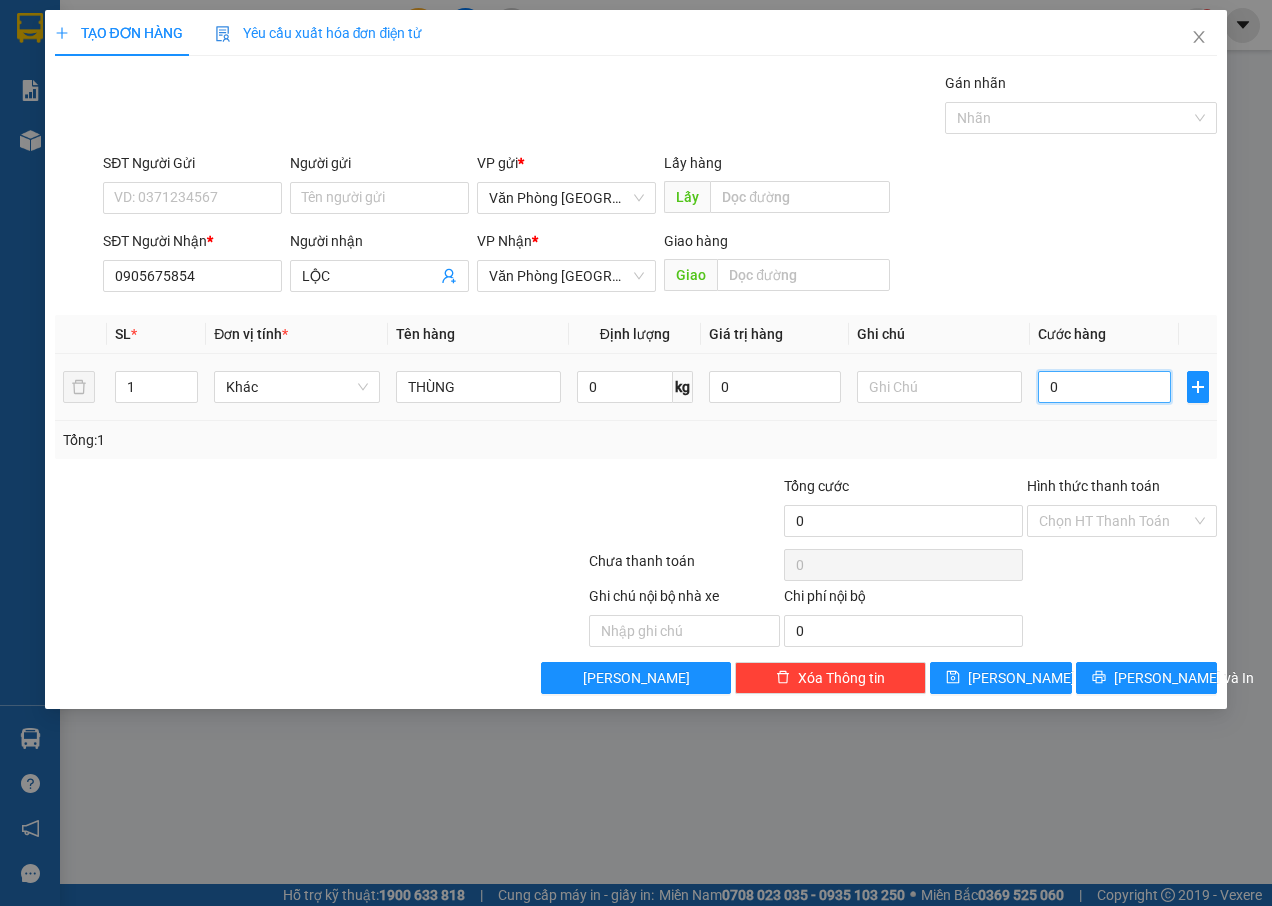 type on "6" 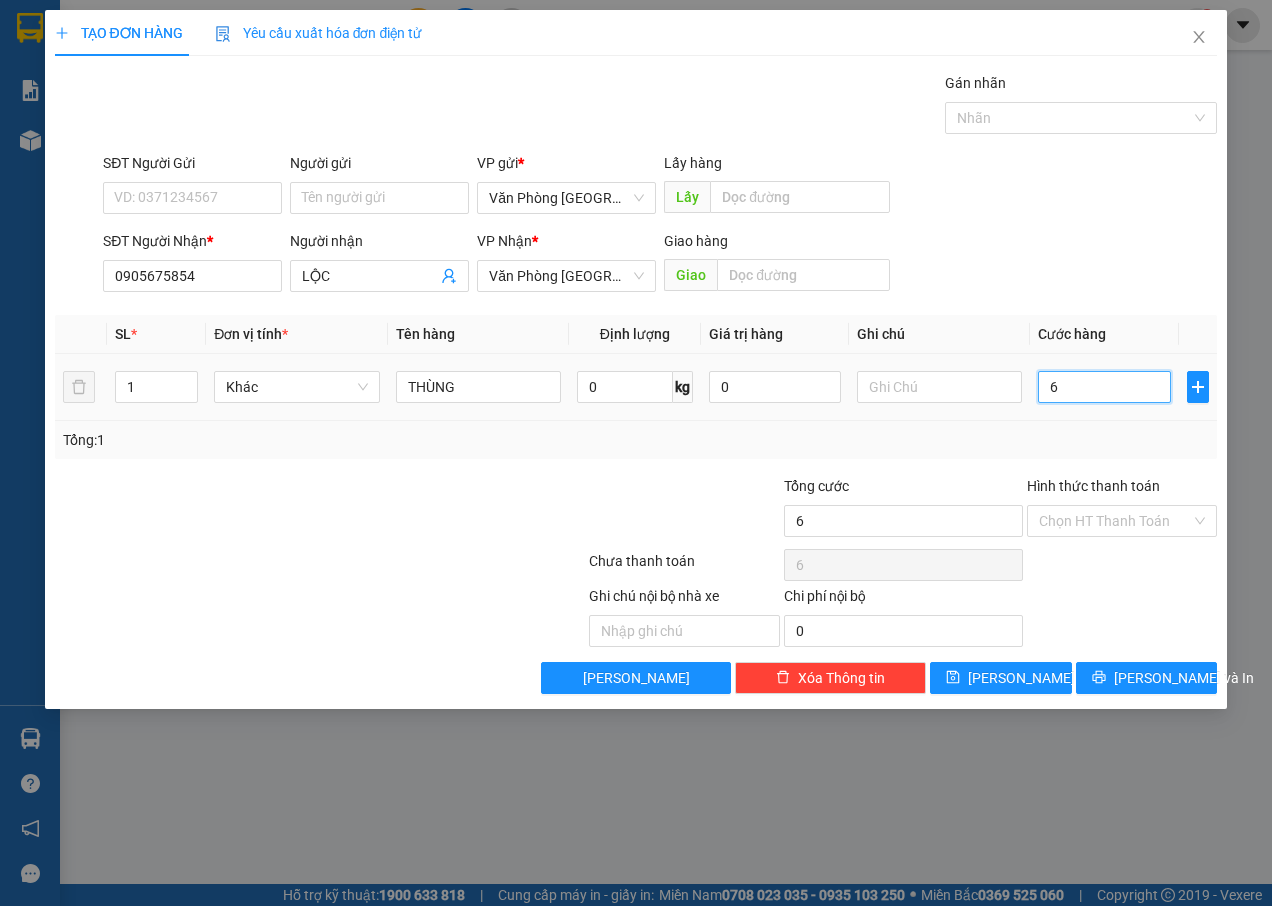 type on "60" 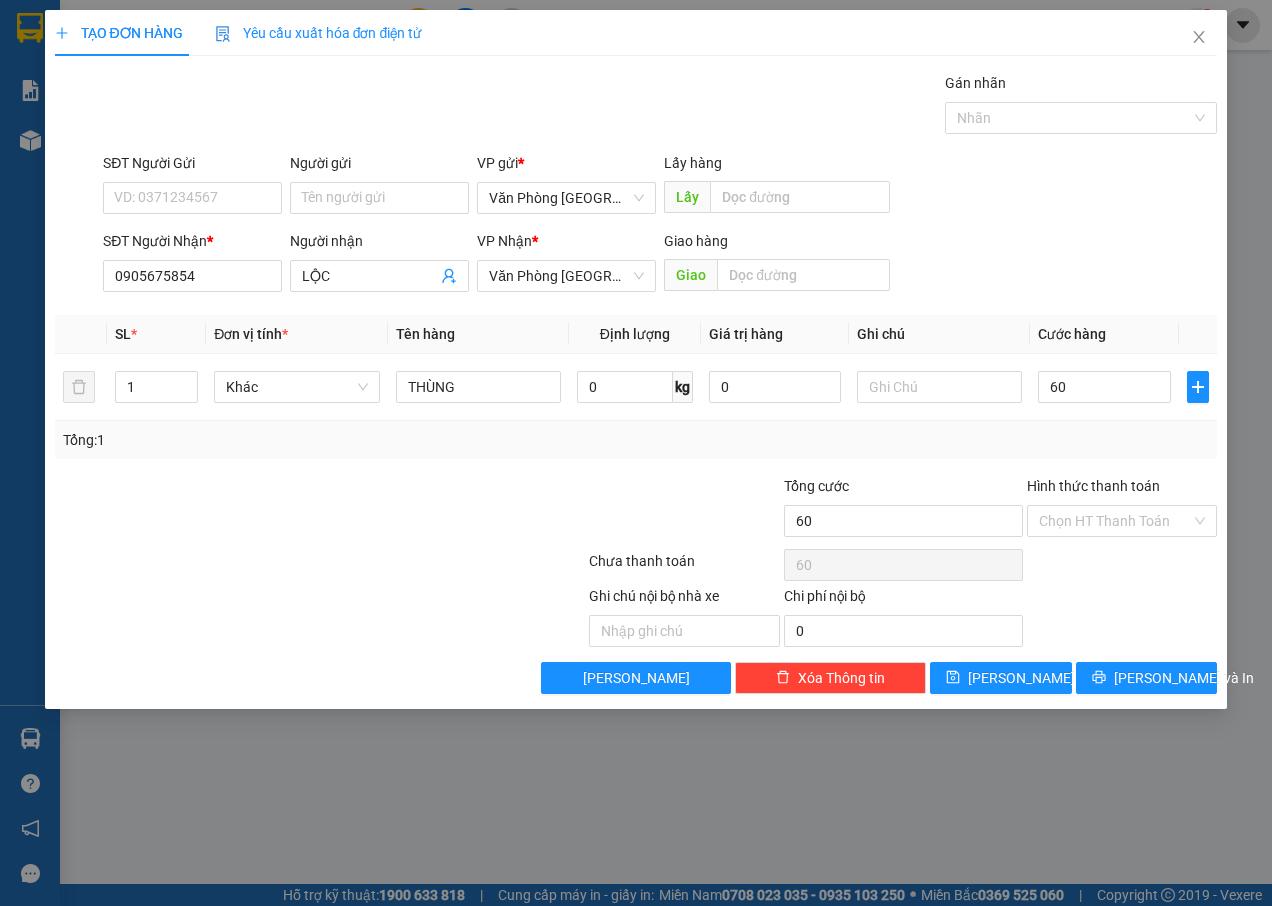type on "60.000" 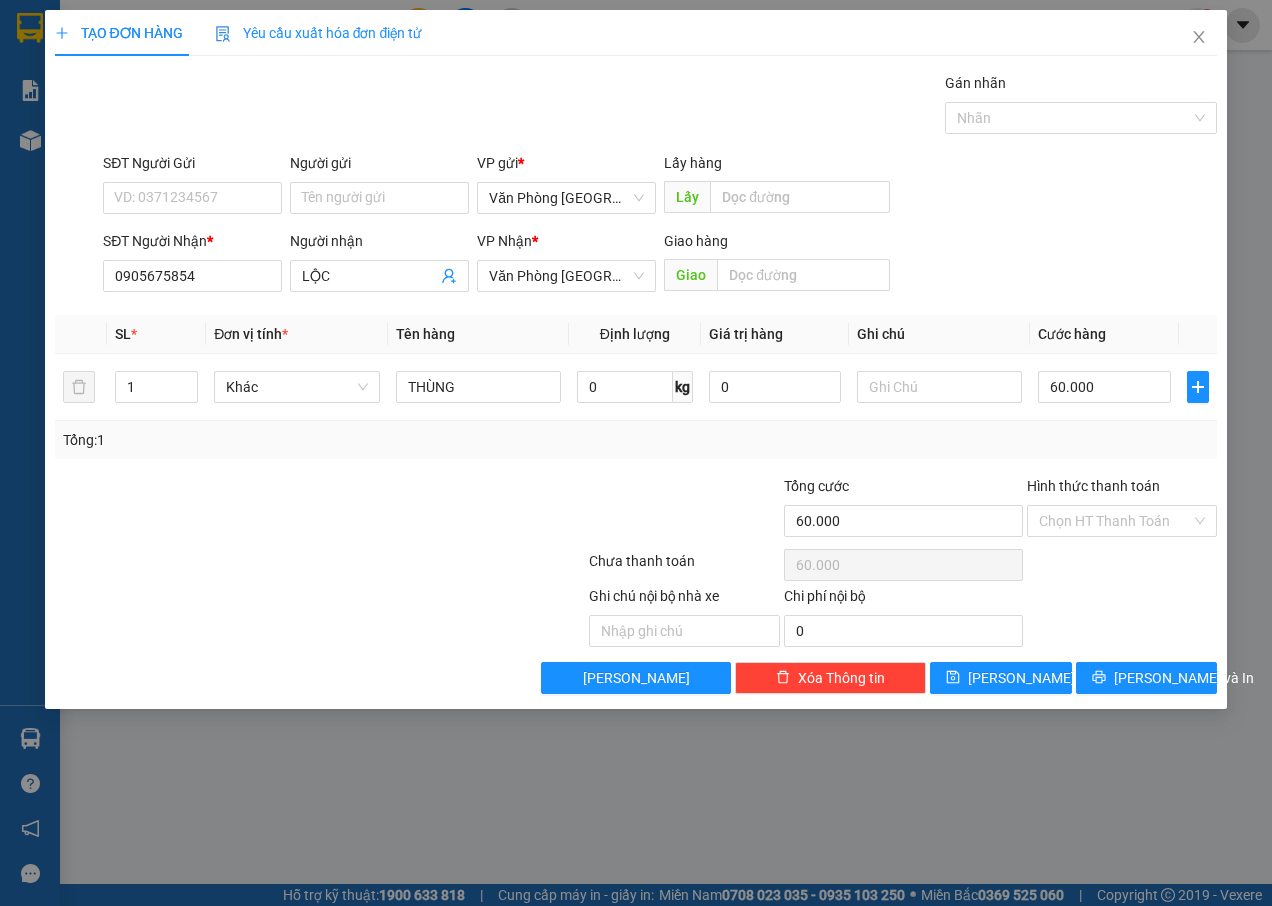 click on "Tổng:  1" at bounding box center [636, 440] 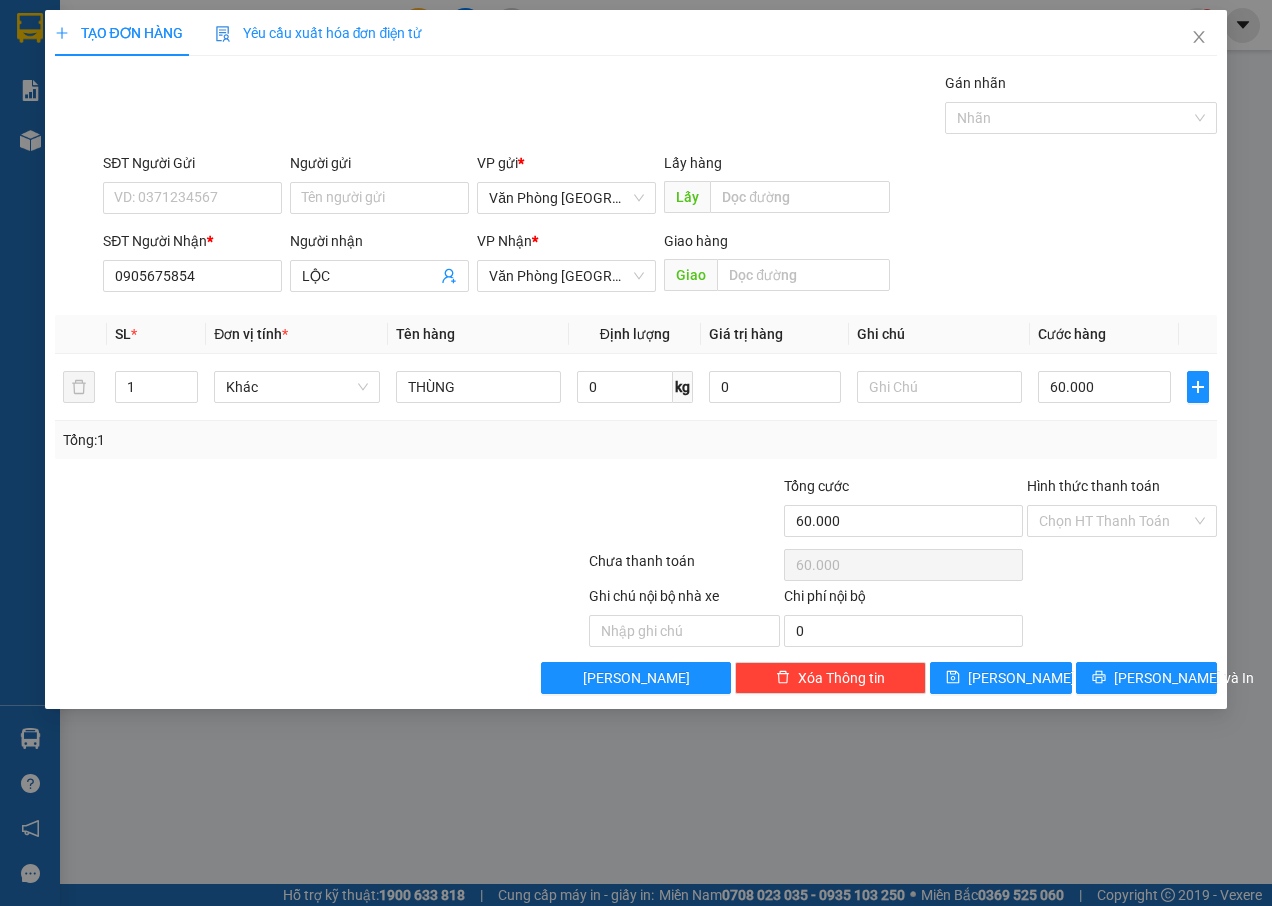 click on "Hình thức thanh toán" at bounding box center (1093, 486) 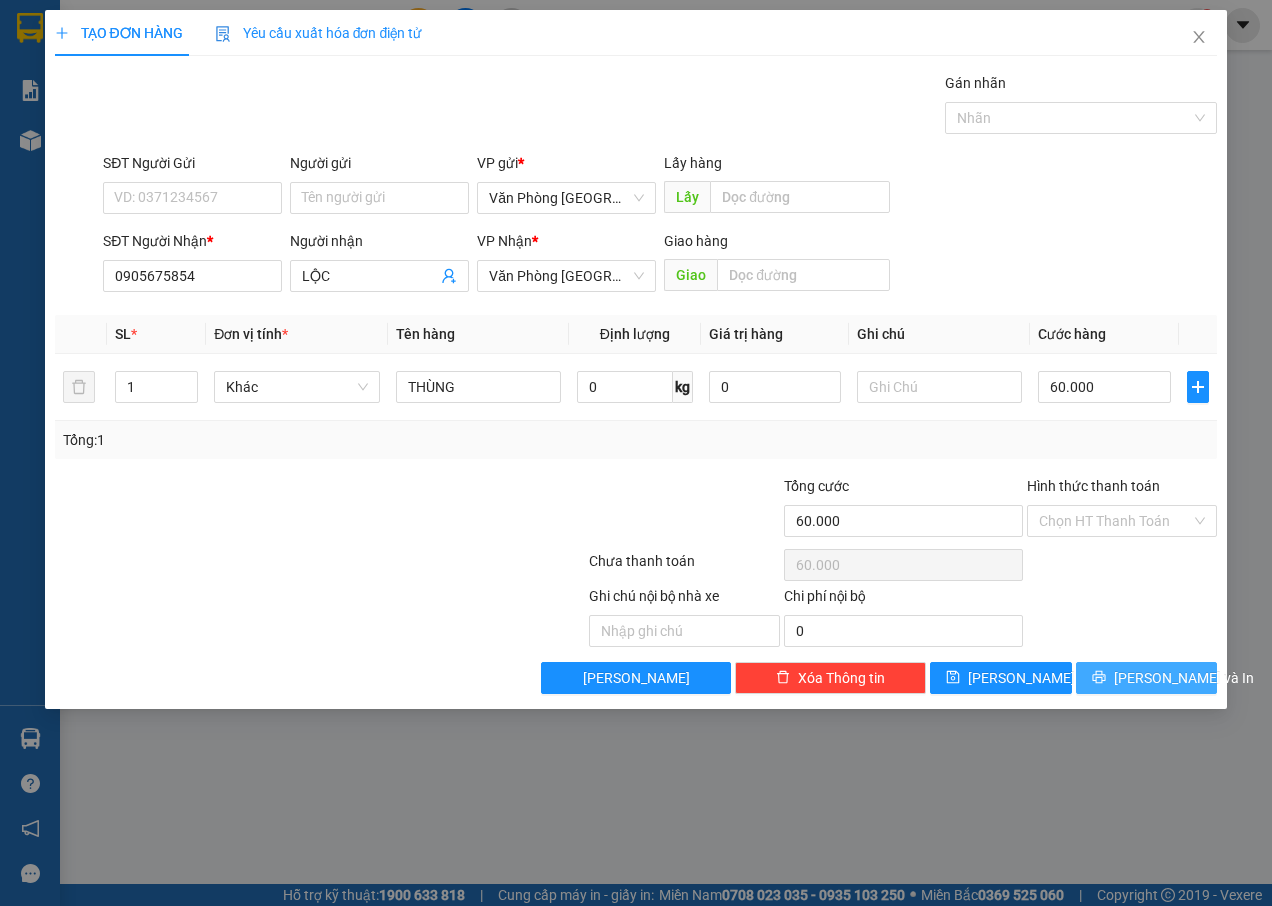 click on "[PERSON_NAME] và In" at bounding box center [1184, 678] 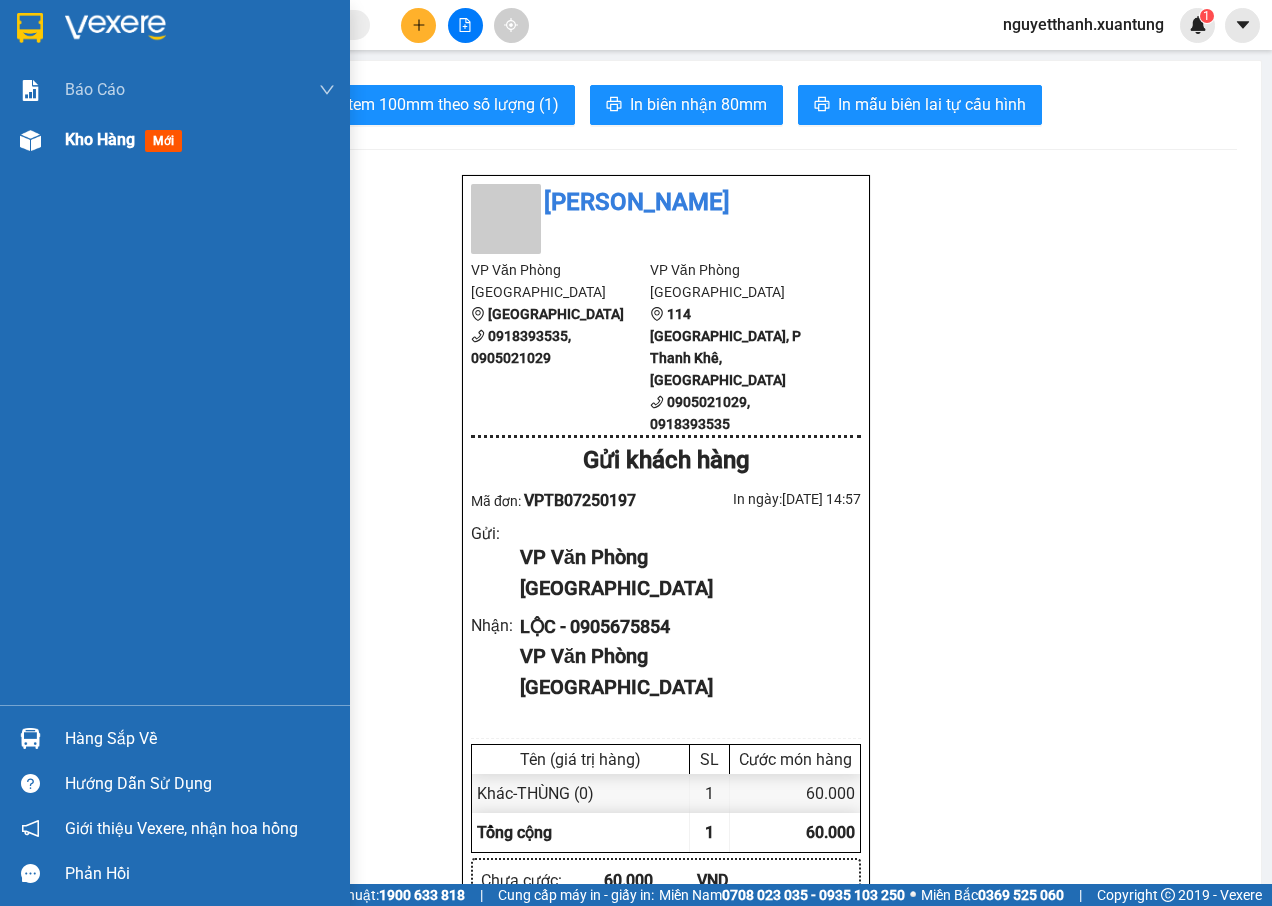 click on "mới" at bounding box center [163, 141] 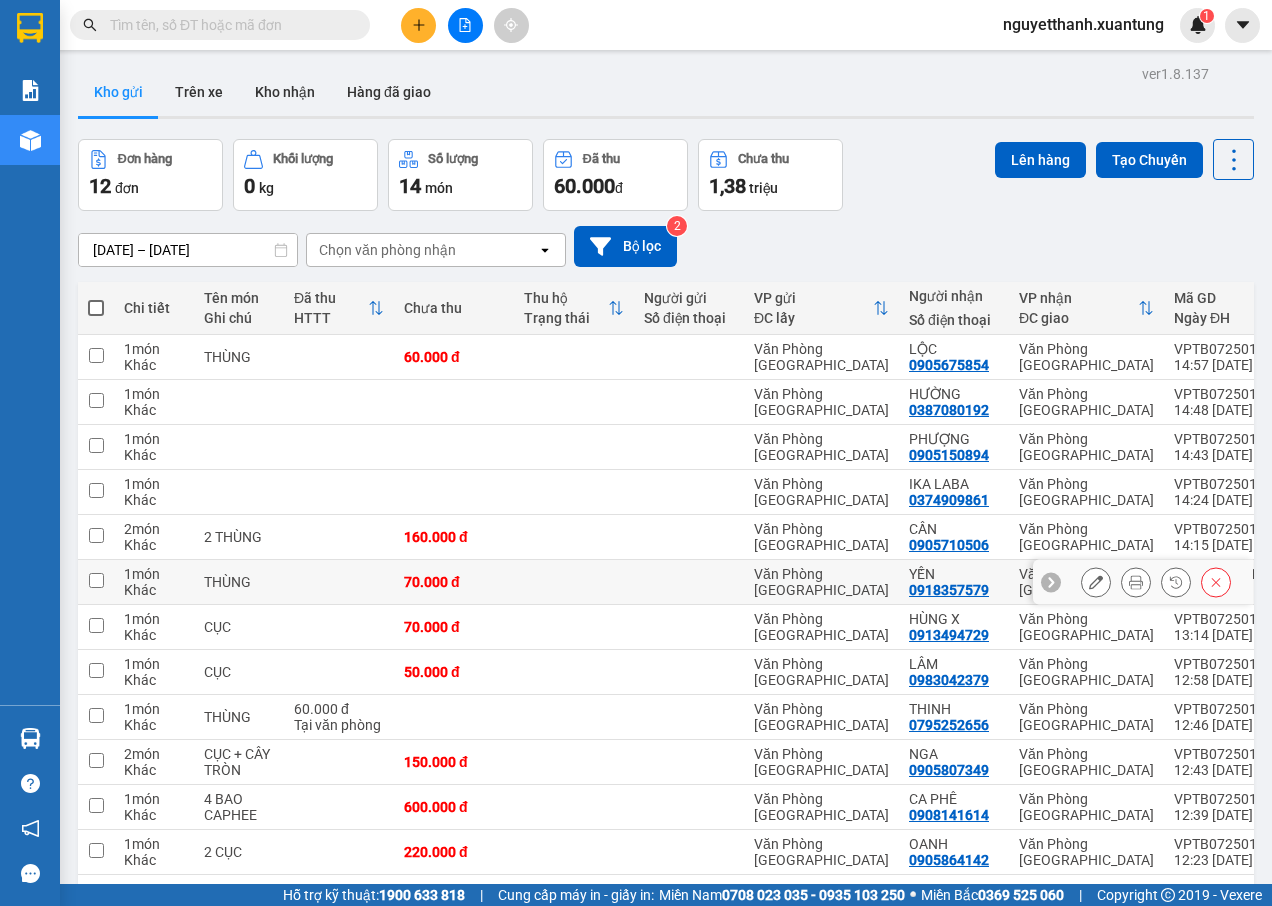 scroll, scrollTop: 92, scrollLeft: 0, axis: vertical 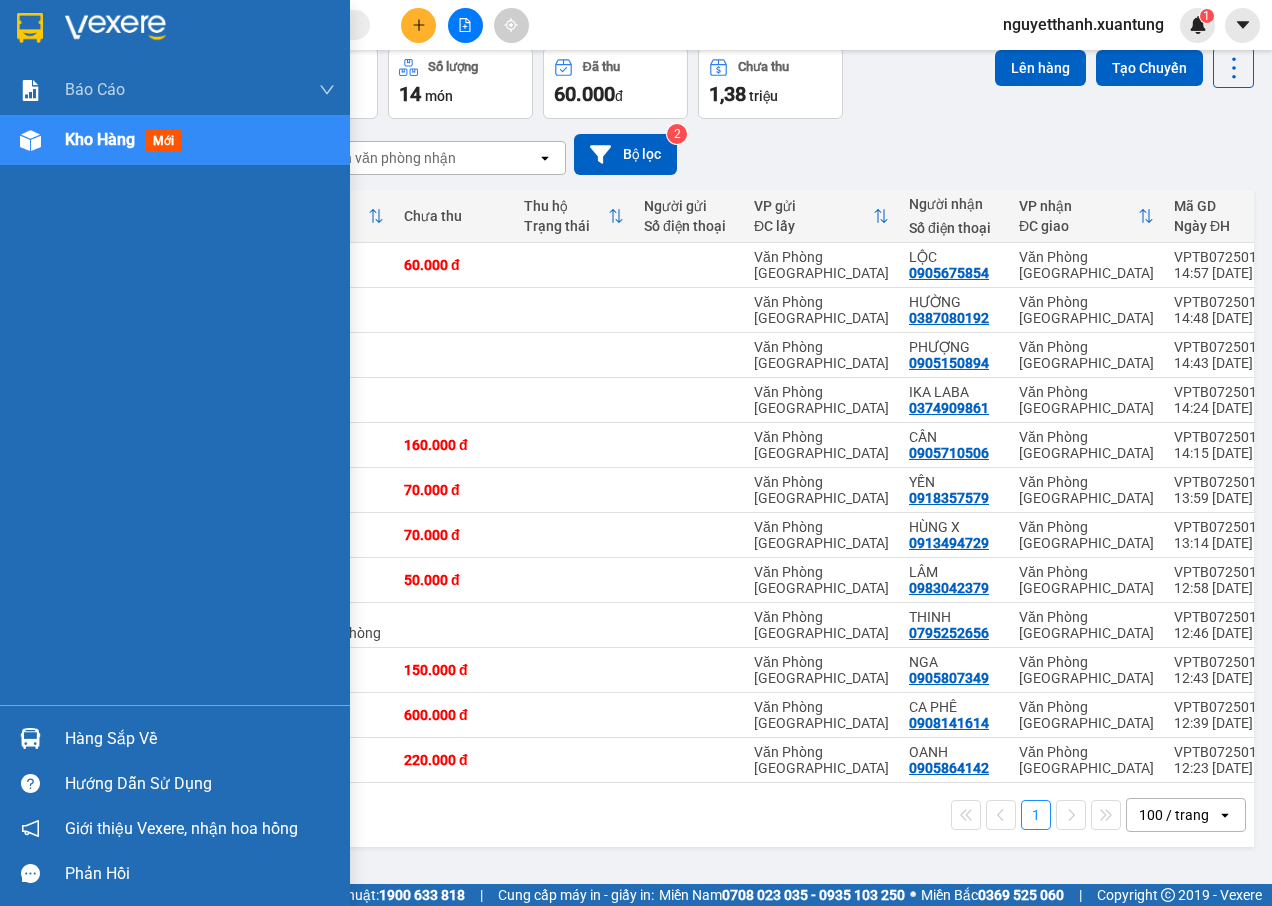 click on "Kho hàng" at bounding box center (100, 139) 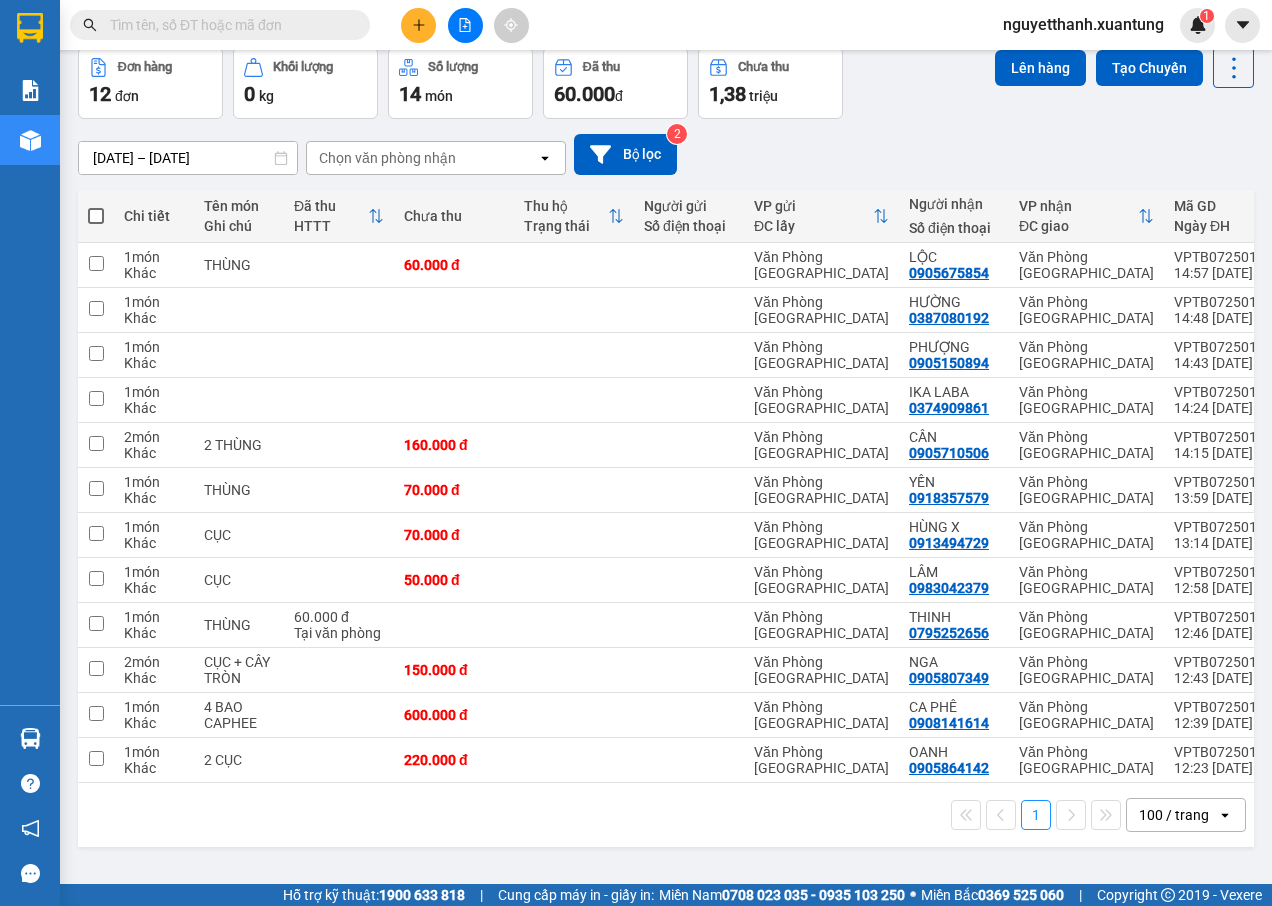 click on "13/07/2025 – 14/08/2025" at bounding box center [188, 158] 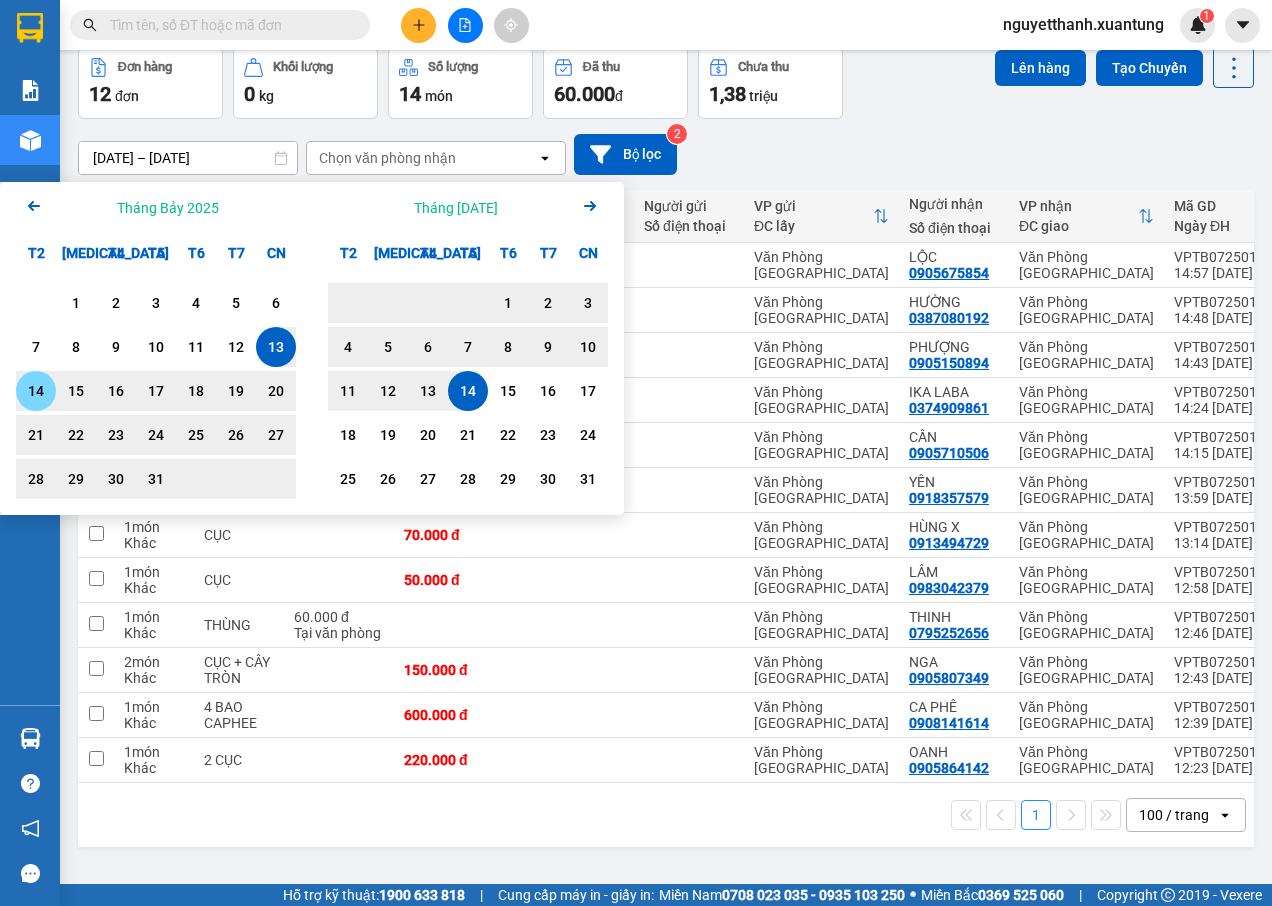 click on "14" at bounding box center (36, 391) 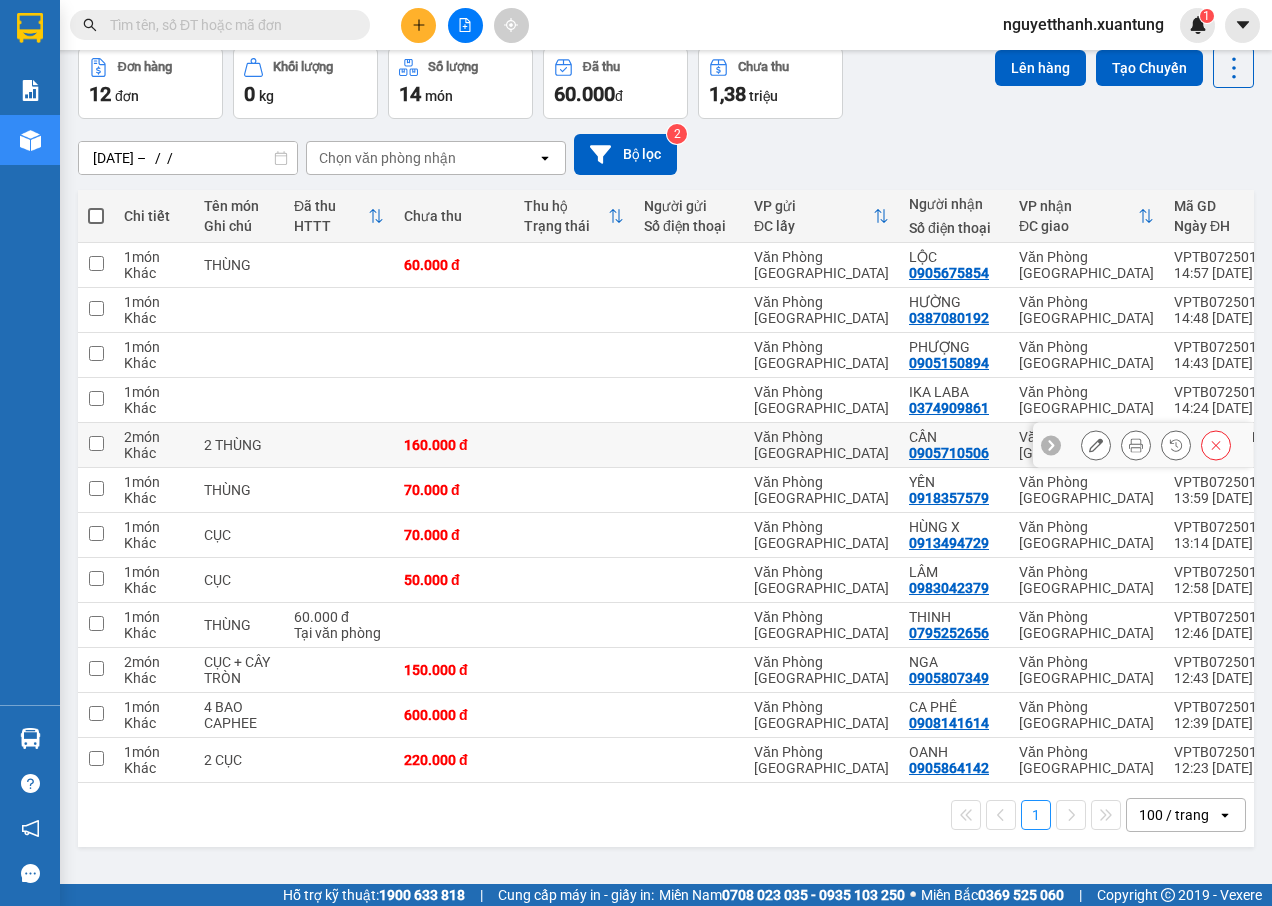 click at bounding box center [689, 445] 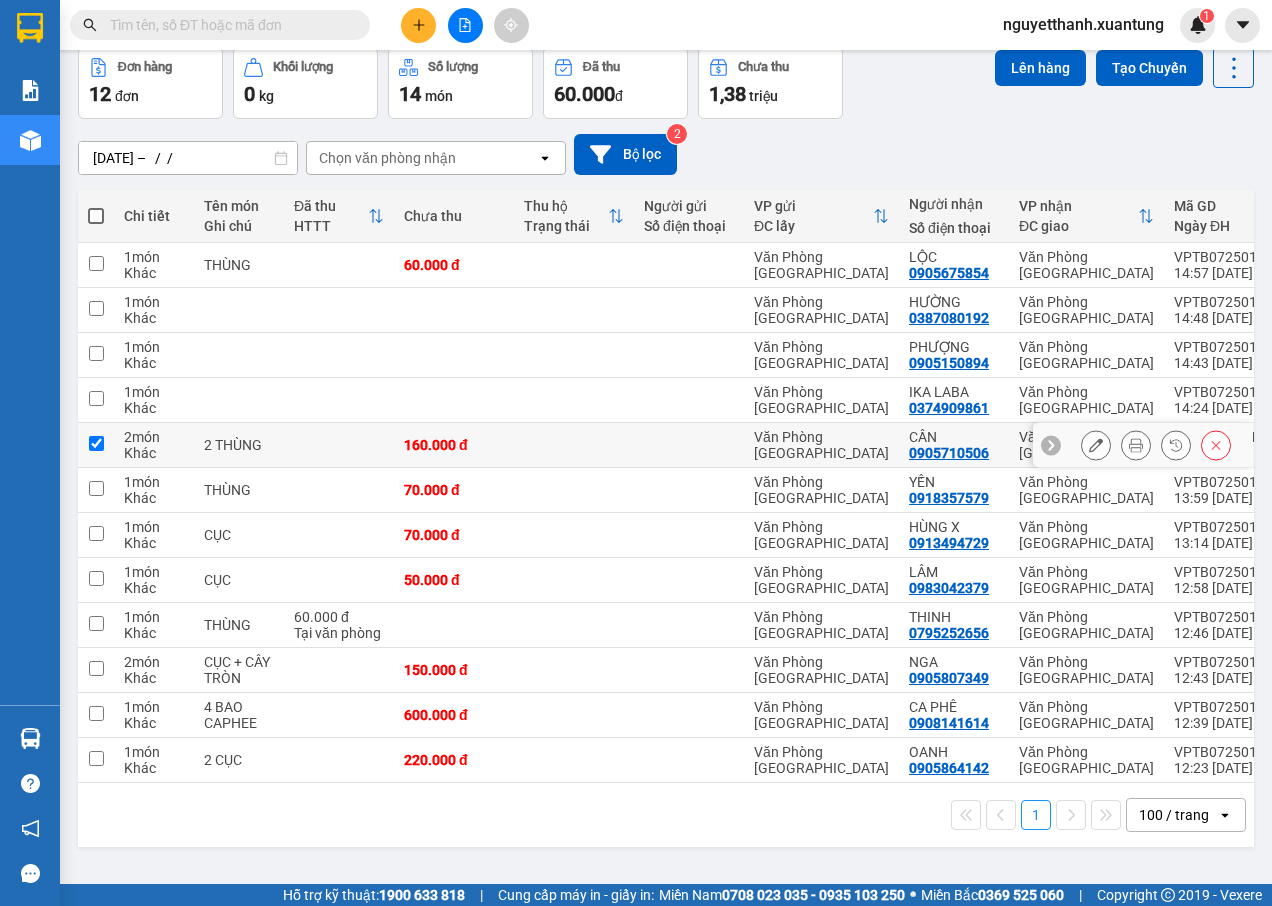 checkbox on "true" 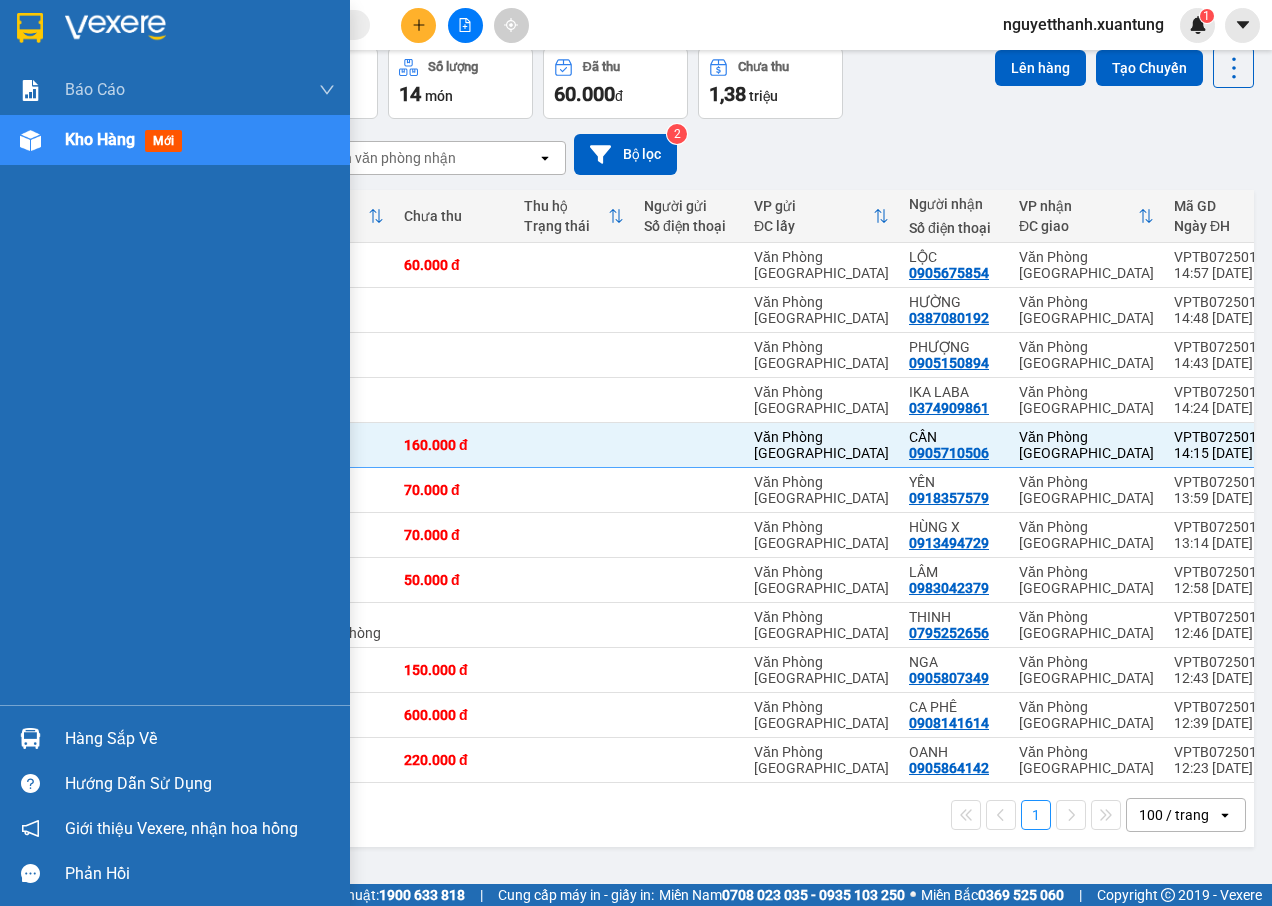 click on "mới" at bounding box center [163, 141] 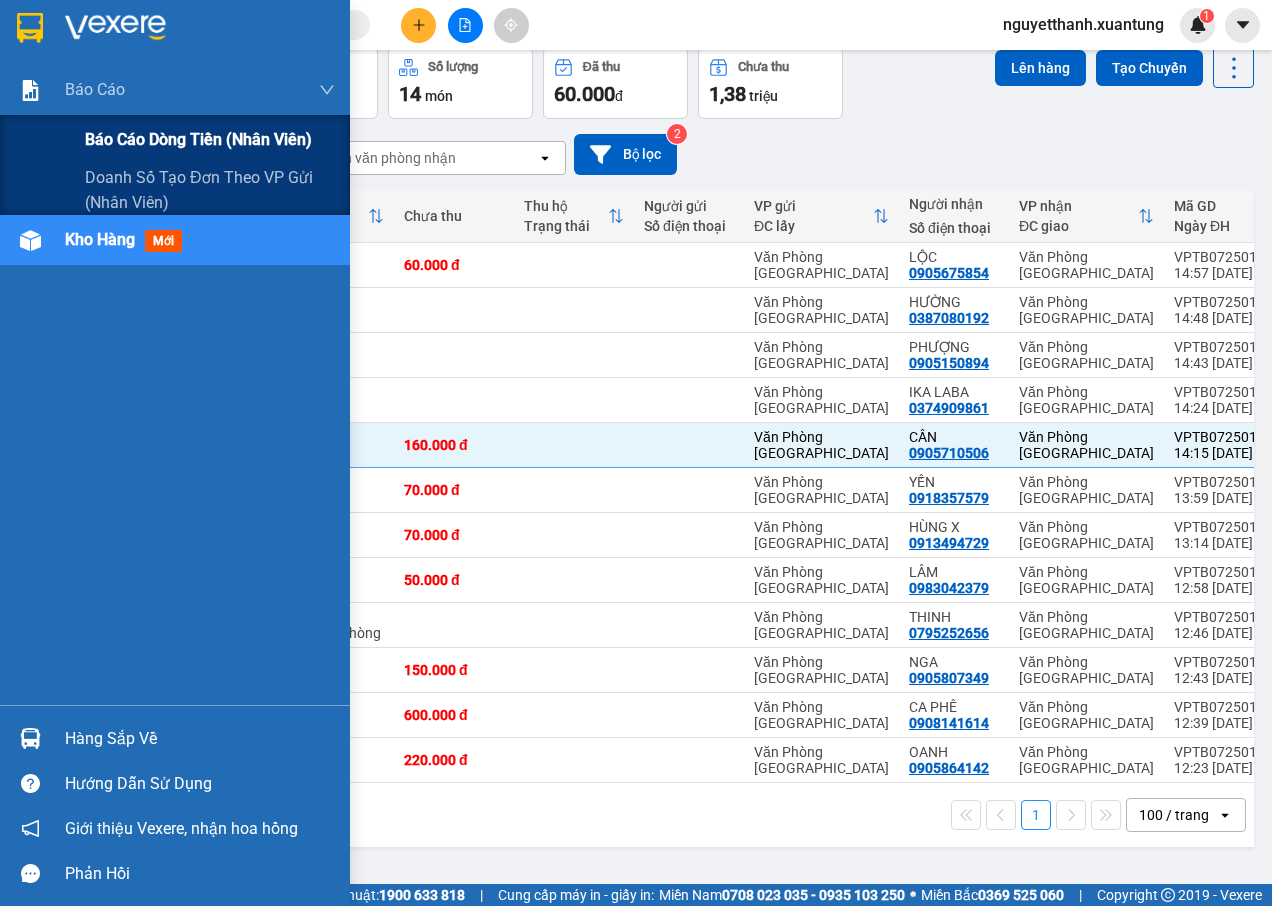 click on "Báo cáo dòng tiền (nhân viên)" at bounding box center (198, 139) 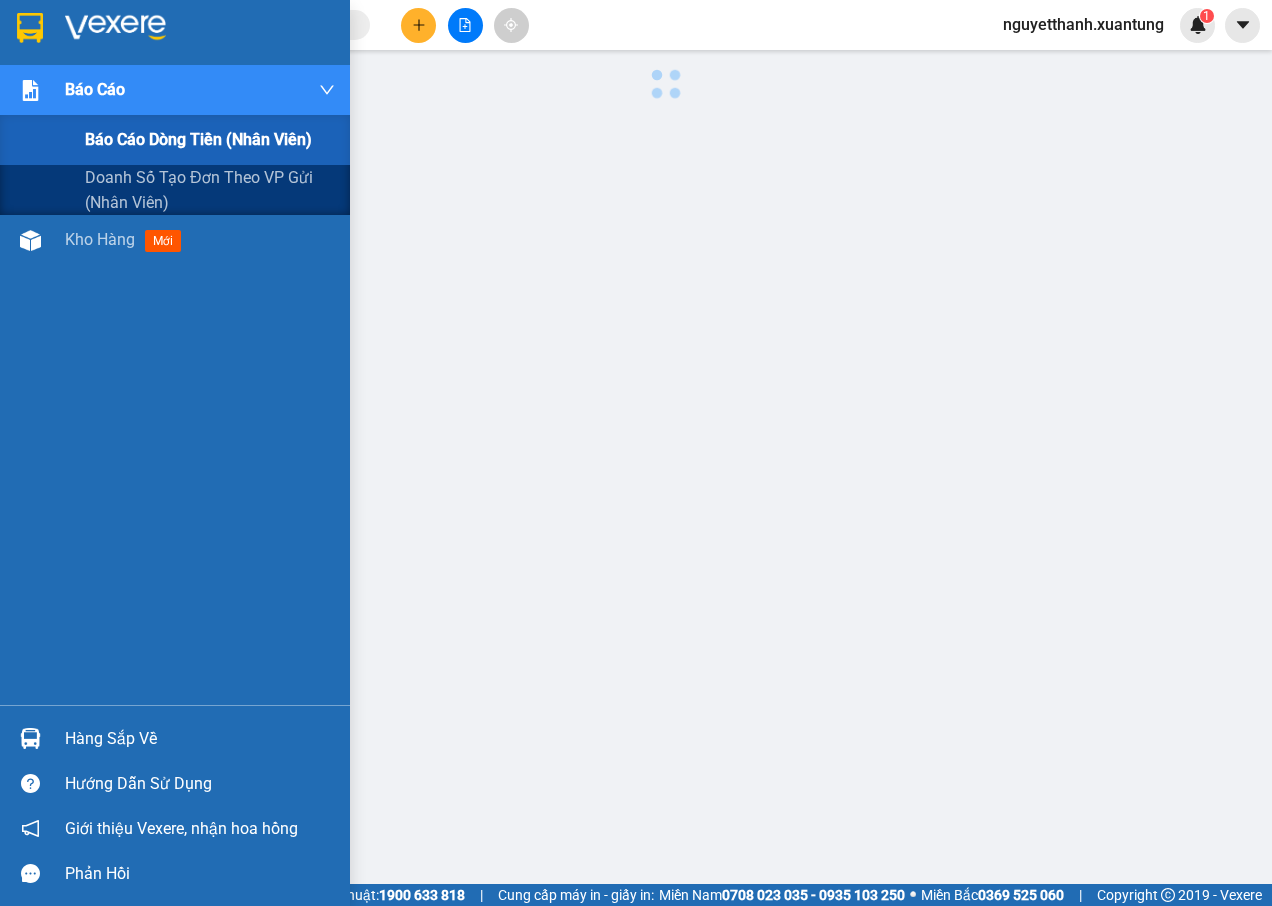 scroll, scrollTop: 86, scrollLeft: 0, axis: vertical 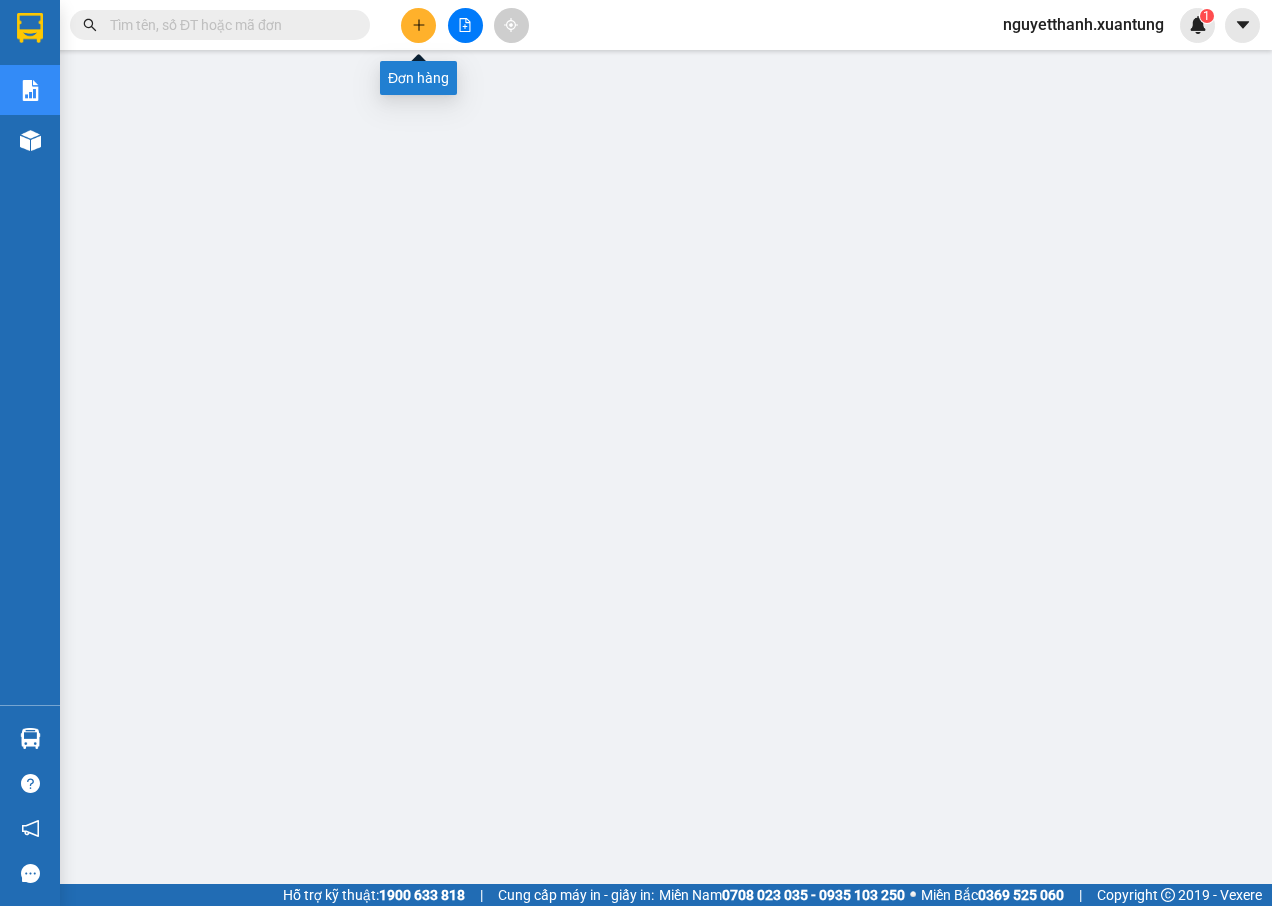 click 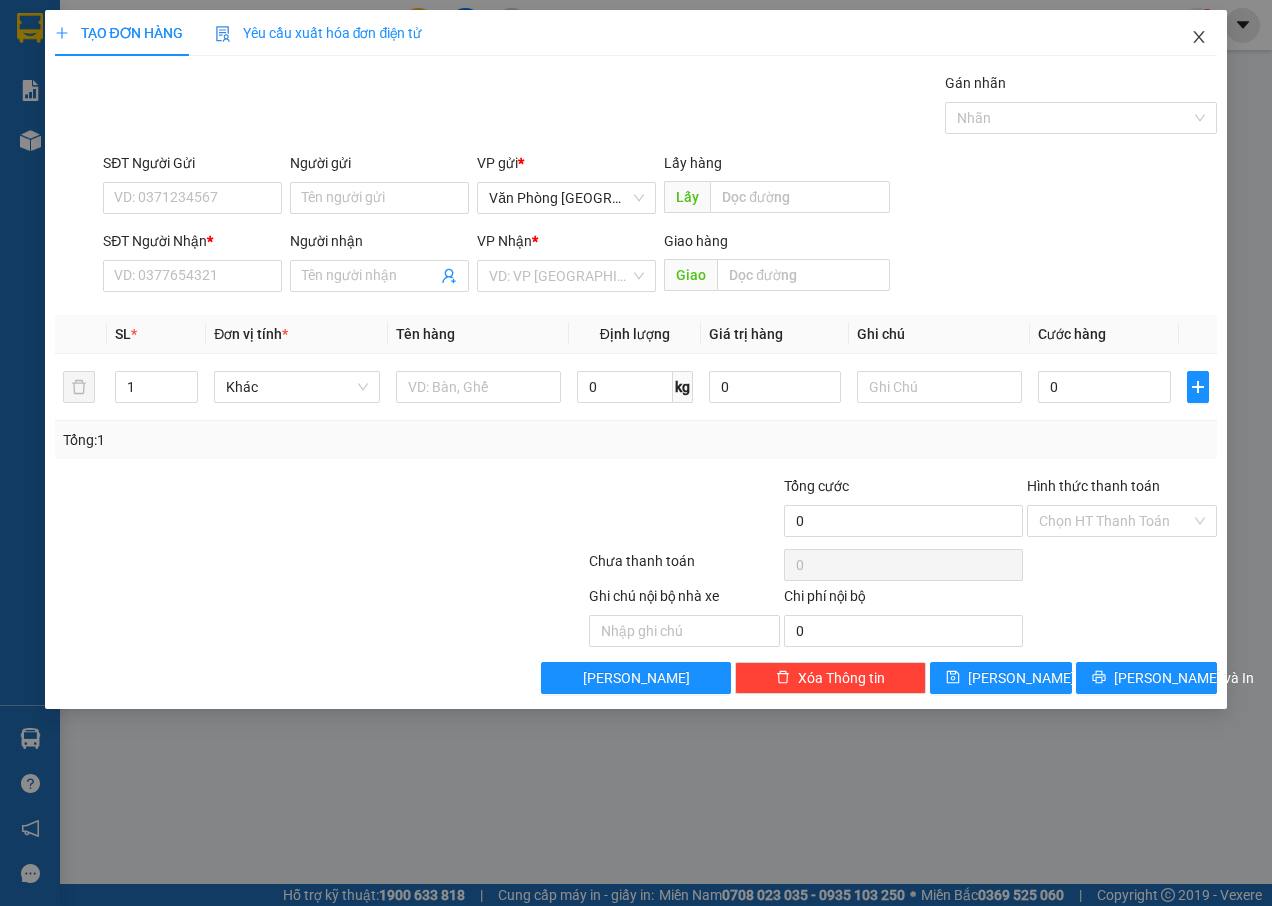 click 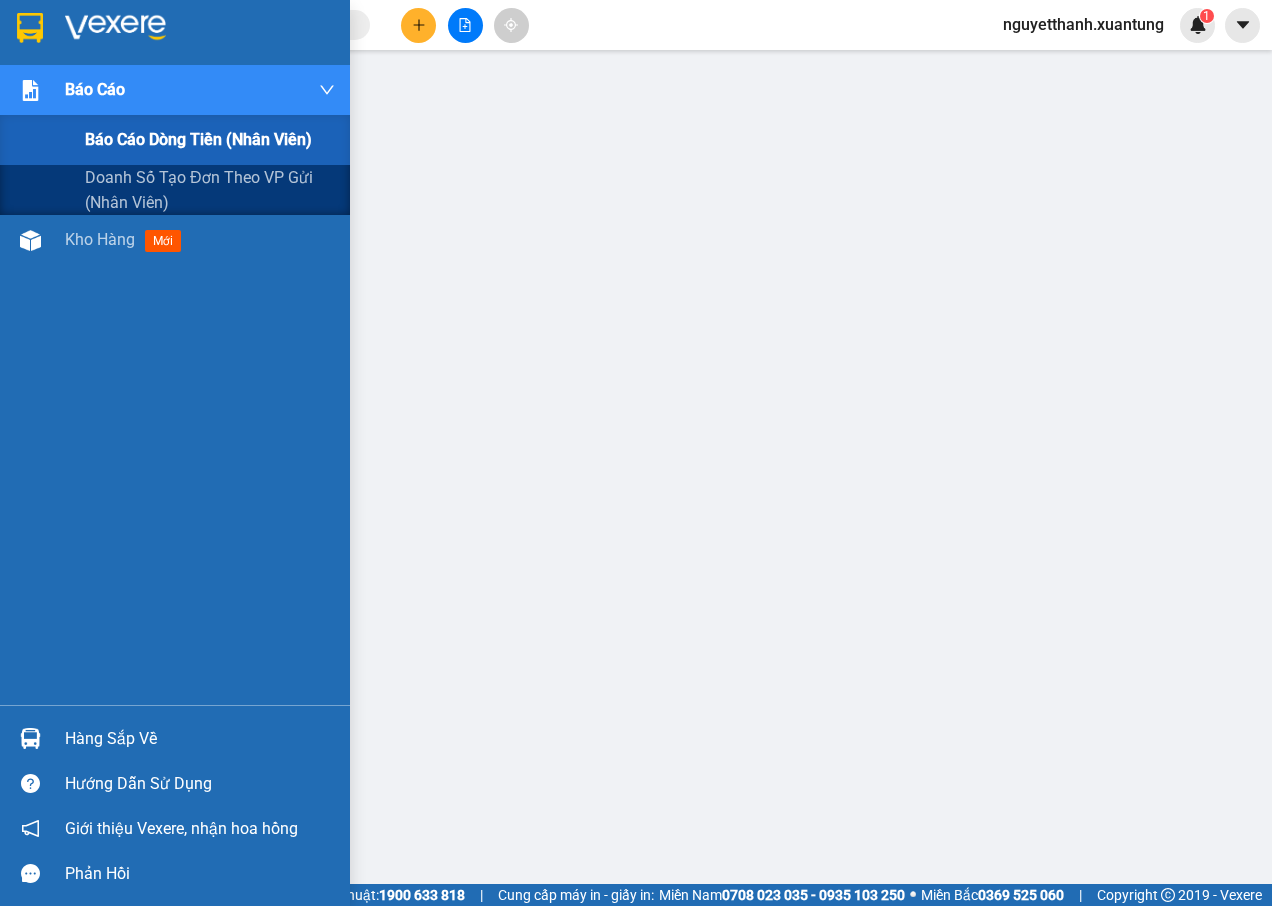 click on "Báo cáo" at bounding box center [95, 89] 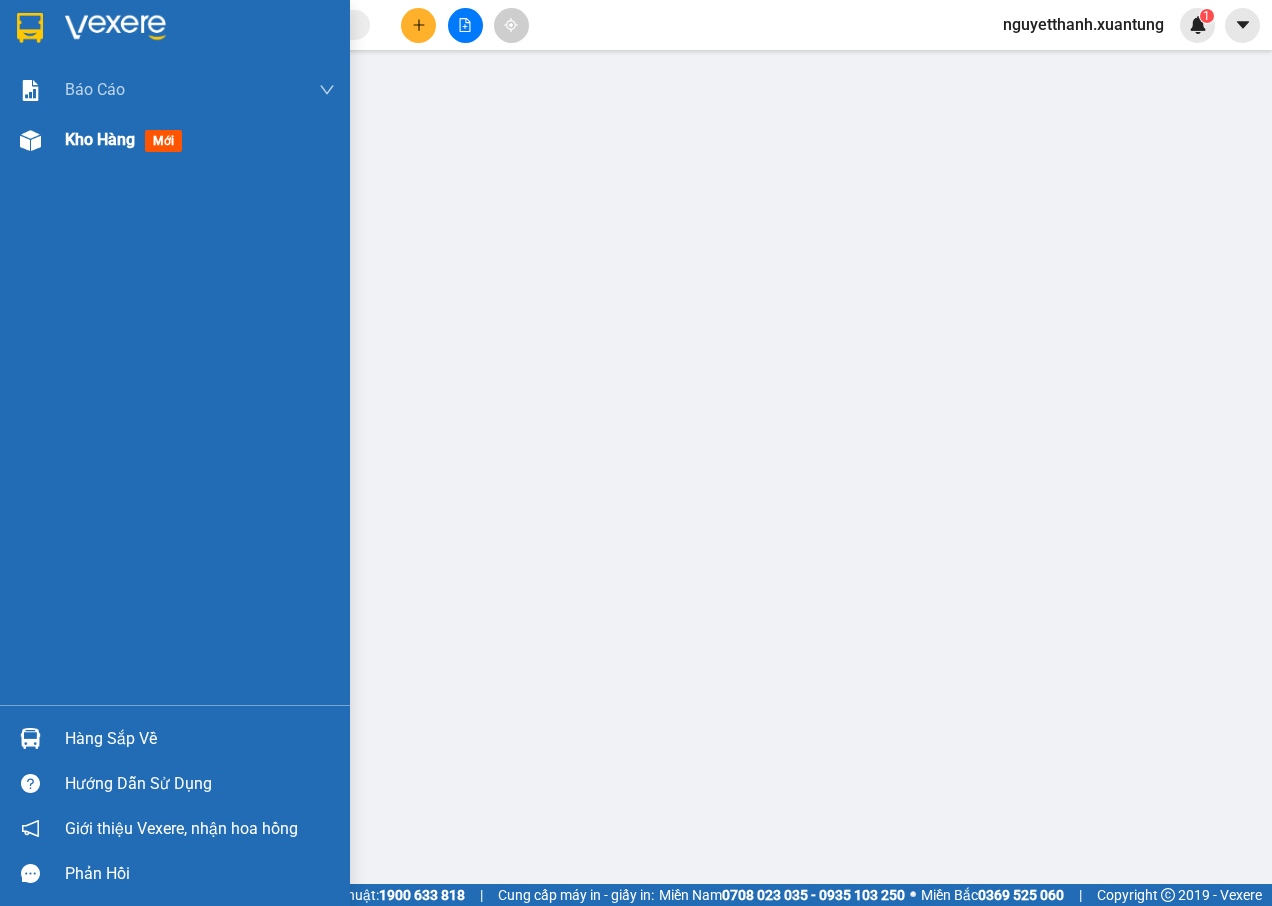 click on "mới" at bounding box center (163, 141) 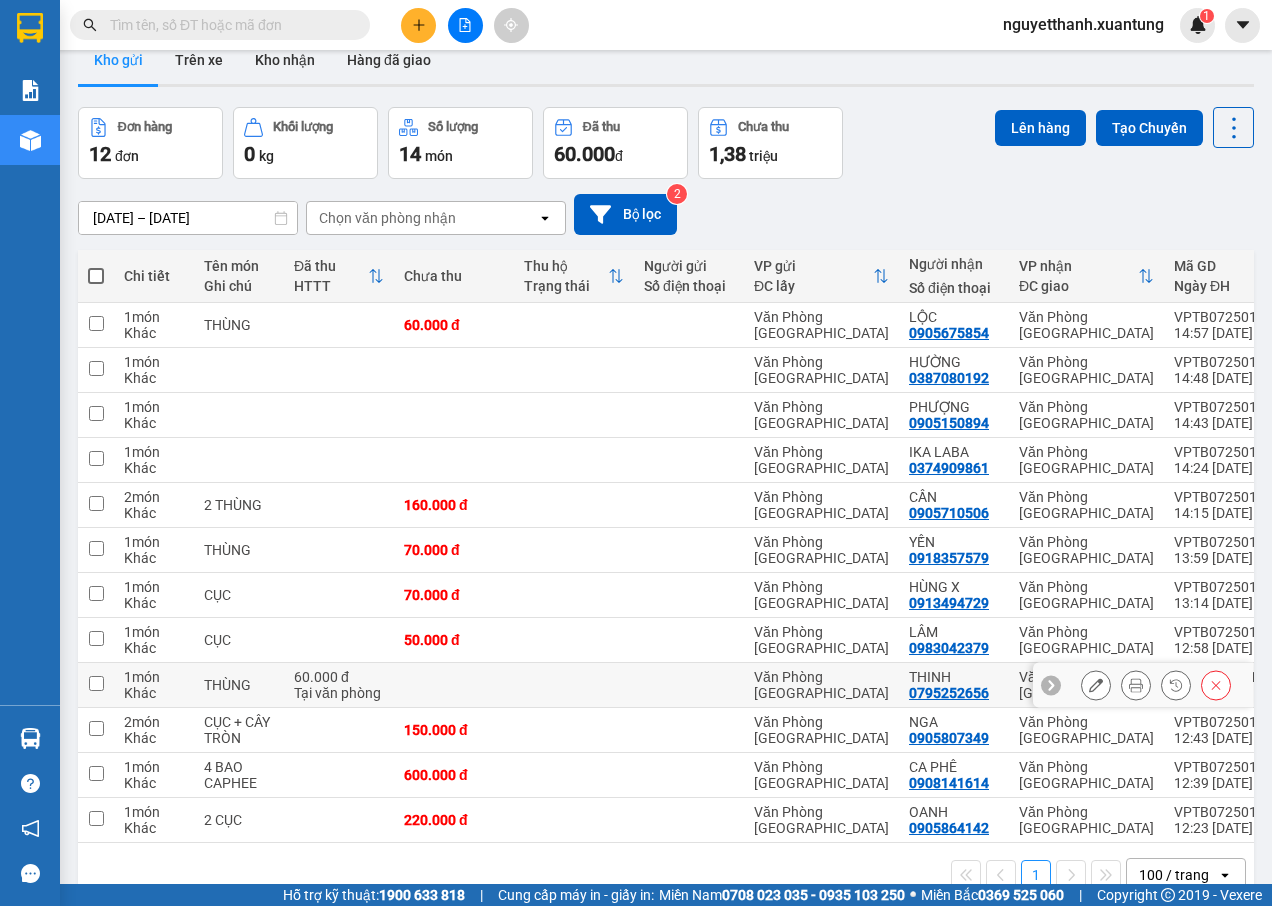 scroll, scrollTop: 0, scrollLeft: 0, axis: both 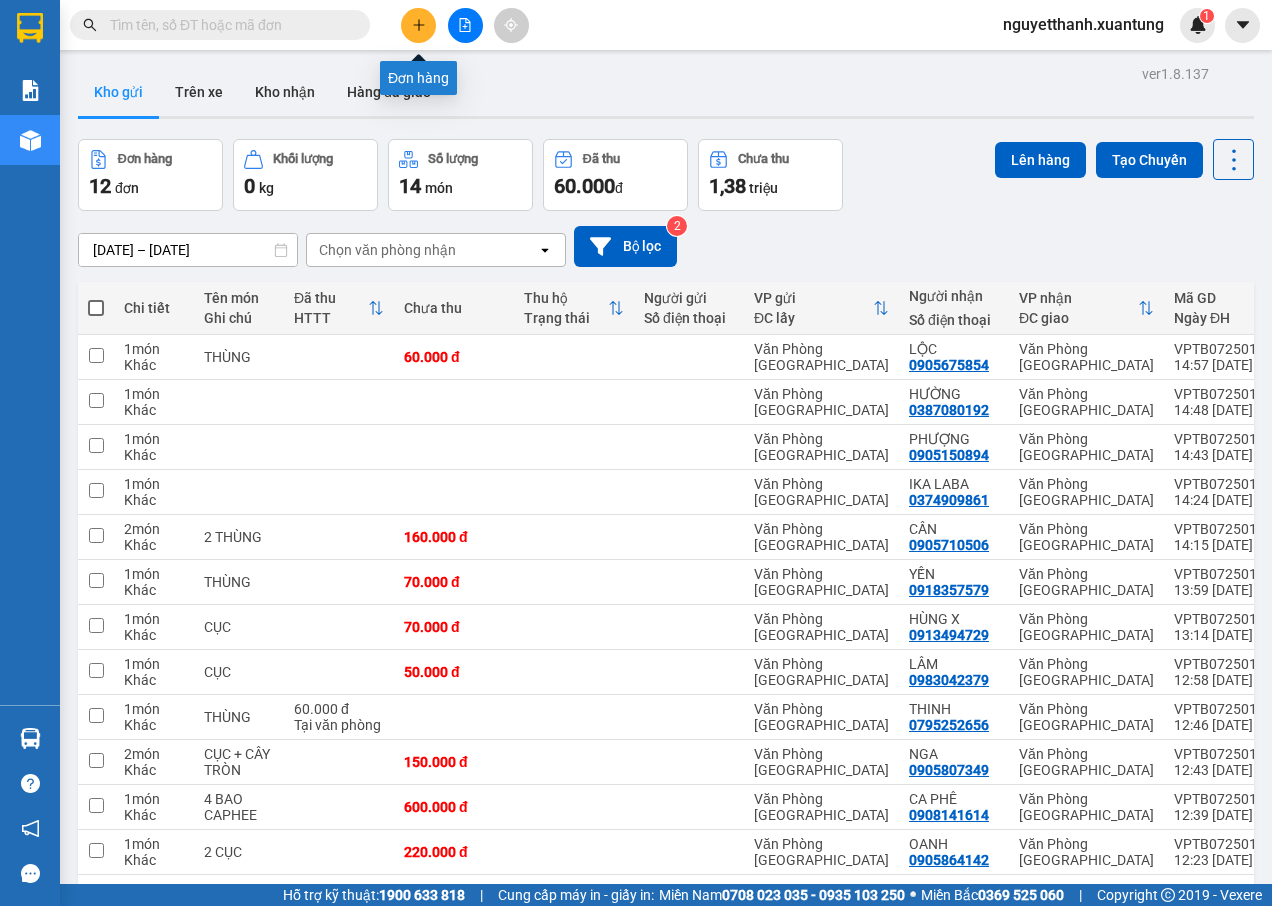 click 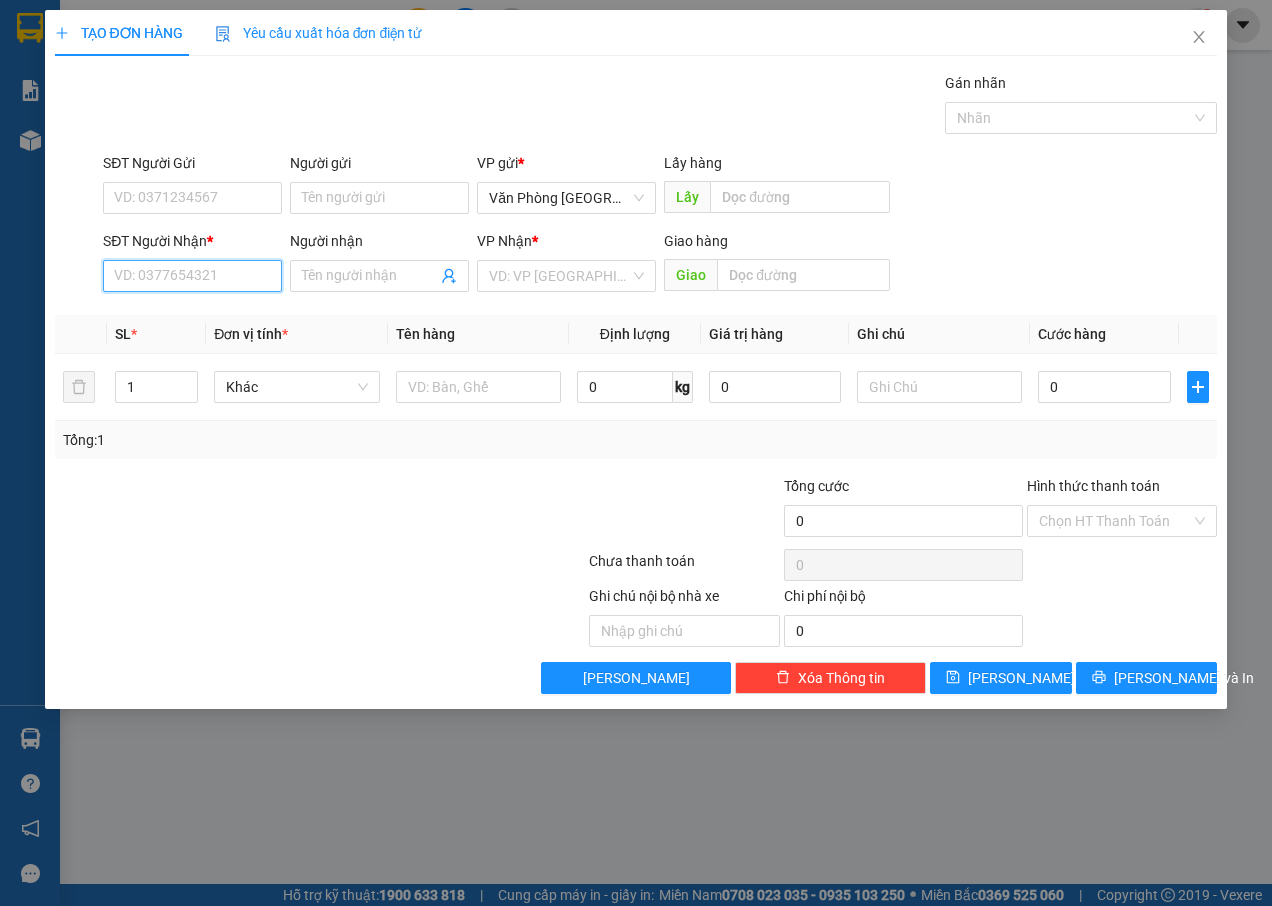 click on "SĐT Người Nhận  *" at bounding box center (192, 276) 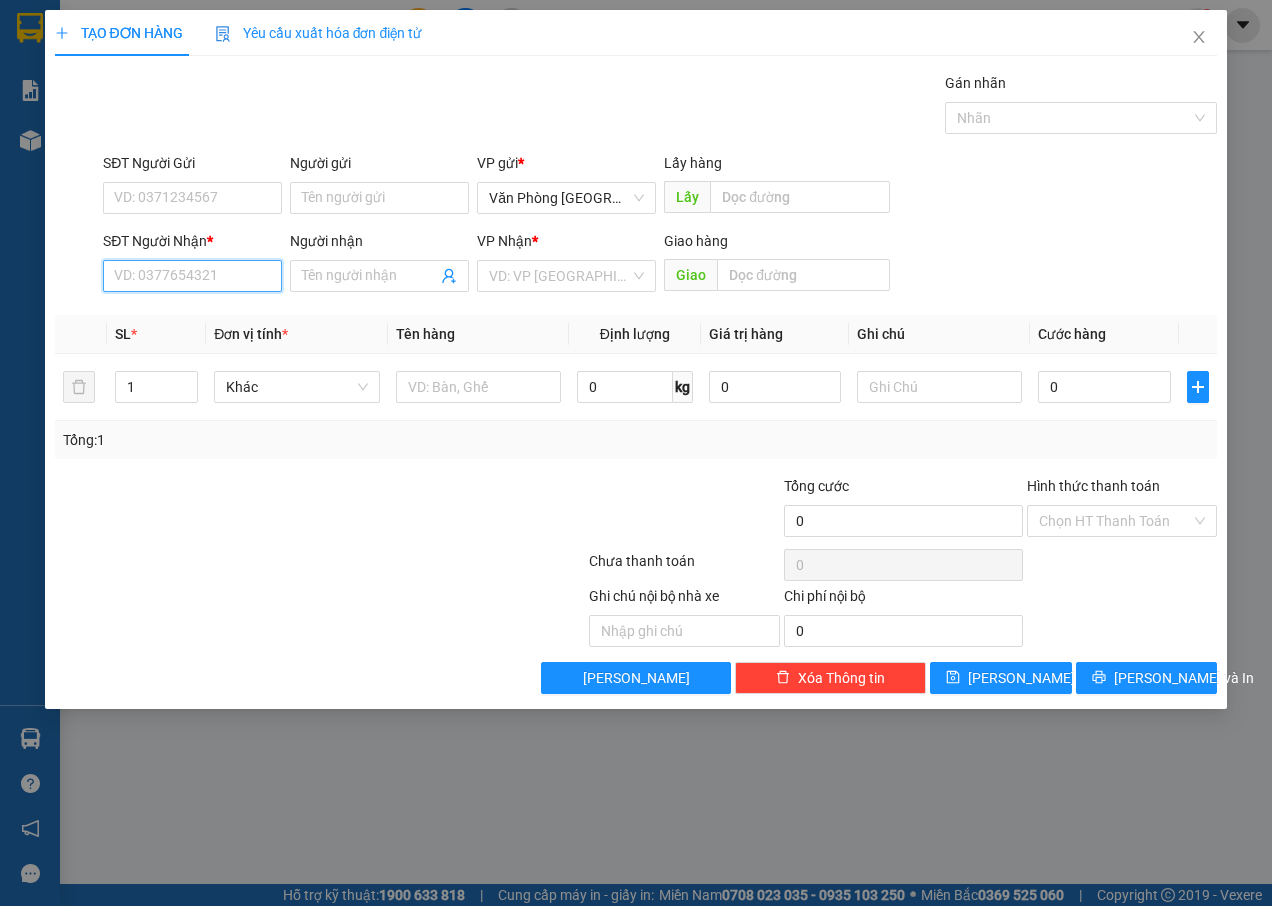 click on "SĐT Người Nhận  *" at bounding box center [192, 276] 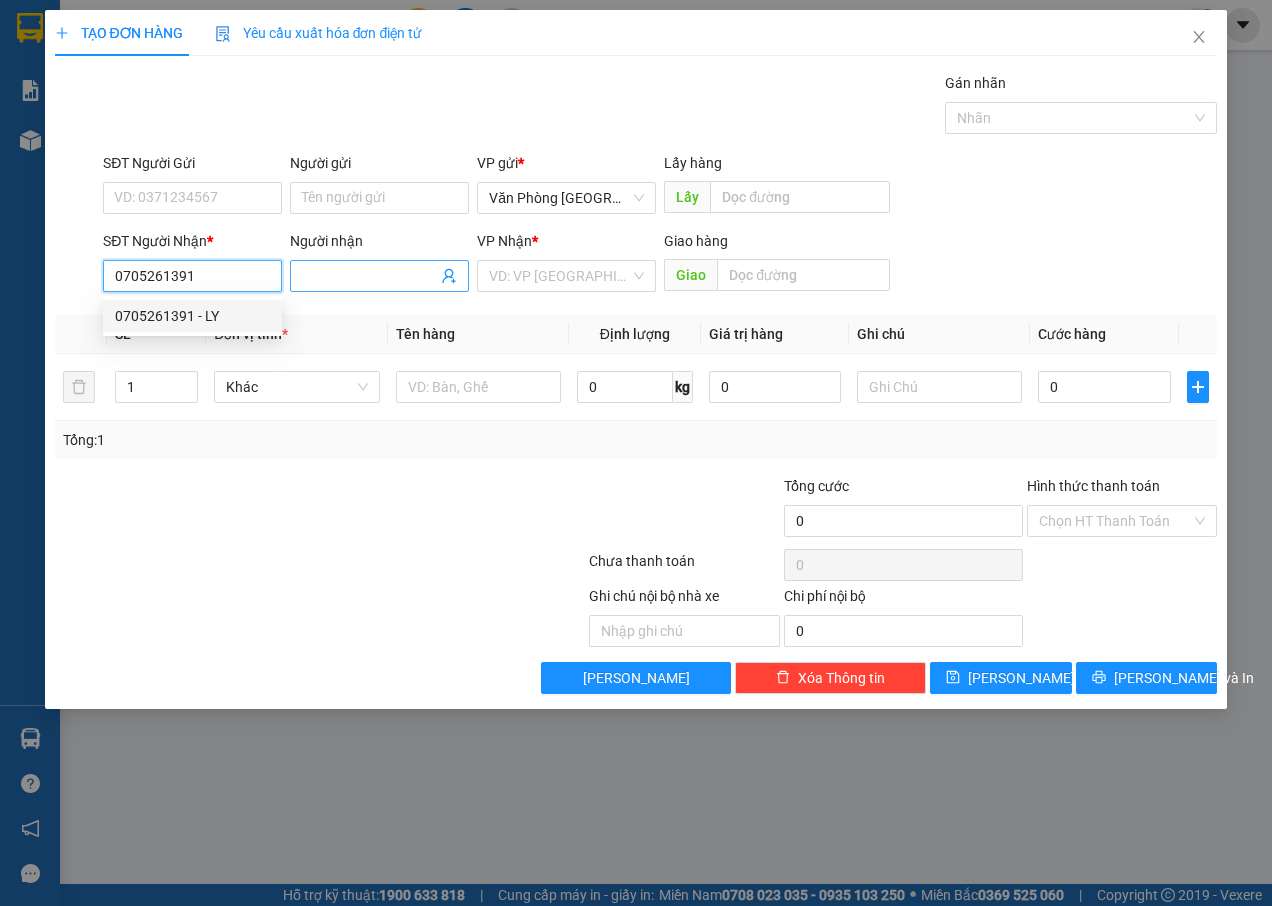 type on "0705261391" 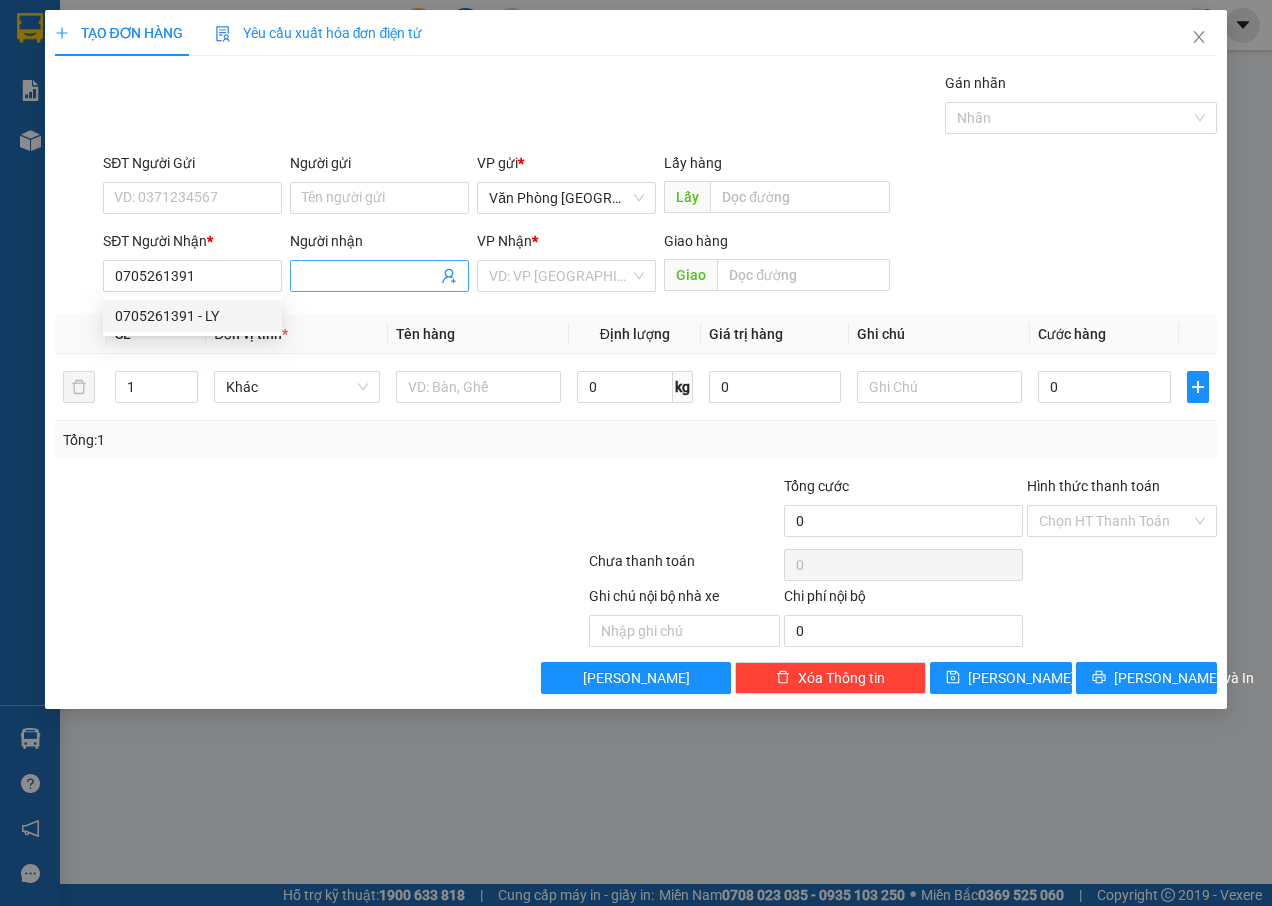 click on "Người nhận" at bounding box center [369, 276] 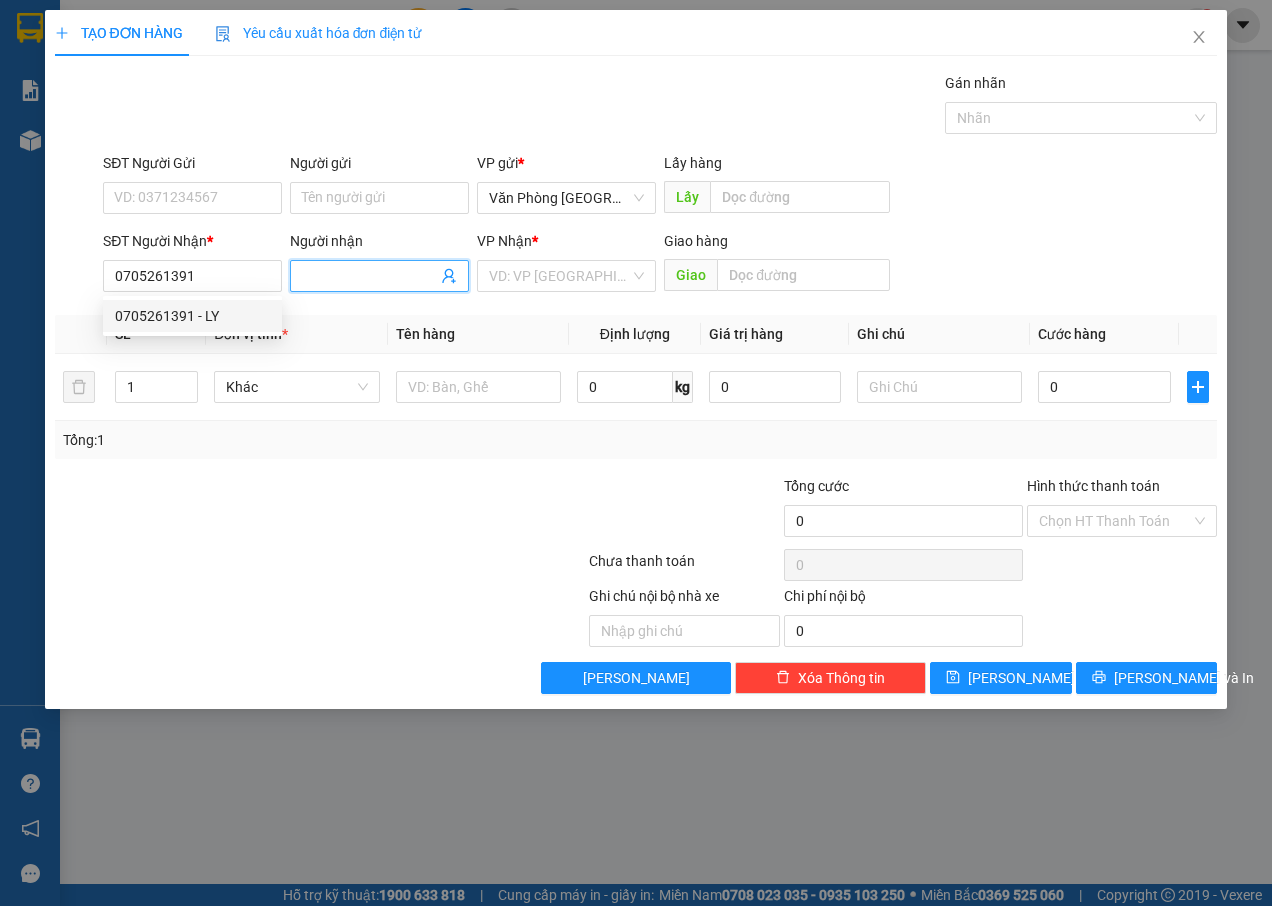 click on "Người nhận" at bounding box center [369, 276] 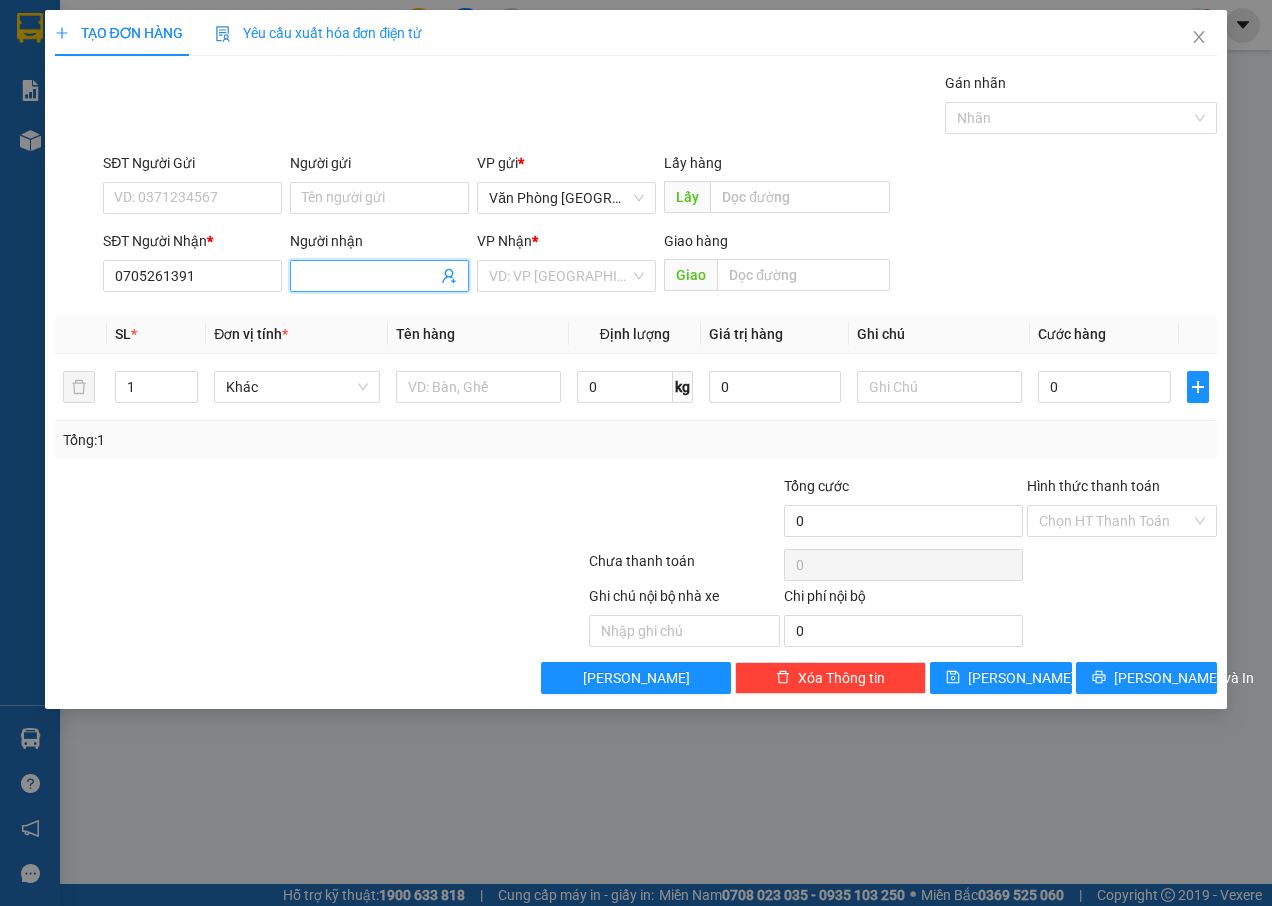 click on "Người nhận" at bounding box center (369, 276) 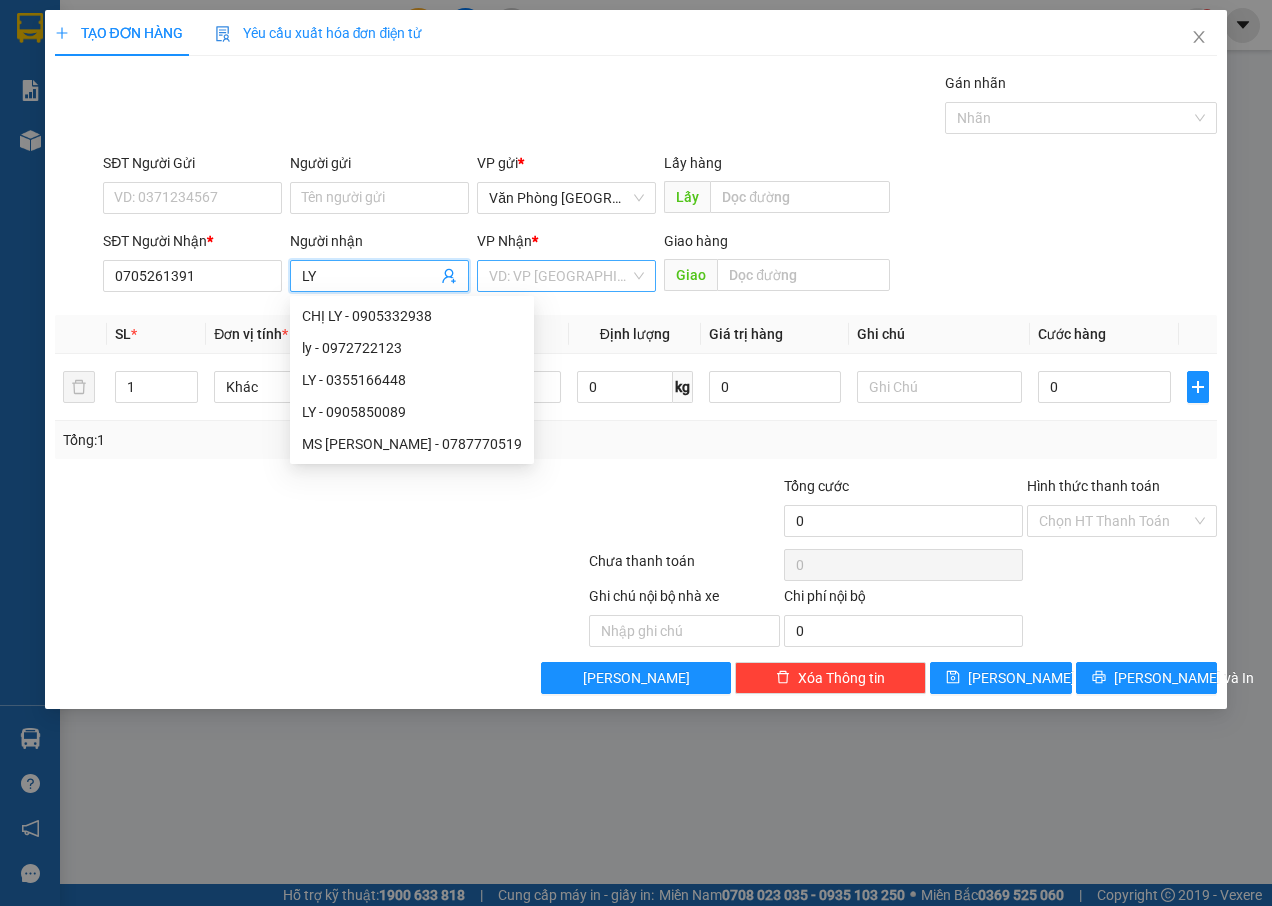 type on "LY" 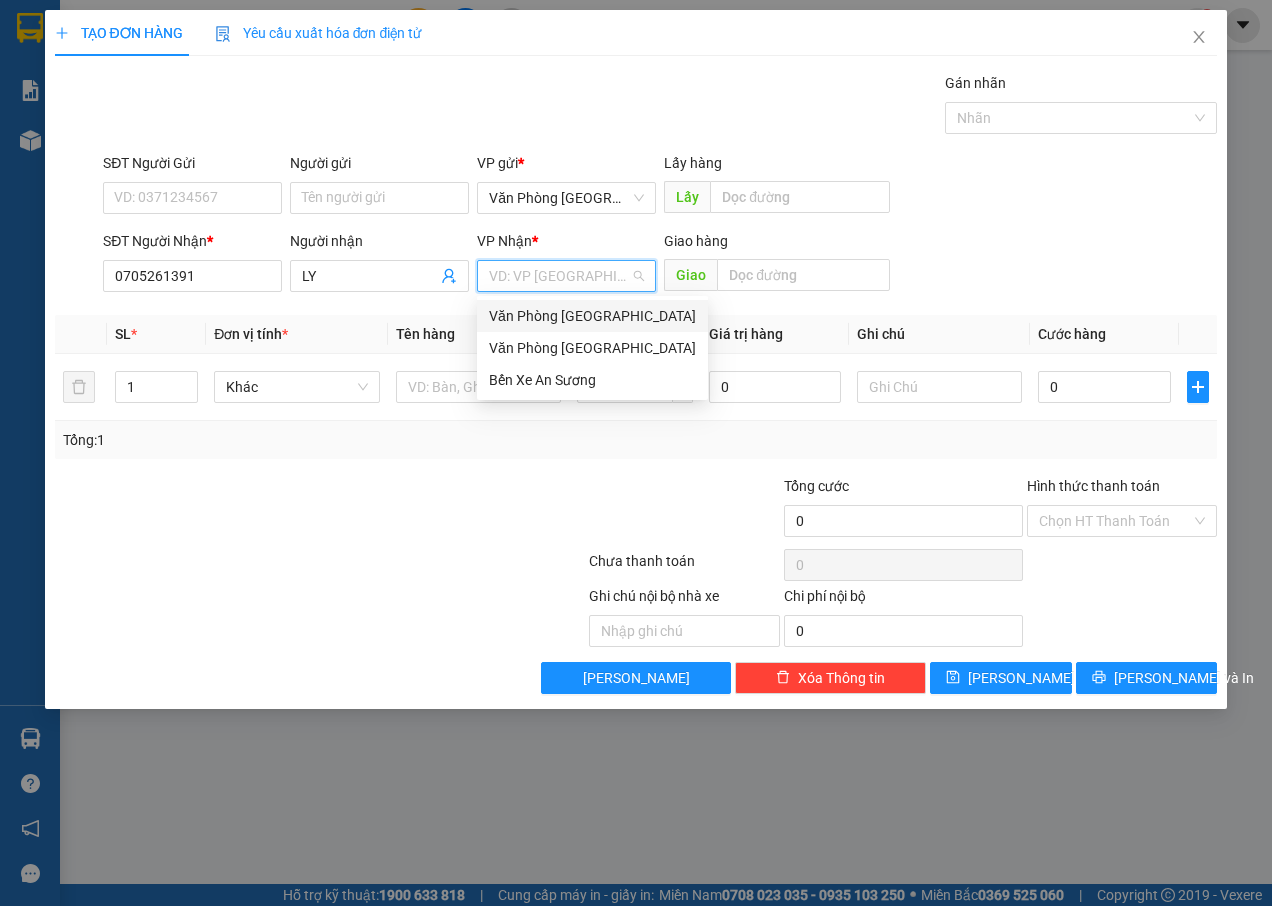 click on "Văn Phòng [GEOGRAPHIC_DATA]" at bounding box center (592, 316) 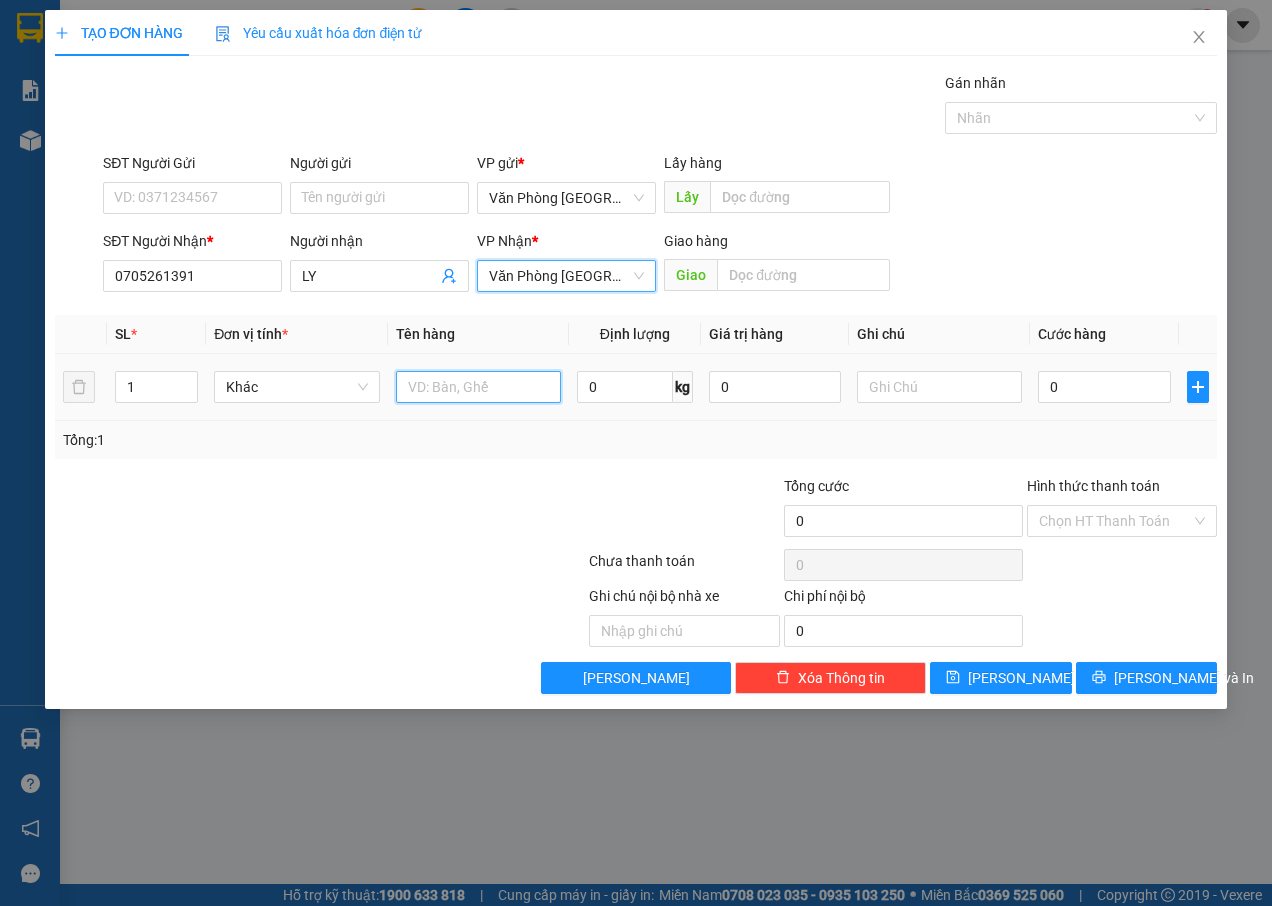 click at bounding box center (478, 387) 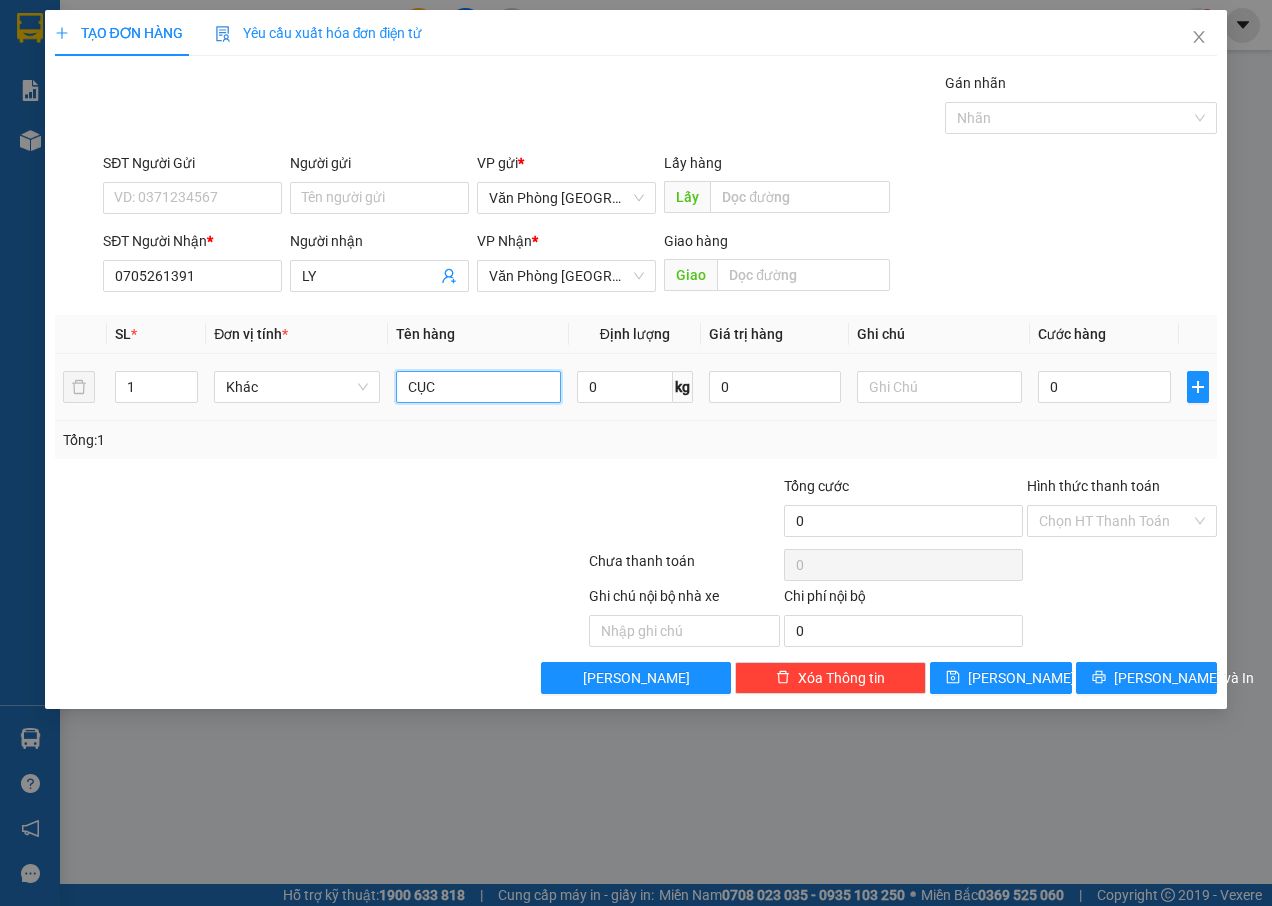 type on "CỤC" 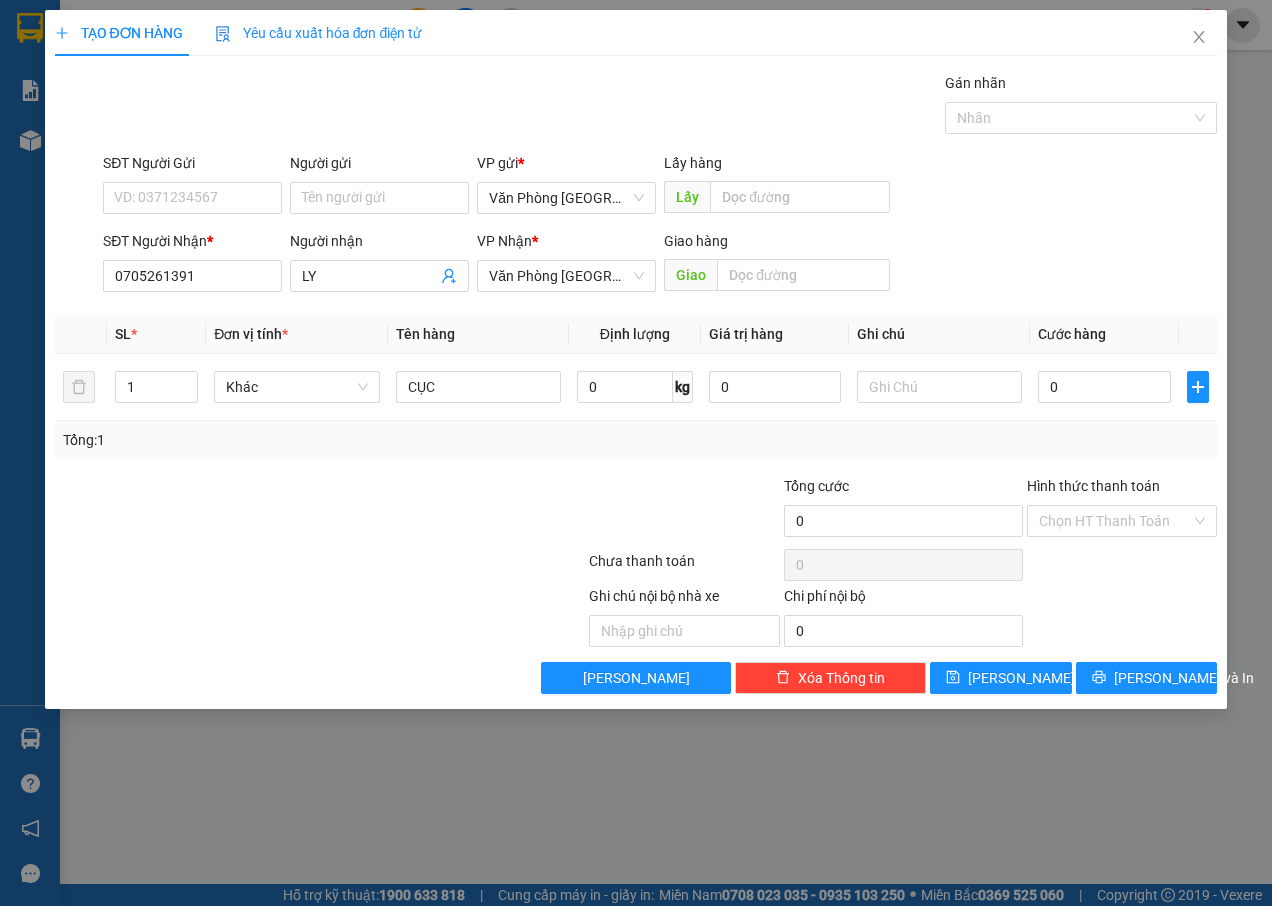 drag, startPoint x: 847, startPoint y: 297, endPoint x: 1148, endPoint y: 276, distance: 301.73166 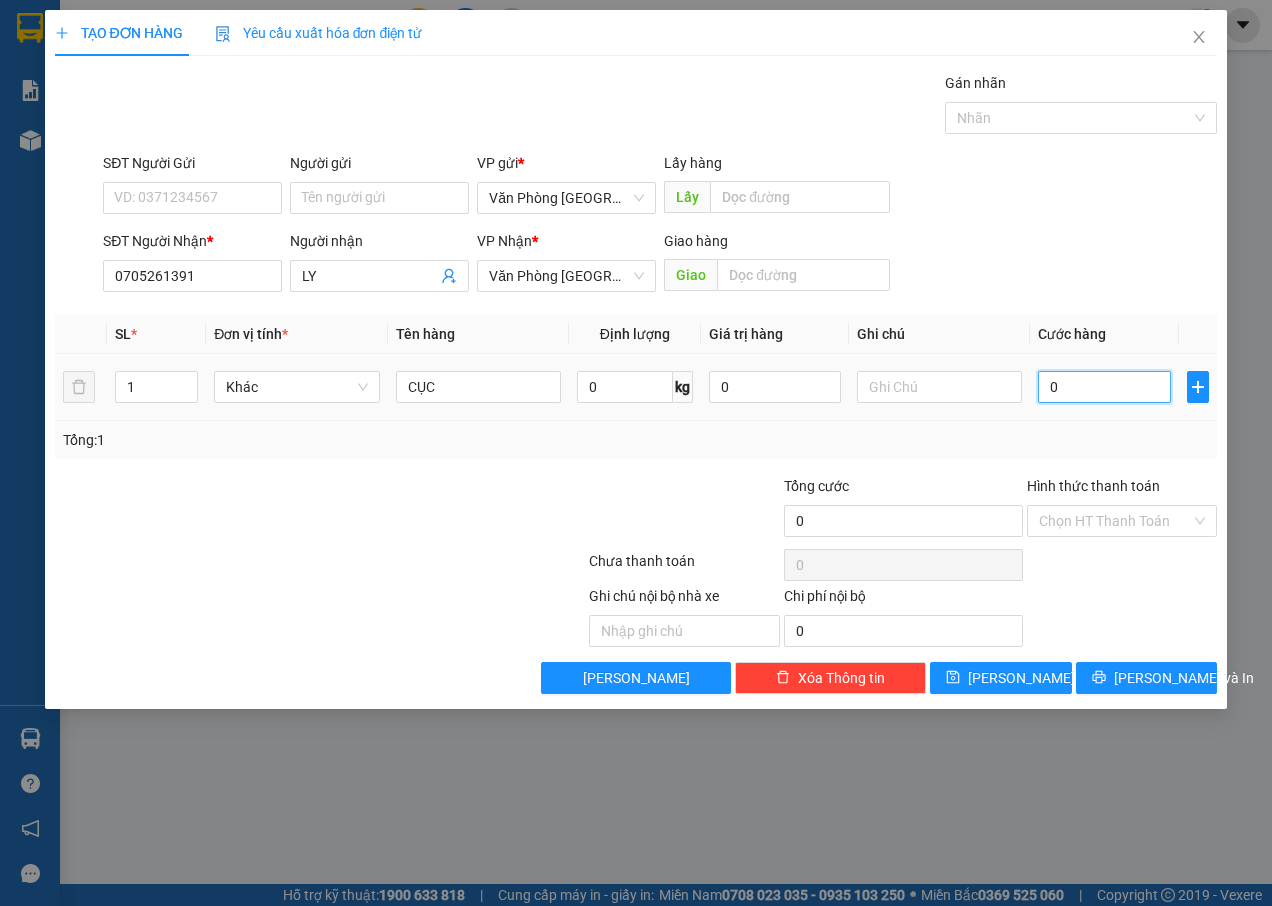 click on "0" at bounding box center [1104, 387] 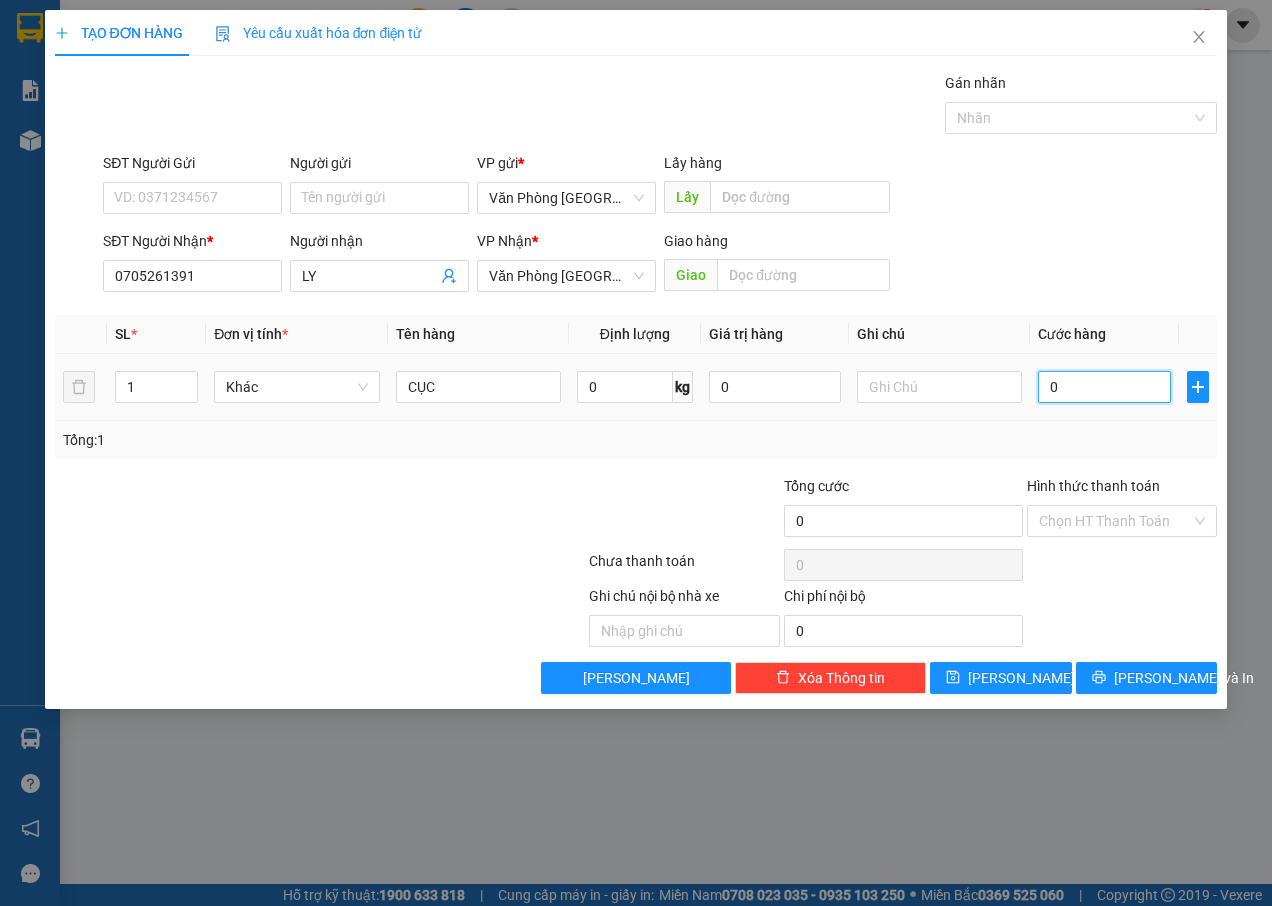 type on "5" 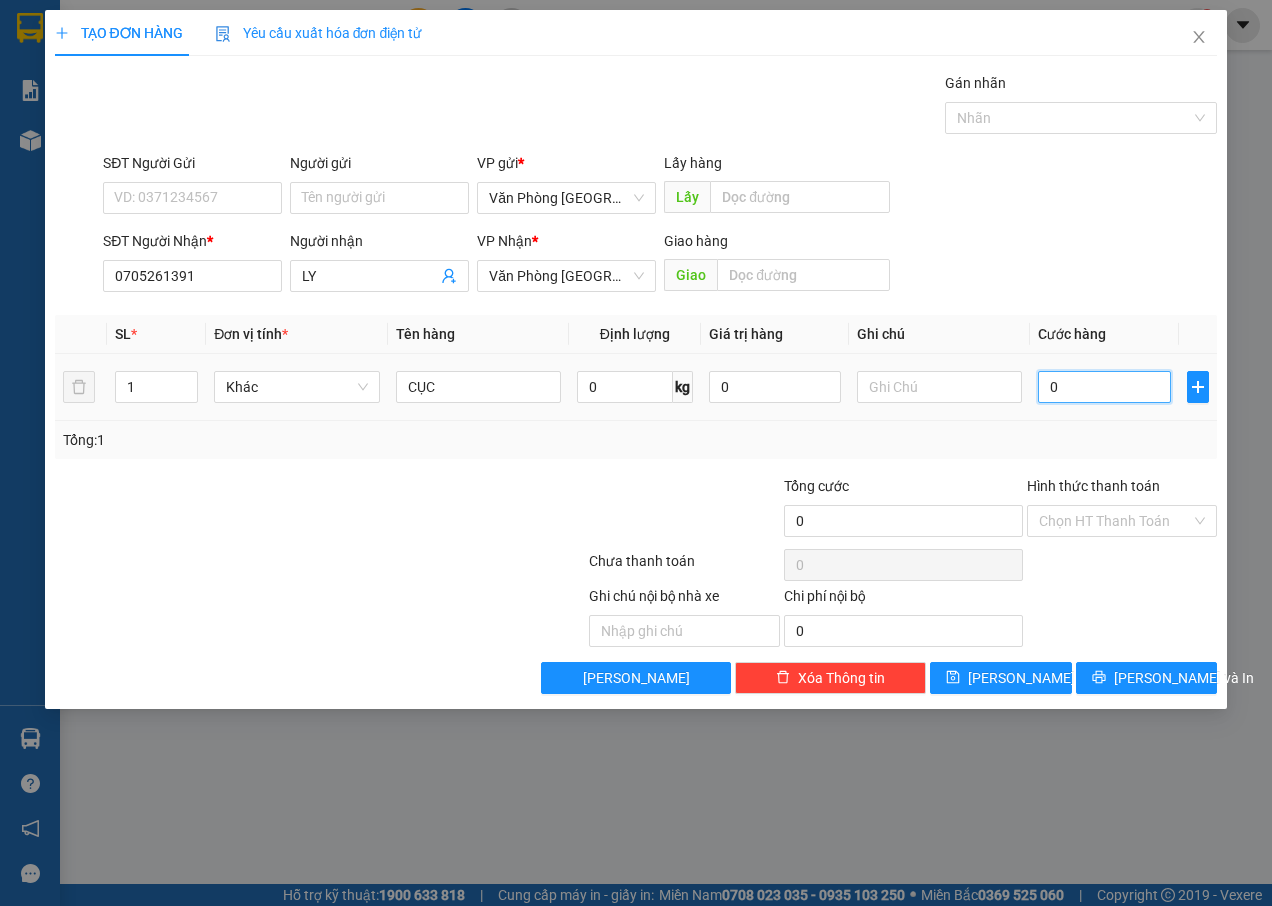 type on "5" 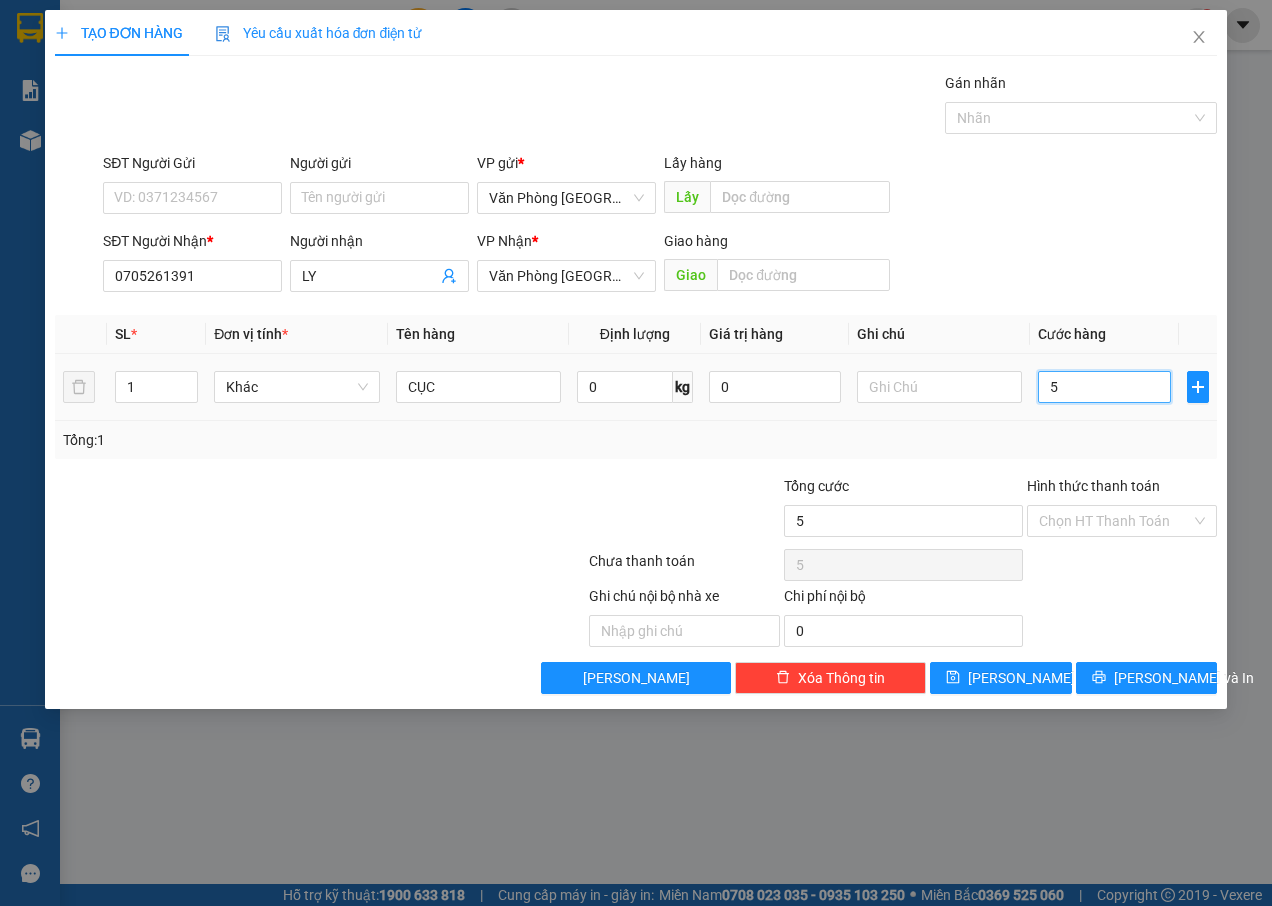 type on "50" 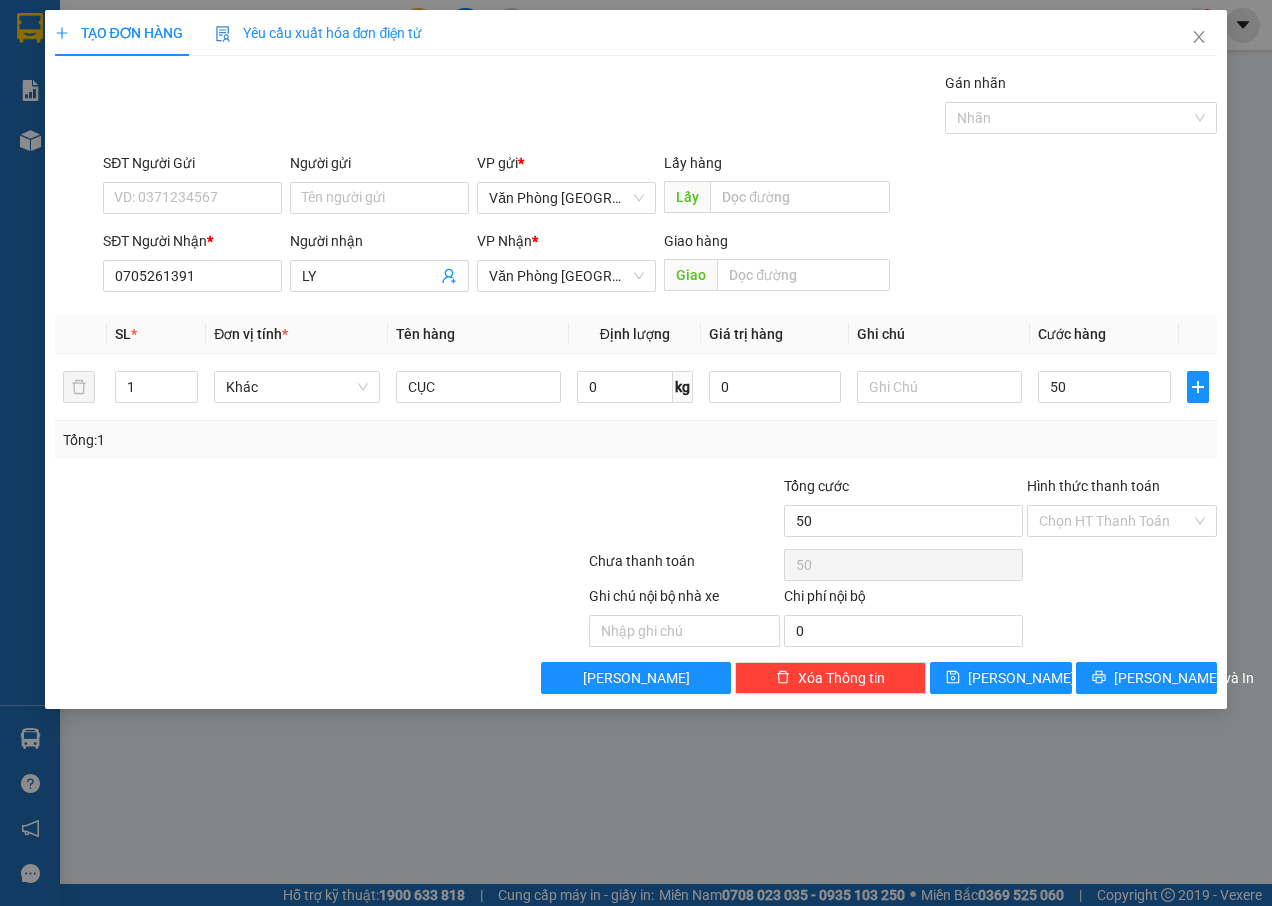 type on "50.000" 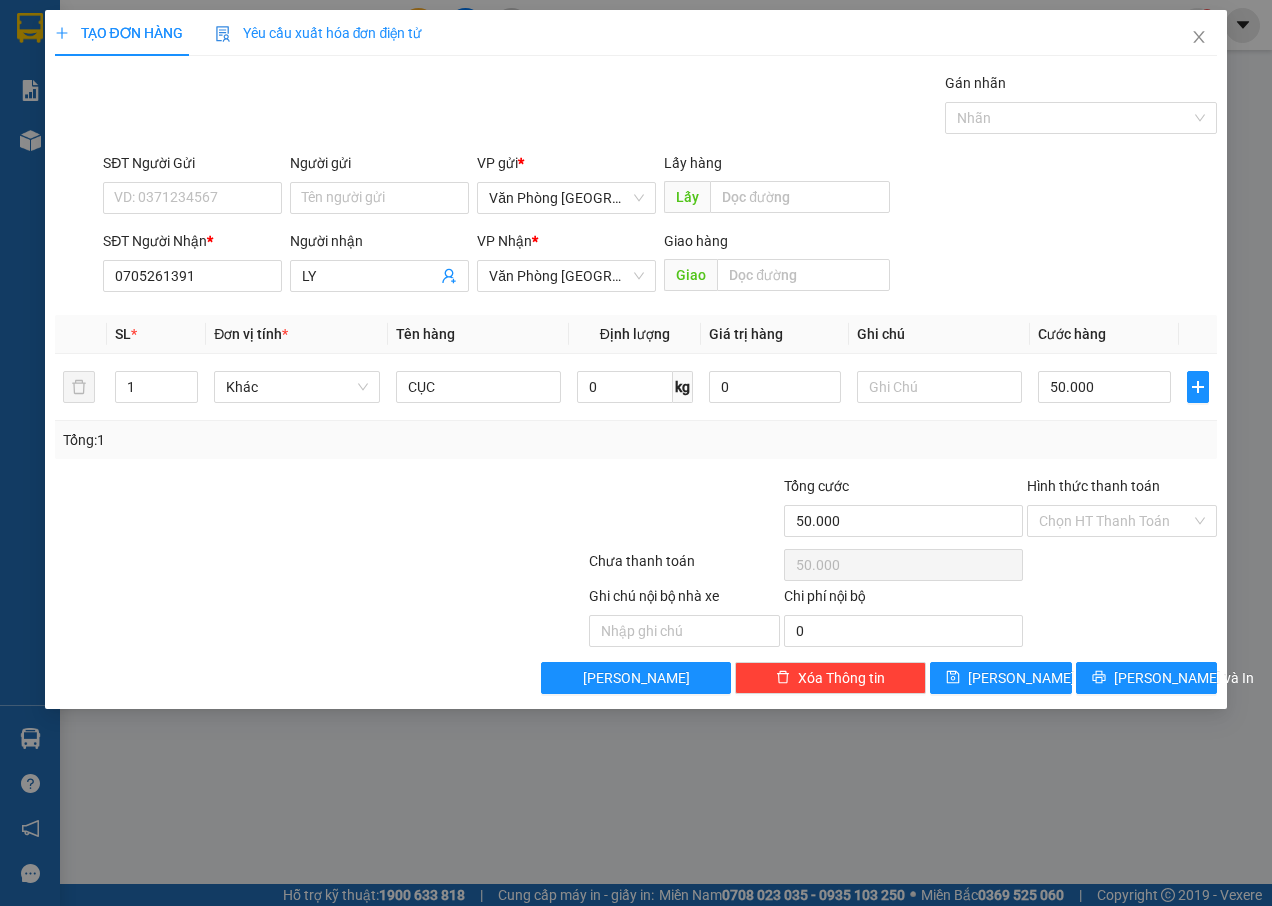click on "Tổng:  1" at bounding box center (636, 440) 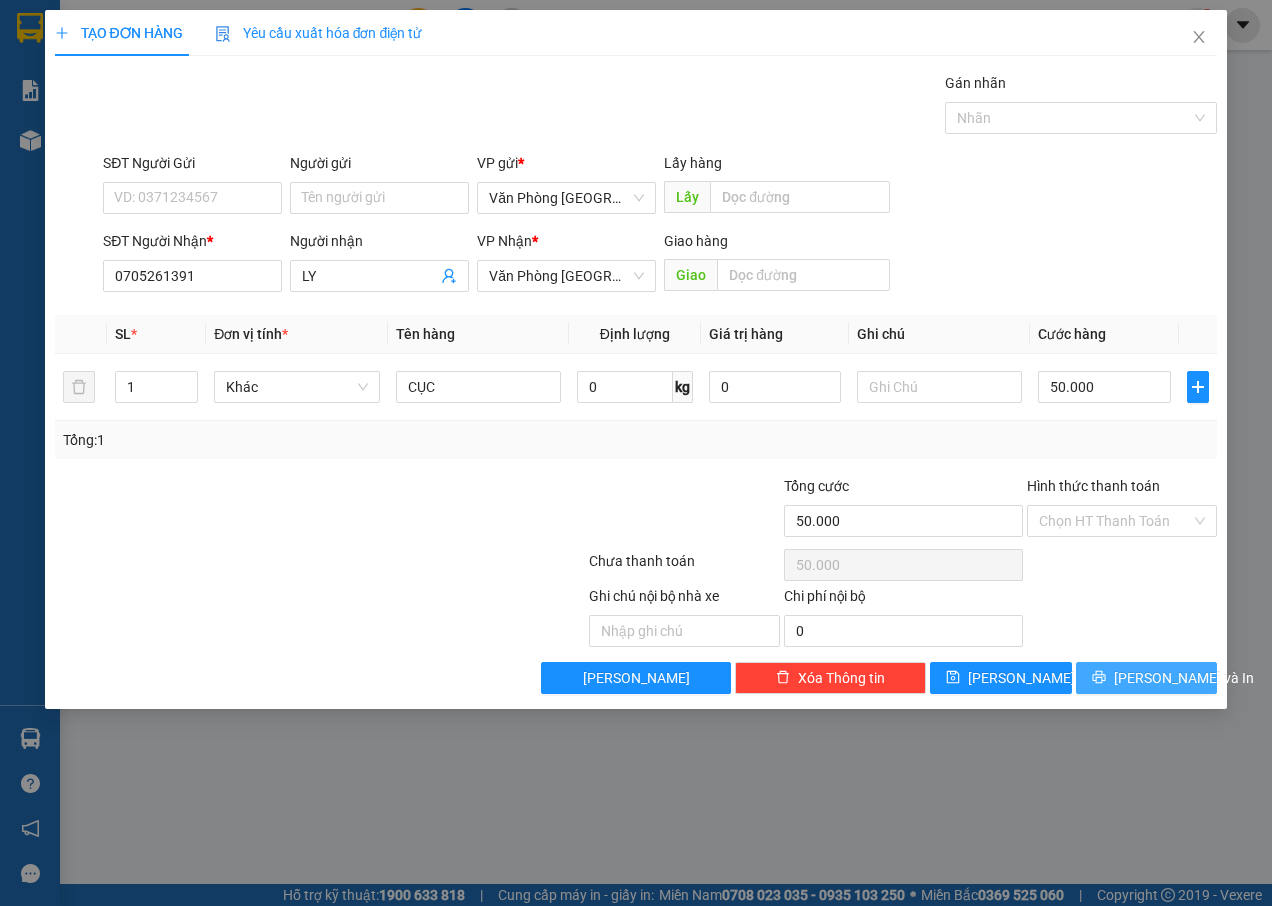 click on "[PERSON_NAME] và In" at bounding box center (1184, 678) 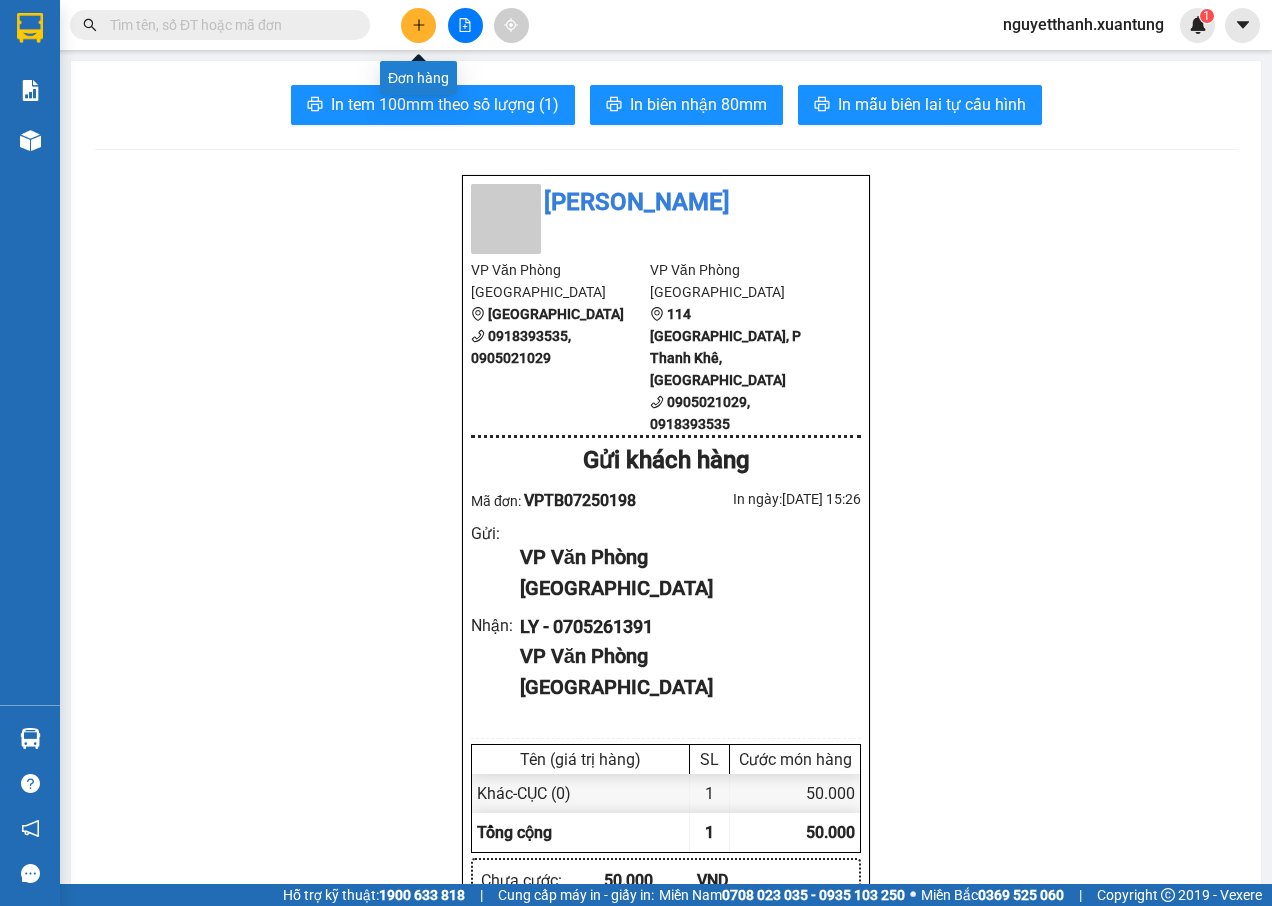 click at bounding box center [418, 25] 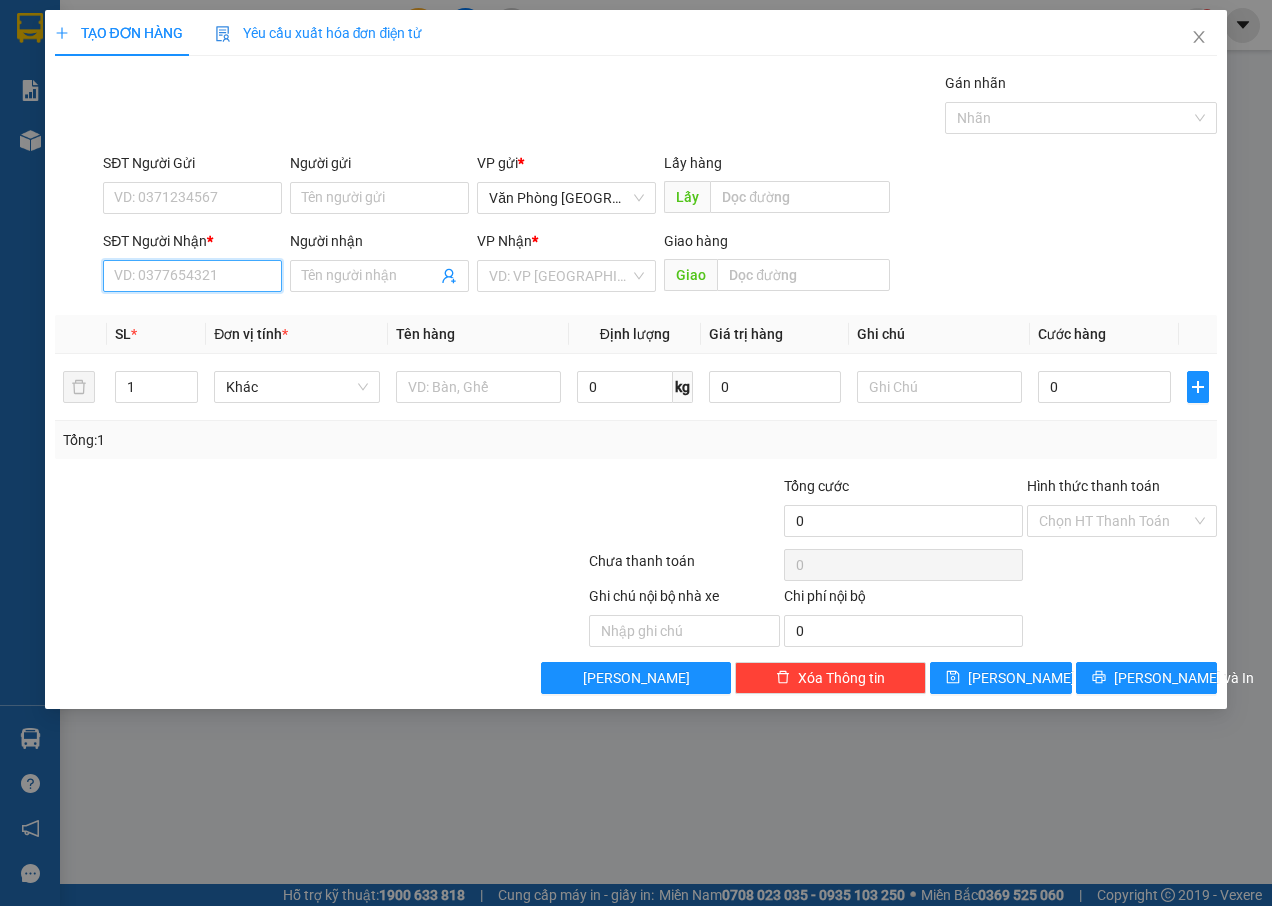 click on "SĐT Người Nhận  *" at bounding box center [192, 276] 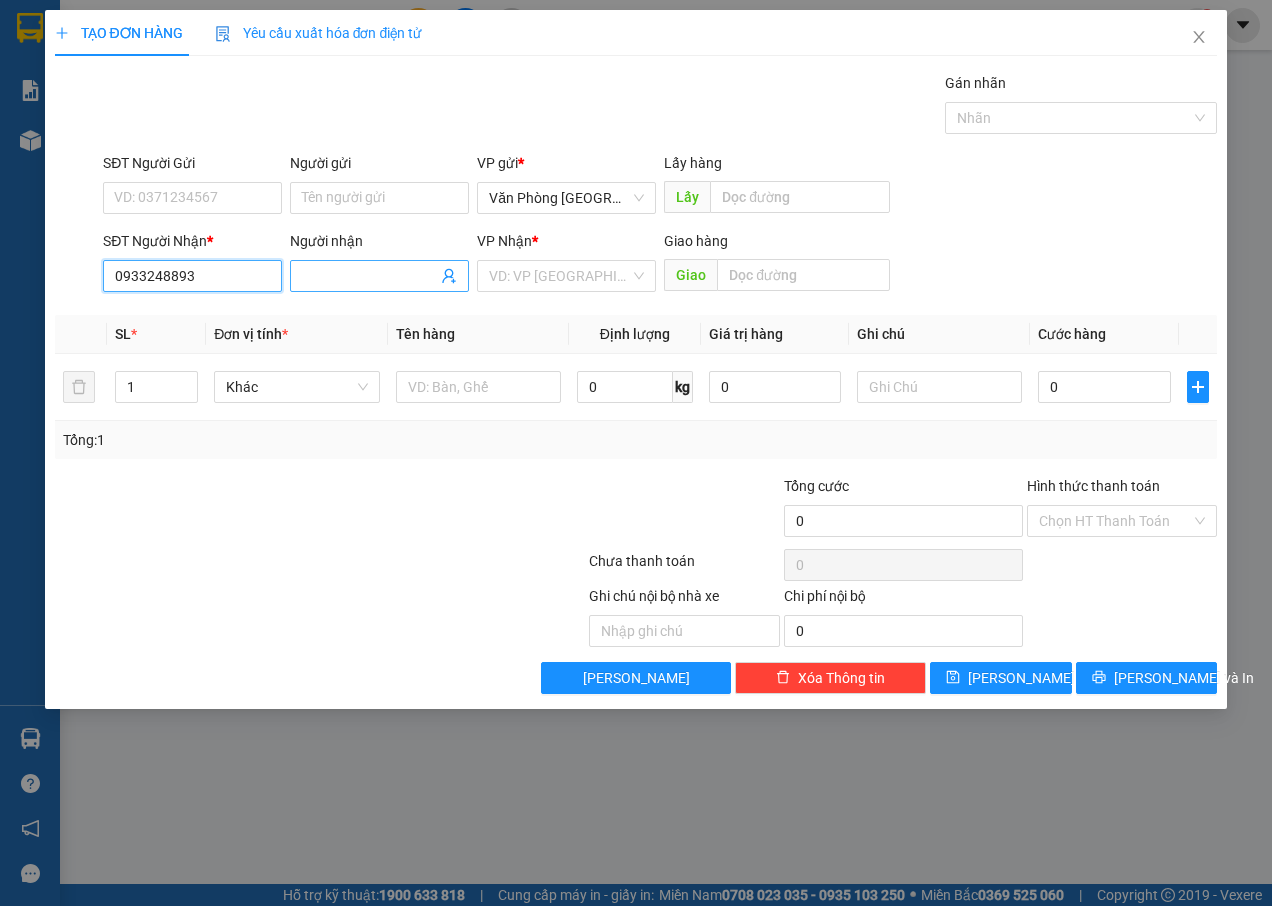 type on "0933248893" 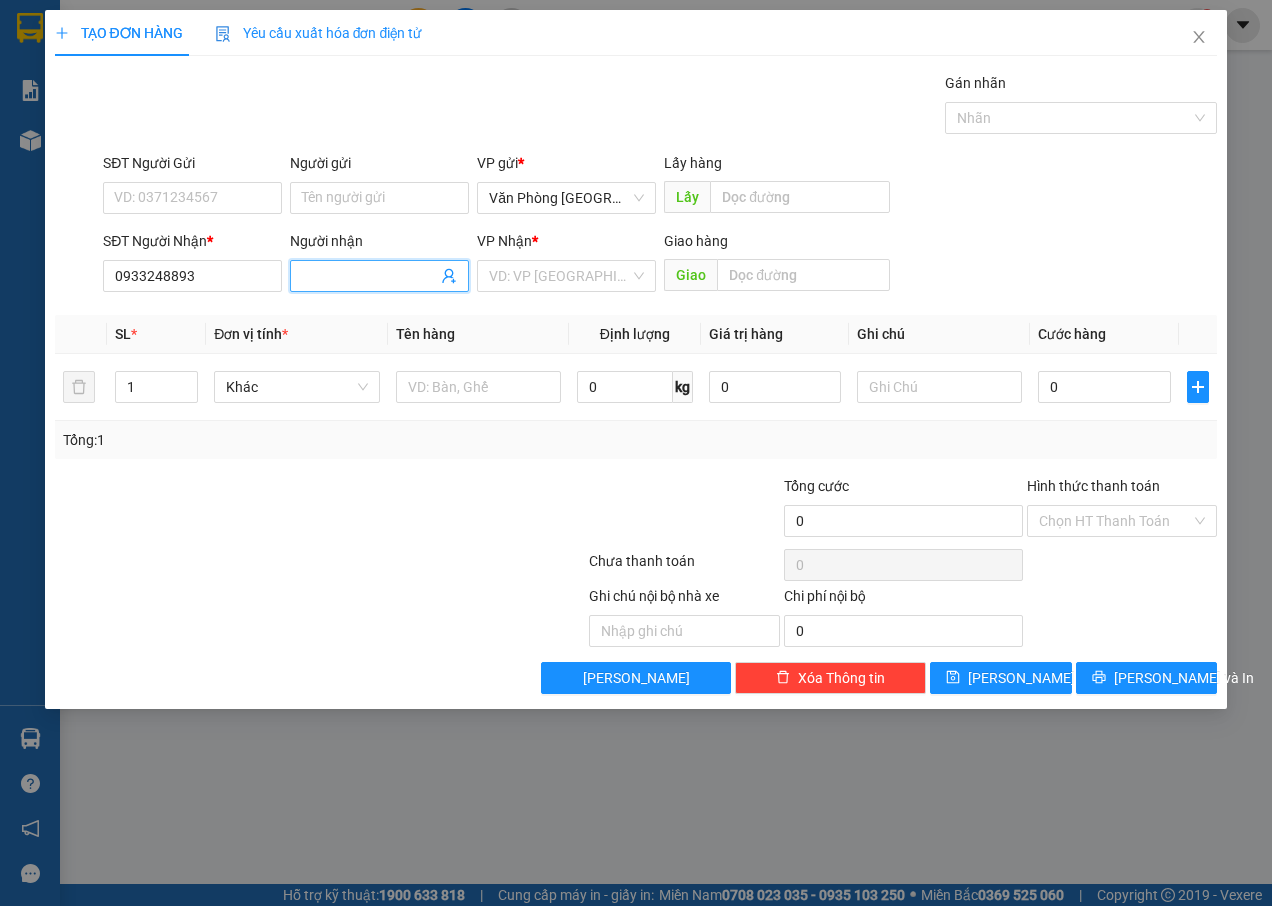 click on "Người nhận" at bounding box center (369, 276) 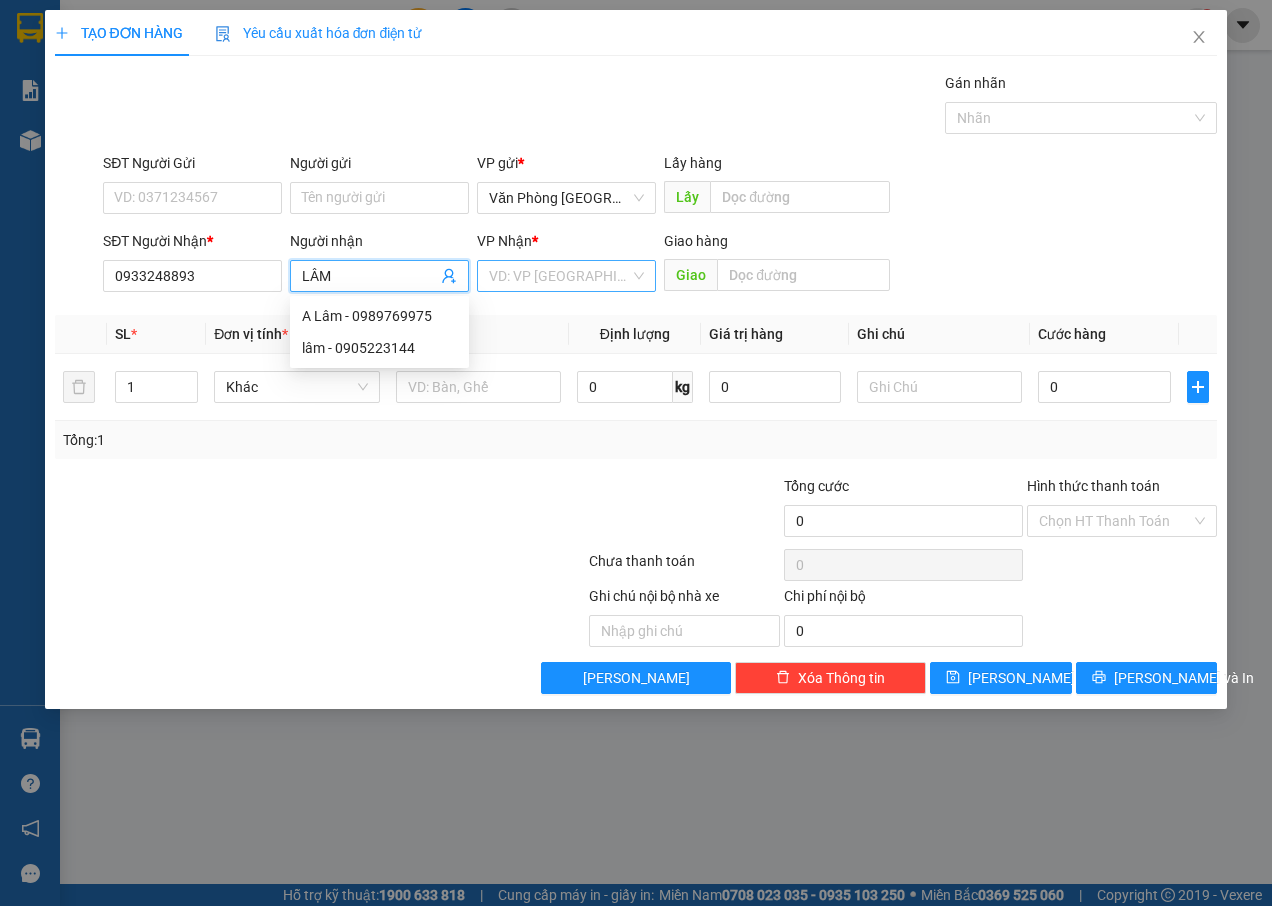 type on "LÂM" 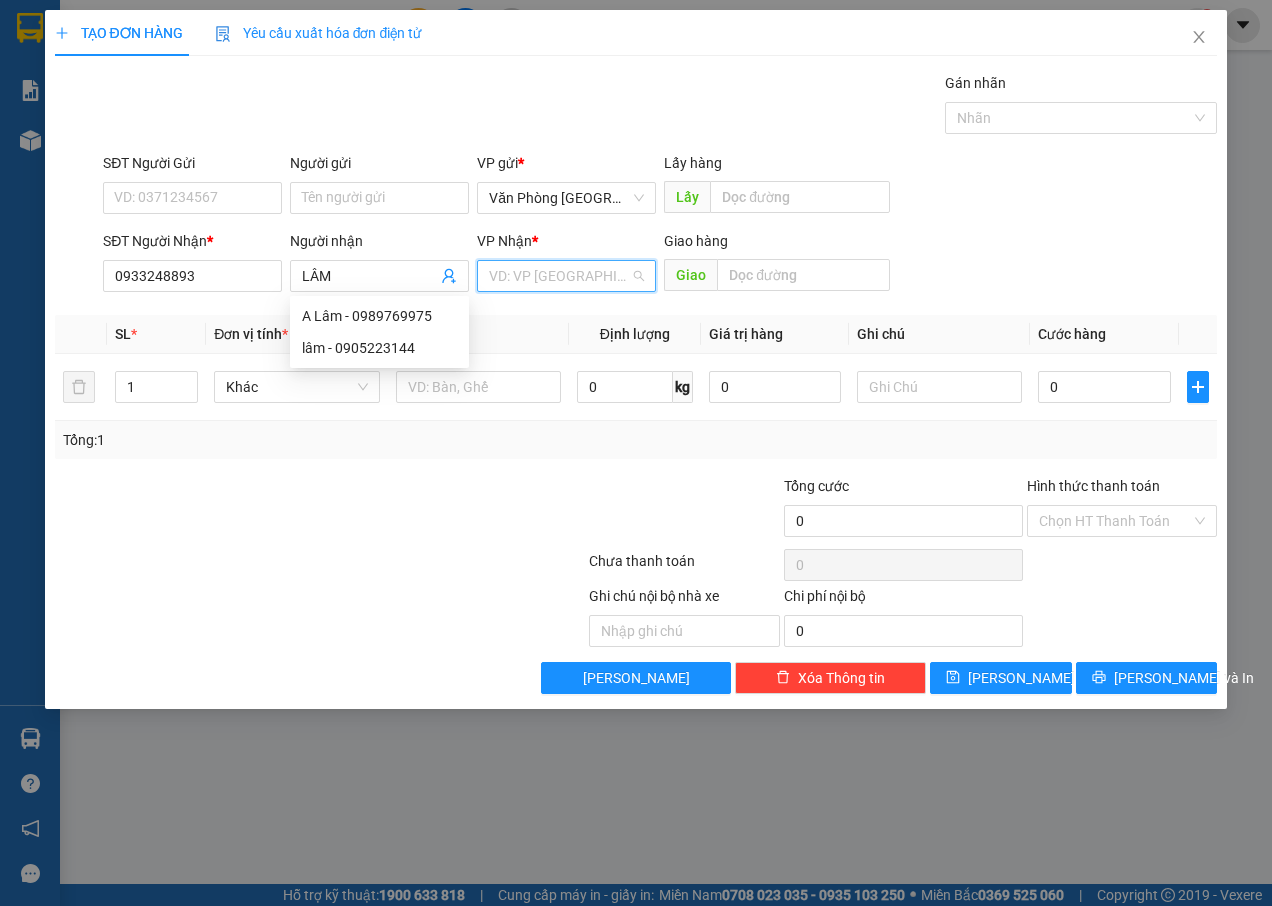click at bounding box center [559, 276] 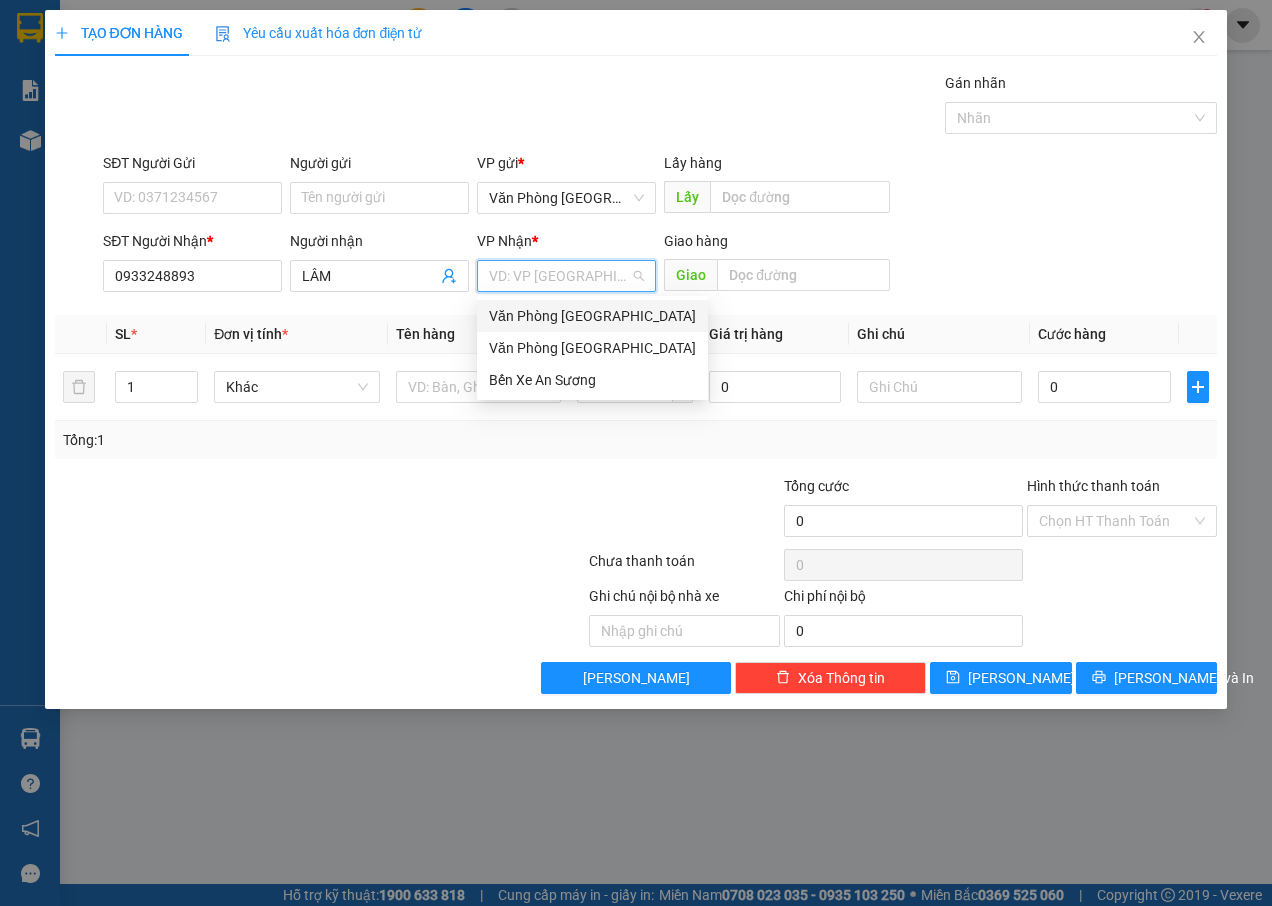 click on "Văn Phòng [GEOGRAPHIC_DATA]" at bounding box center (592, 316) 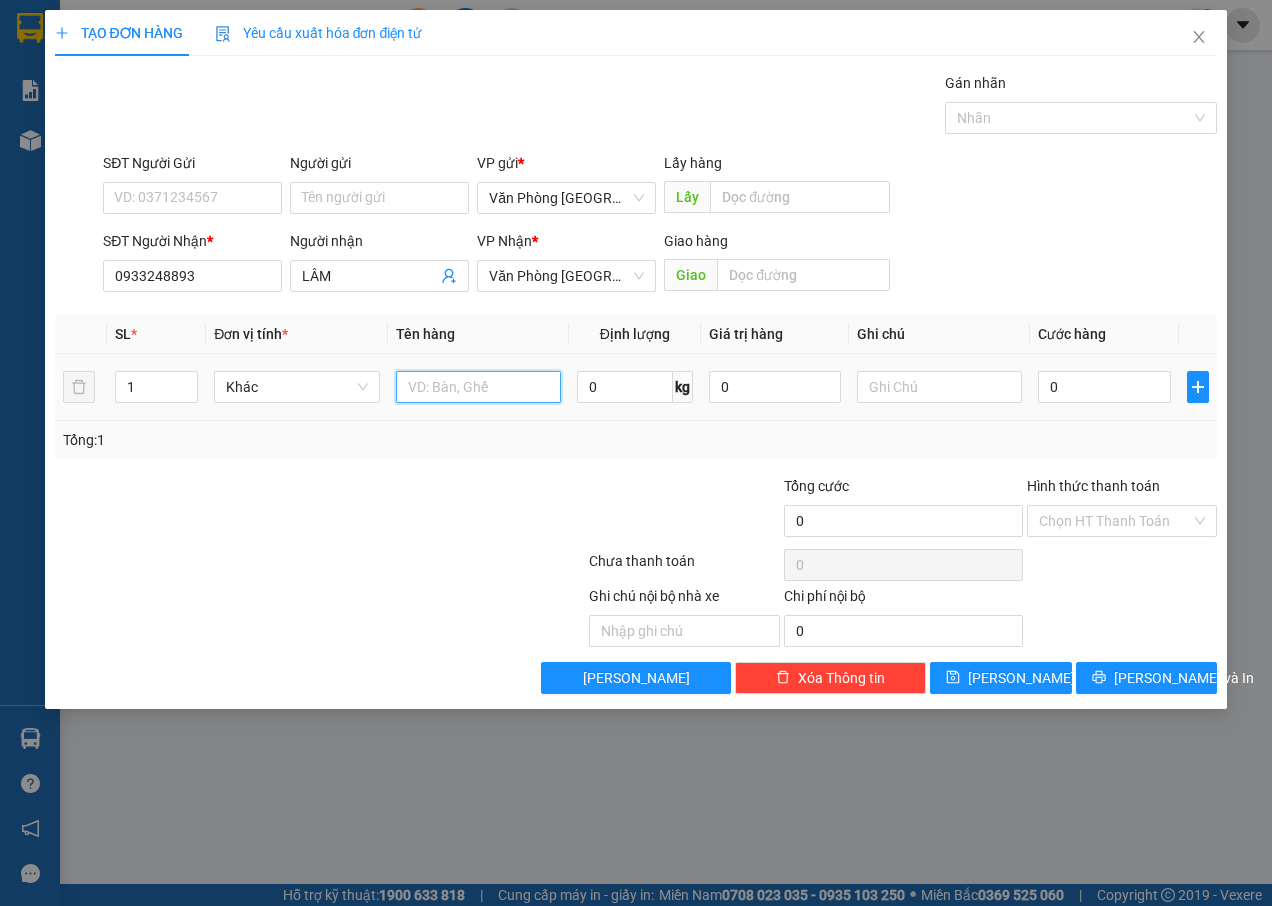 click at bounding box center (478, 387) 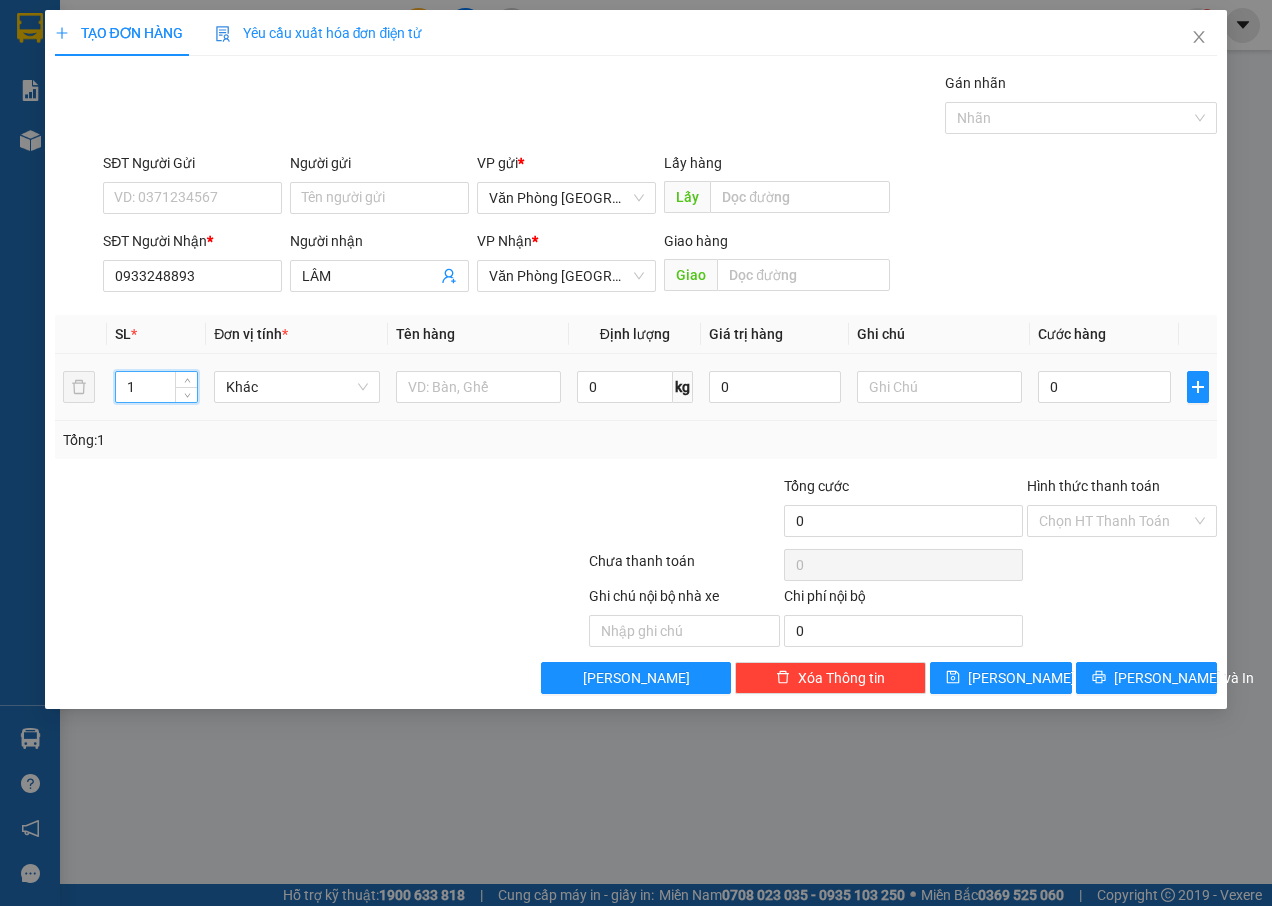 click on "1" at bounding box center (156, 387) 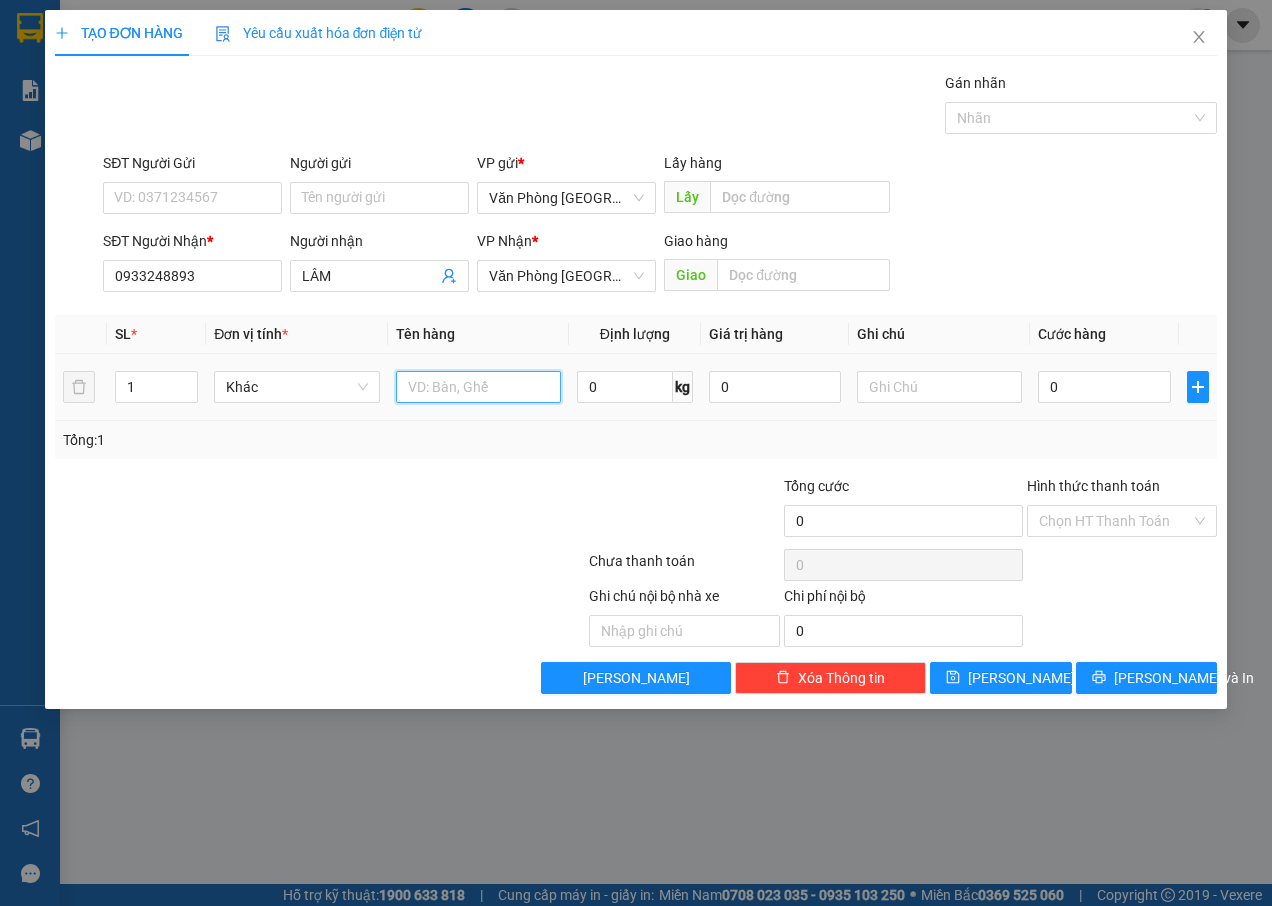 click at bounding box center [478, 387] 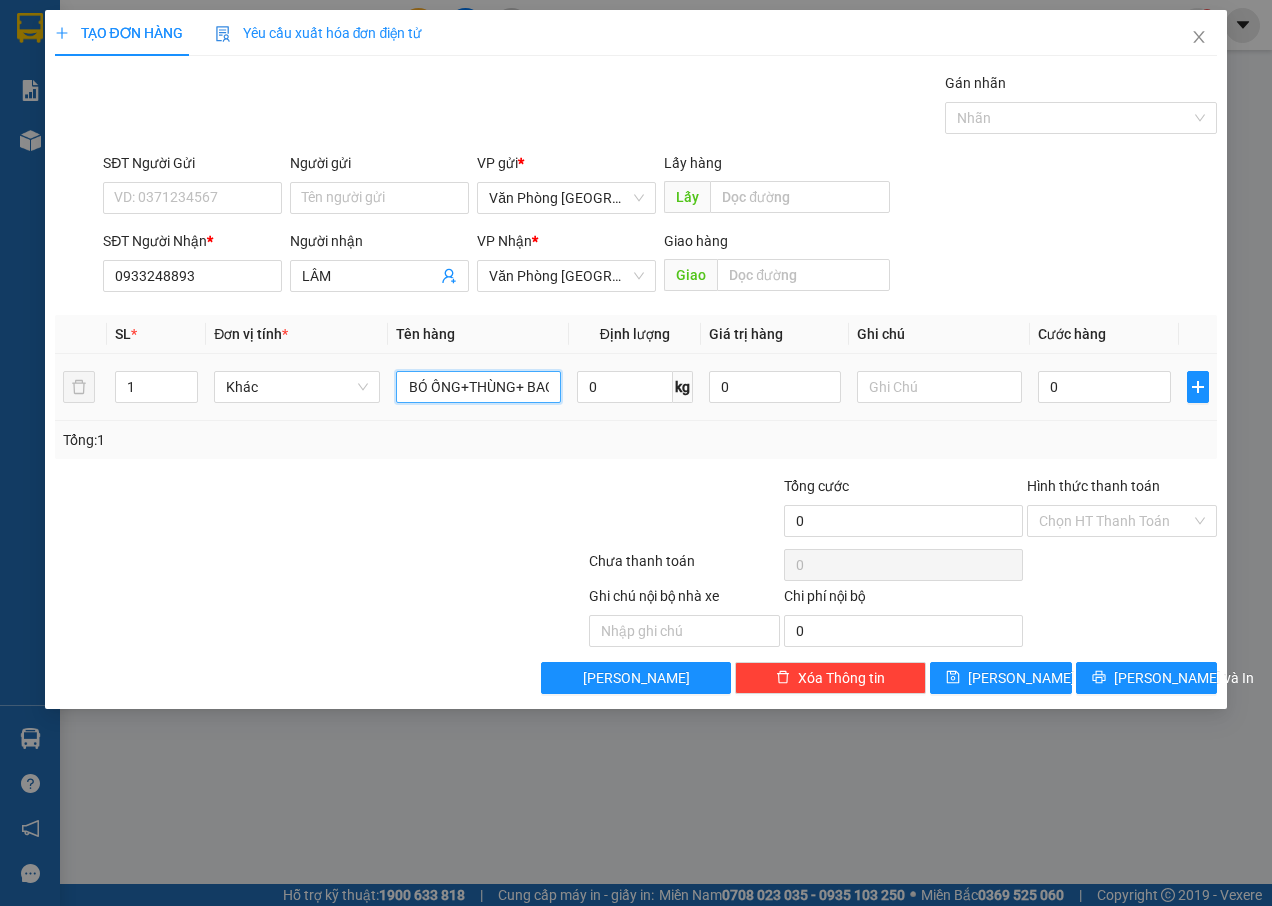 scroll, scrollTop: 0, scrollLeft: 20, axis: horizontal 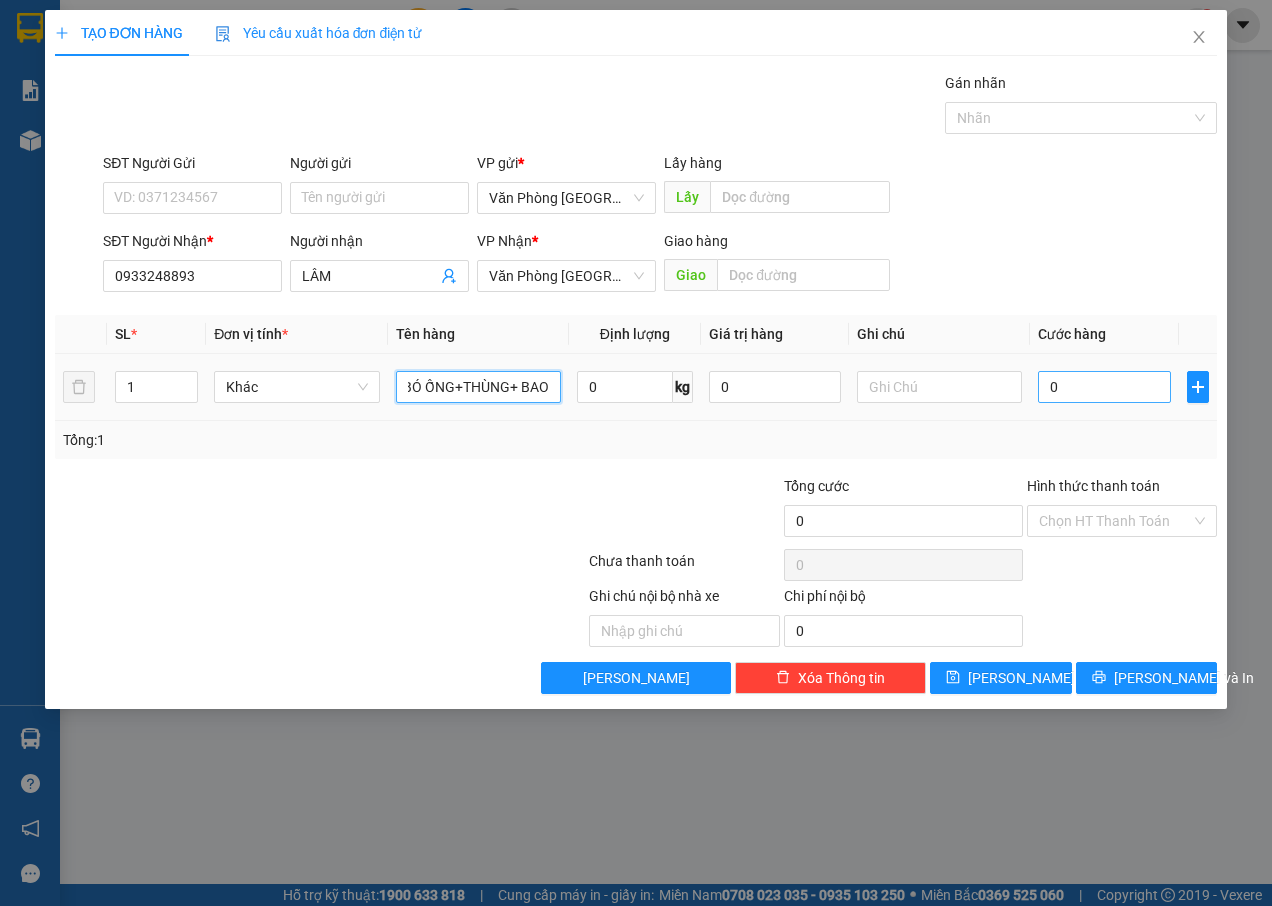 type on "1 BÓ ỐNG+THÙNG+ BAO" 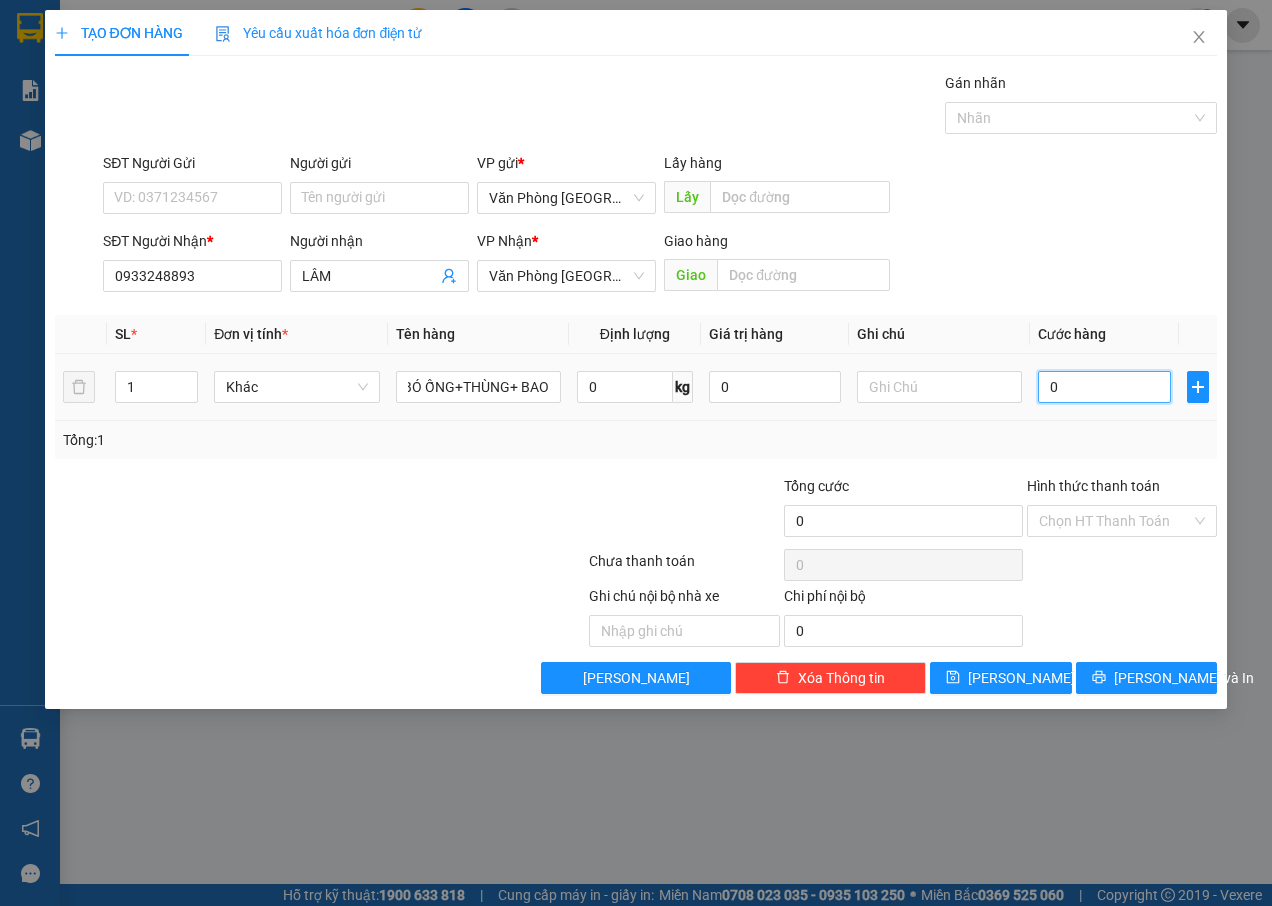scroll, scrollTop: 0, scrollLeft: 0, axis: both 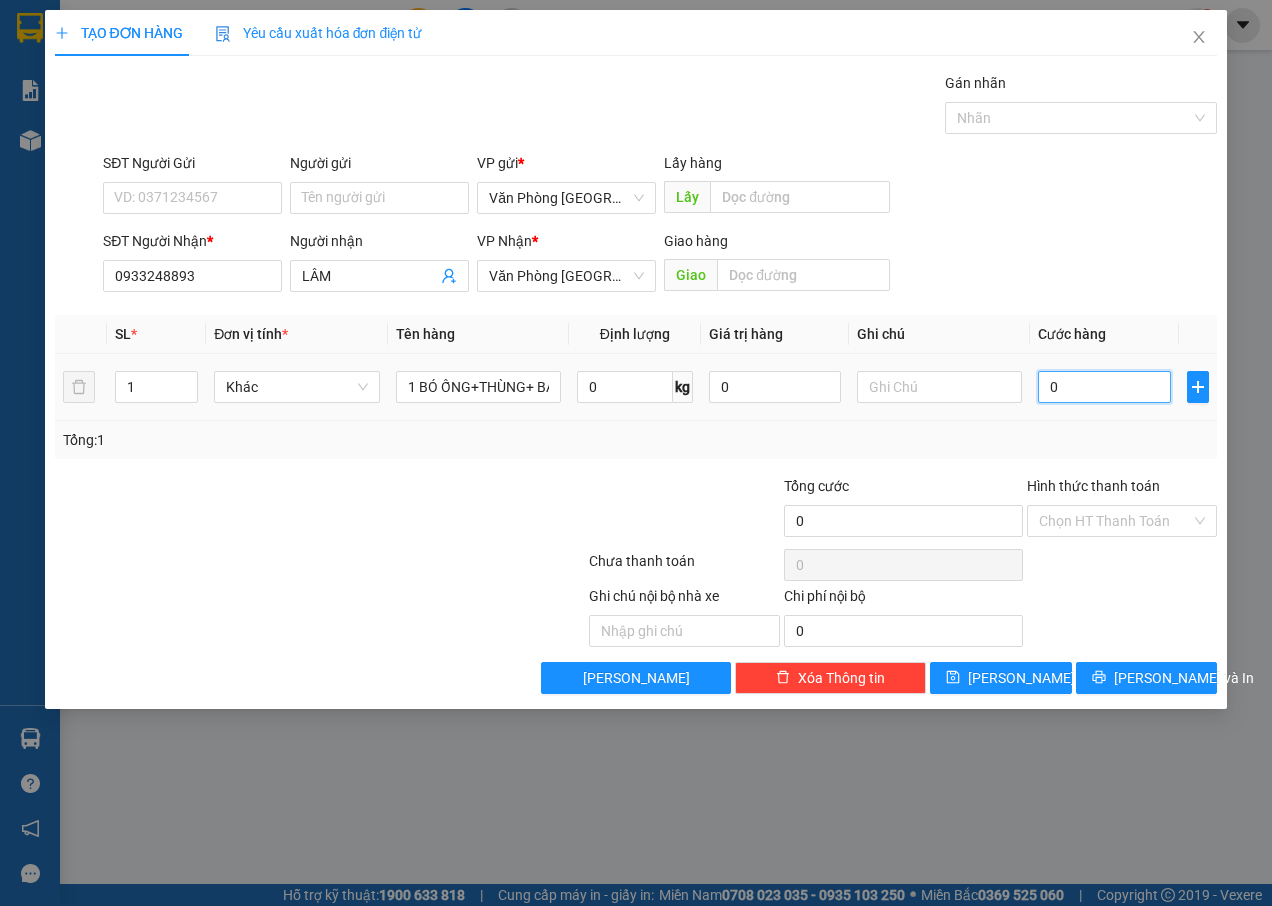 click on "0" at bounding box center (1104, 387) 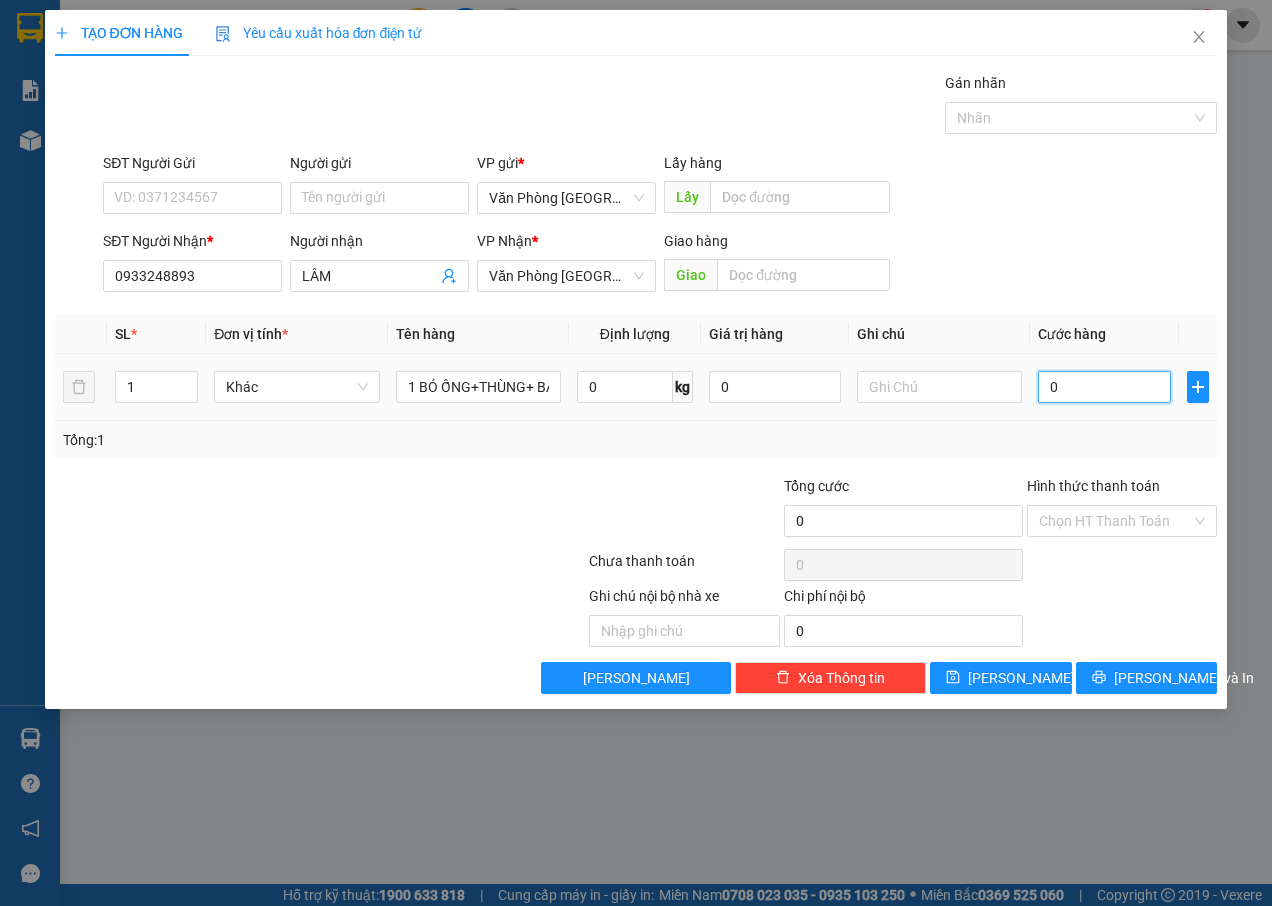 type on "2" 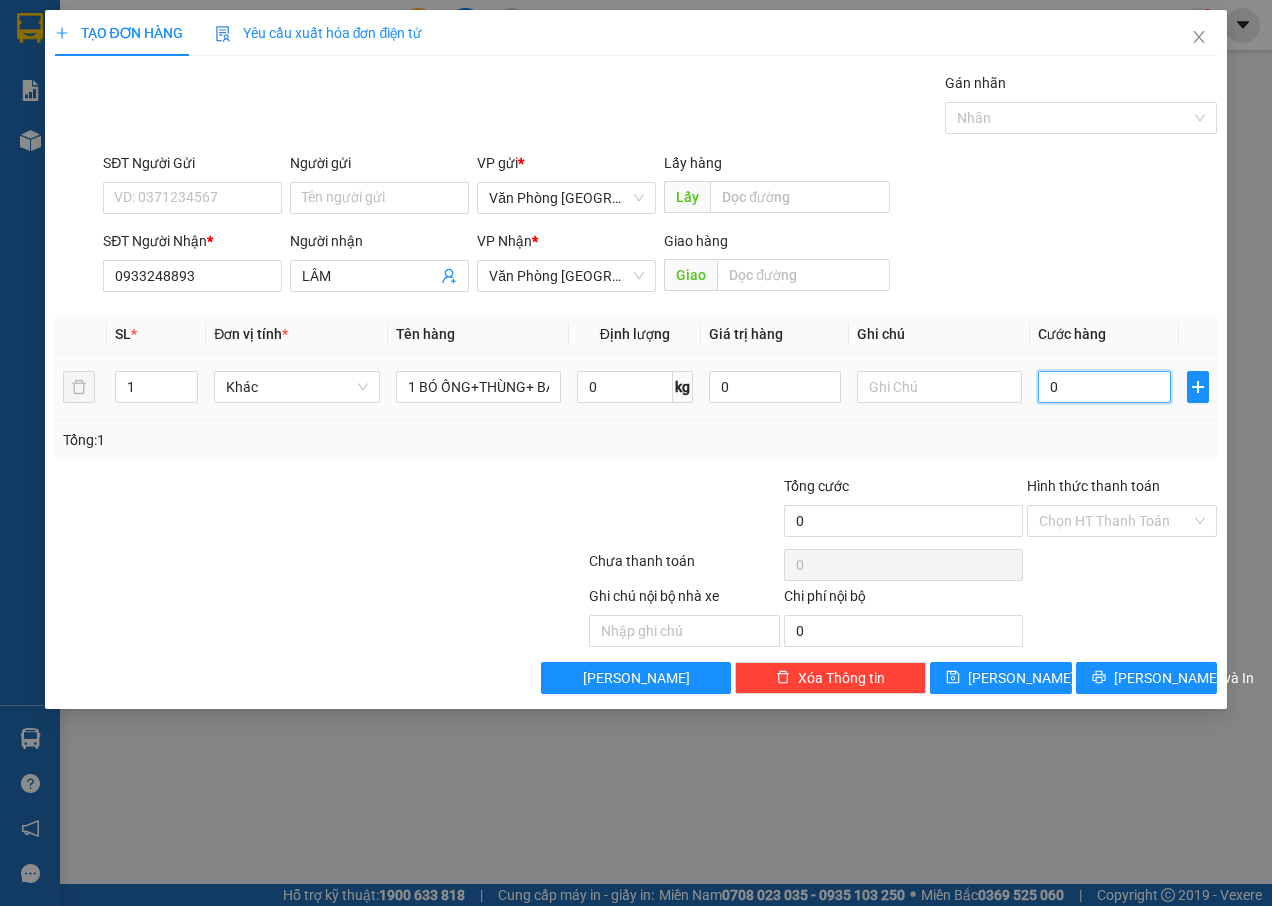 type on "2" 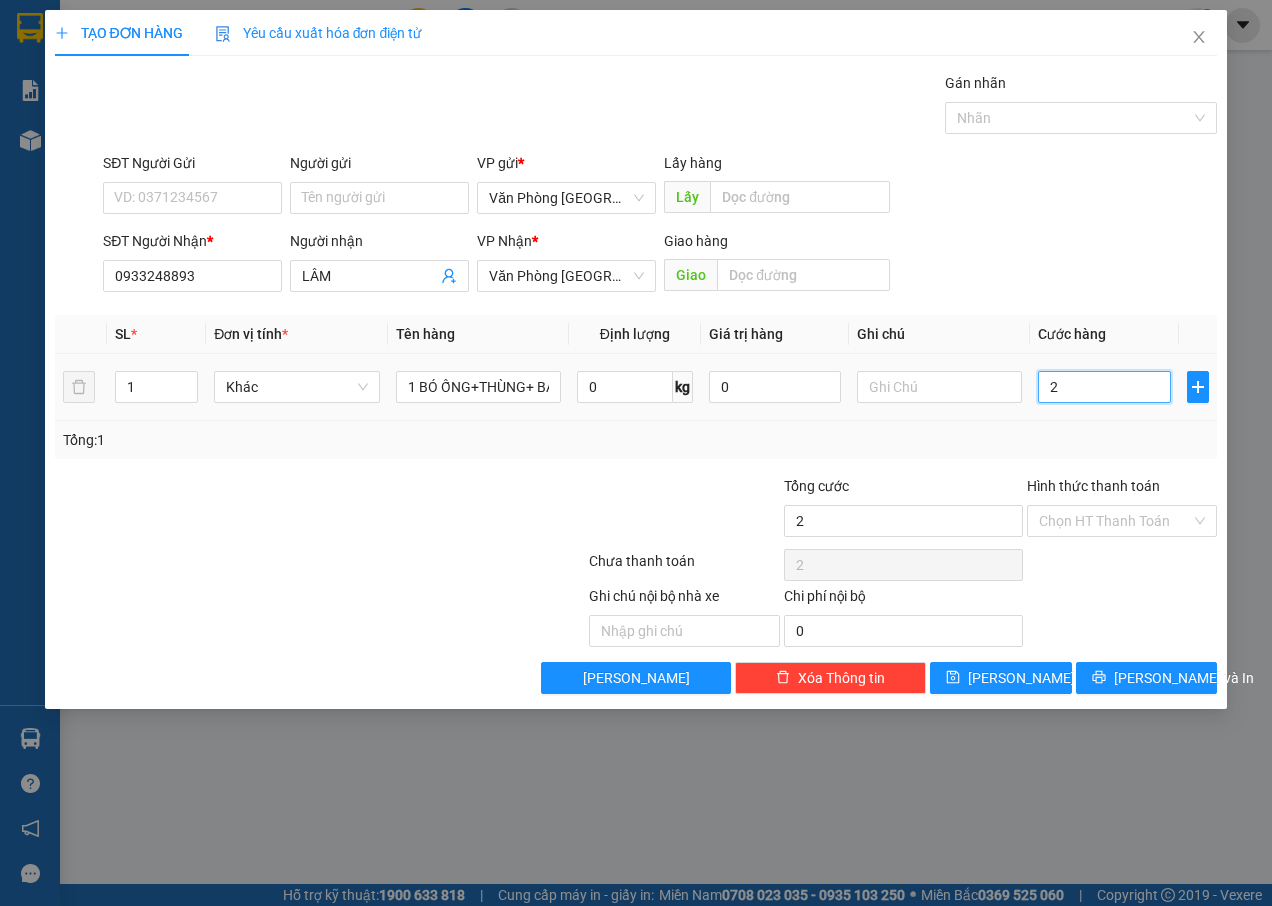 type on "25" 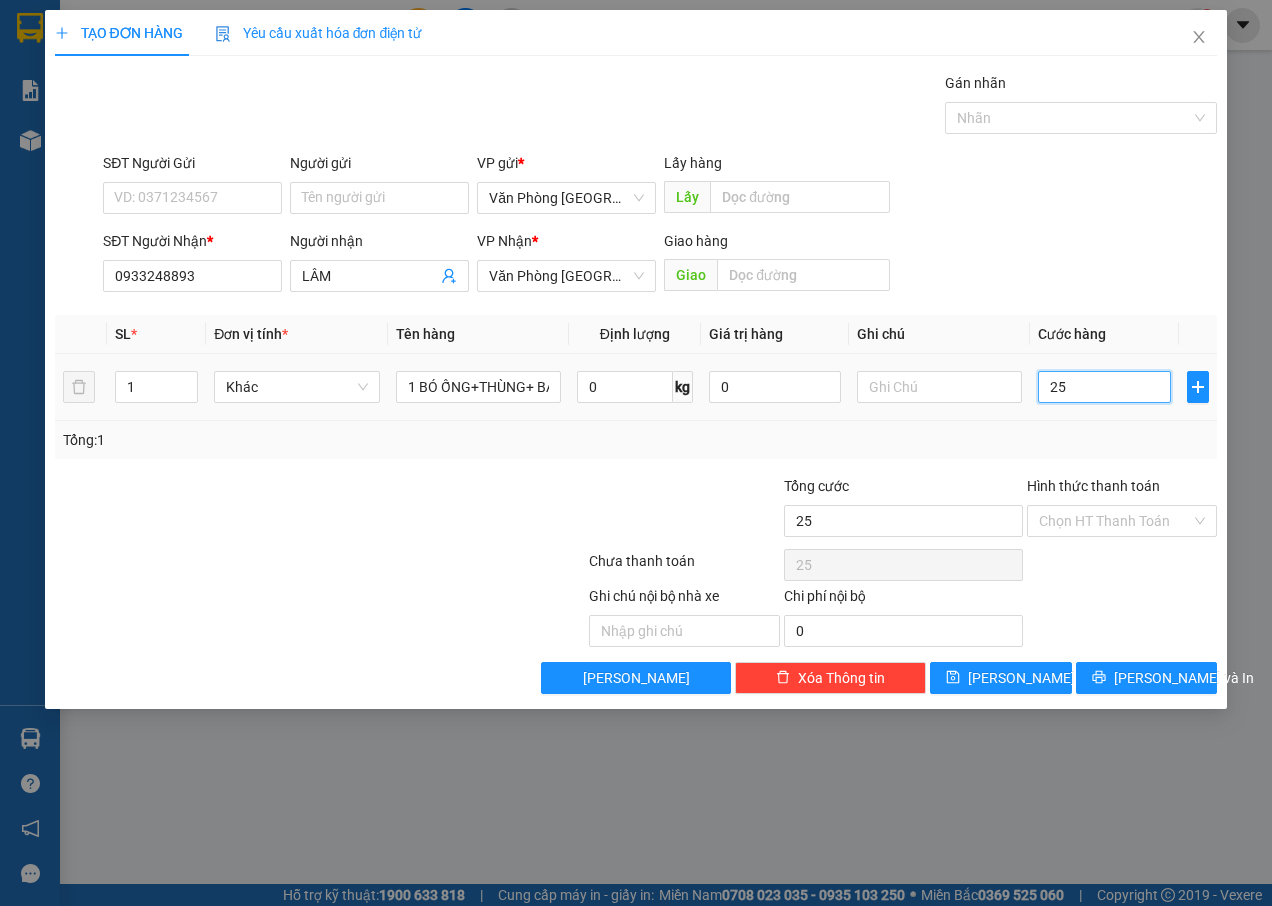 type on "250" 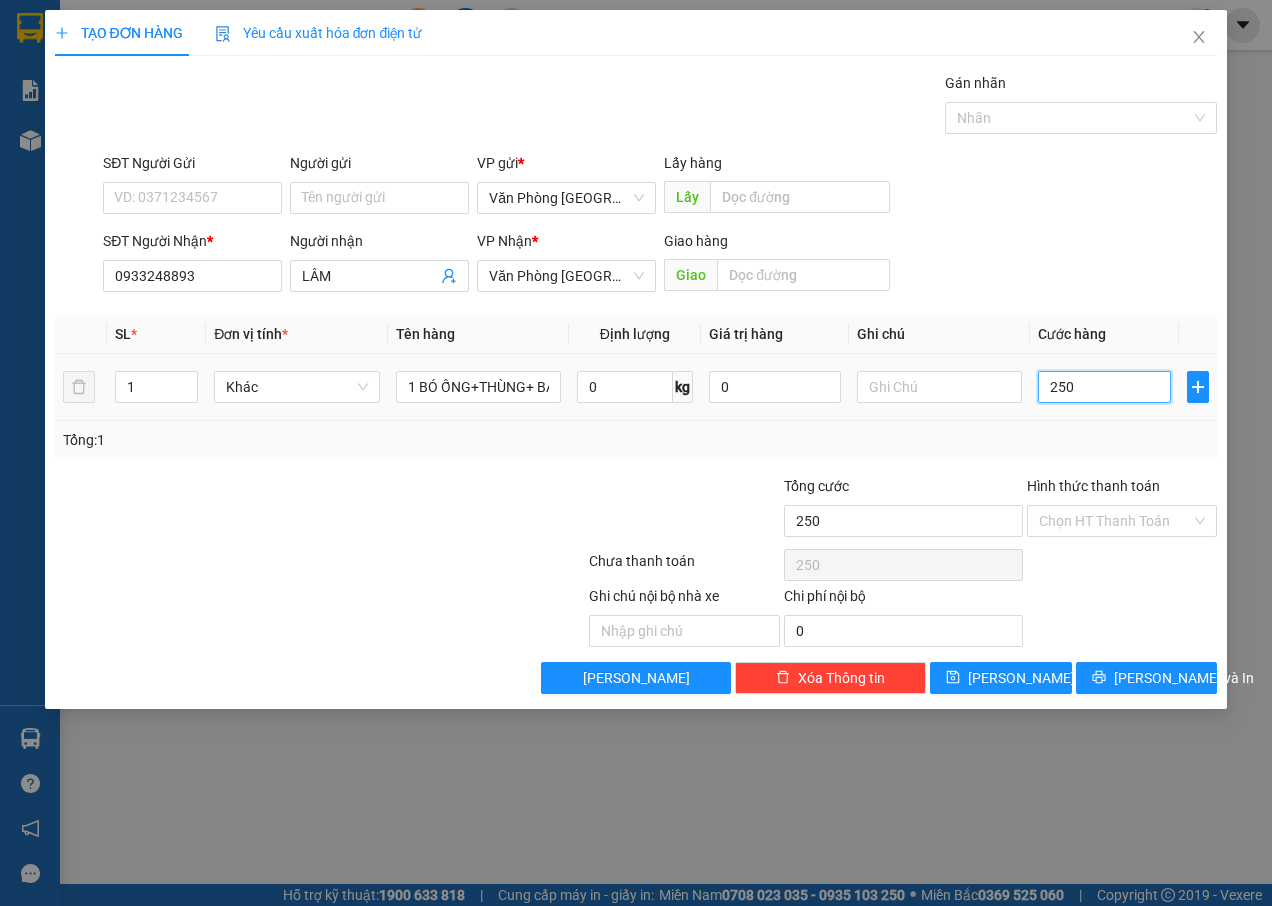 type on "2.500" 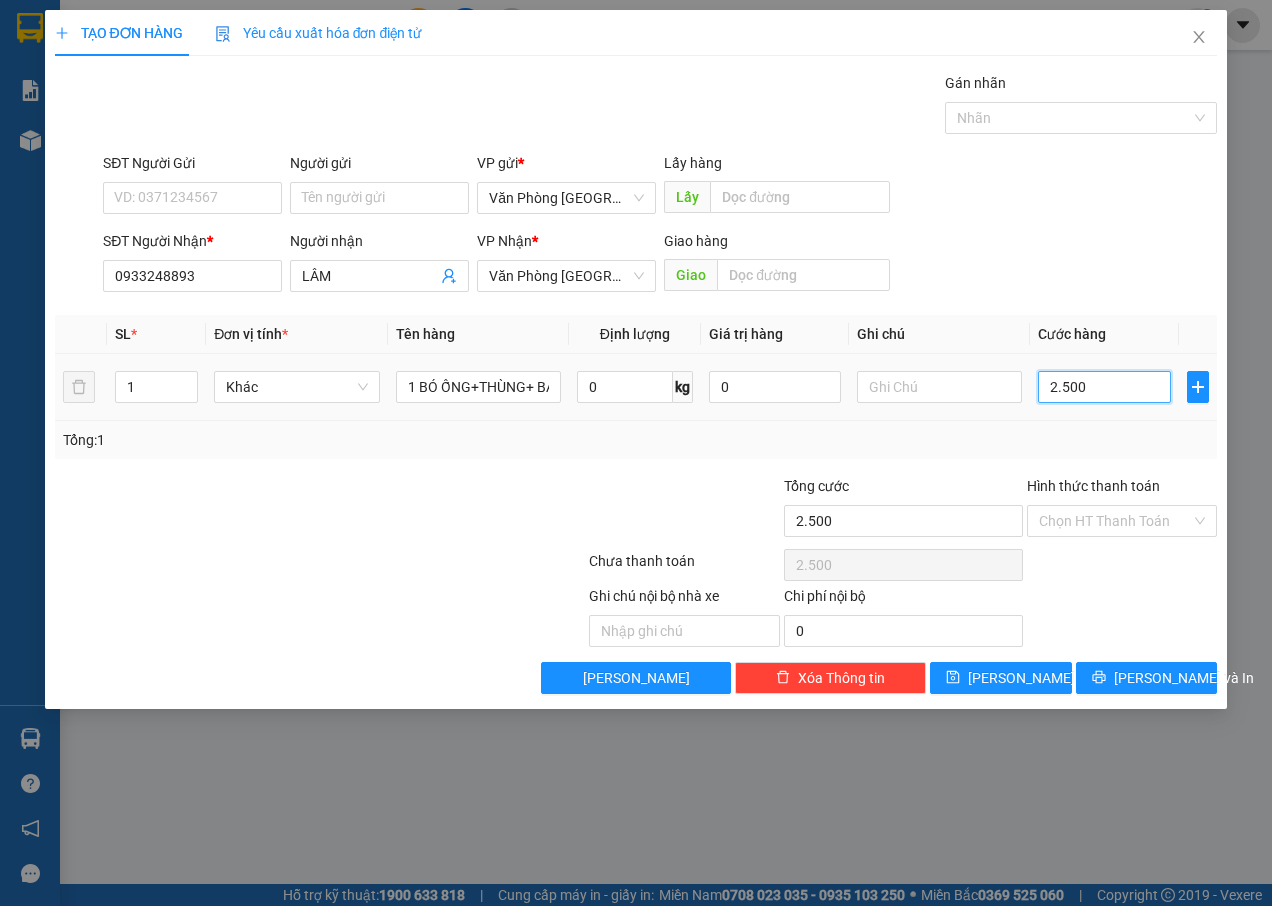 type on "25.000" 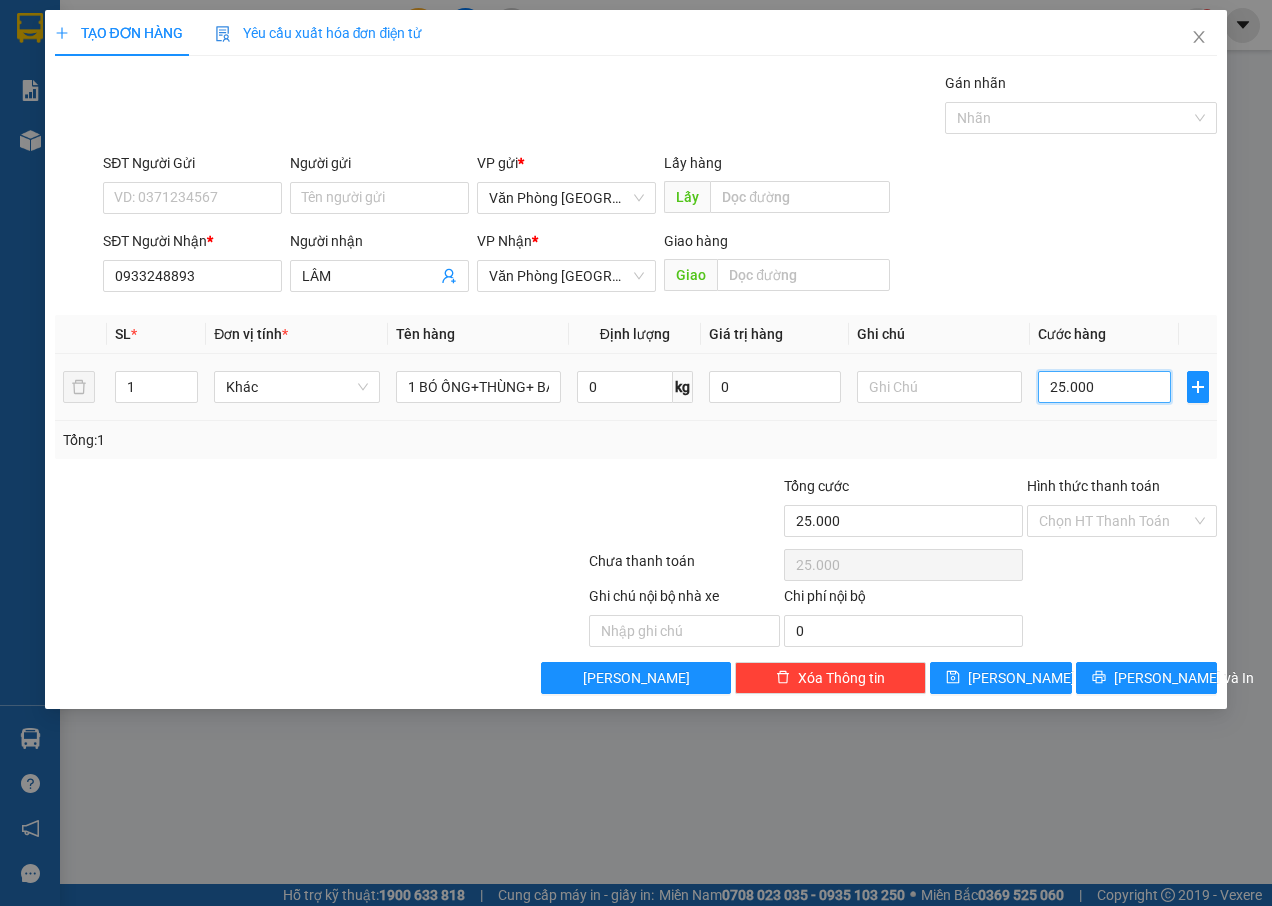 type on "2.500" 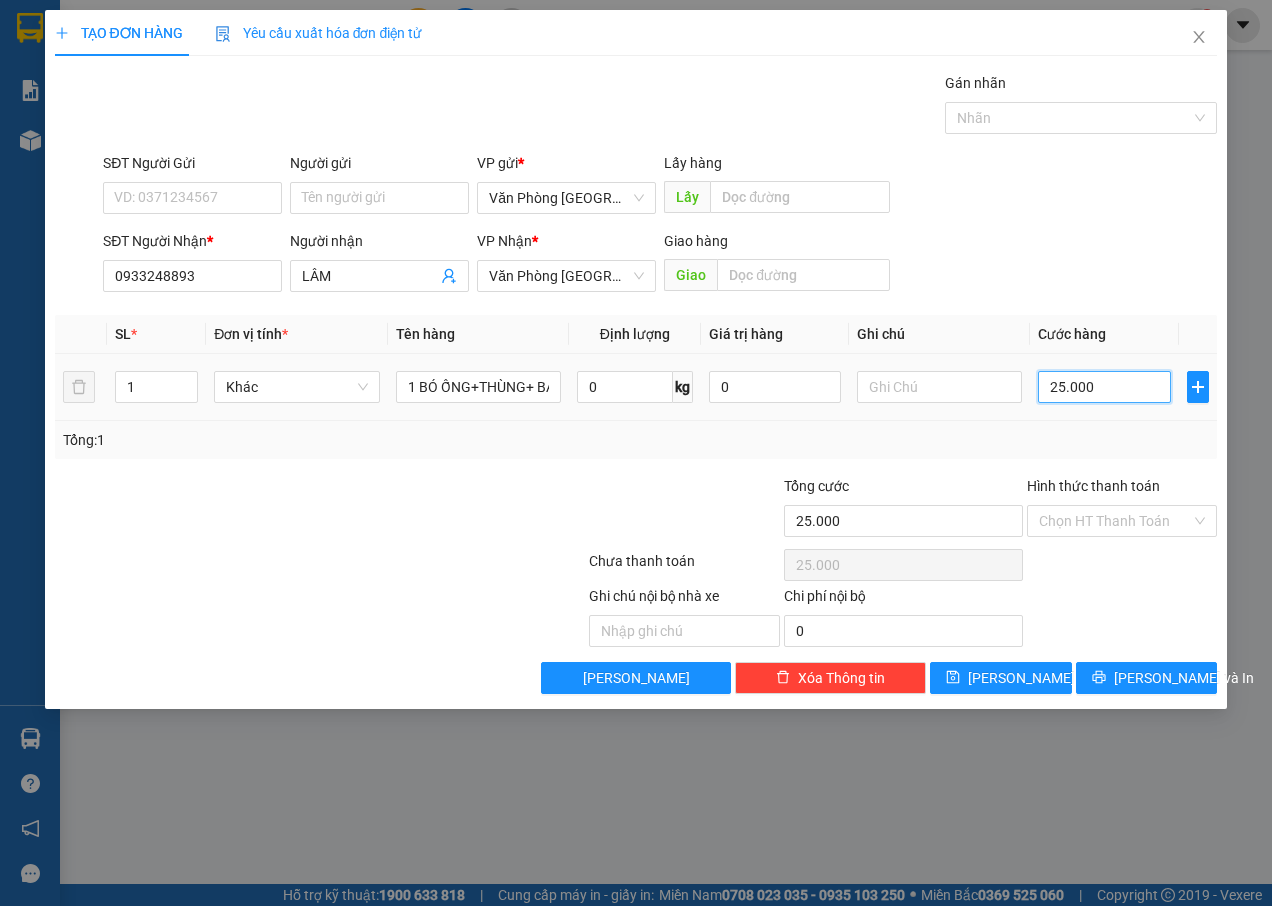 type on "2.500" 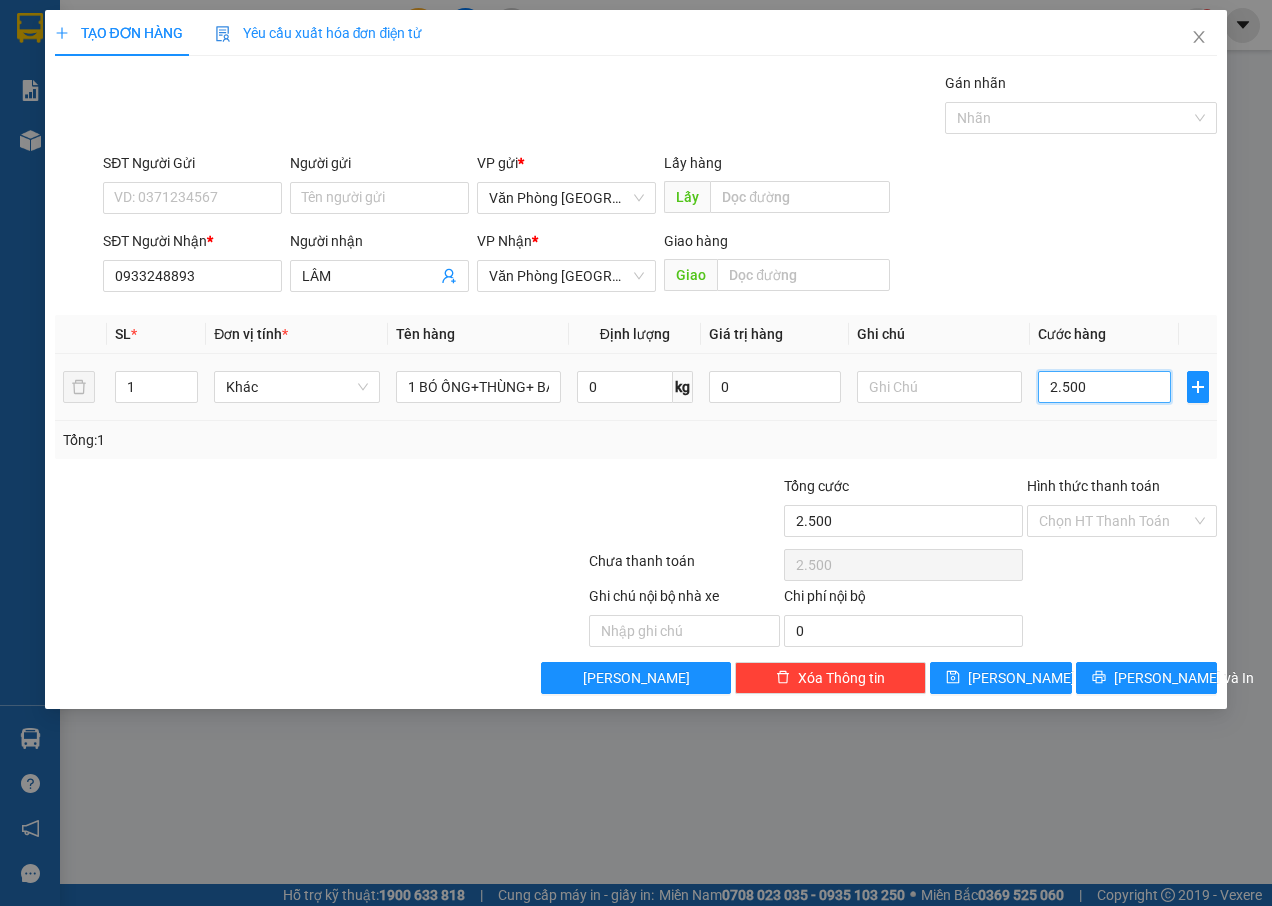 type on "250" 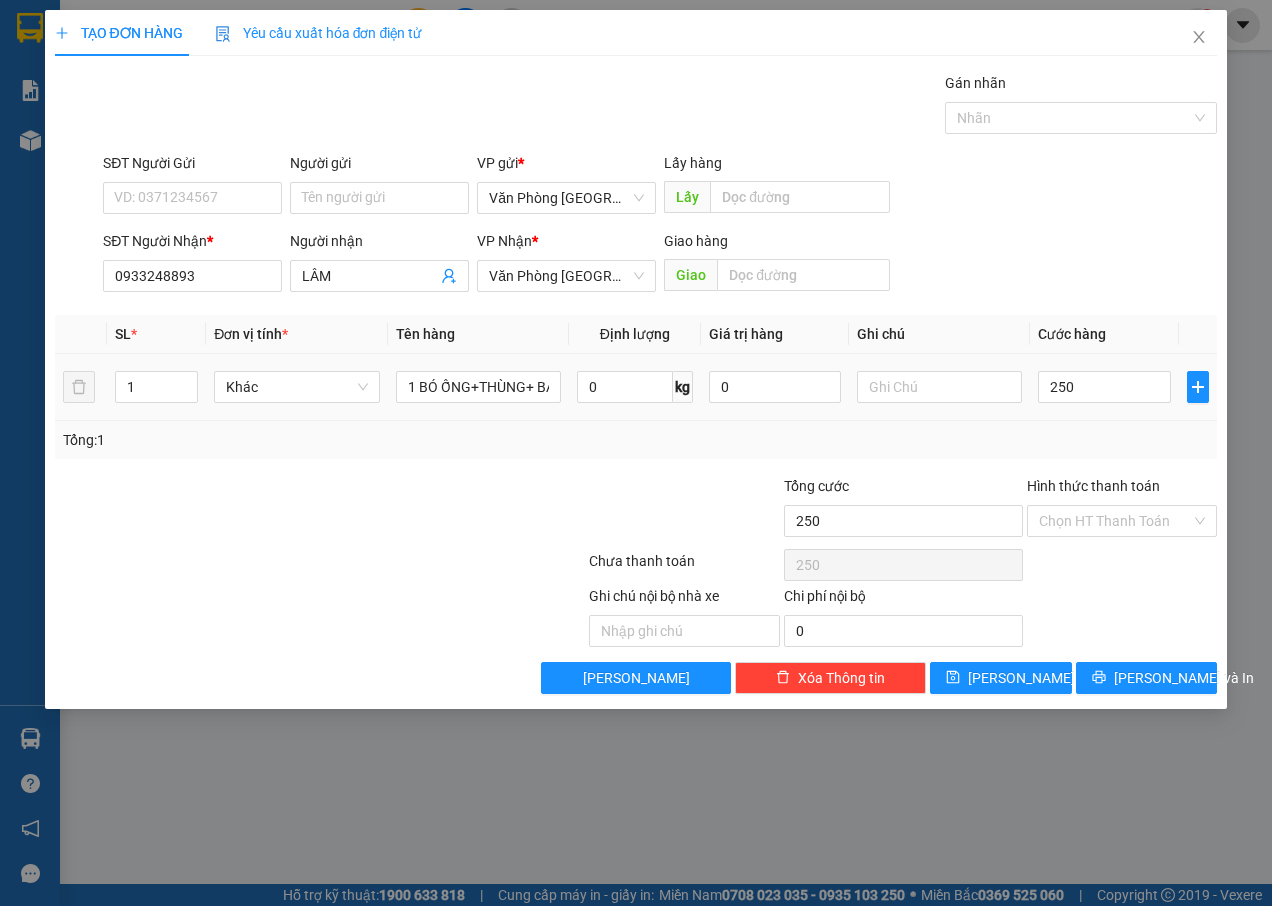 type on "250.000" 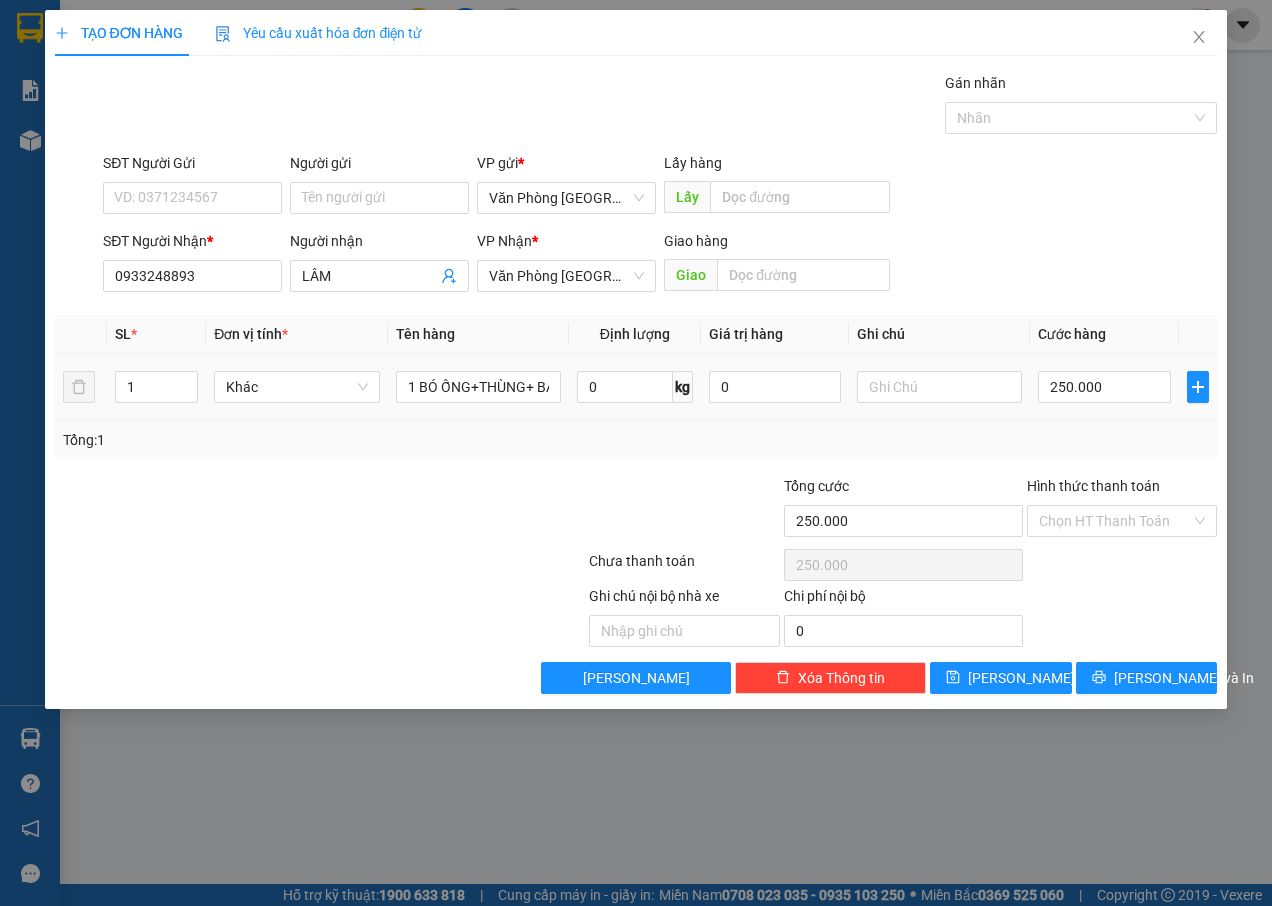 click on "250.000" at bounding box center [1104, 387] 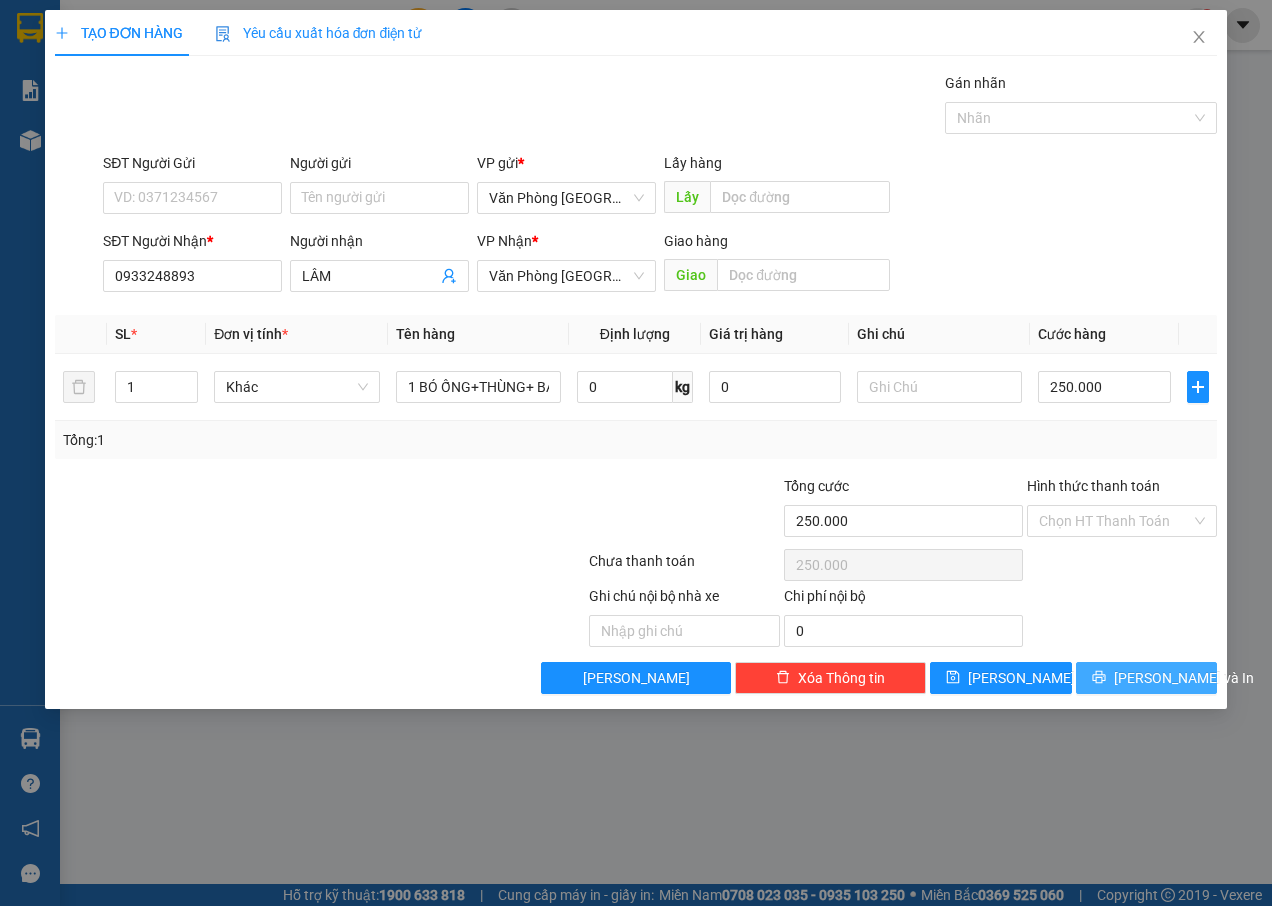 click on "[PERSON_NAME] và In" at bounding box center [1184, 678] 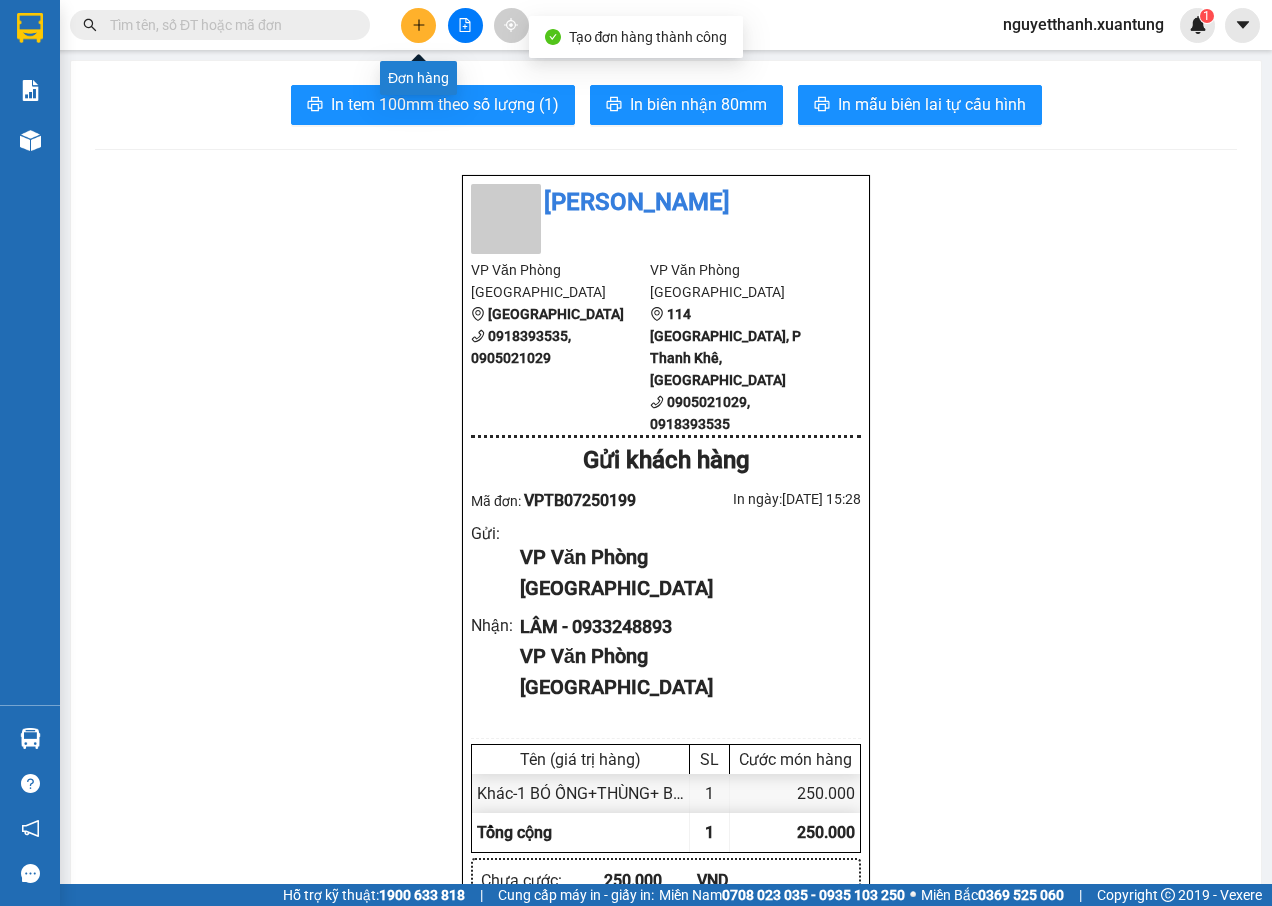 click 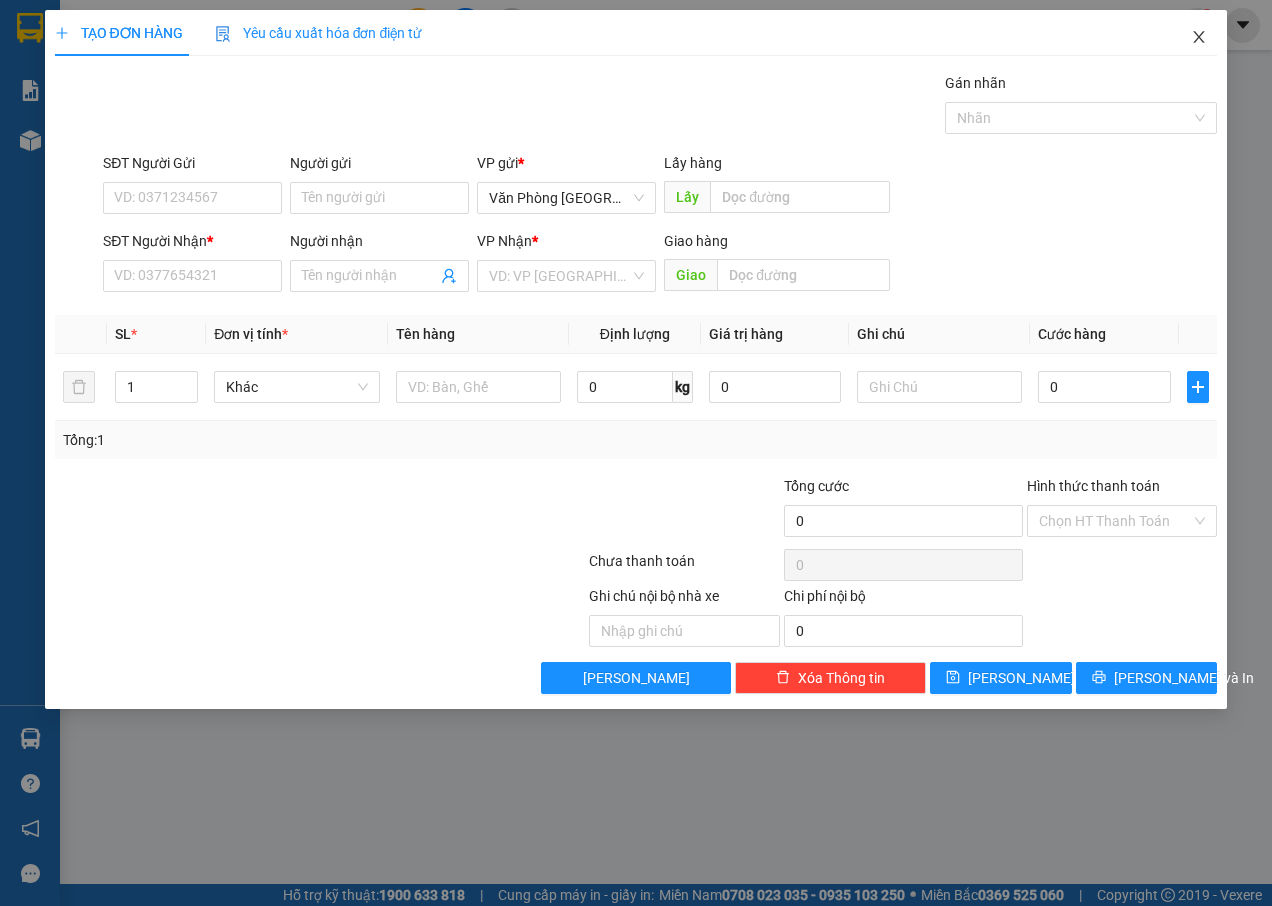 click 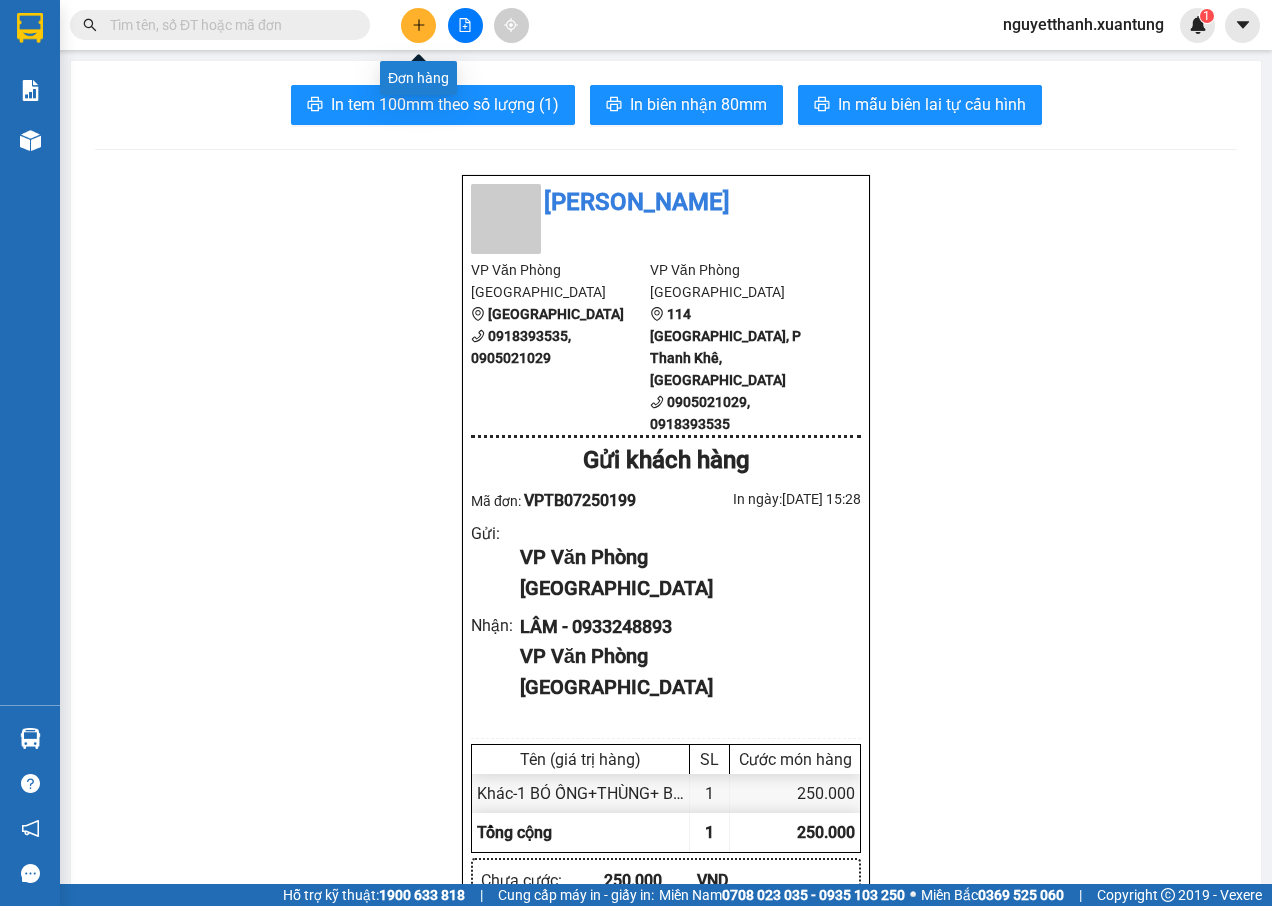click 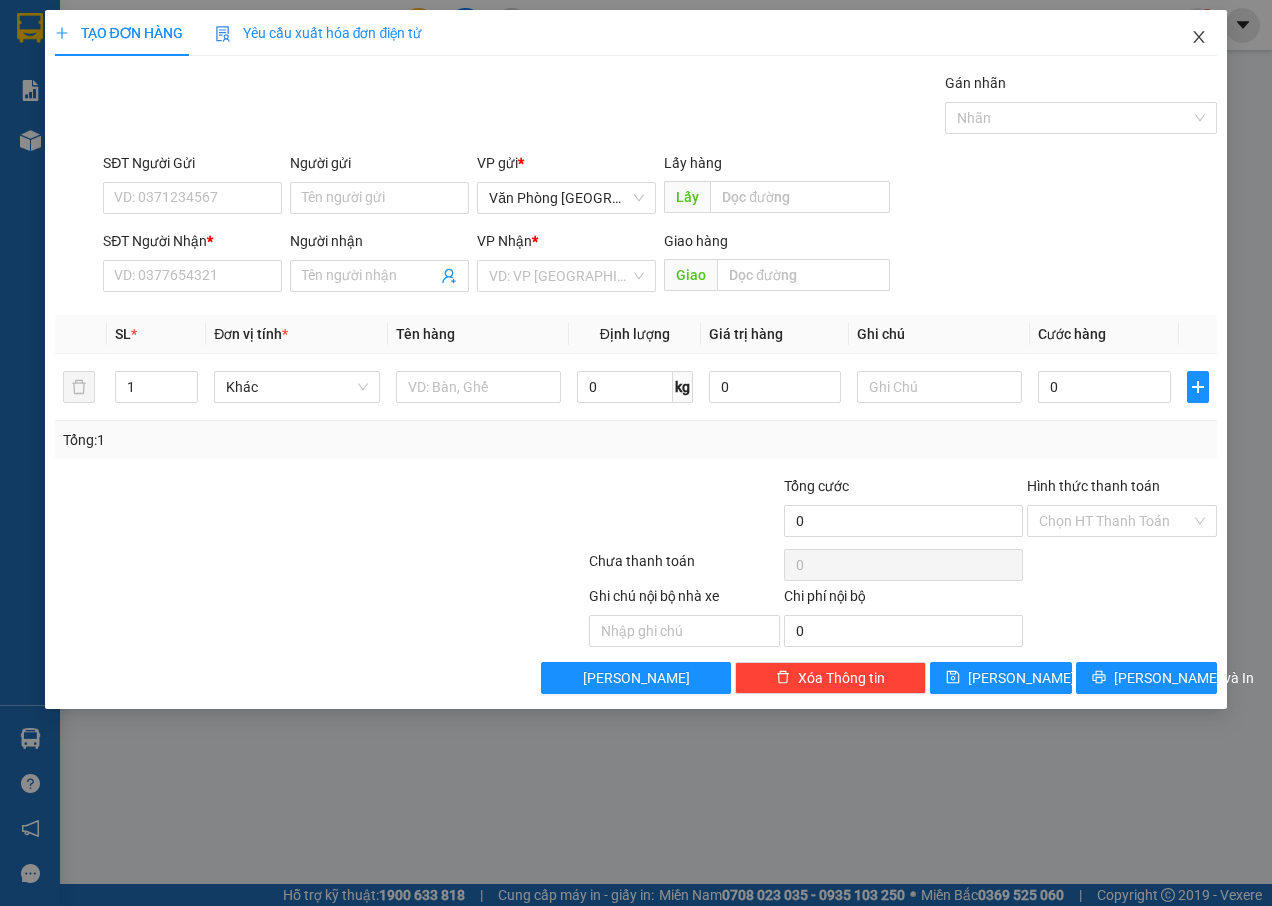 click 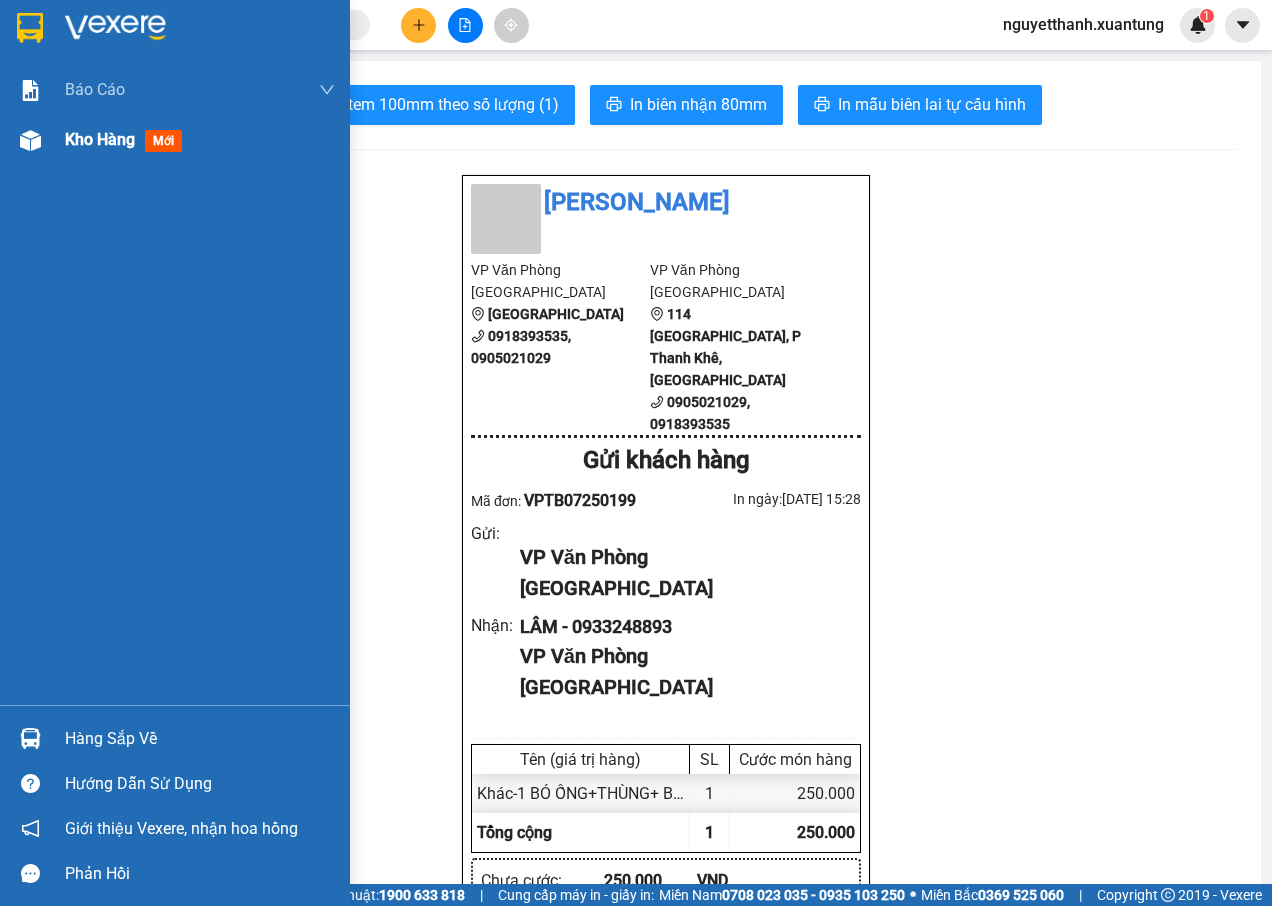 click on "mới" at bounding box center (163, 141) 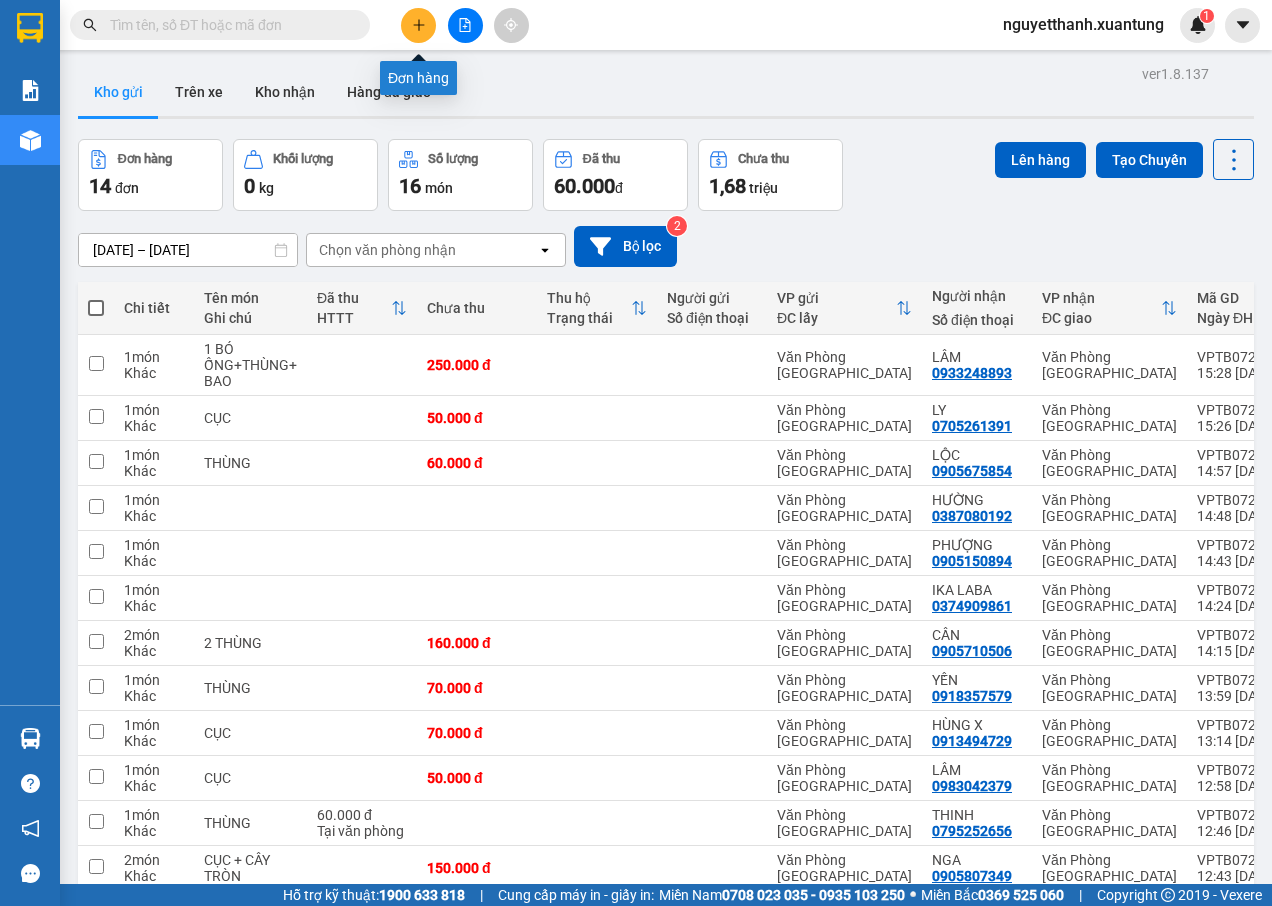 click 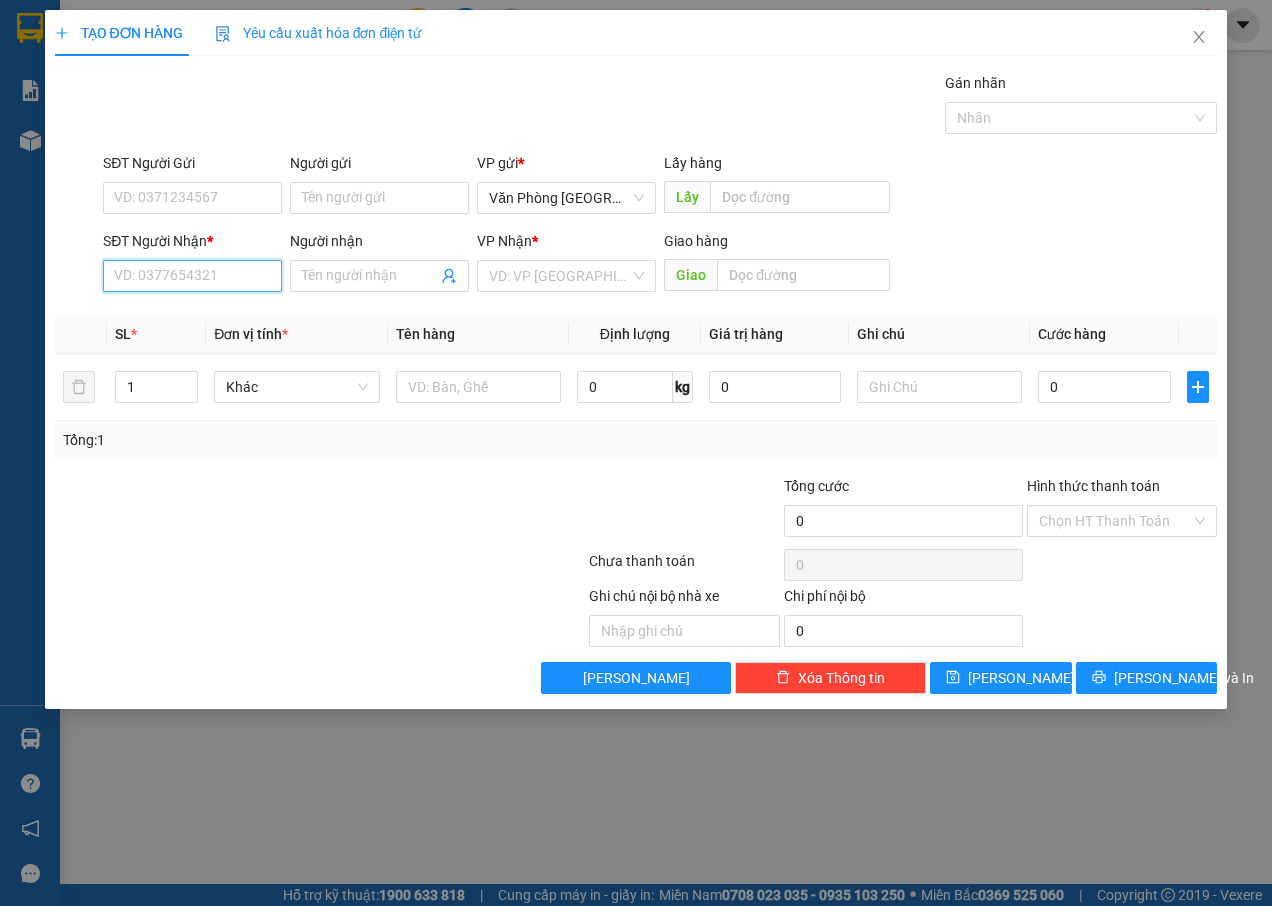 click on "SĐT Người Nhận  *" at bounding box center [192, 276] 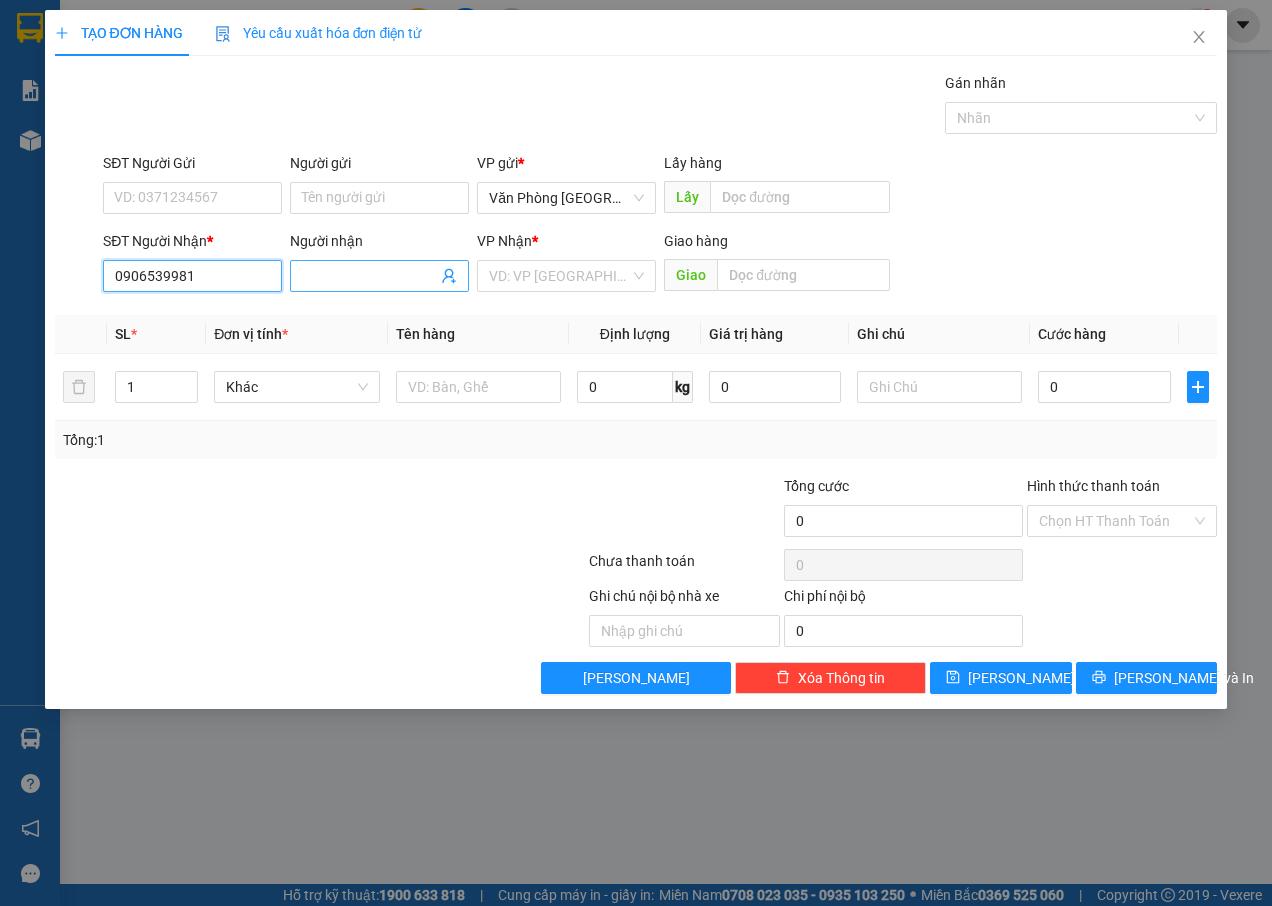 type on "0906539981" 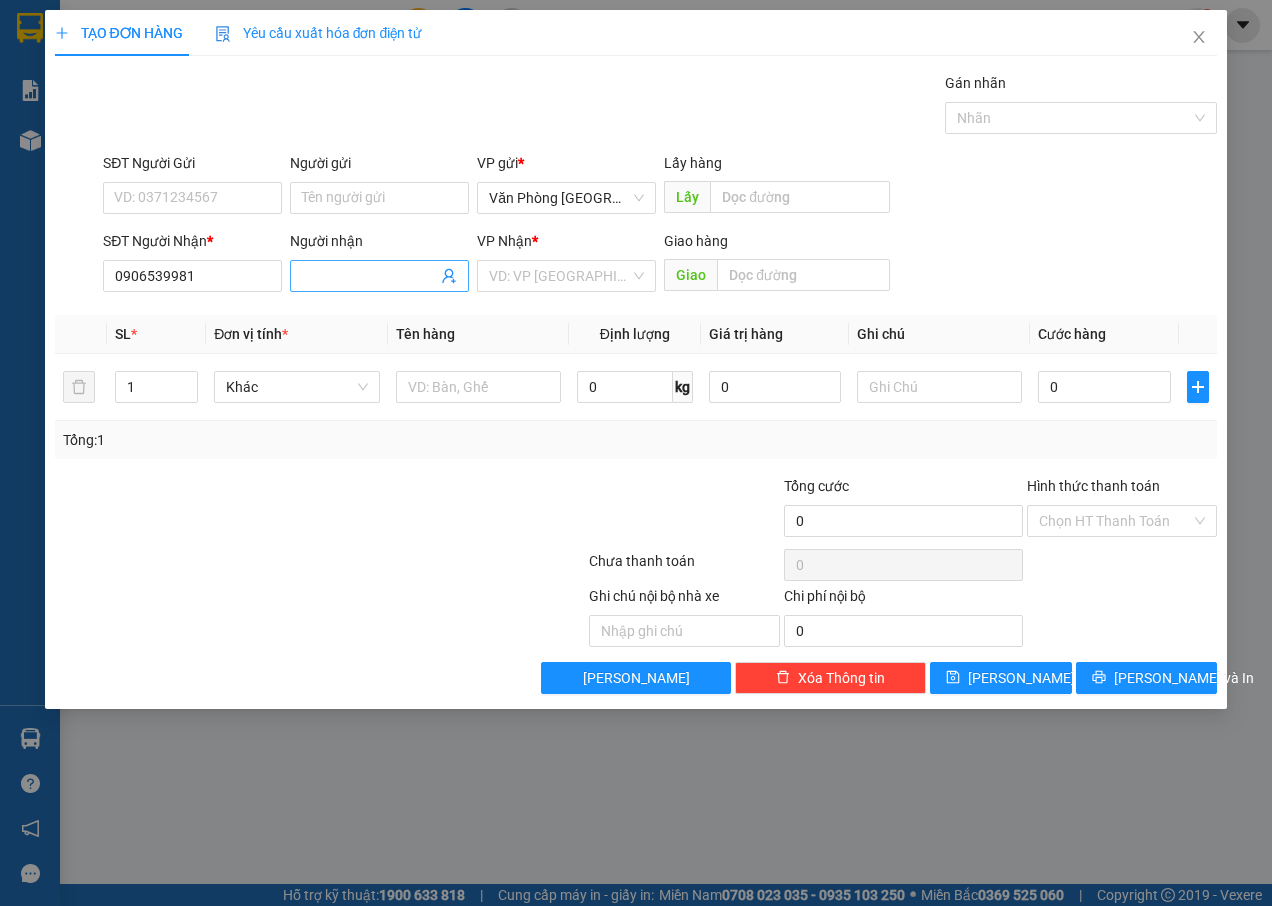 click on "Người nhận" at bounding box center (369, 276) 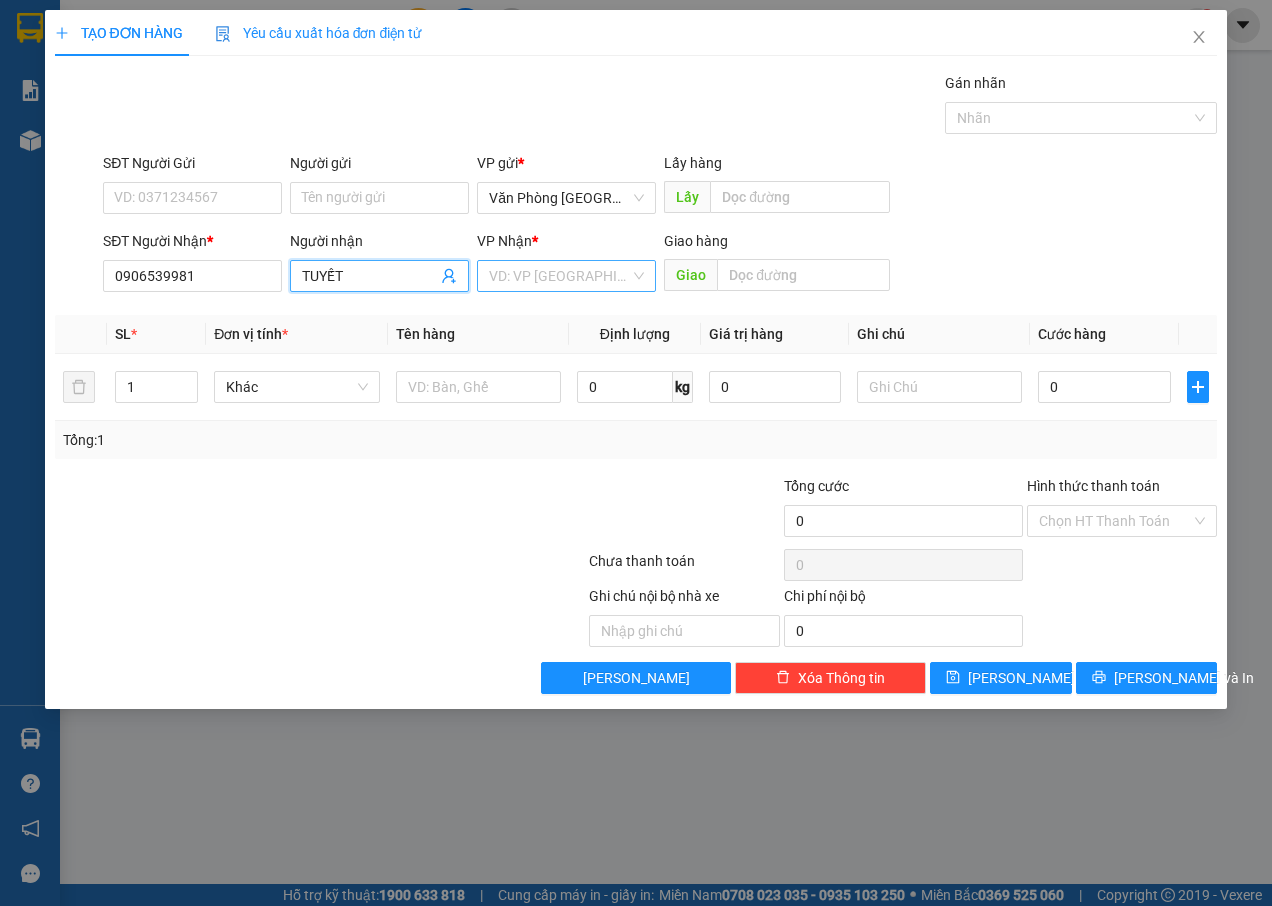 click on "VD: VP [GEOGRAPHIC_DATA]" at bounding box center (566, 276) 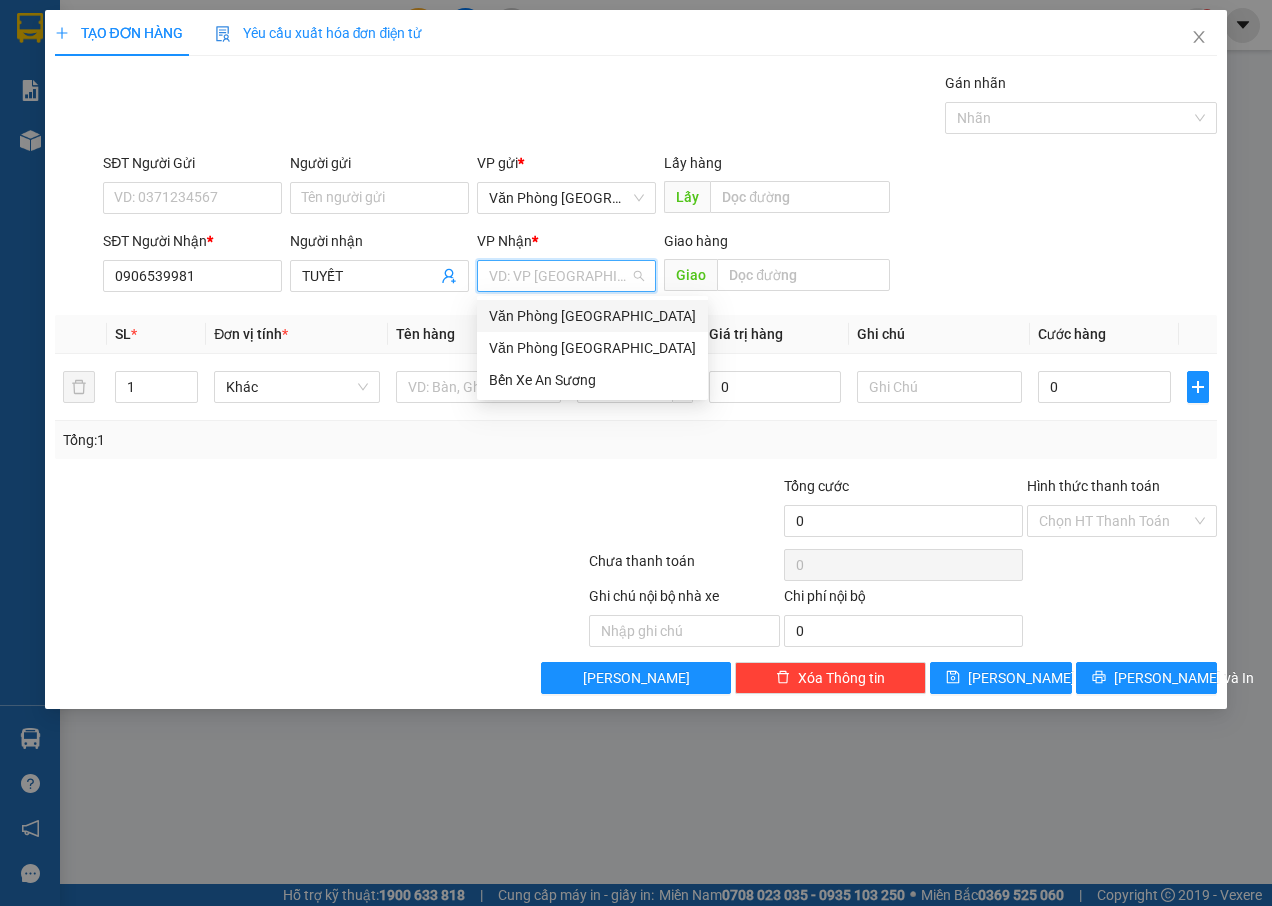 click on "Văn Phòng [GEOGRAPHIC_DATA]" at bounding box center (592, 316) 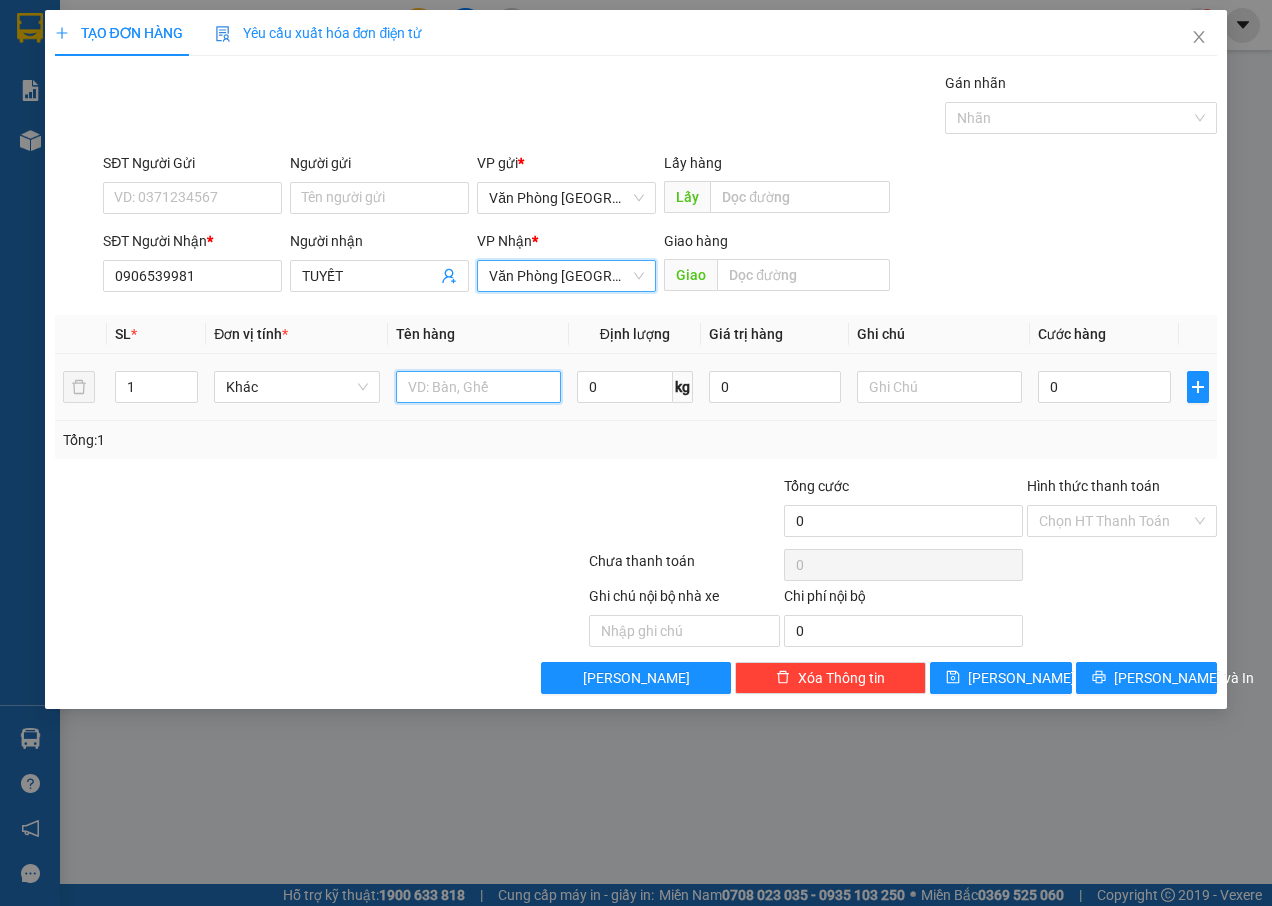 click at bounding box center [478, 387] 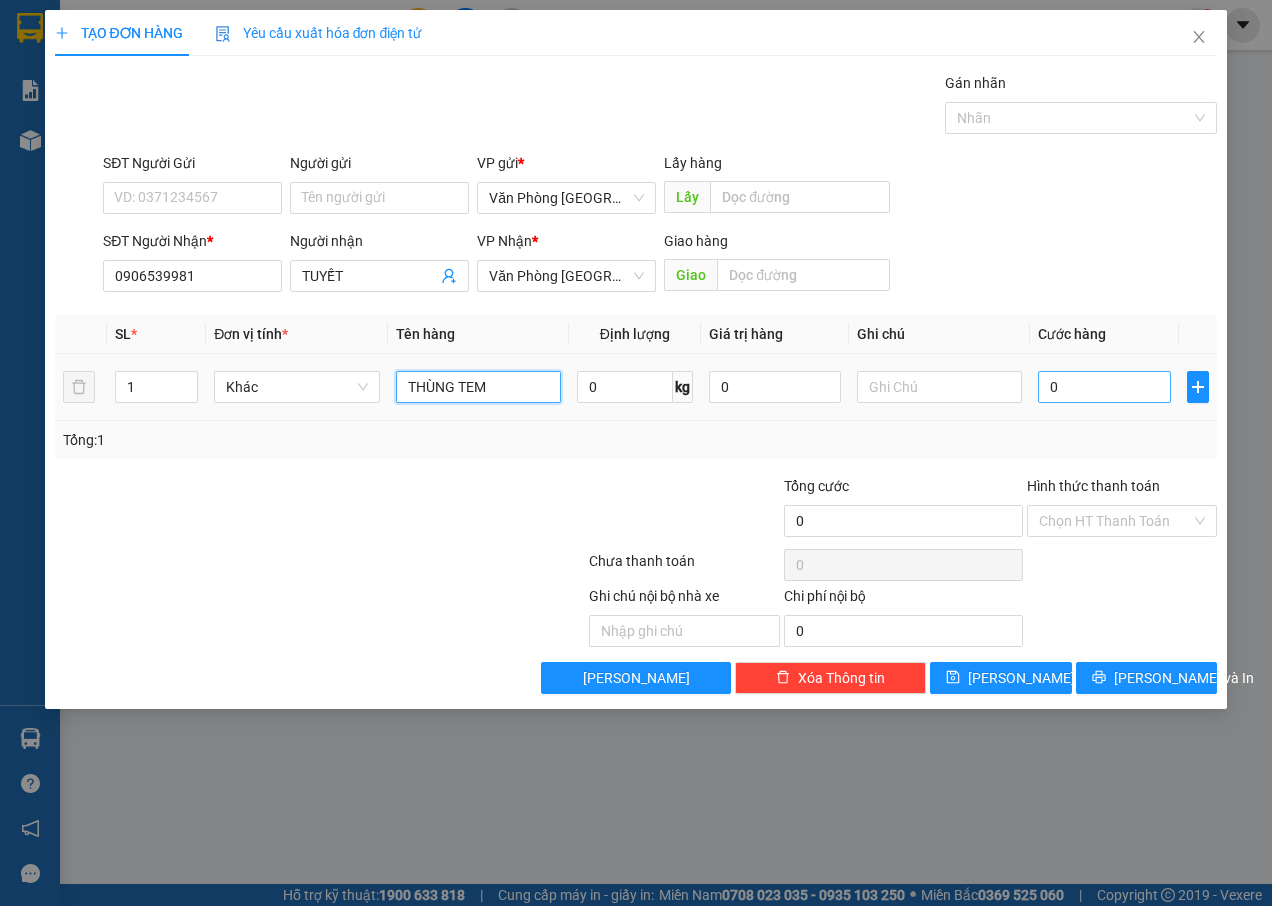 type on "THÙNG TEM" 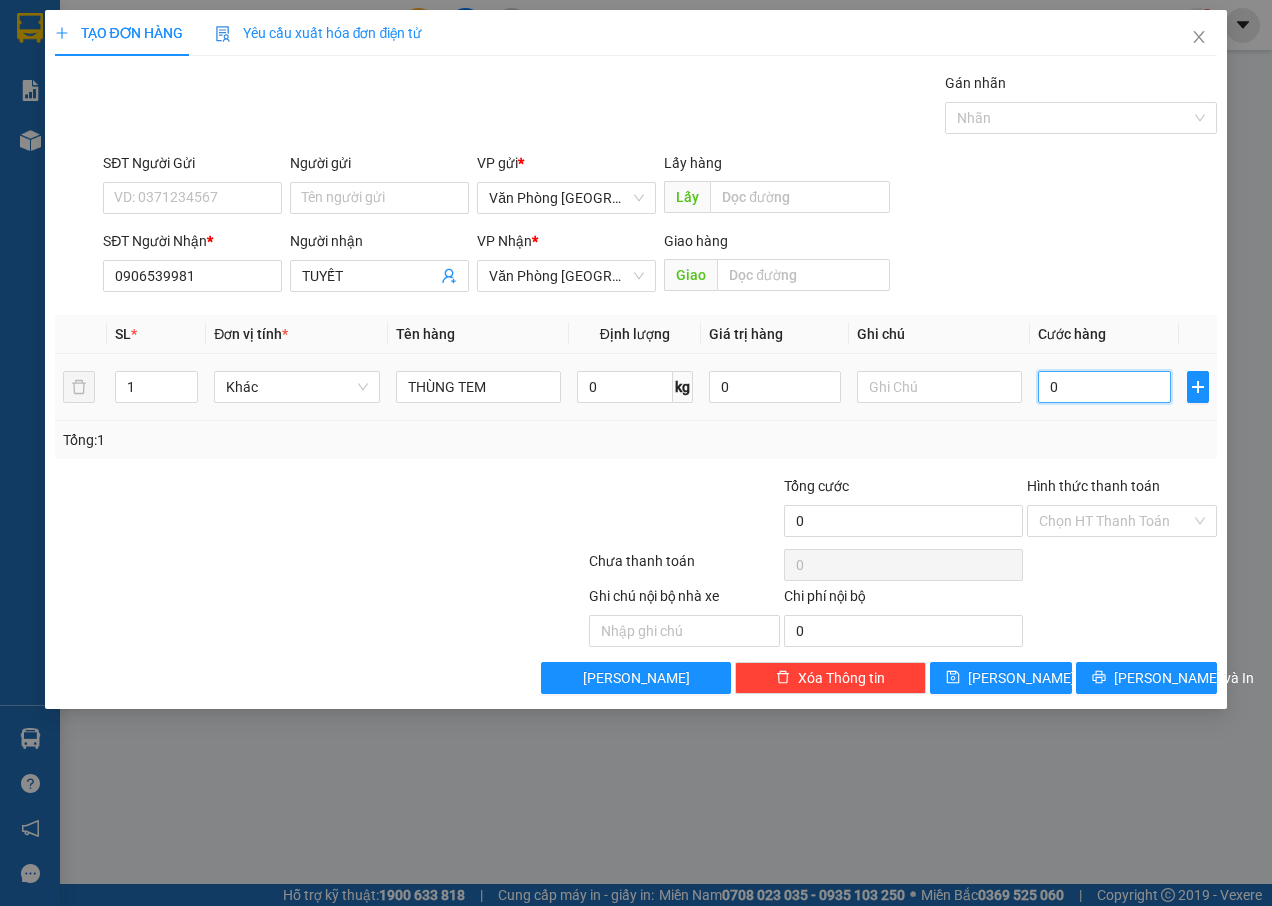 click on "0" at bounding box center (1104, 387) 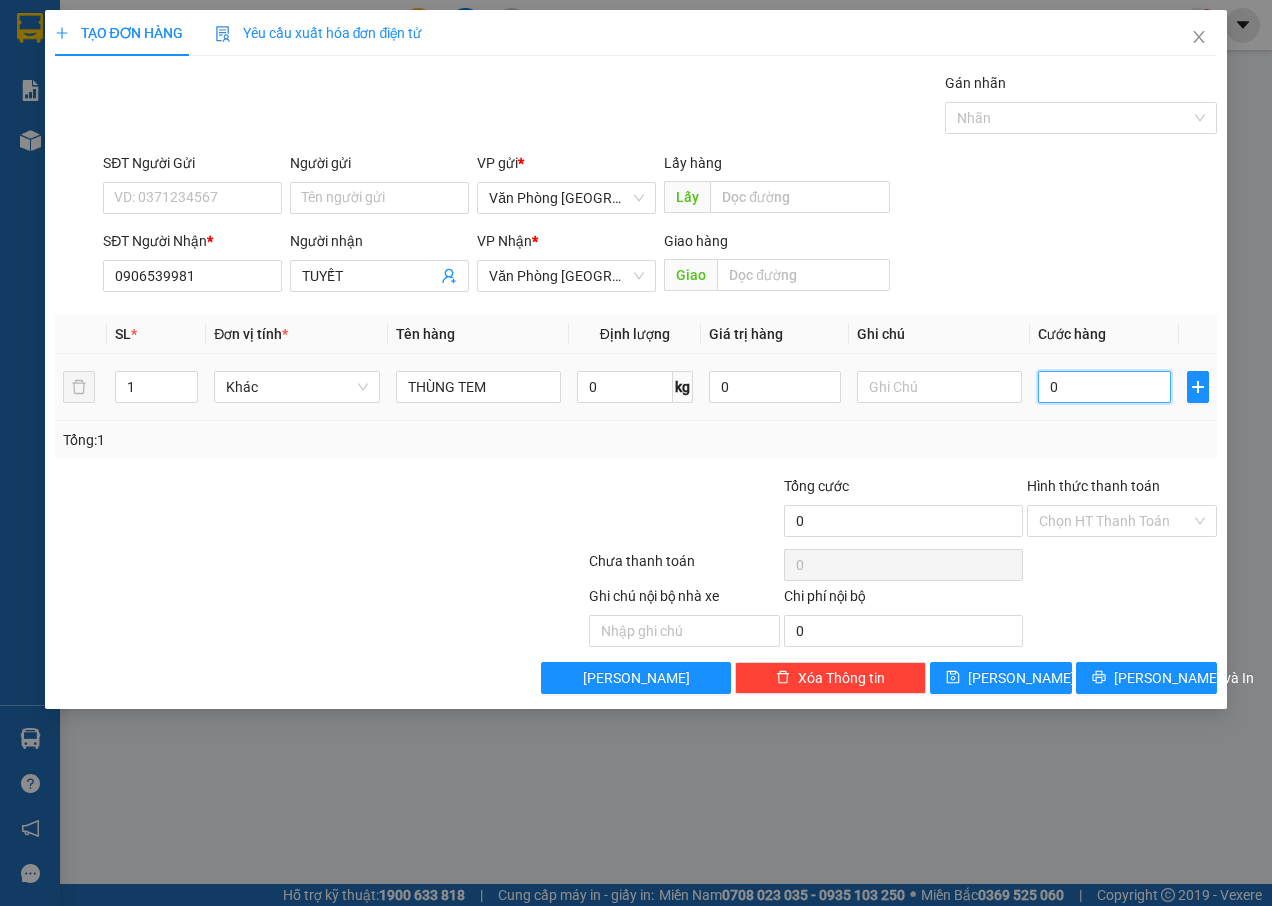 type on "8" 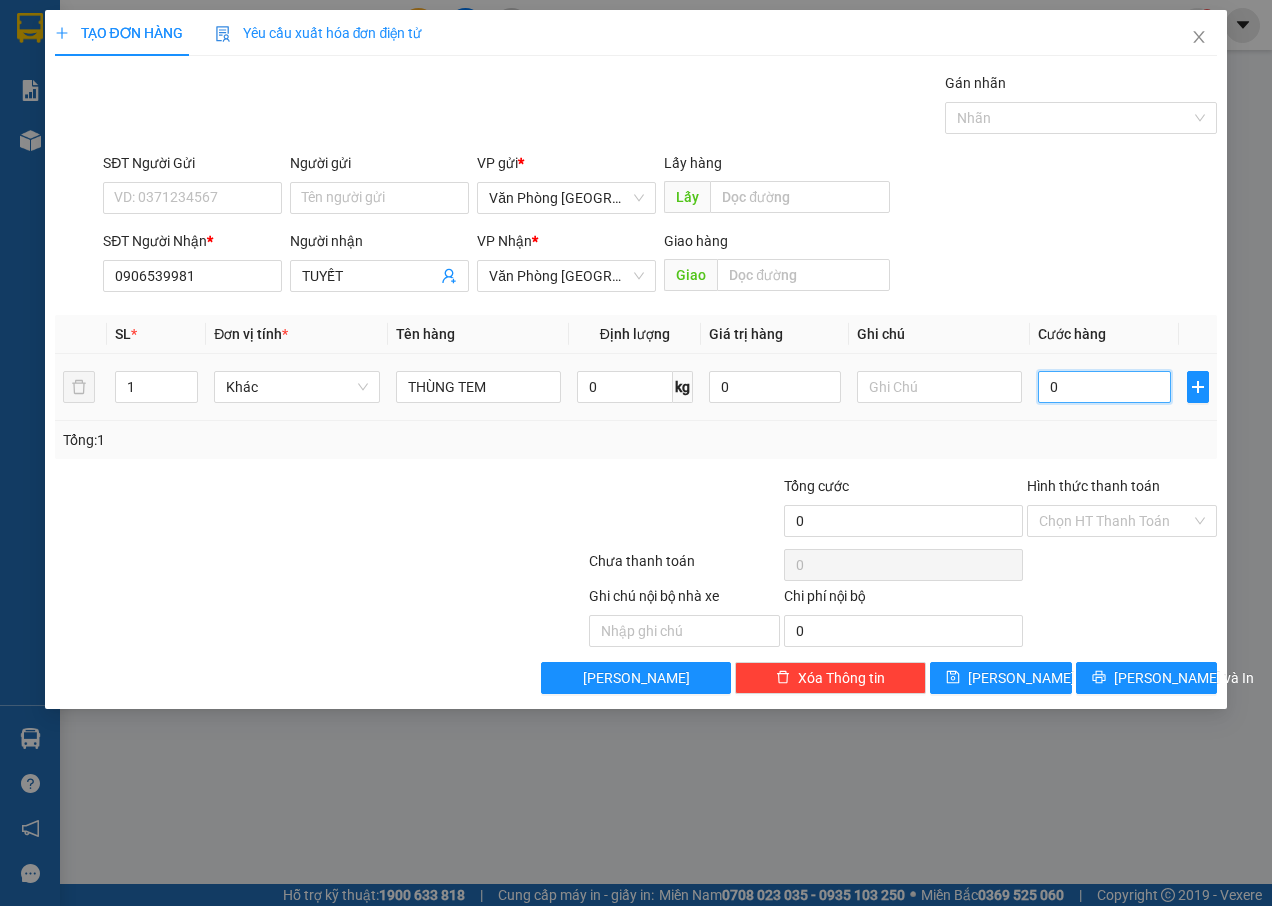 type on "8" 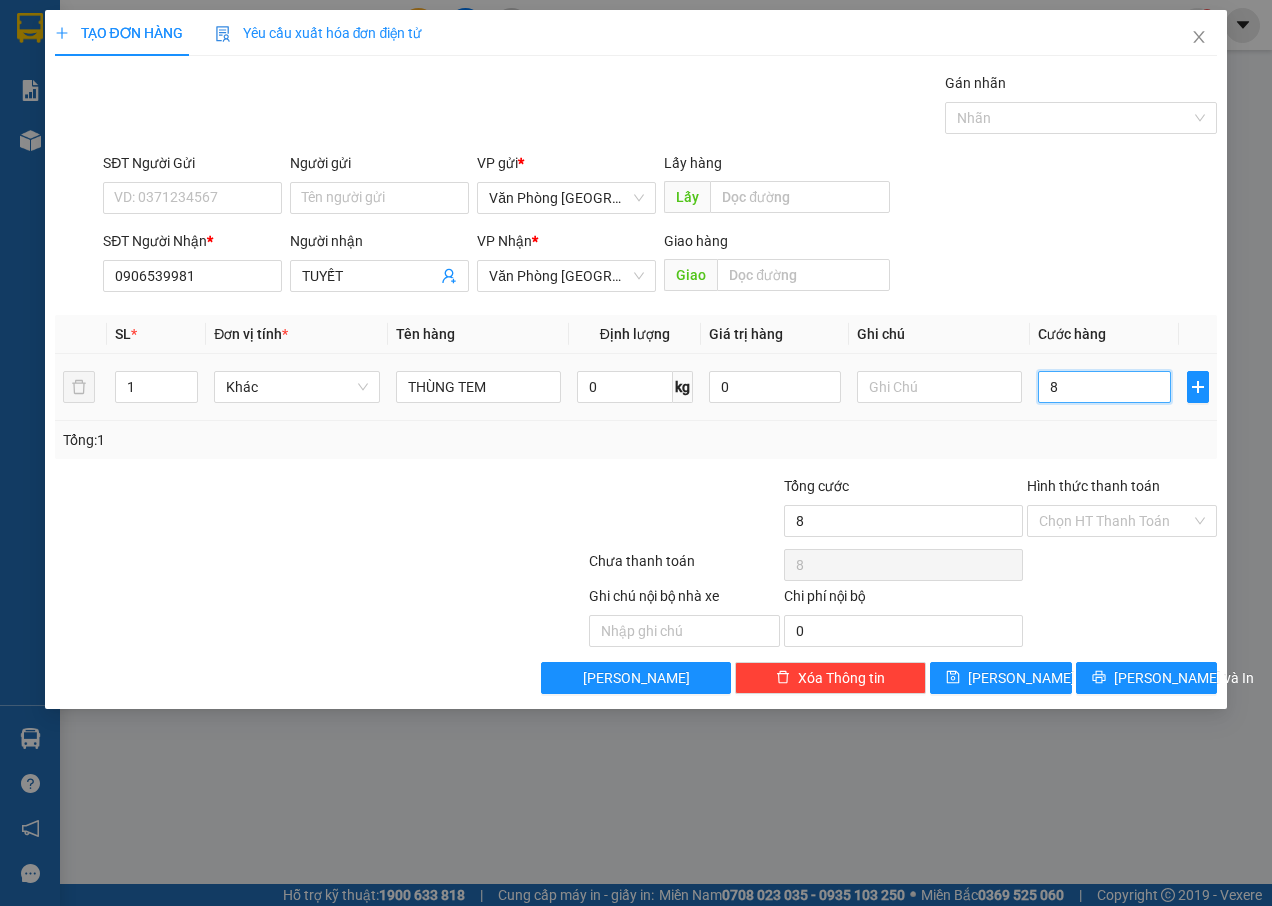 type on "80" 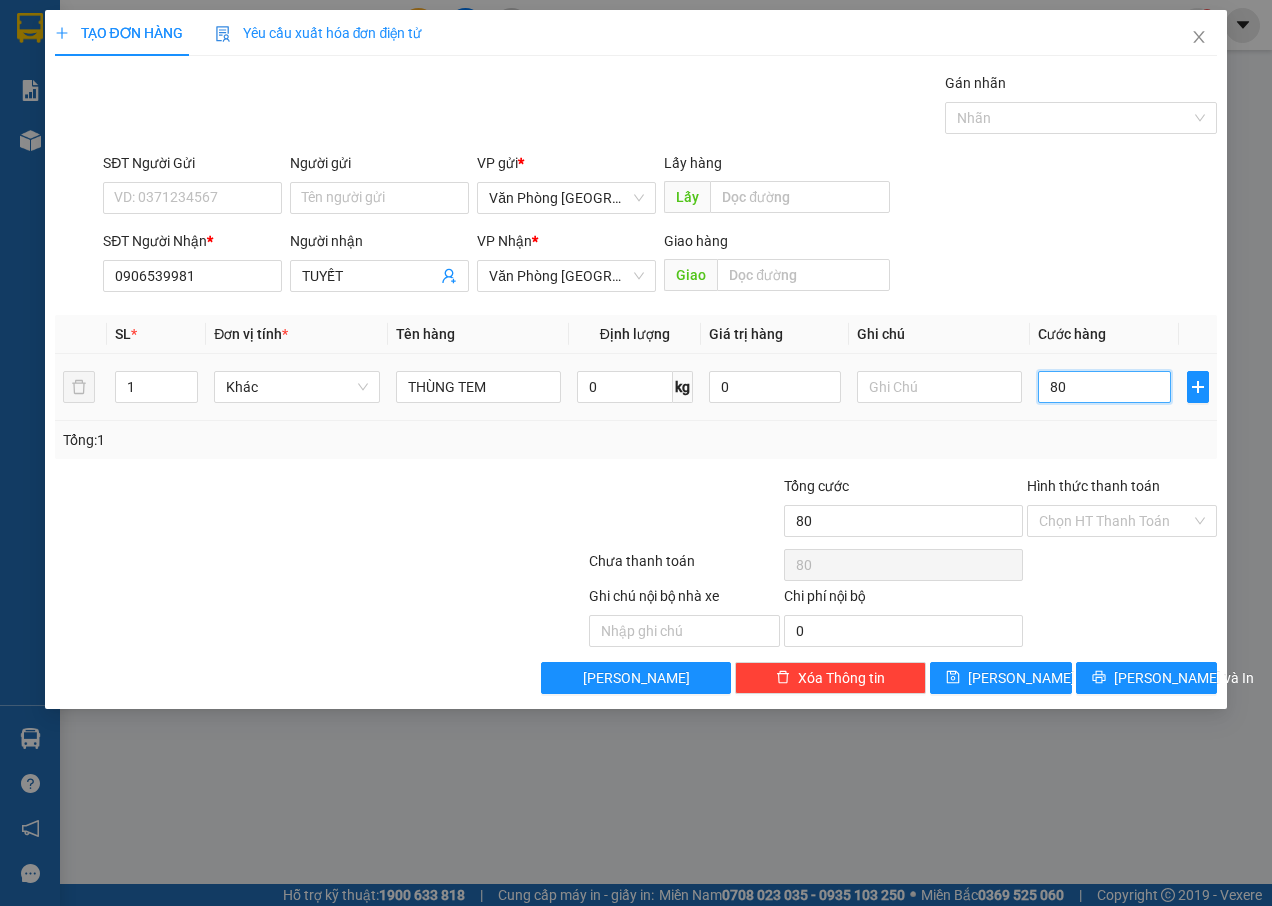 type on "800" 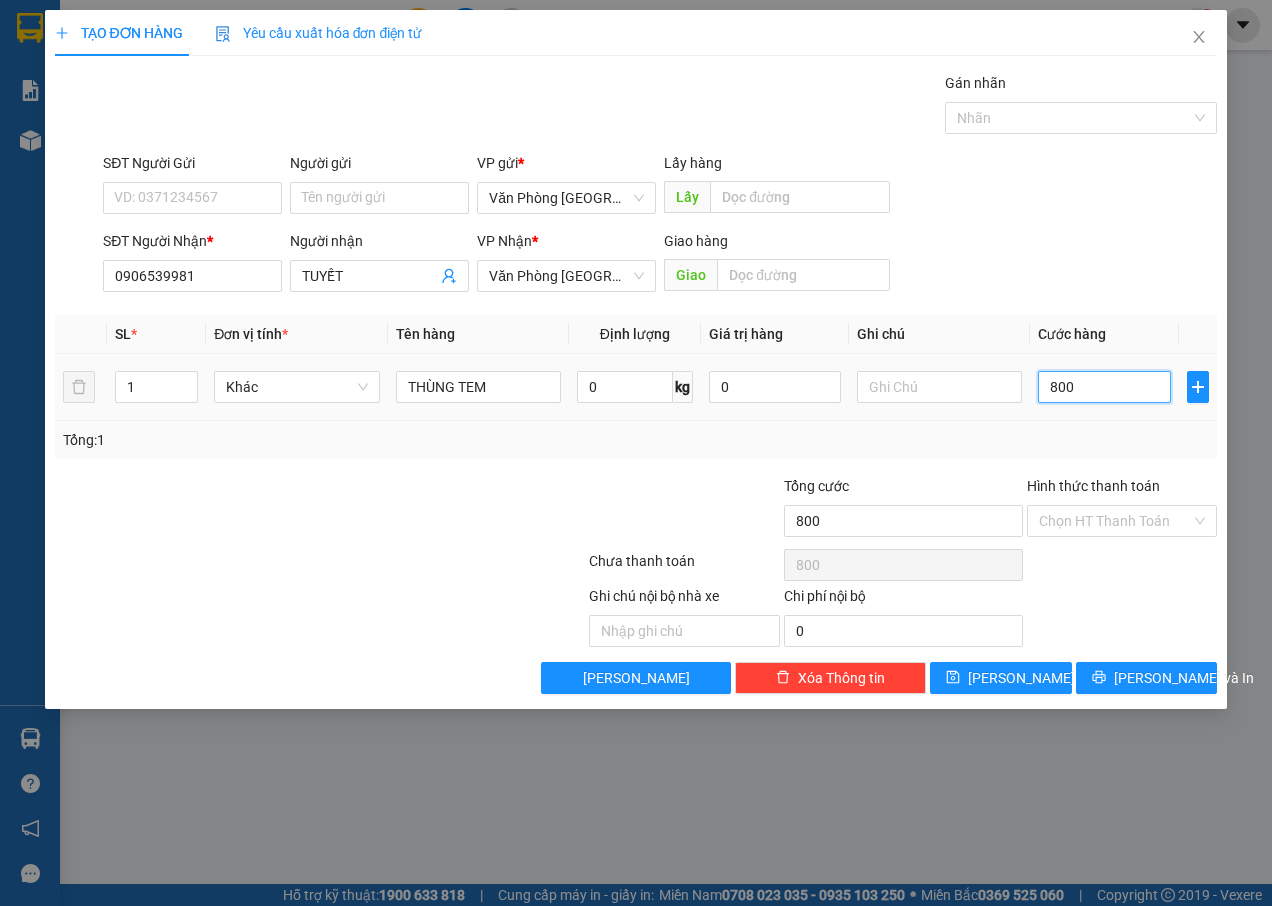 type on "8.000" 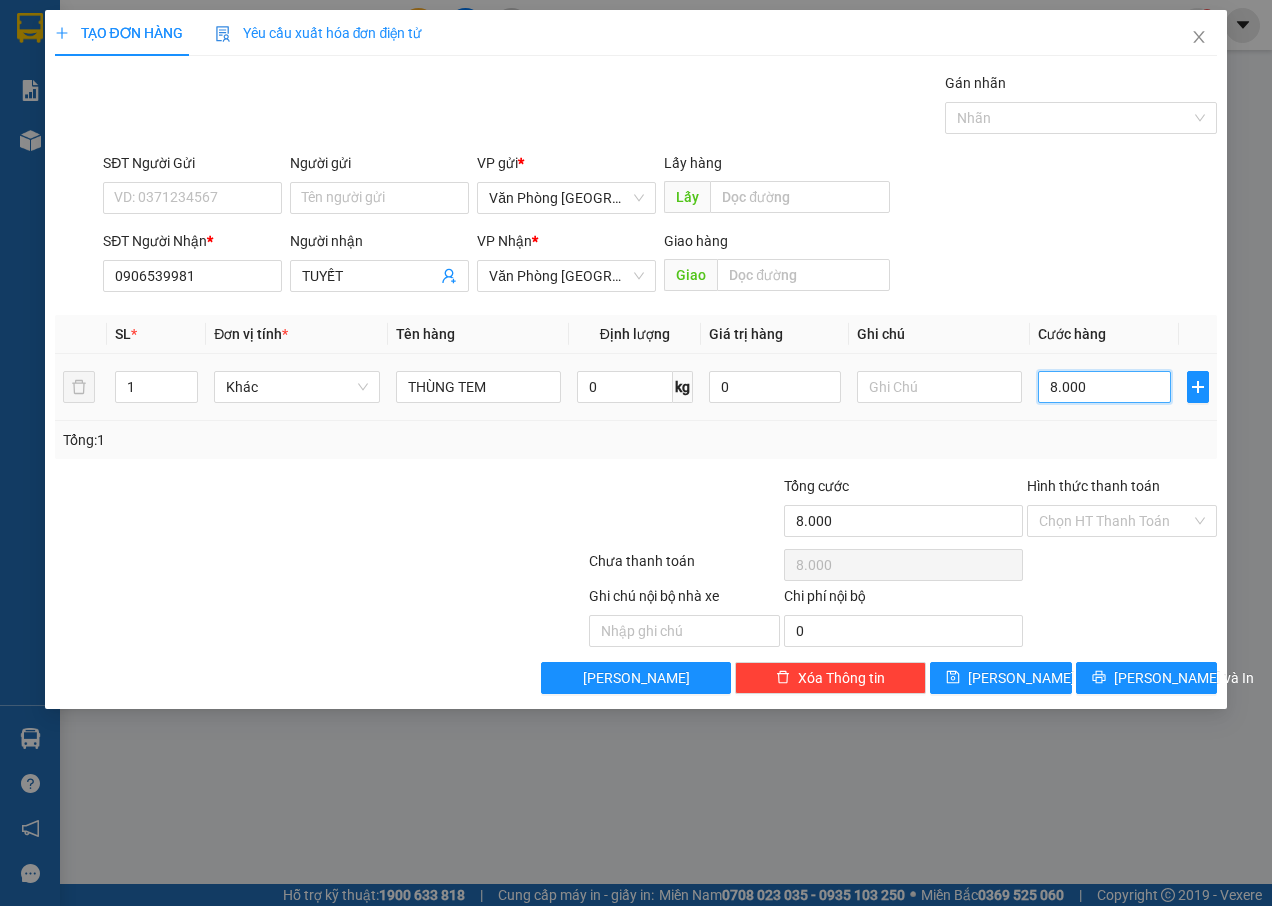 type on "800" 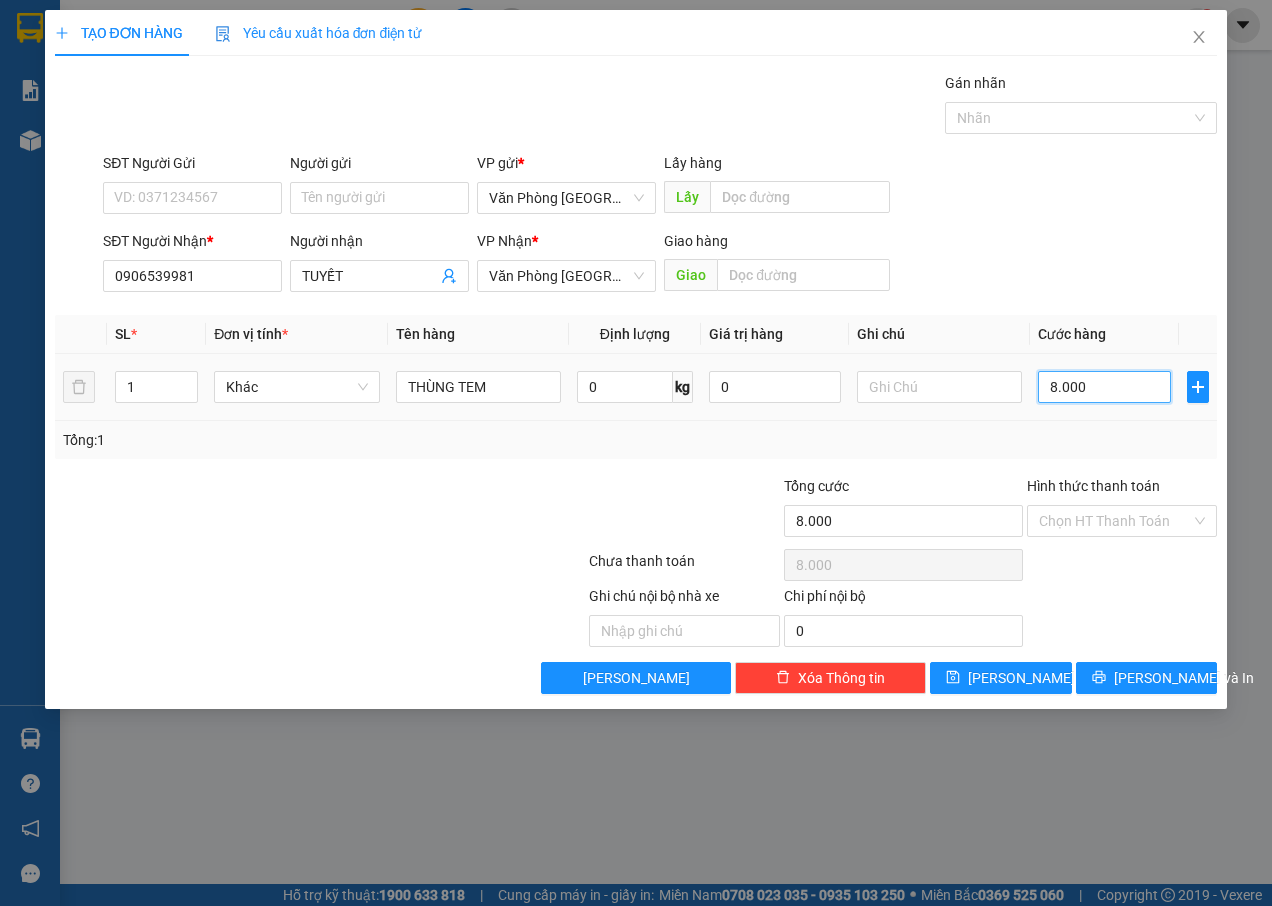 type on "800" 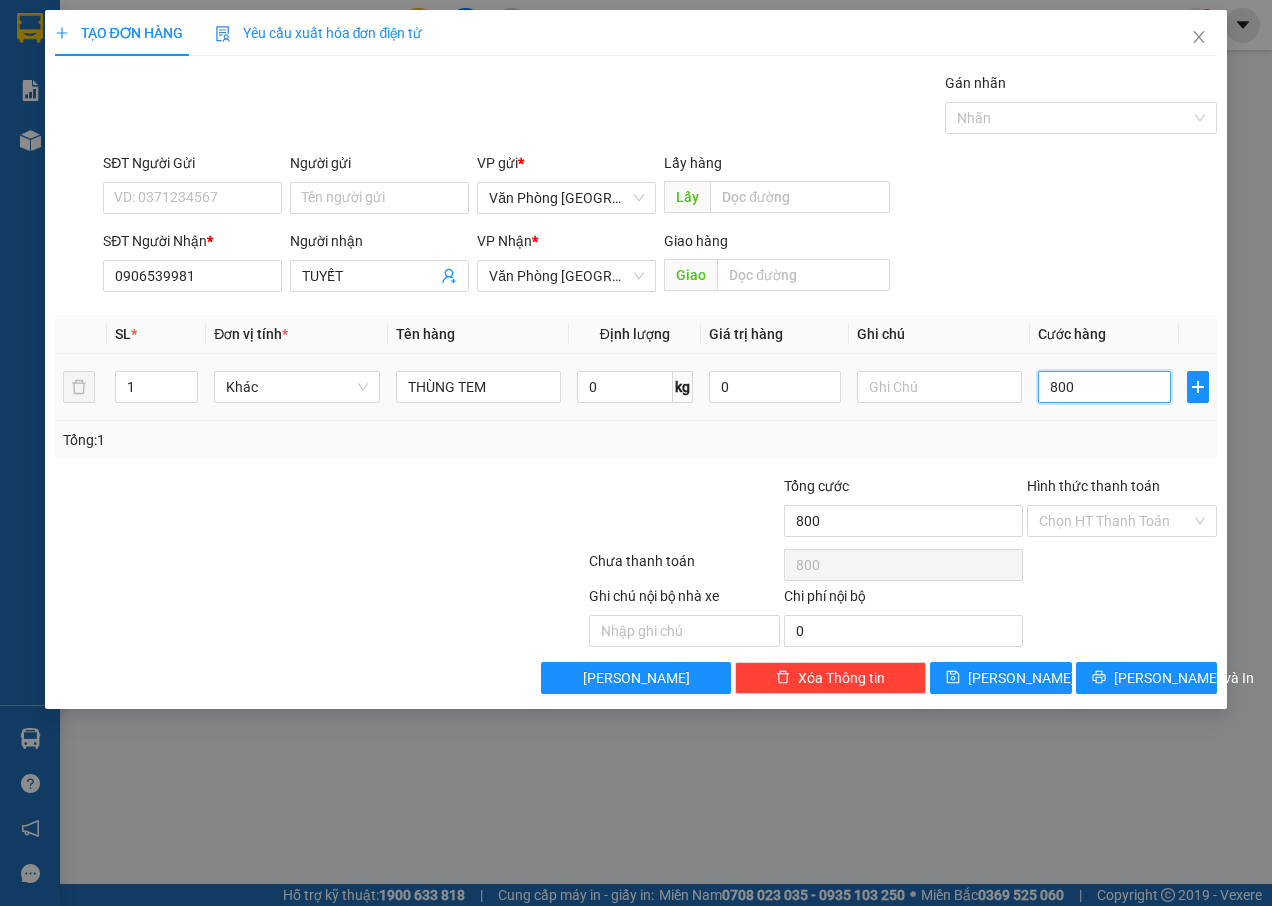 type on "80" 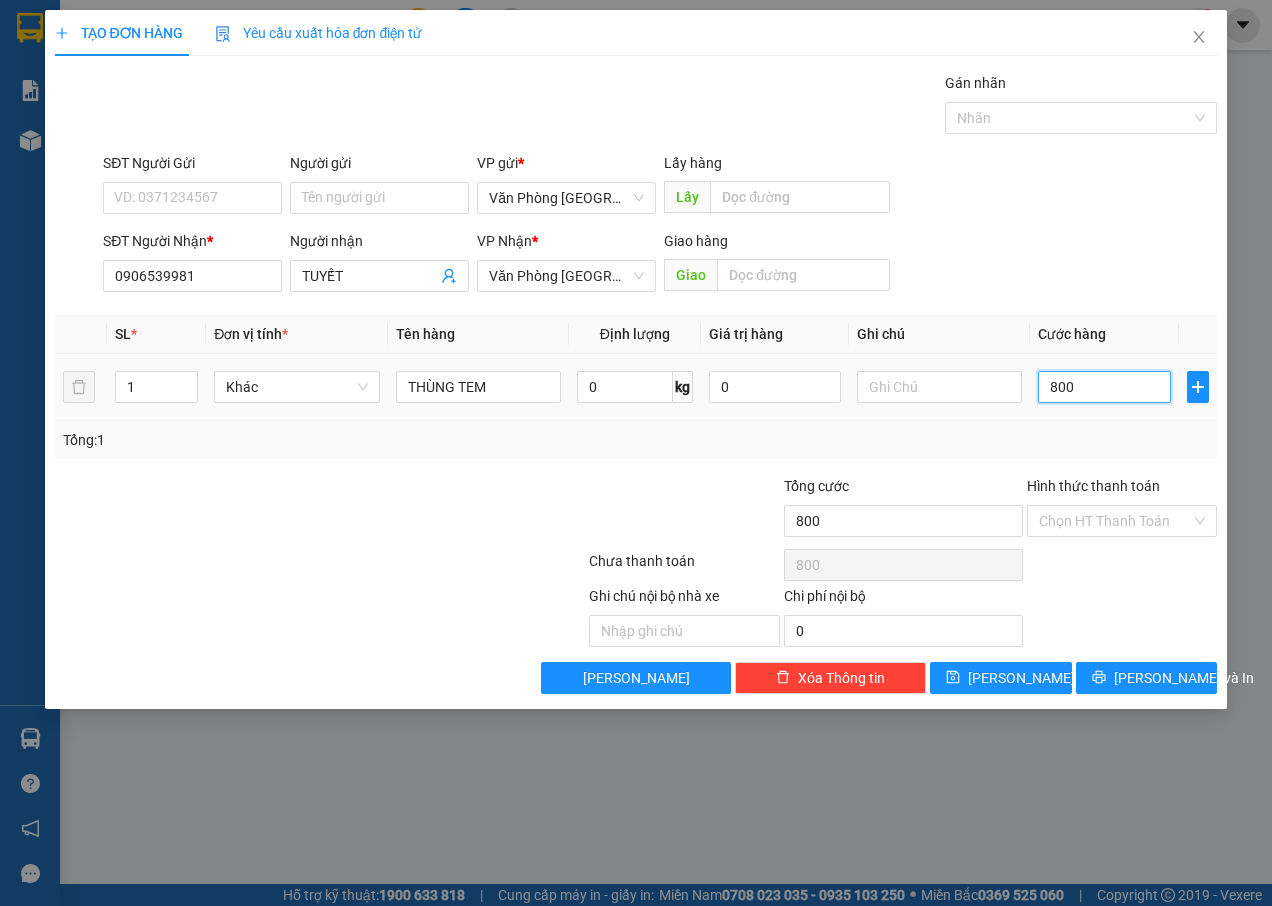 type on "80" 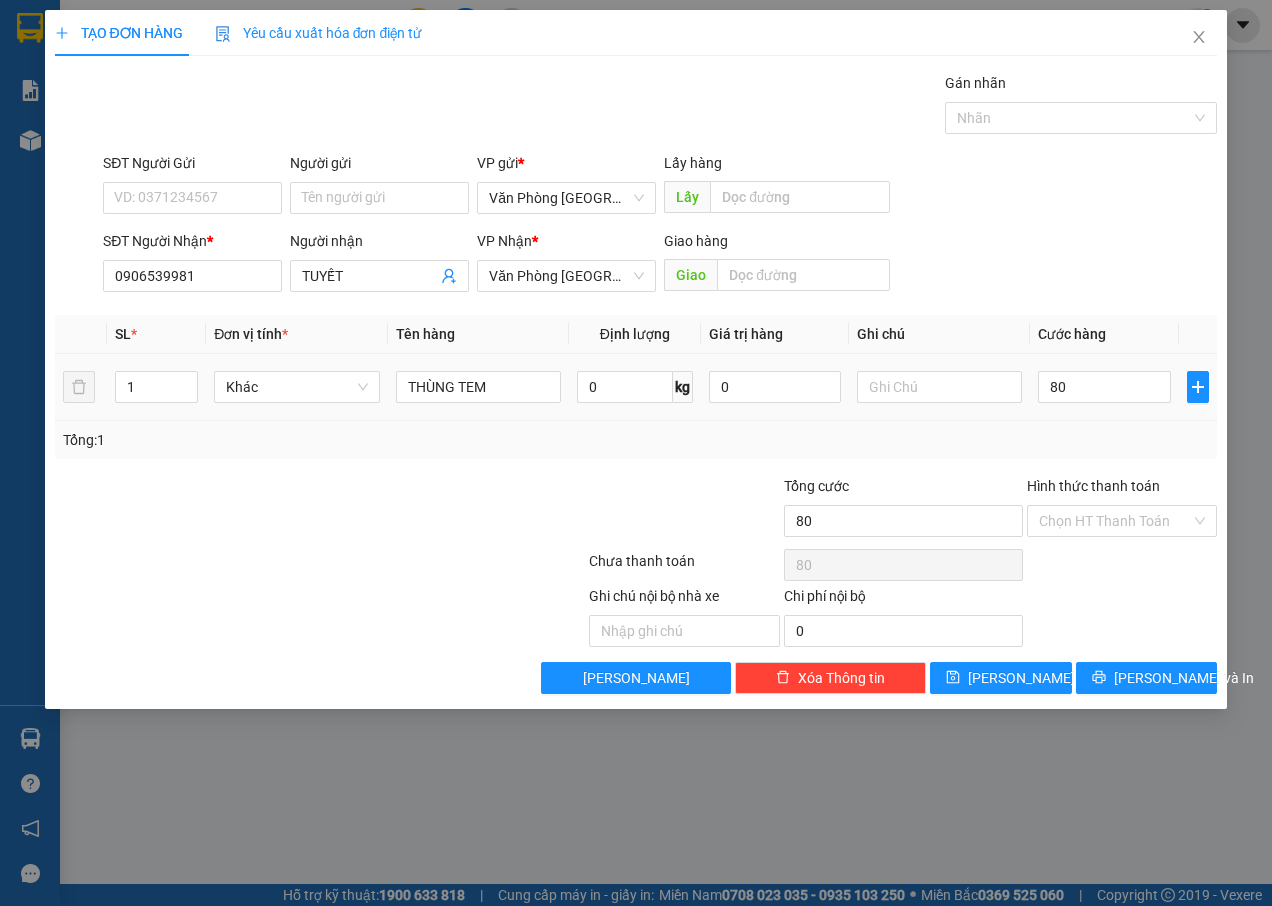 type on "80.000" 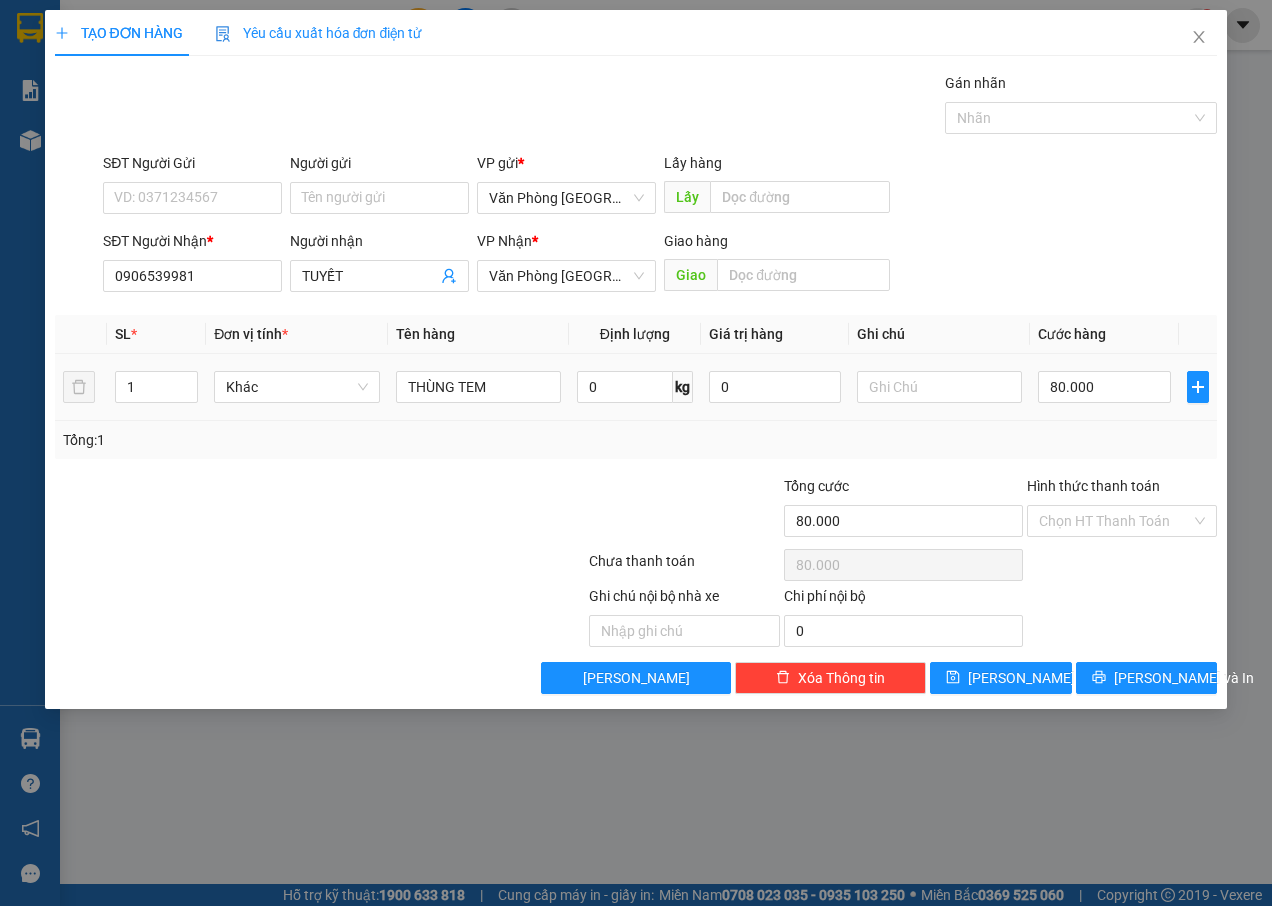 click on "80.000" at bounding box center (1104, 387) 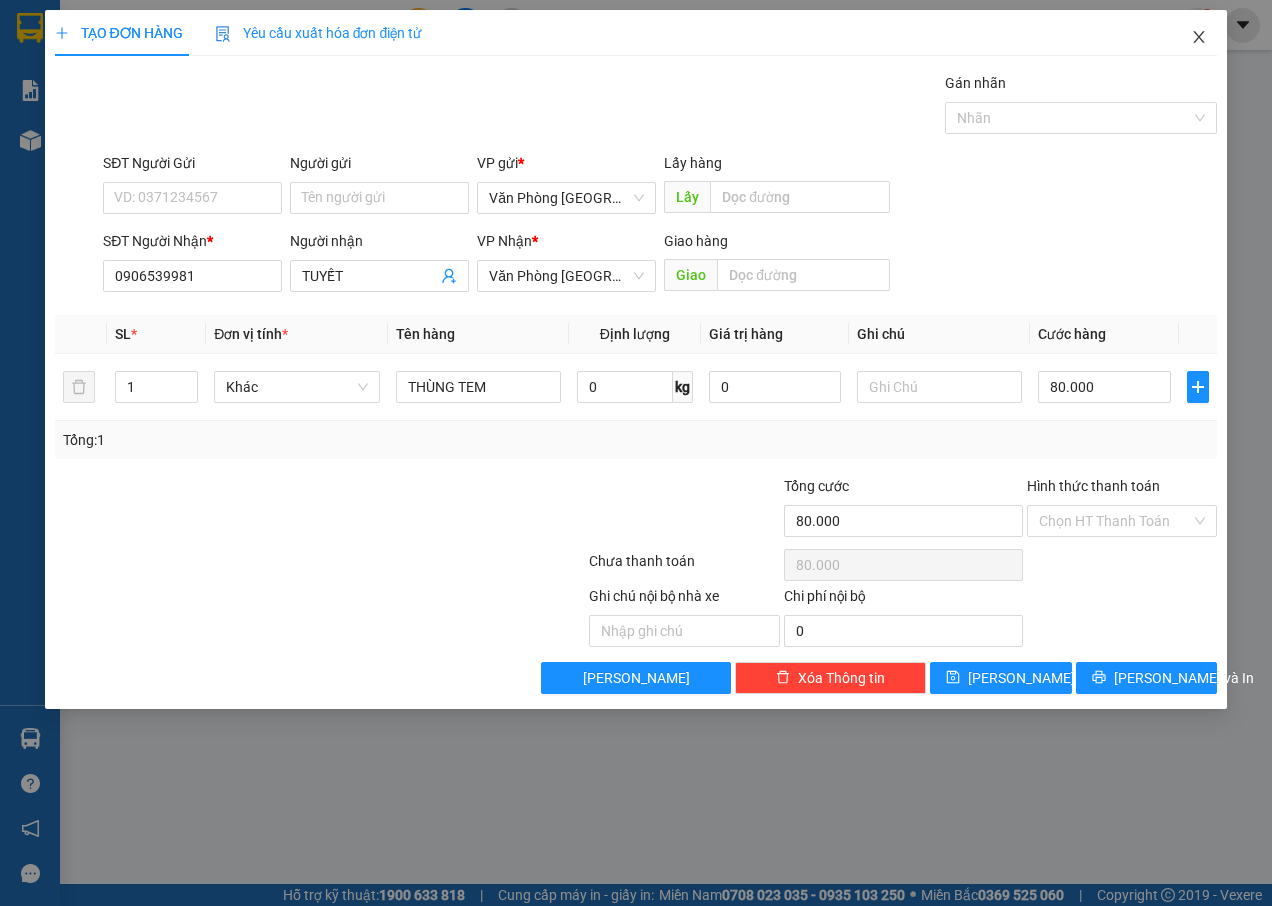 click 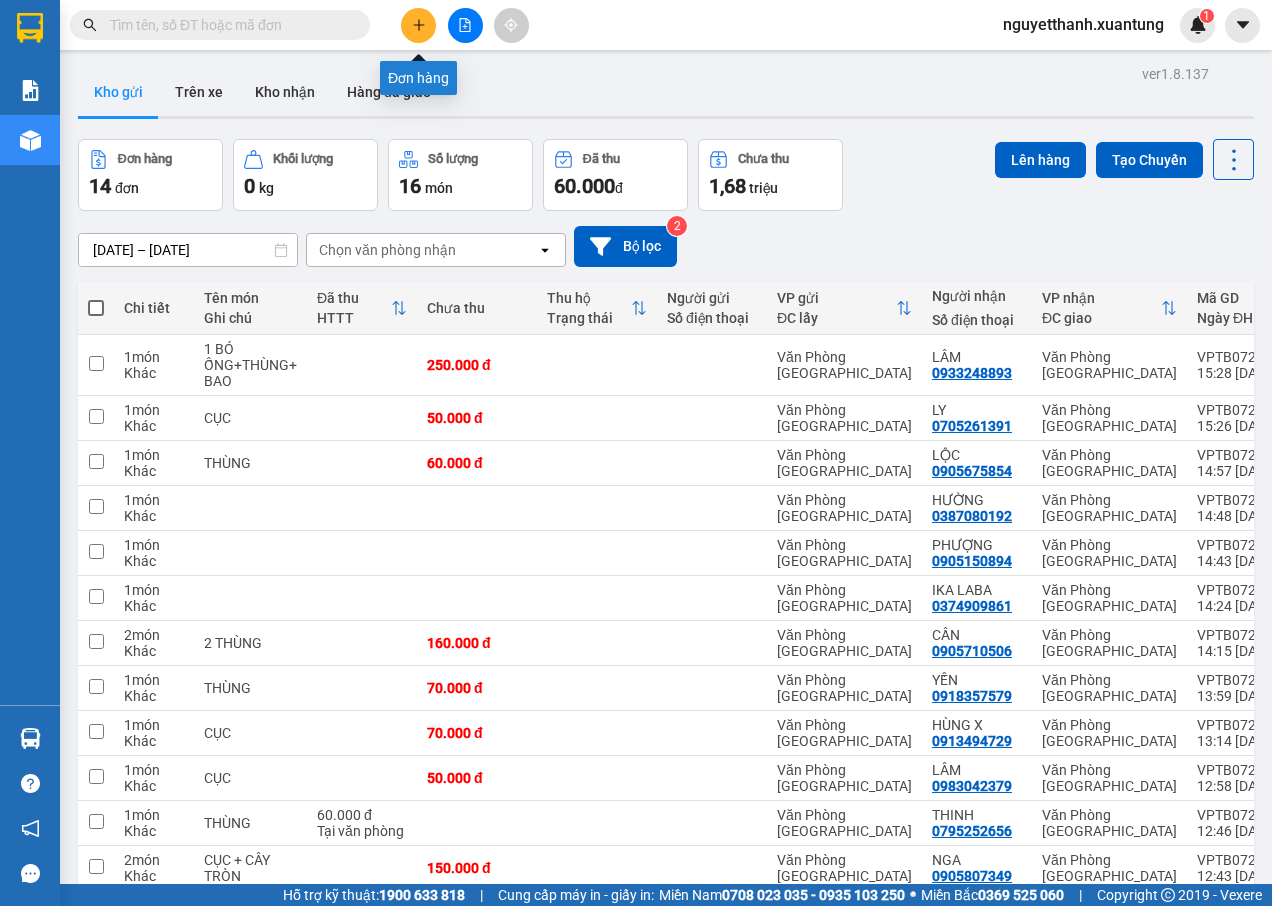 click 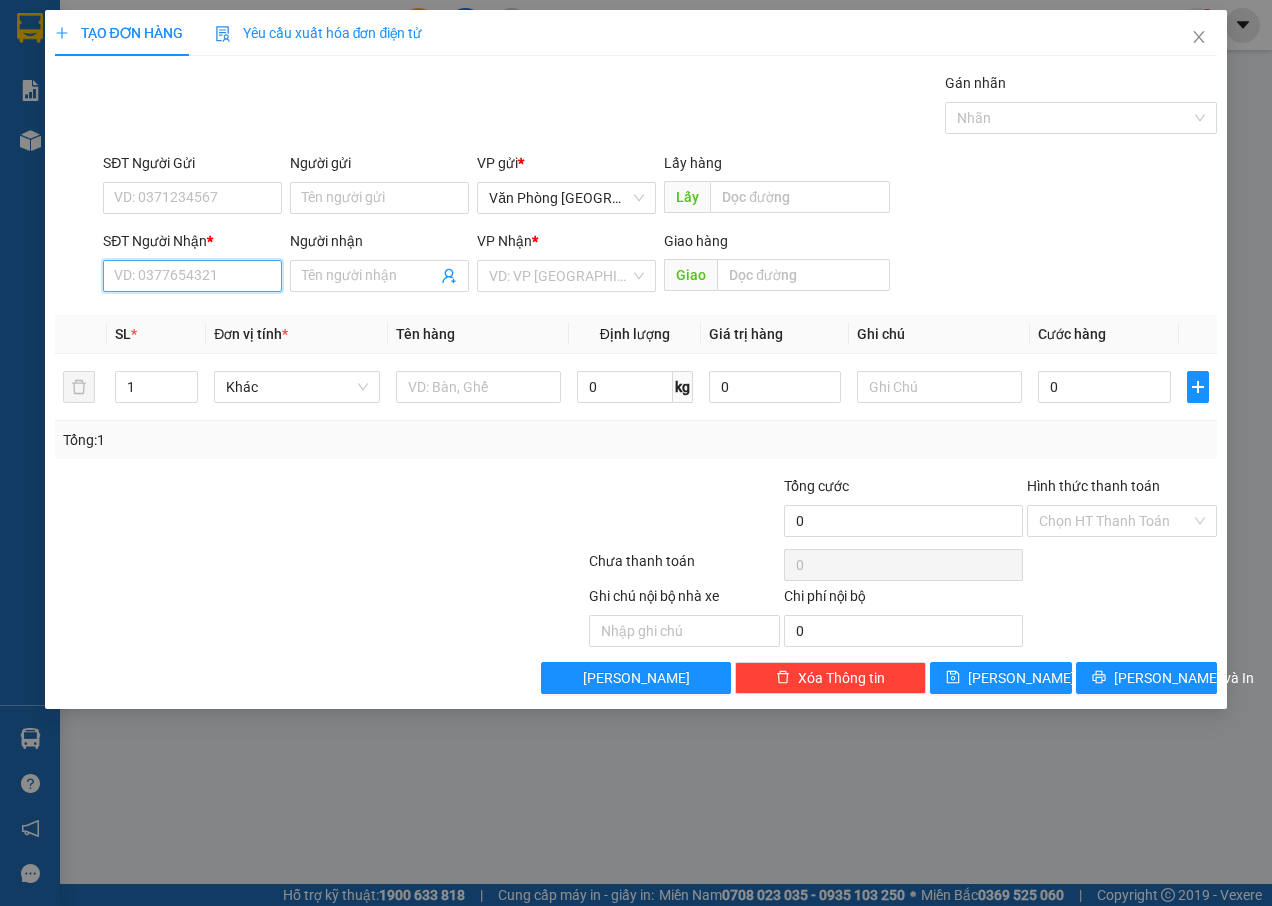 click on "SĐT Người Nhận  *" at bounding box center [192, 276] 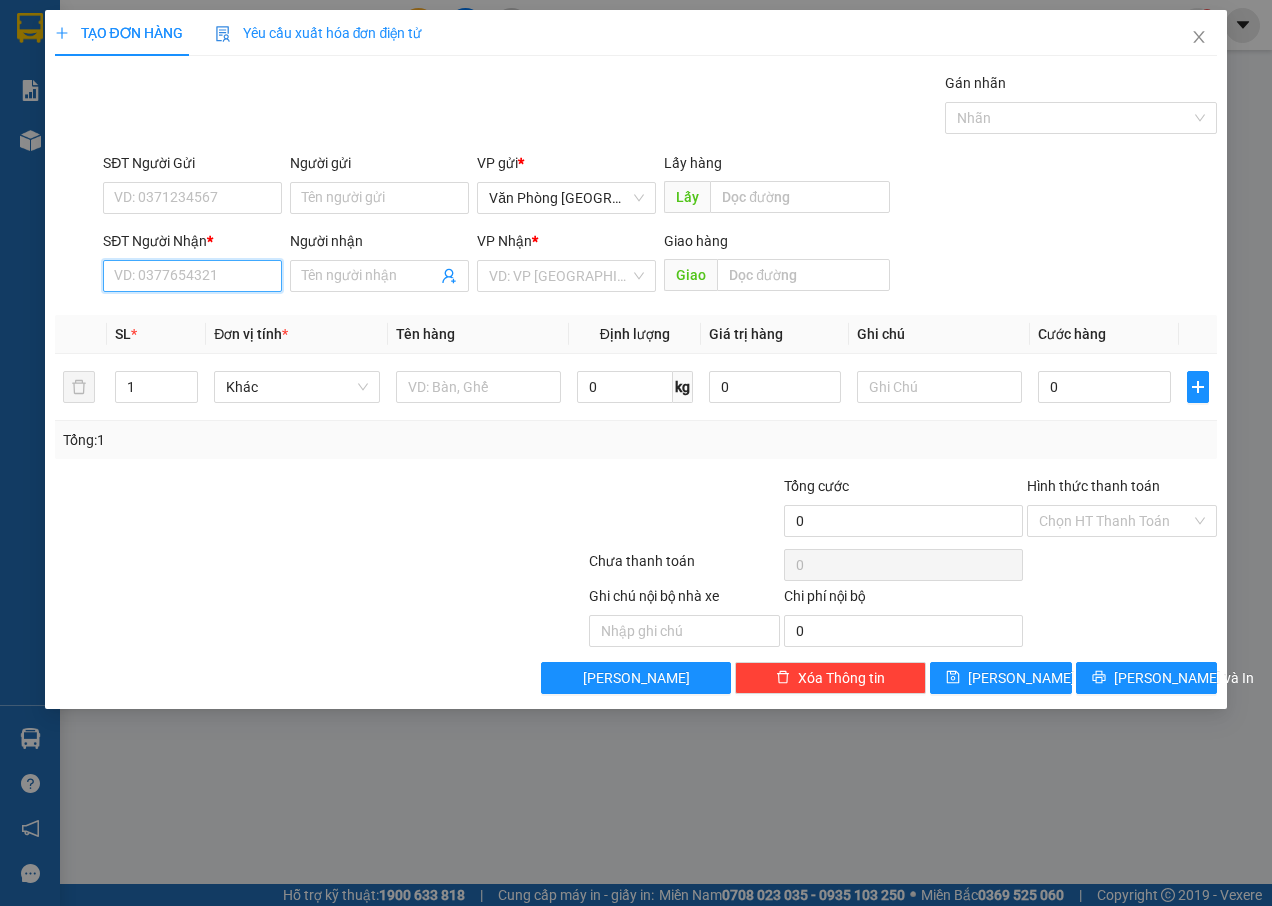 click on "SĐT Người Nhận  *" at bounding box center (192, 276) 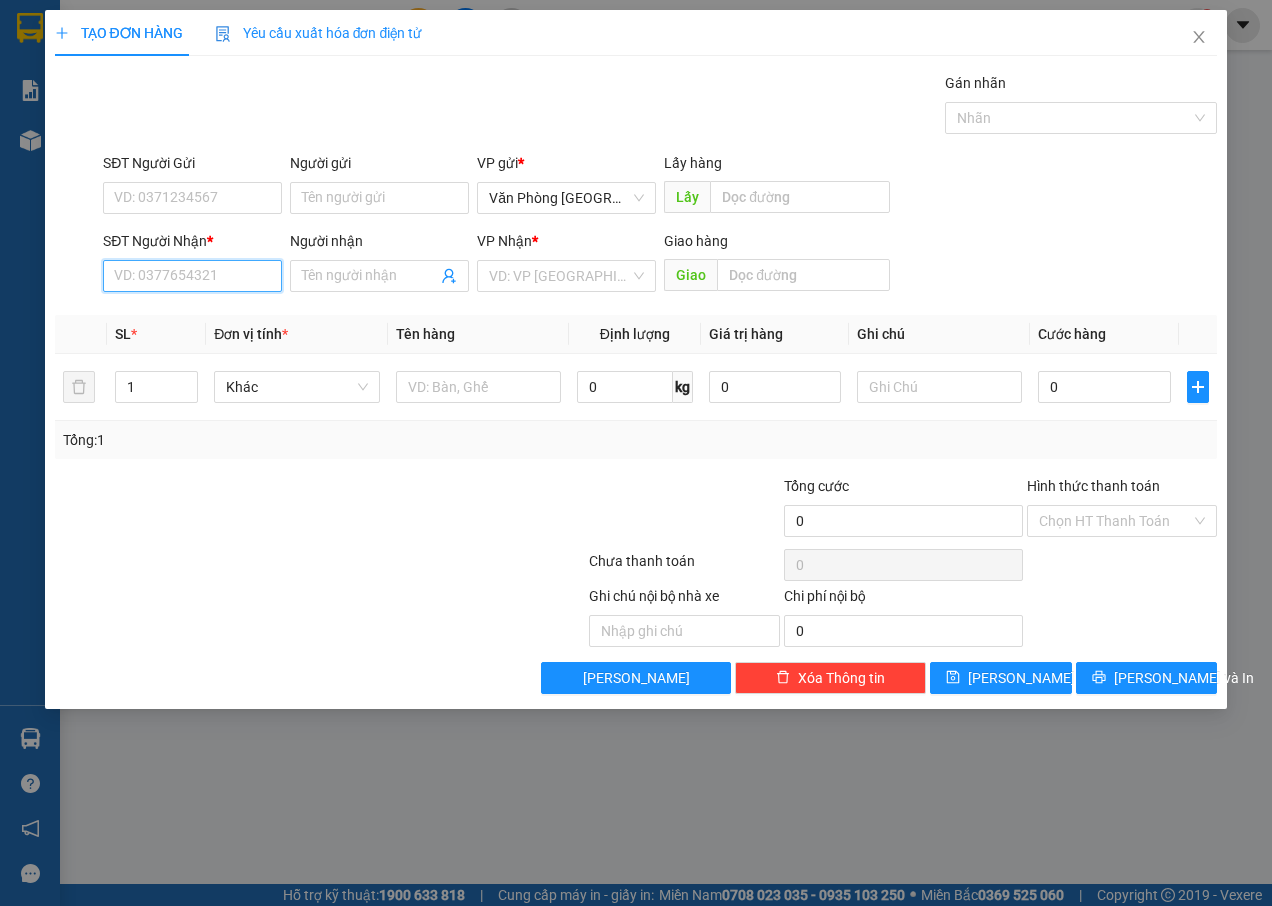 click on "SĐT Người Nhận  *" at bounding box center (192, 276) 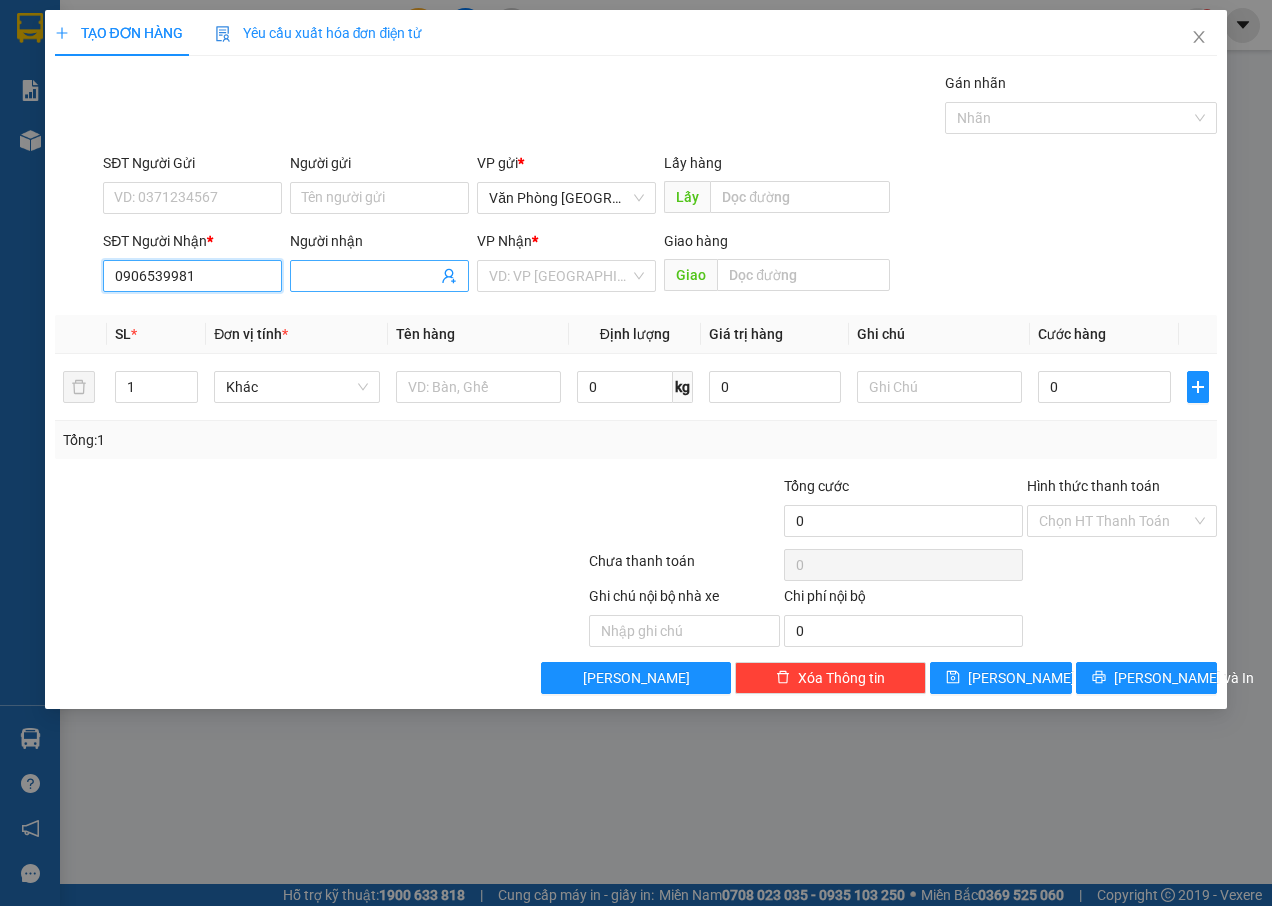 type on "0906539981" 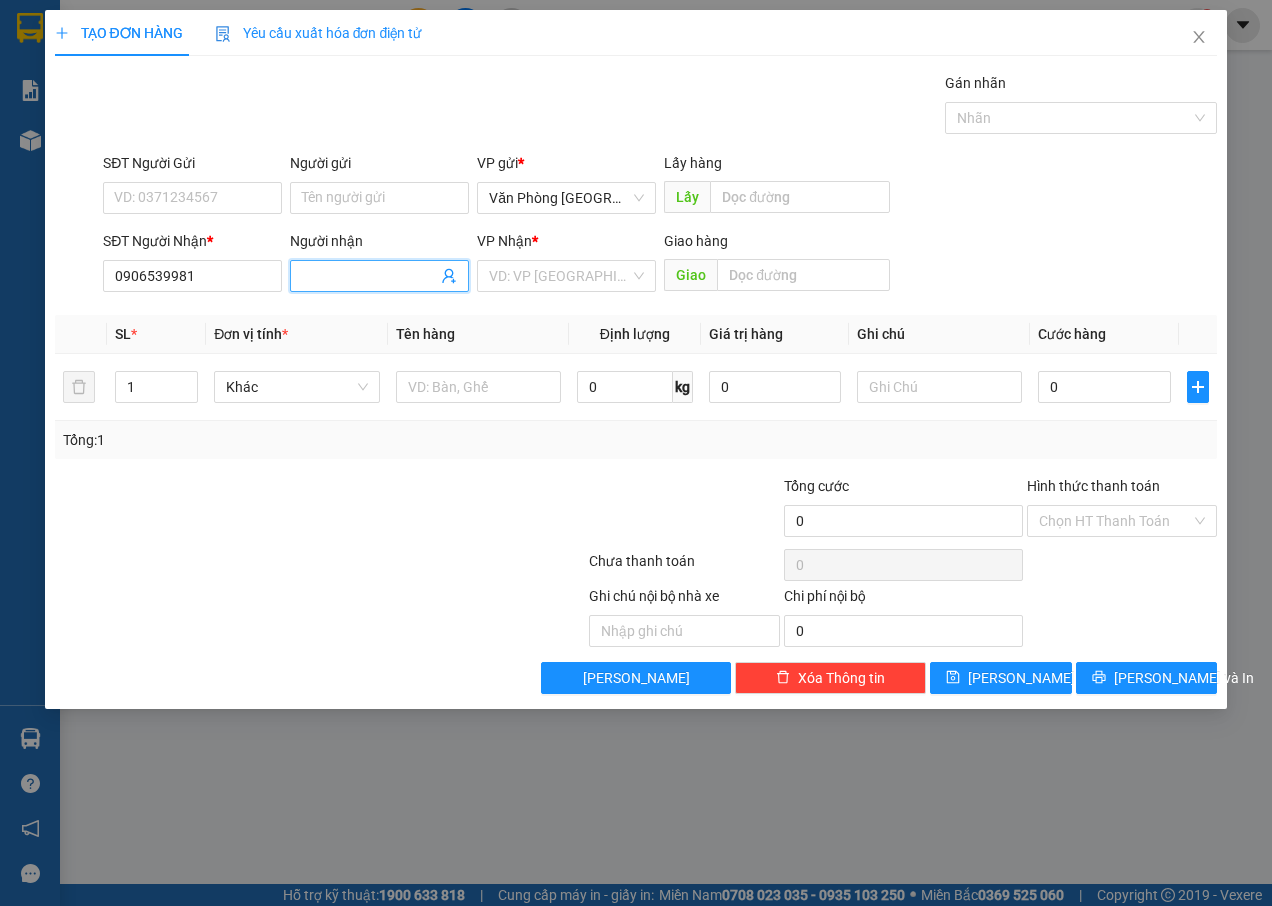 click on "Người nhận" at bounding box center (369, 276) 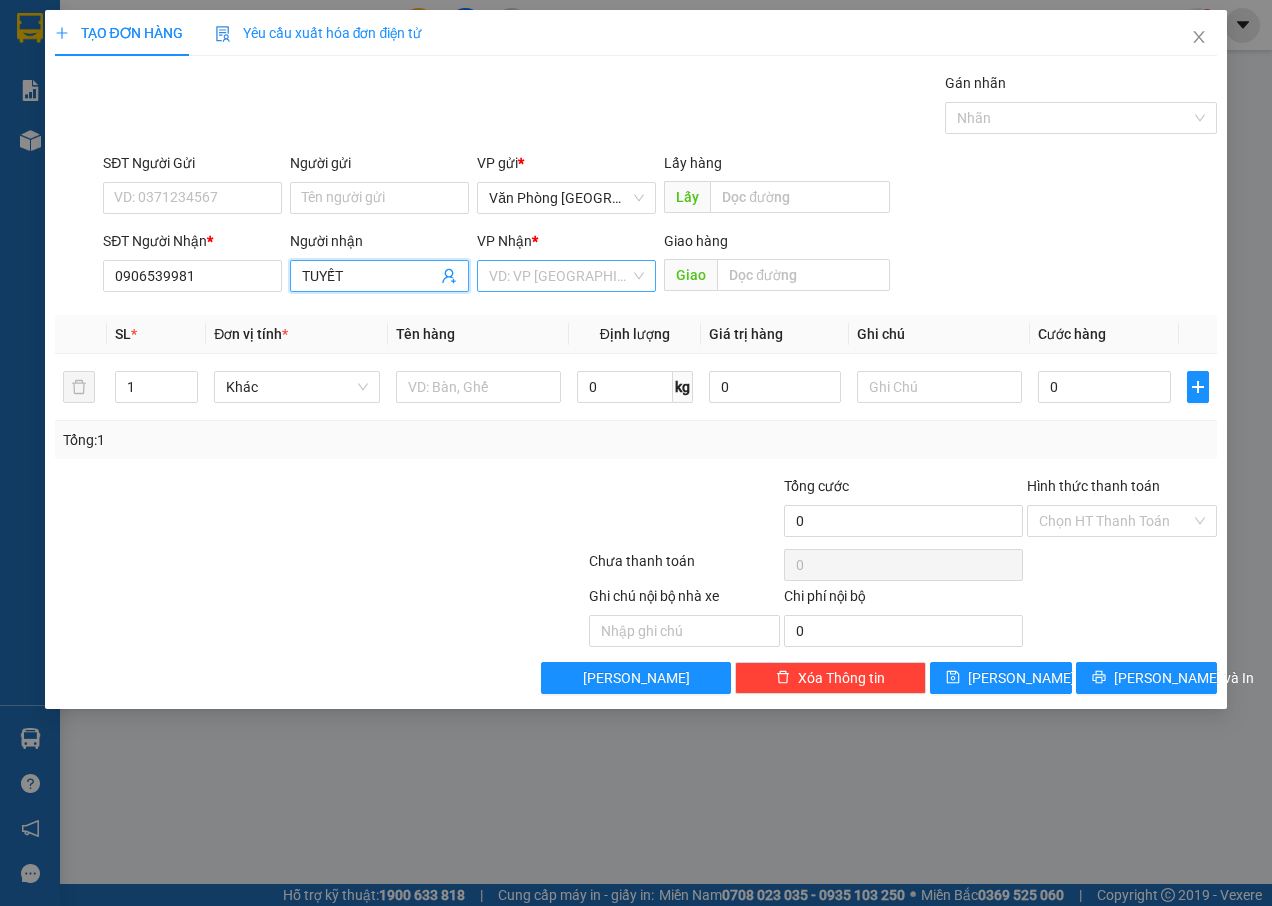 type on "TUYẾT" 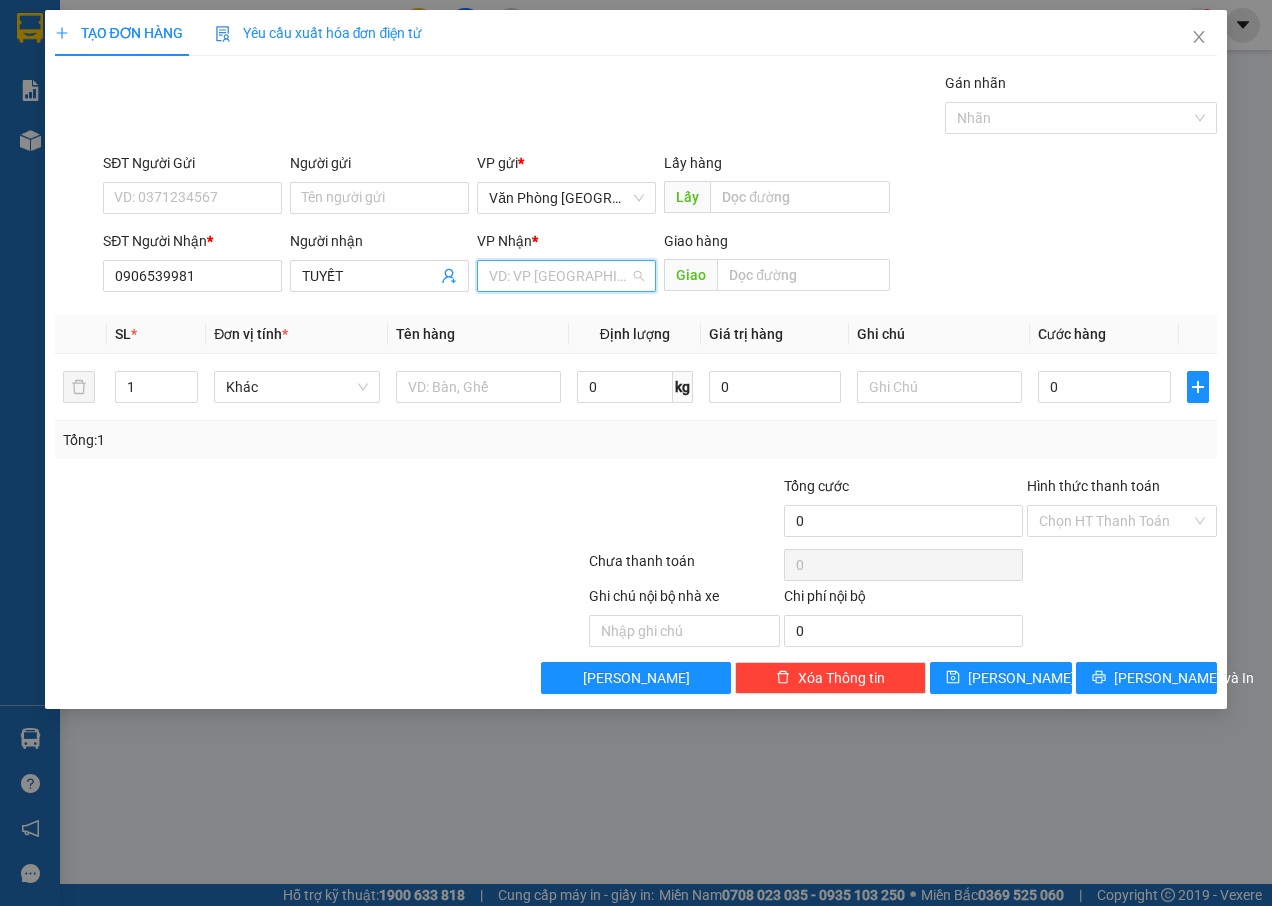 click at bounding box center [559, 276] 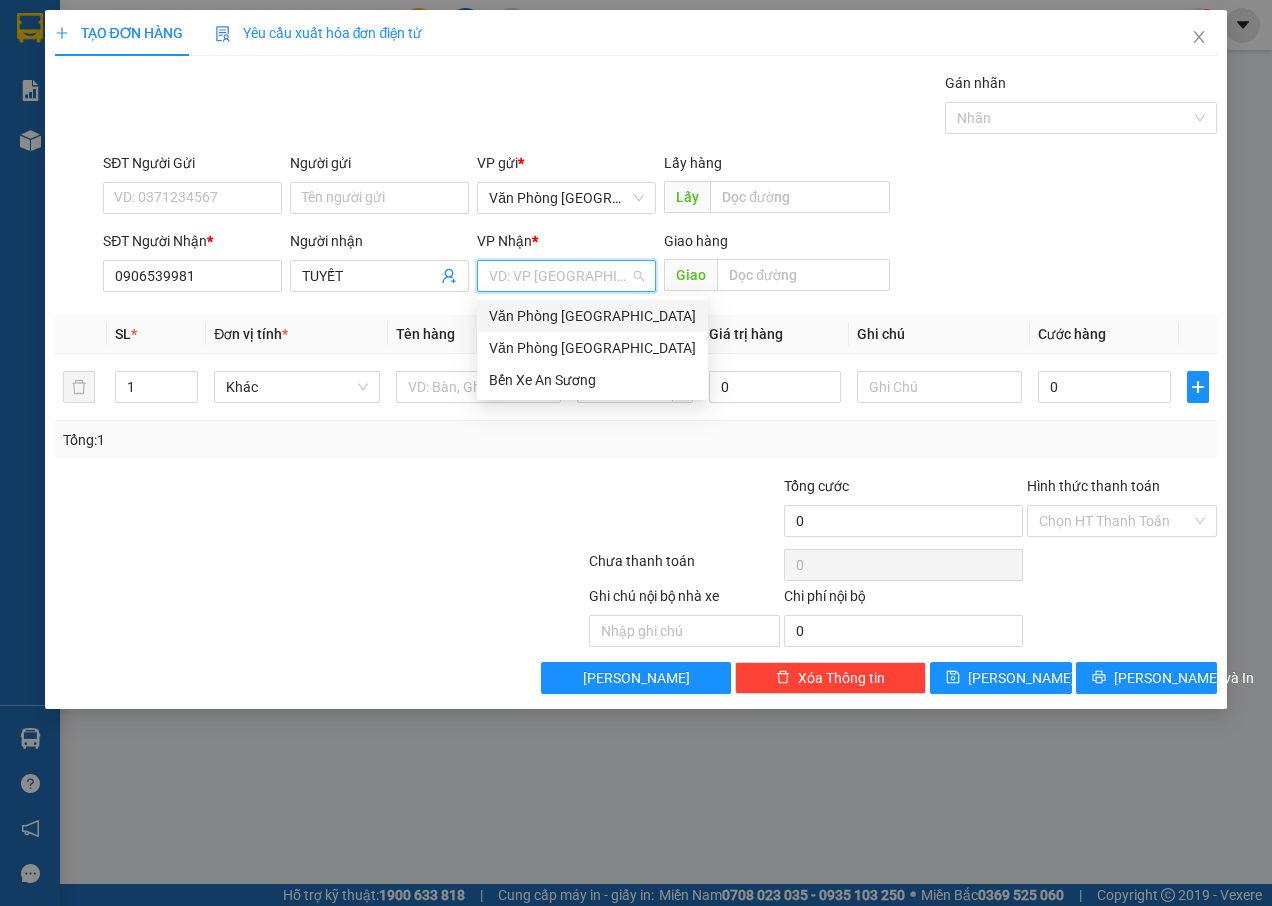 click on "Văn Phòng [GEOGRAPHIC_DATA]" at bounding box center [592, 316] 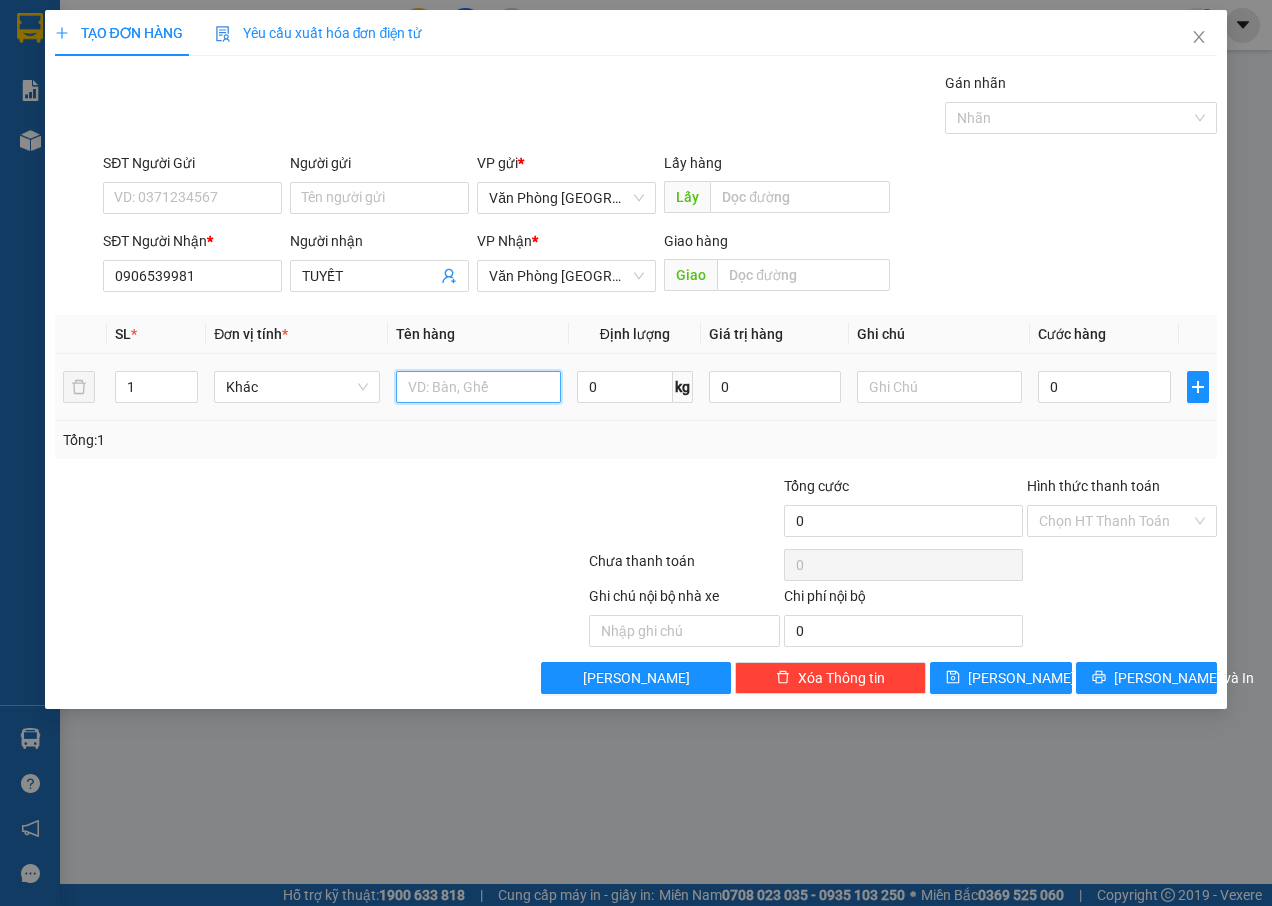 click at bounding box center [478, 387] 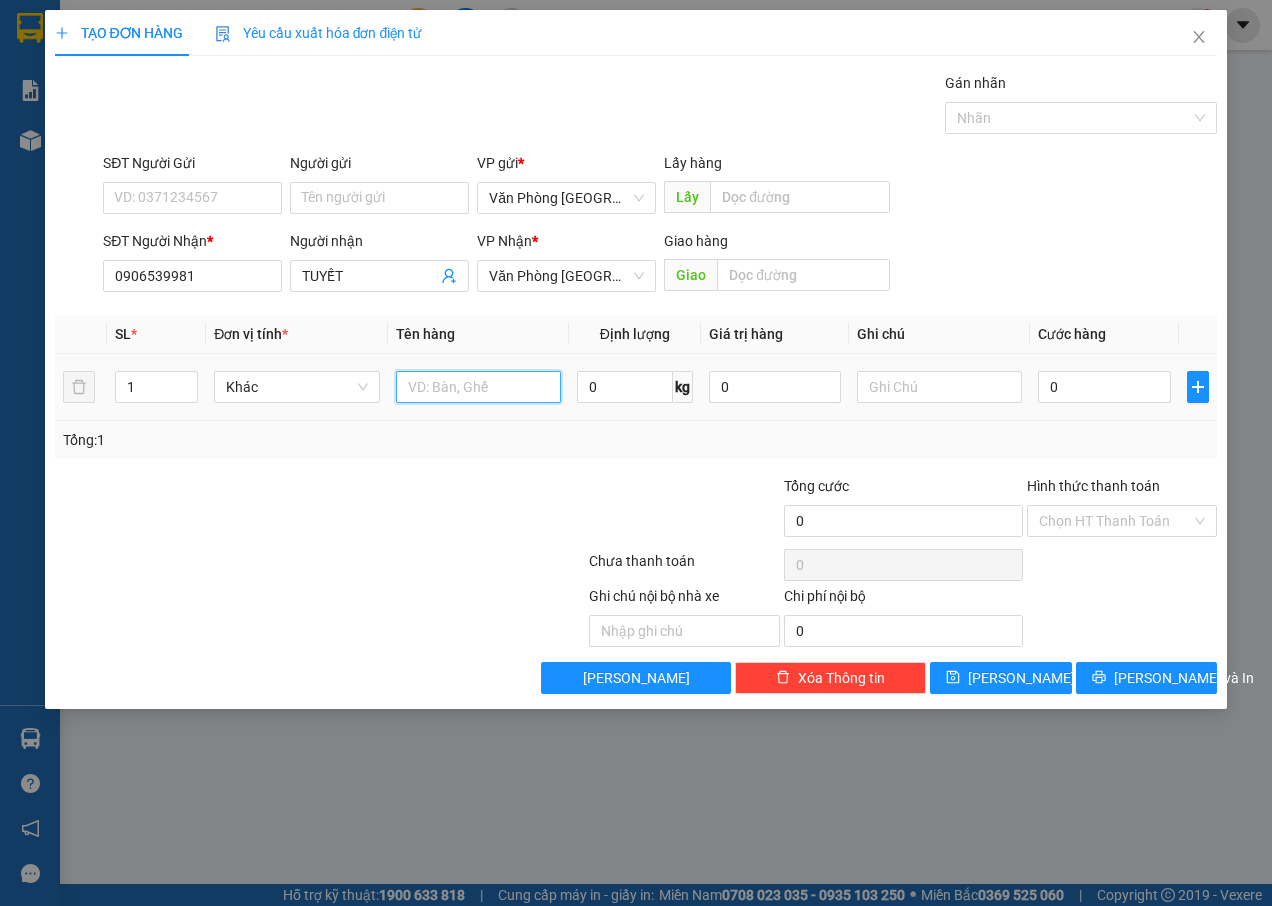 type on "Y" 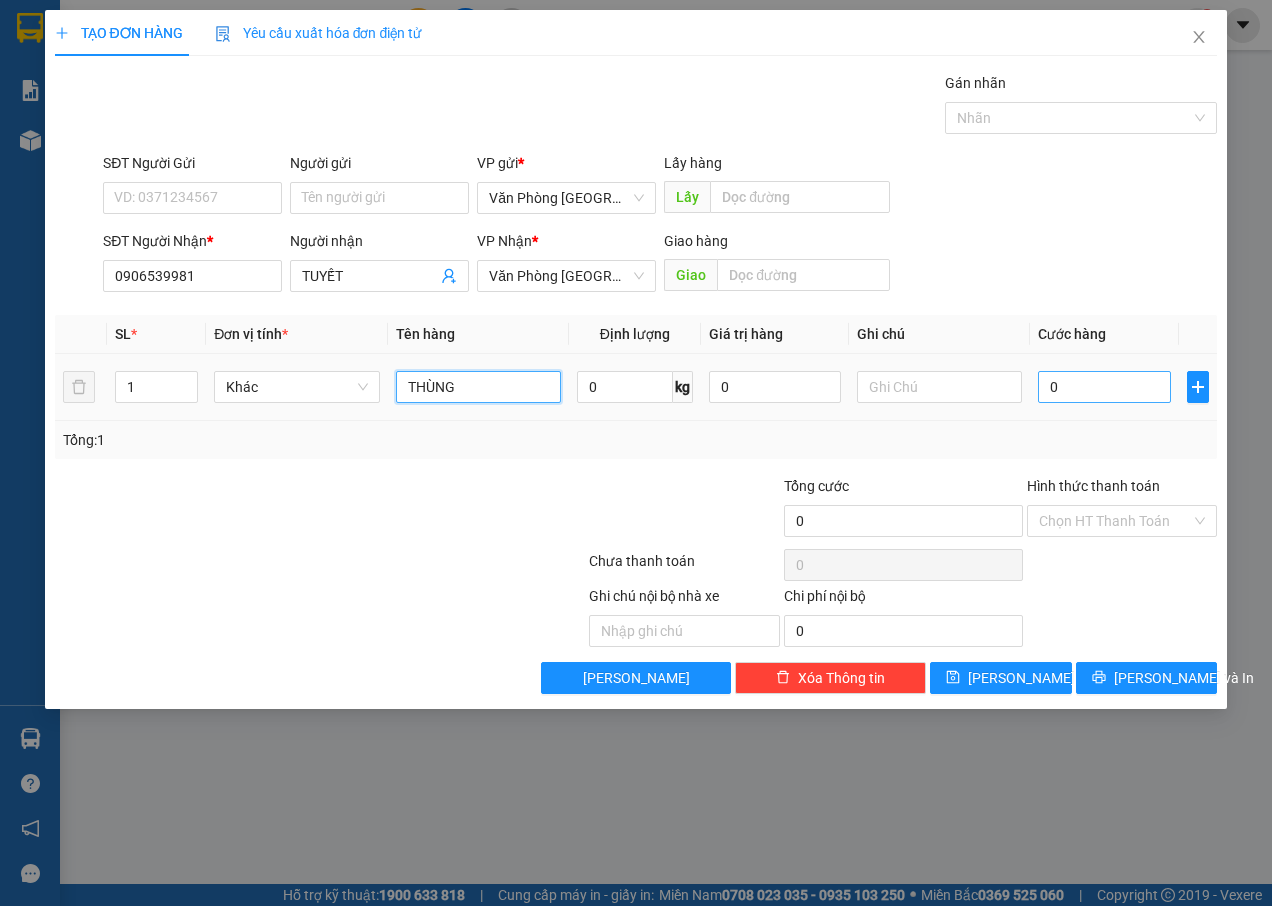type on "THÙNG" 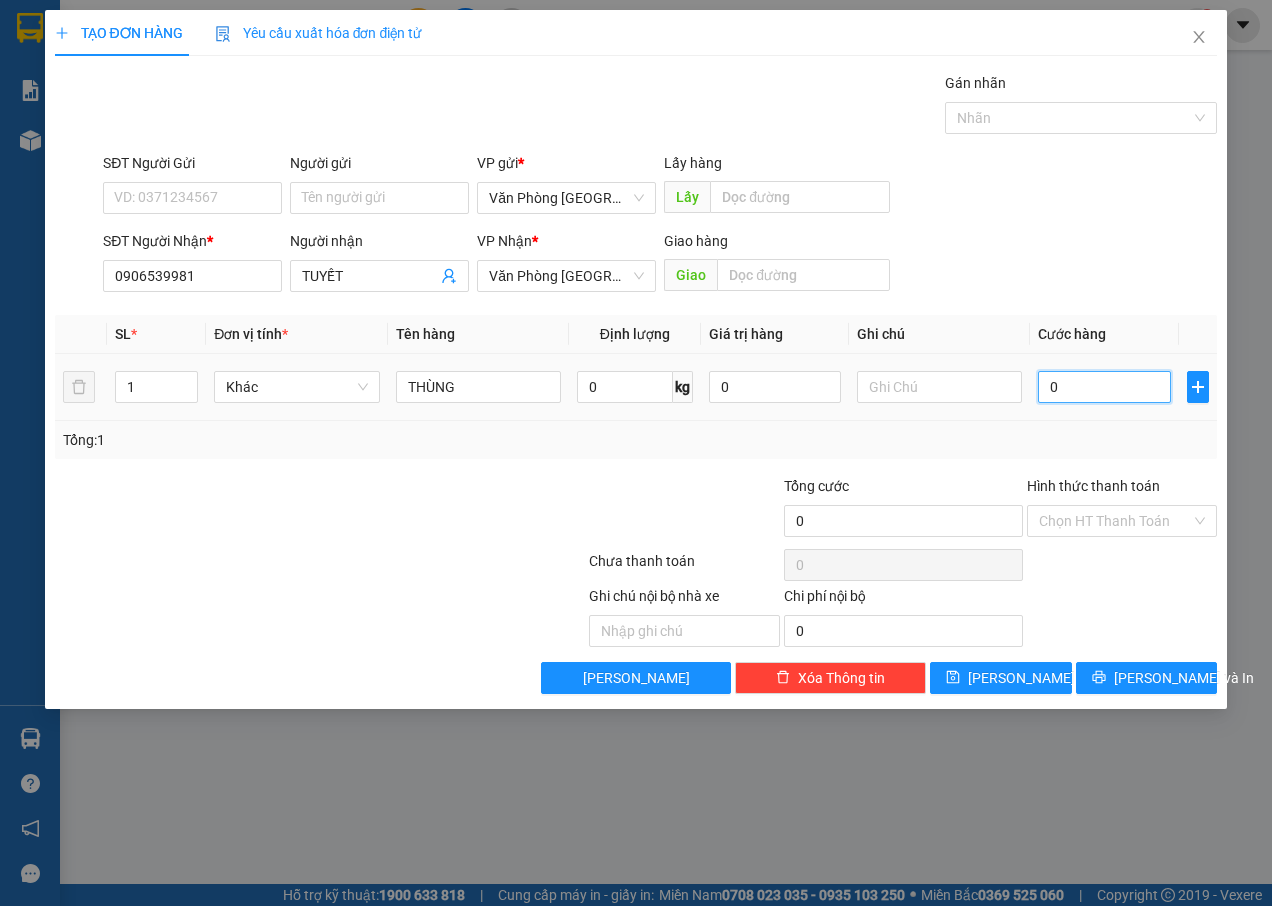 click on "0" at bounding box center (1104, 387) 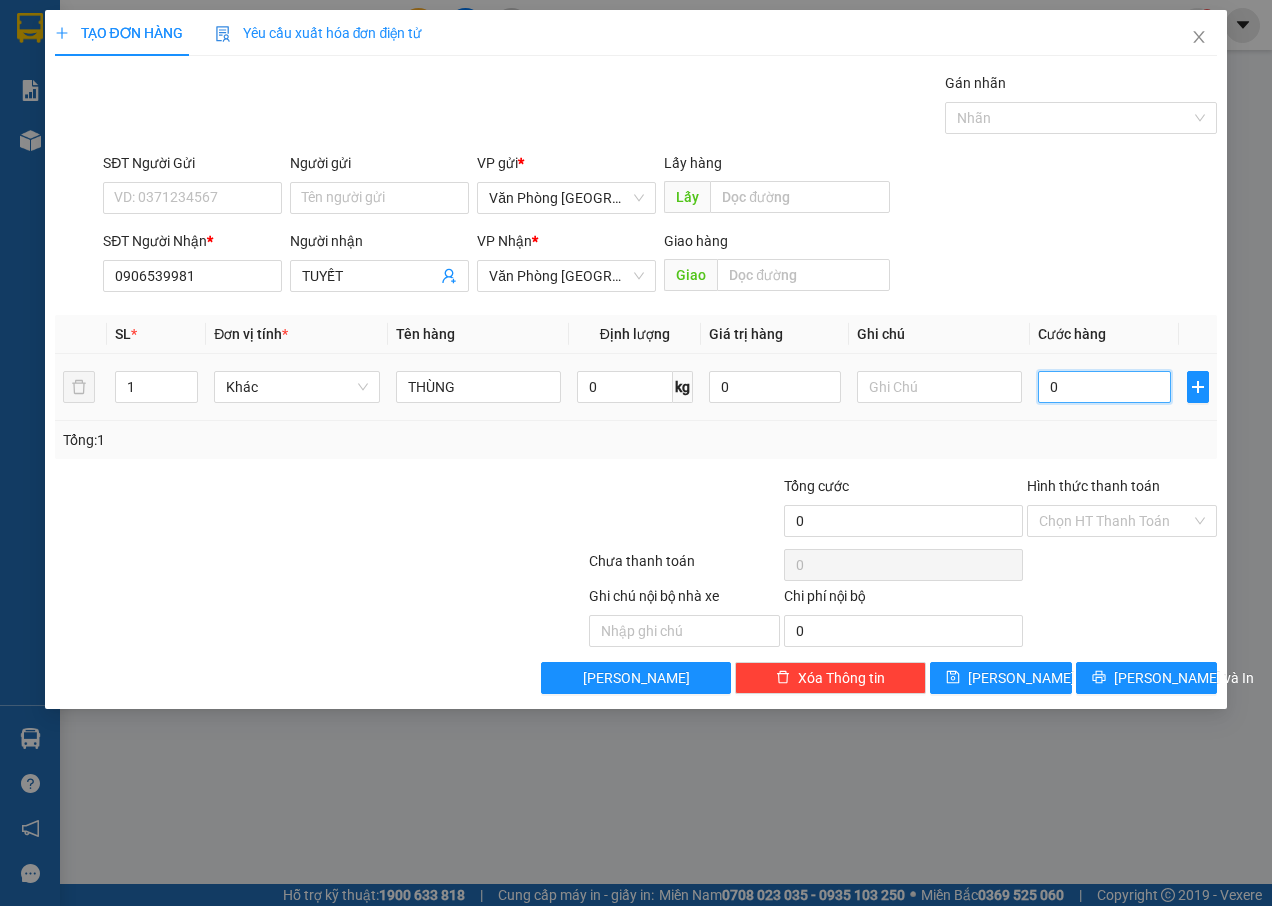 type on "8" 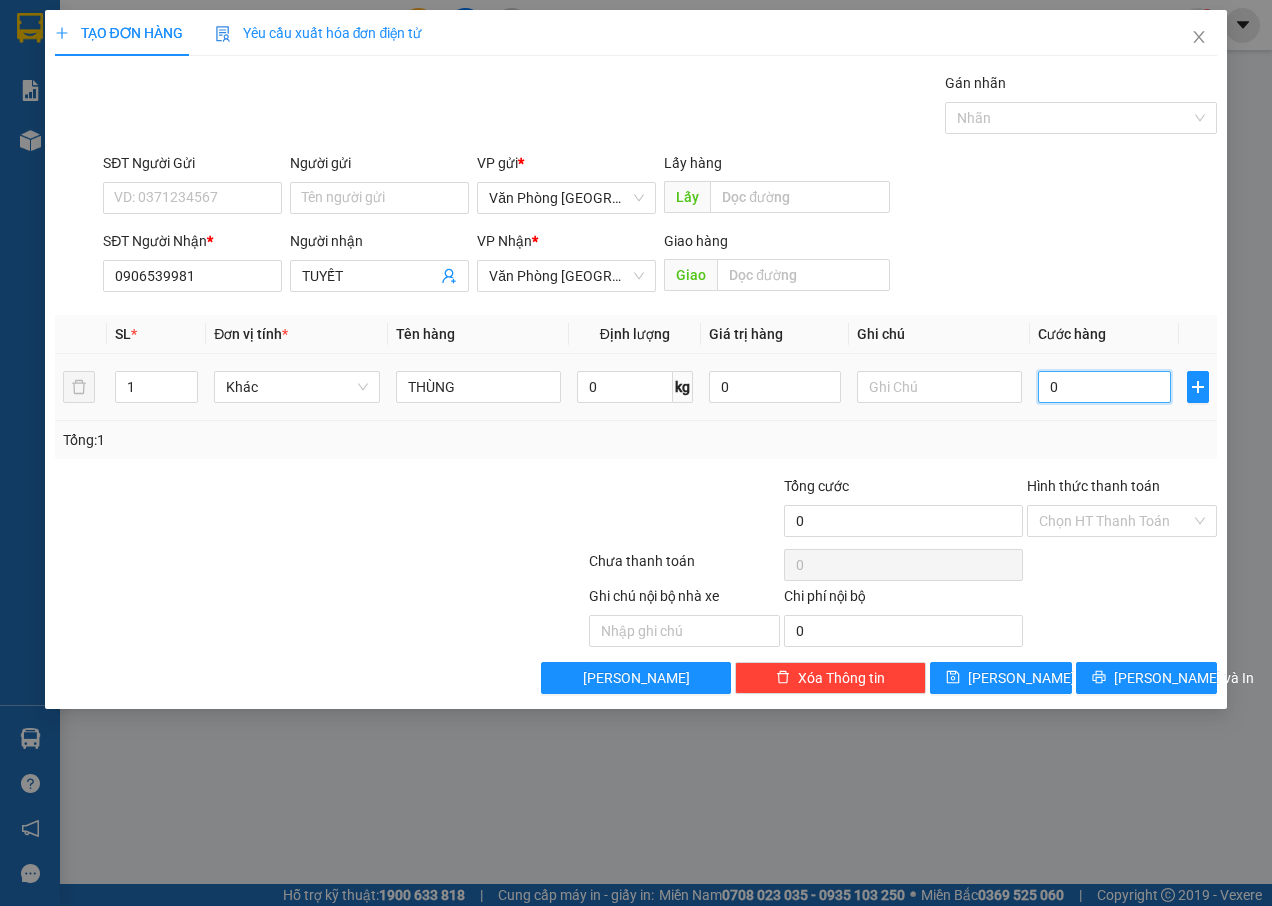 type on "8" 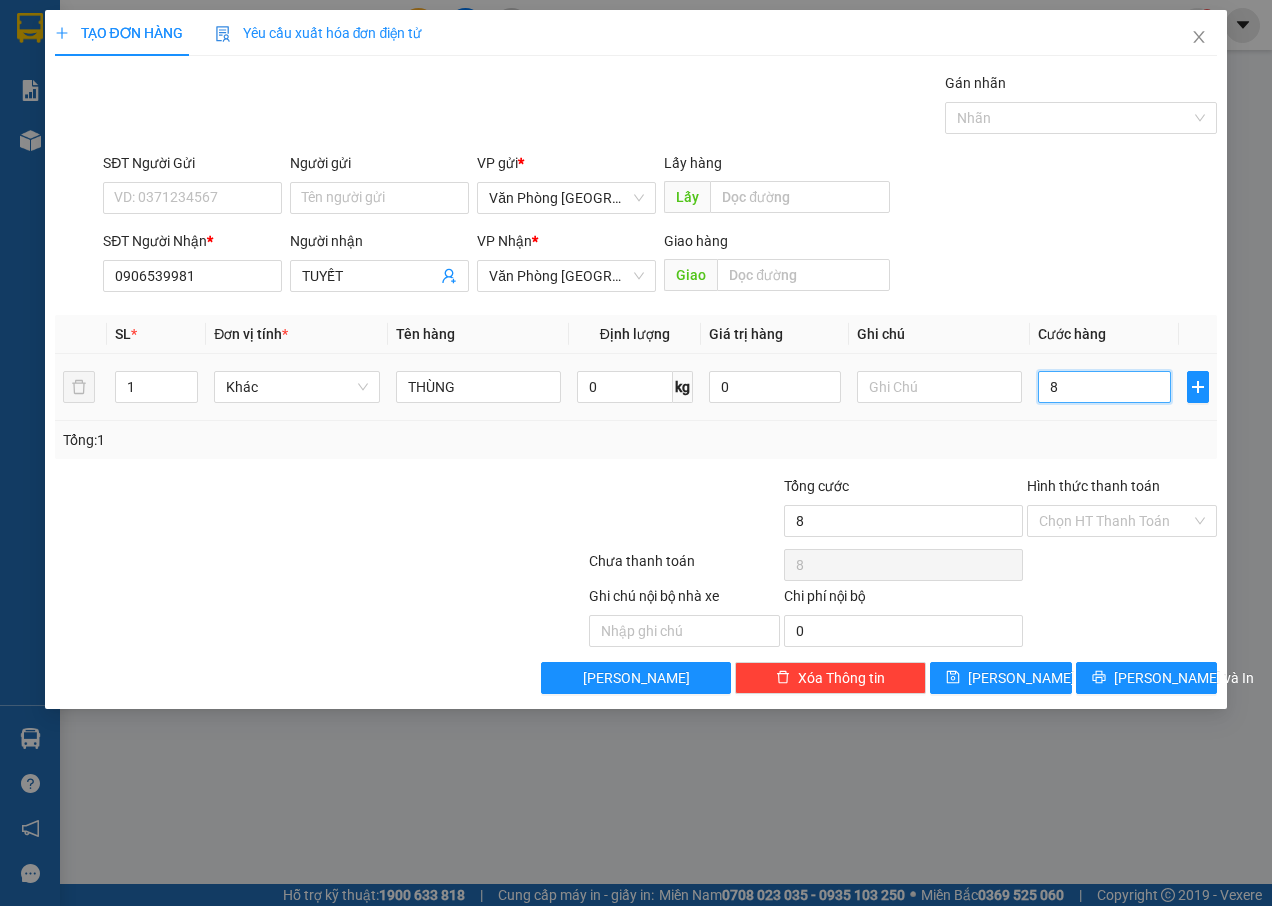 type on "80" 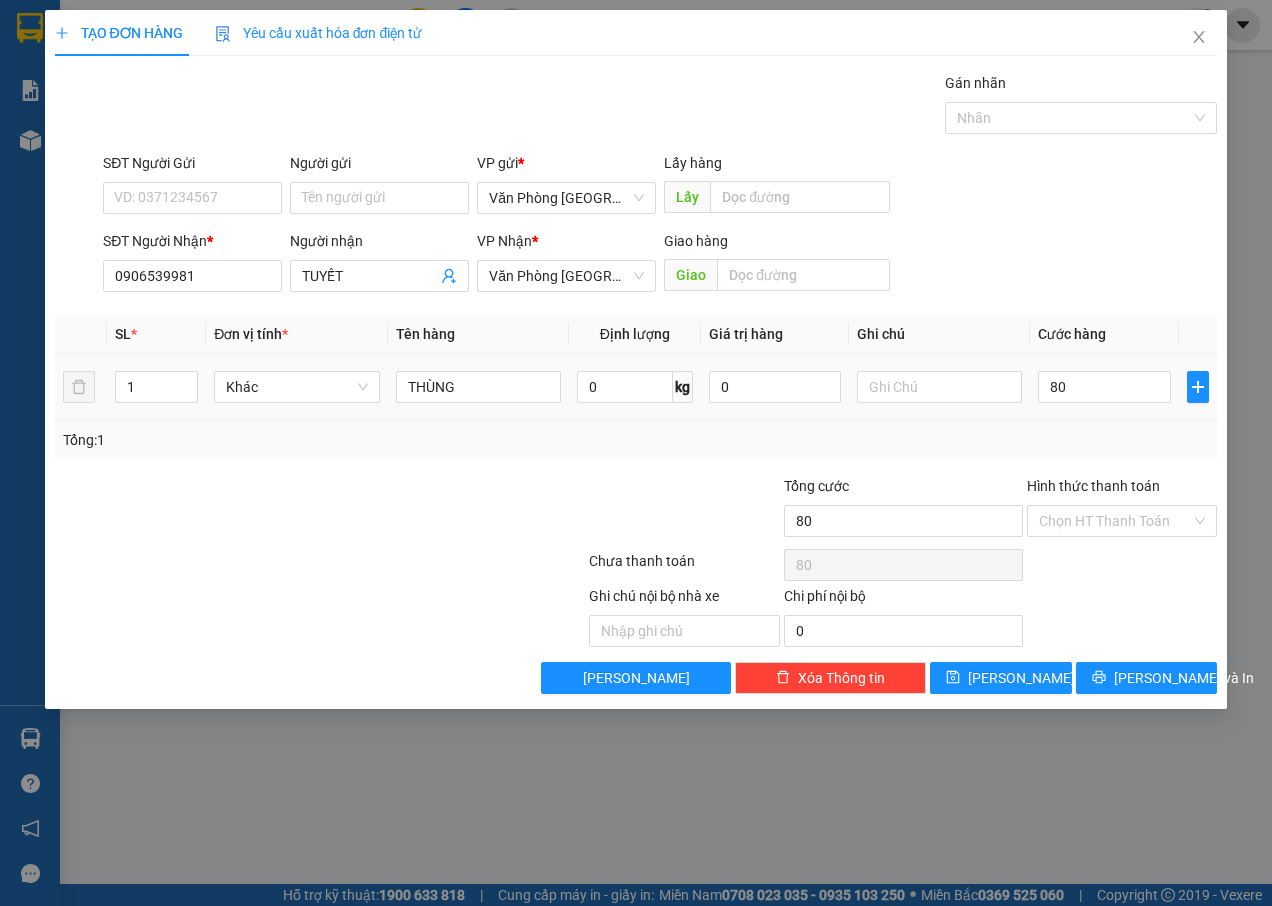 type on "80.000" 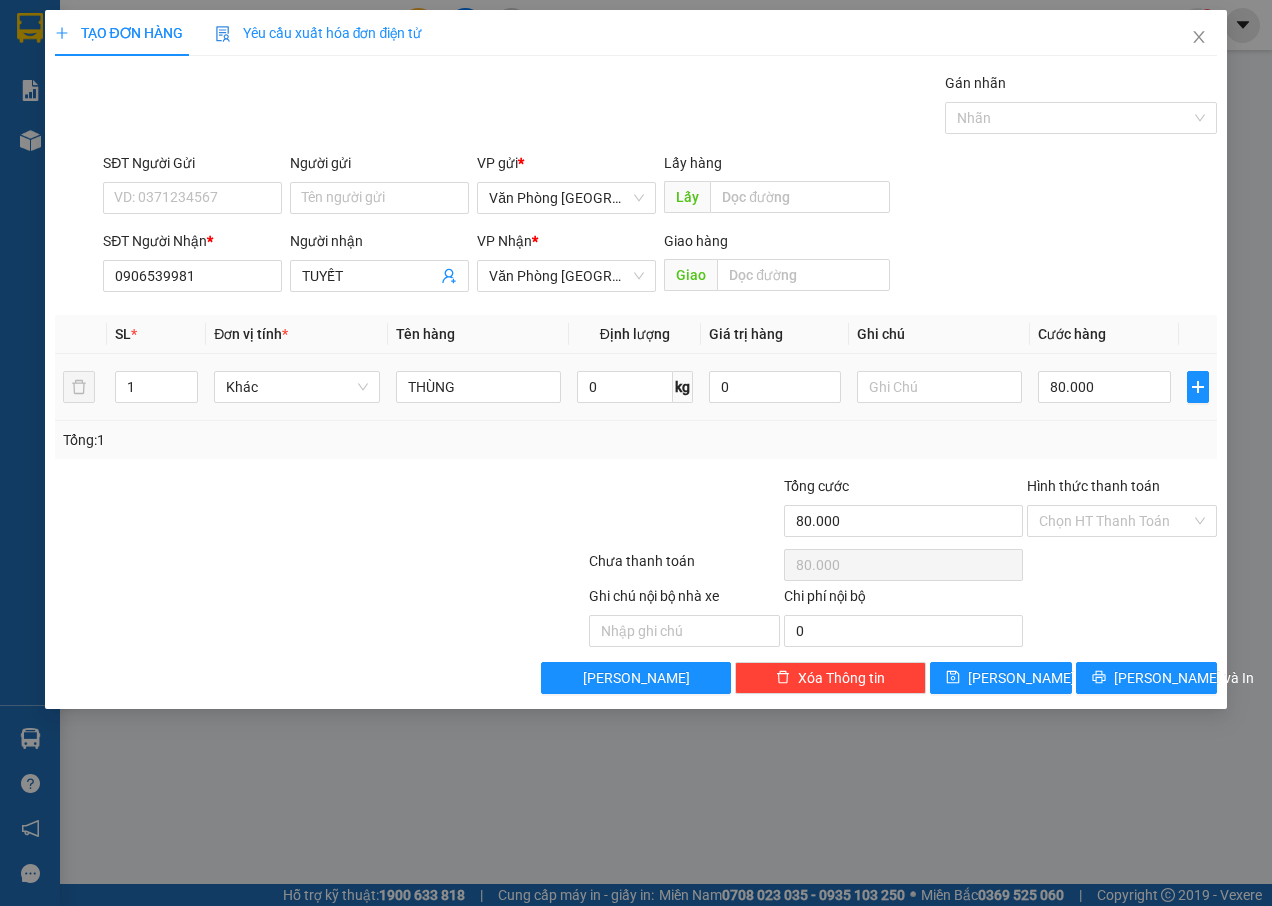 click on "80.000" at bounding box center [1104, 387] 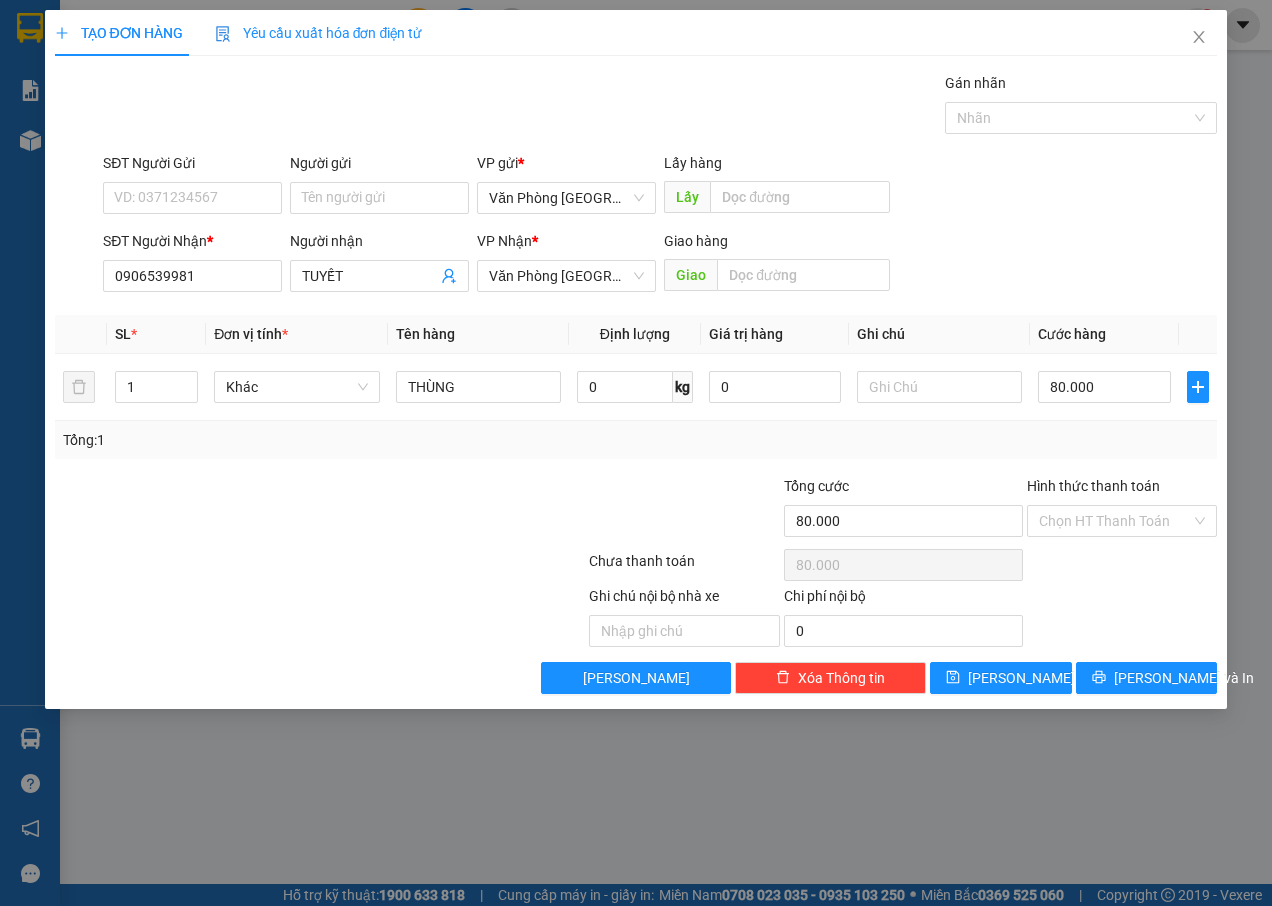 click on "Hình thức thanh toán" at bounding box center [1093, 486] 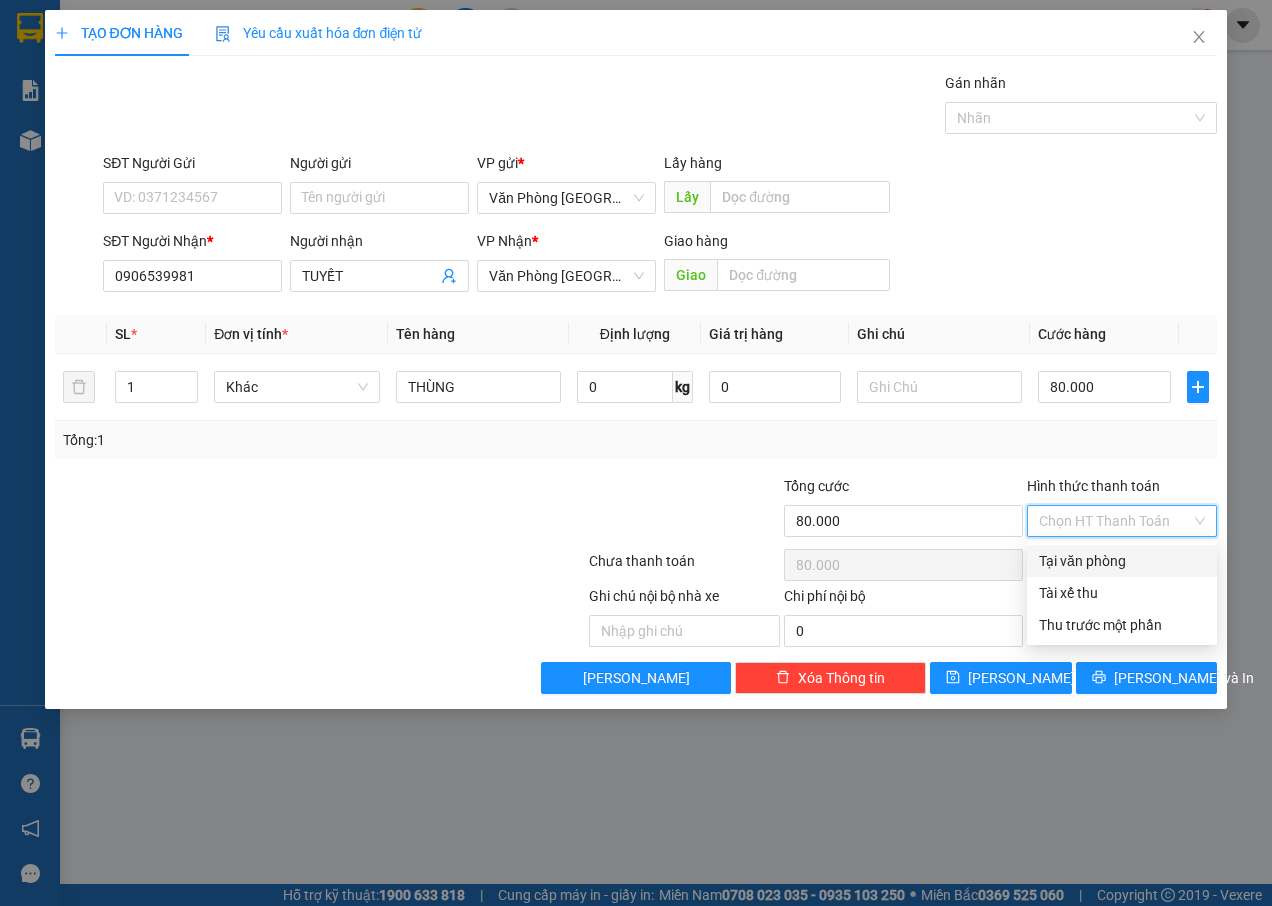 click on "Tại văn phòng" at bounding box center [1122, 561] 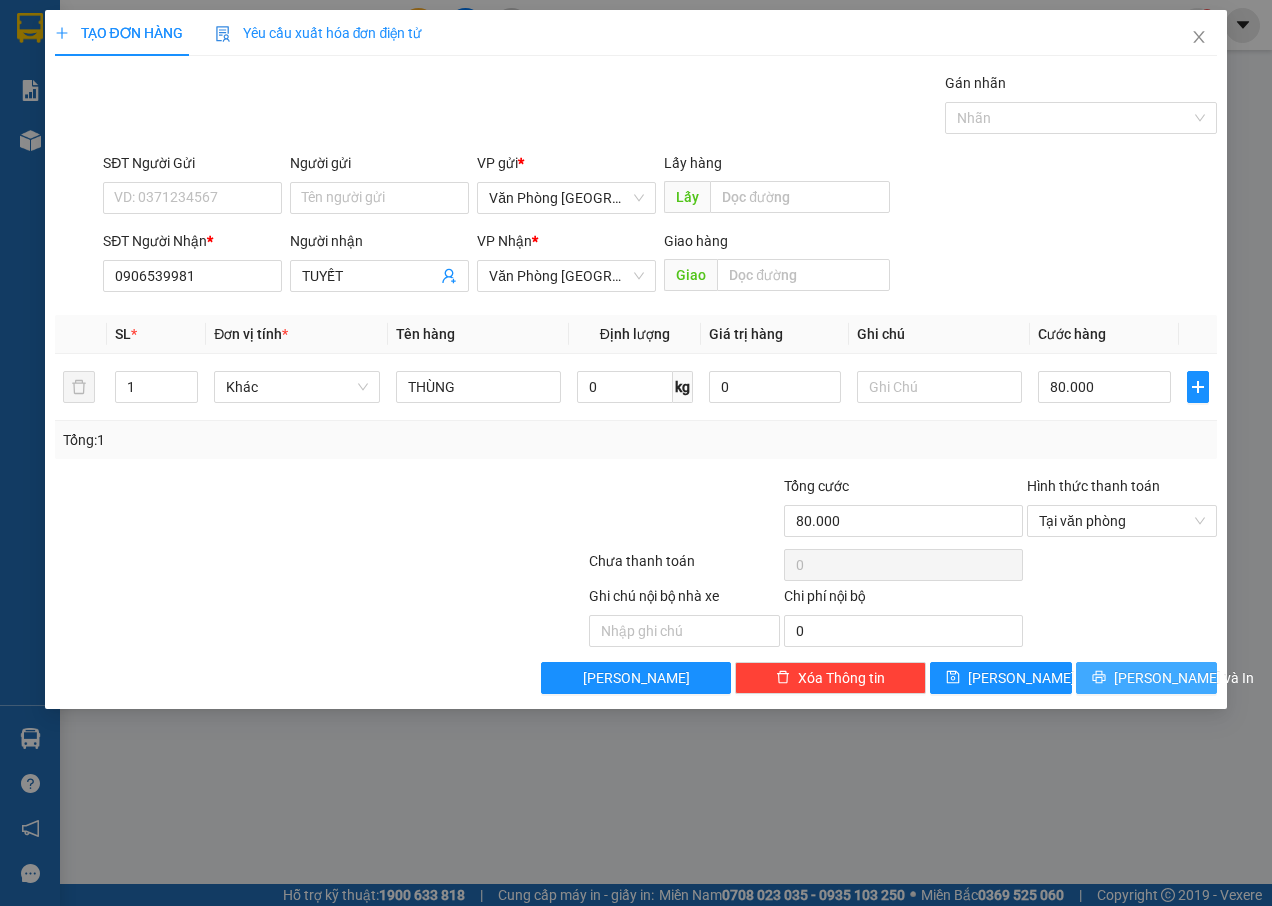 click on "[PERSON_NAME] và In" at bounding box center [1147, 678] 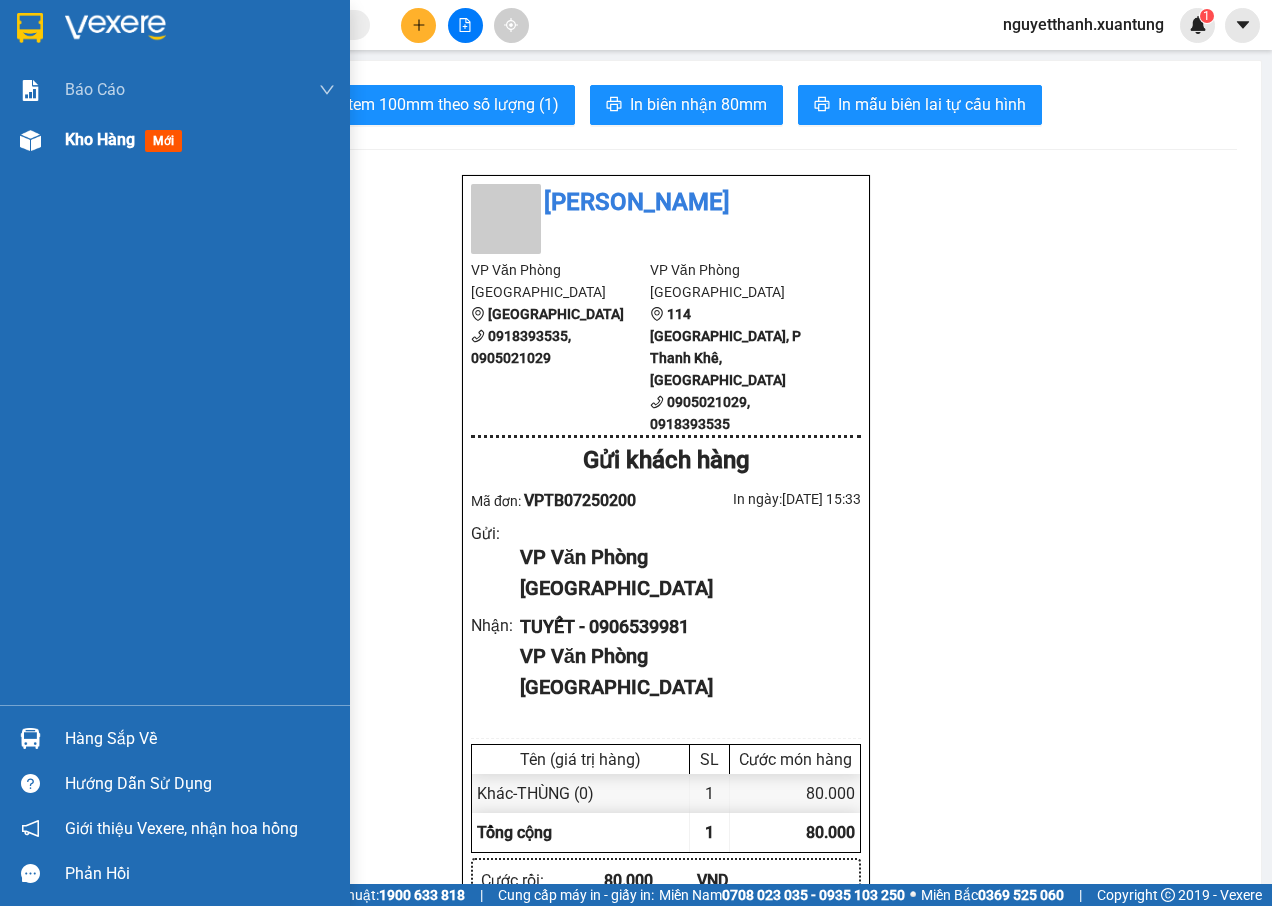click on "mới" at bounding box center [163, 141] 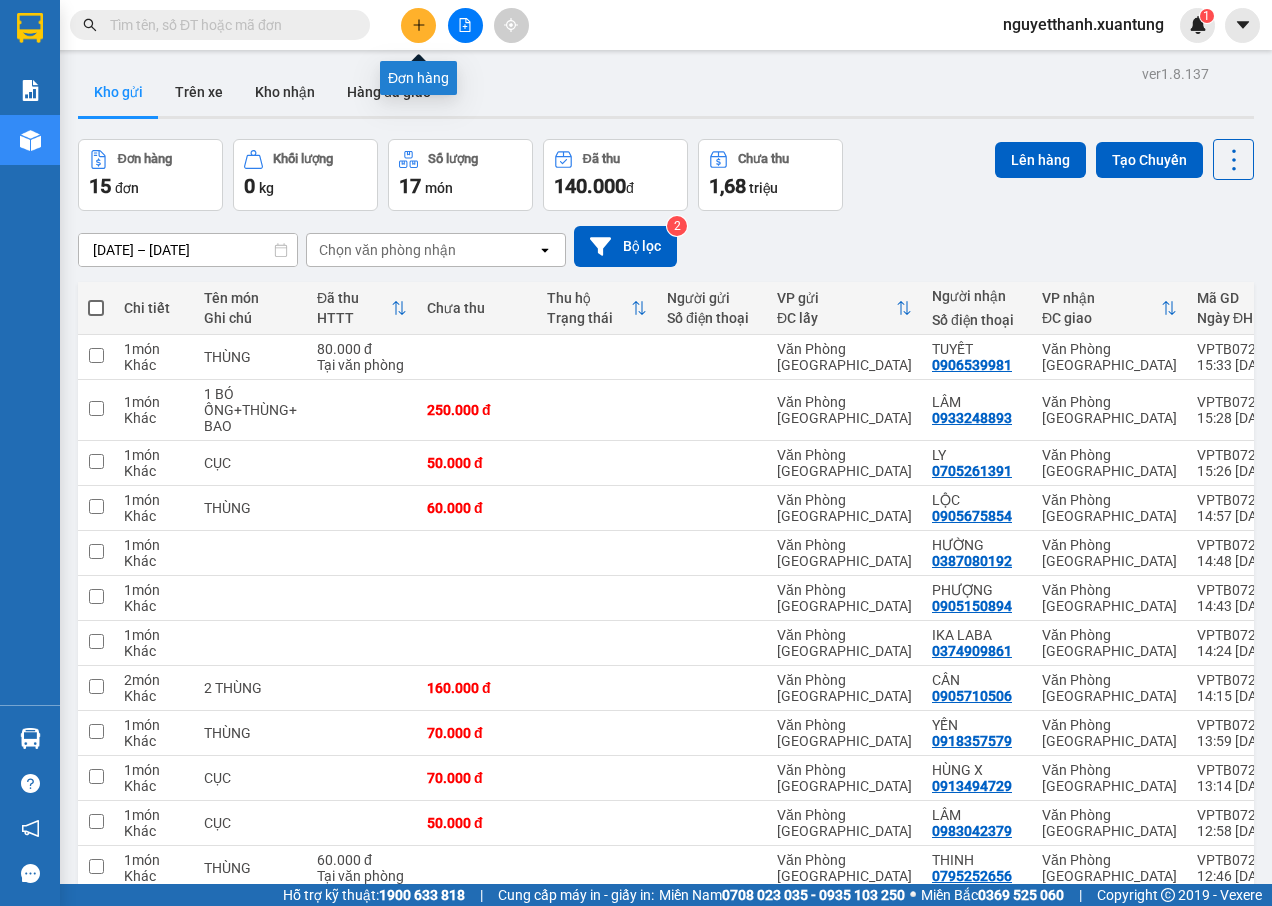 click 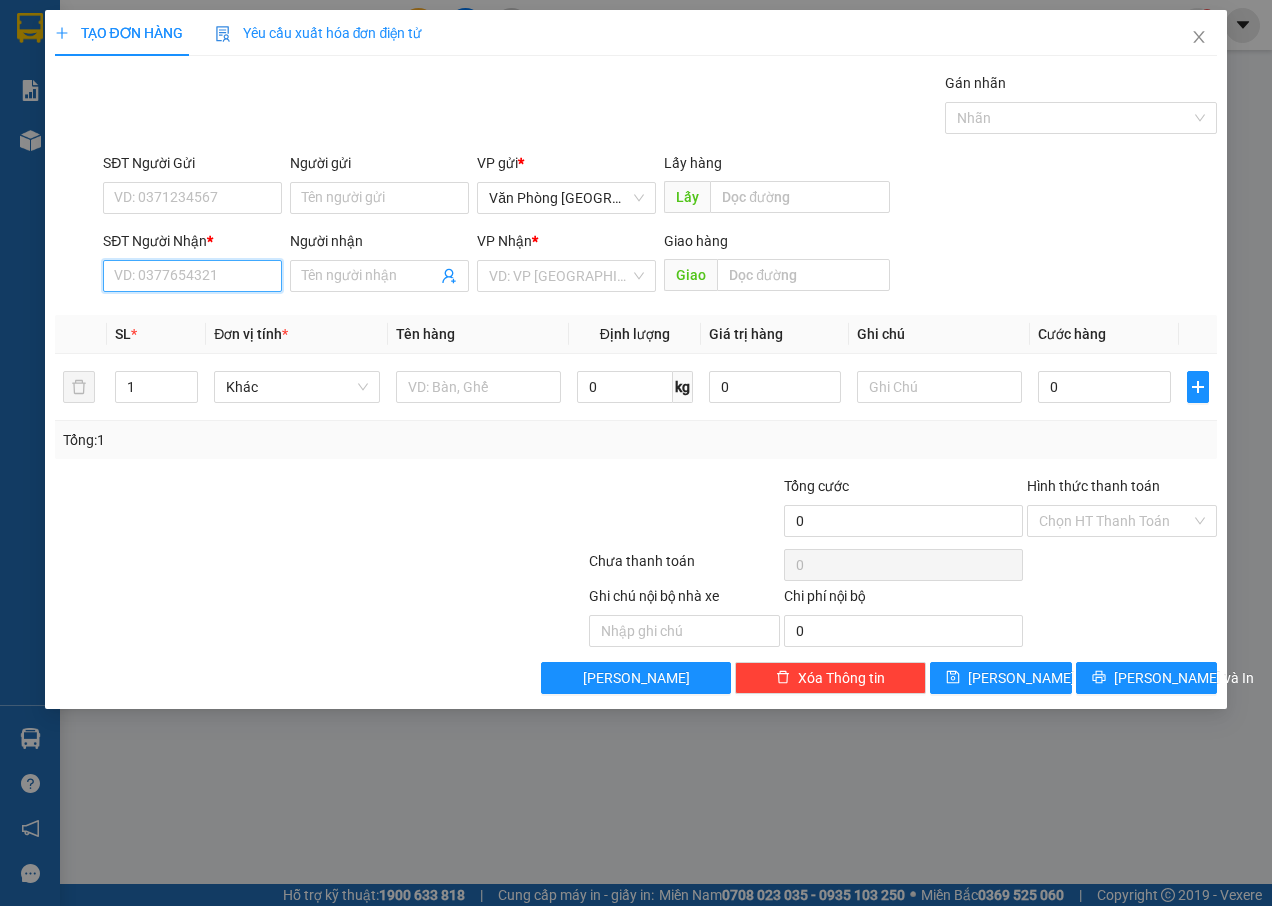 click on "SĐT Người Nhận  *" at bounding box center (192, 276) 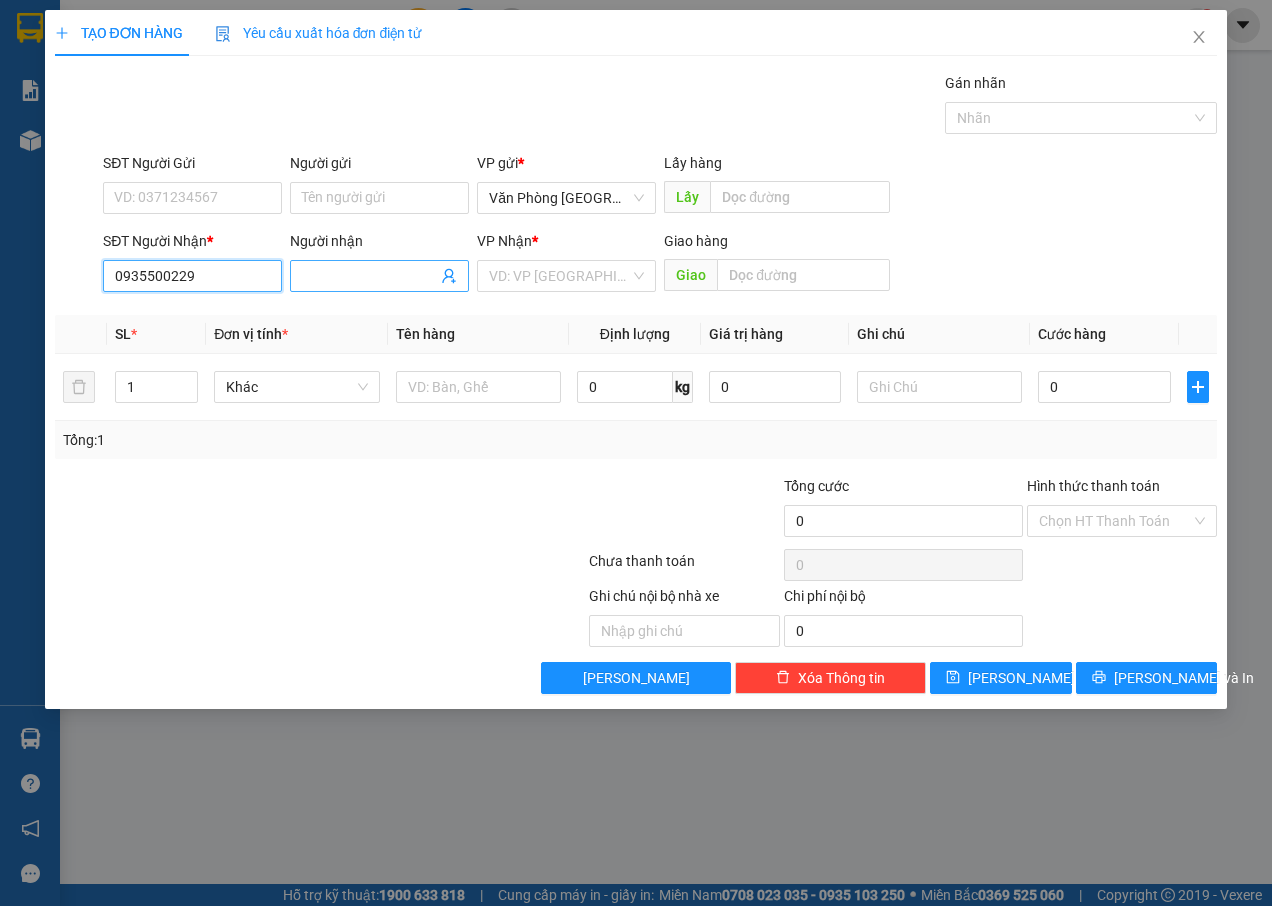 type on "0935500229" 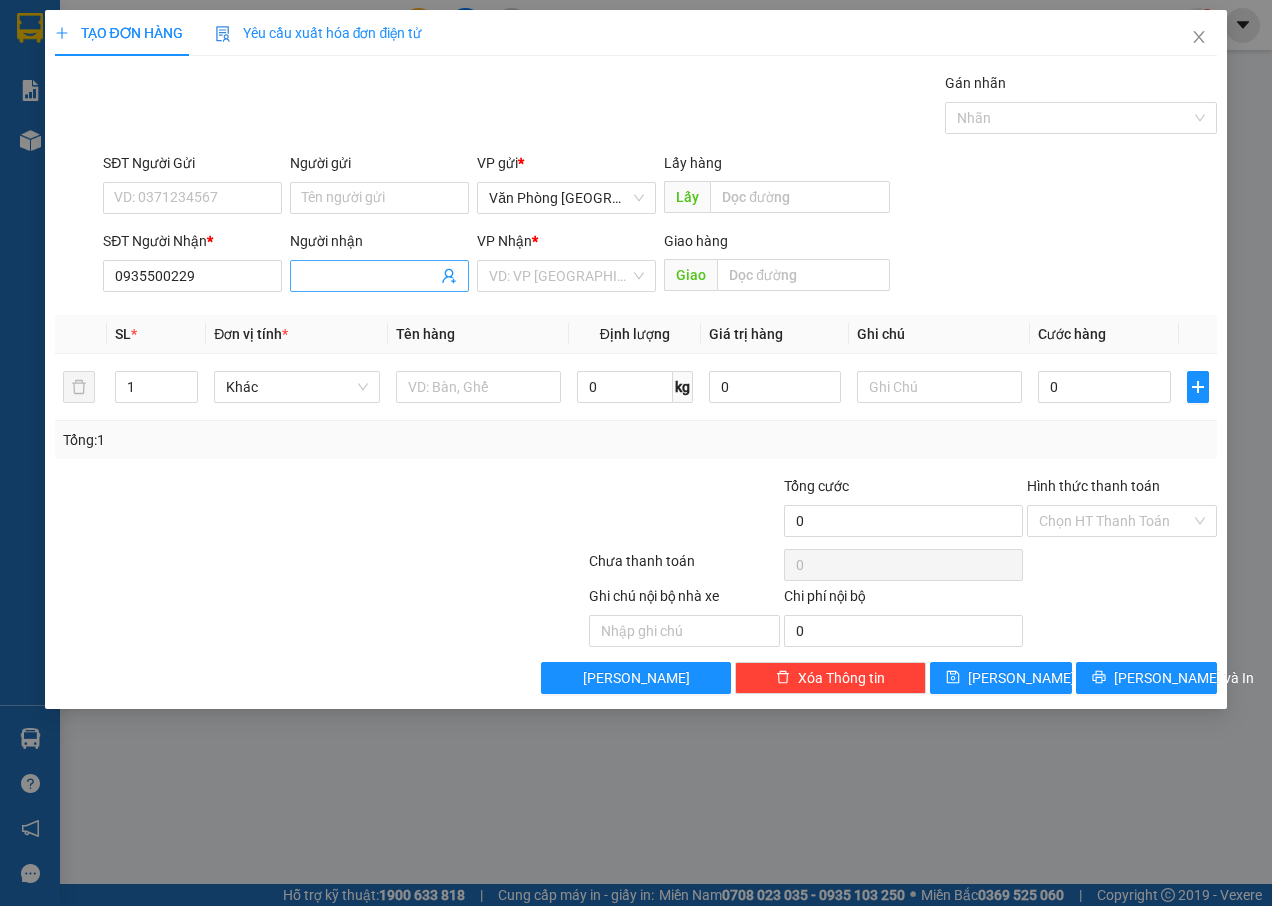 click on "Người nhận" at bounding box center (369, 276) 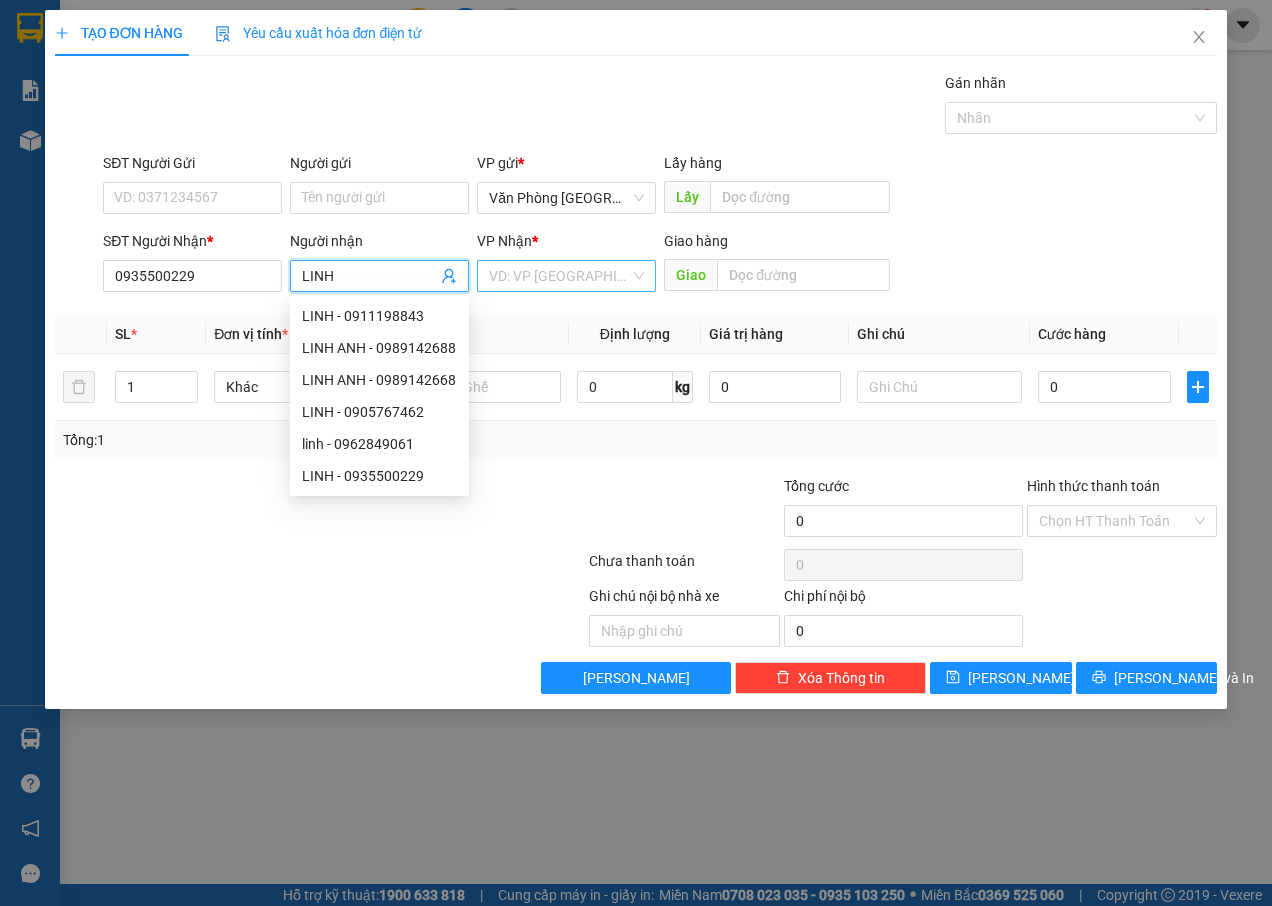 type on "LINH" 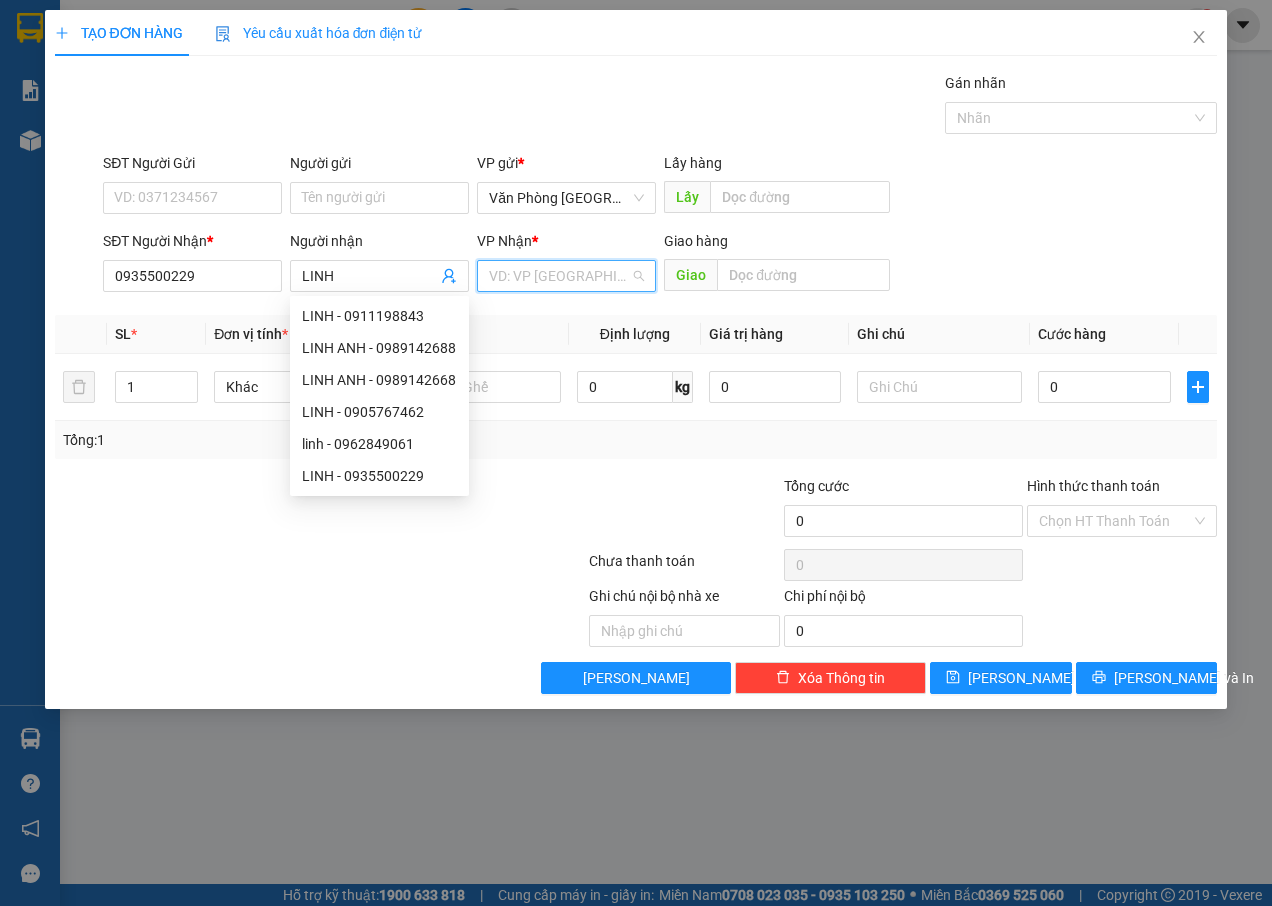click at bounding box center [559, 276] 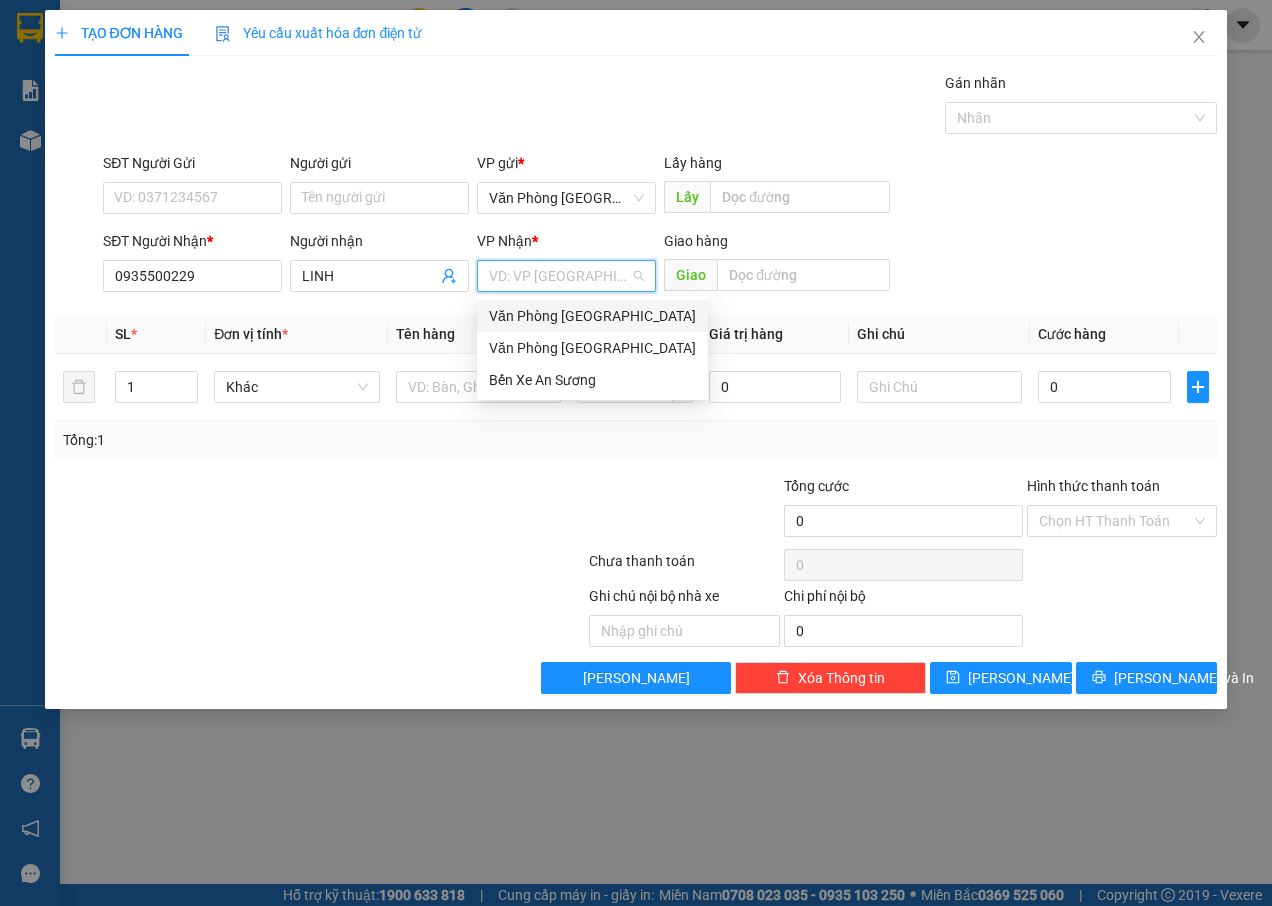 click on "Văn Phòng [GEOGRAPHIC_DATA]" at bounding box center (592, 316) 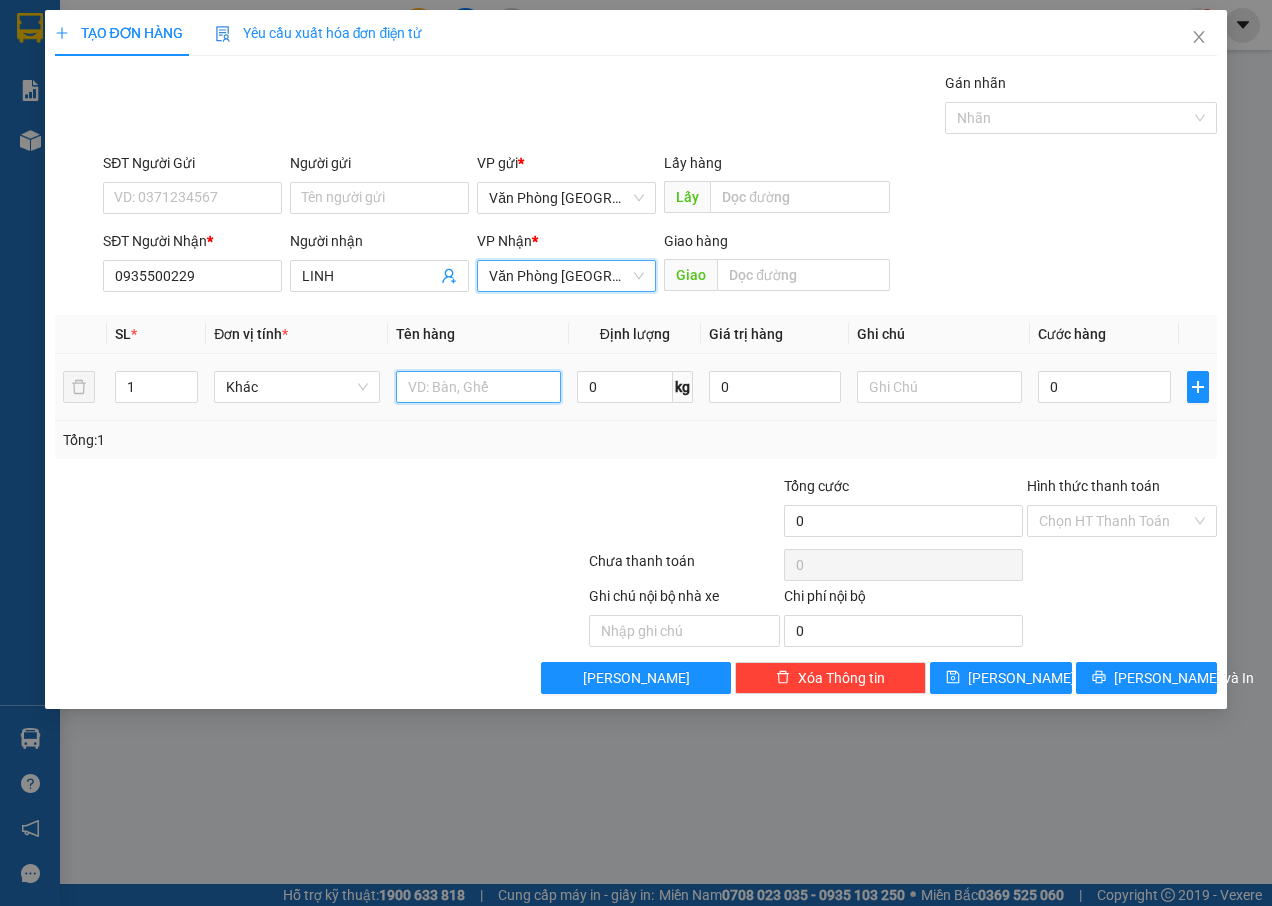 click at bounding box center (478, 387) 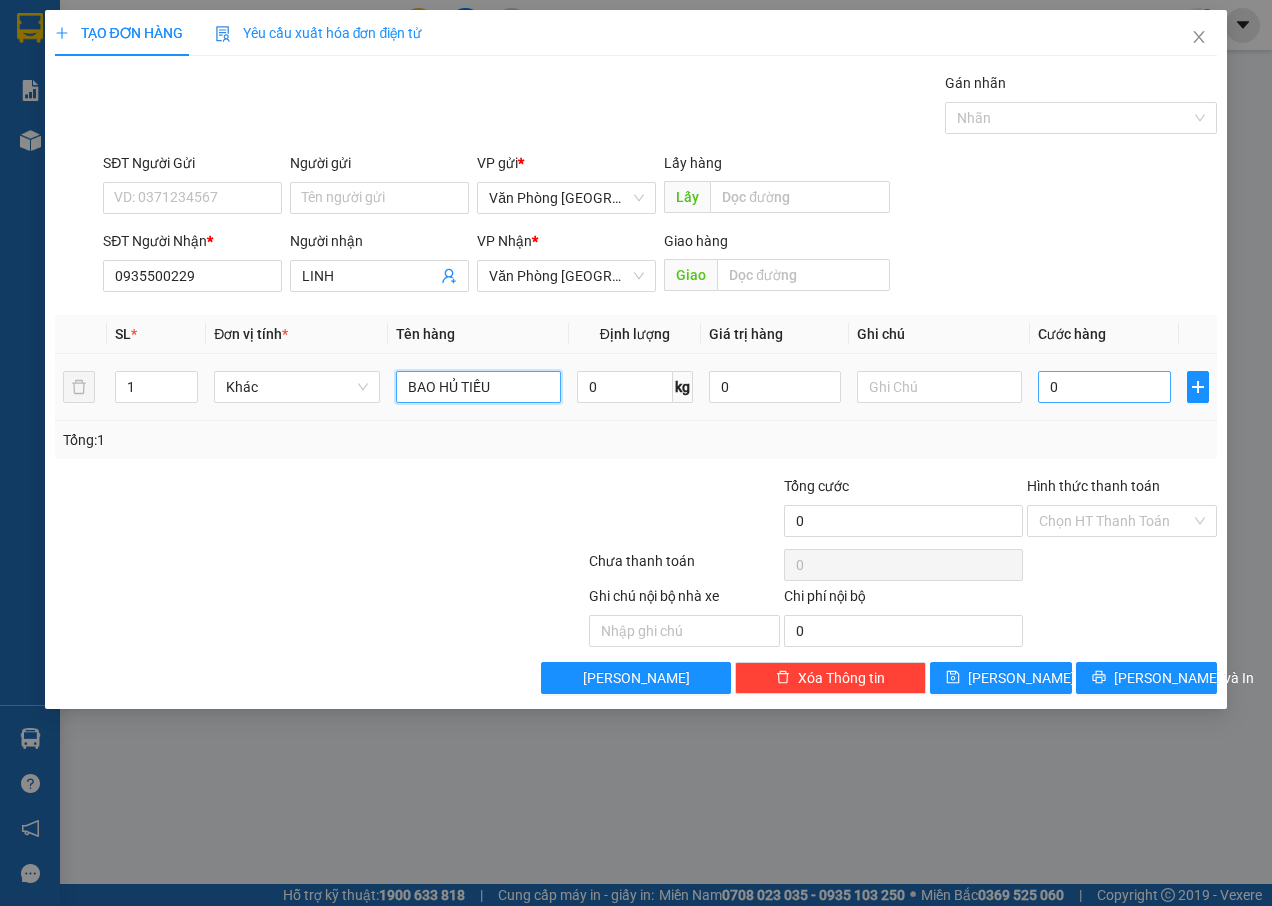 type on "BAO HỦ TIẾU" 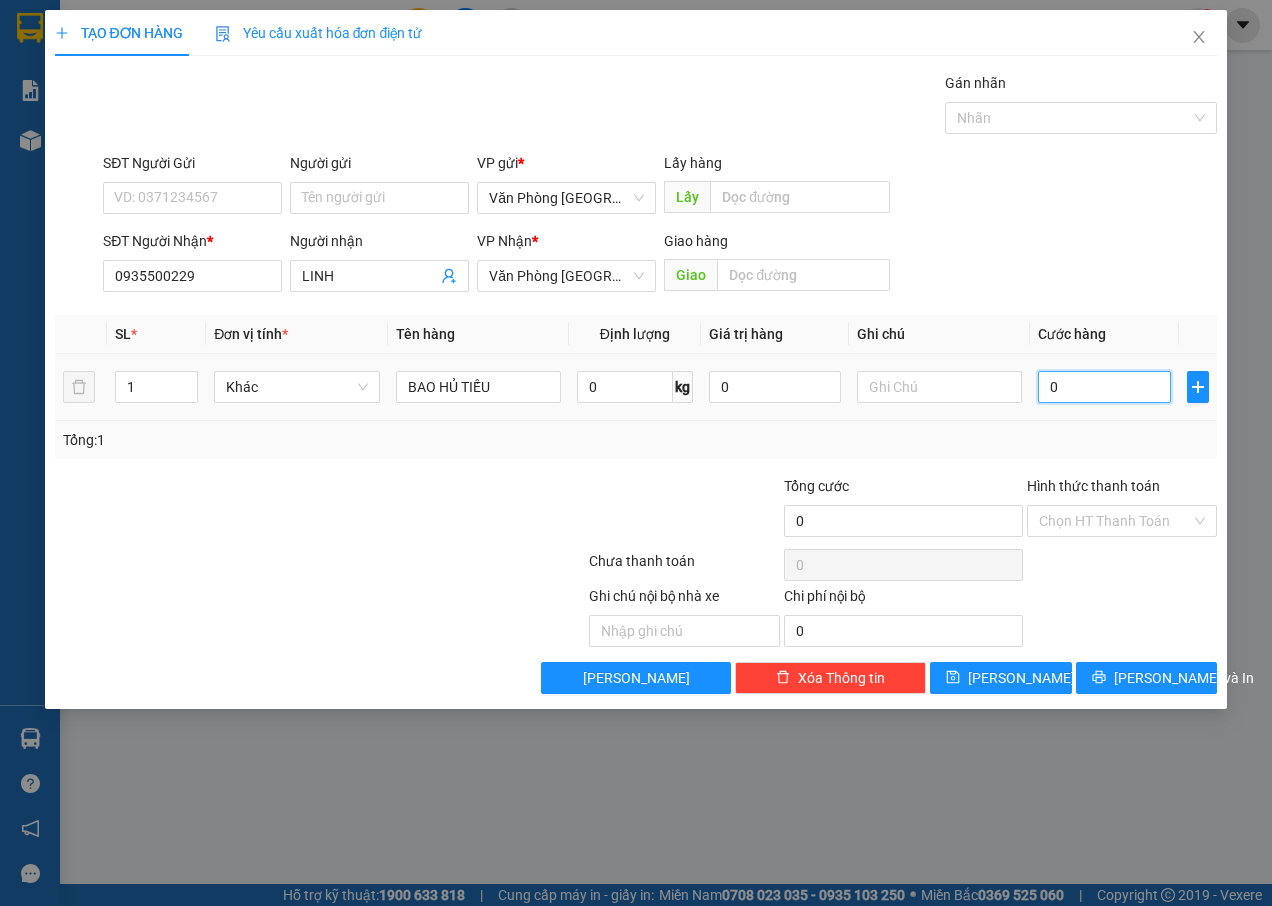 click on "0" at bounding box center [1104, 387] 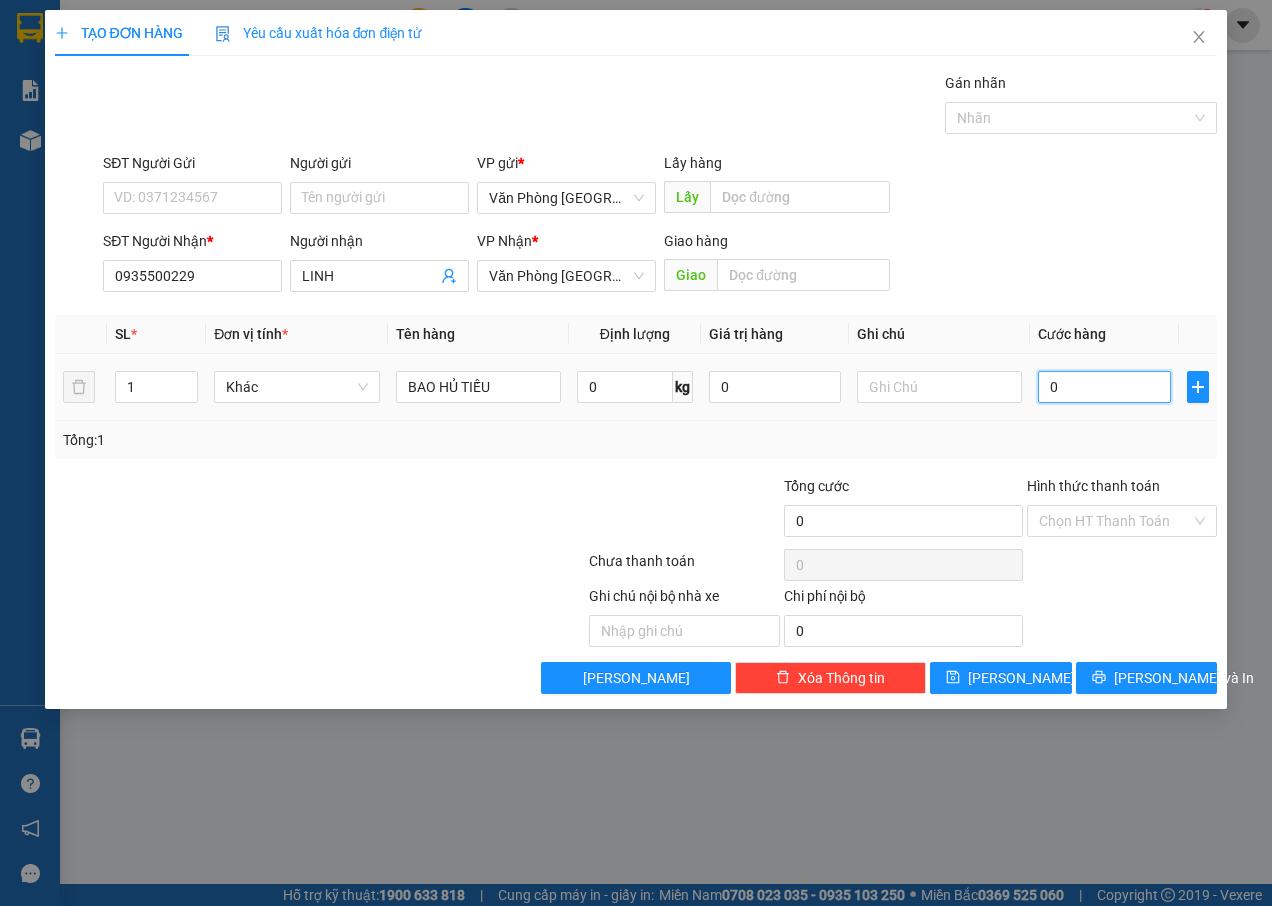 type on "1" 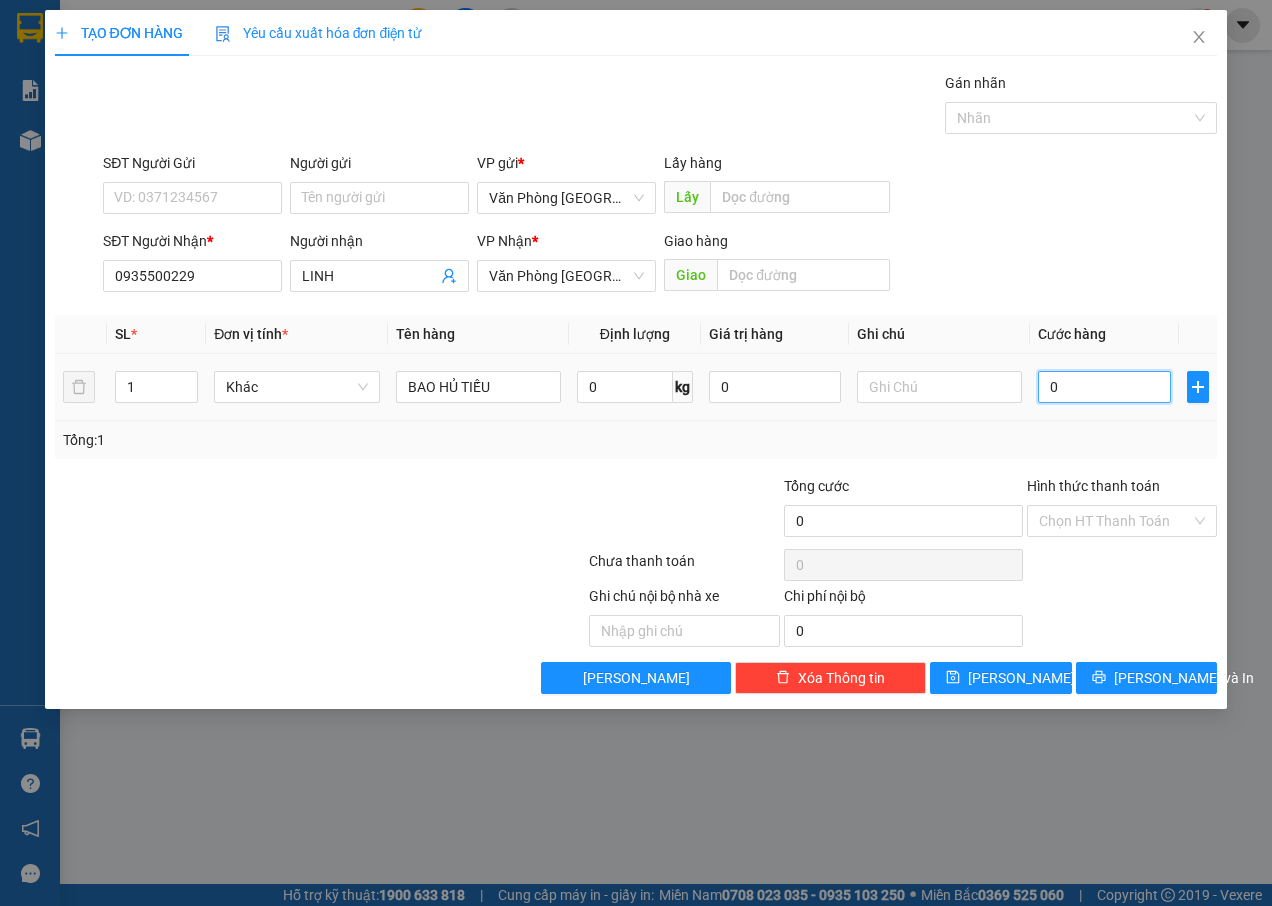 type on "1" 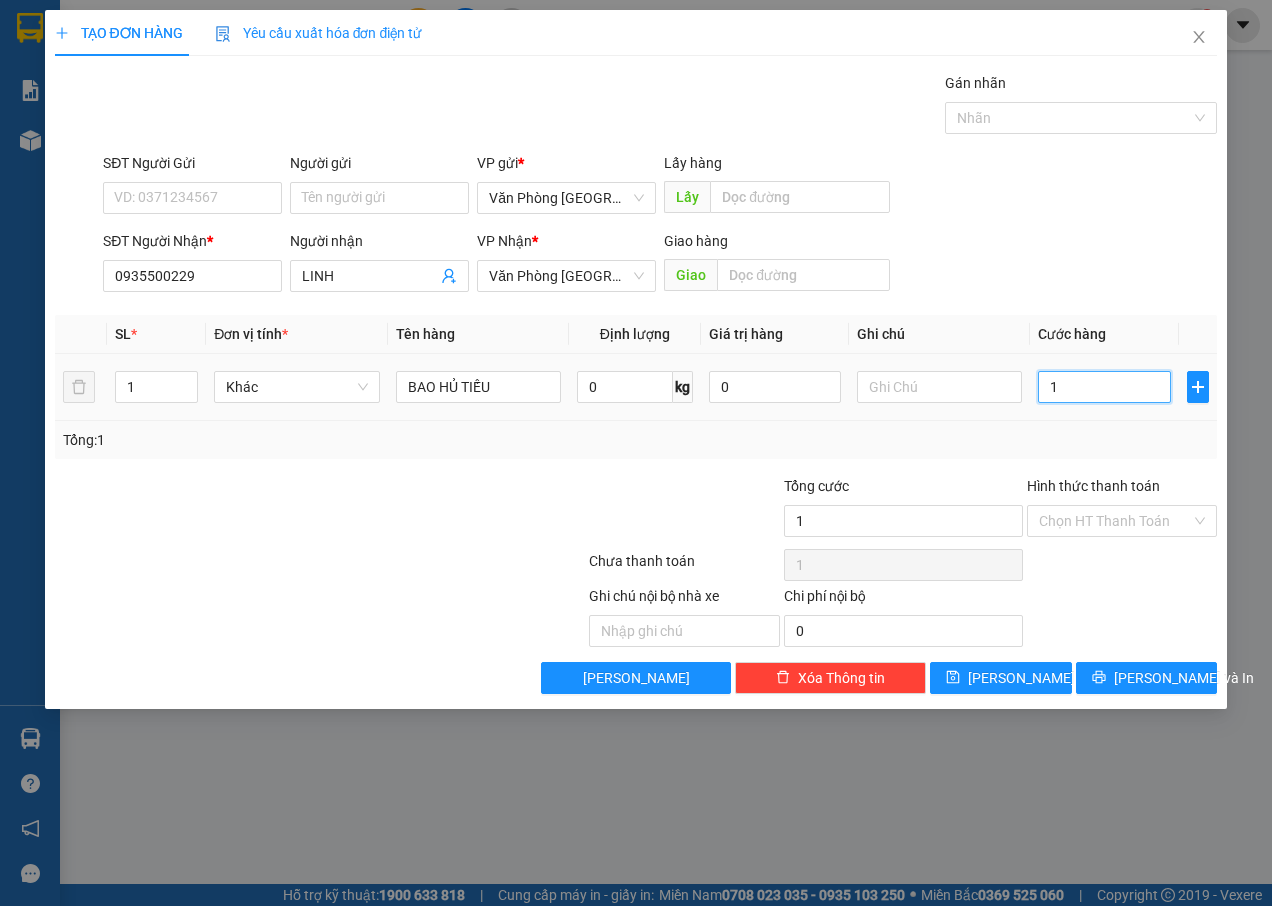 type on "10" 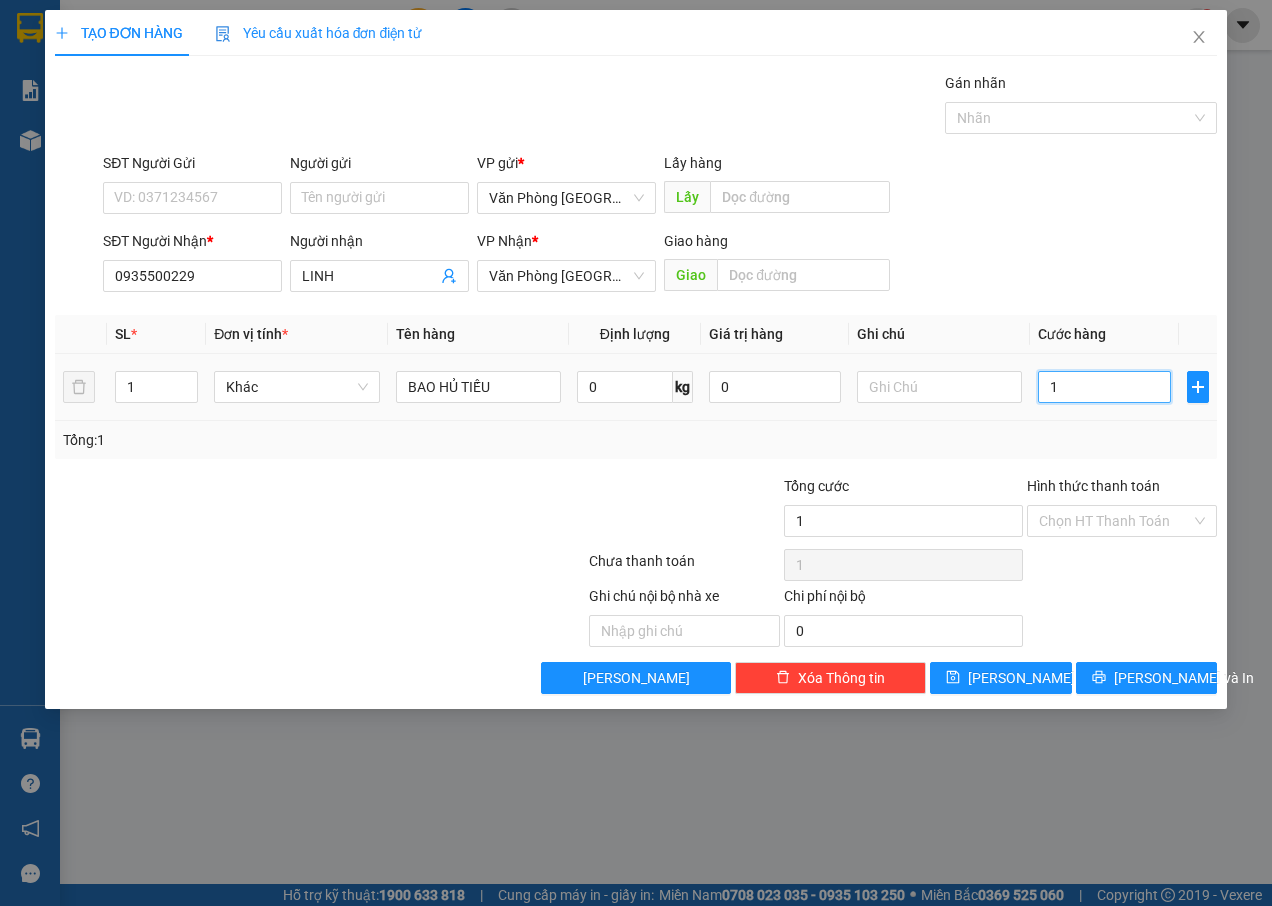 type on "10" 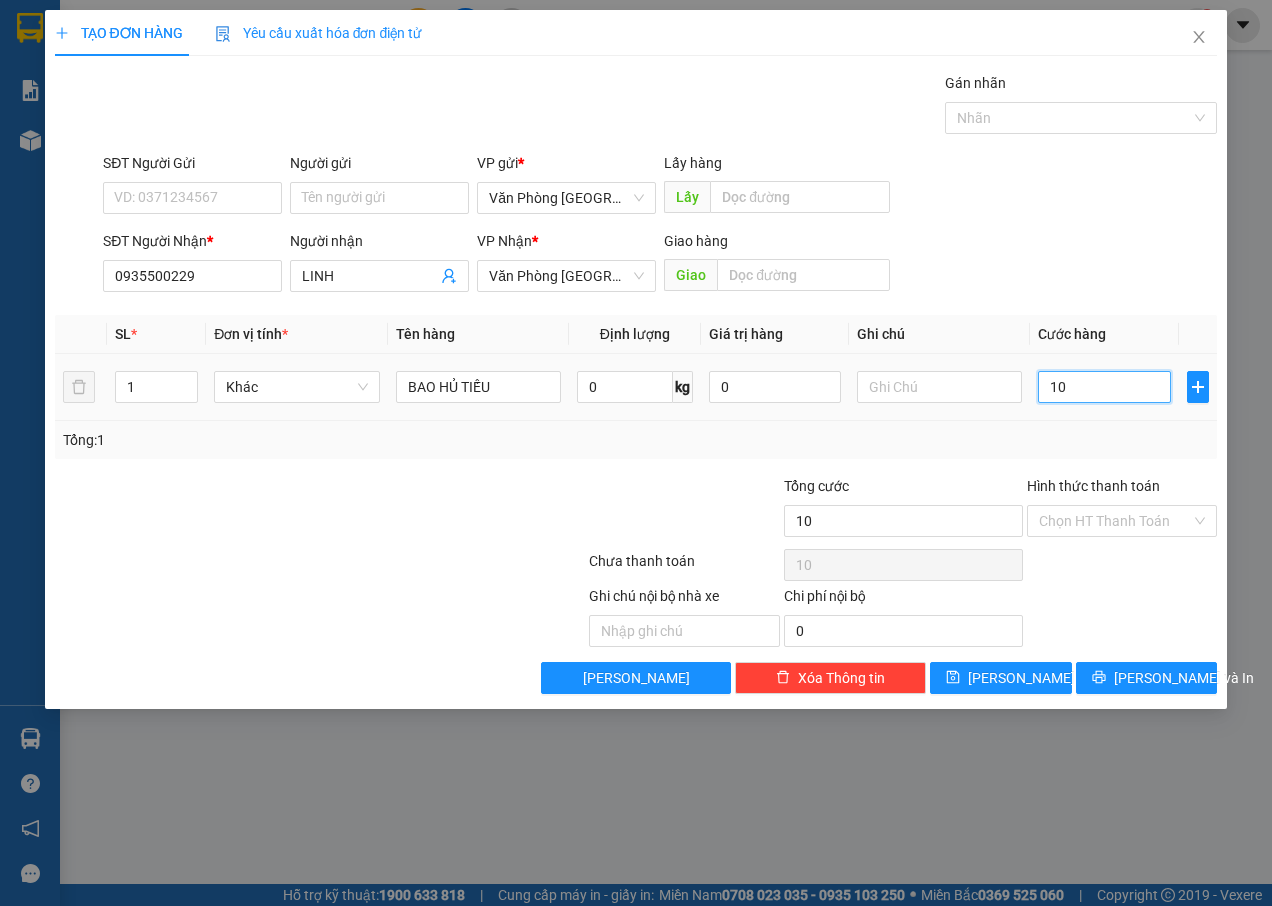 type on "100" 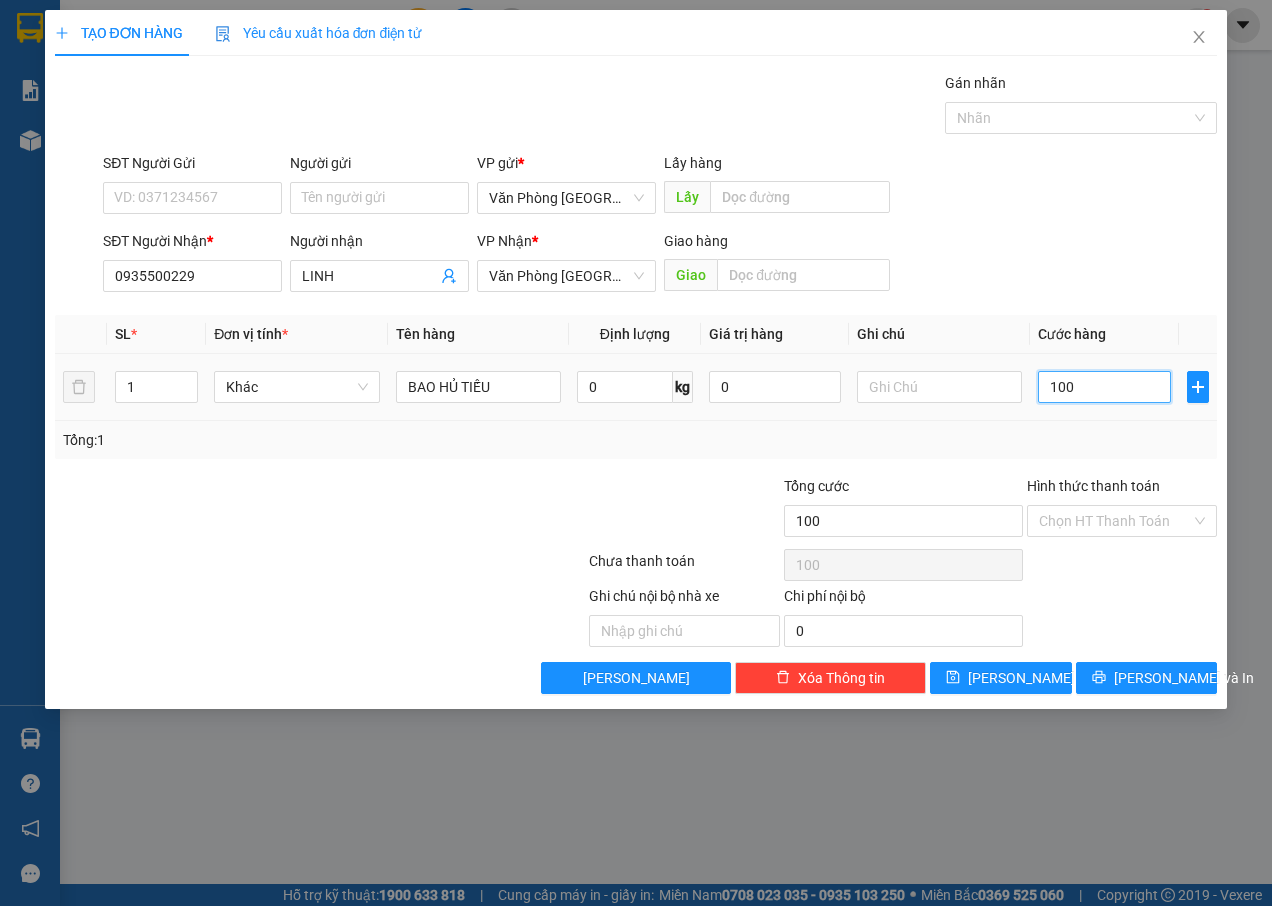 type on "1.000" 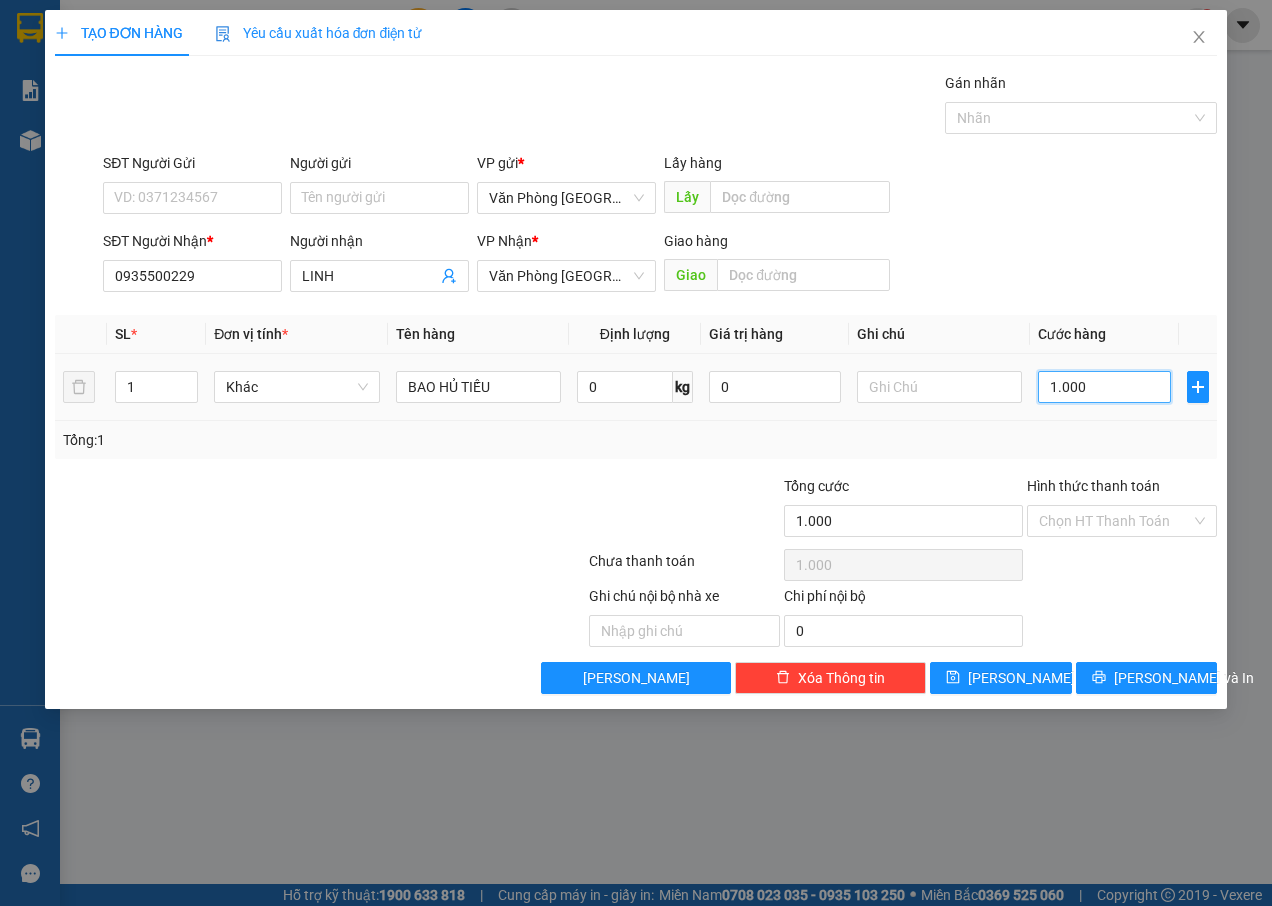 type on "10.000" 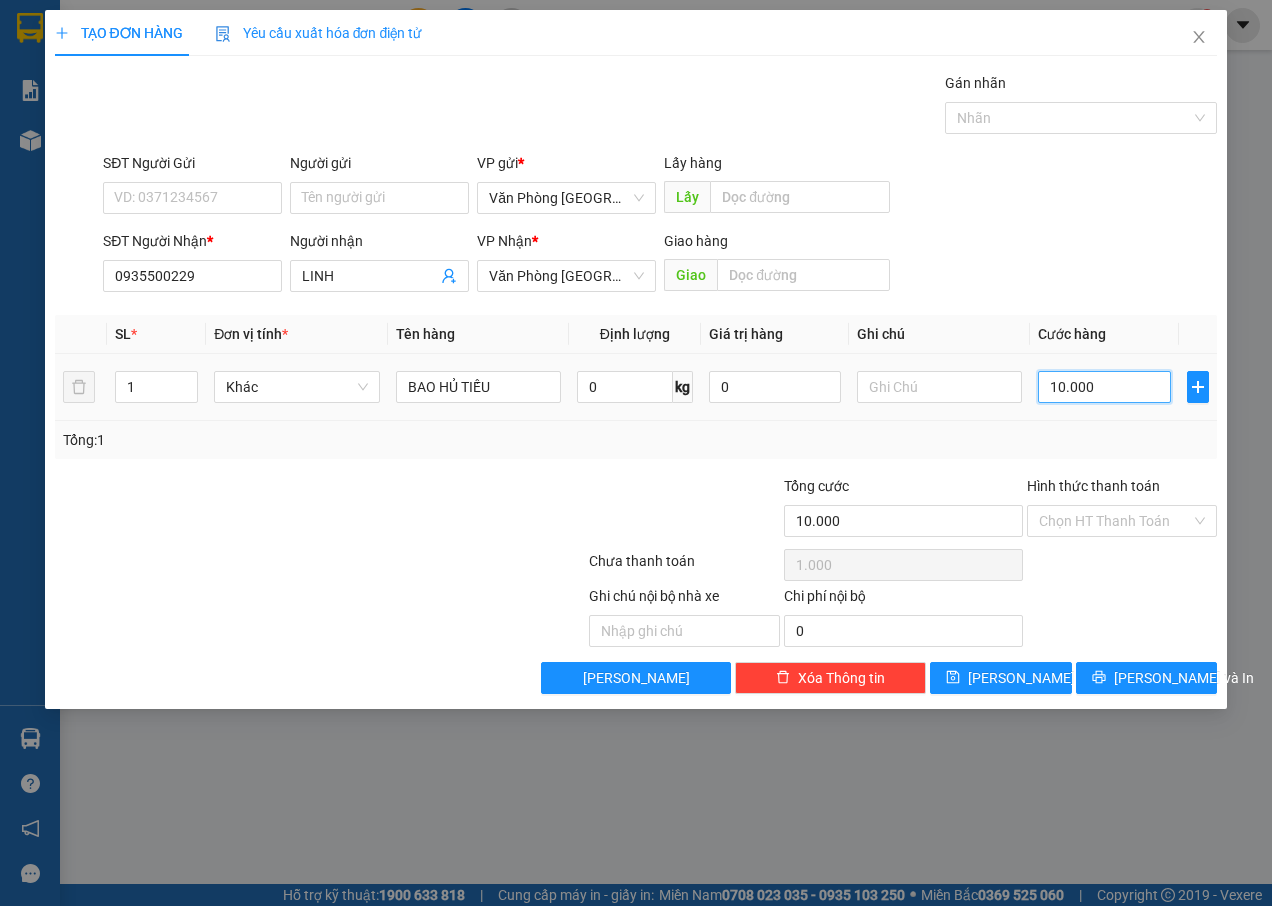 type on "10.000" 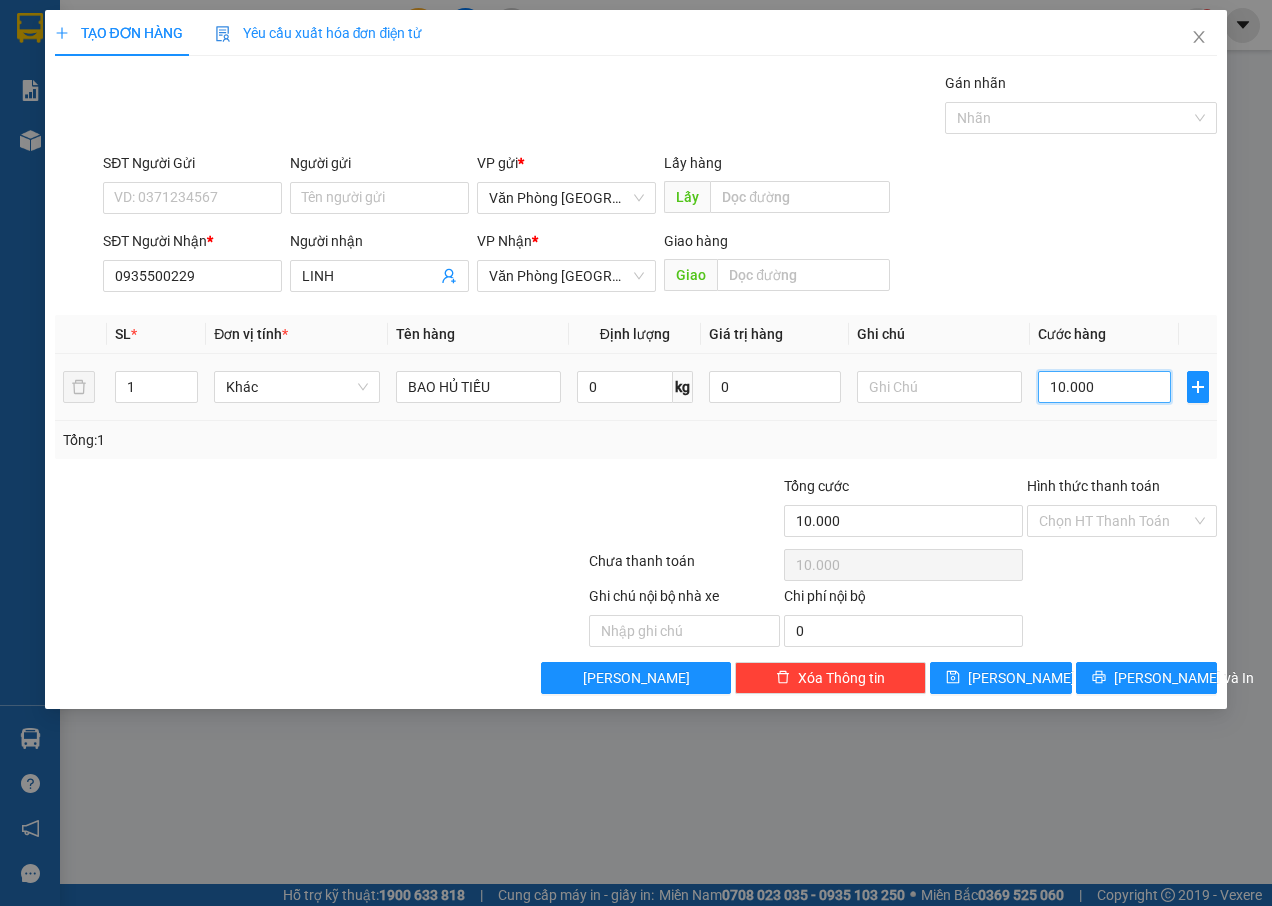 type on "1.000" 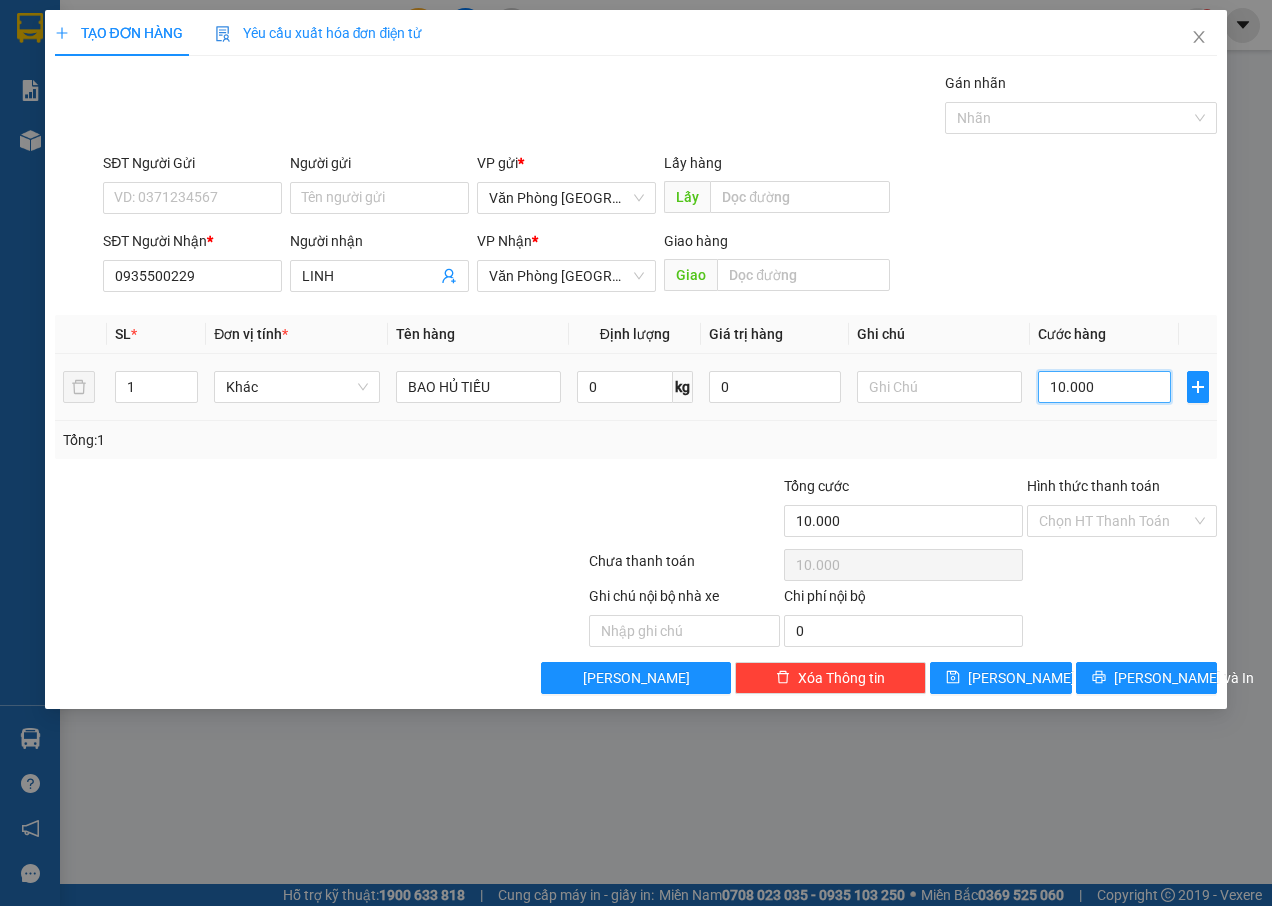 type on "1.000" 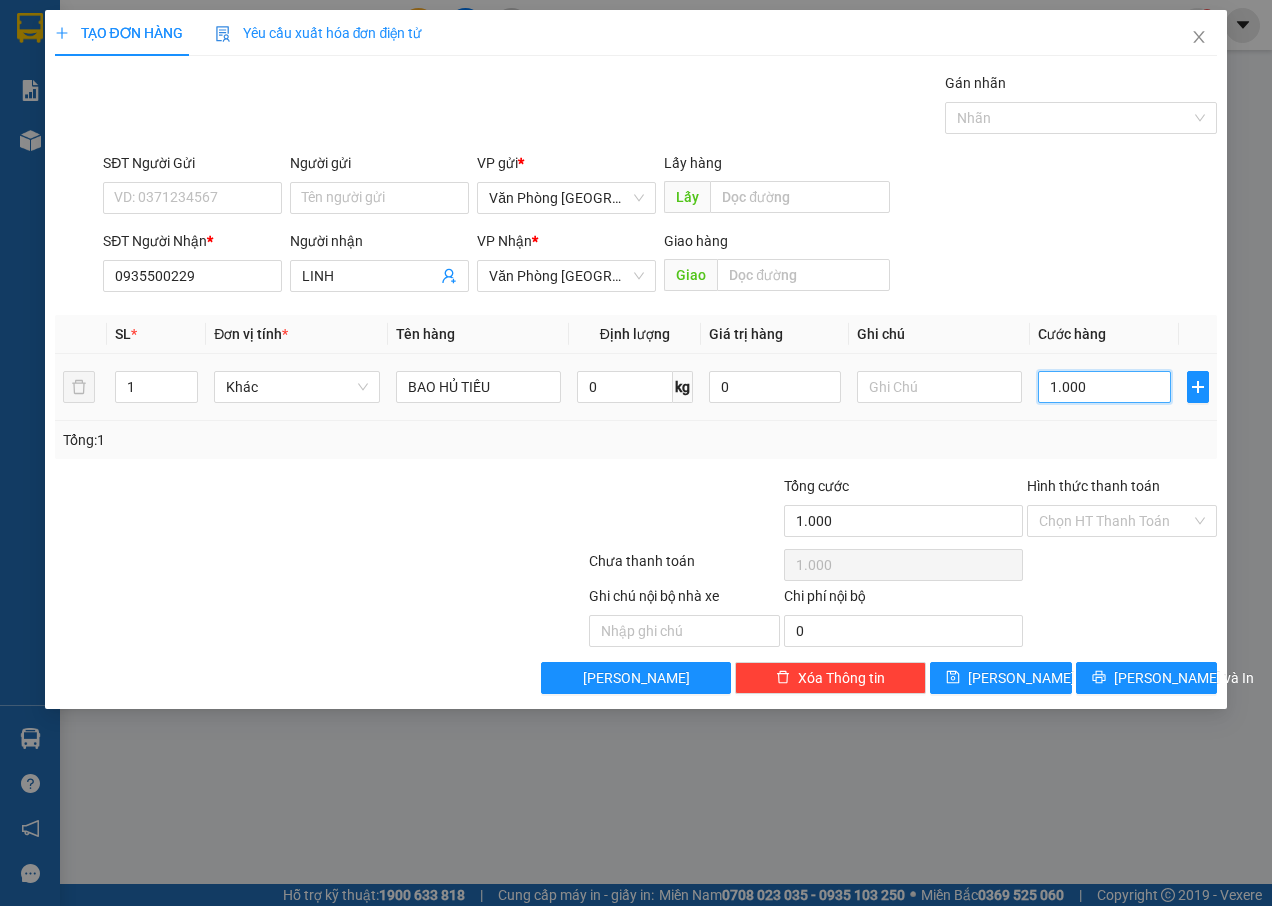 type on "100" 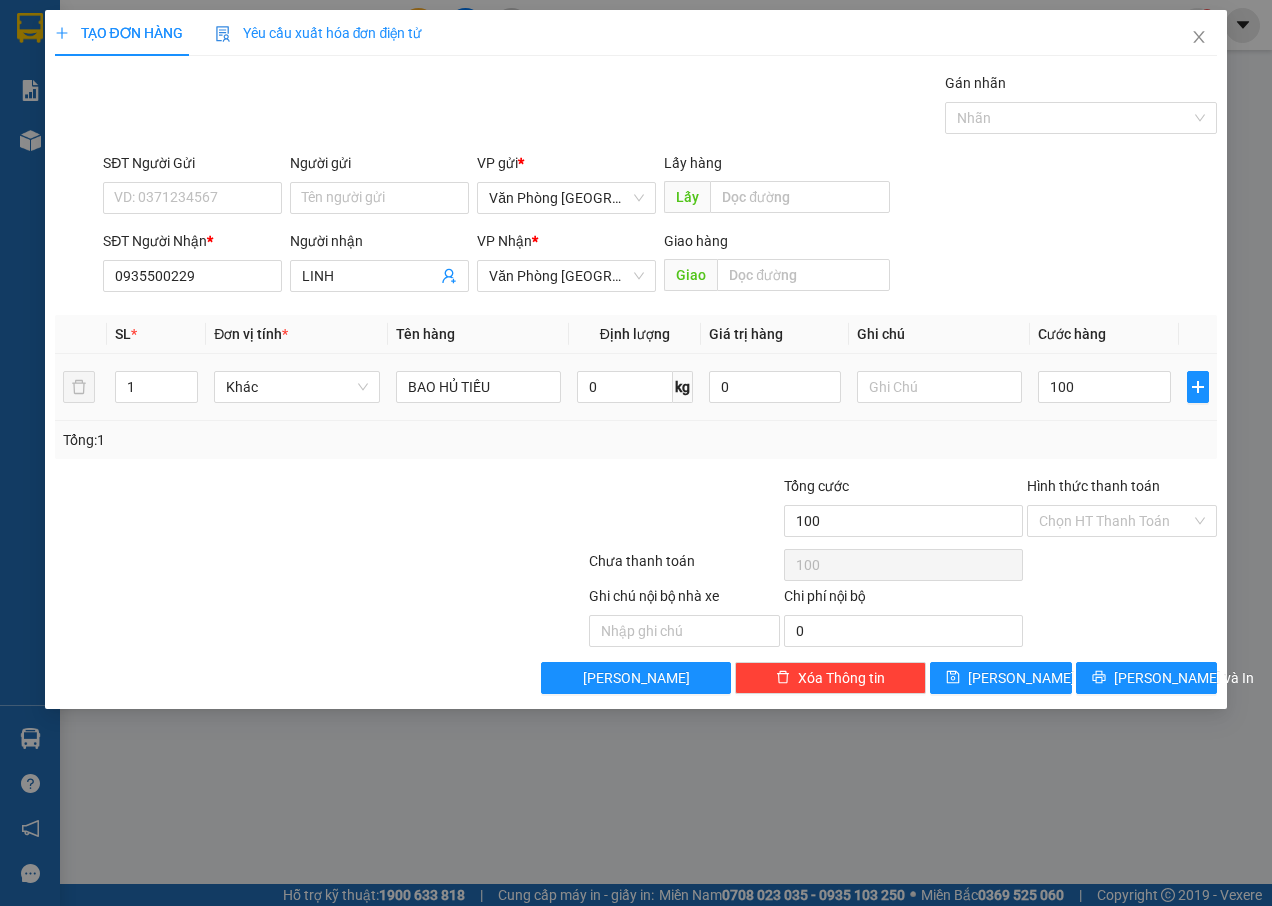 type on "100.000" 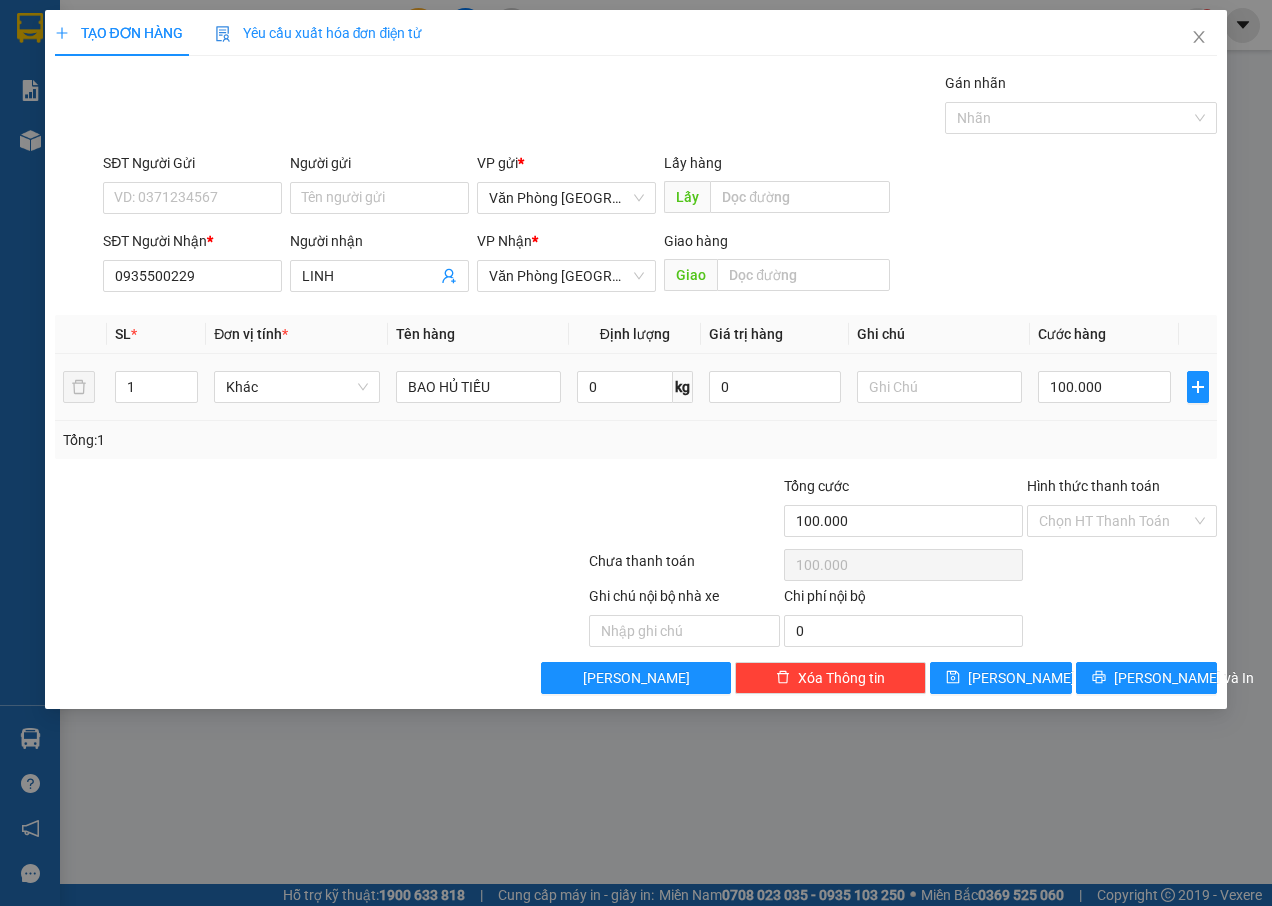 click on "100.000" at bounding box center [1104, 387] 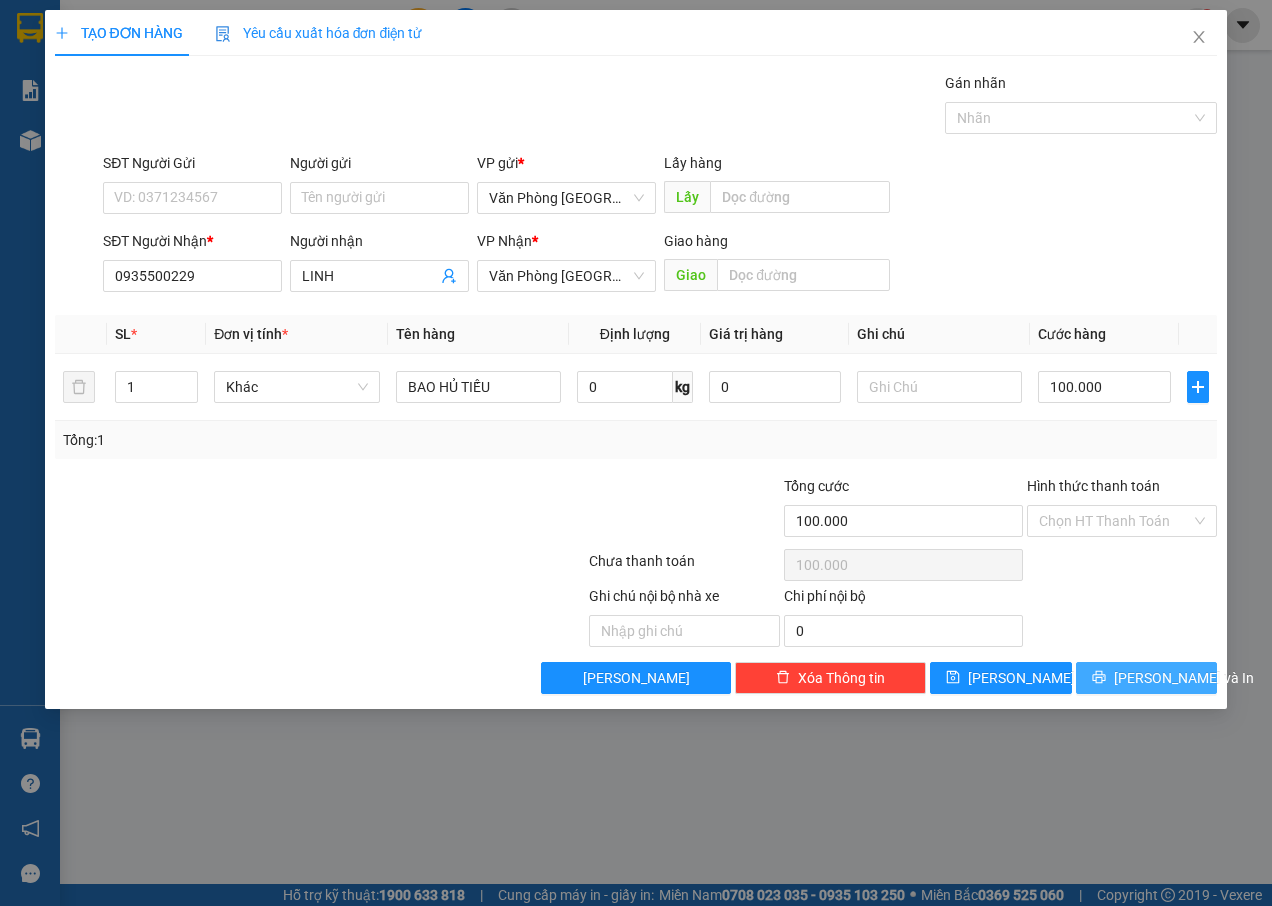 click on "[PERSON_NAME] và In" at bounding box center (1184, 678) 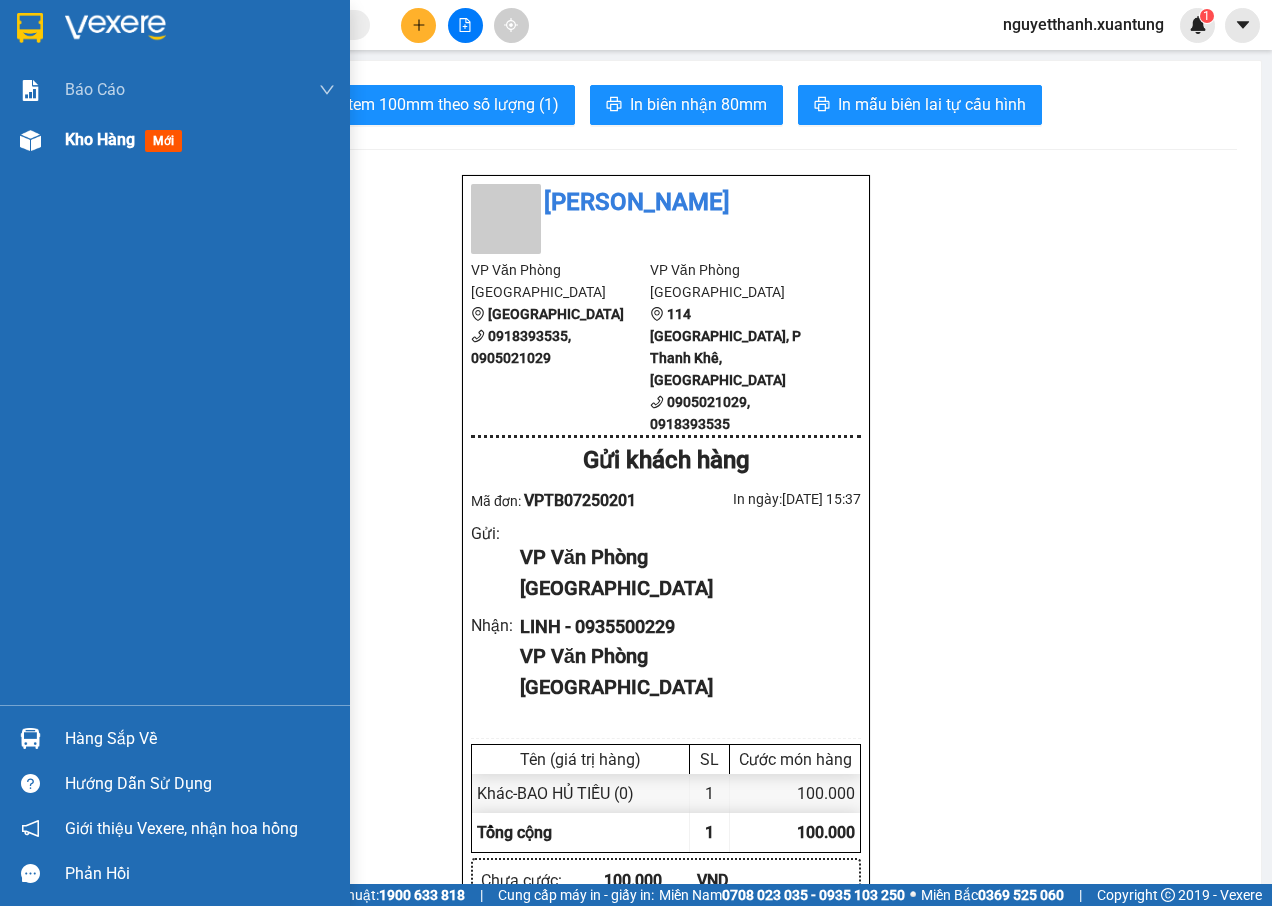 click on "mới" at bounding box center (163, 141) 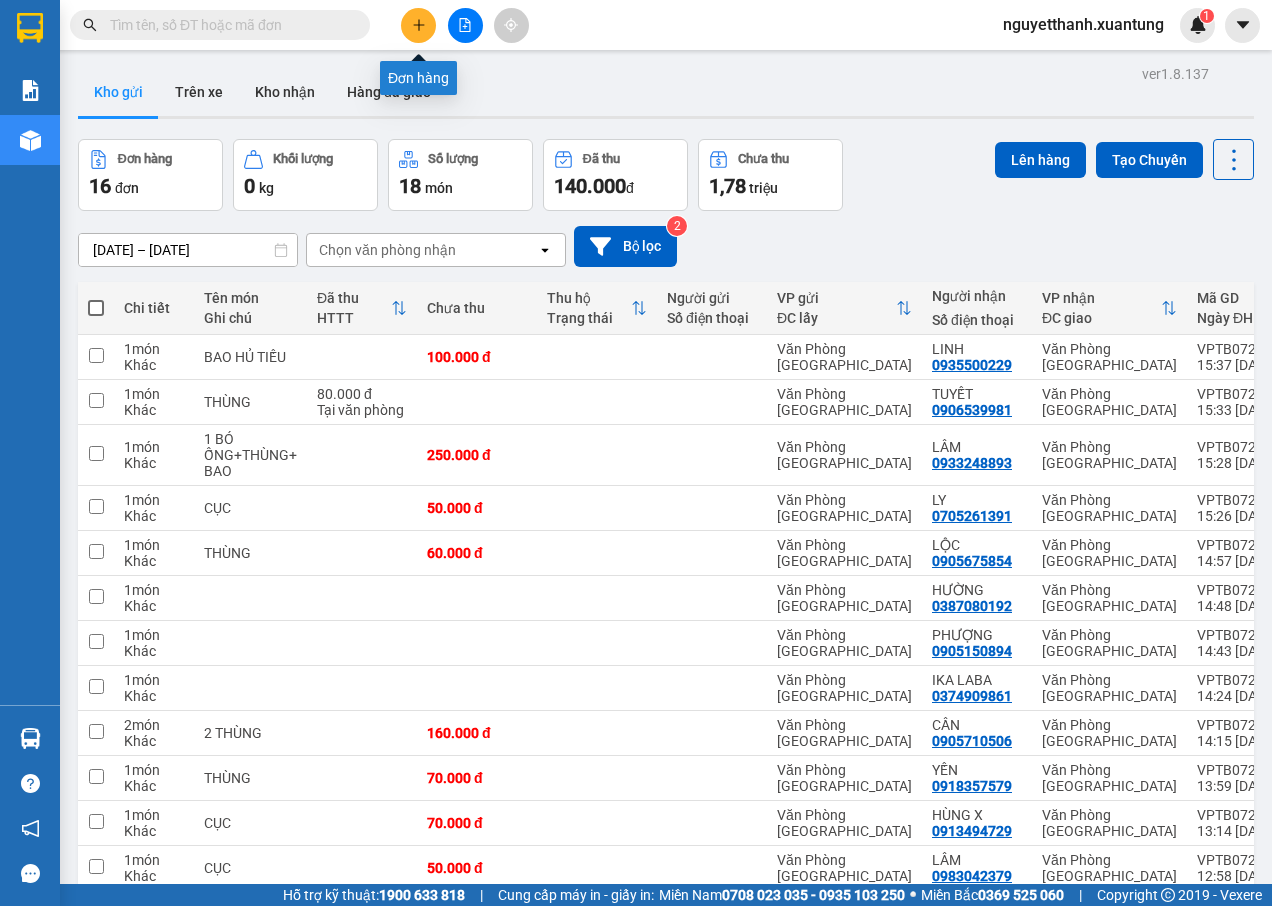 click 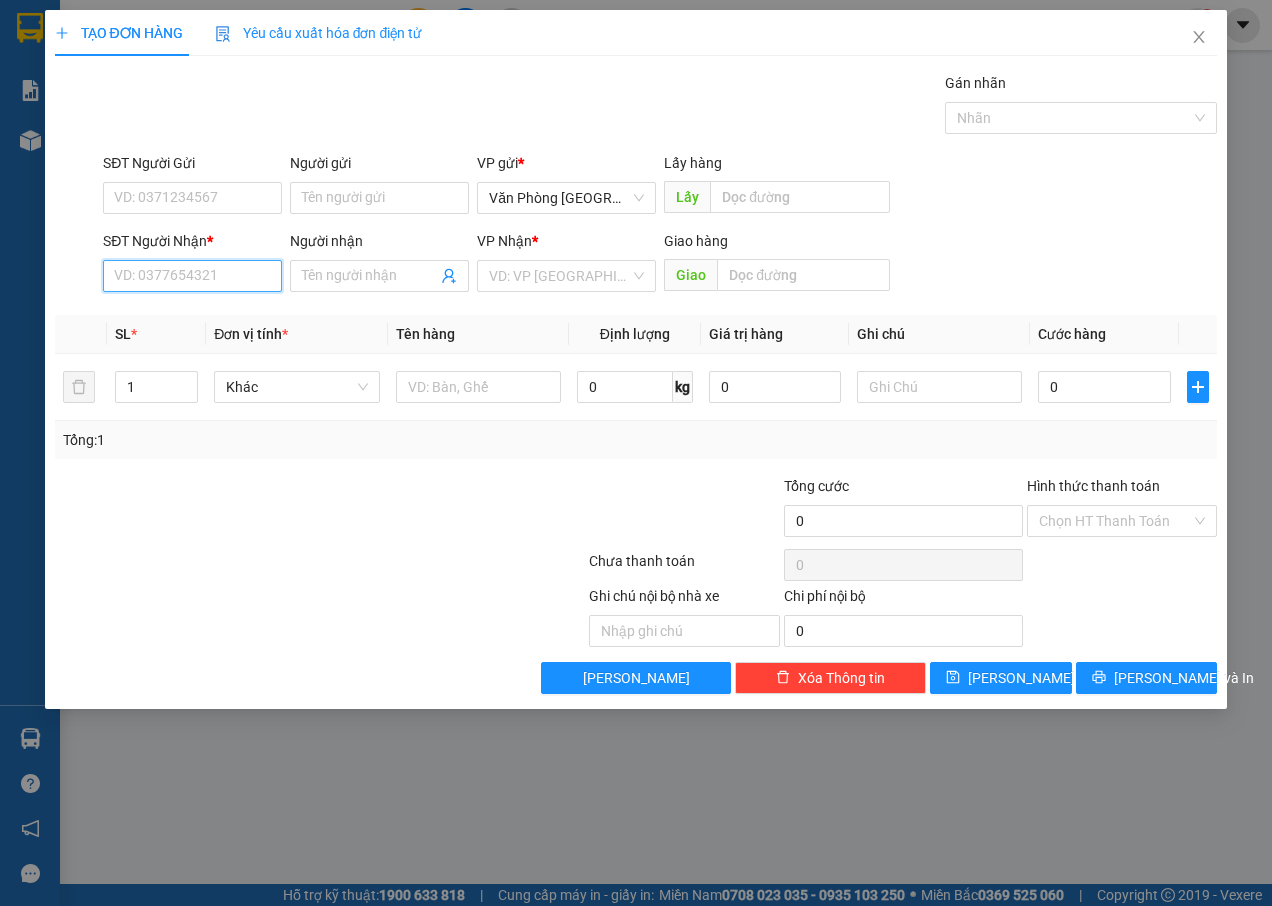 click on "SĐT Người Nhận  *" at bounding box center (192, 276) 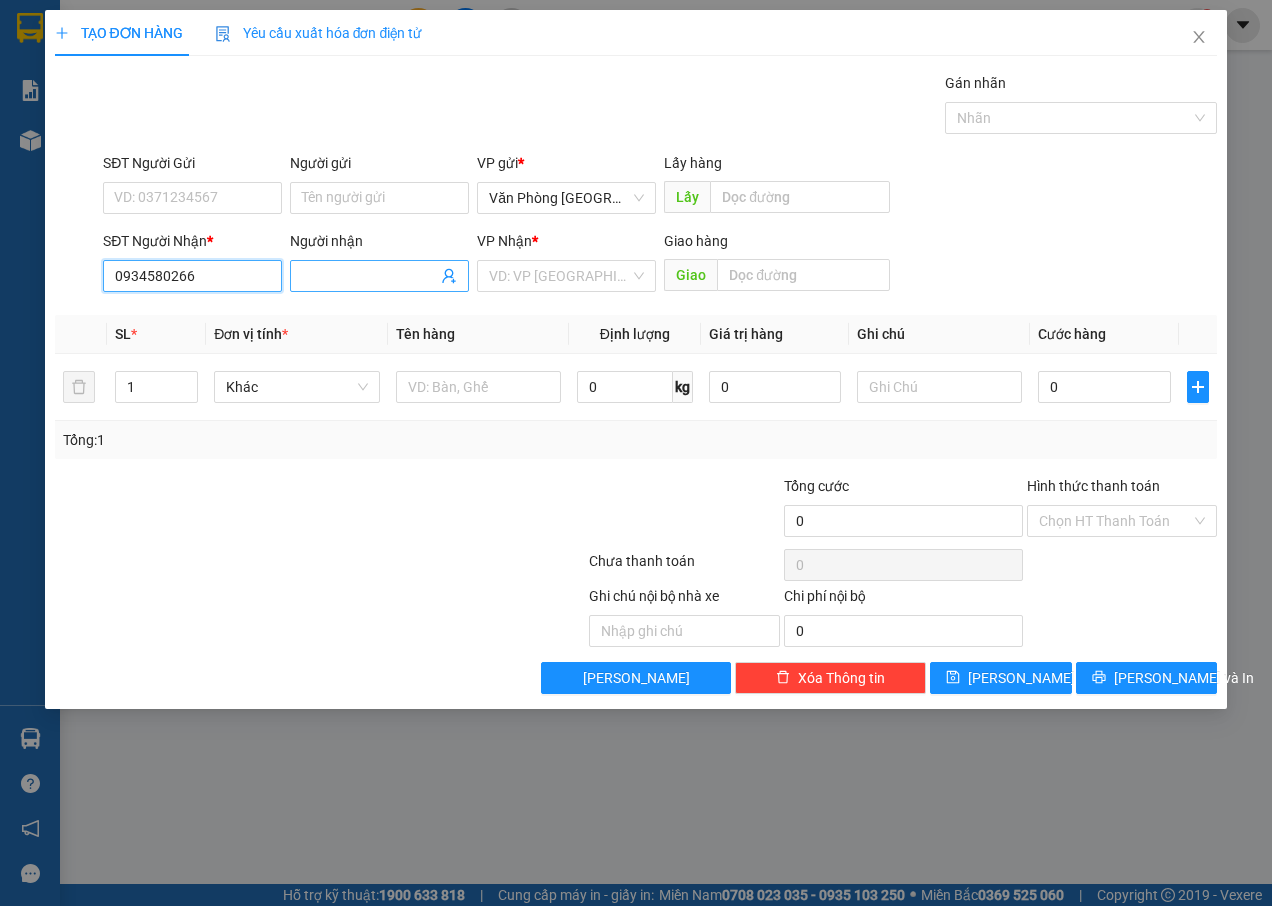 type on "0934580266" 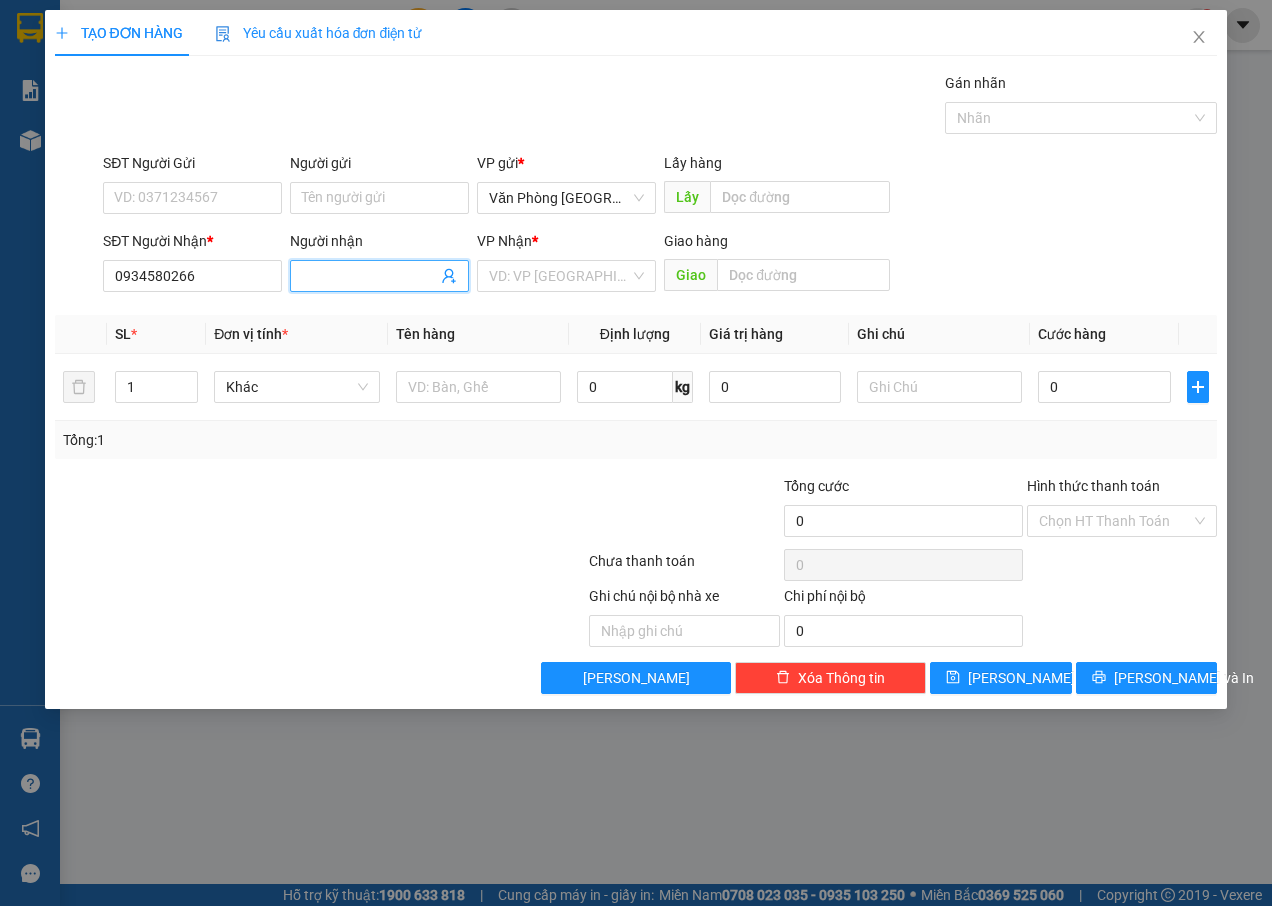 click on "Người nhận" at bounding box center (369, 276) 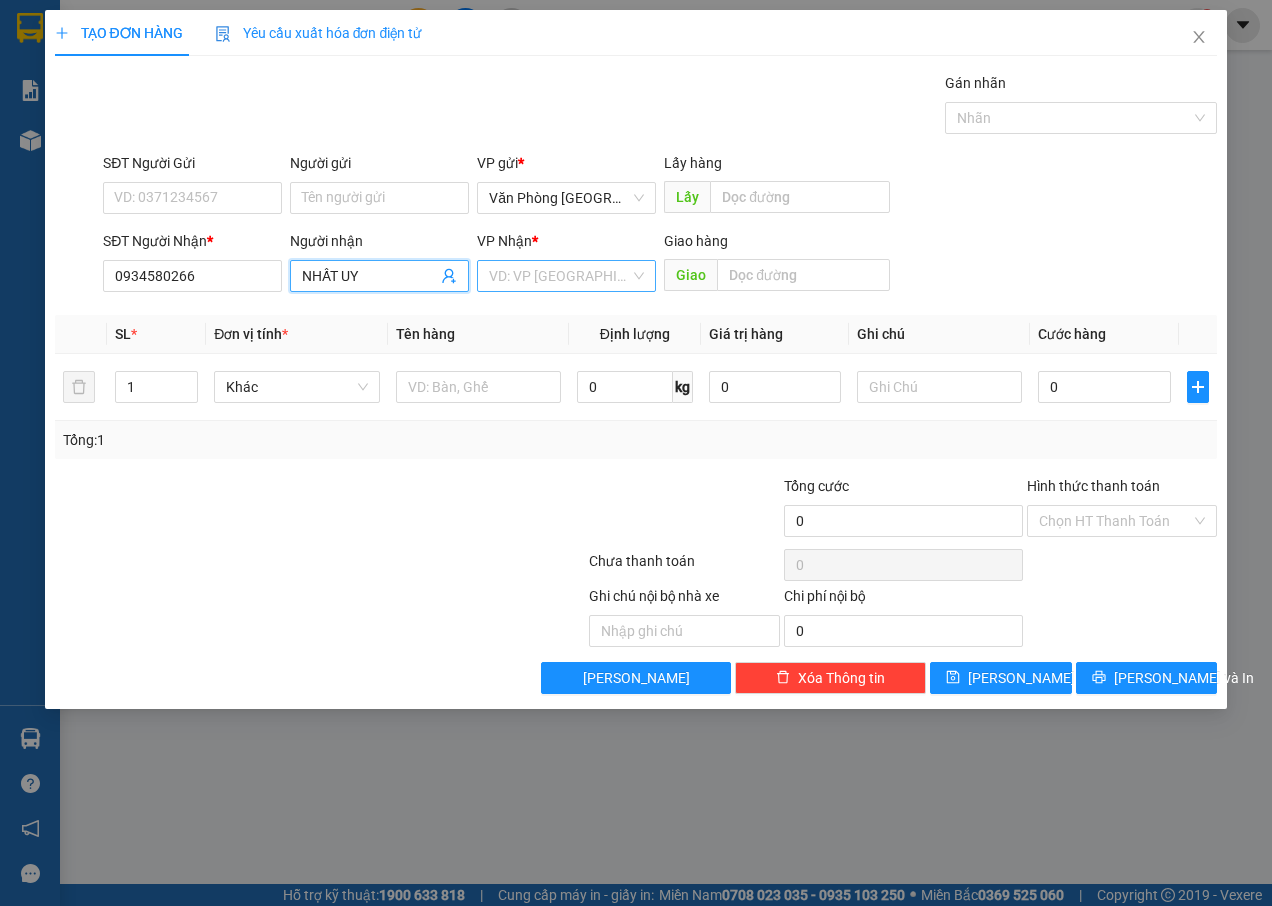 type on "NHẤT UY" 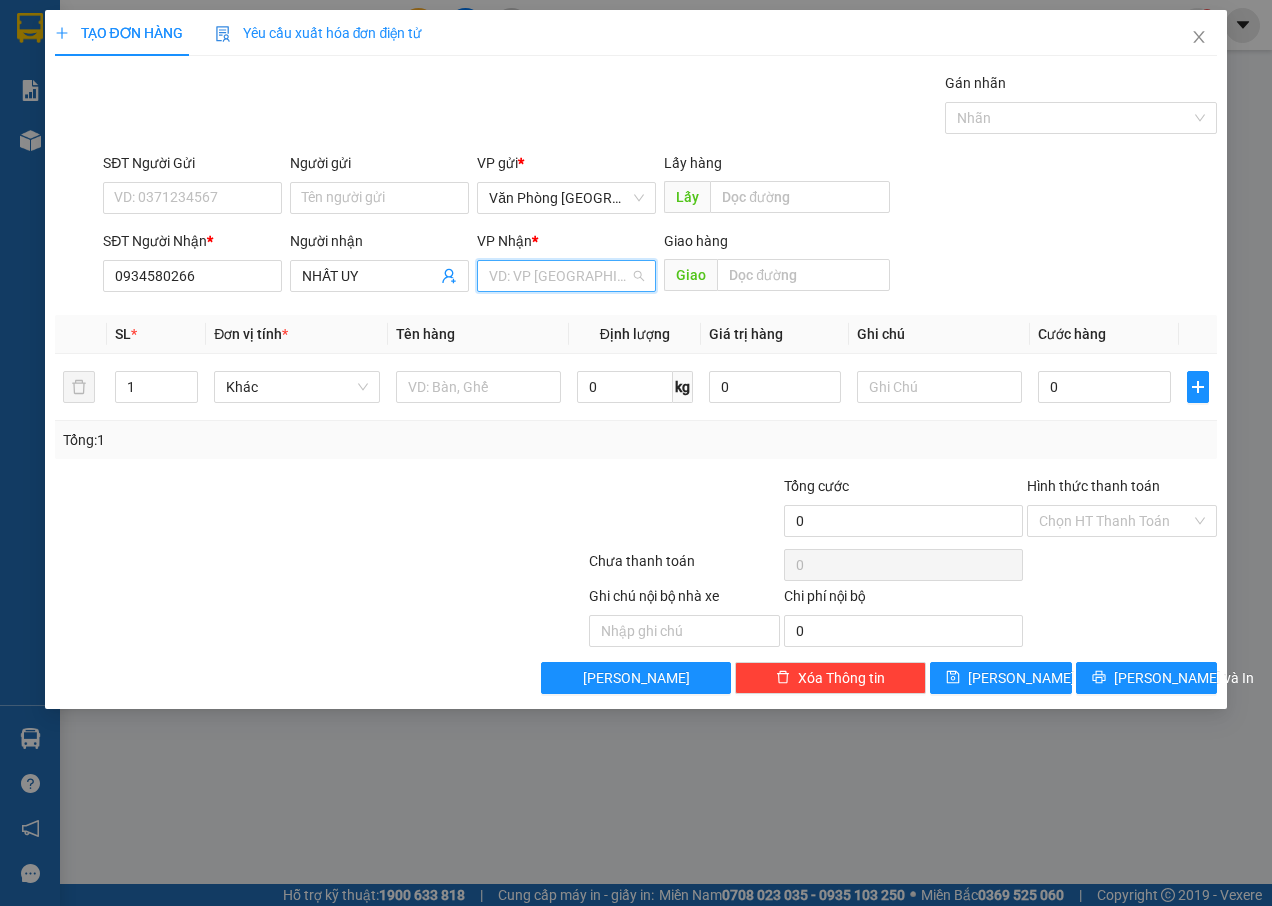 click at bounding box center [559, 276] 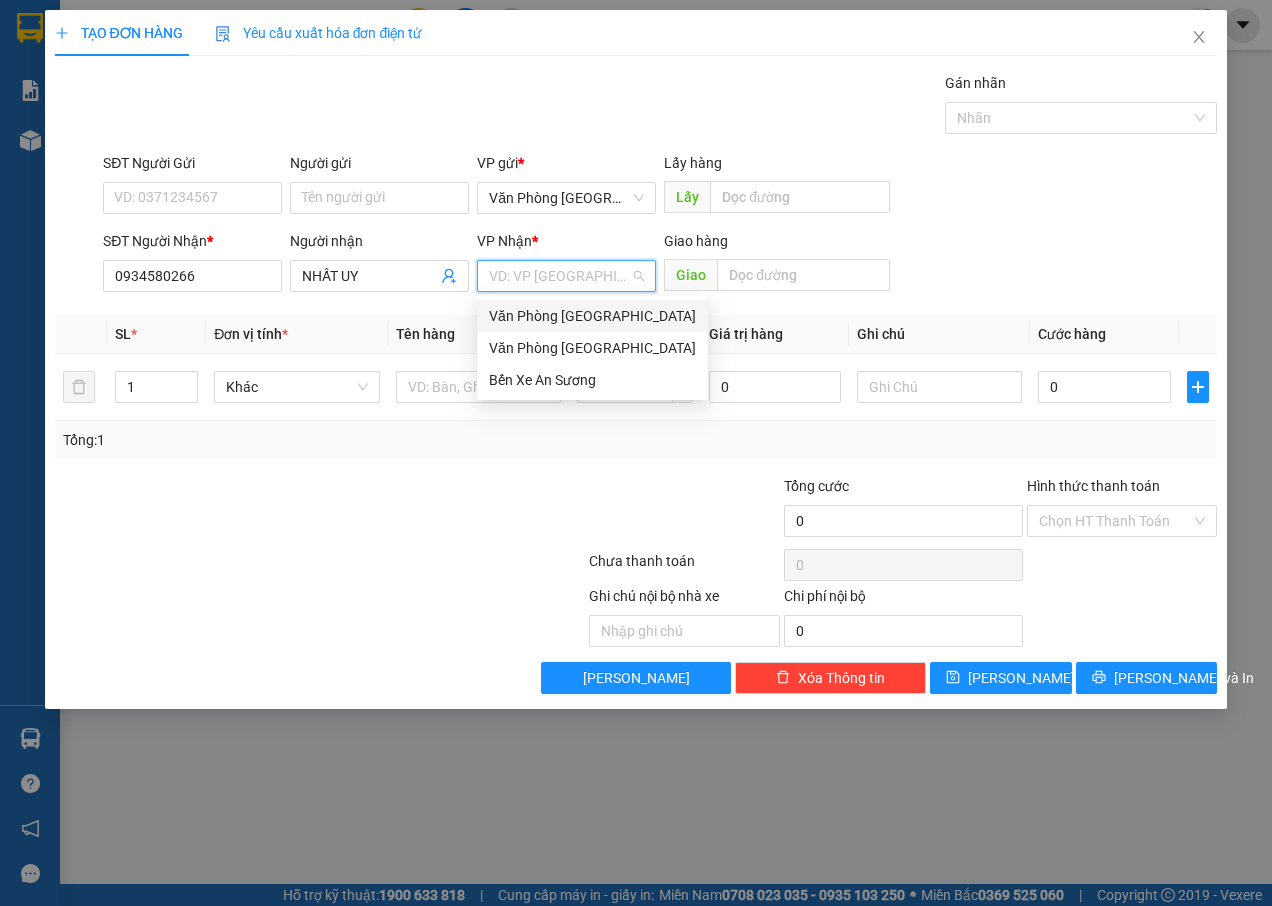 click on "Văn Phòng [GEOGRAPHIC_DATA]" at bounding box center [592, 316] 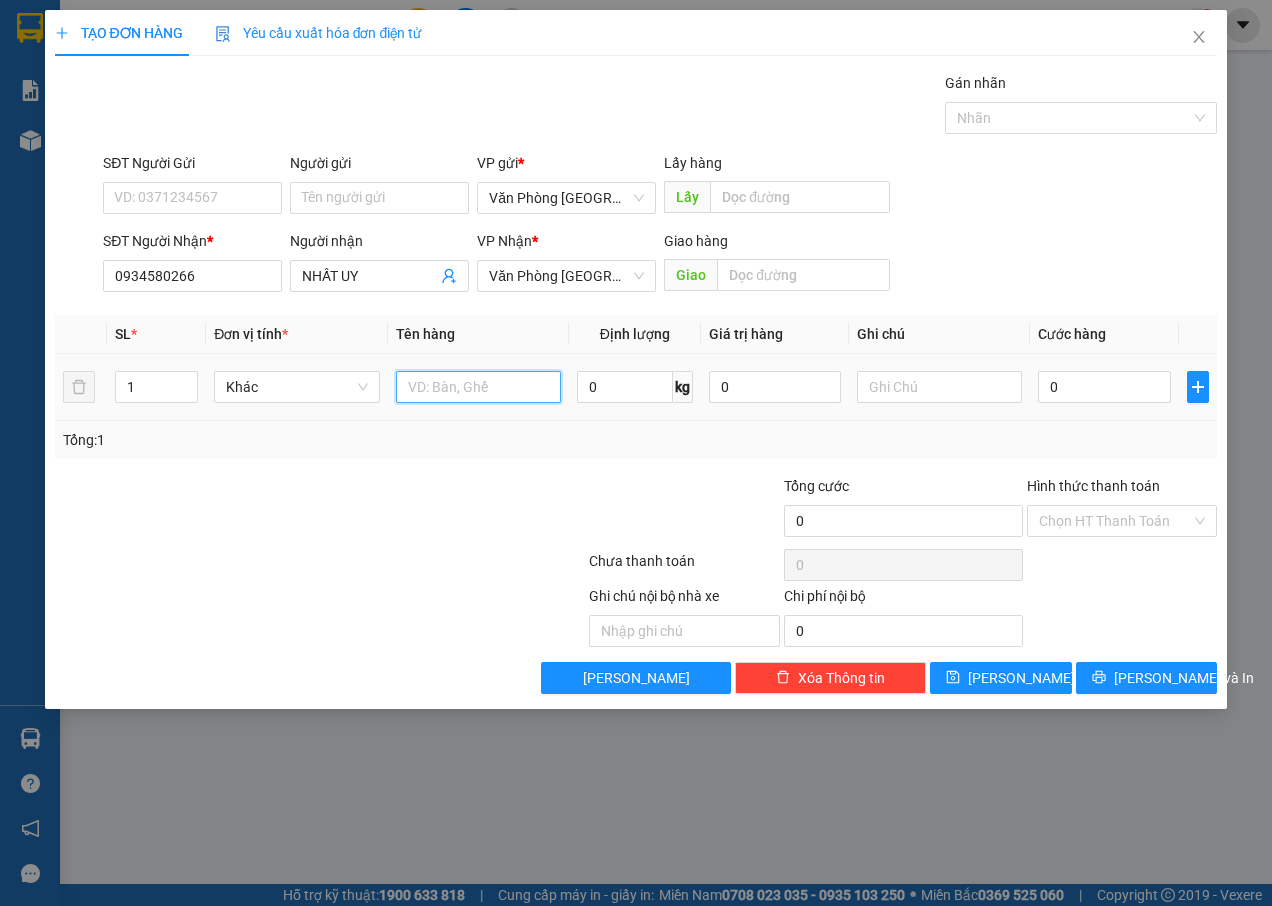 click at bounding box center (478, 387) 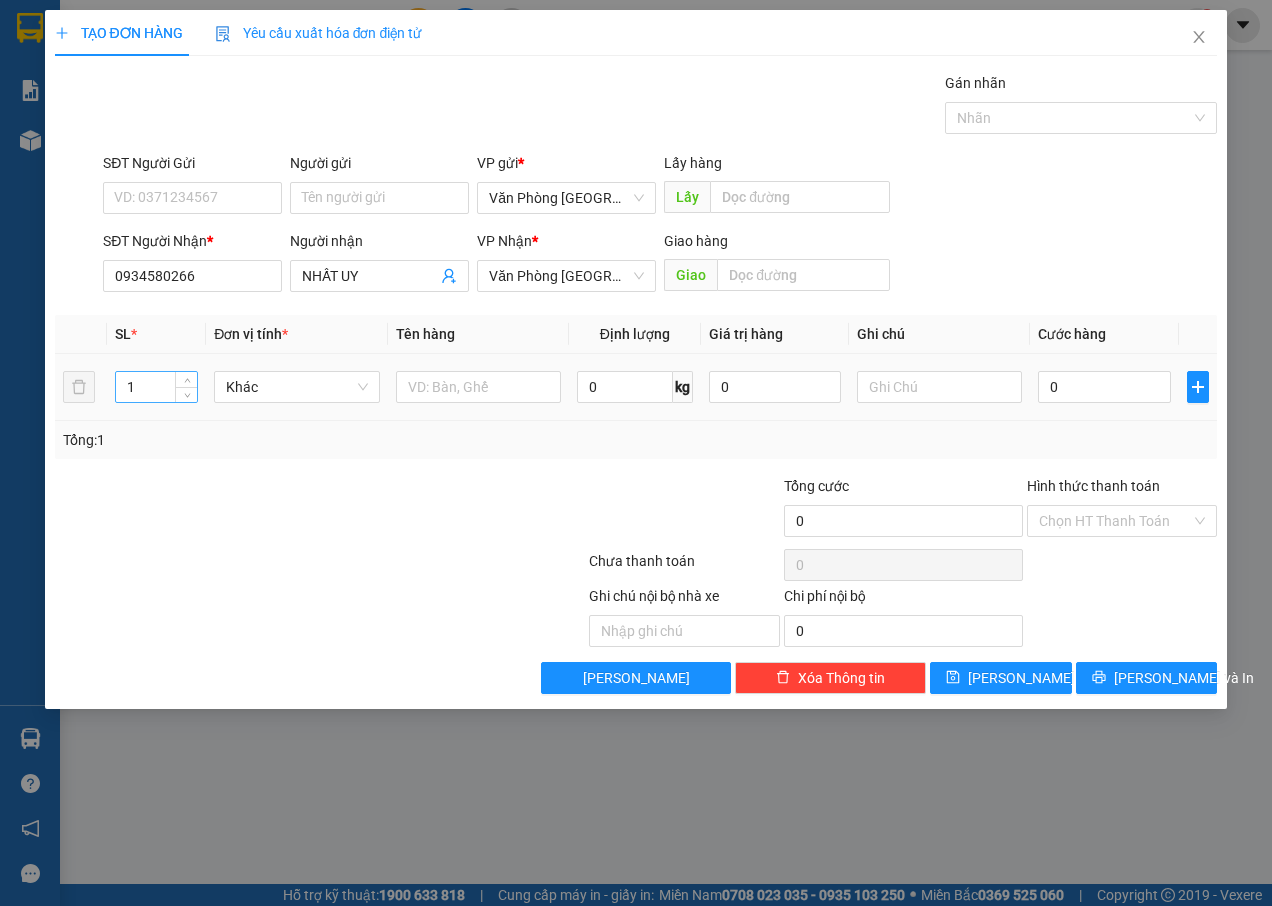 click on "1" at bounding box center [156, 387] 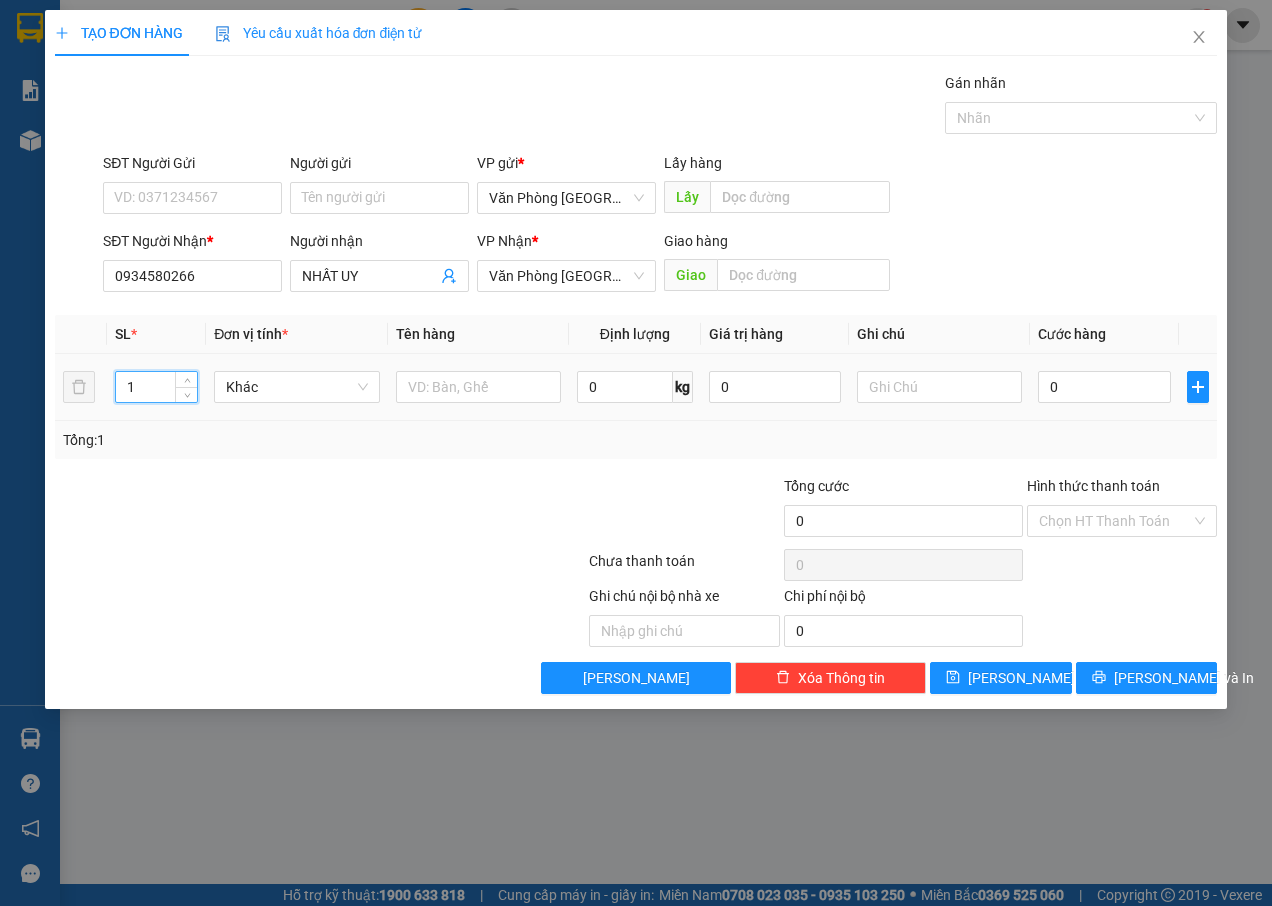 click on "1" at bounding box center (156, 387) 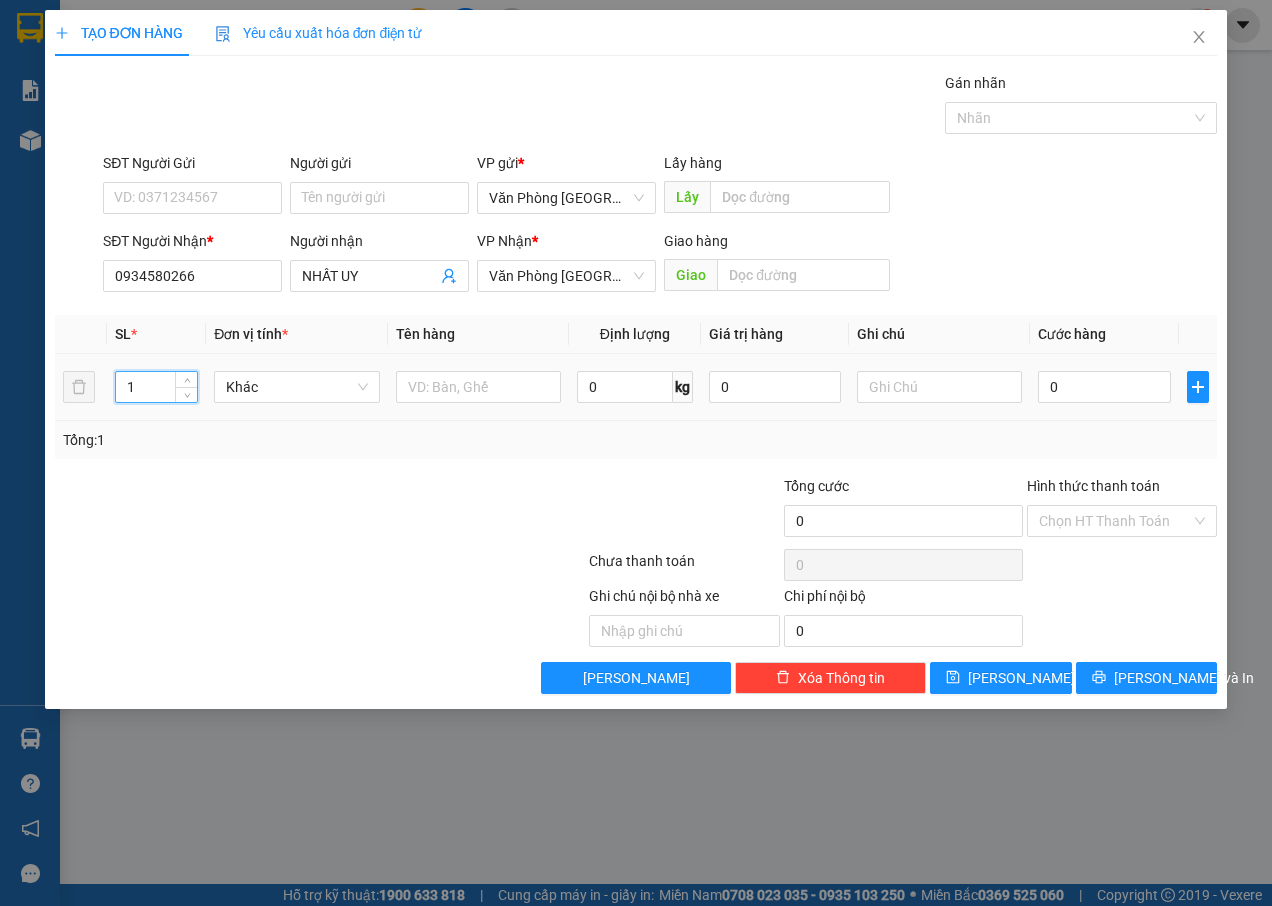 click on "1" at bounding box center [156, 387] 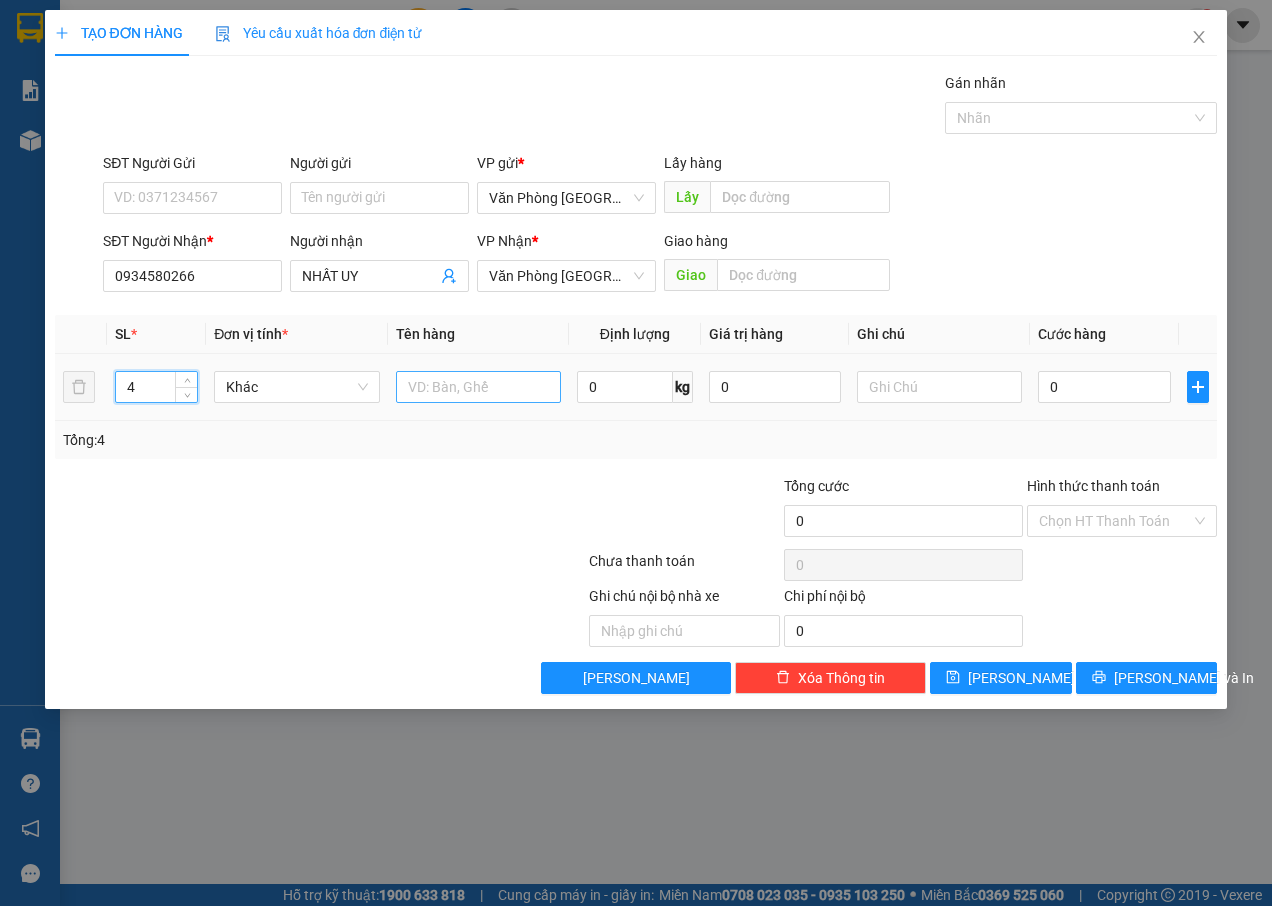 type on "4" 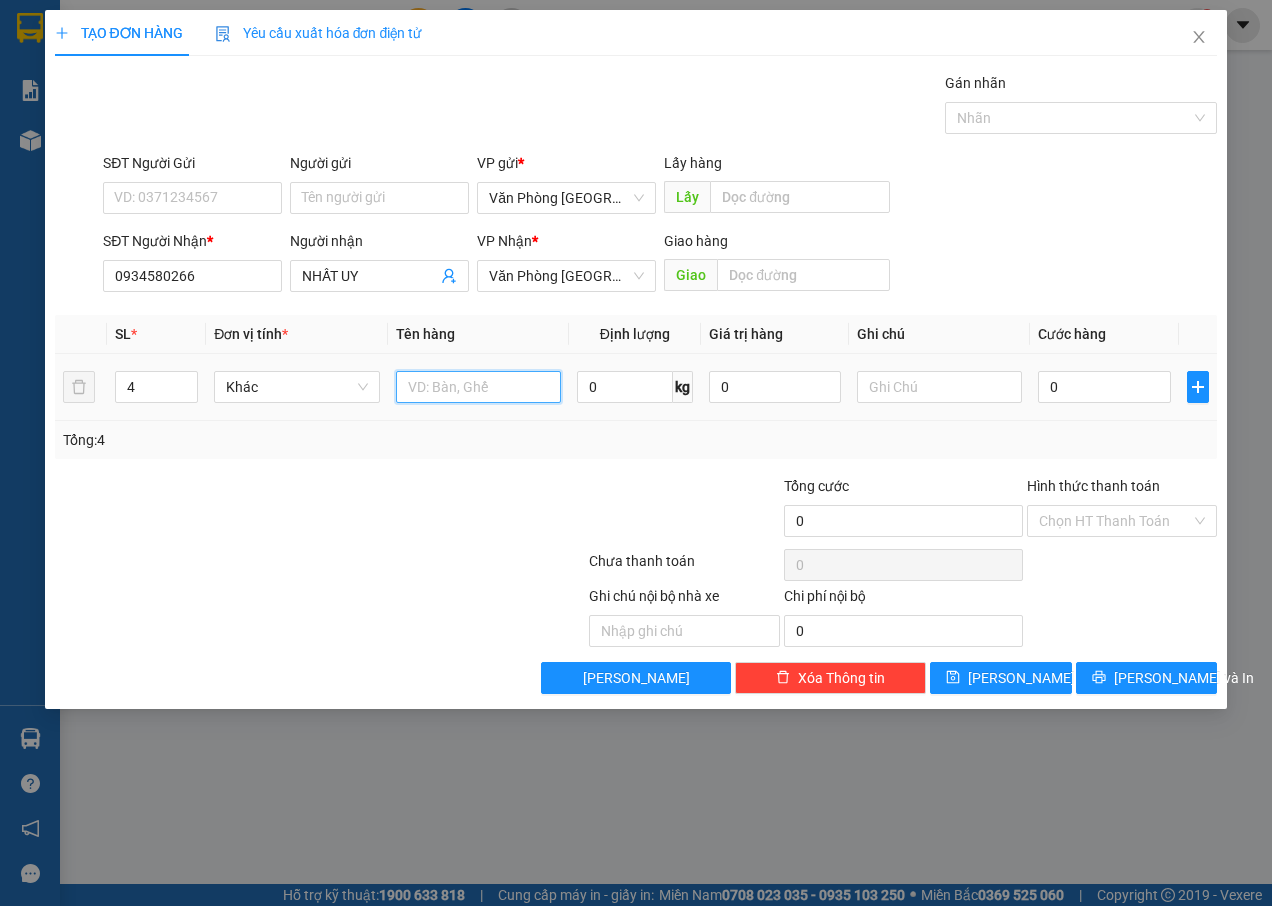 click at bounding box center [478, 387] 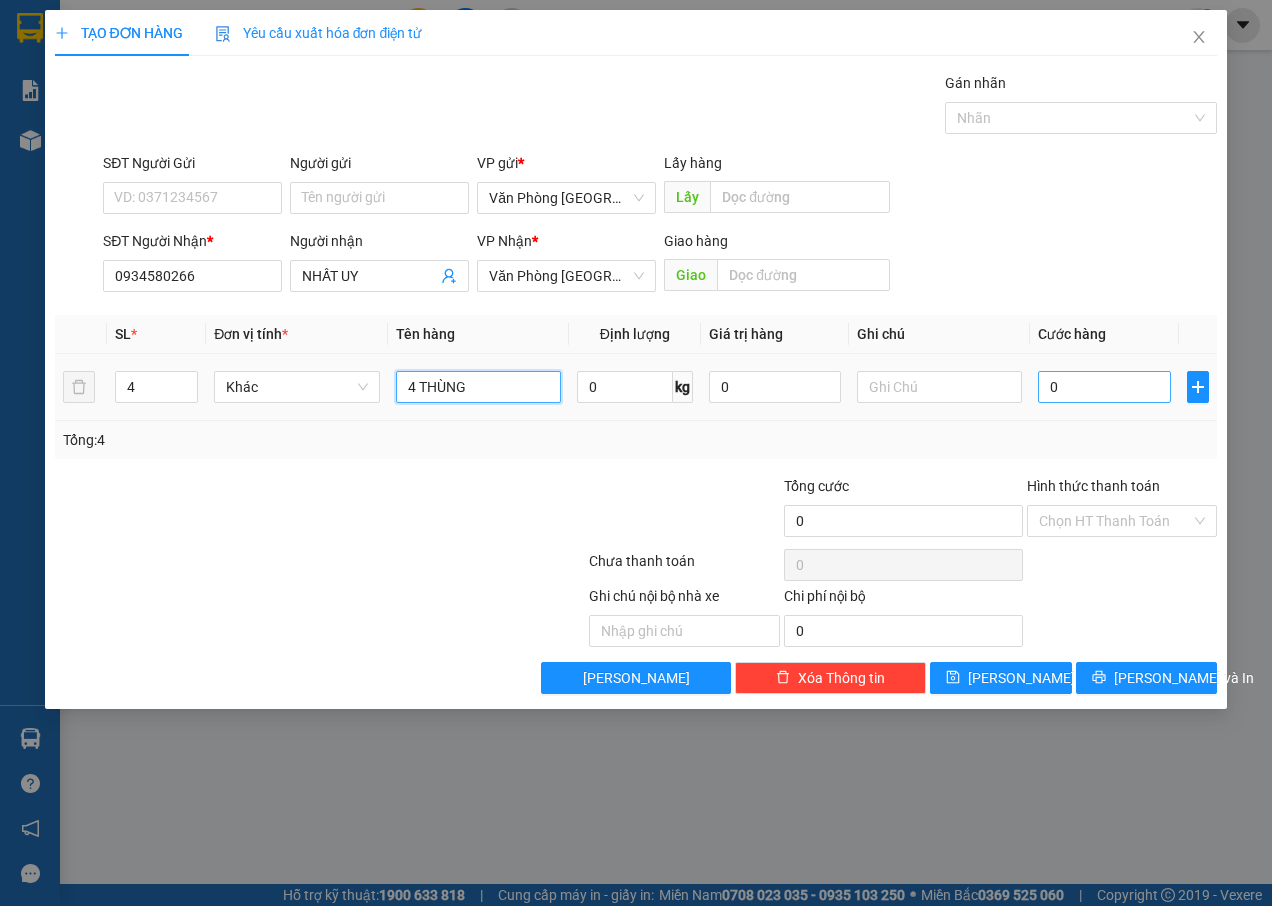type on "4 THÙNG" 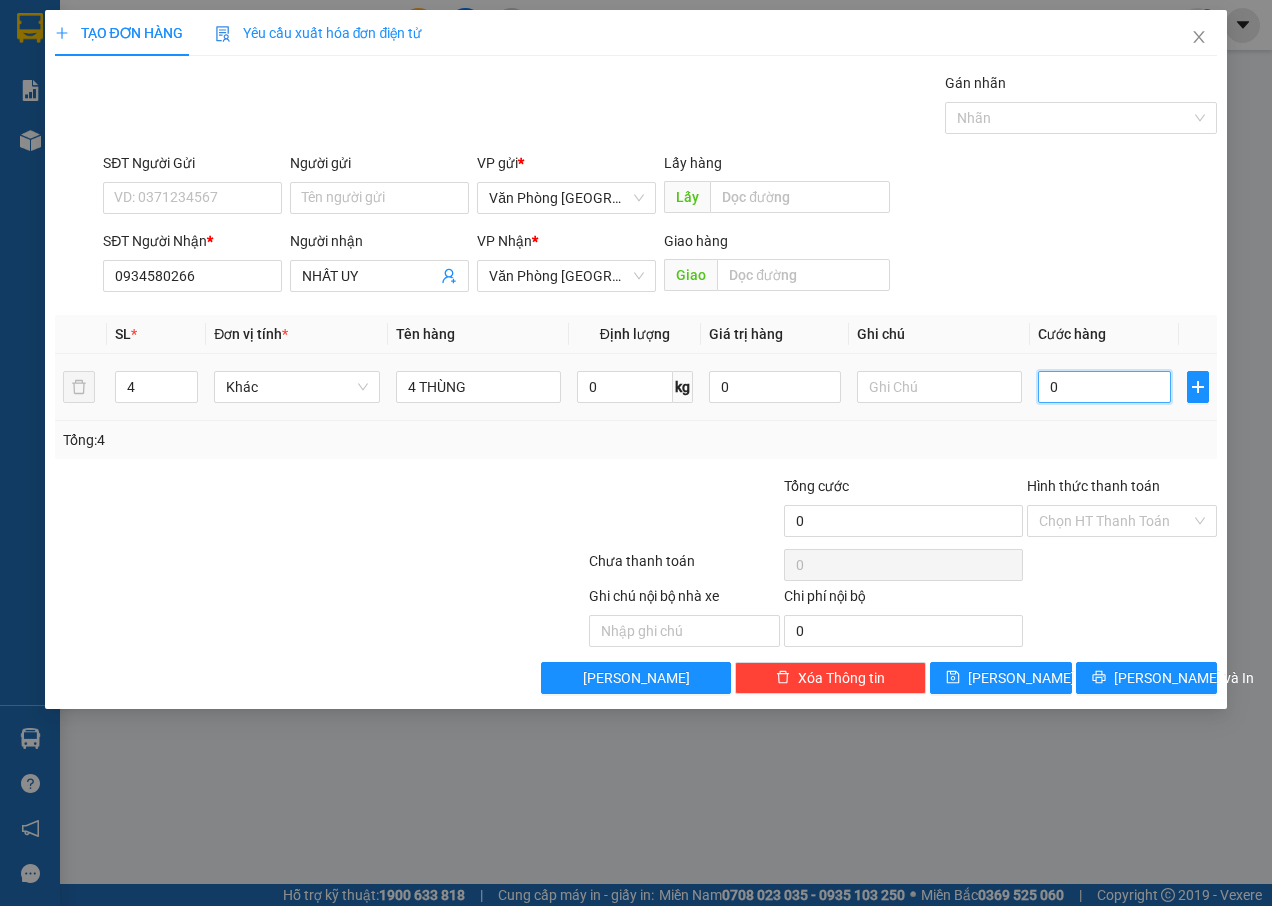 click on "0" at bounding box center (1104, 387) 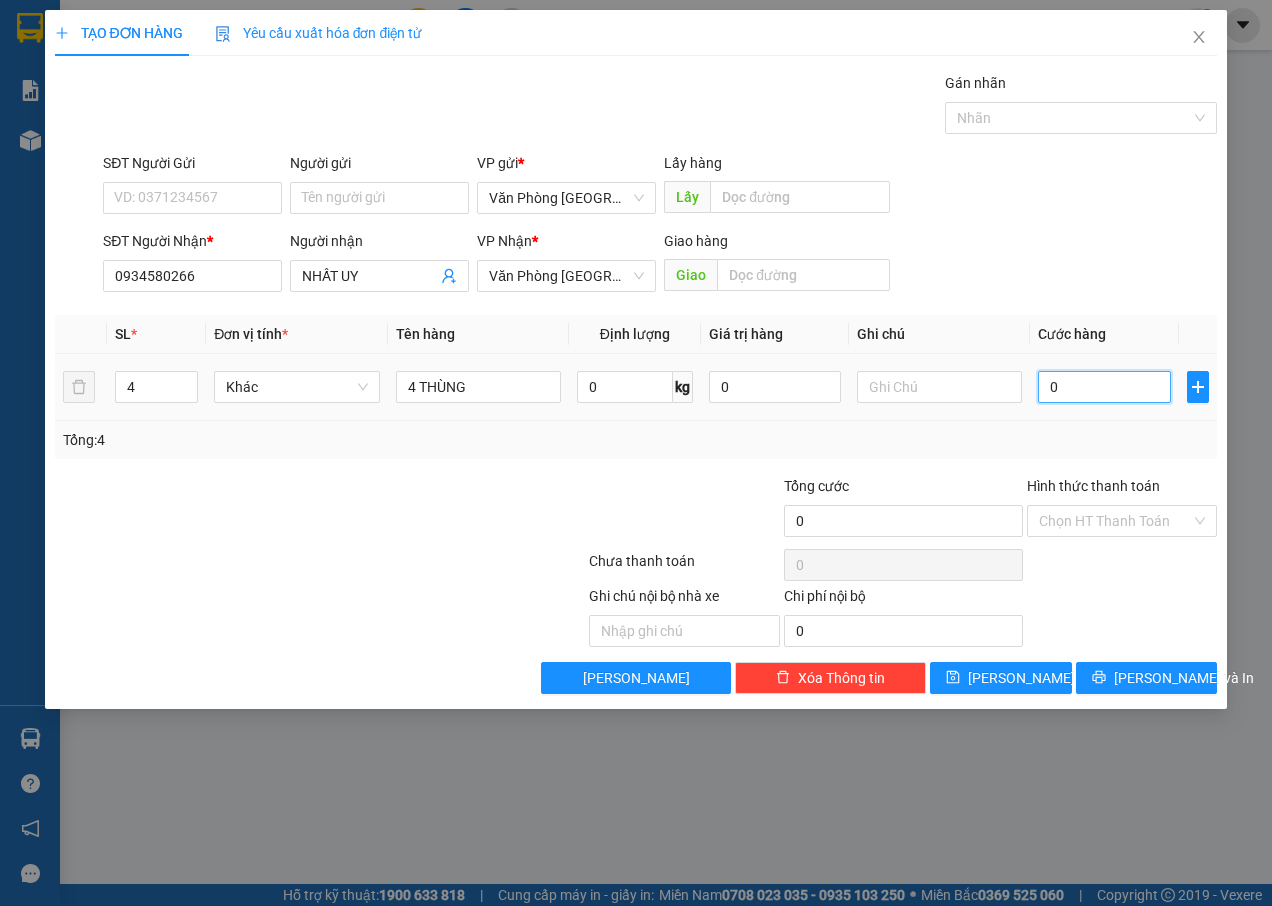 type on "3" 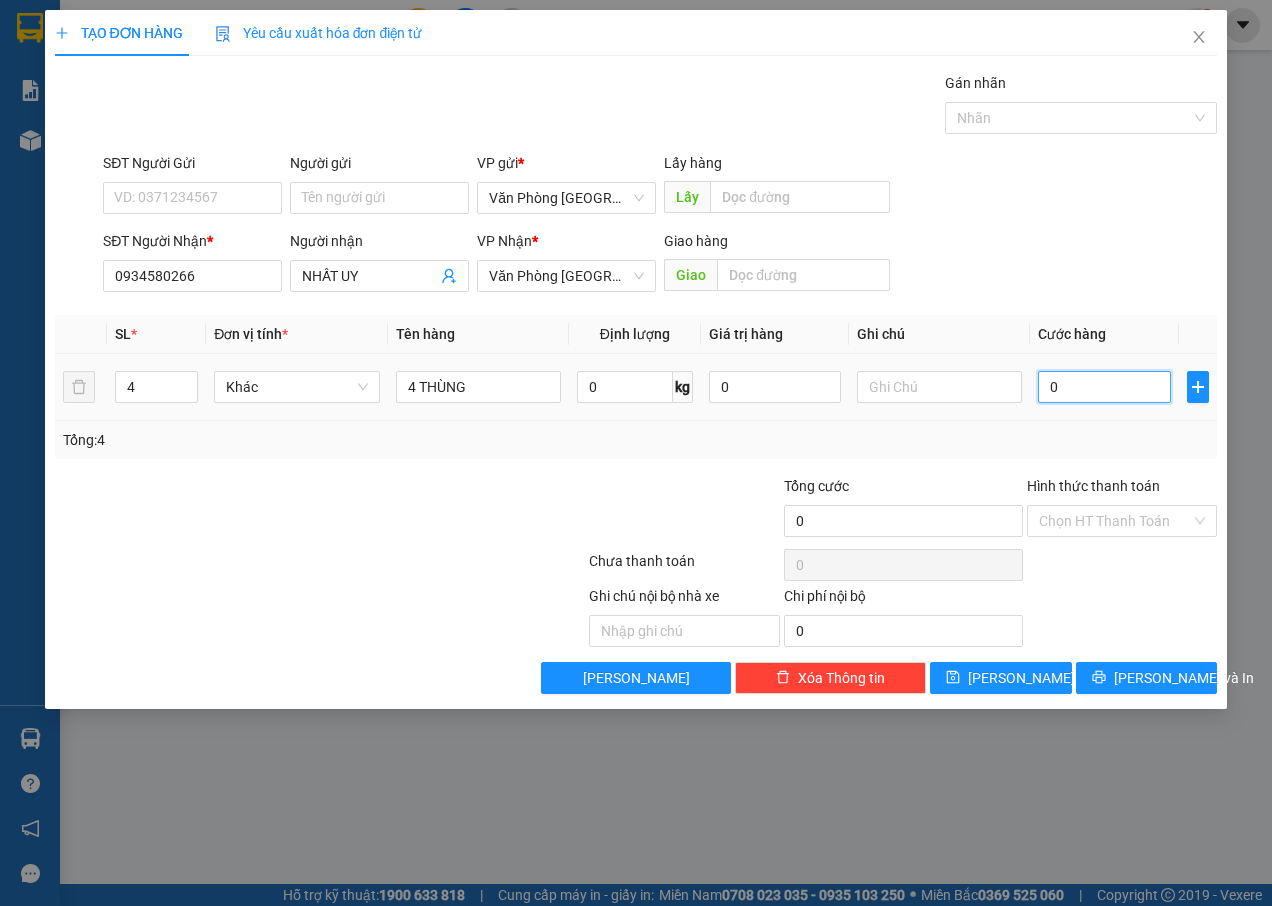 type on "3" 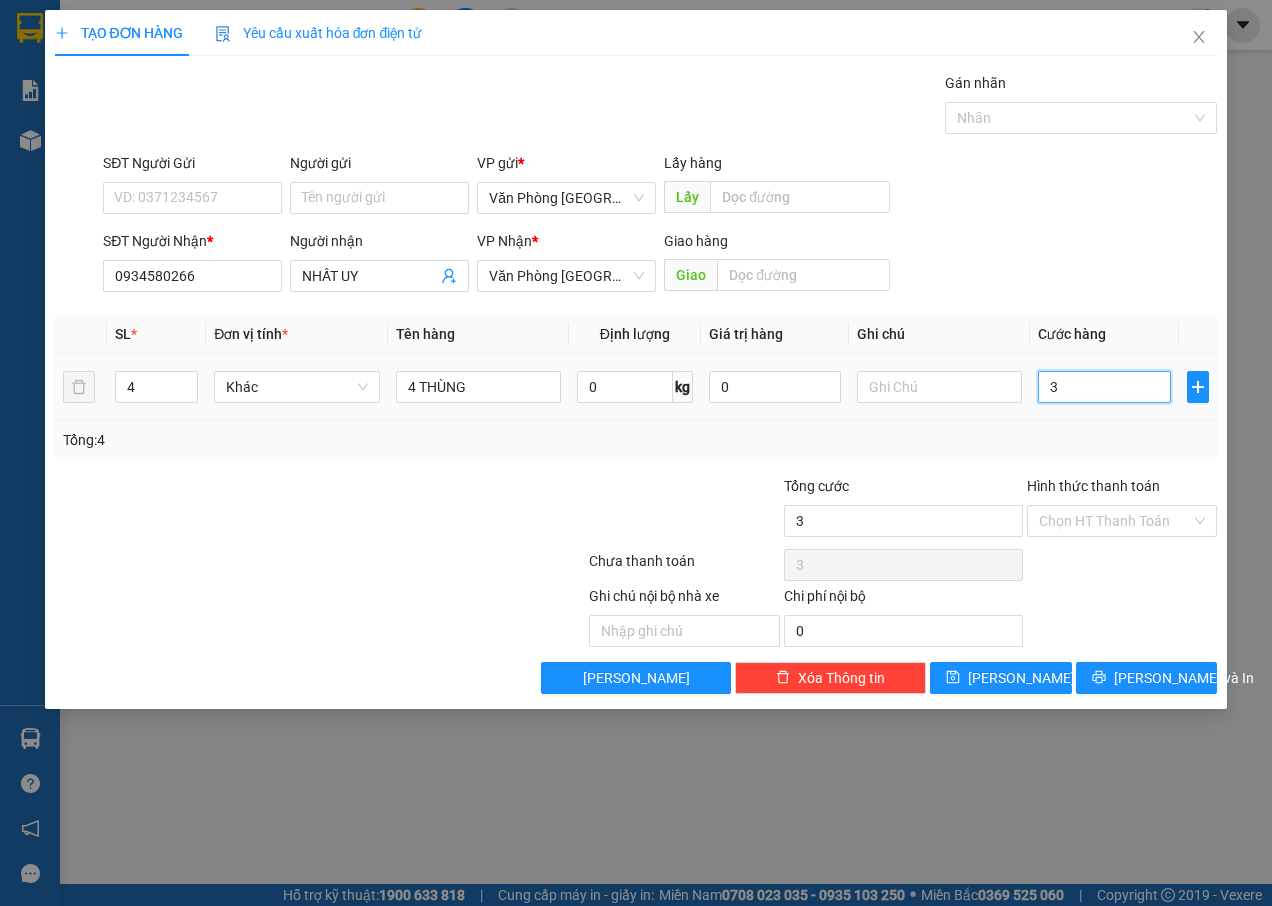 type on "32" 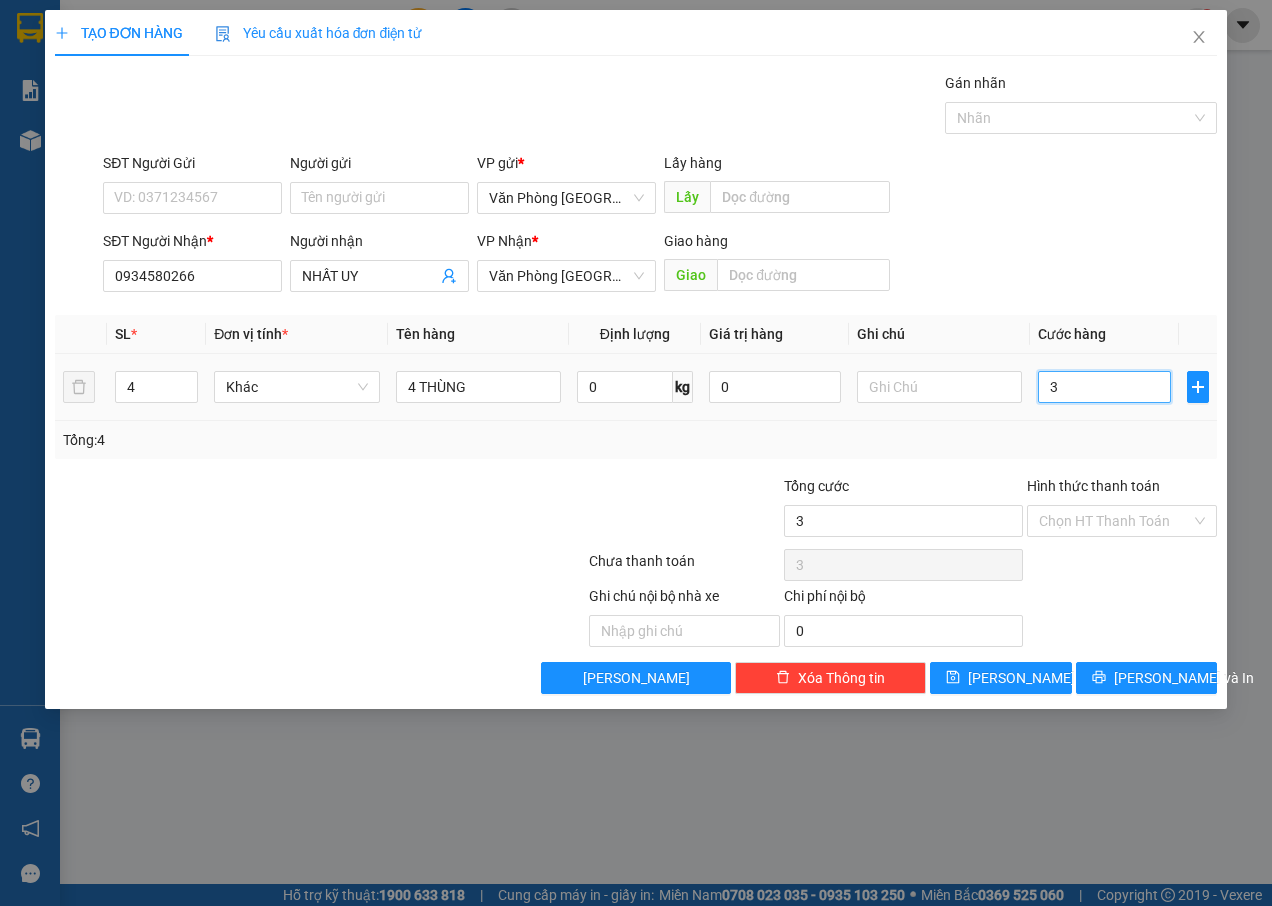 type on "32" 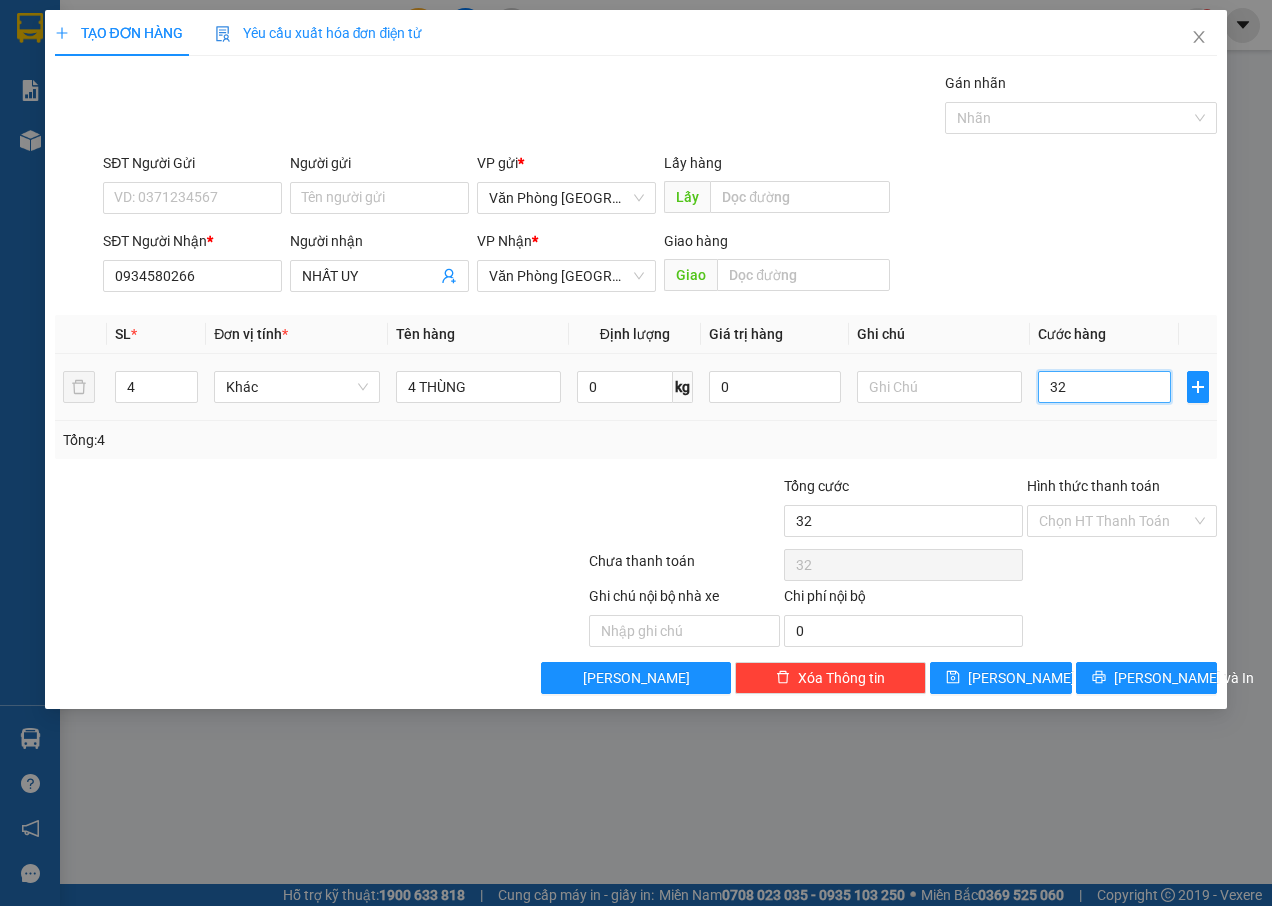 type on "320" 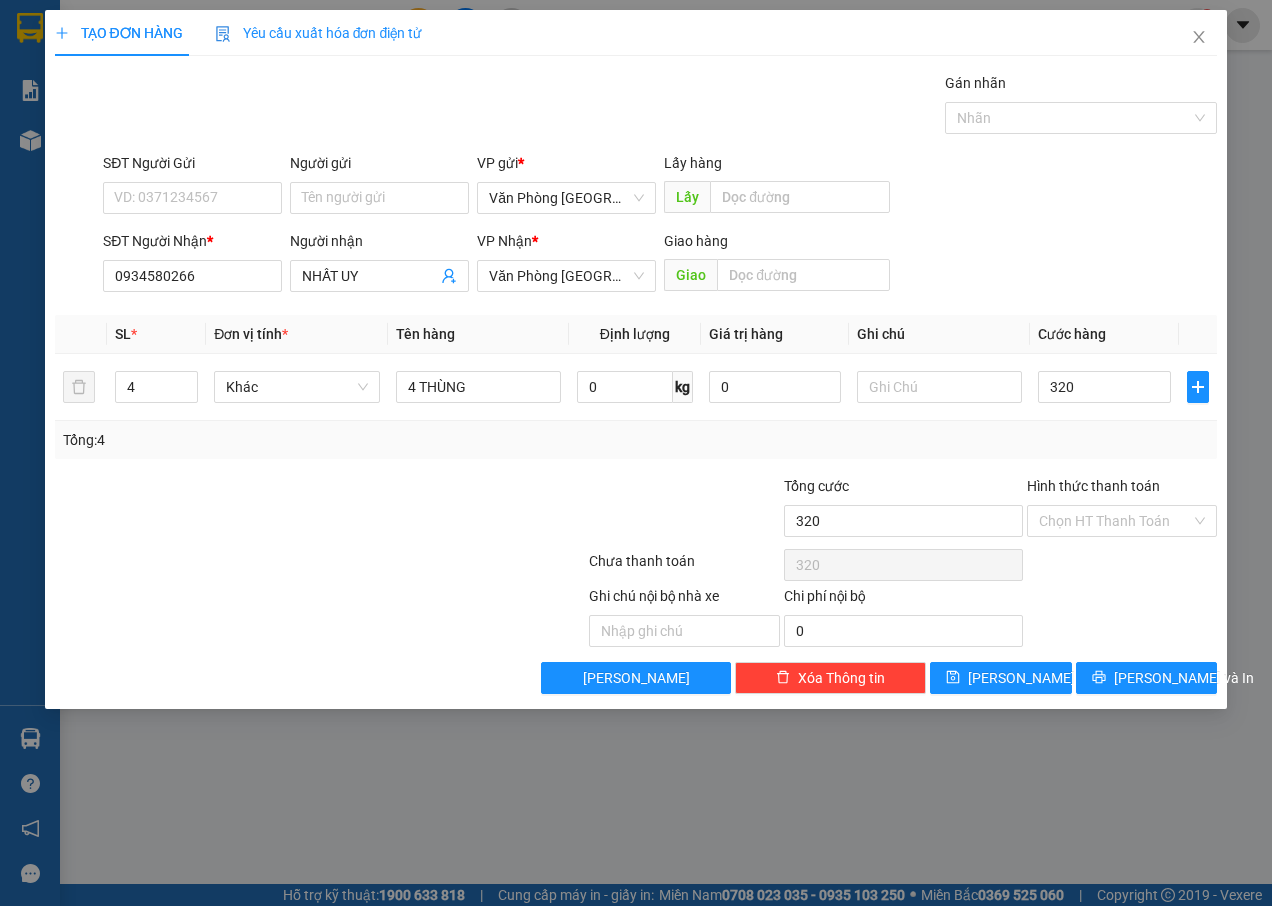 type on "320.000" 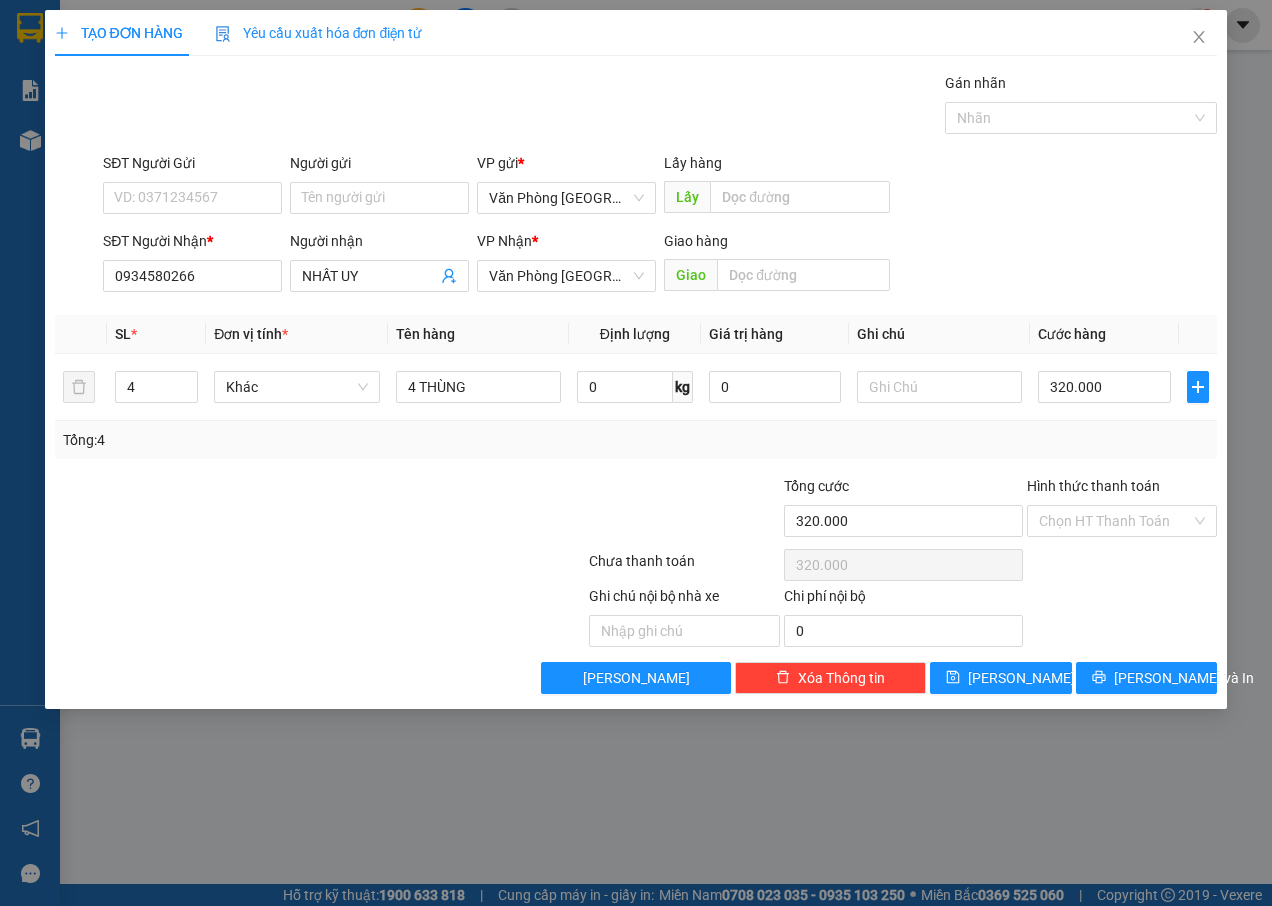 click on "Tổng:  4" at bounding box center [636, 440] 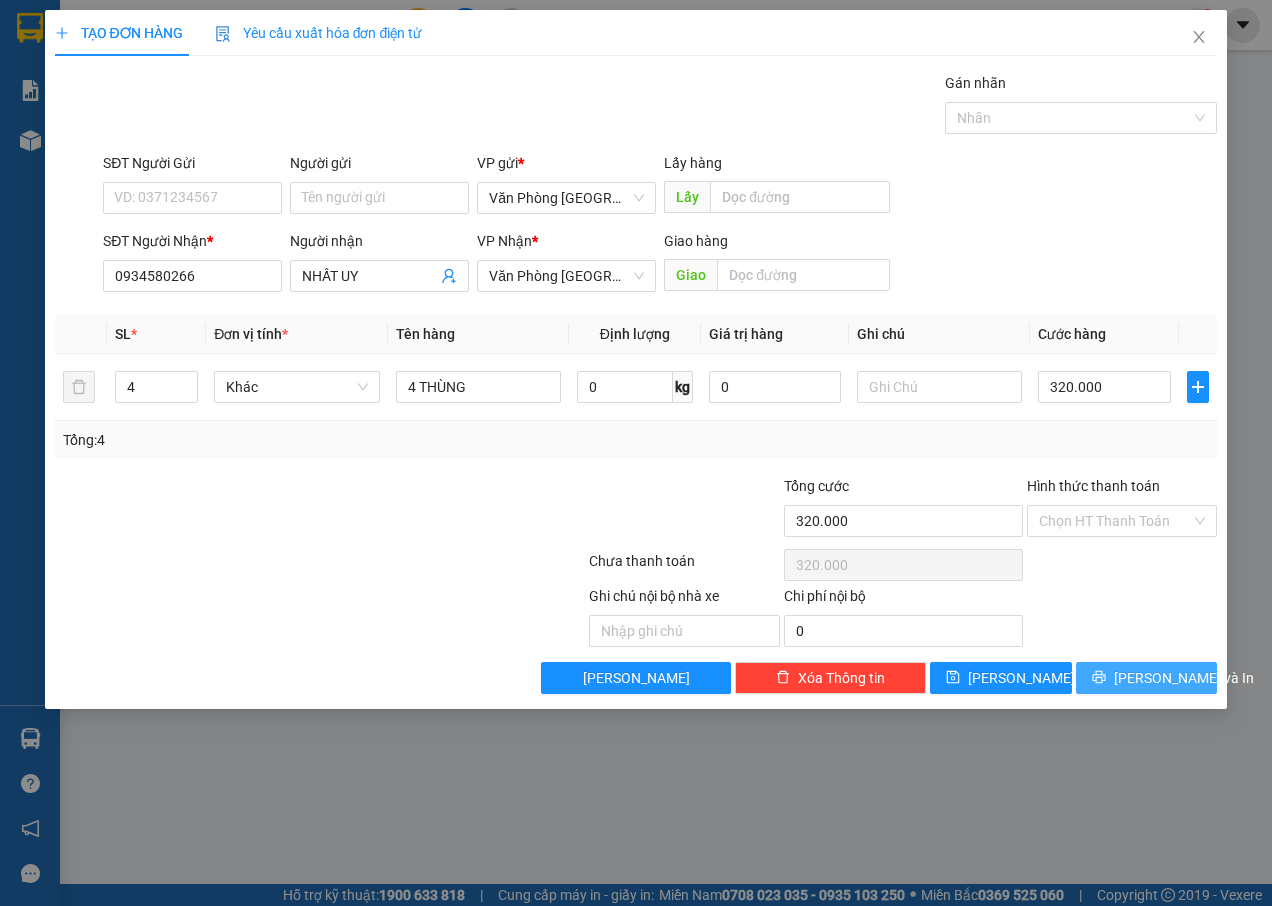 click on "[PERSON_NAME] và In" at bounding box center (1184, 678) 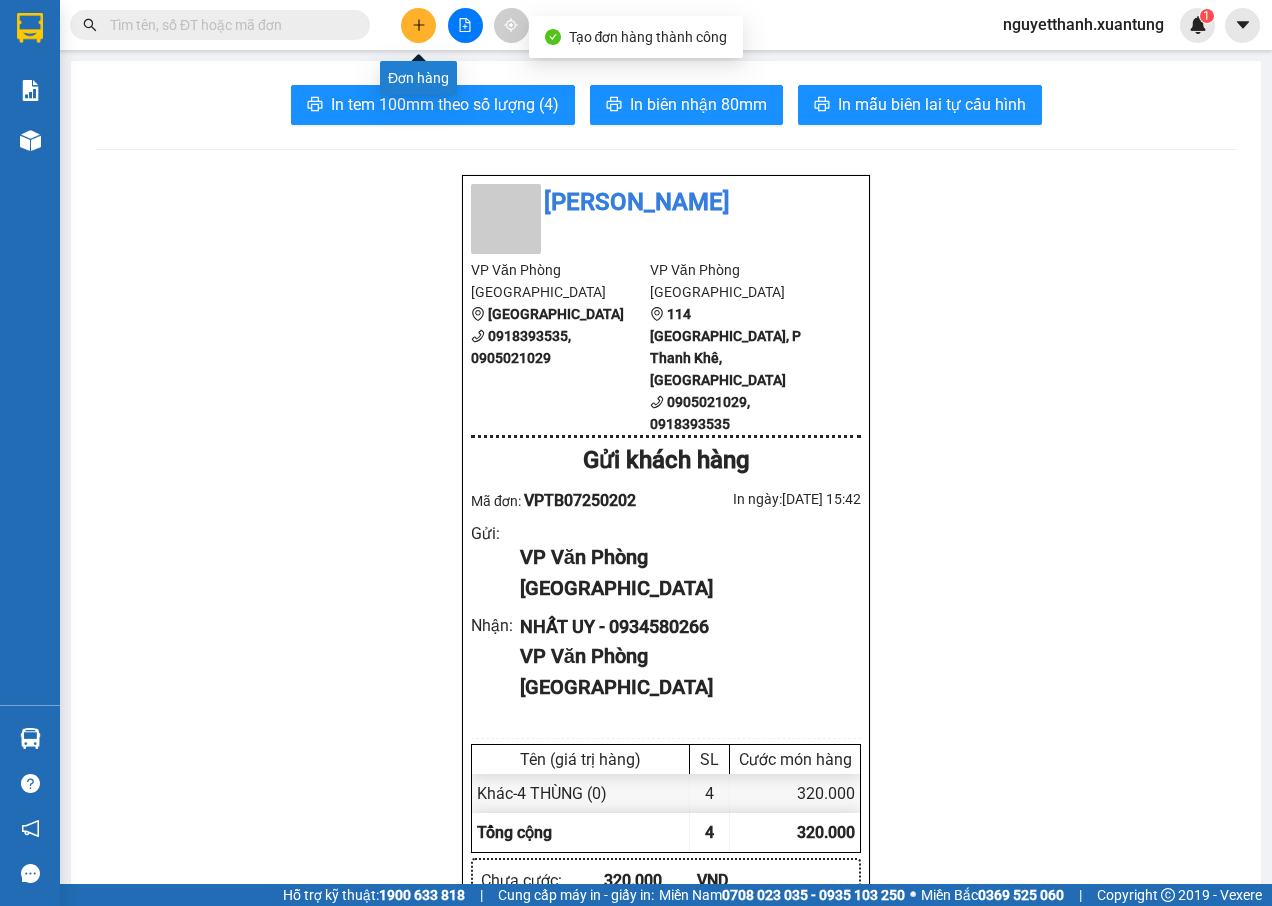 click 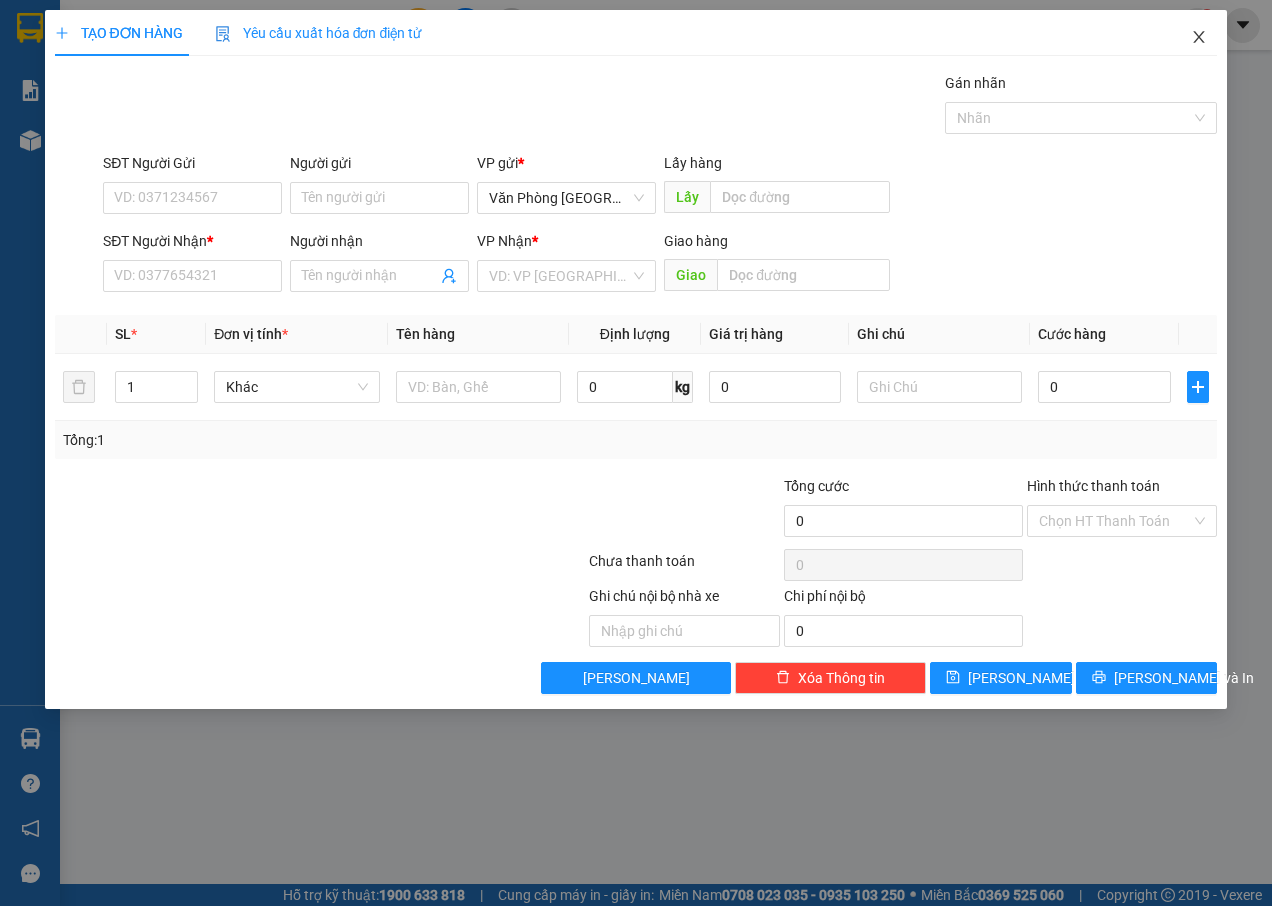 click 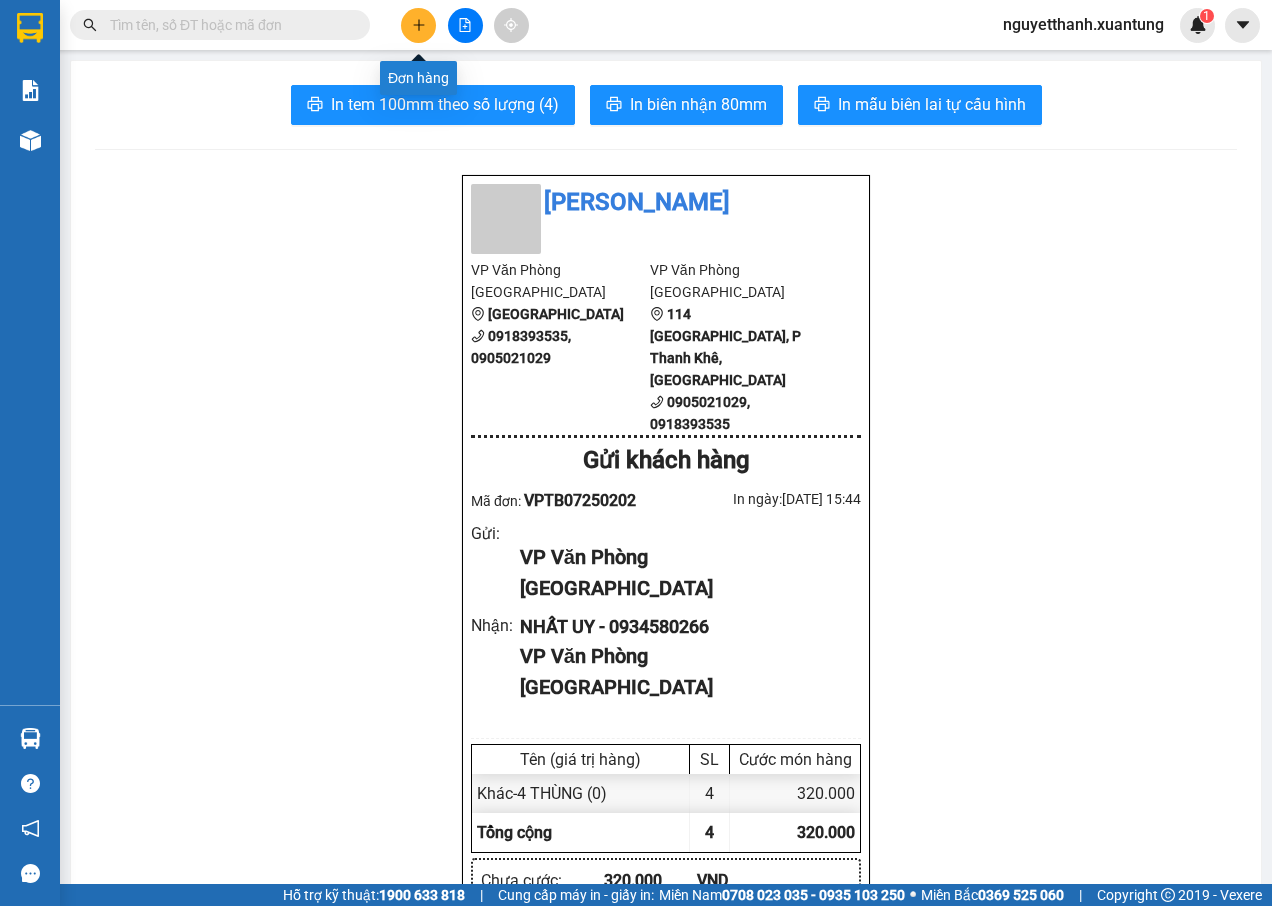 click 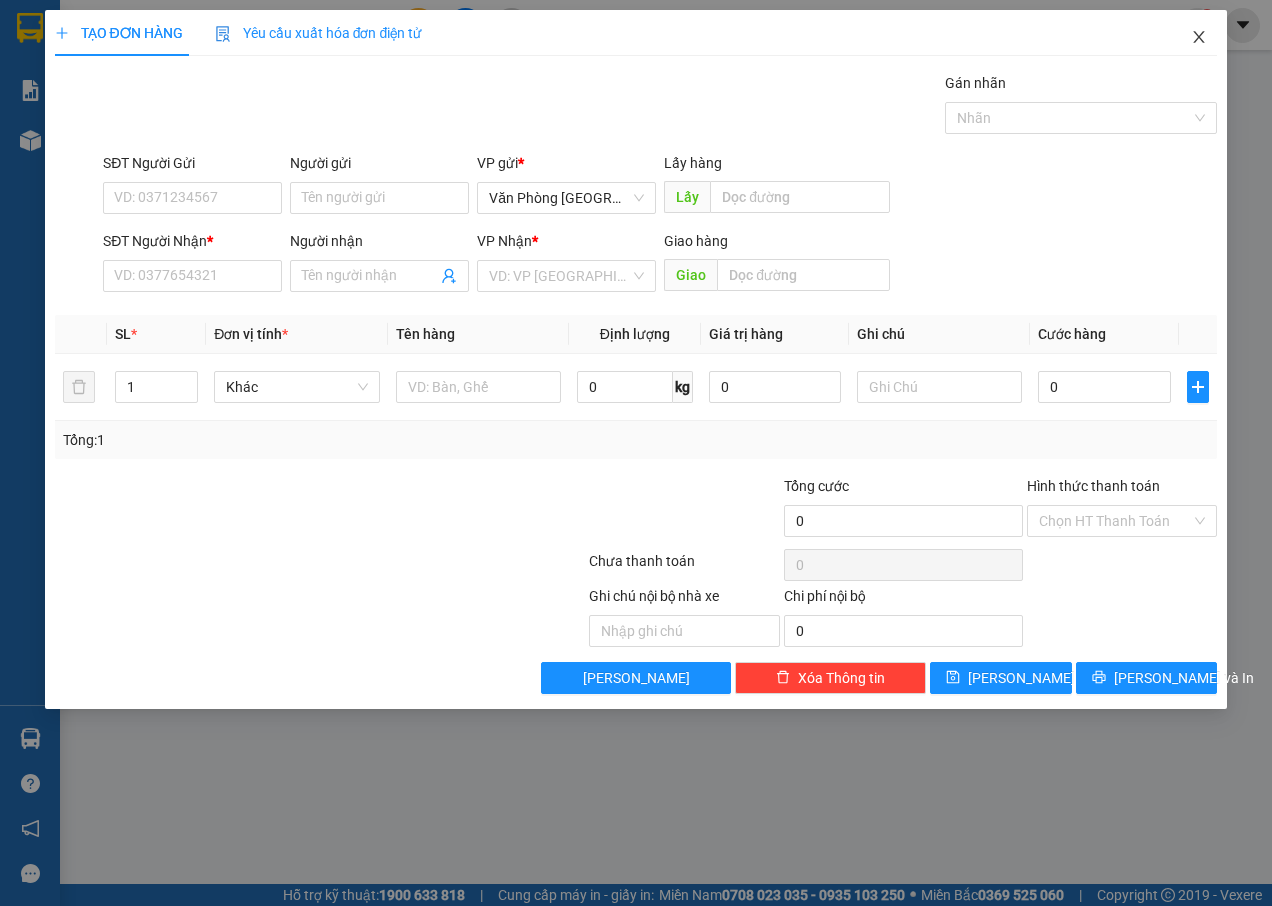 click 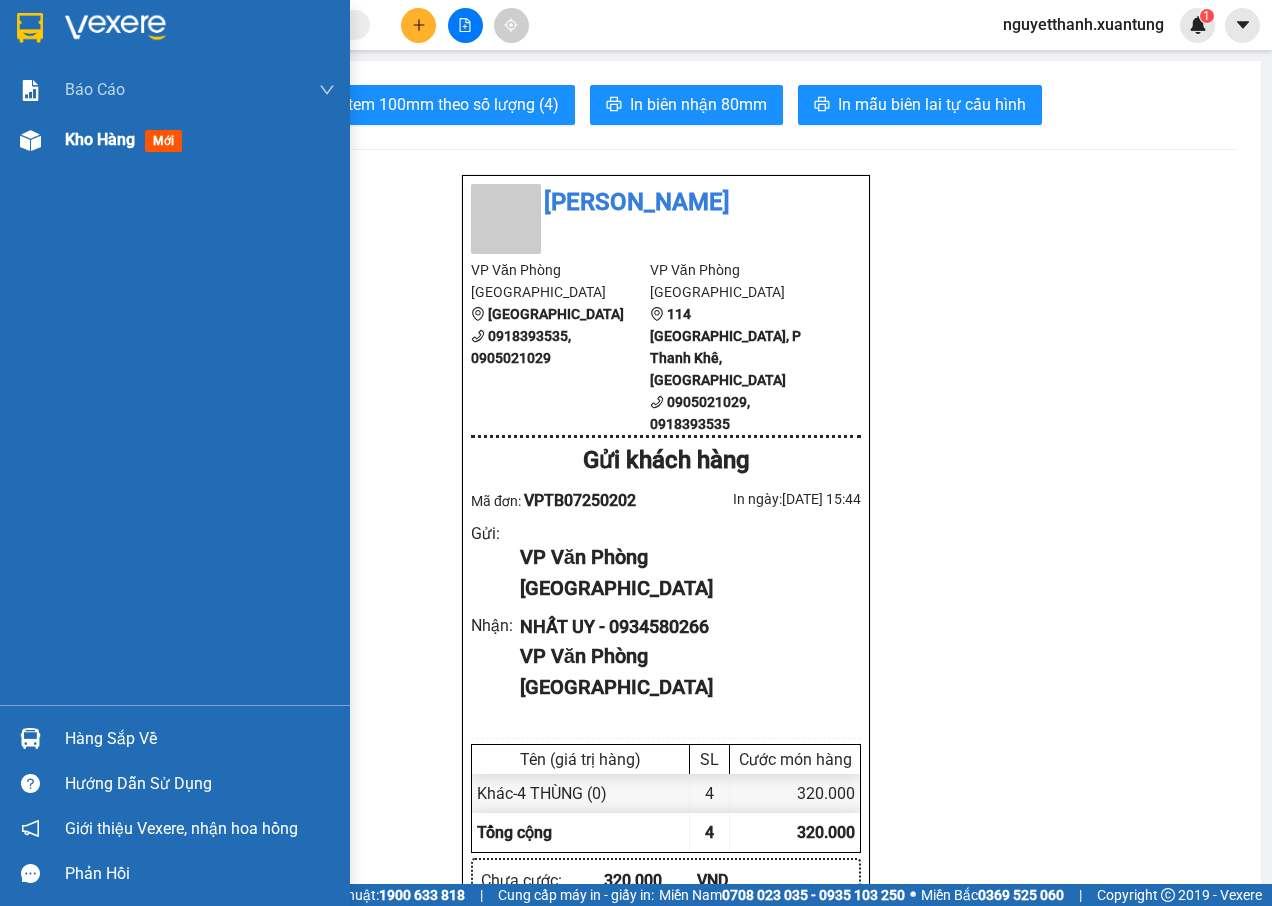 click on "mới" at bounding box center (163, 141) 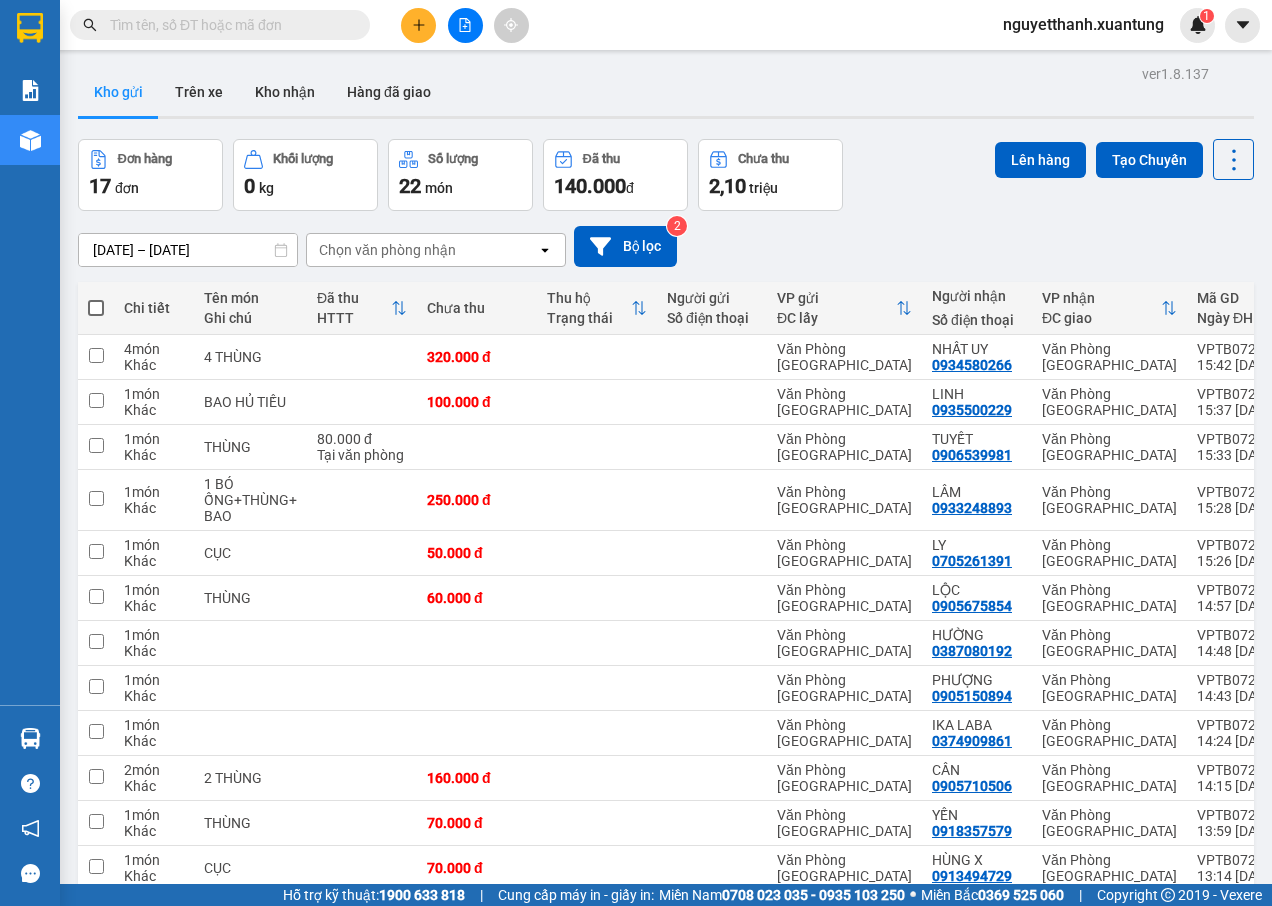 click on "Đơn hàng 17 đơn" at bounding box center [150, 175] 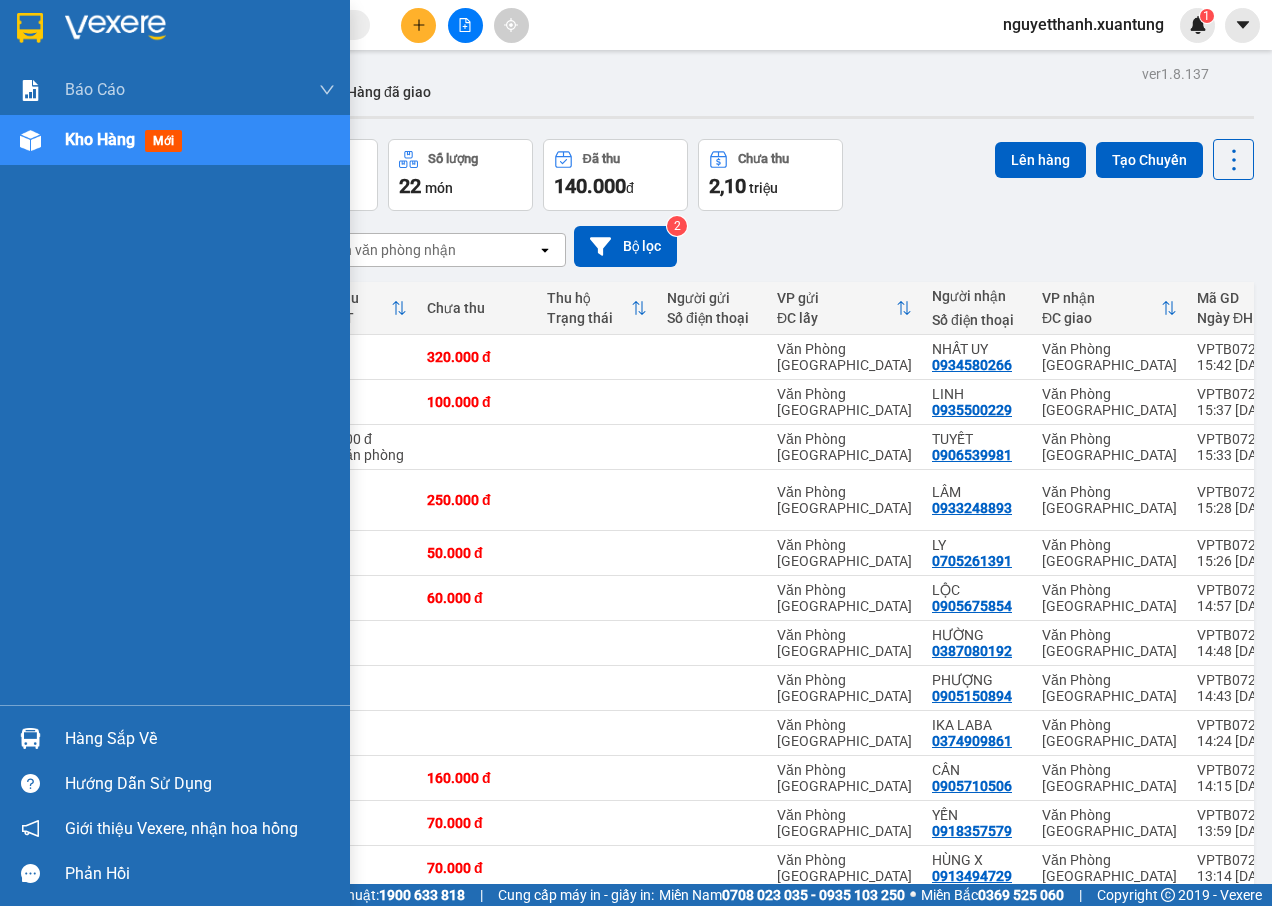 click on "Kho hàng" at bounding box center [100, 139] 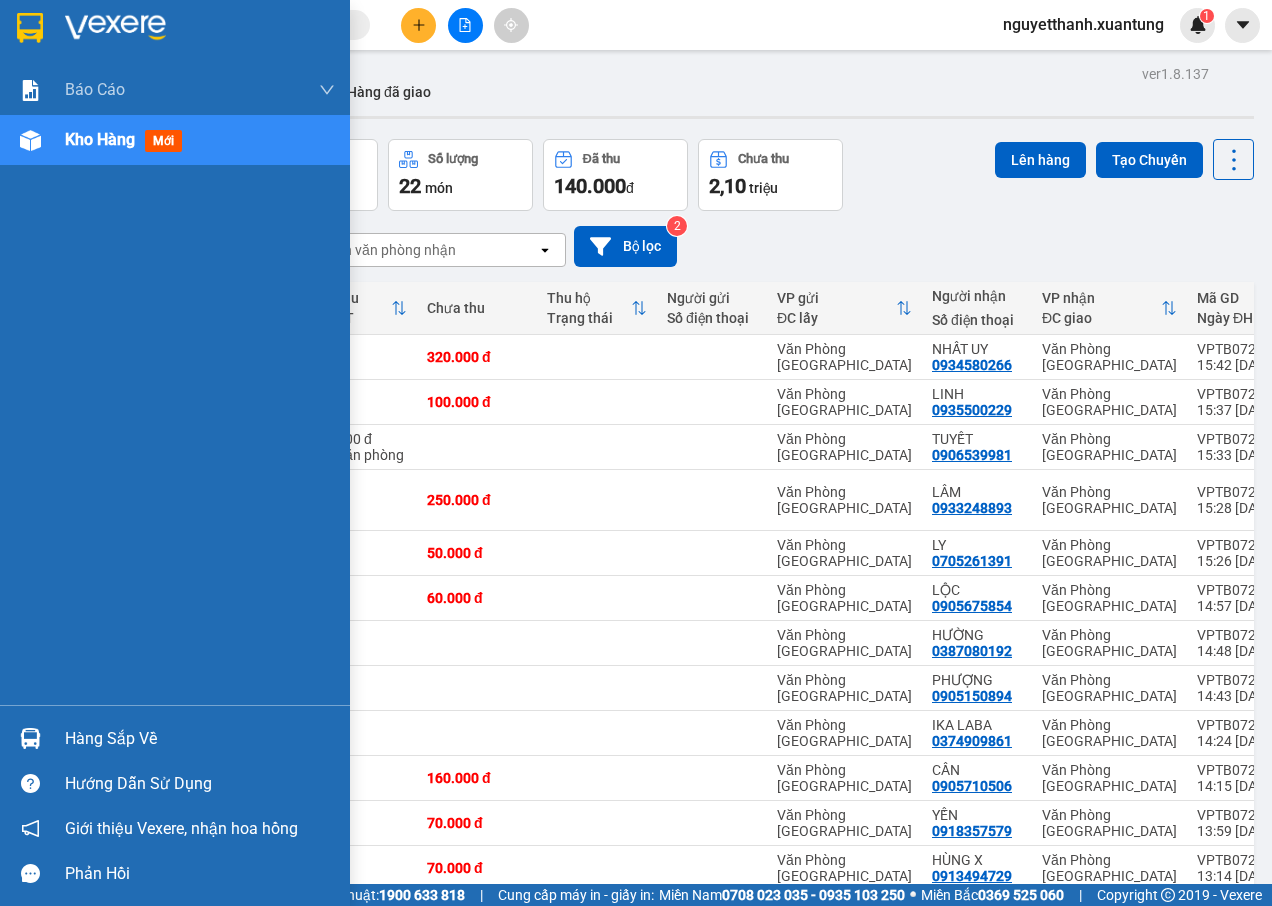 click on "Kho hàng" at bounding box center (100, 139) 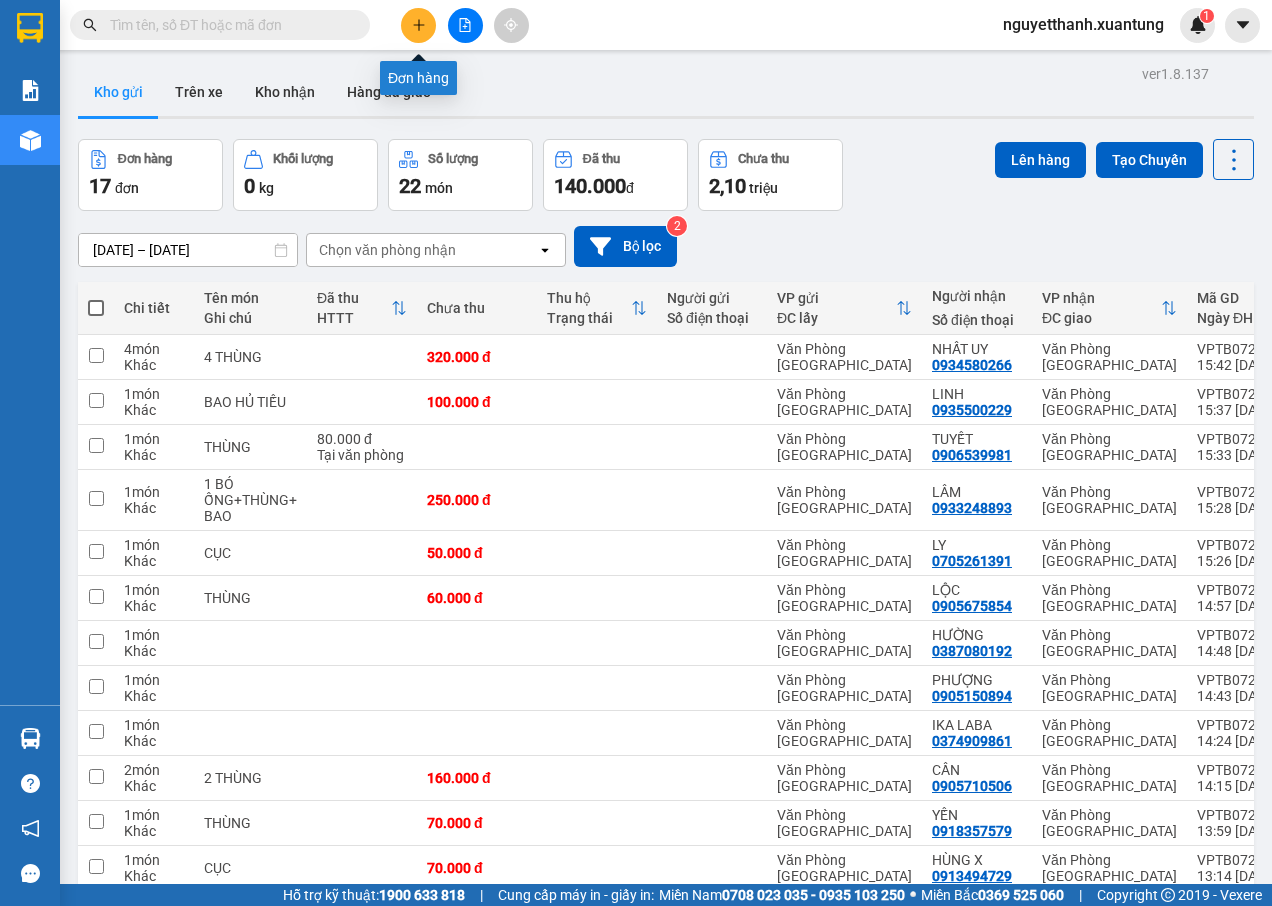 click at bounding box center [418, 25] 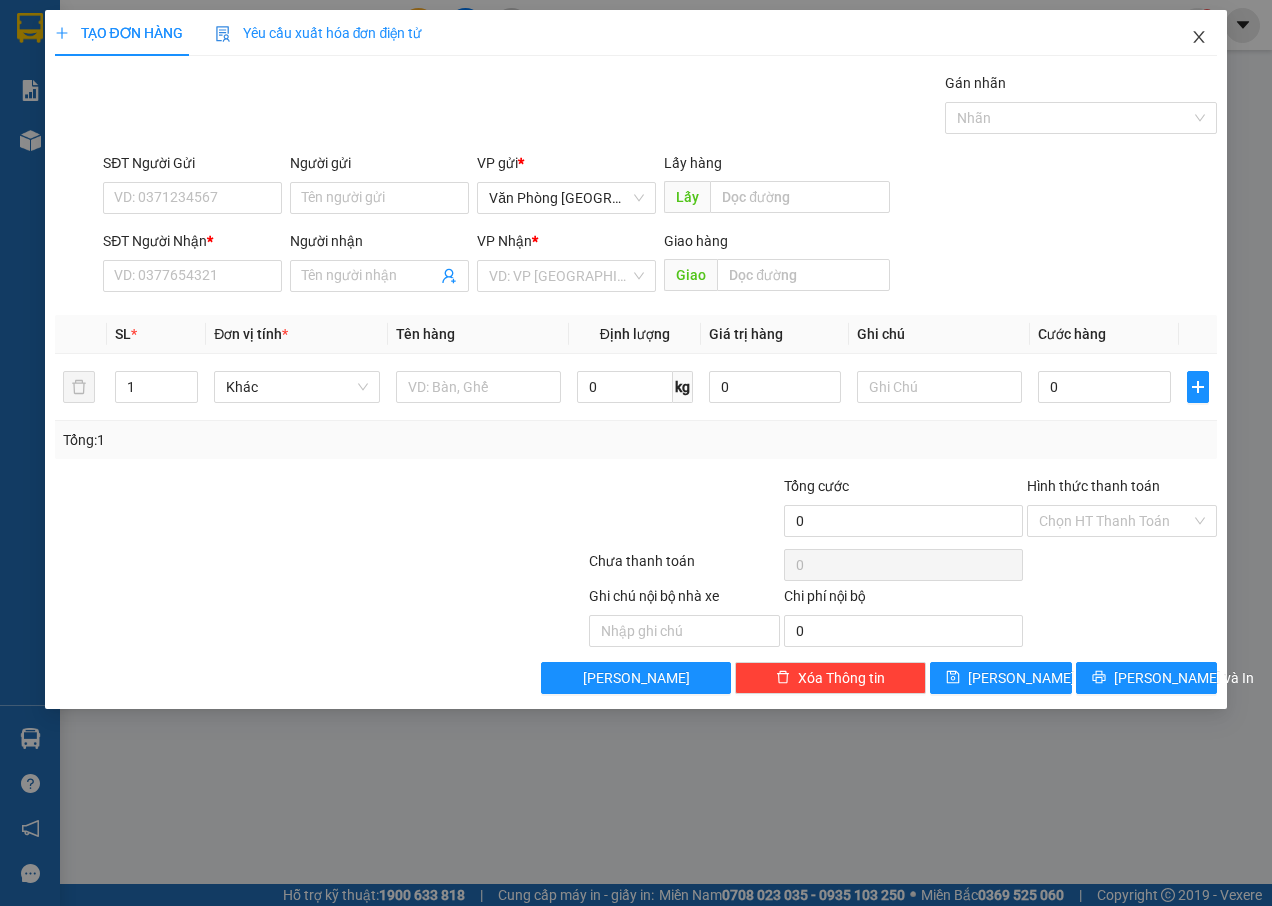 click 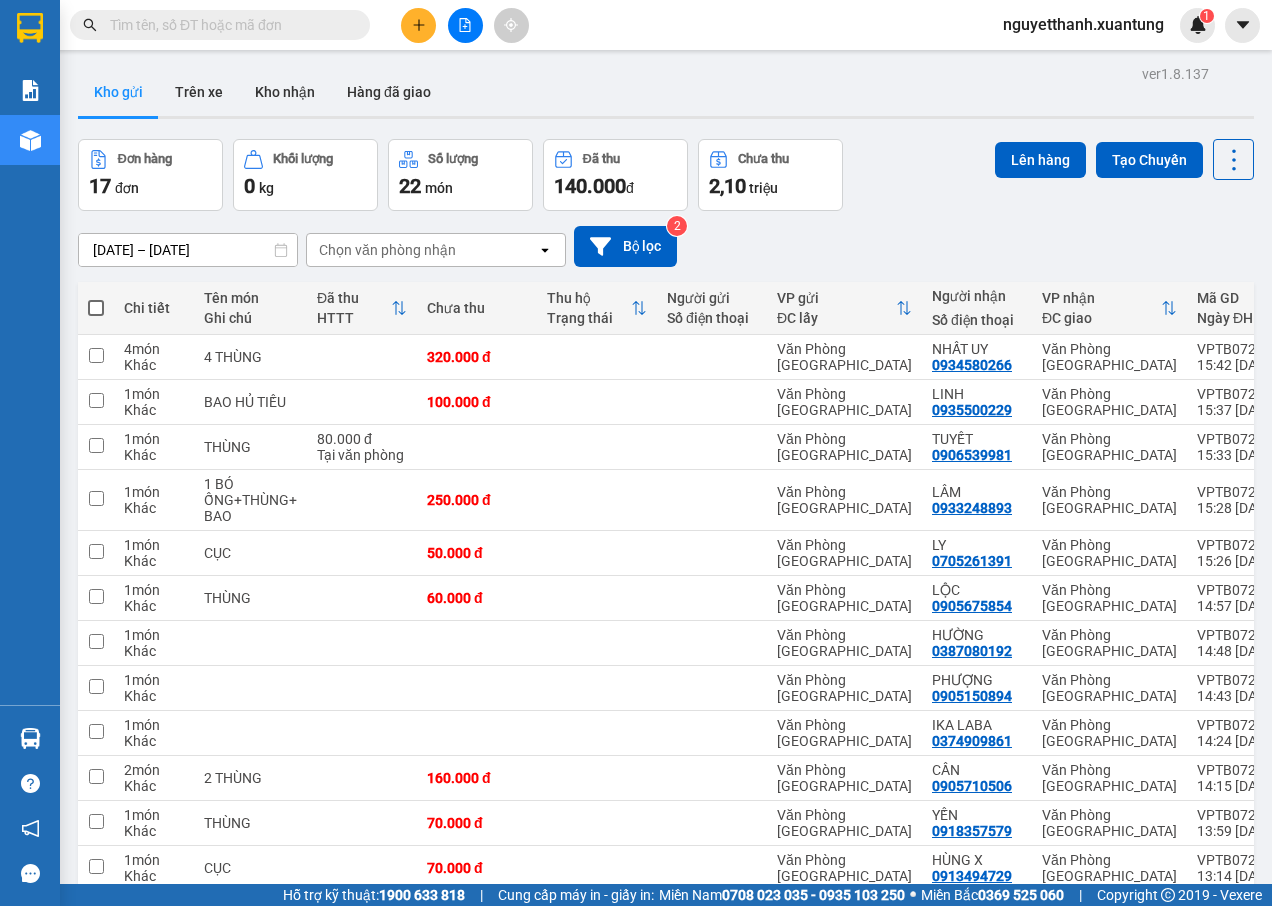 click on "1" at bounding box center [1197, 25] 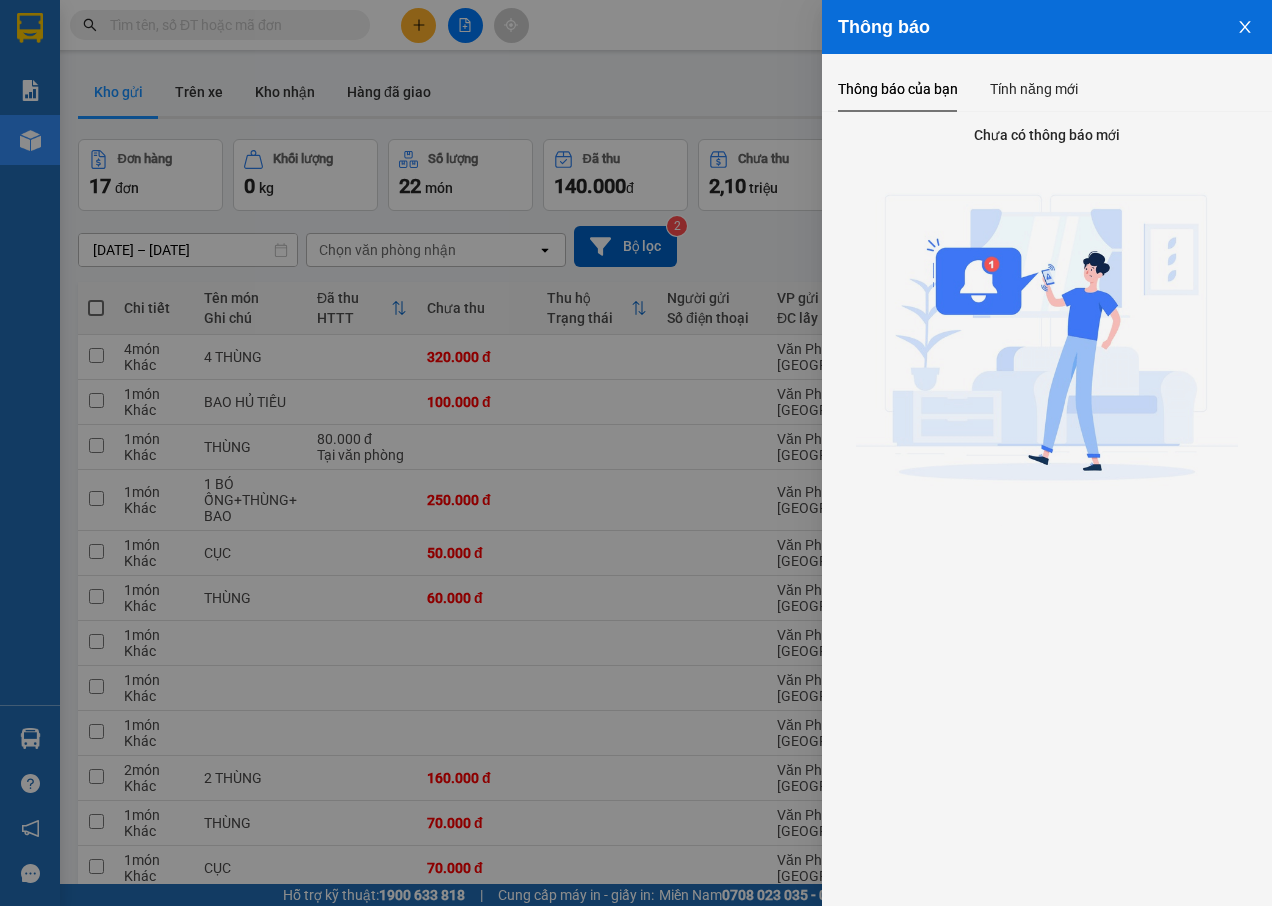 click at bounding box center [636, 453] 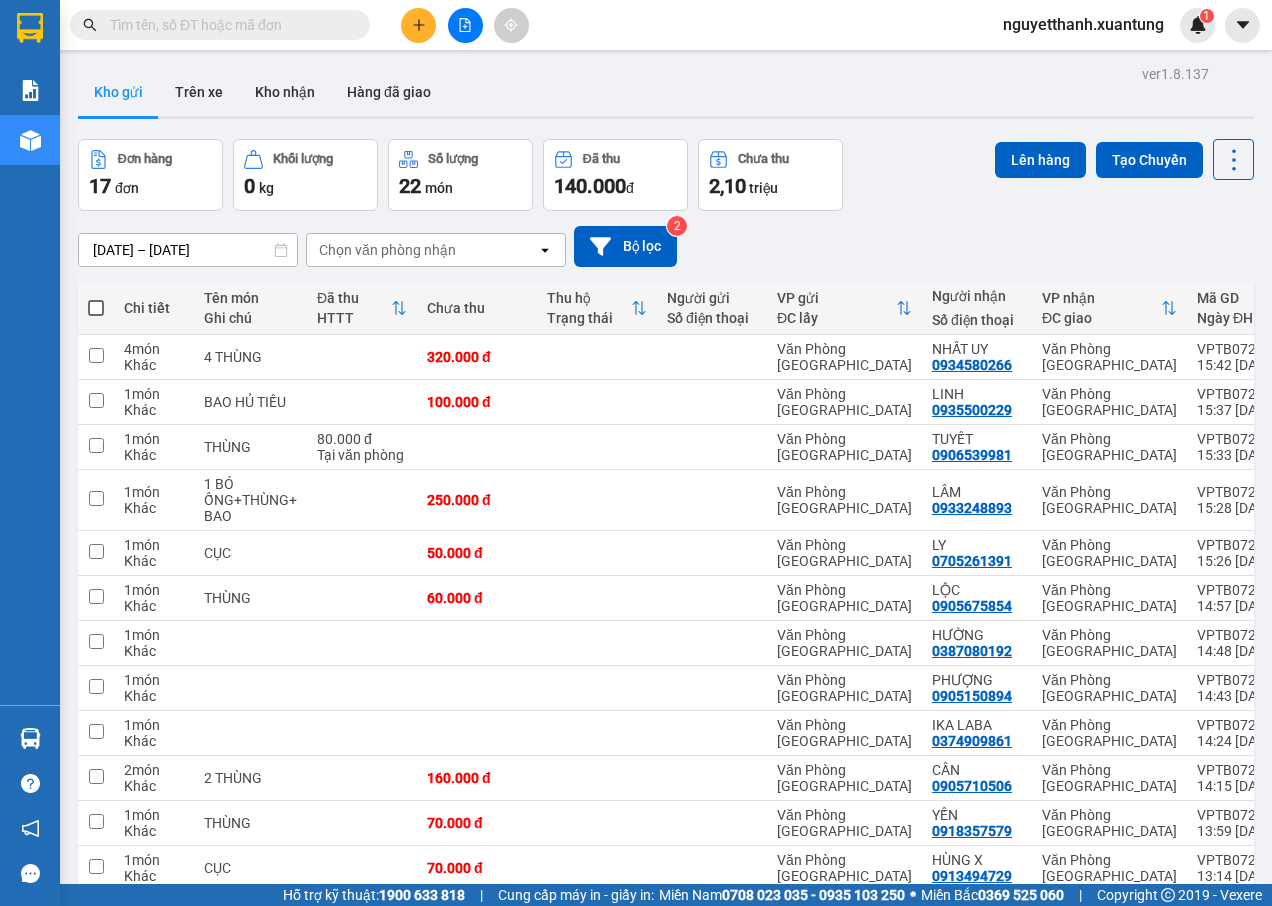 click on "13/07/2025 – 14/08/2025" at bounding box center [188, 250] 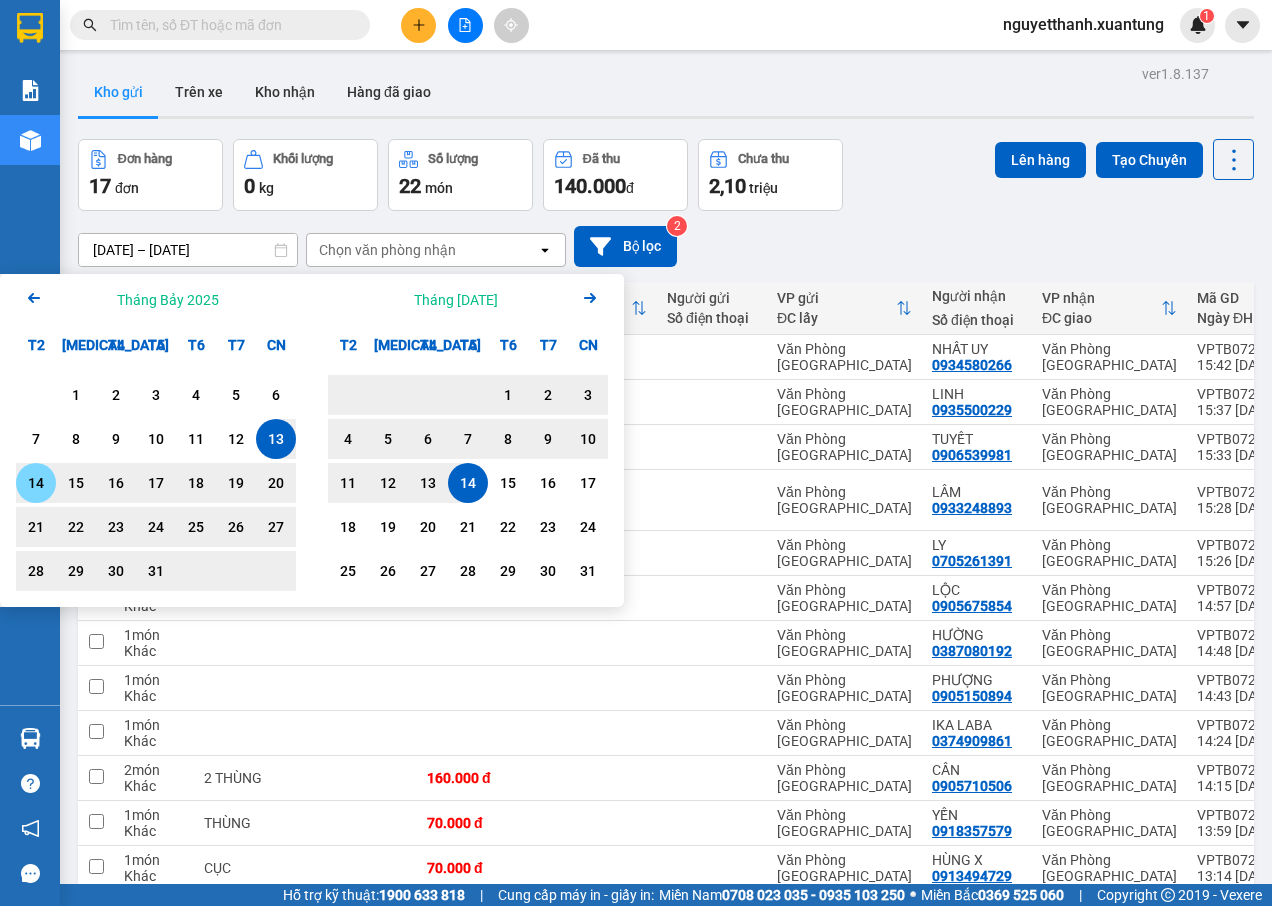 click on "14" at bounding box center (36, 483) 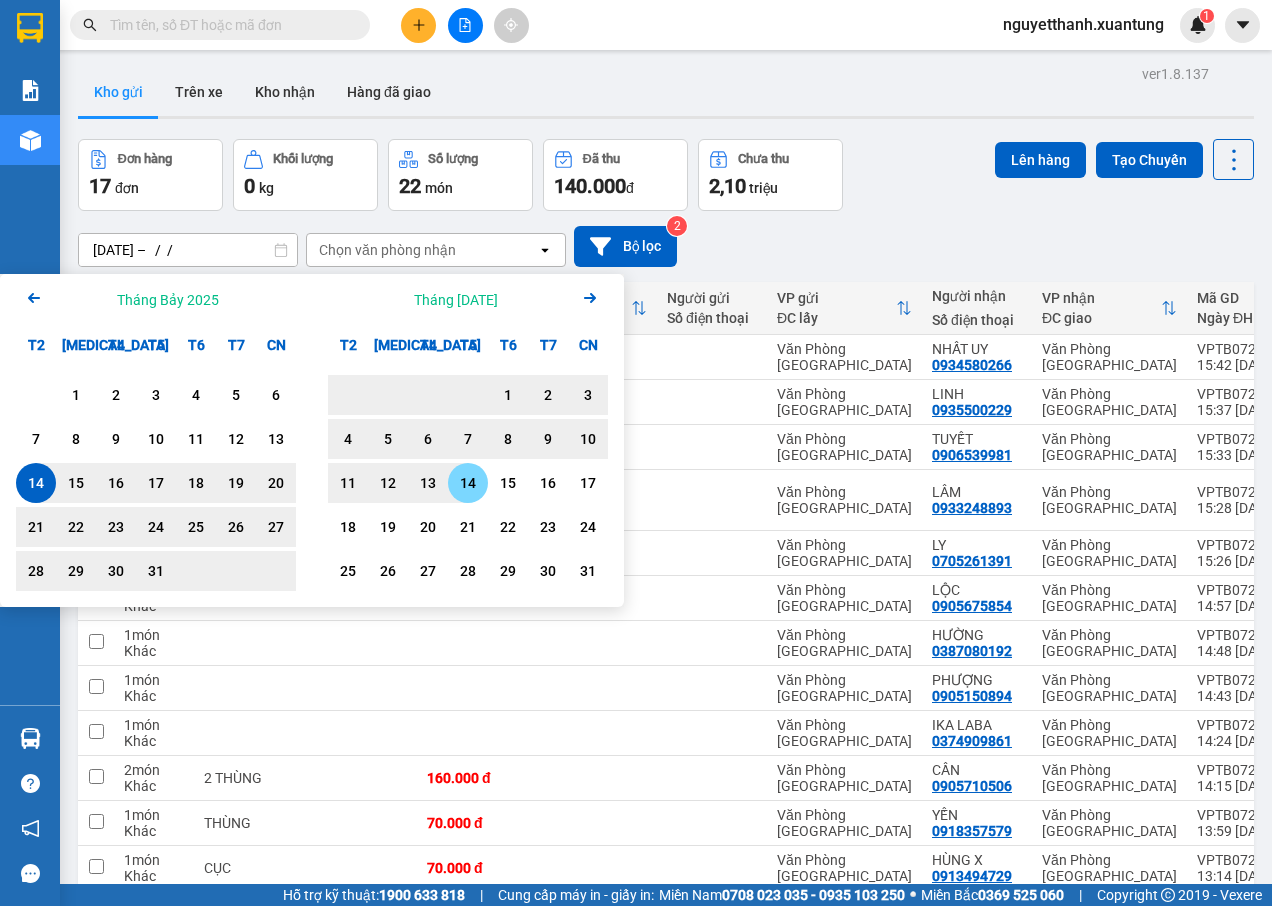 click on "14" at bounding box center [468, 483] 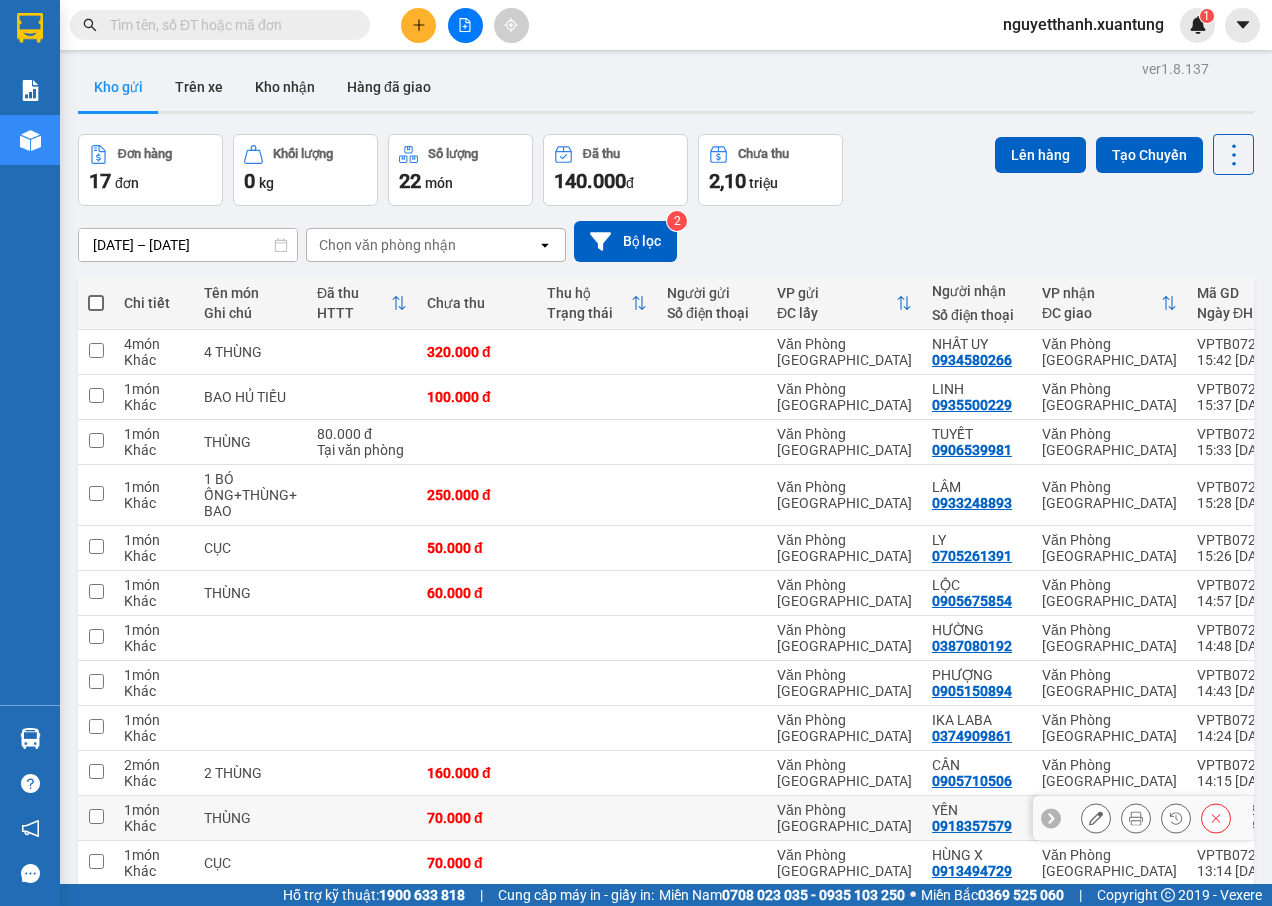 scroll, scrollTop: 0, scrollLeft: 0, axis: both 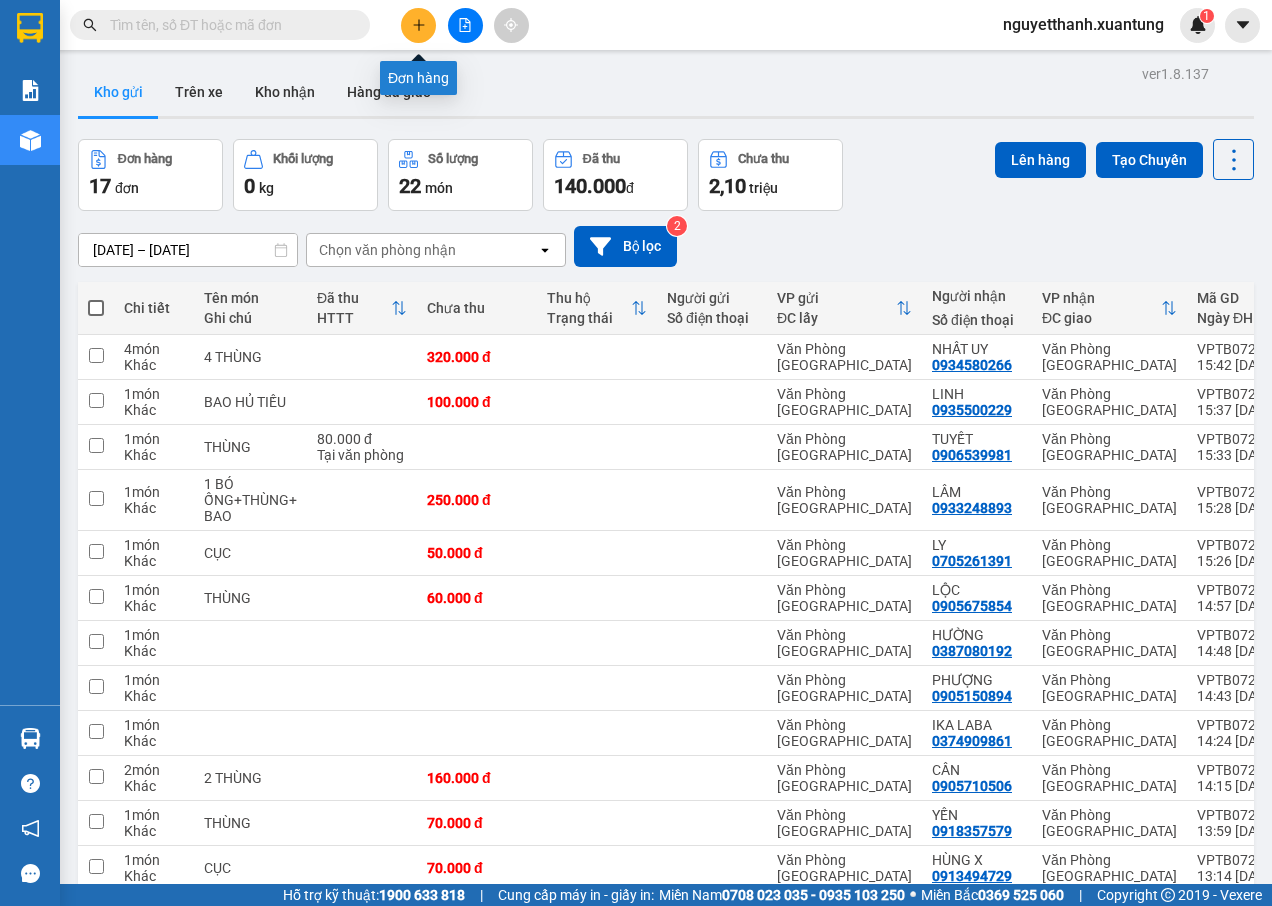 click 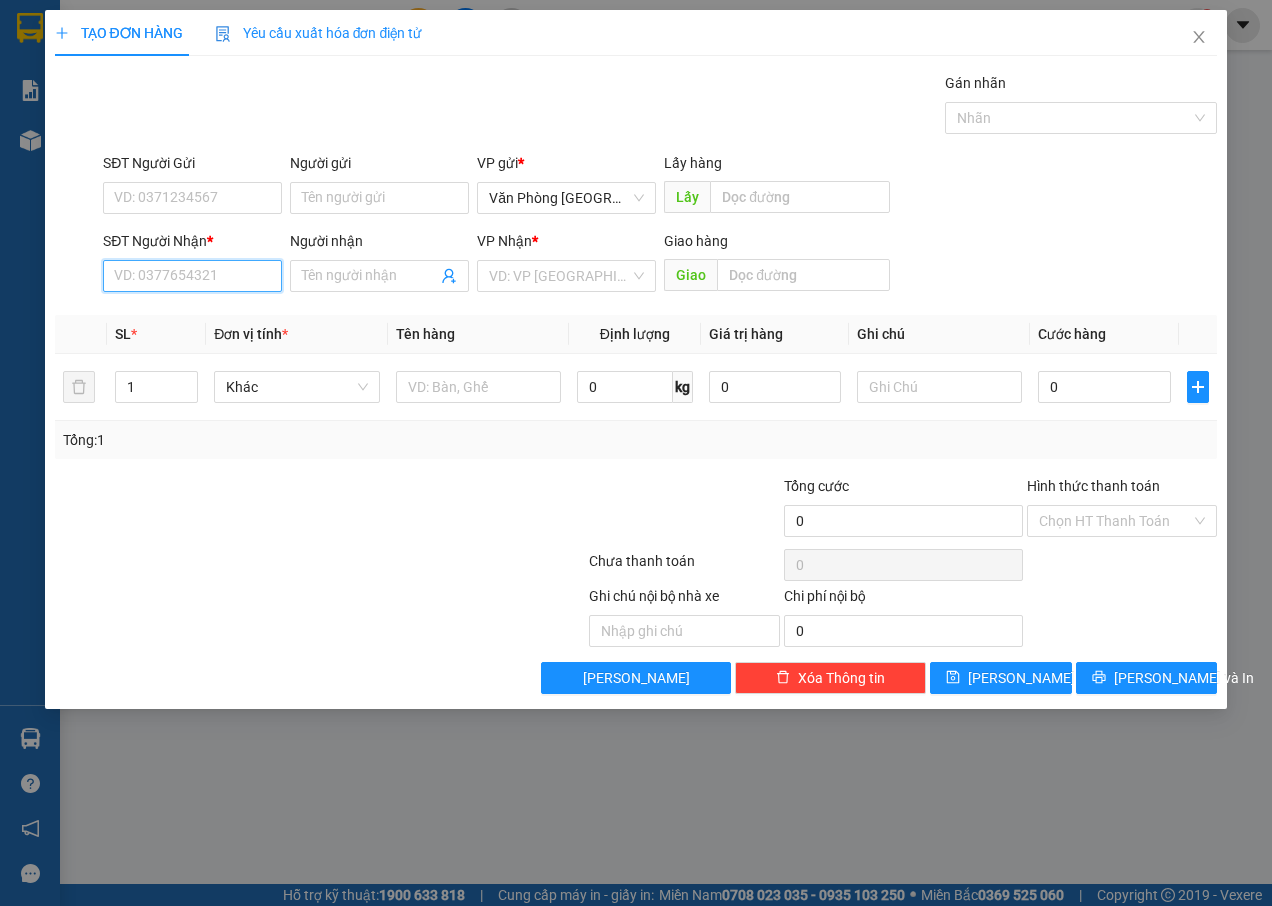 click on "SĐT Người Nhận  *" at bounding box center (192, 276) 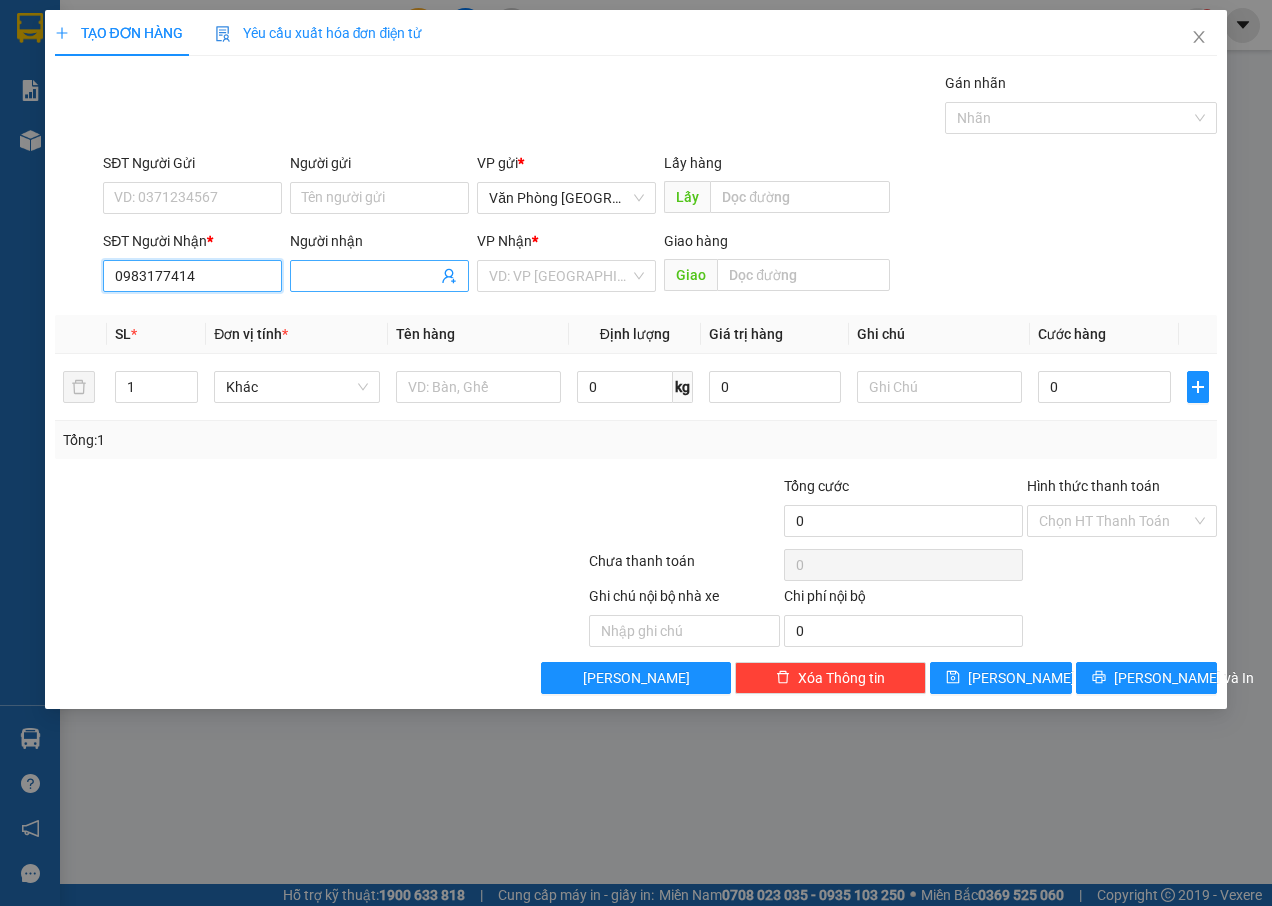 type on "0983177414" 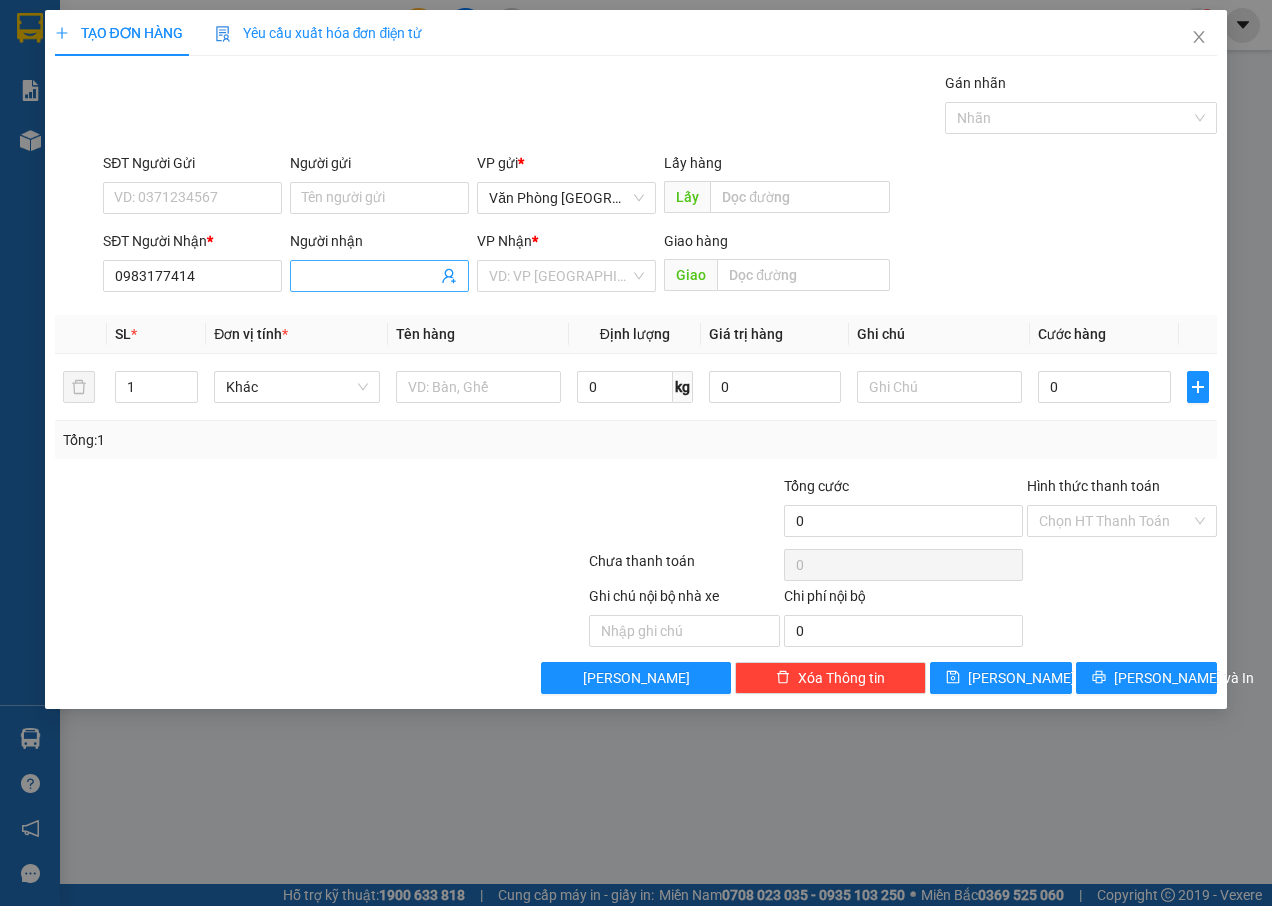 click on "Người nhận" at bounding box center (369, 276) 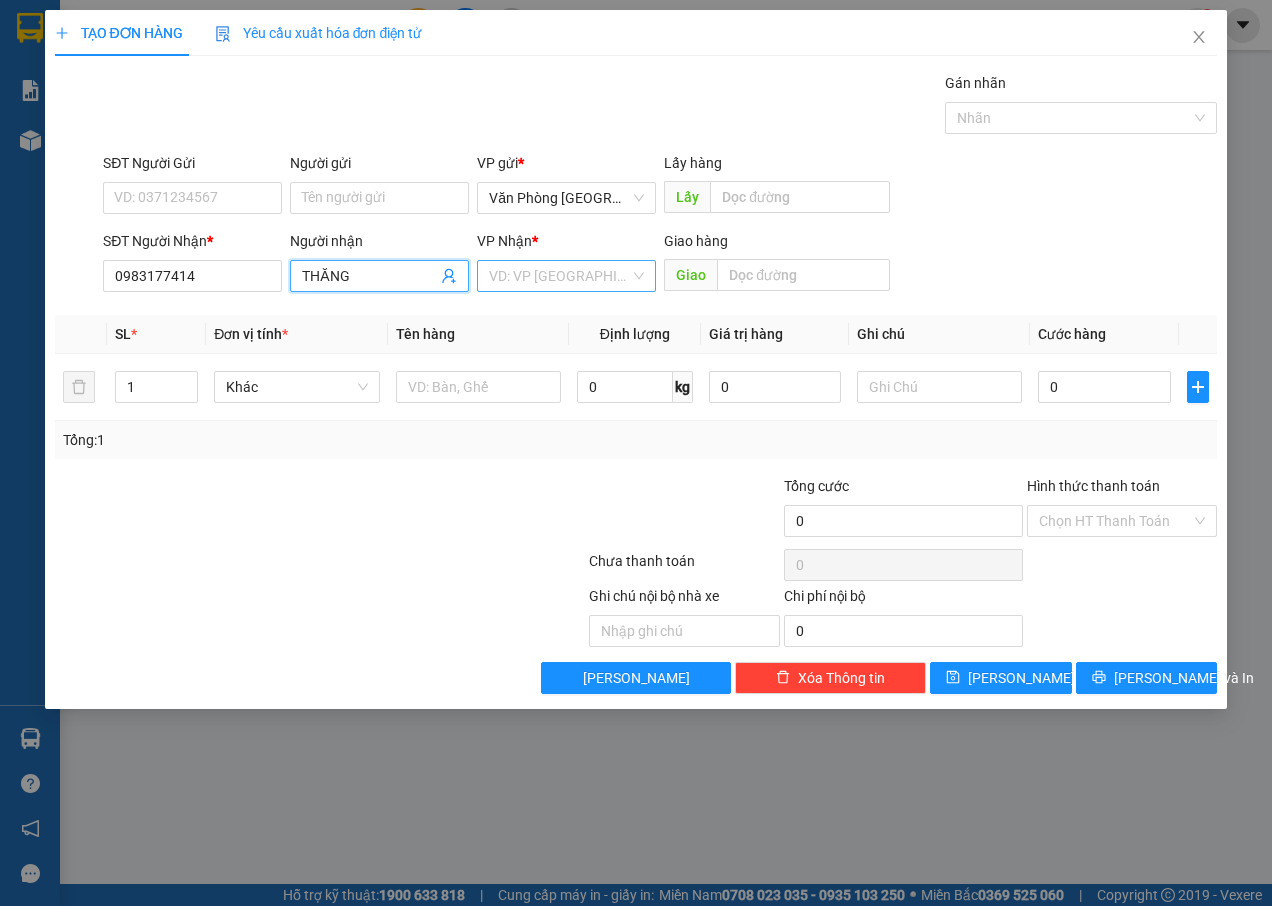 type on "THĂNG" 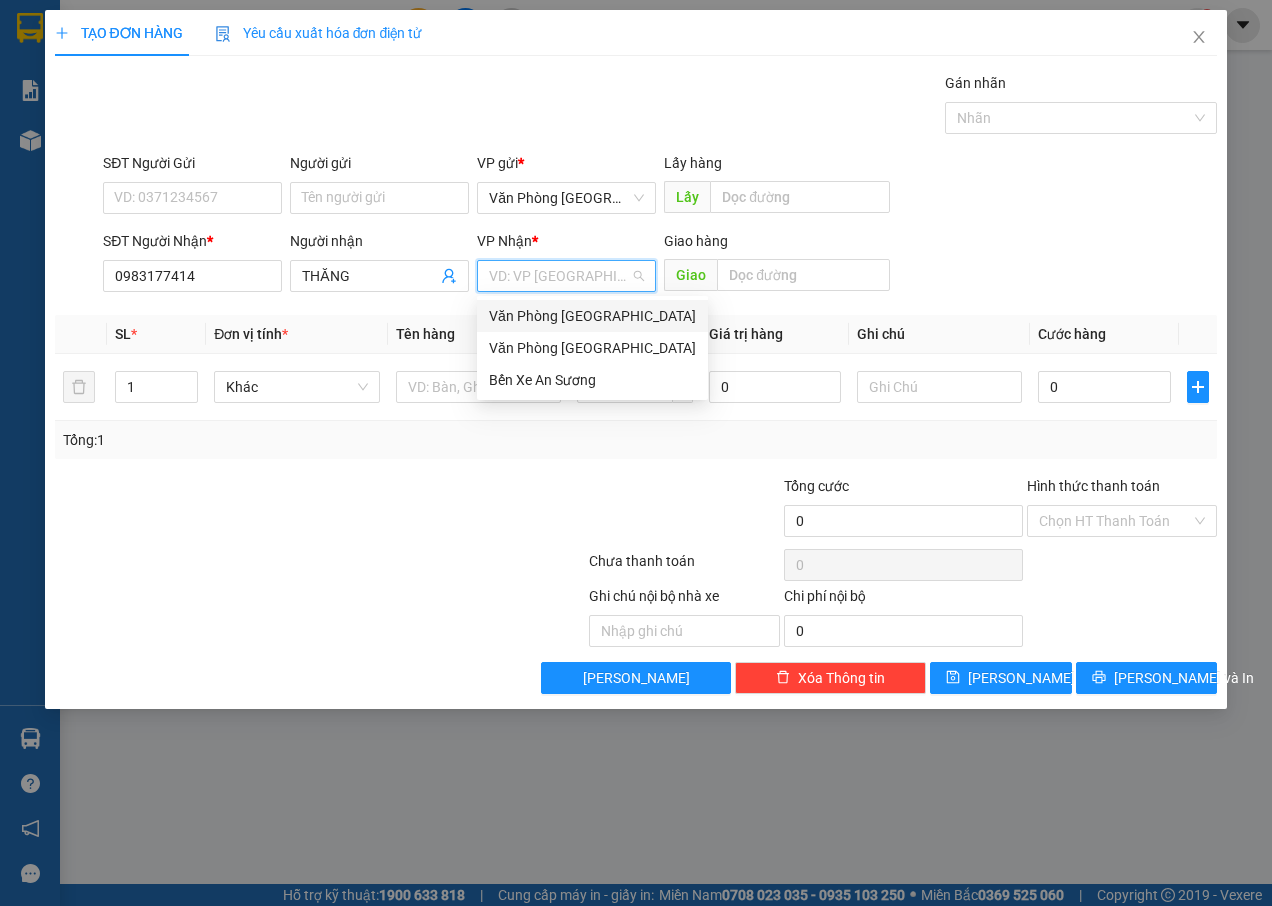click at bounding box center [559, 276] 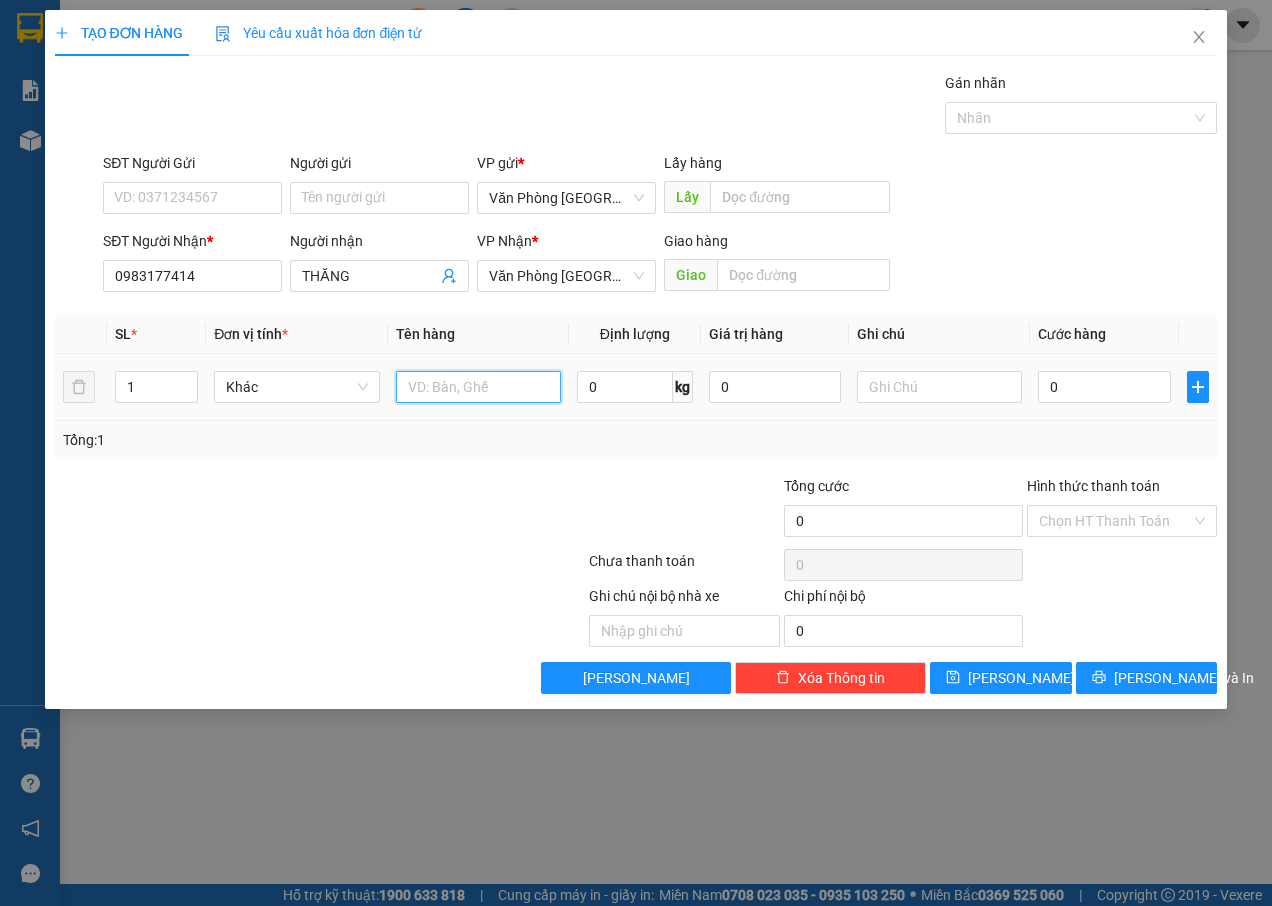 click at bounding box center (478, 387) 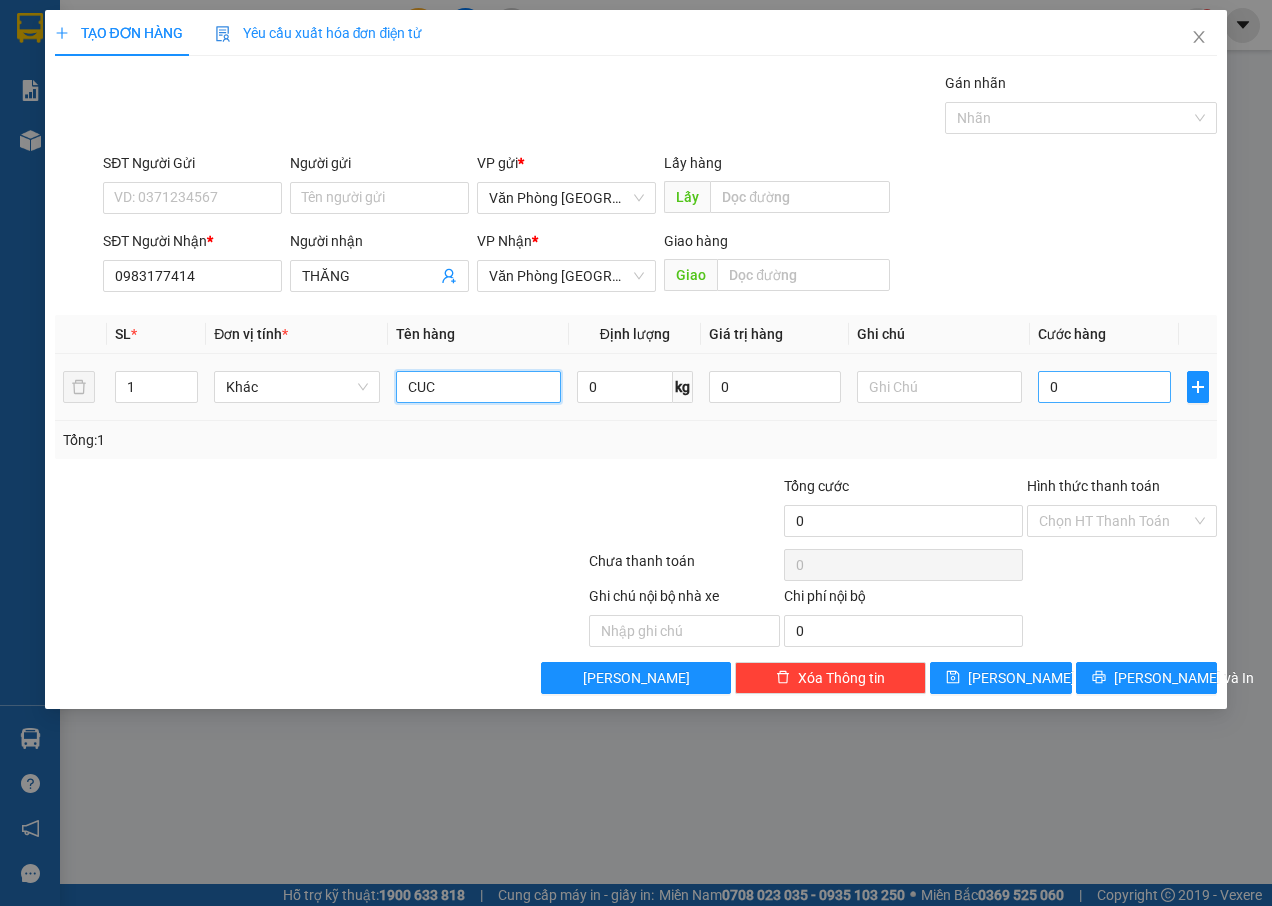 type on "CUC" 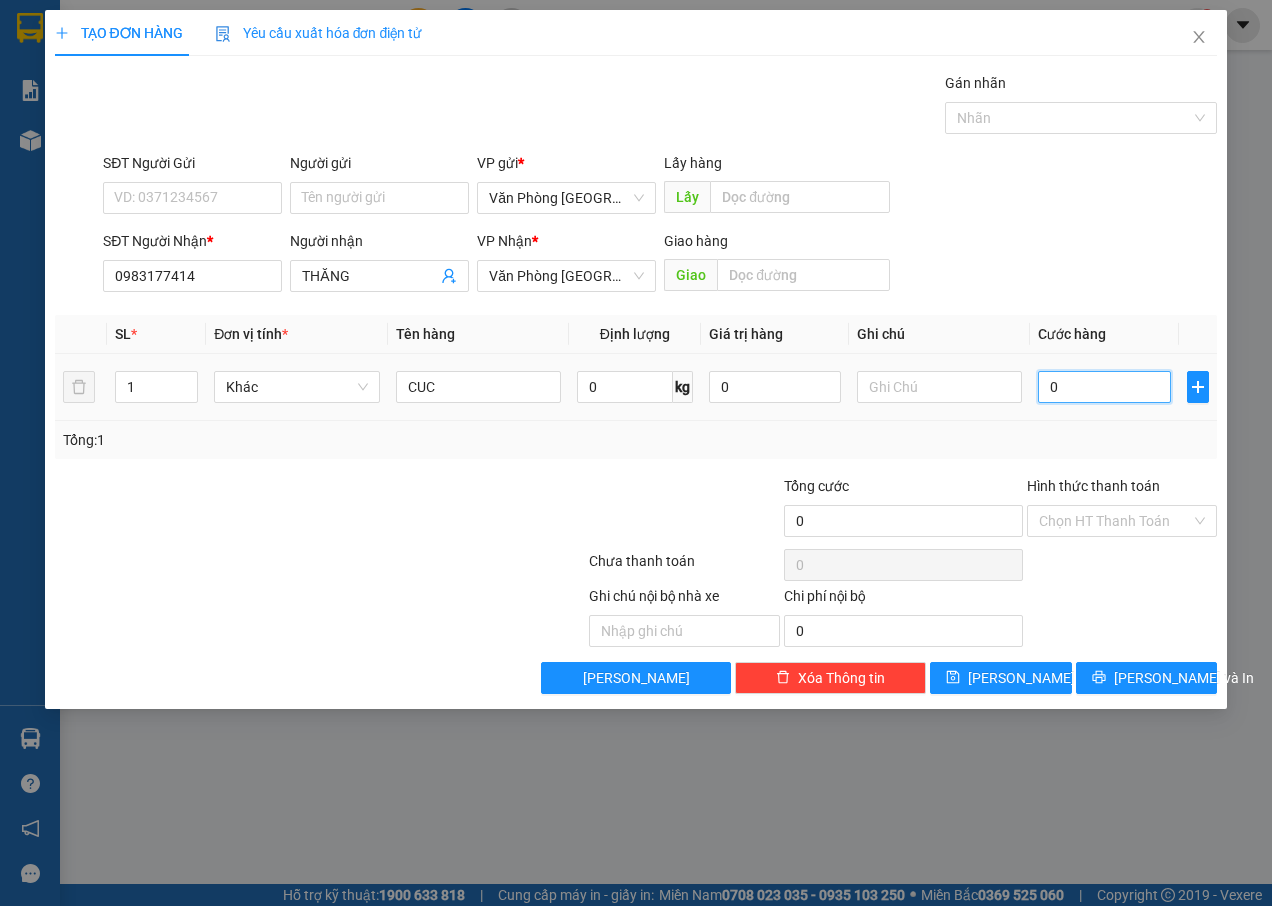 click on "0" at bounding box center [1104, 387] 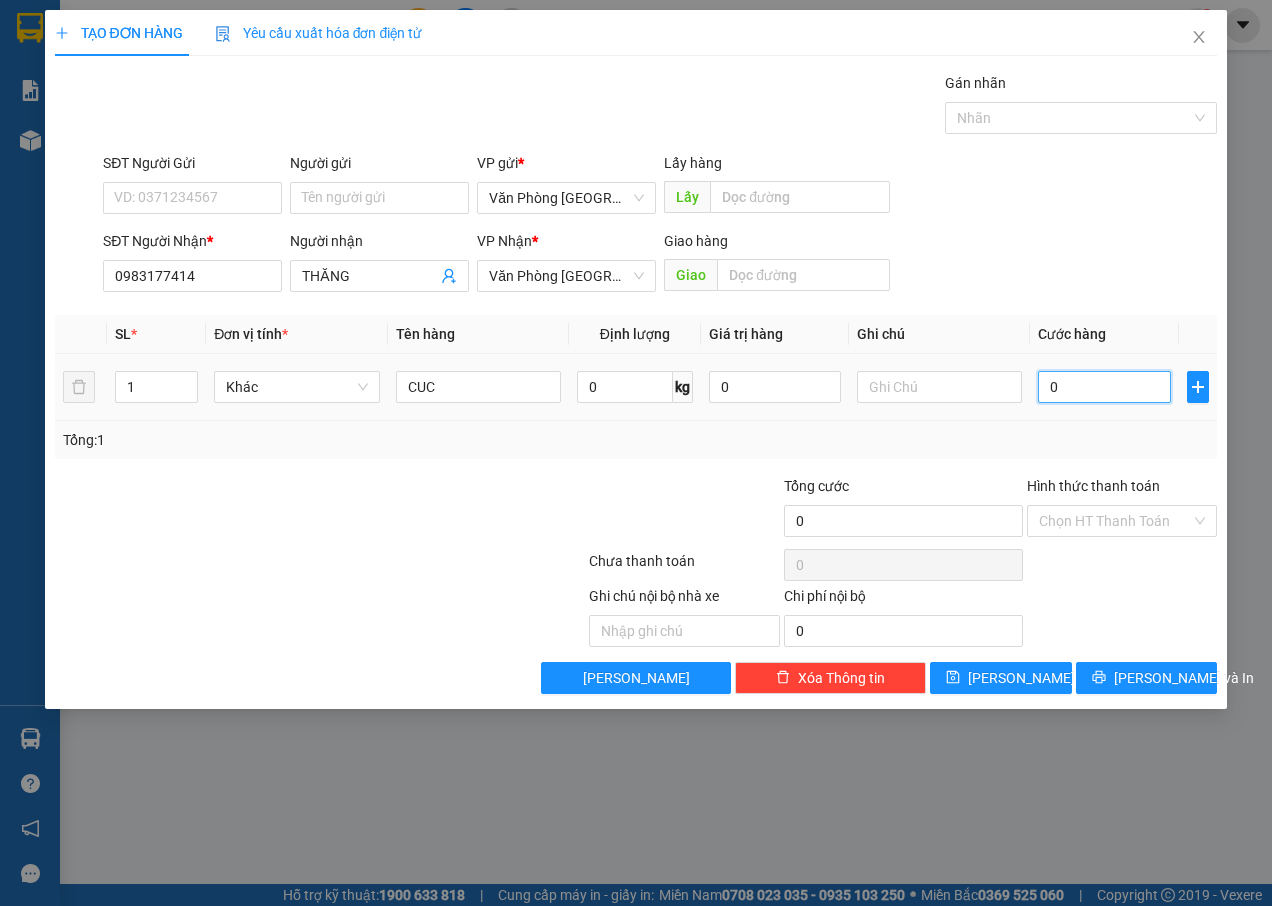 type on "7" 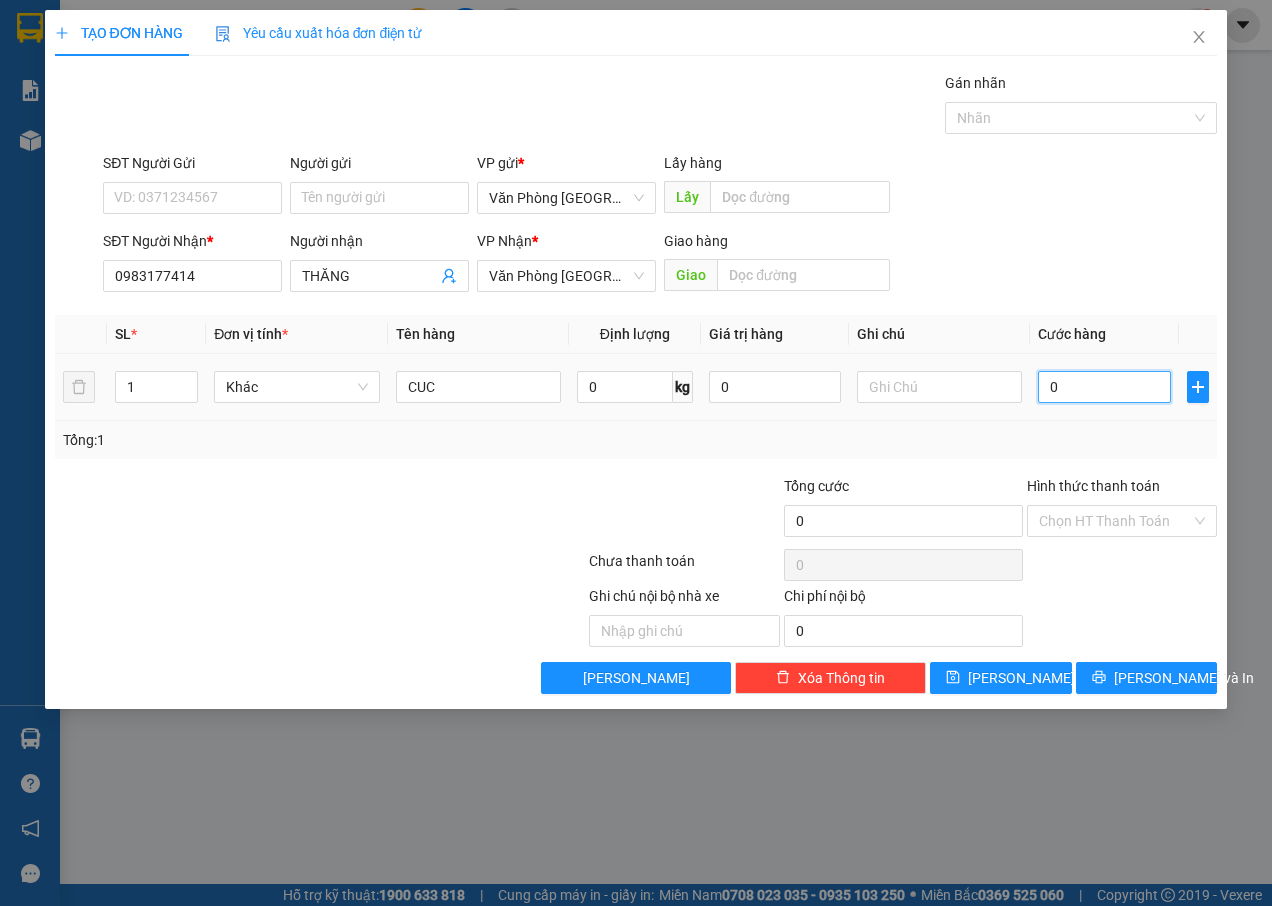 type on "7" 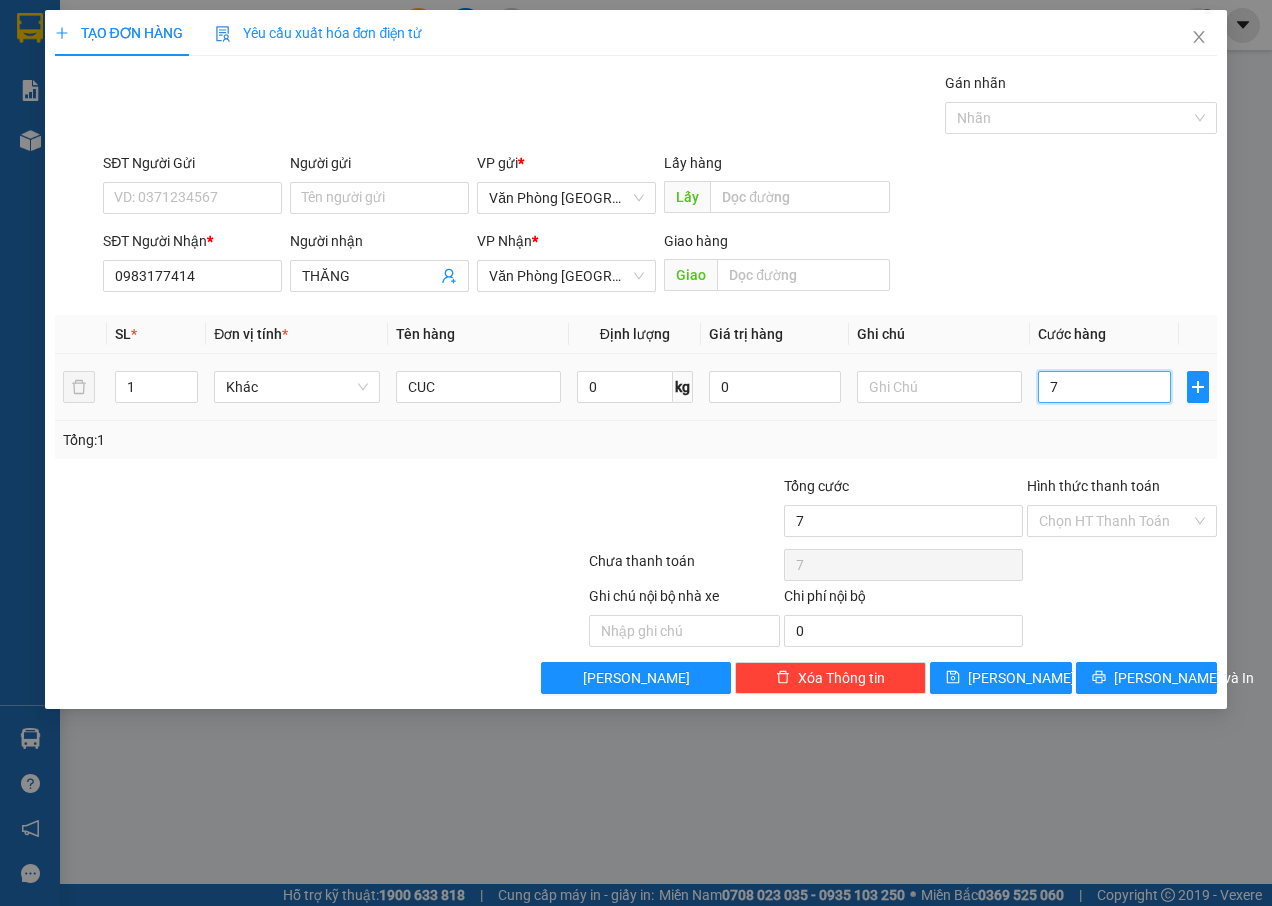 type on "70" 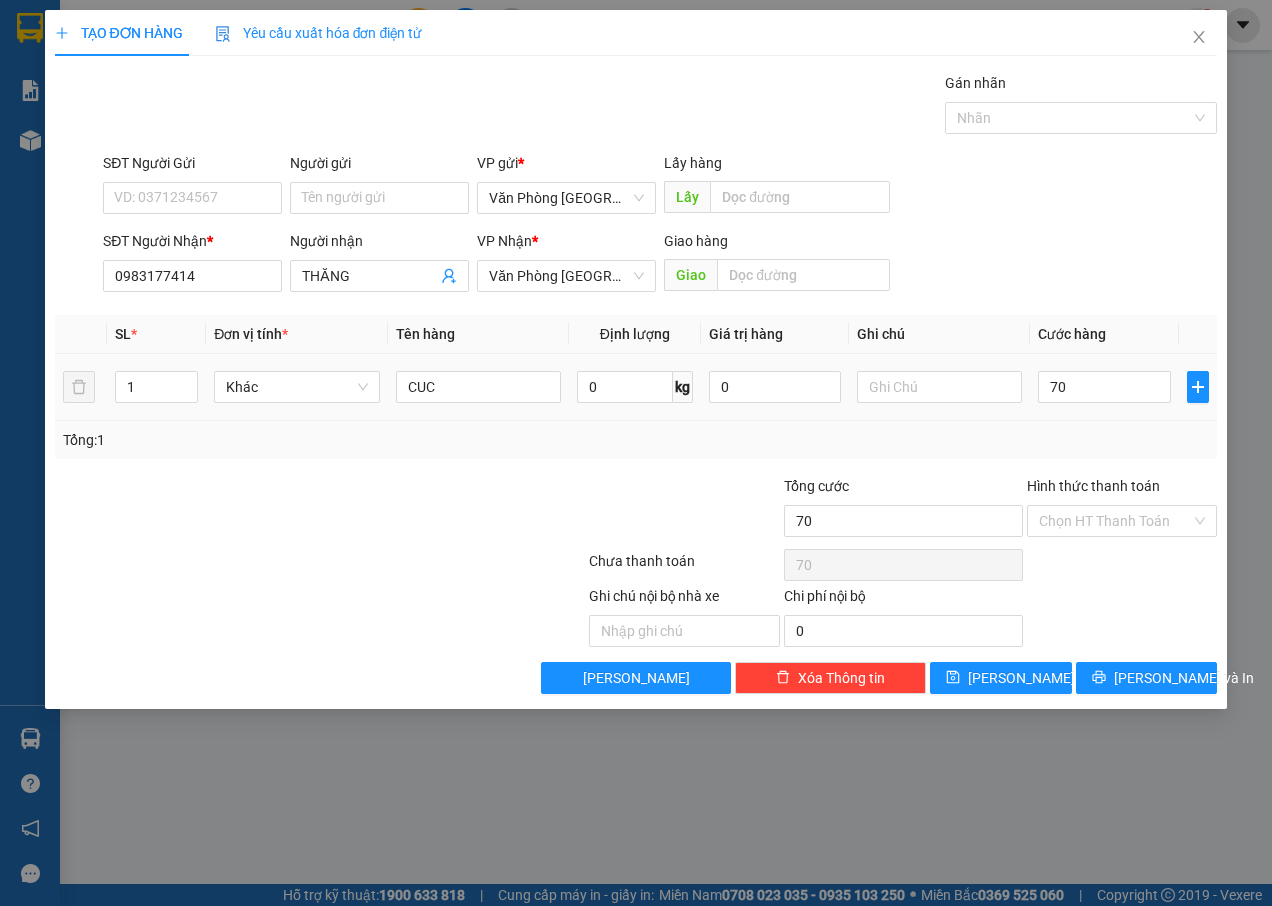 type on "70.000" 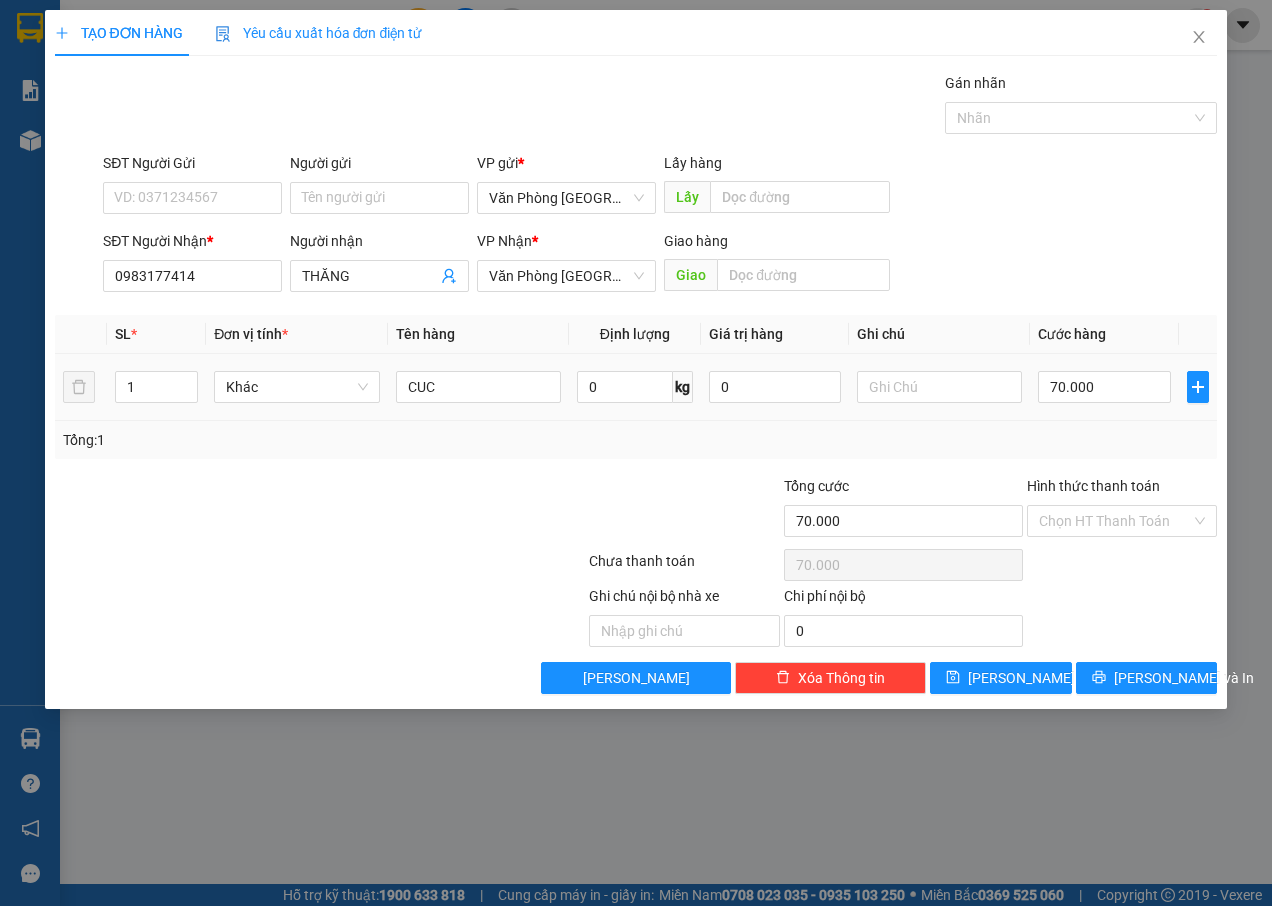 click on "70.000" at bounding box center [1104, 387] 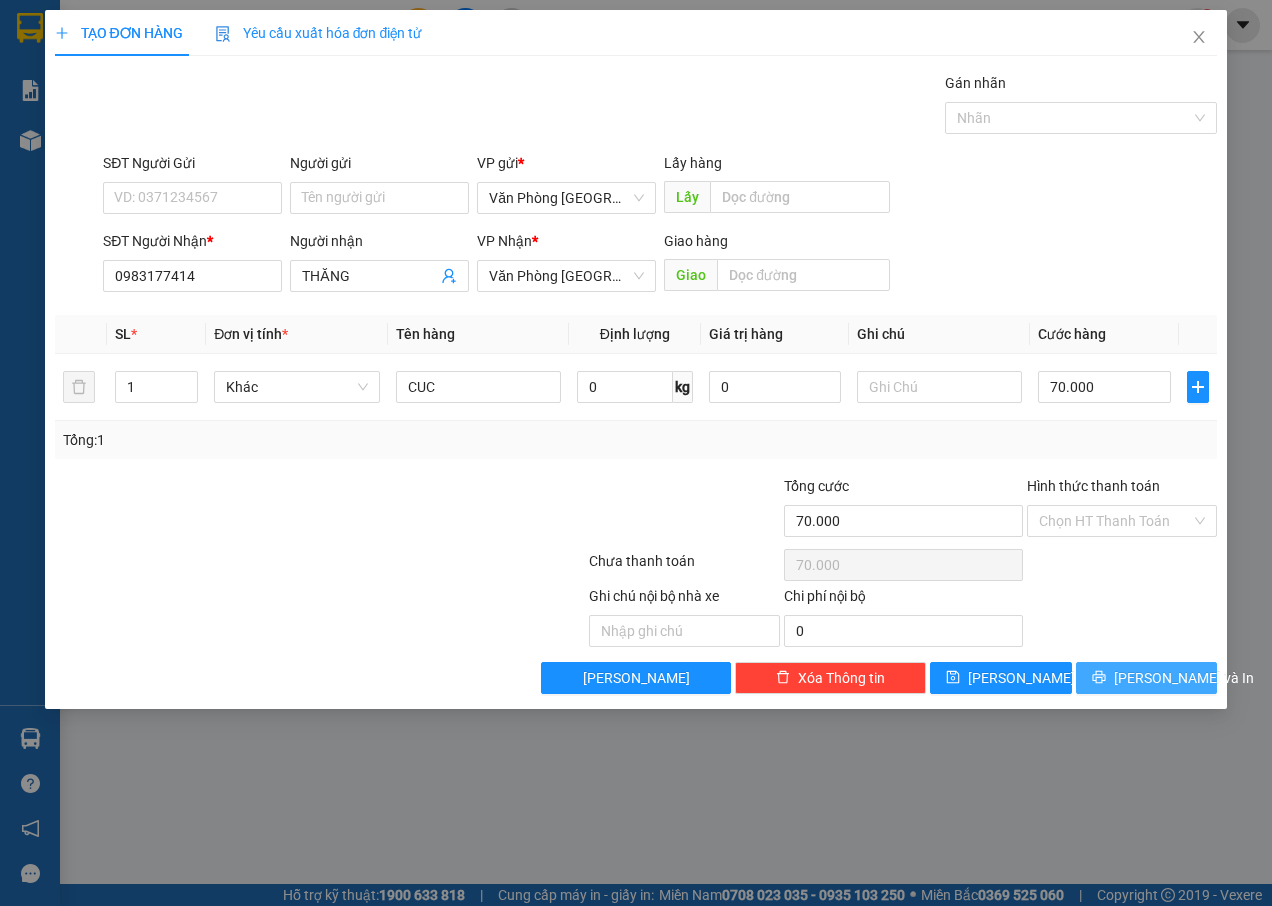click on "[PERSON_NAME] và In" at bounding box center (1184, 678) 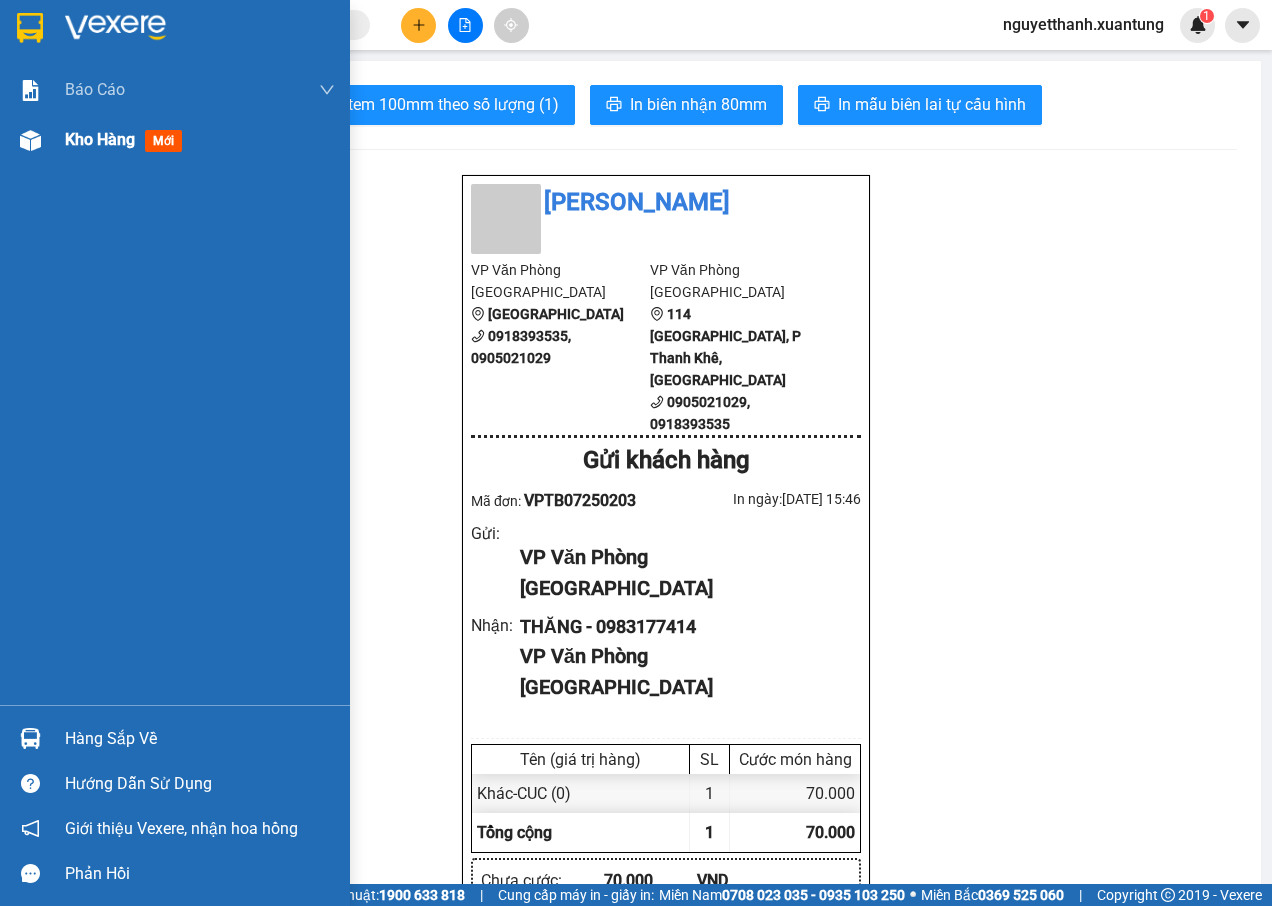 click on "mới" at bounding box center [163, 141] 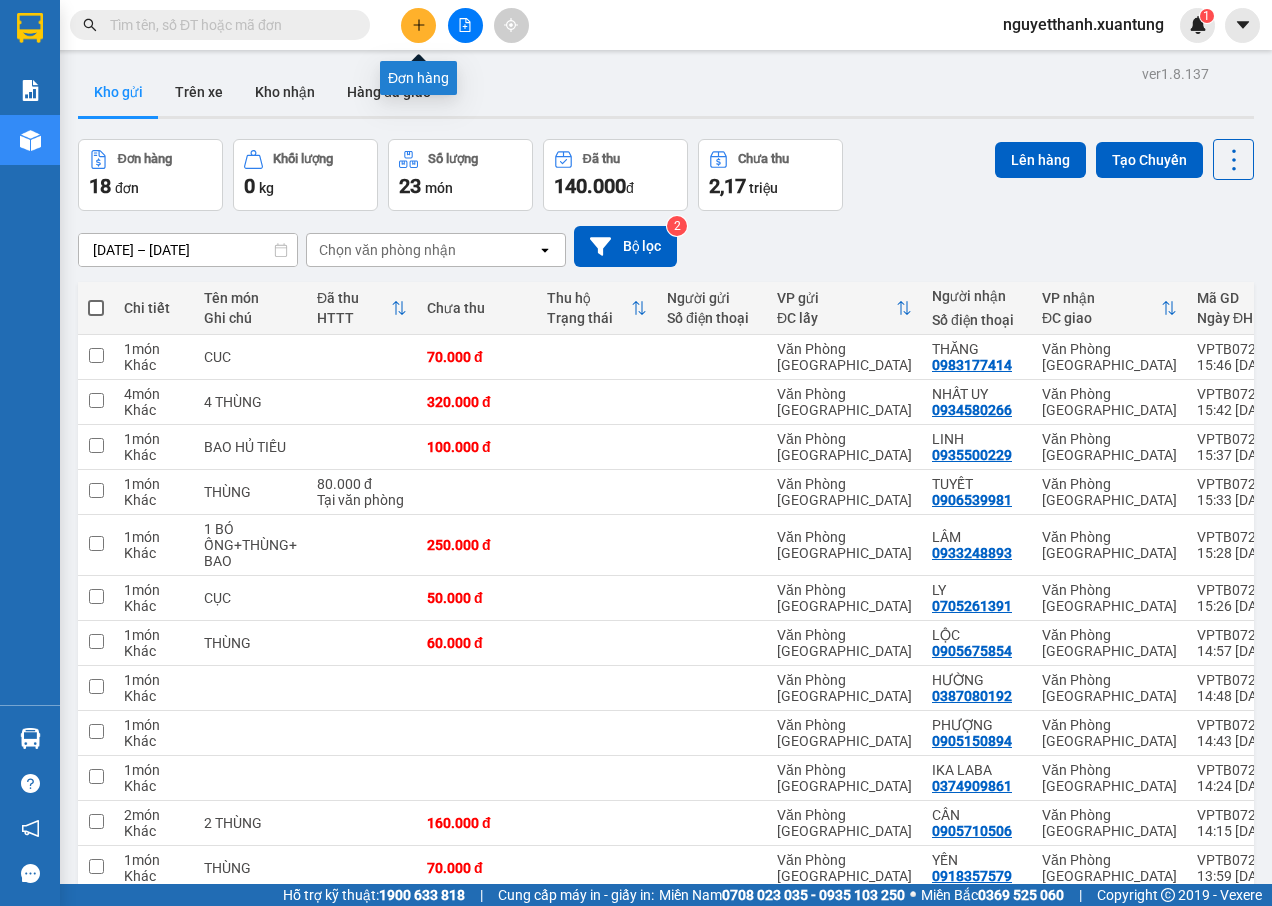 click 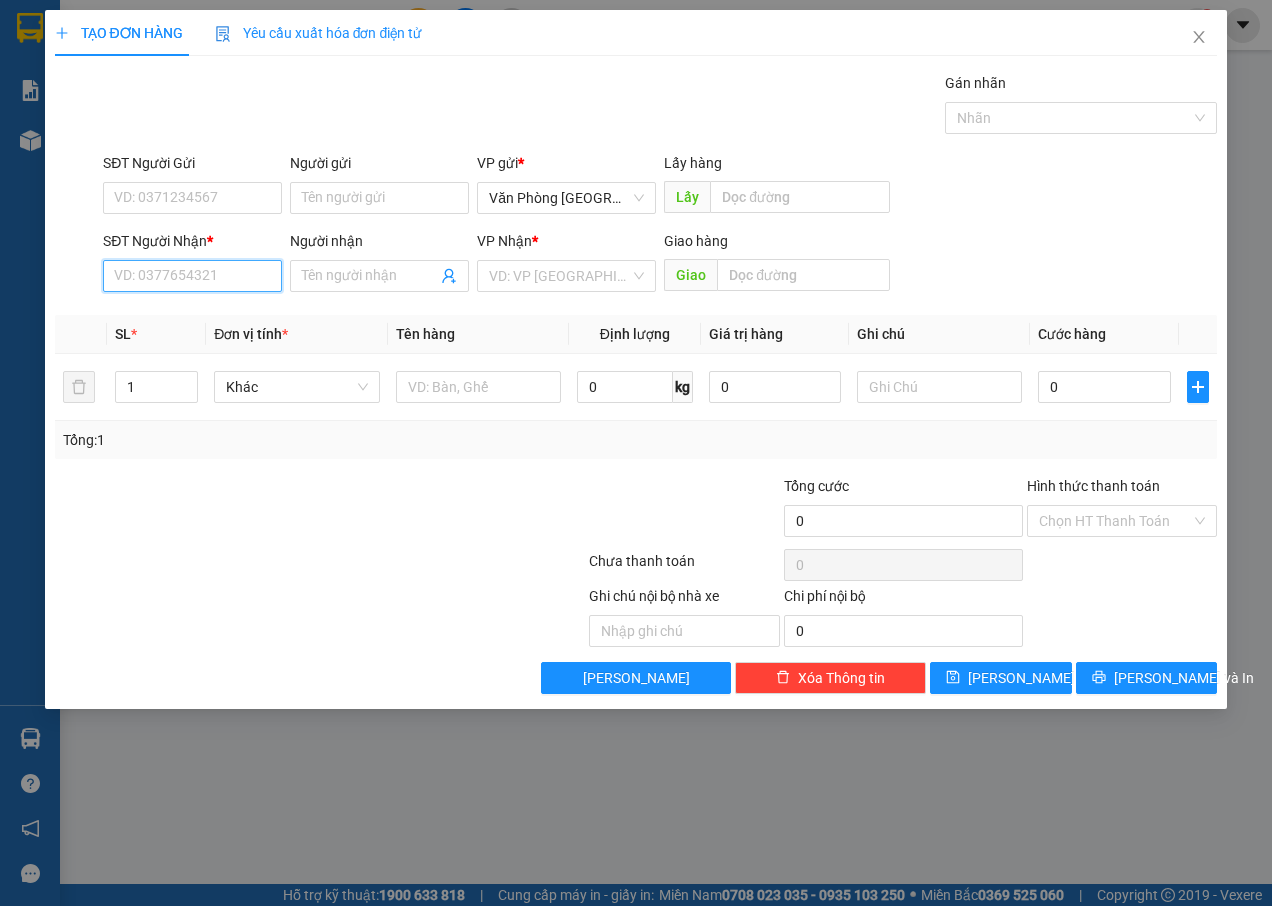click on "SĐT Người Nhận  *" at bounding box center (192, 276) 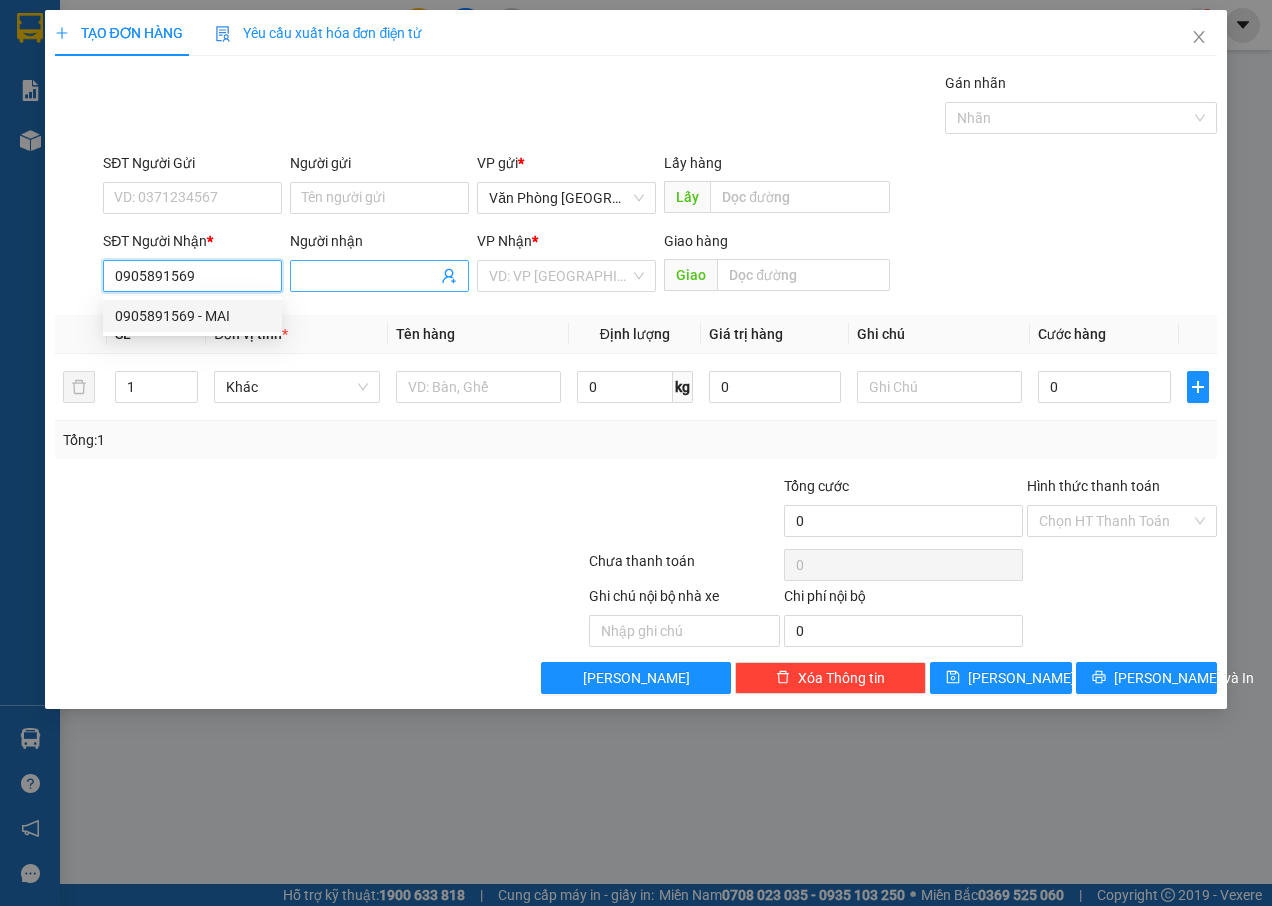 type on "0905891569" 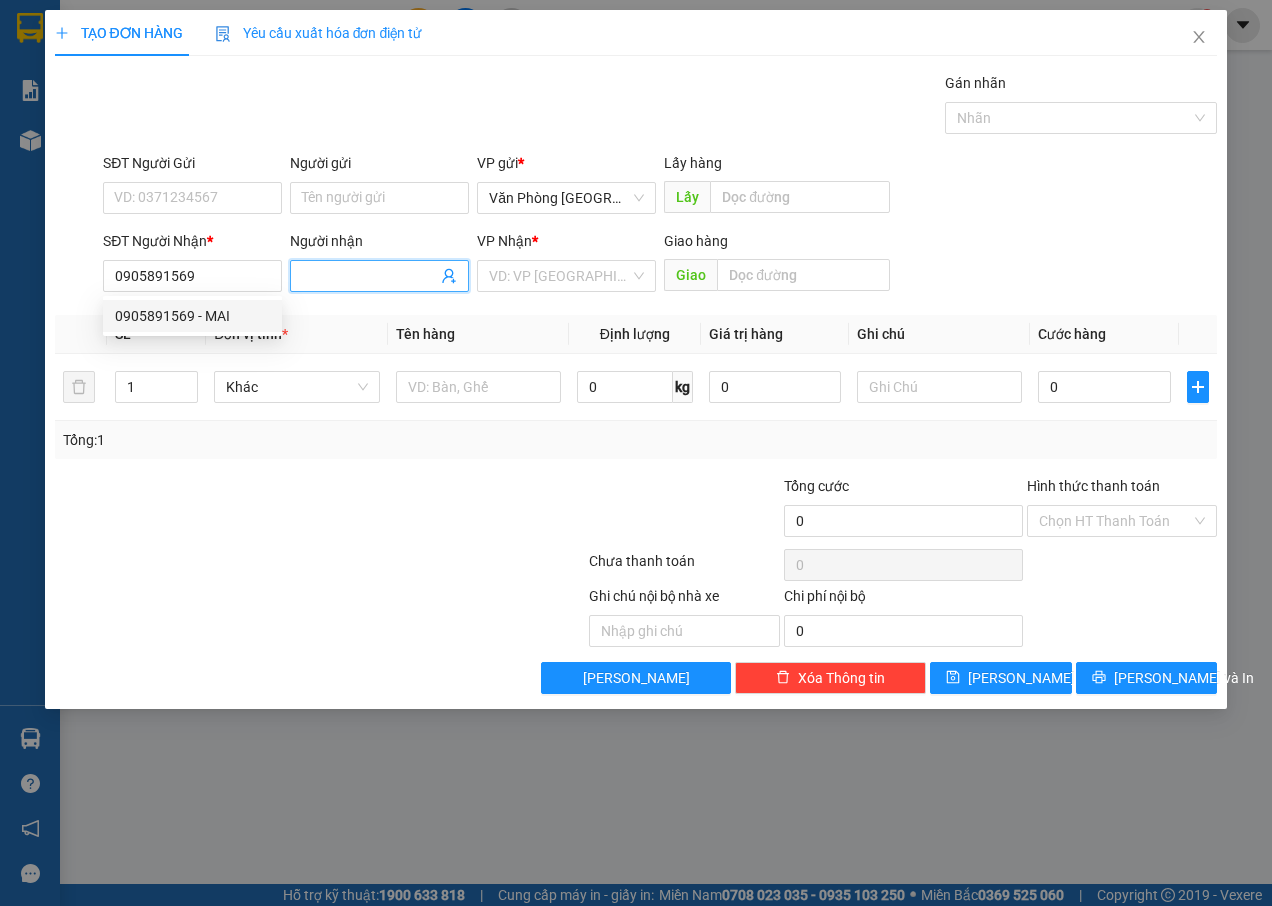 click on "Người nhận" at bounding box center (369, 276) 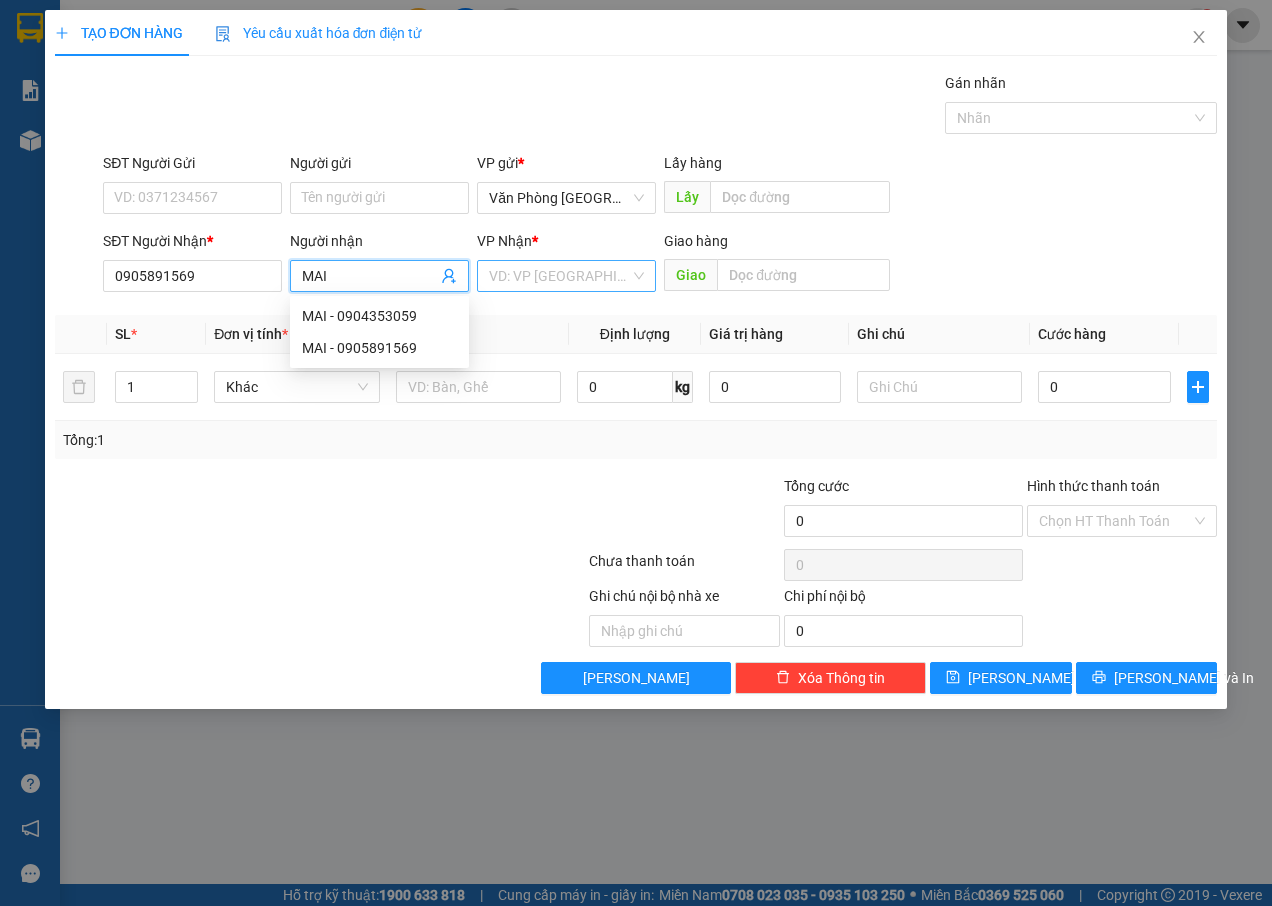 type on "MAI" 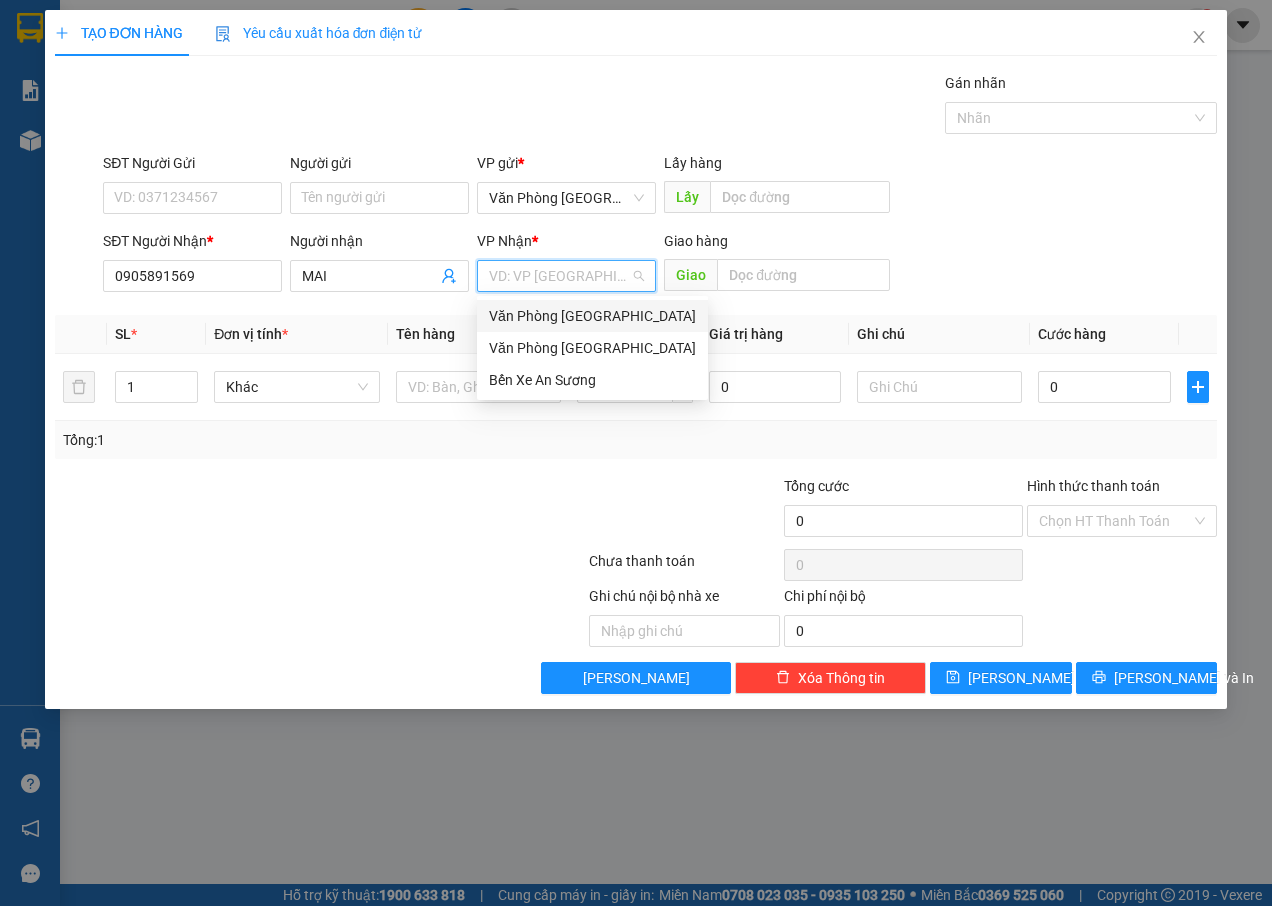 click on "Văn Phòng [GEOGRAPHIC_DATA]" at bounding box center (592, 316) 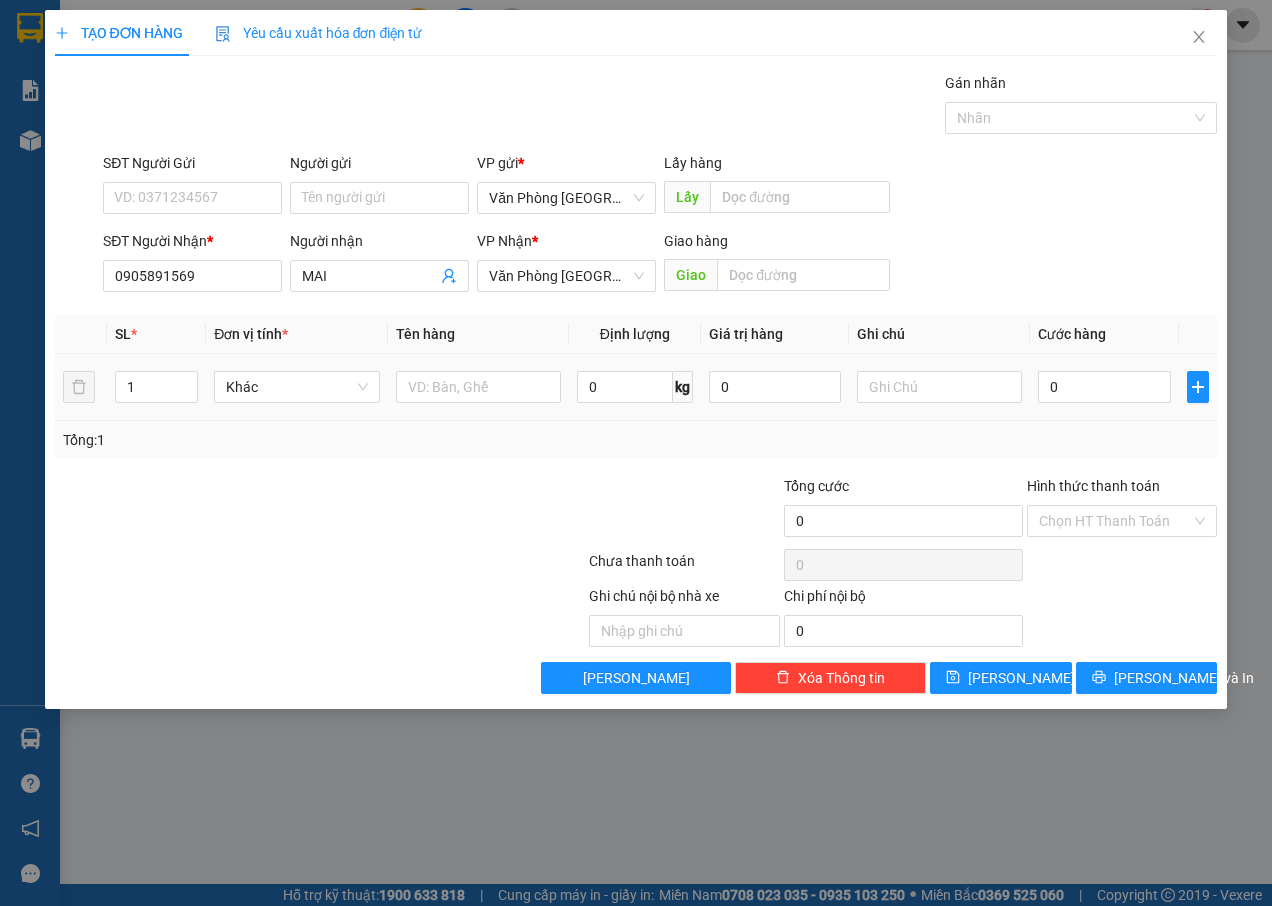 click at bounding box center [478, 387] 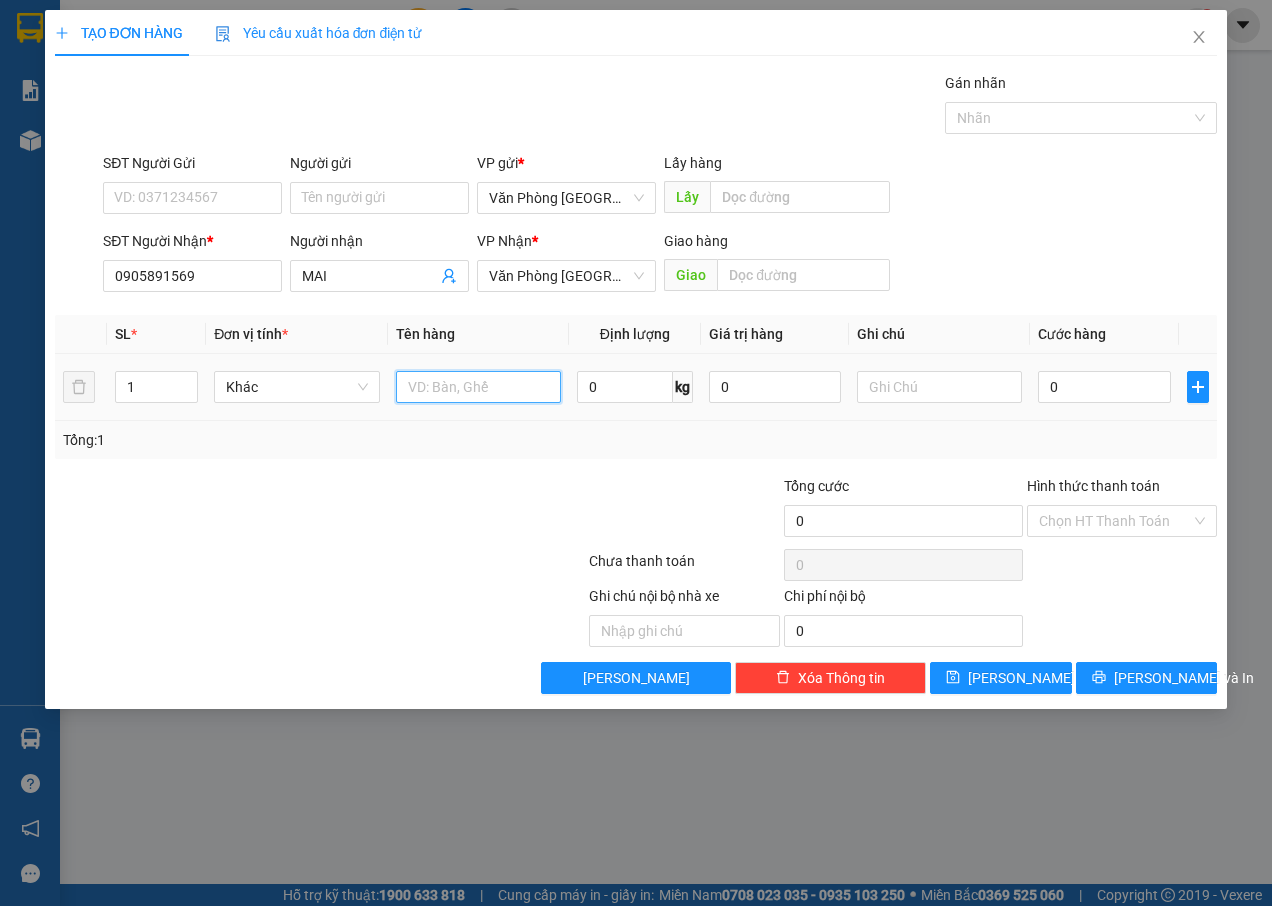 click at bounding box center (478, 387) 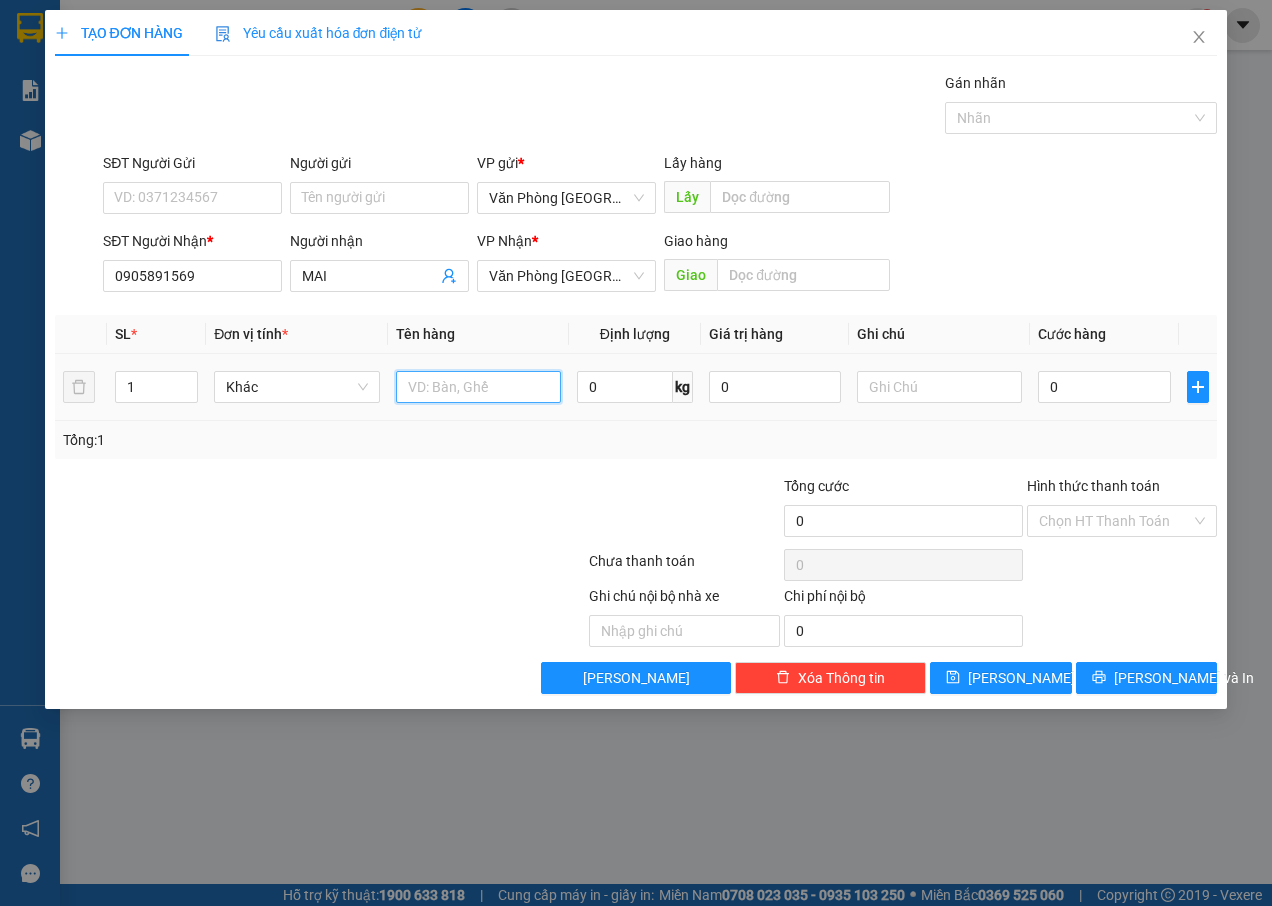type on "V" 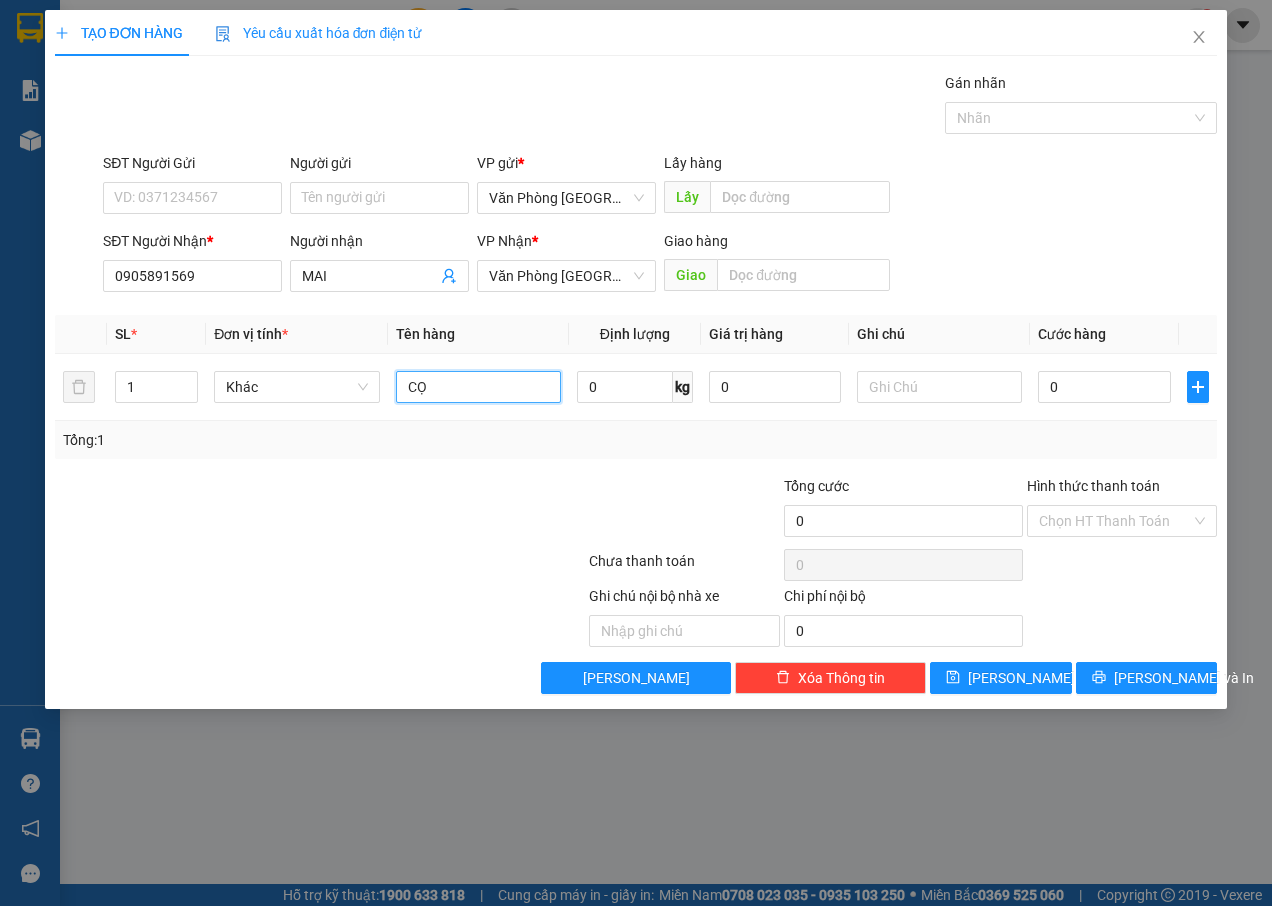 type on "C" 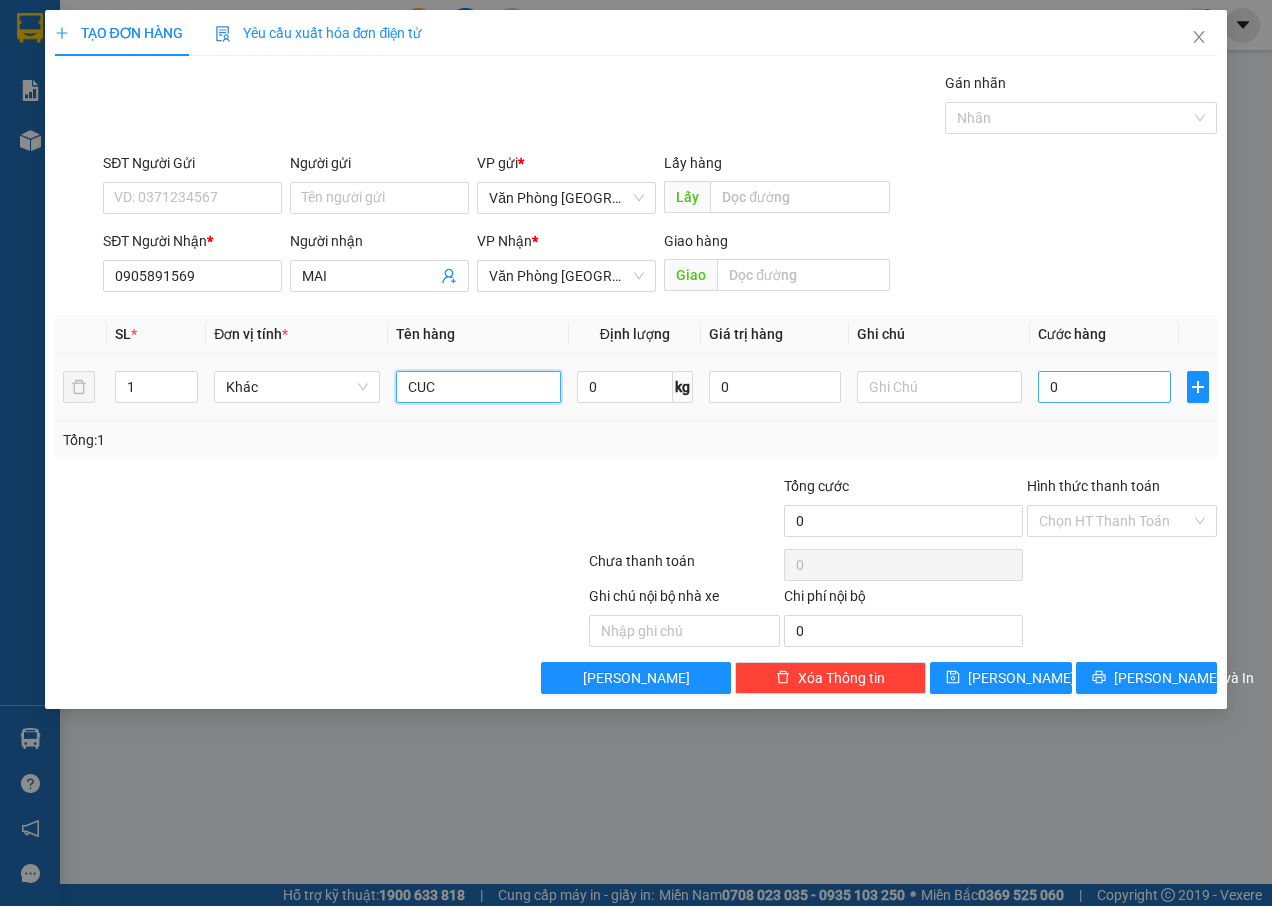 type on "CUC" 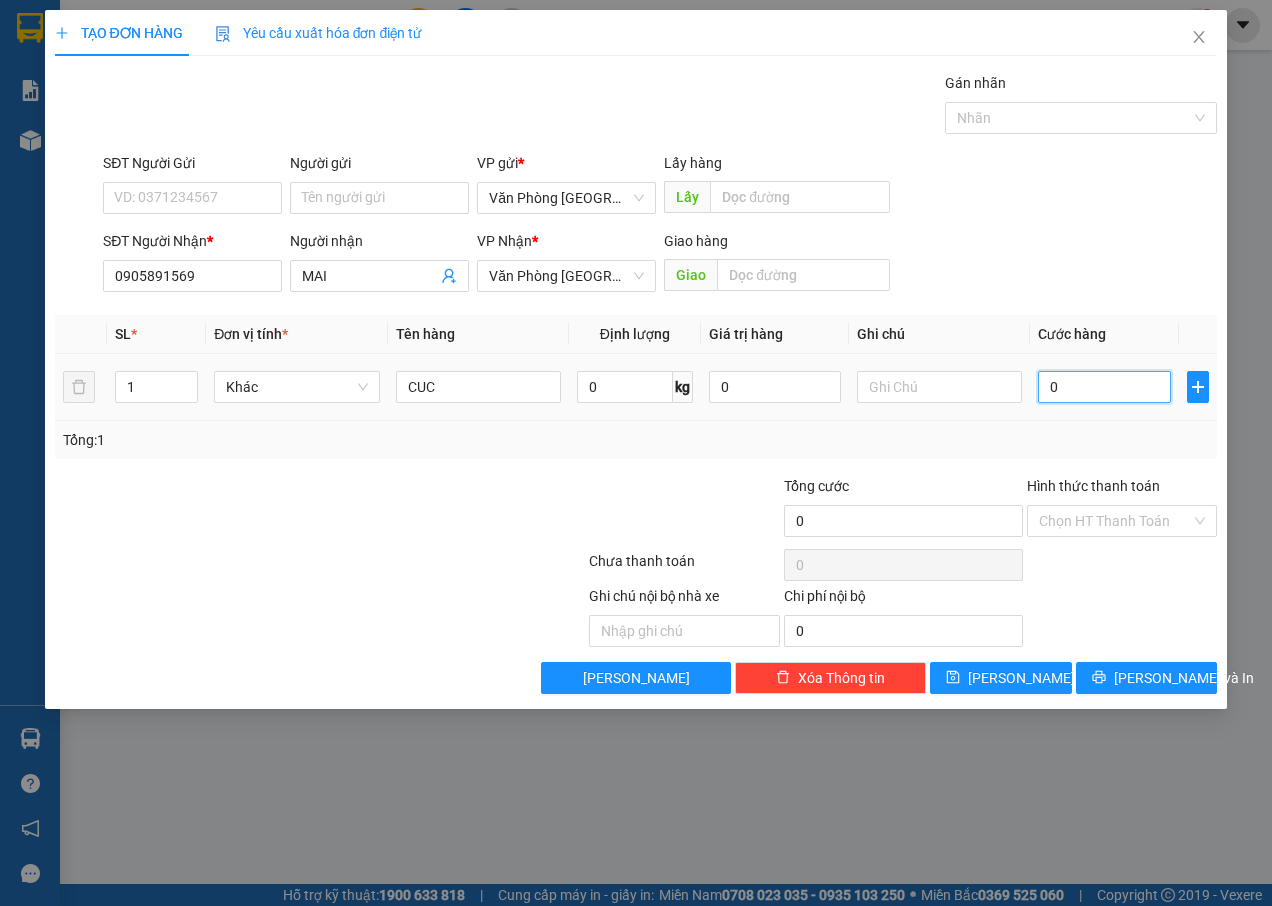 click on "0" at bounding box center [1104, 387] 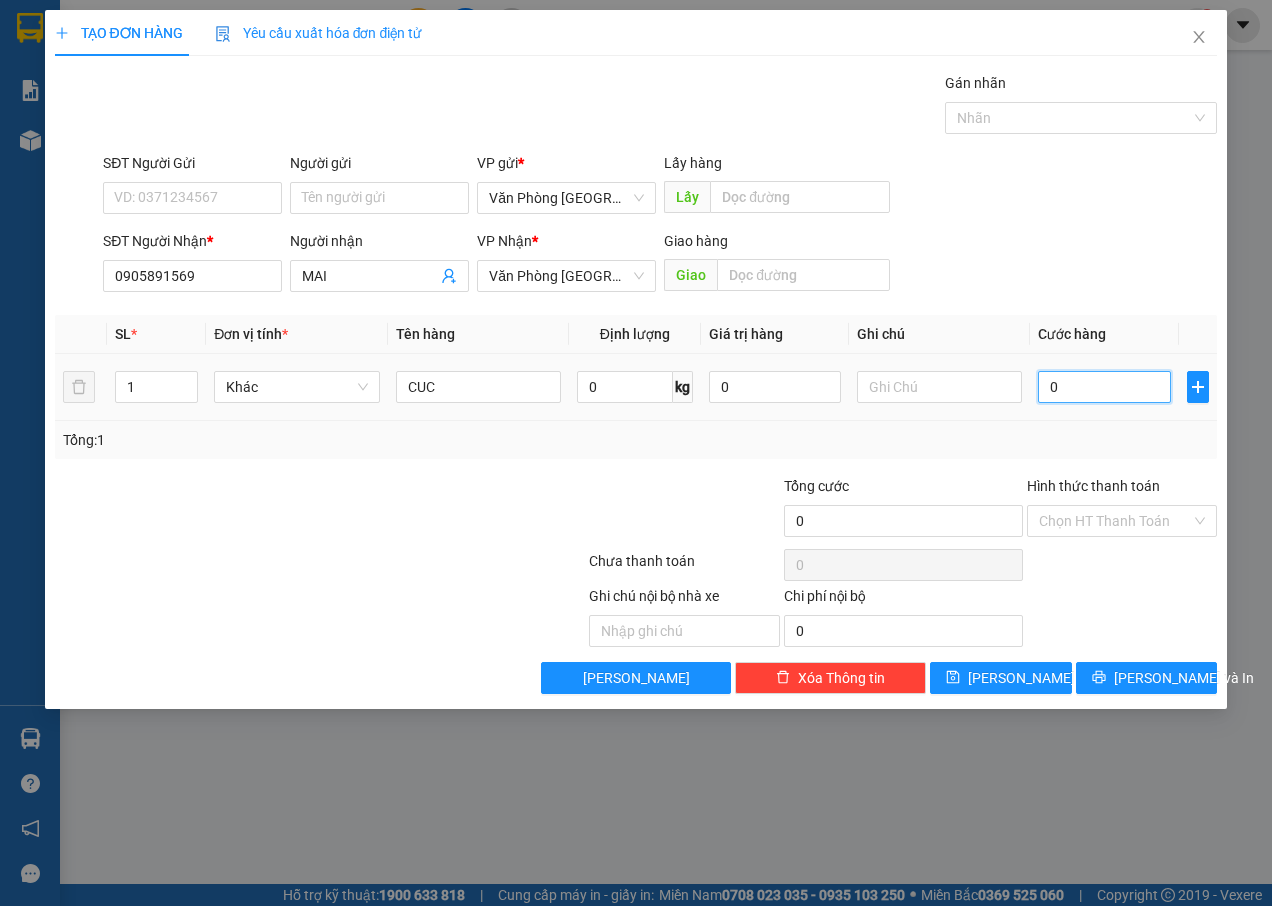 type on "7" 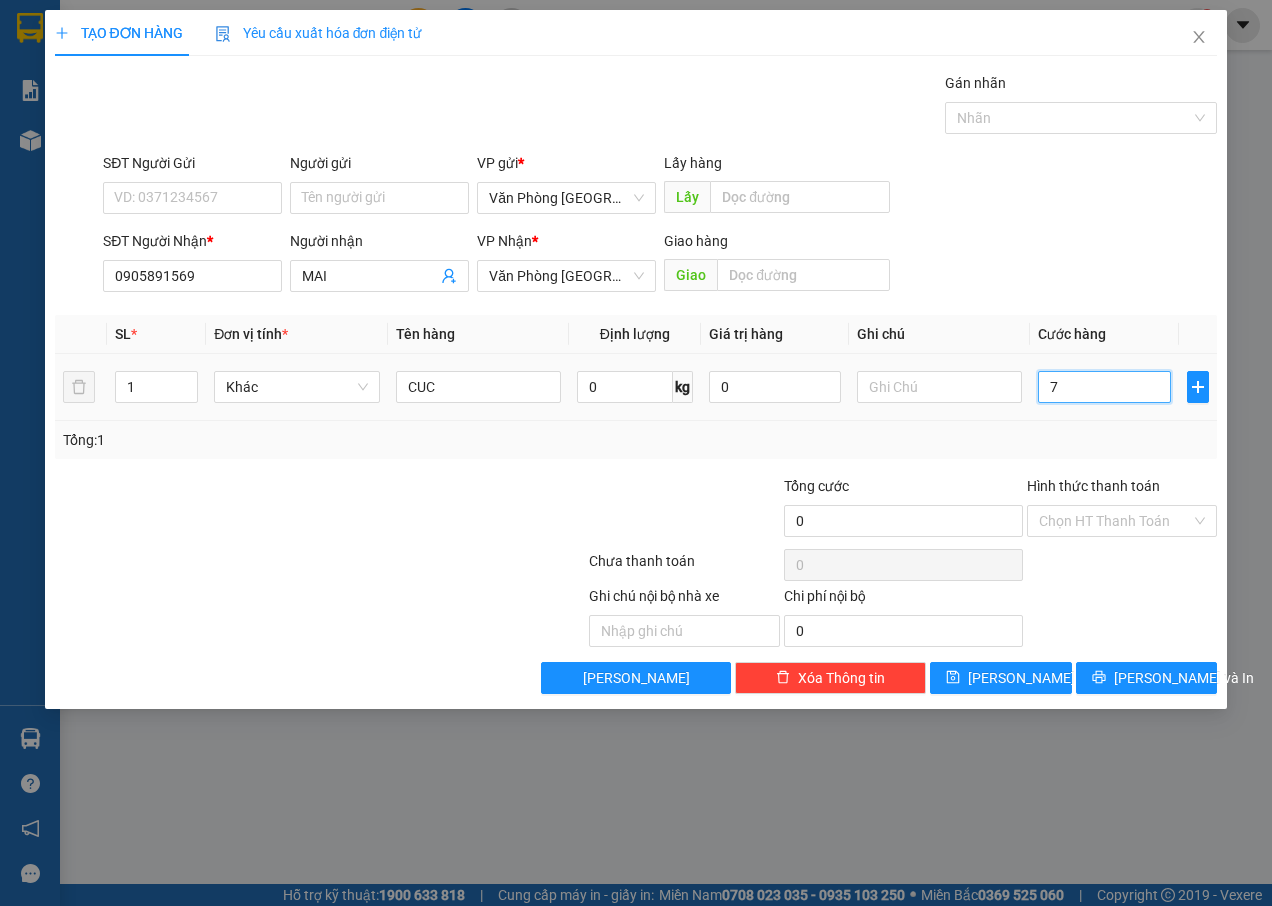 type on "7" 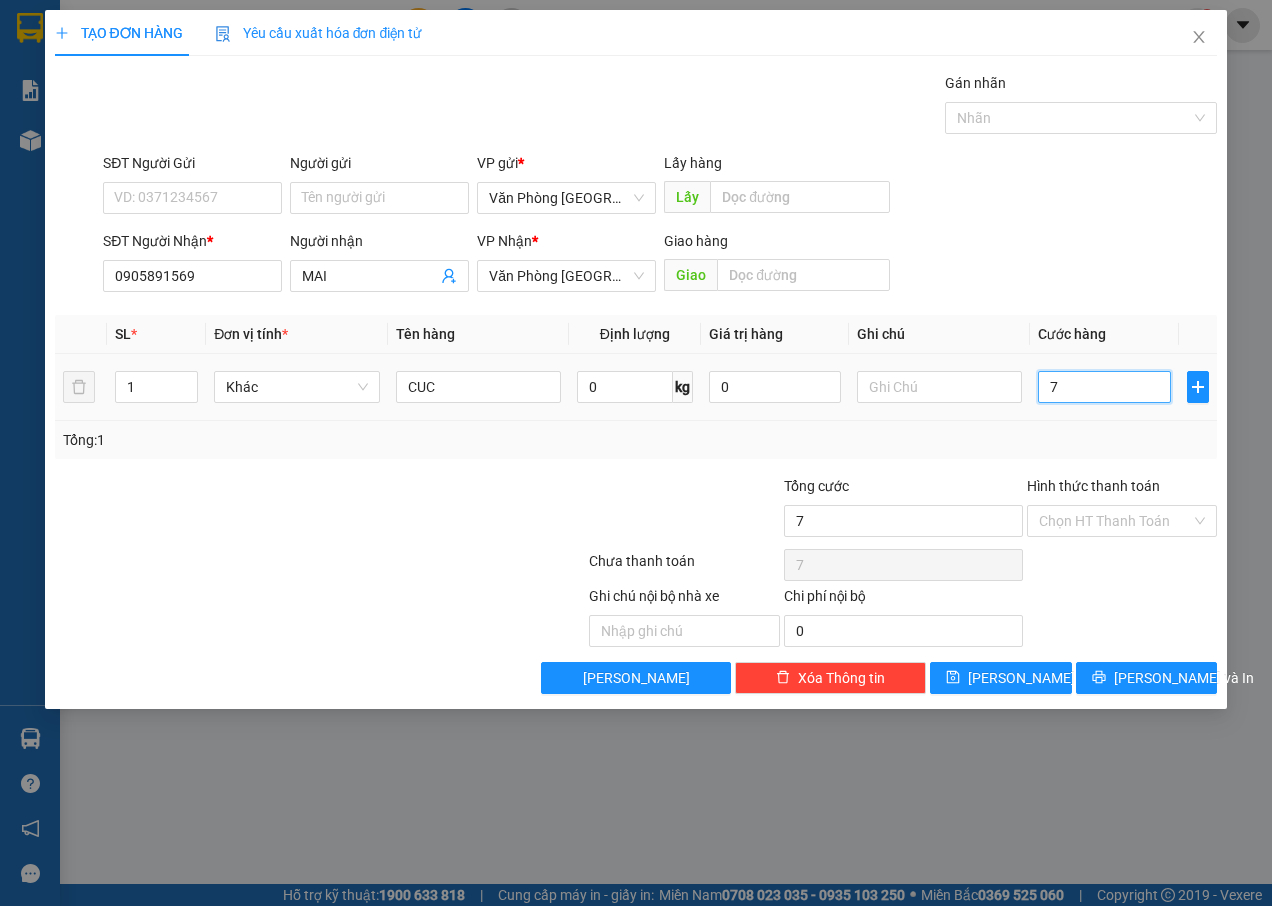 type on "70" 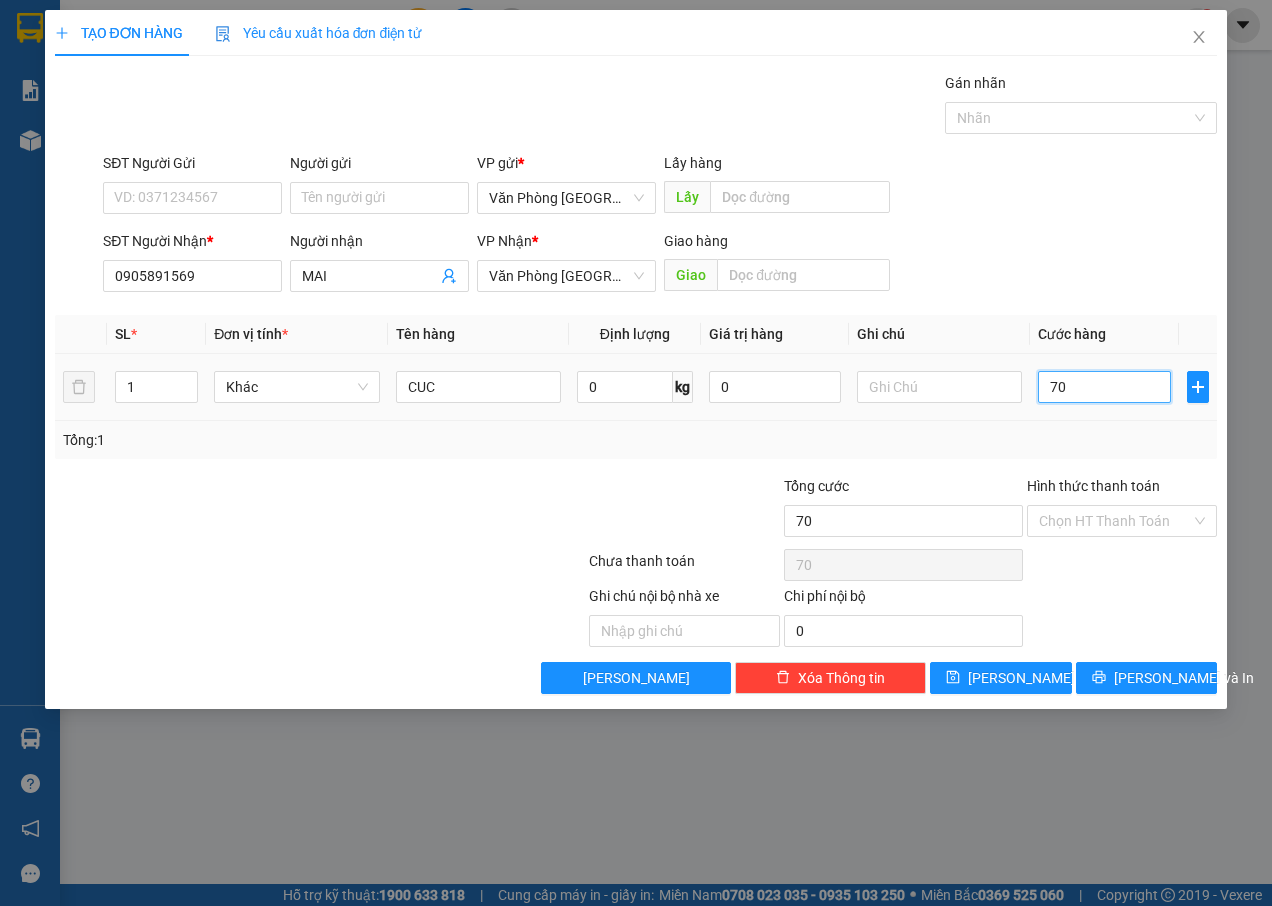 click on "70" at bounding box center (1104, 387) 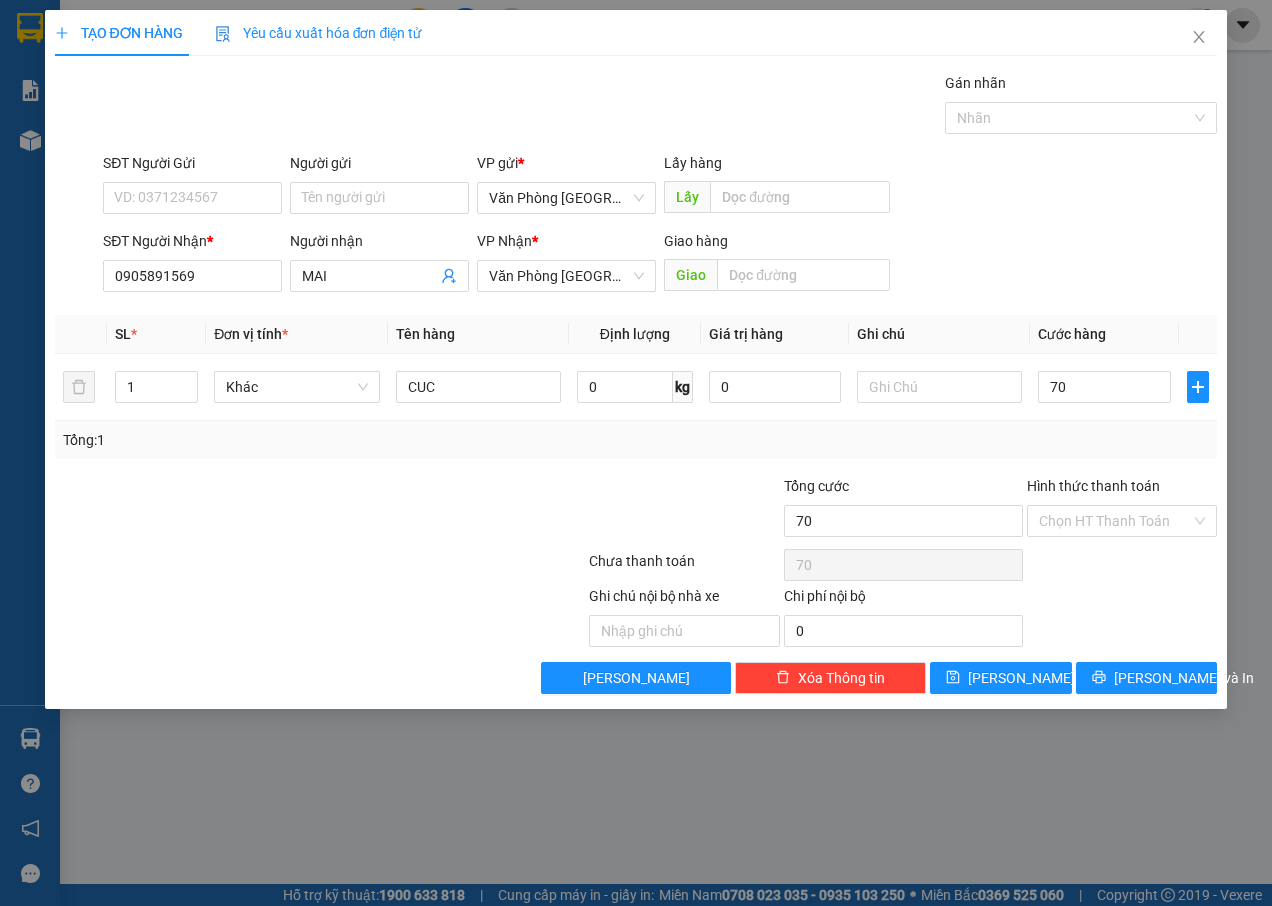 type on "70.000" 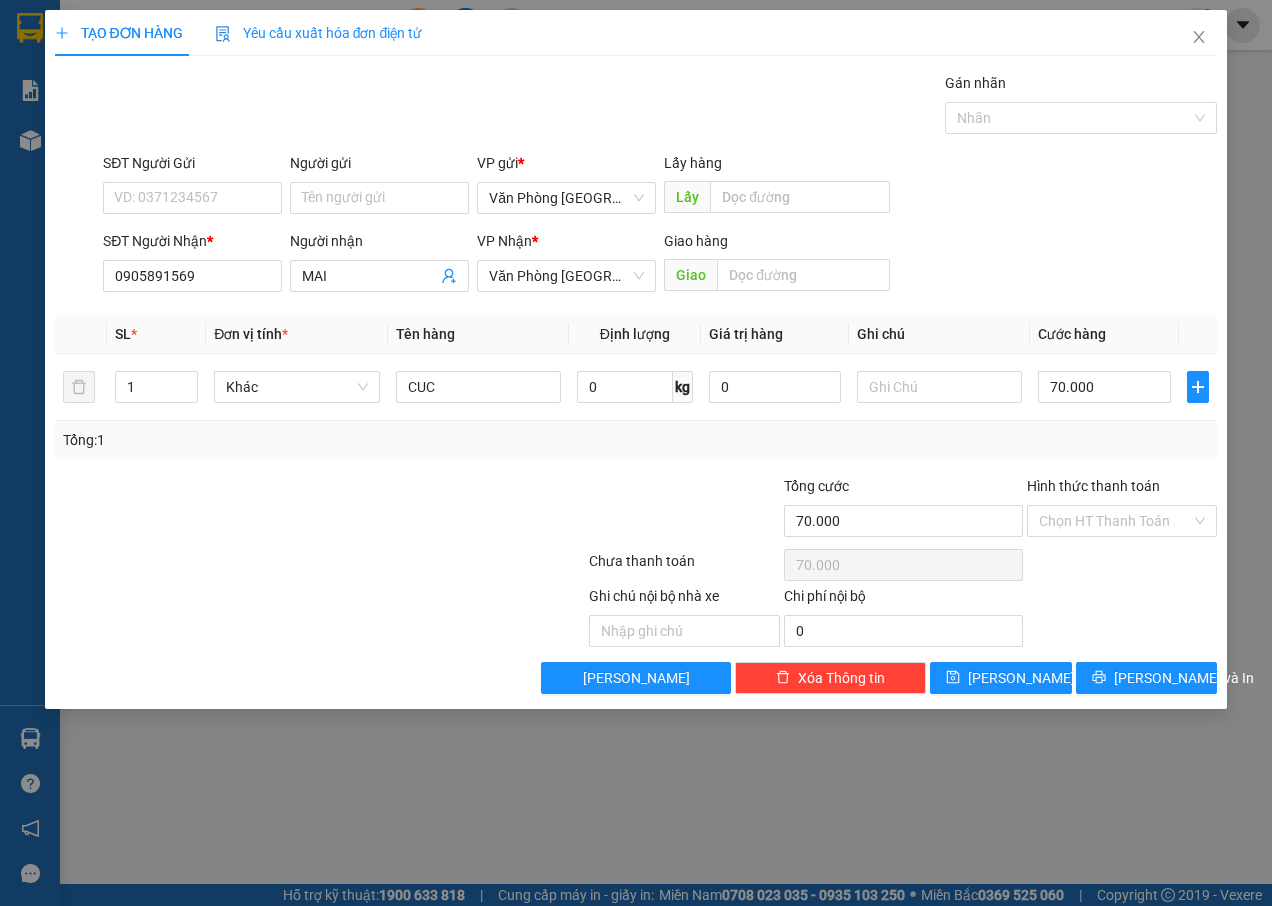 click on "Tổng:  1" at bounding box center (636, 440) 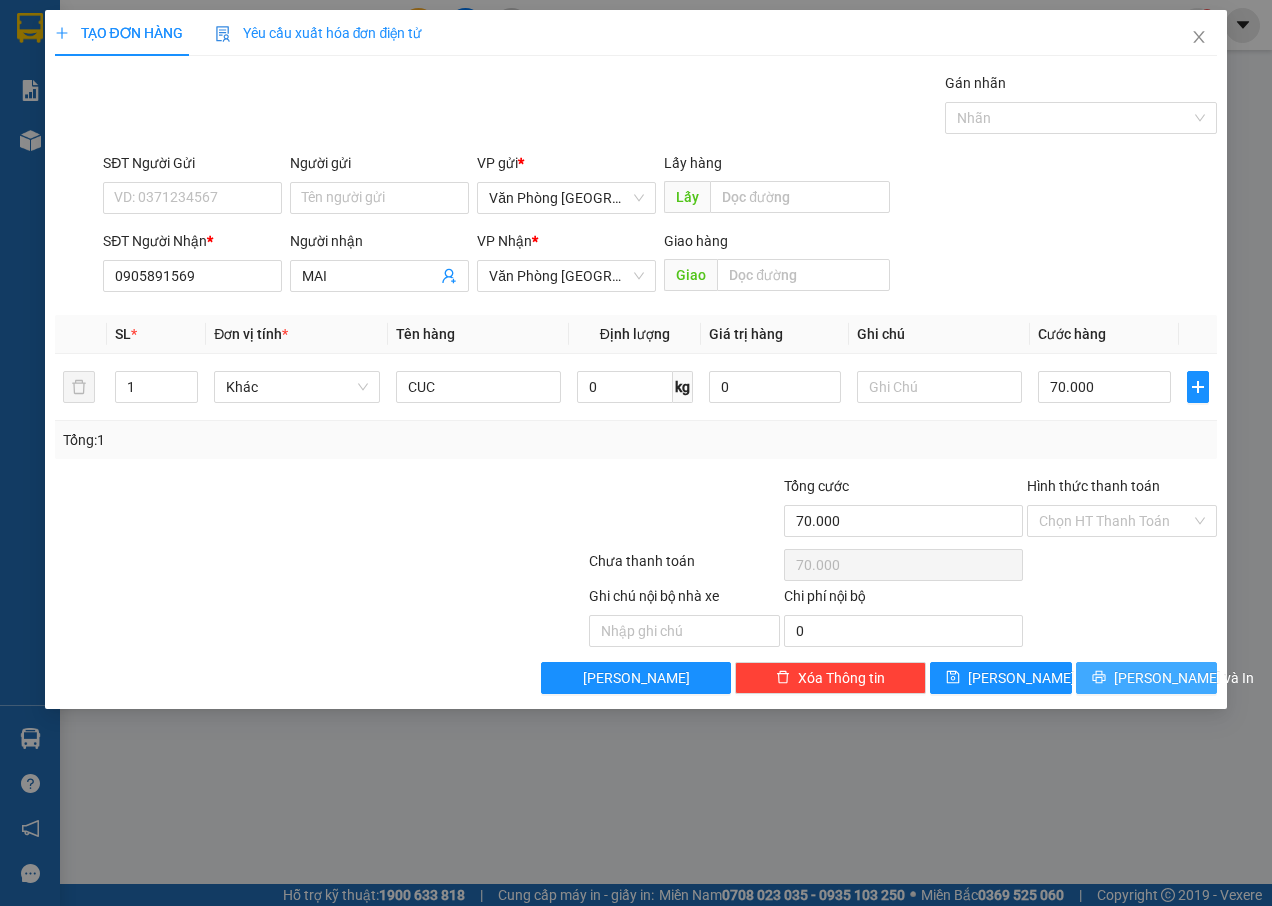 click on "[PERSON_NAME] và In" at bounding box center (1147, 678) 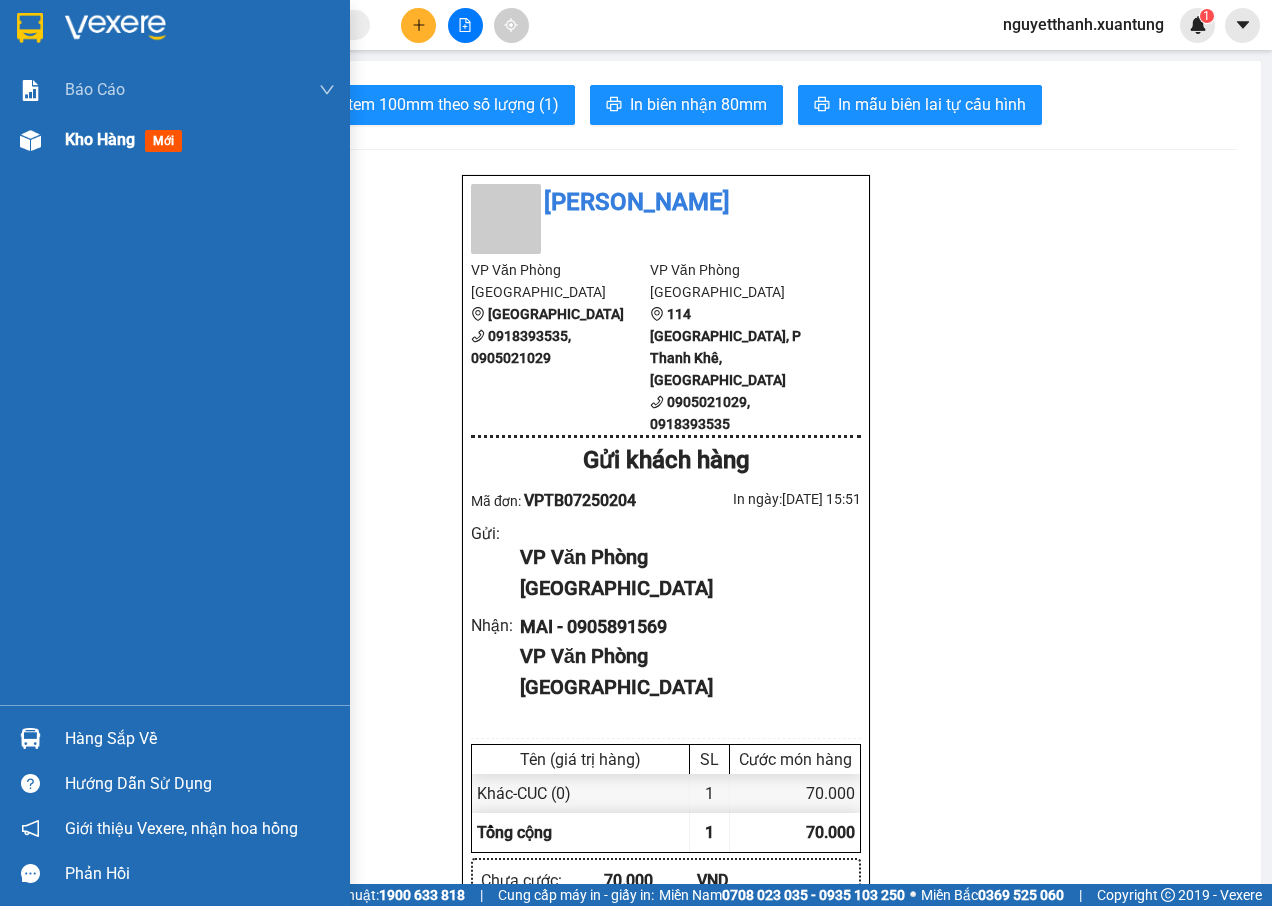 click on "mới" at bounding box center (163, 141) 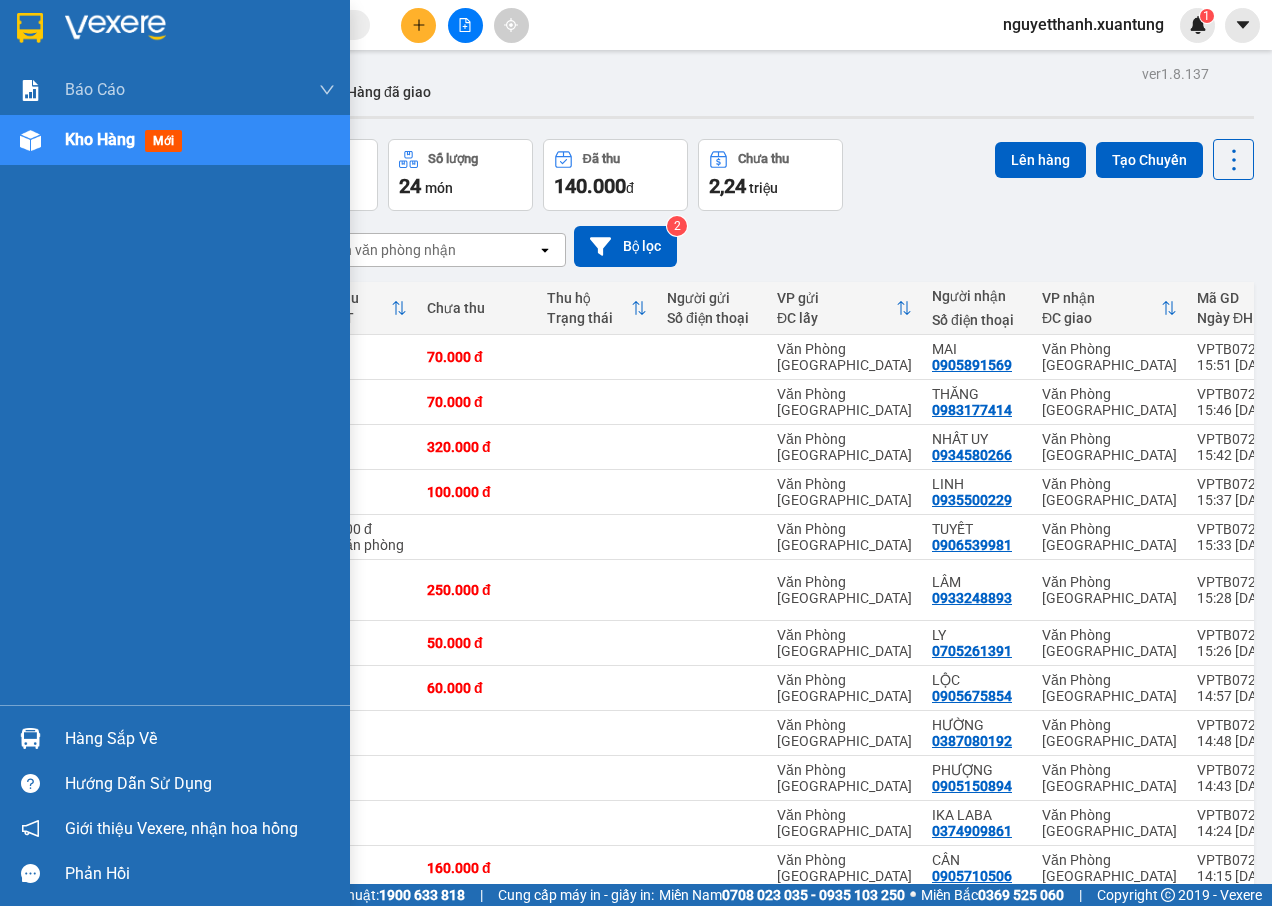 click on "mới" at bounding box center (163, 141) 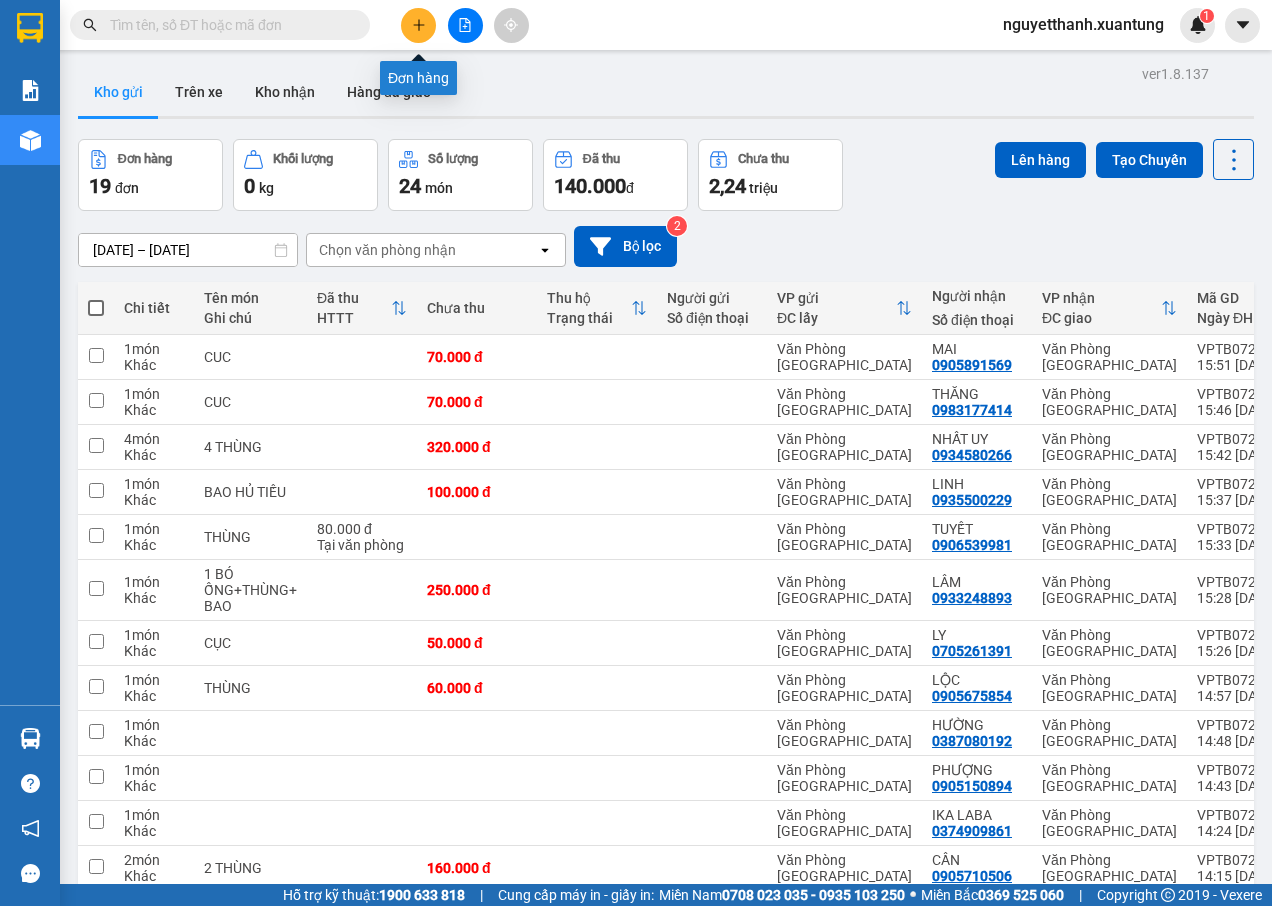 click 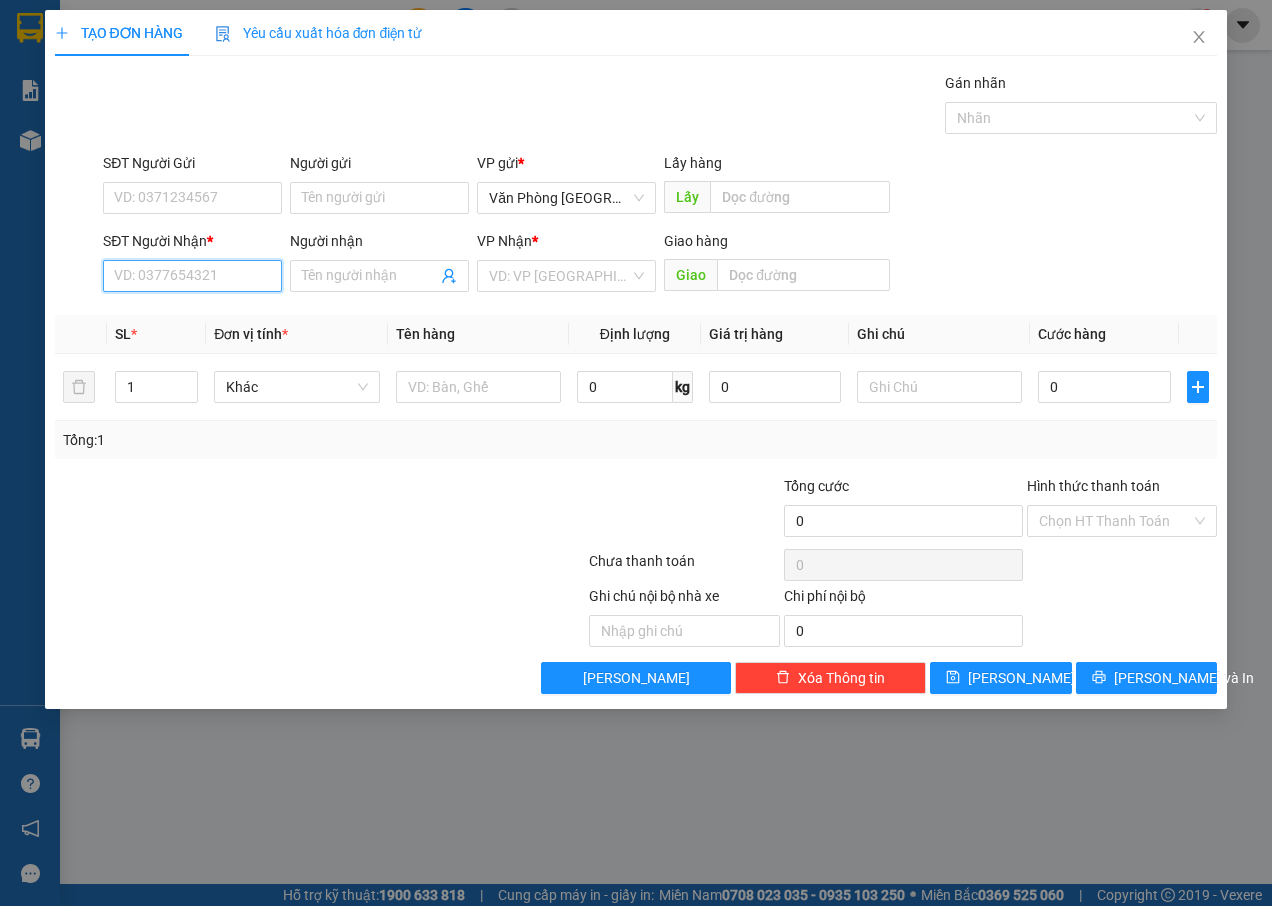 click on "SĐT Người Nhận  *" at bounding box center (192, 276) 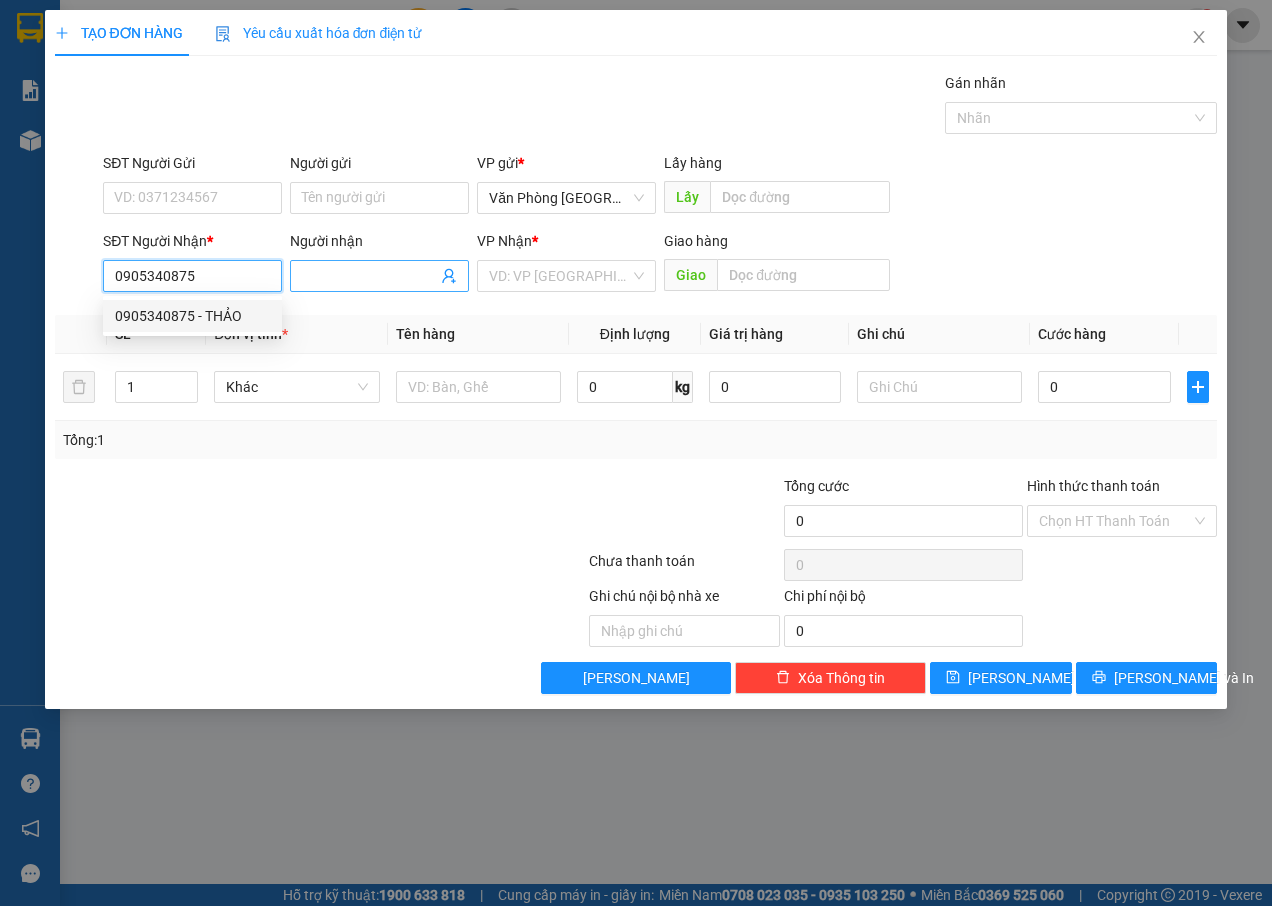 type on "0905340875" 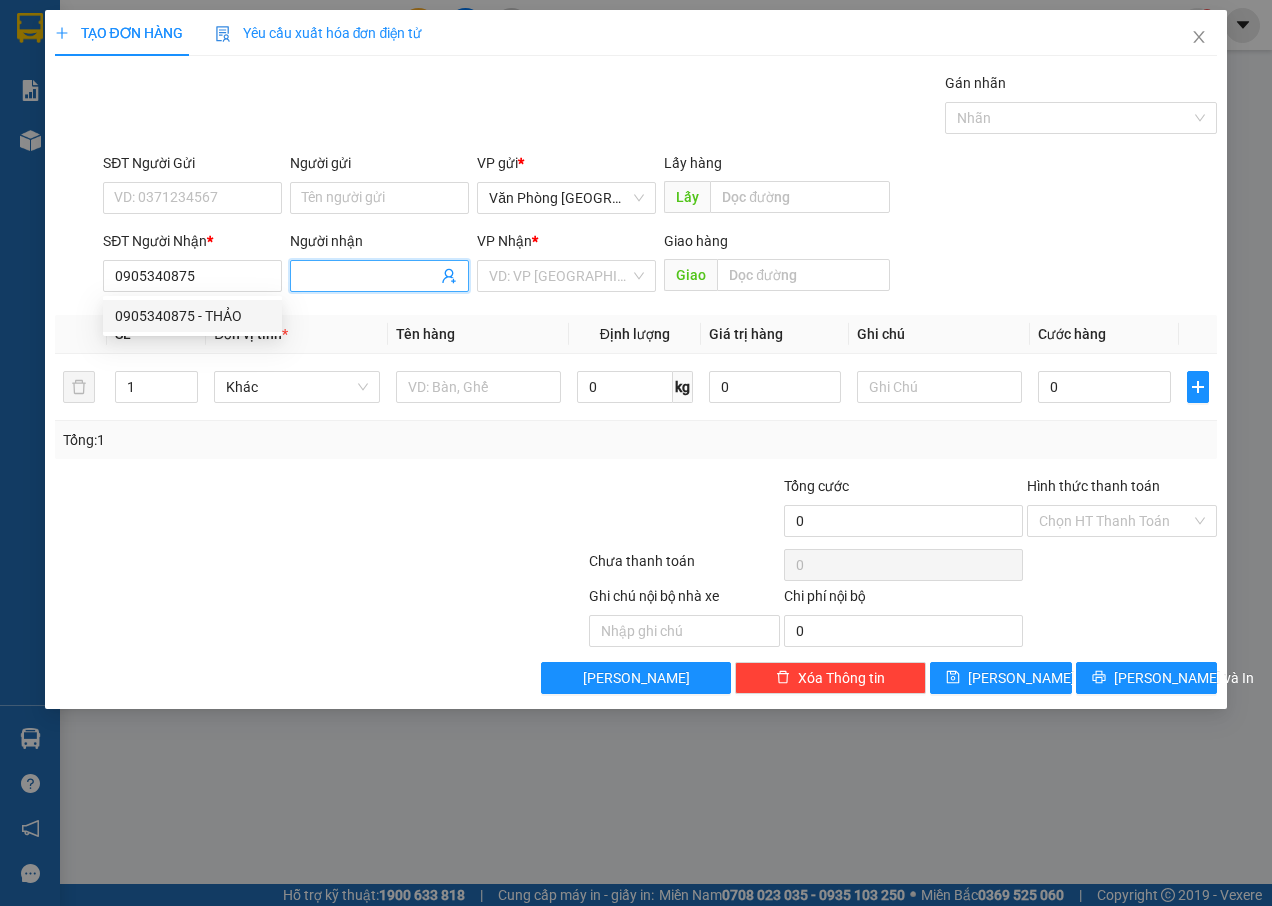 click on "Người nhận" at bounding box center (369, 276) 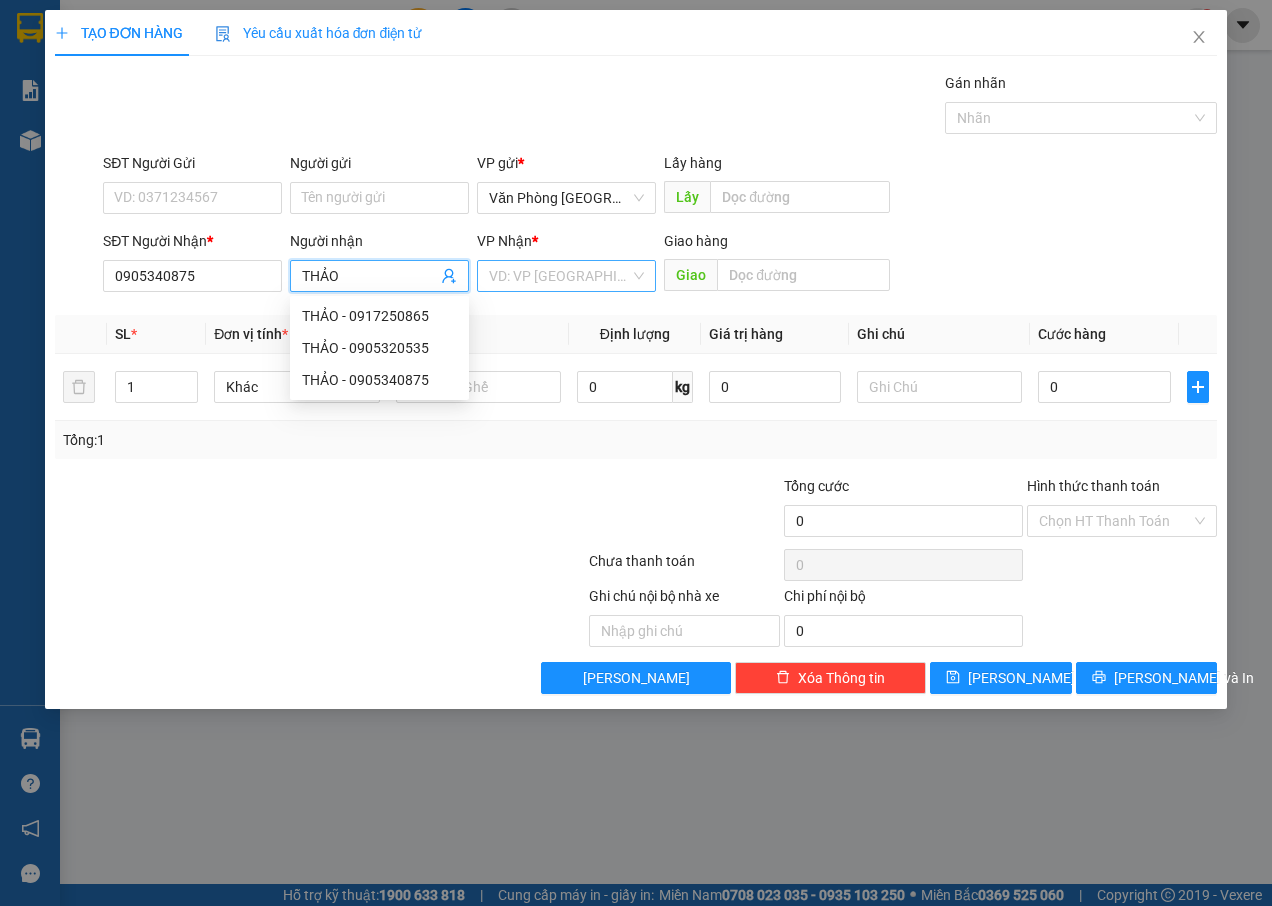 type on "THẢO" 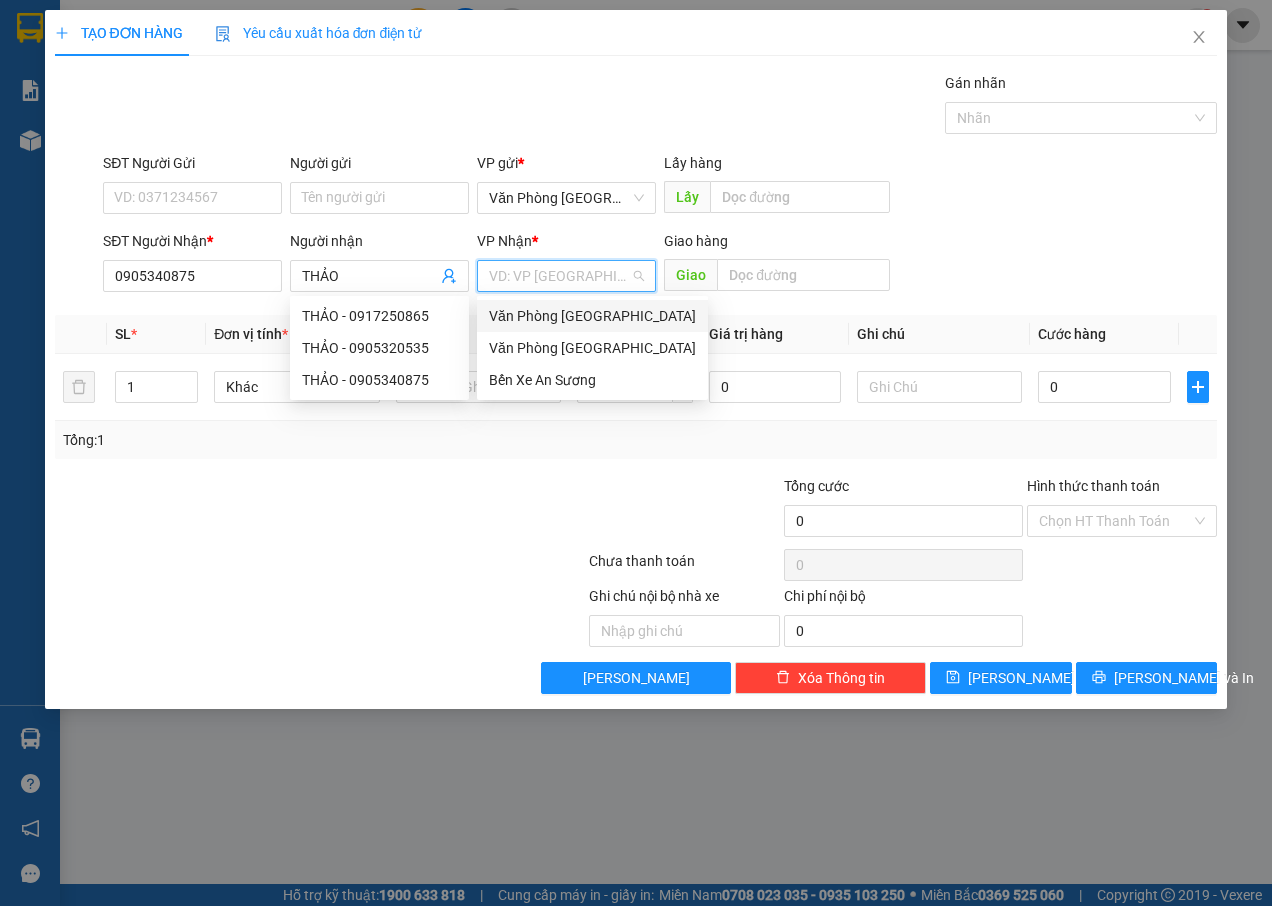 click at bounding box center (559, 276) 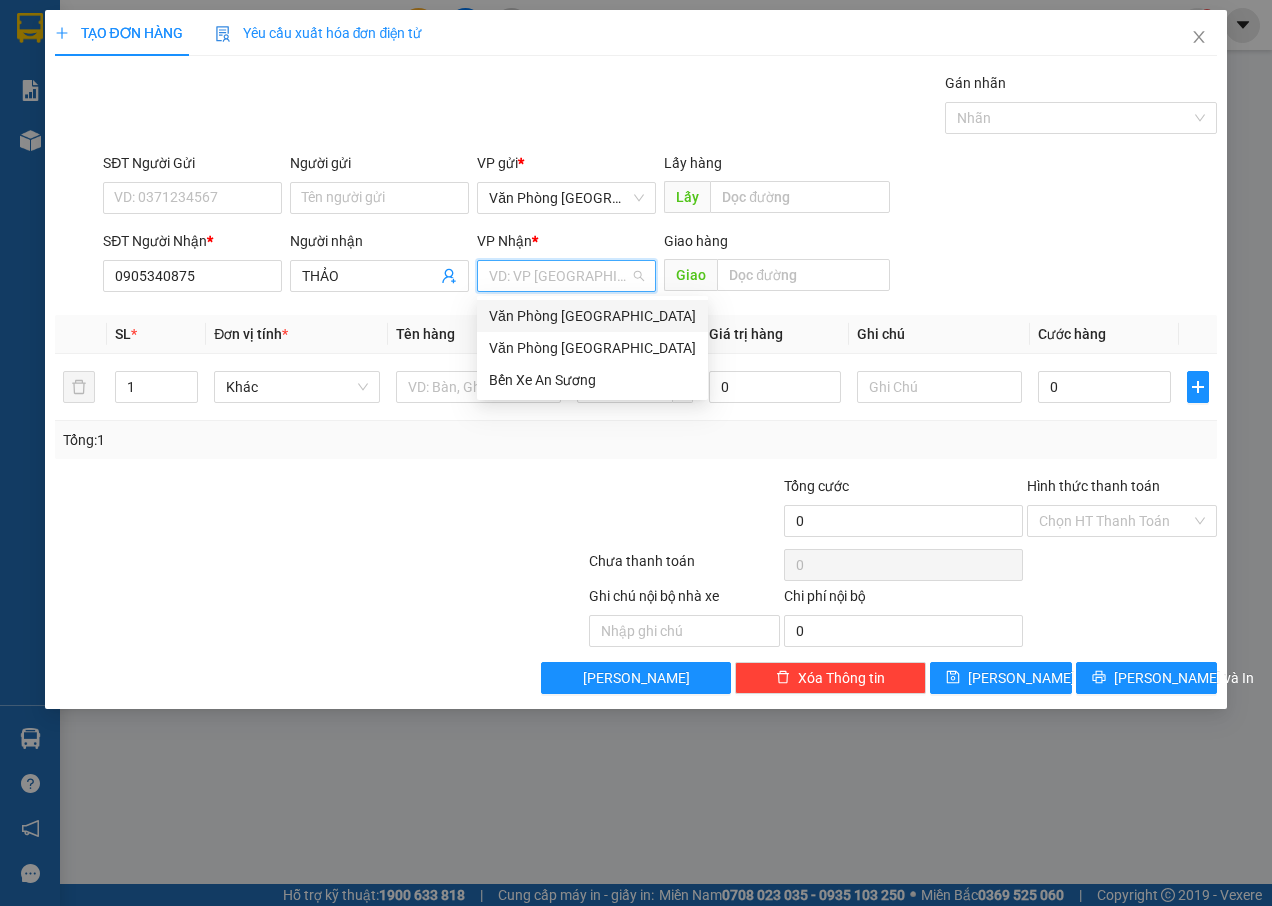 click on "Văn Phòng [GEOGRAPHIC_DATA]" at bounding box center [592, 316] 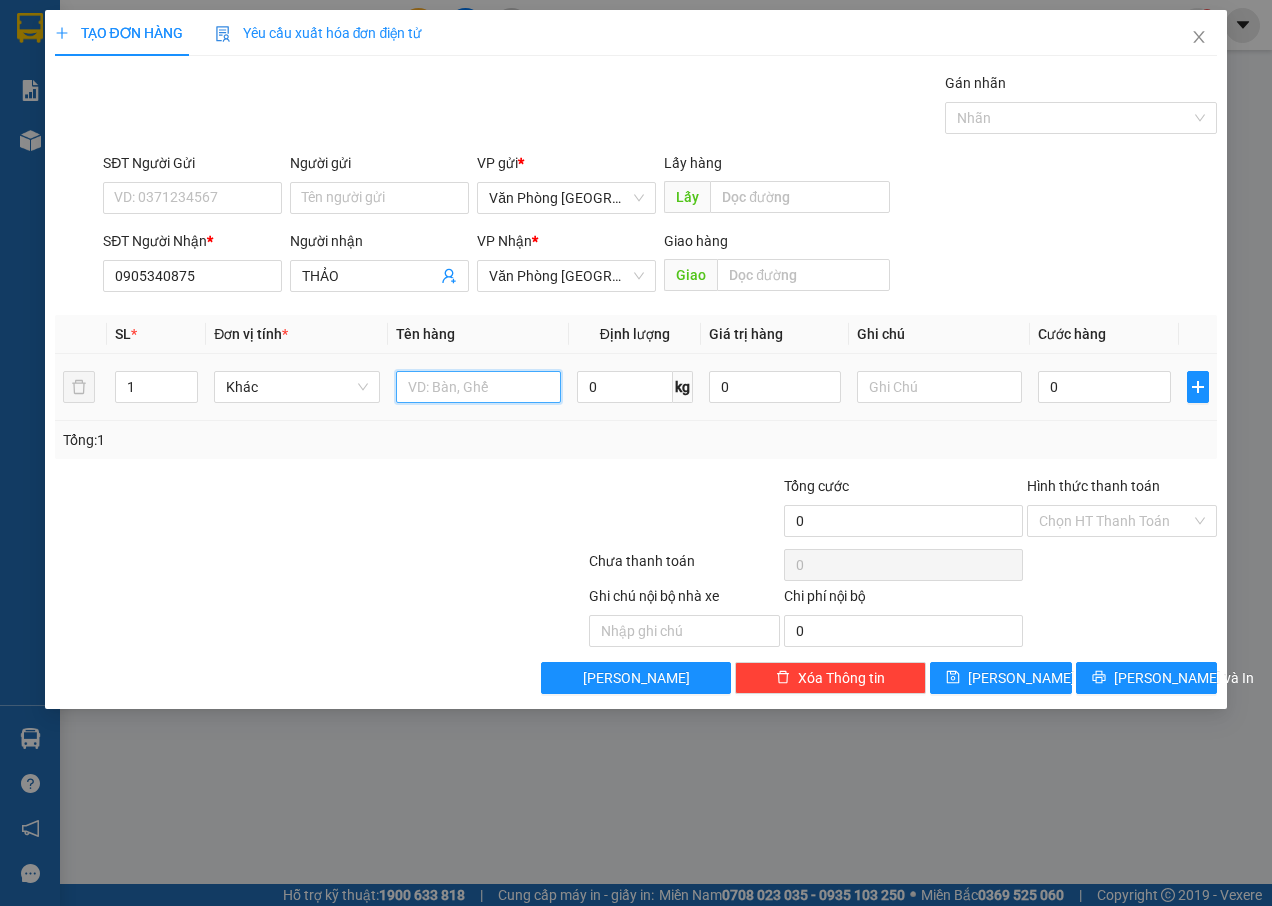 click at bounding box center (478, 387) 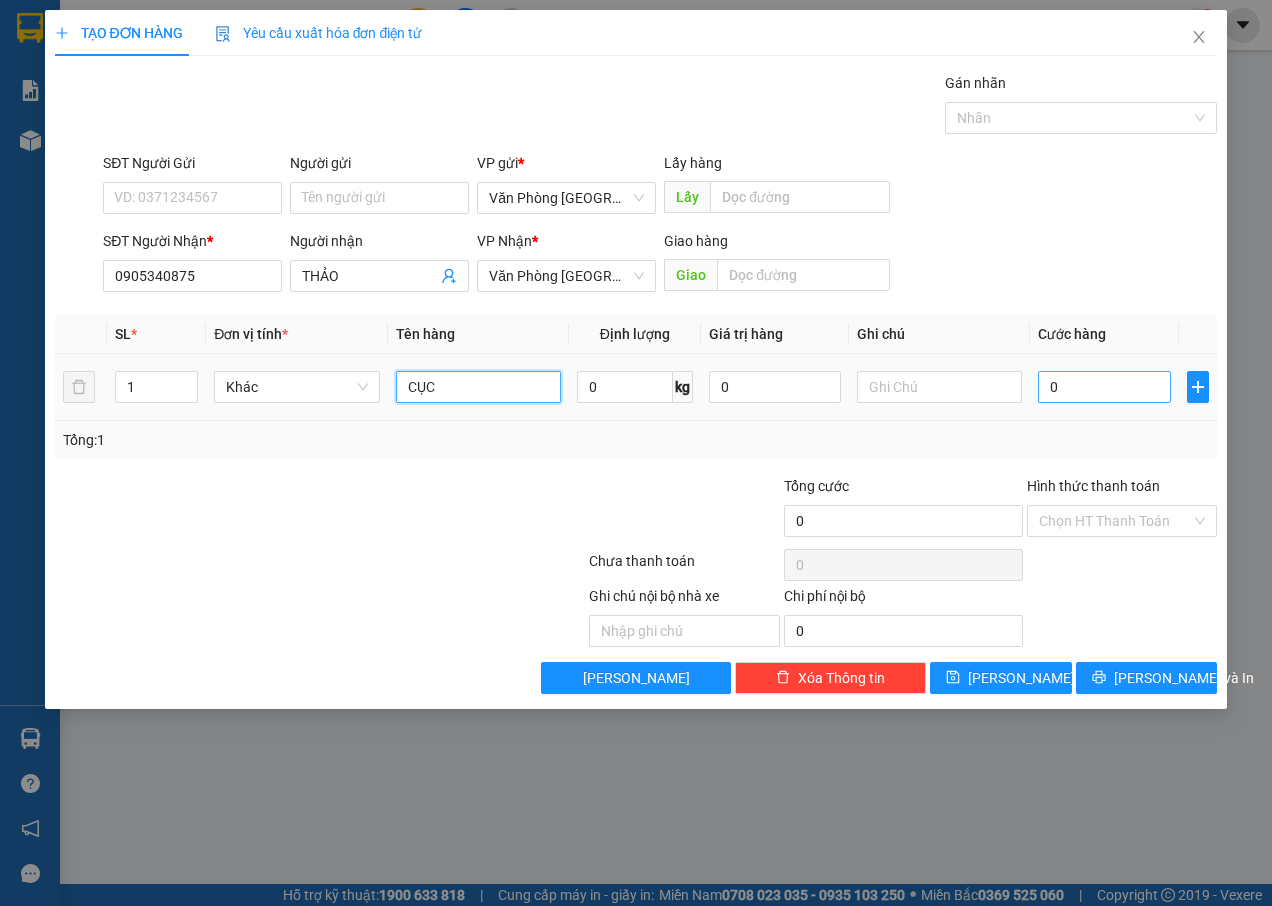 type on "CỤC" 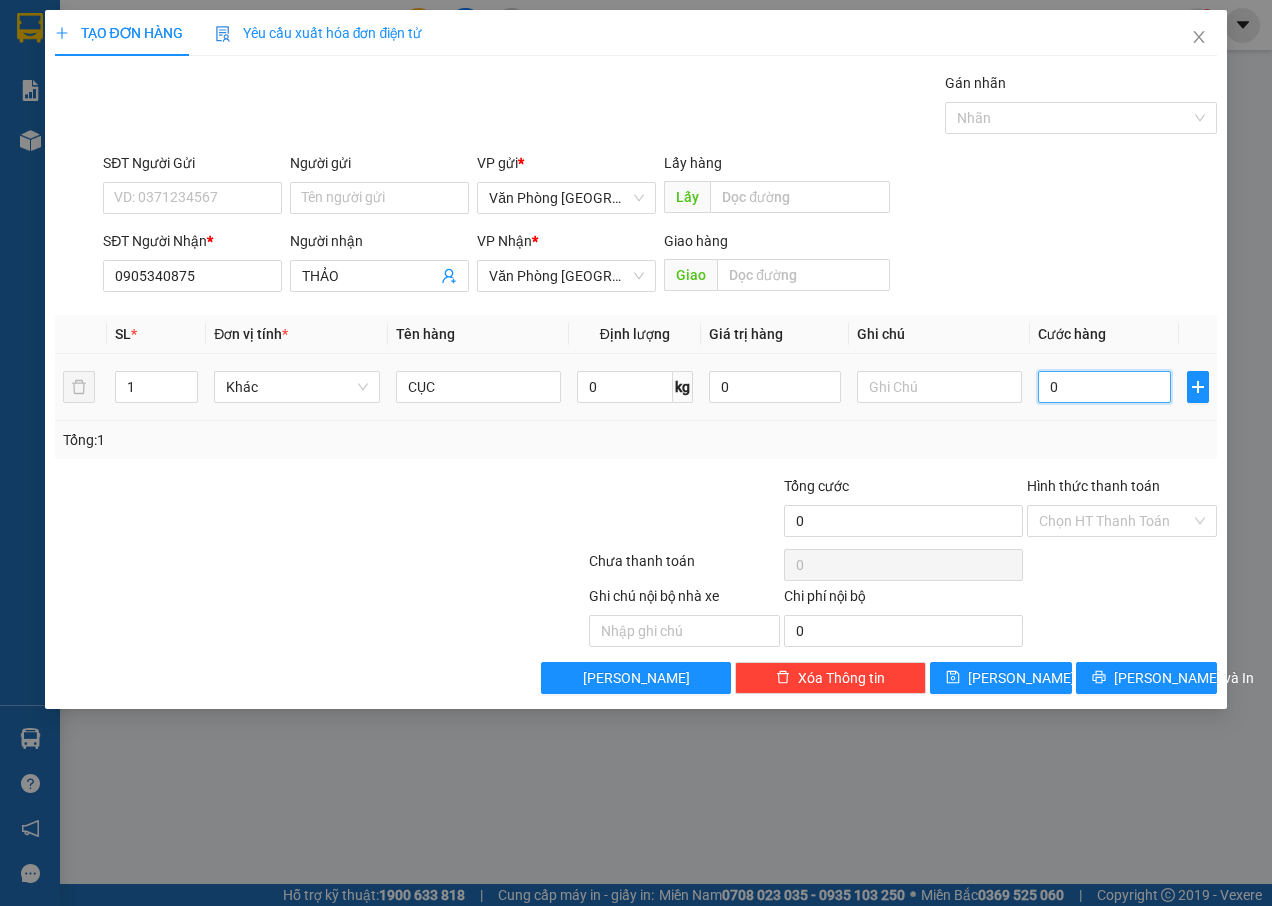 click on "0" at bounding box center (1104, 387) 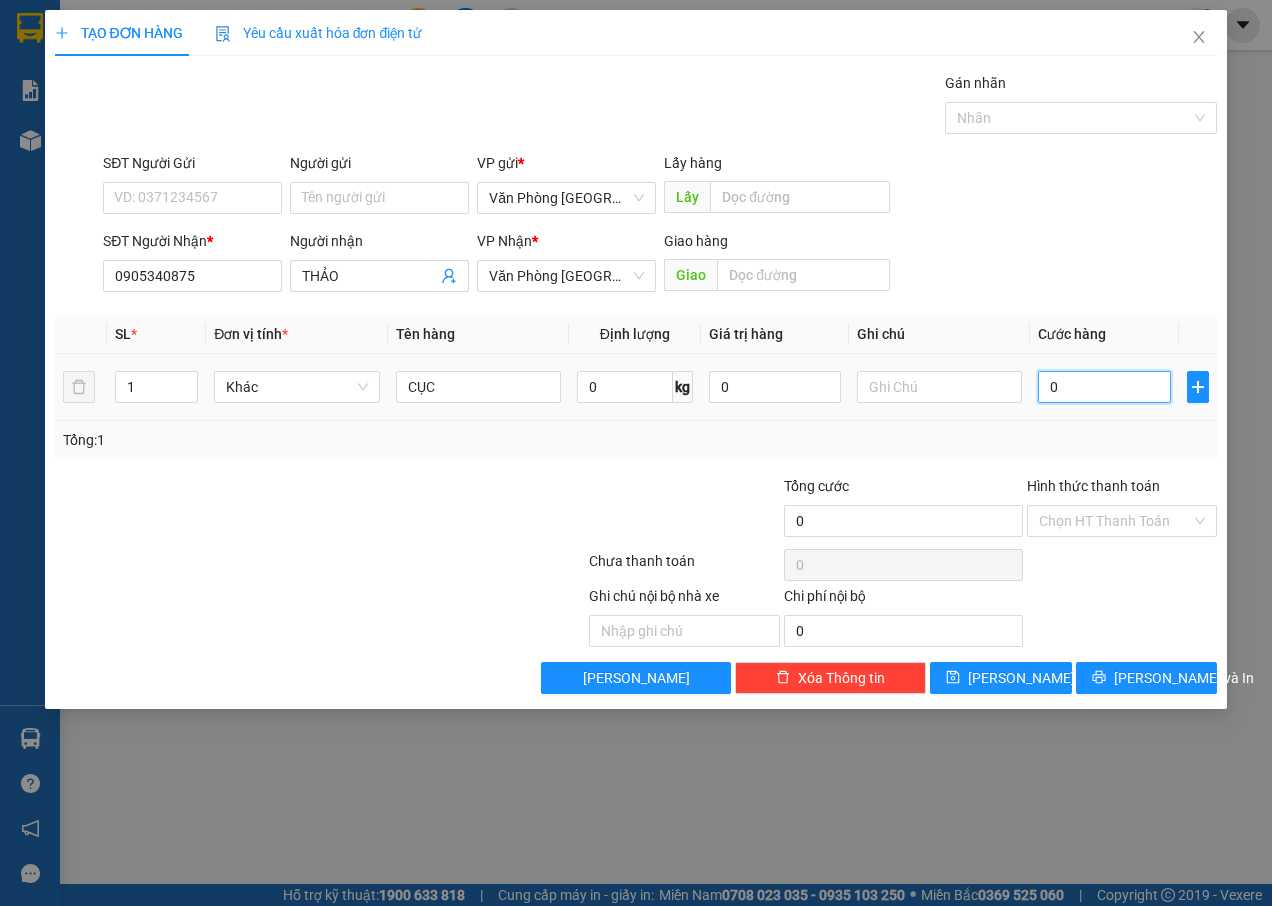type on "1" 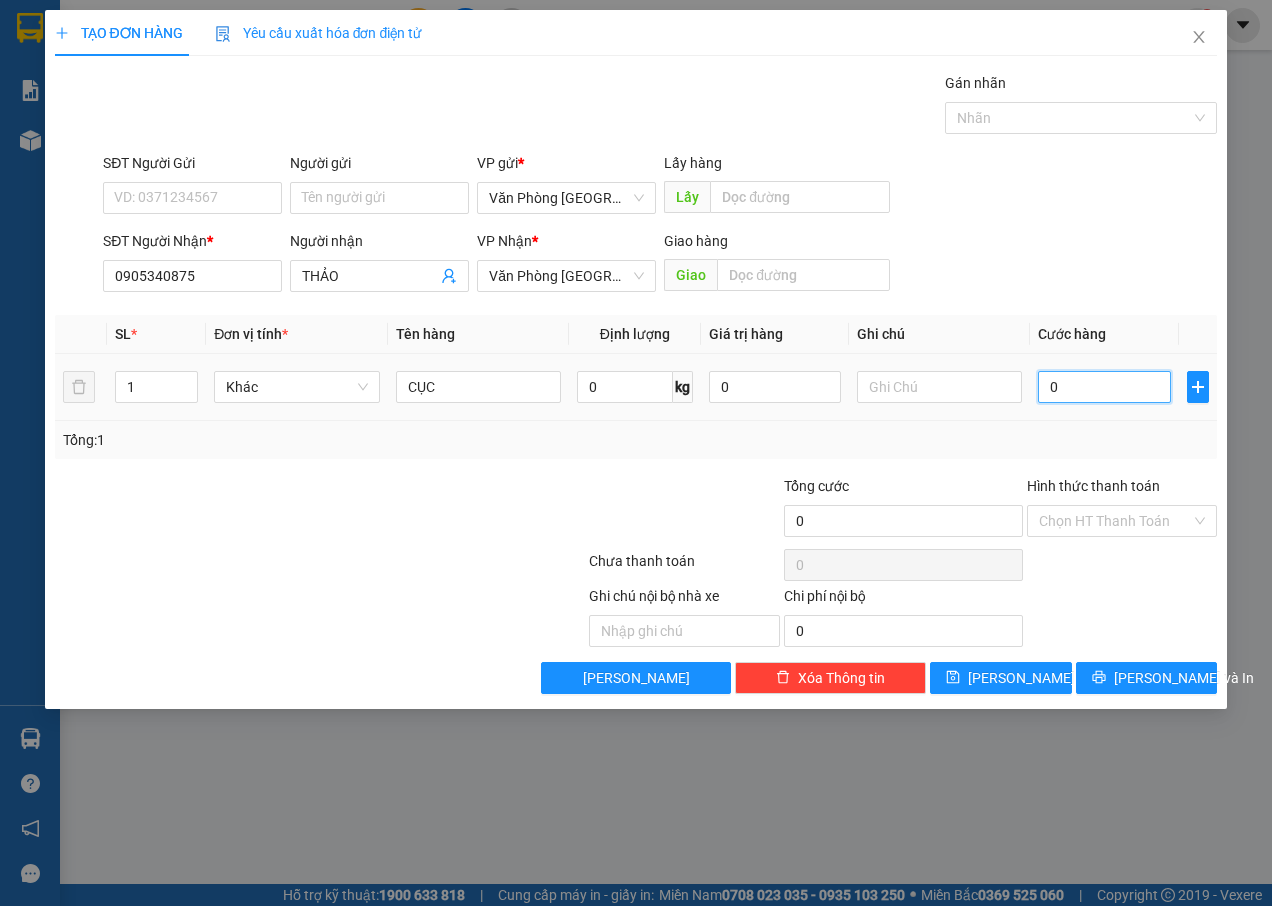 type on "1" 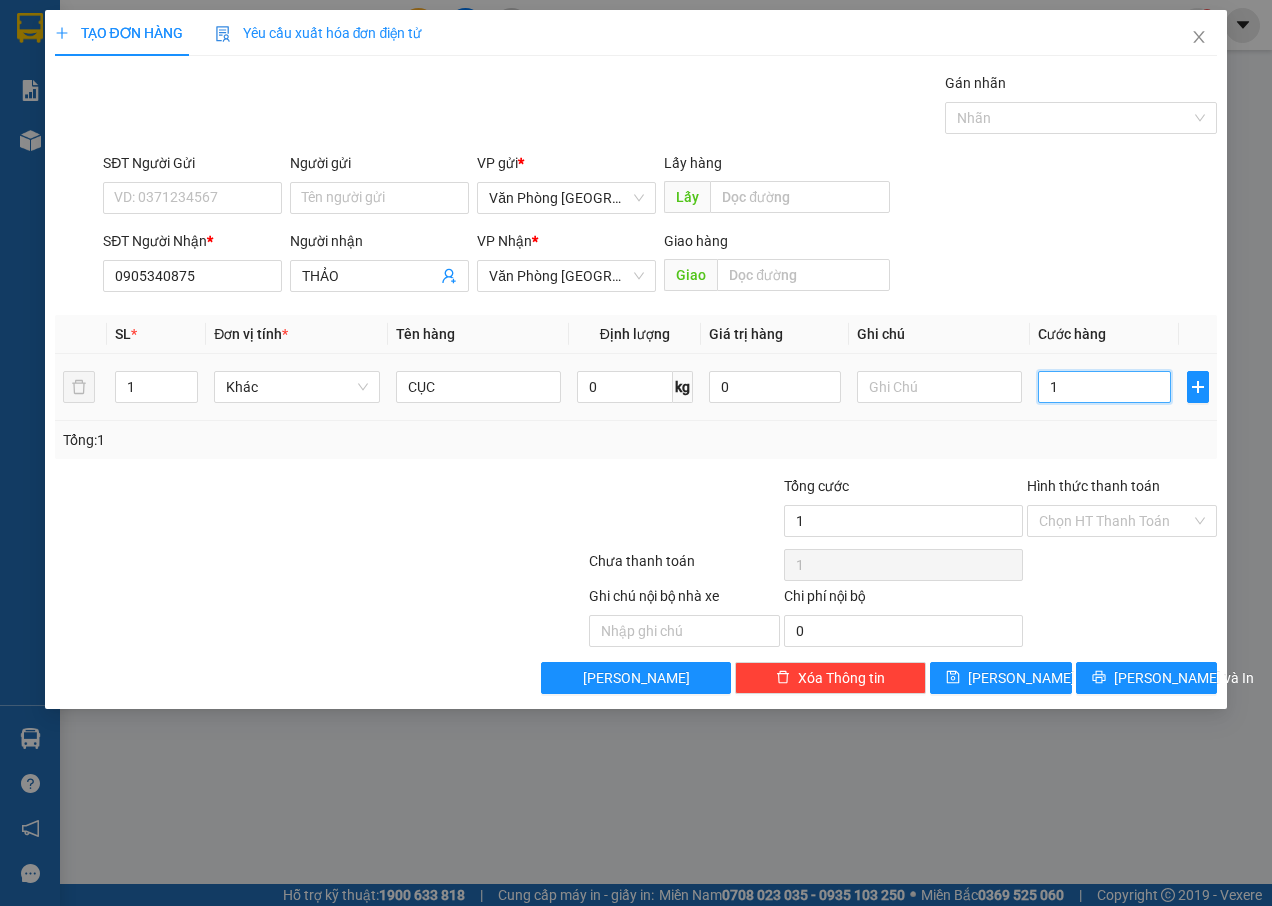 type on "10" 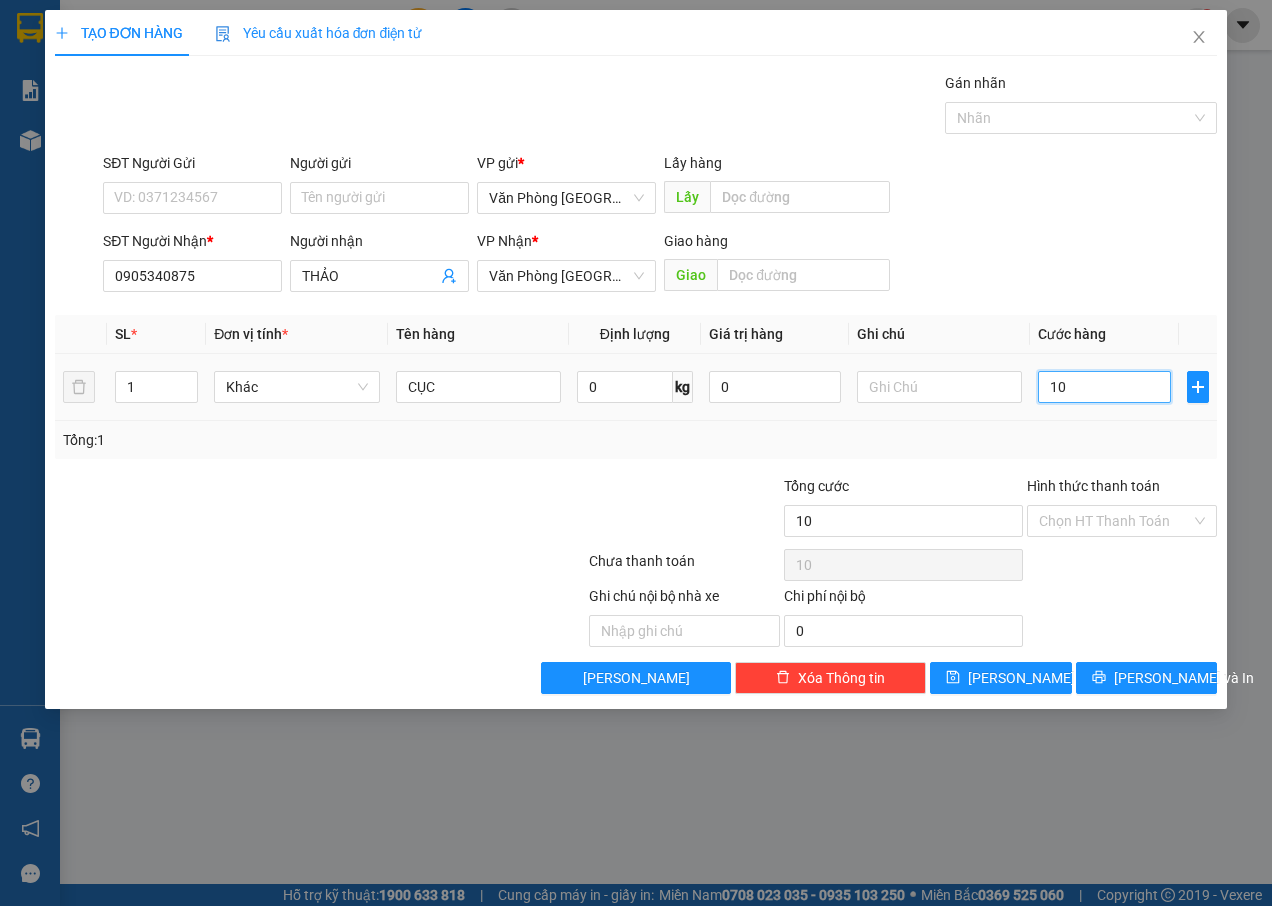 type on "100" 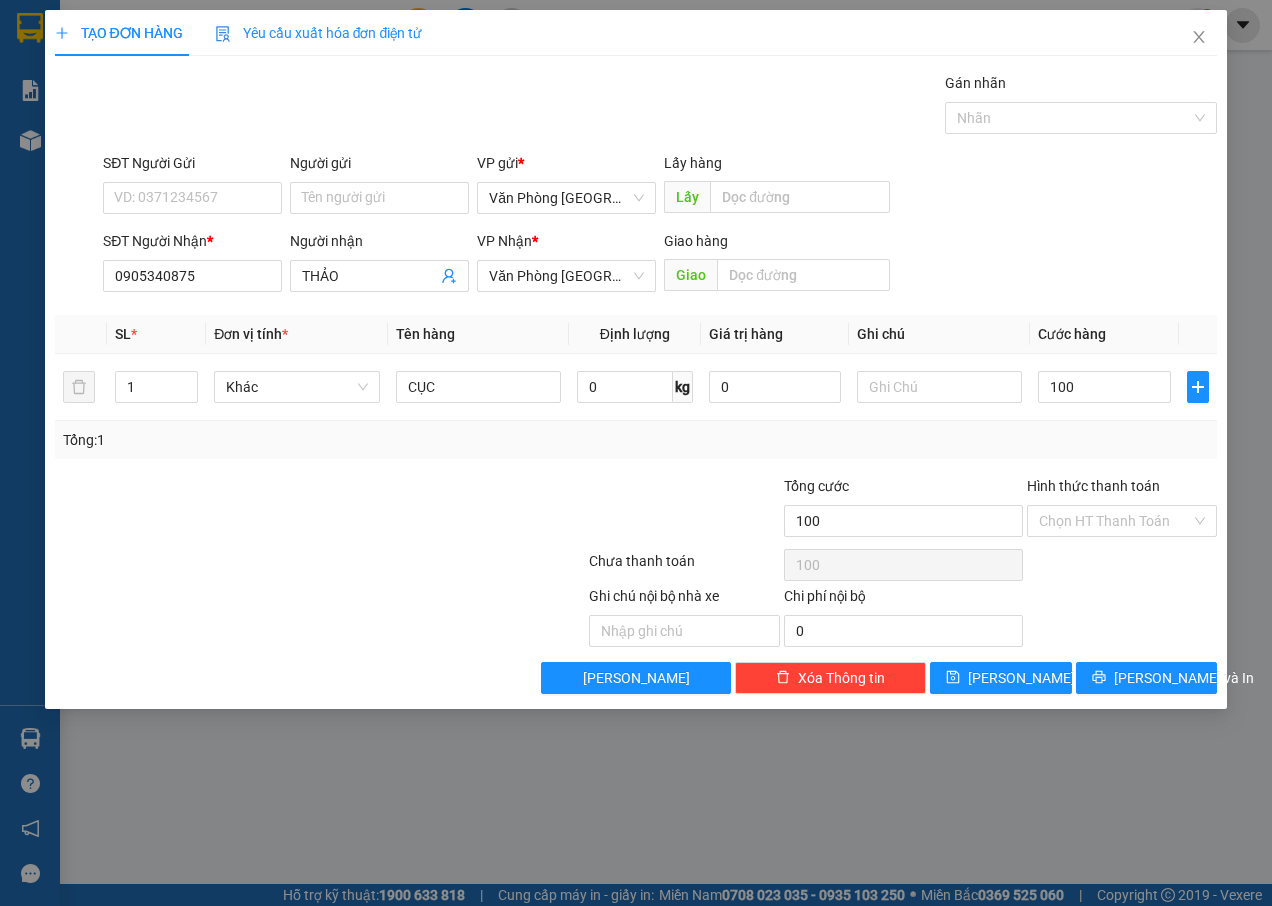 type on "100.000" 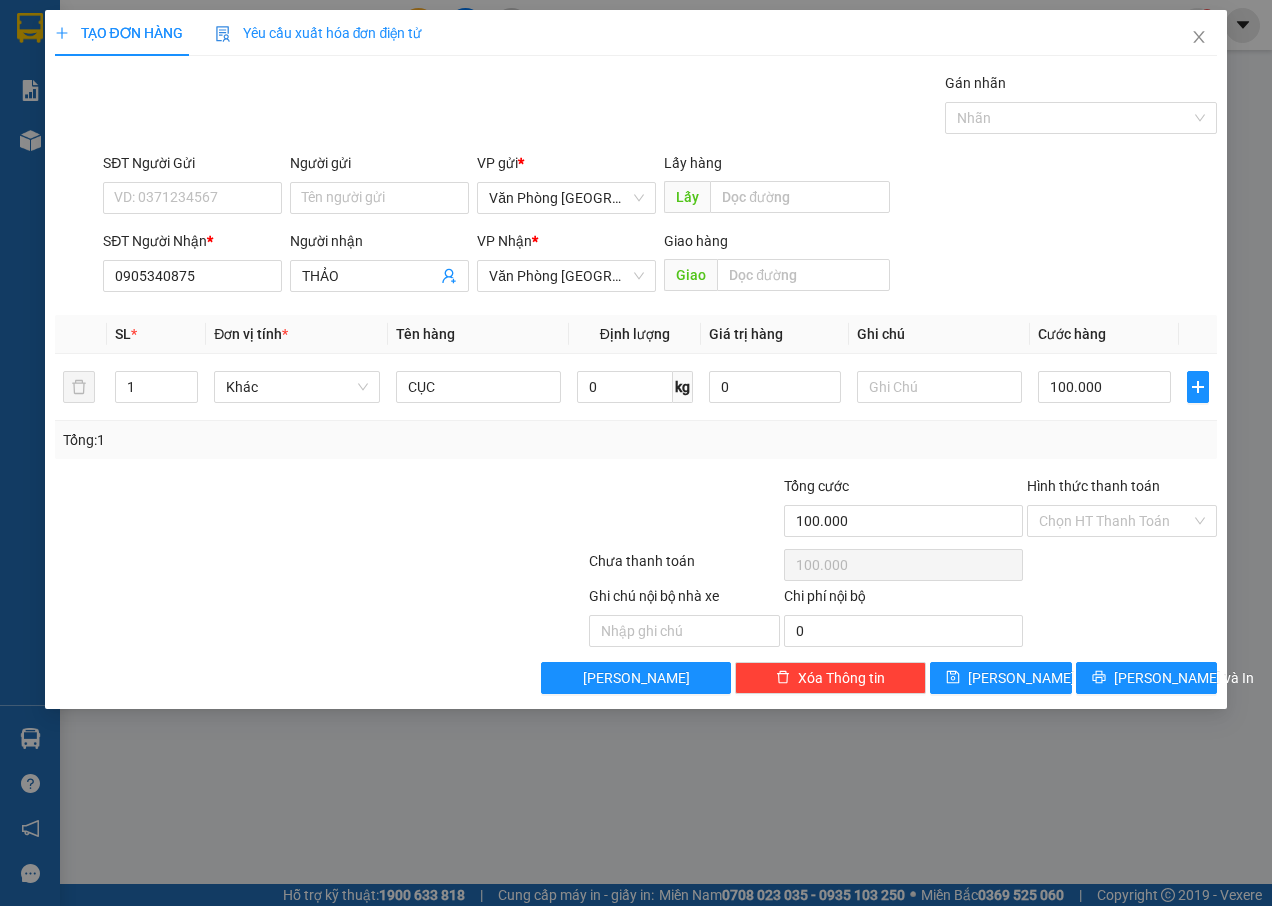 click on "Tổng:  1" at bounding box center (636, 440) 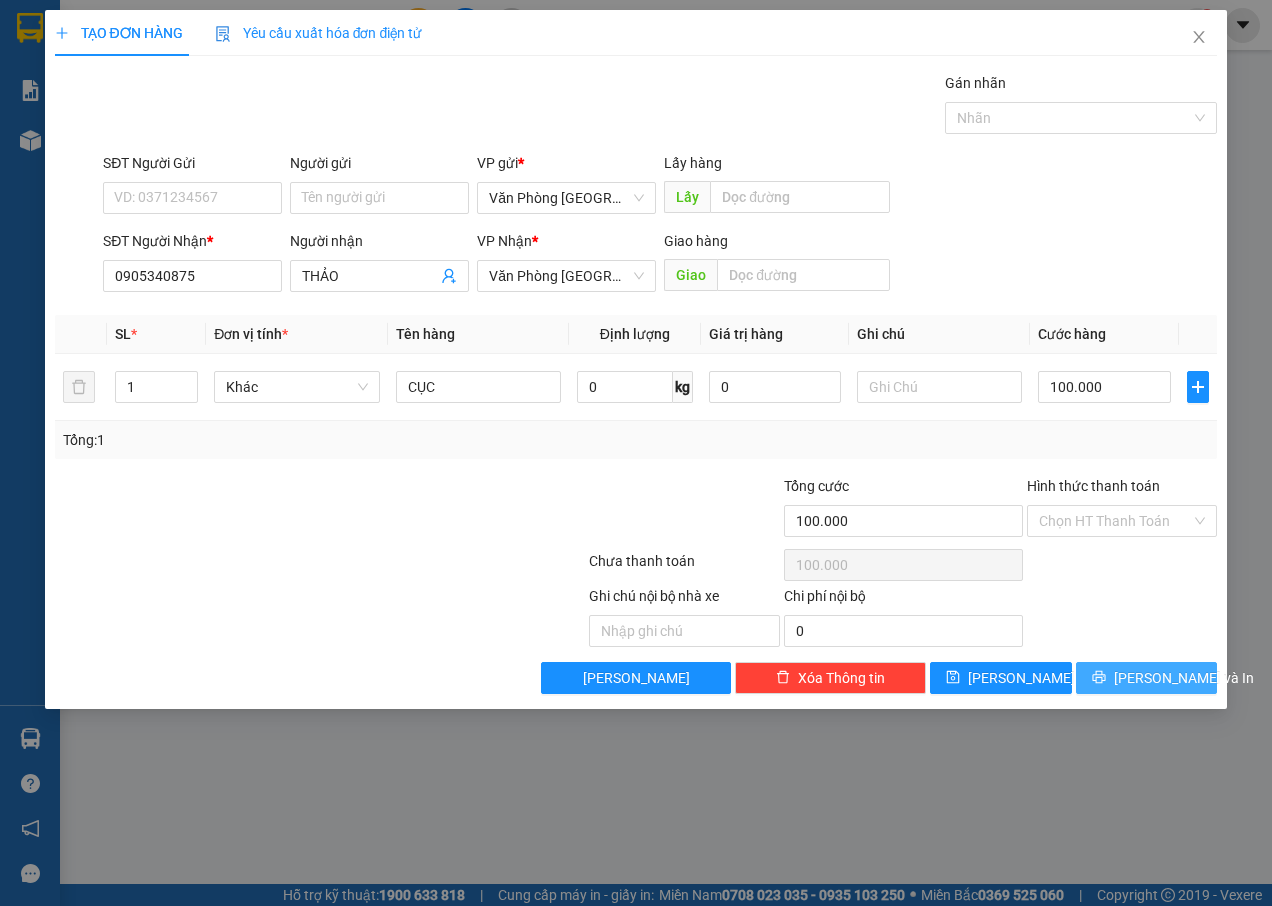click on "[PERSON_NAME] và In" at bounding box center [1184, 678] 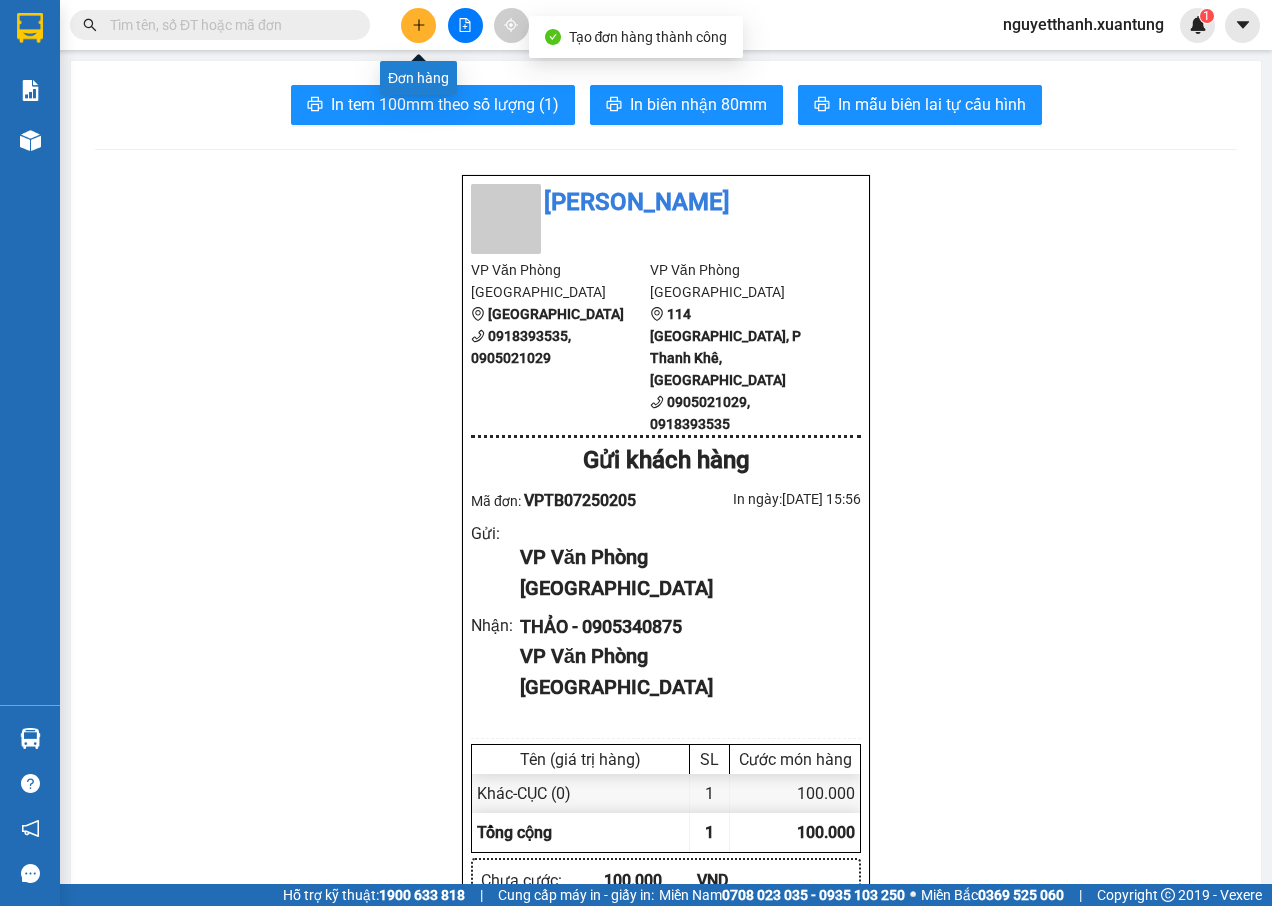 click 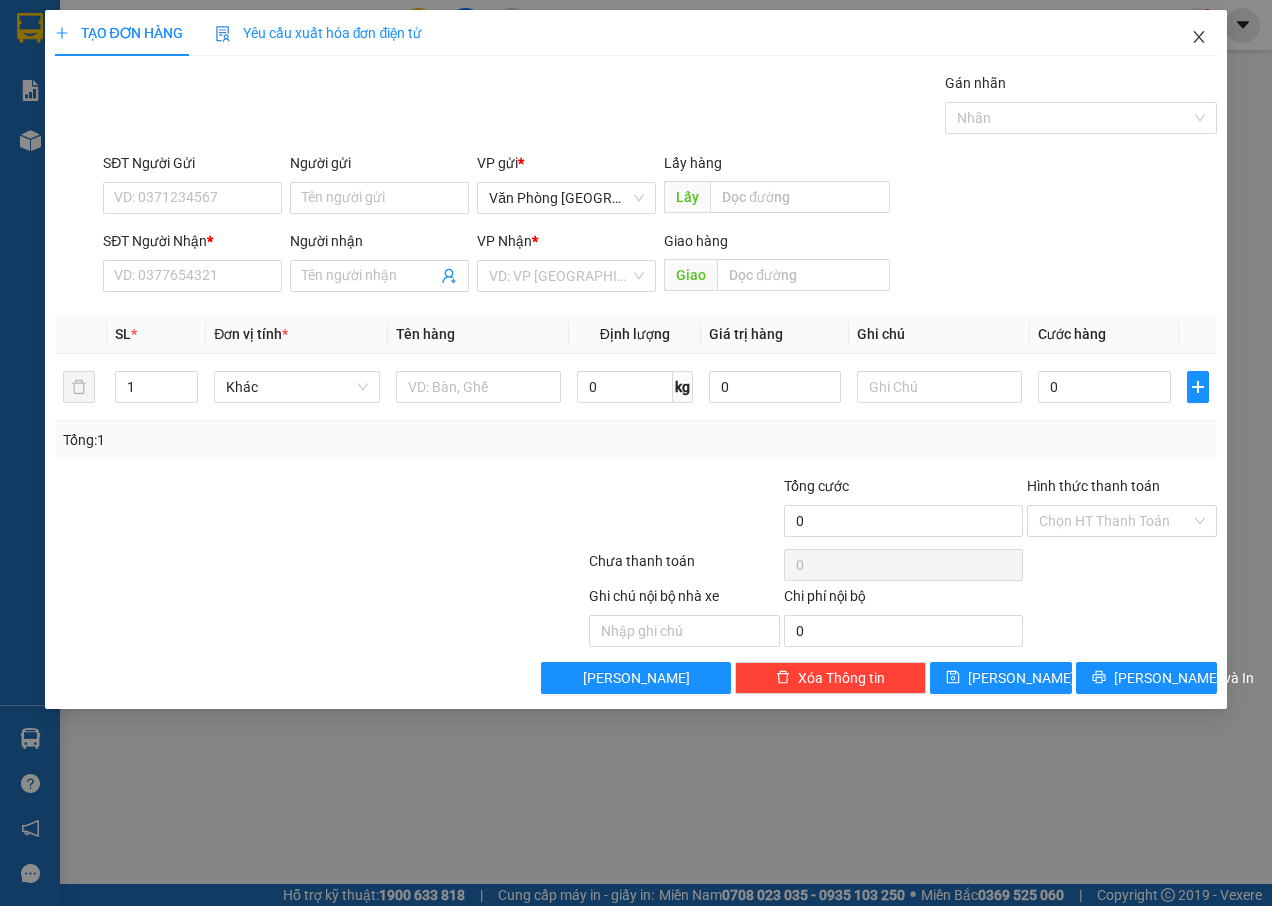click 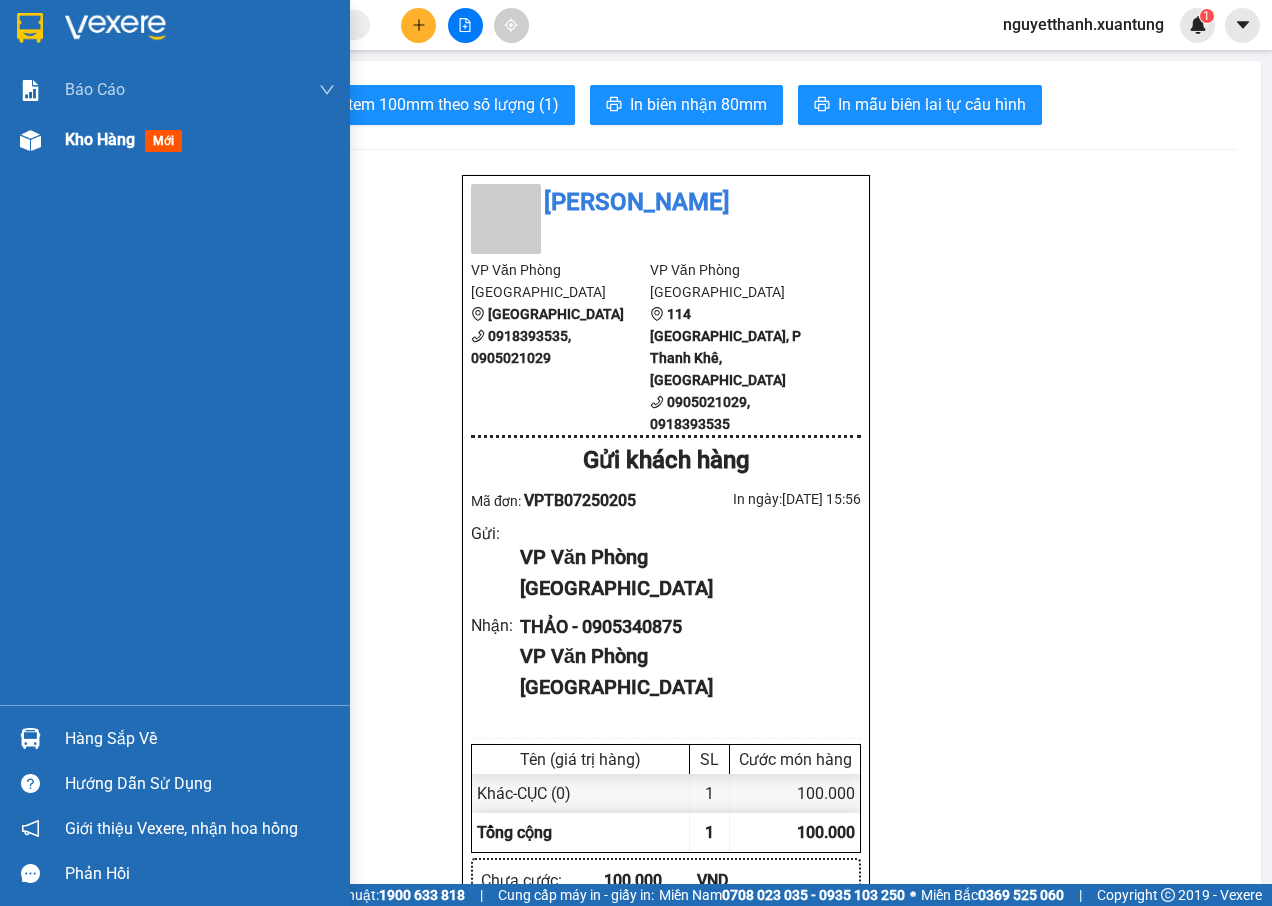 click on "mới" at bounding box center [163, 141] 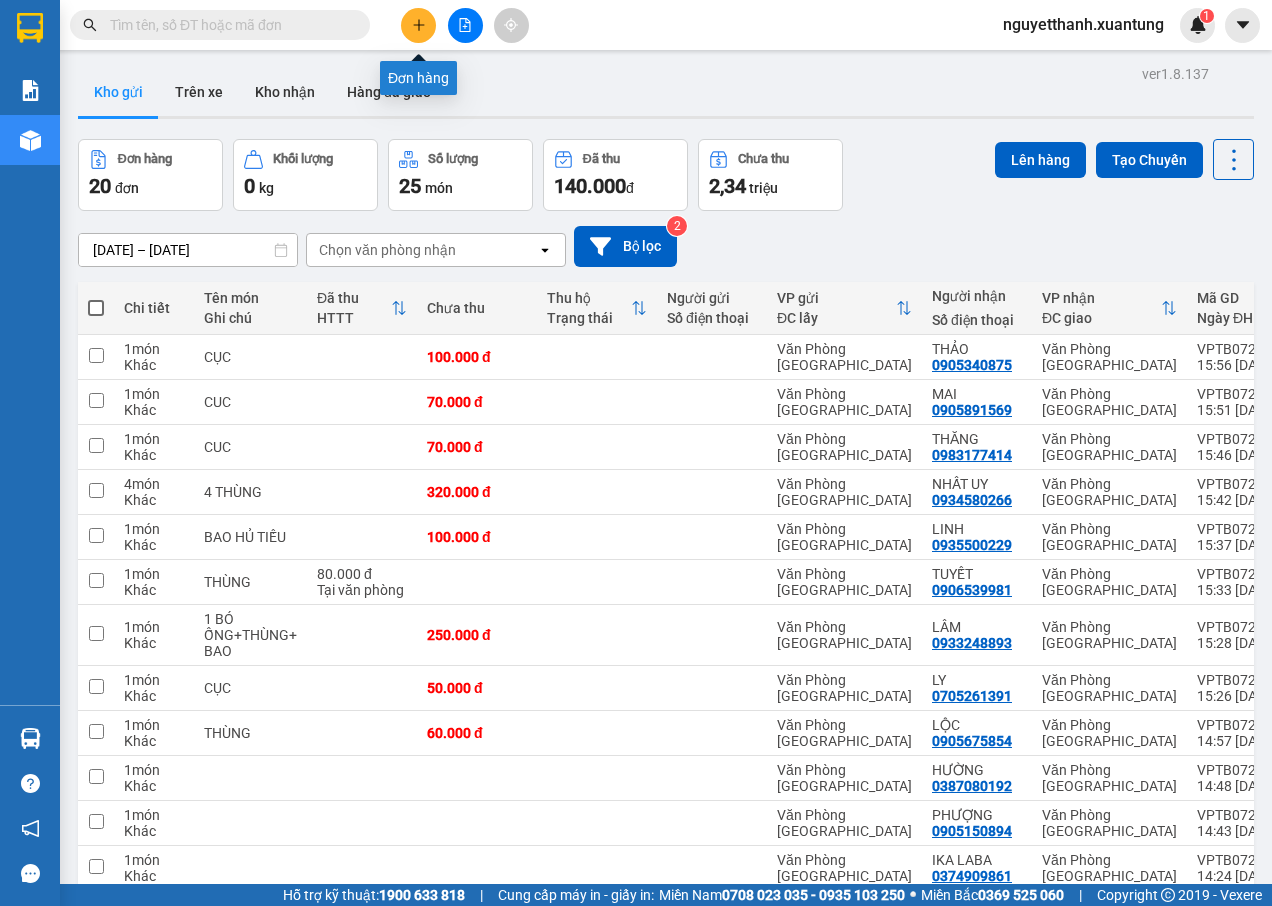 click 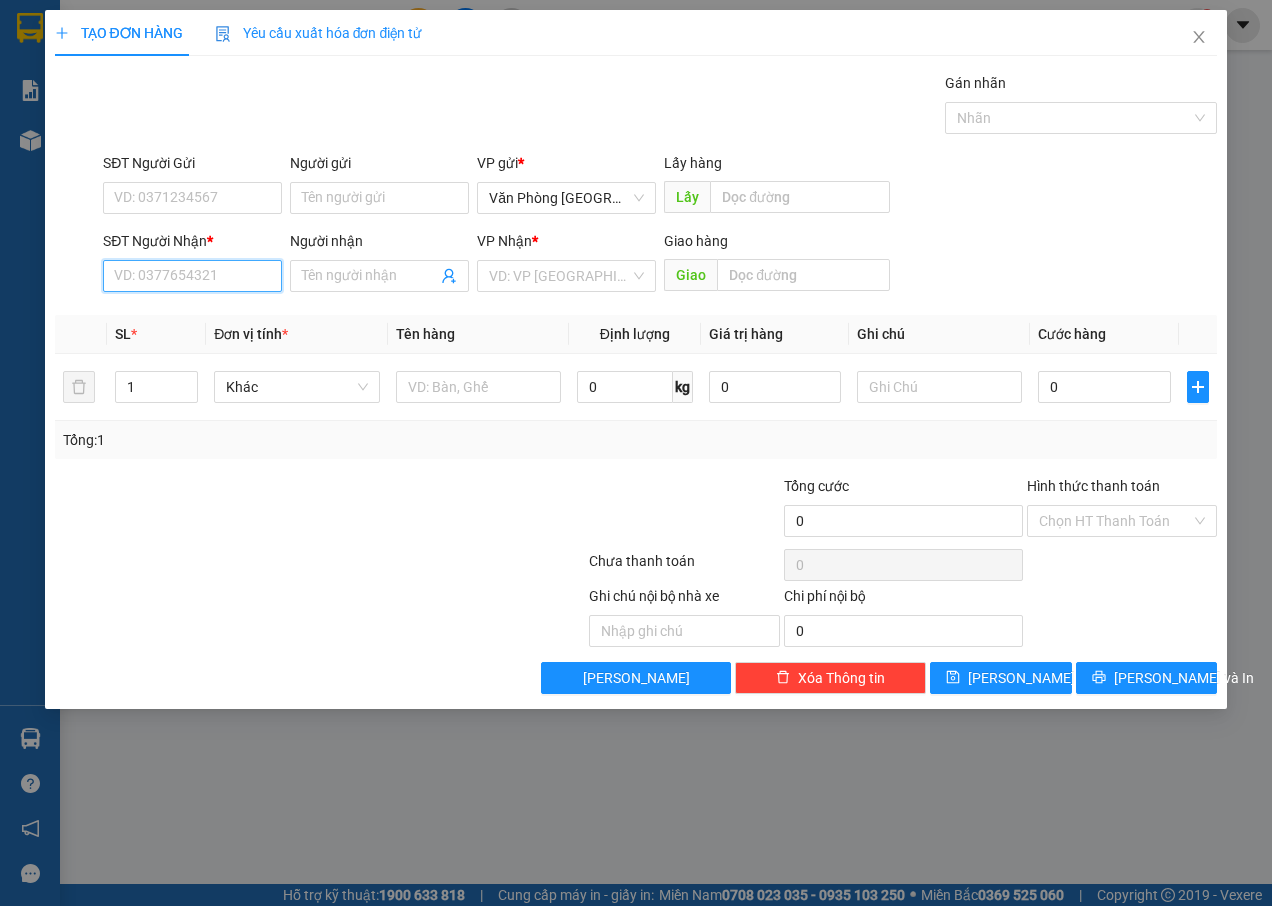 click on "SĐT Người Nhận  *" at bounding box center (192, 276) 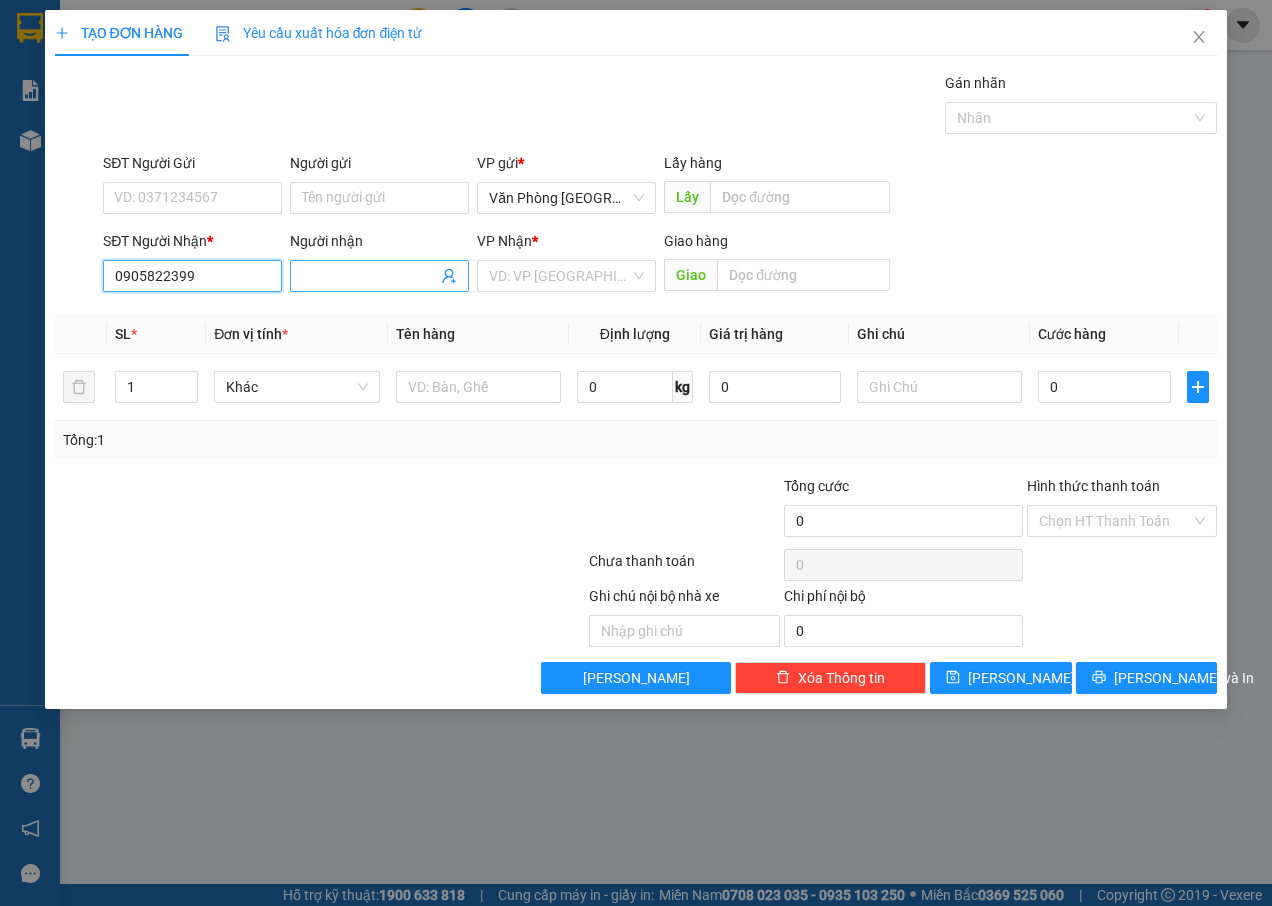 type on "0905822399" 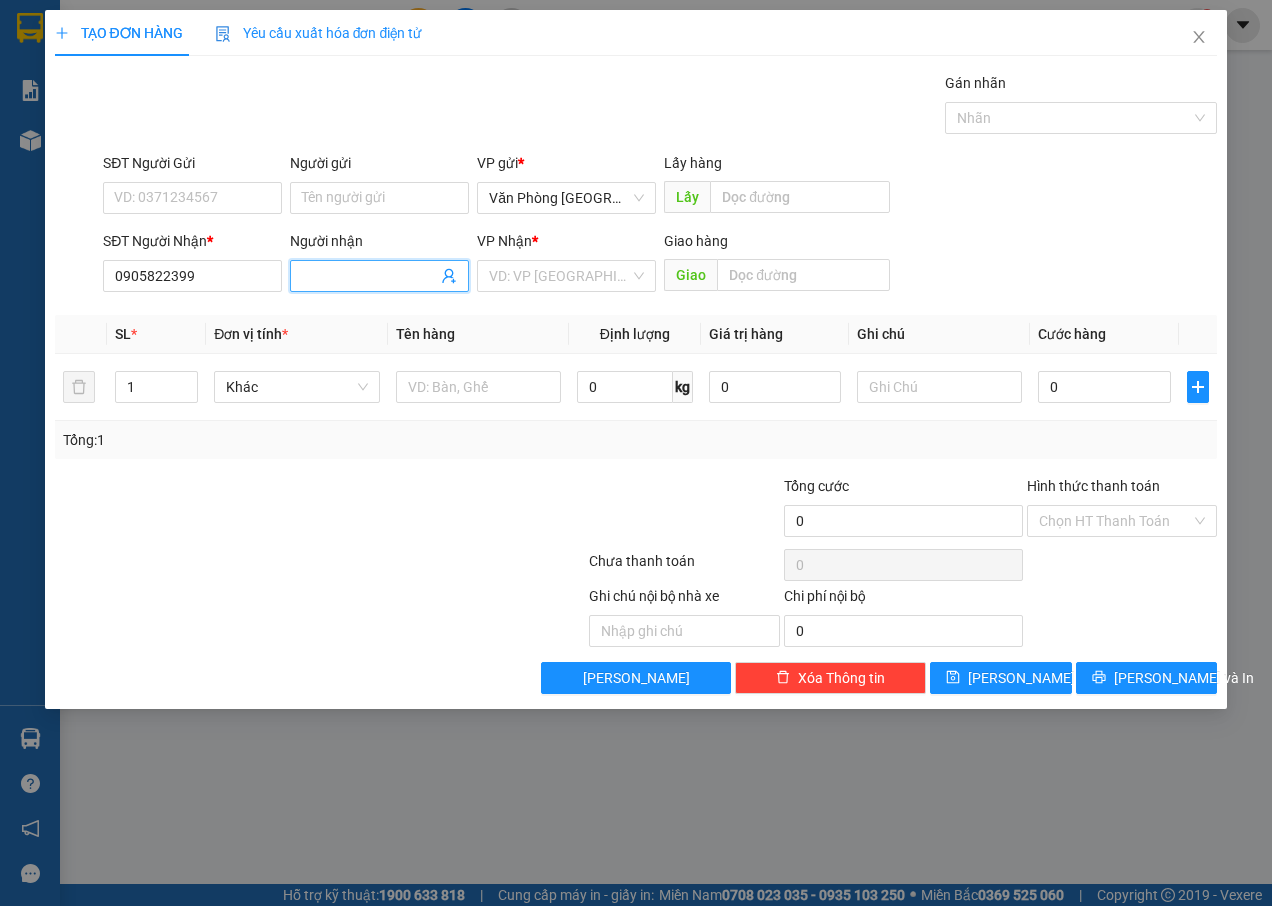 click on "Người nhận" at bounding box center [369, 276] 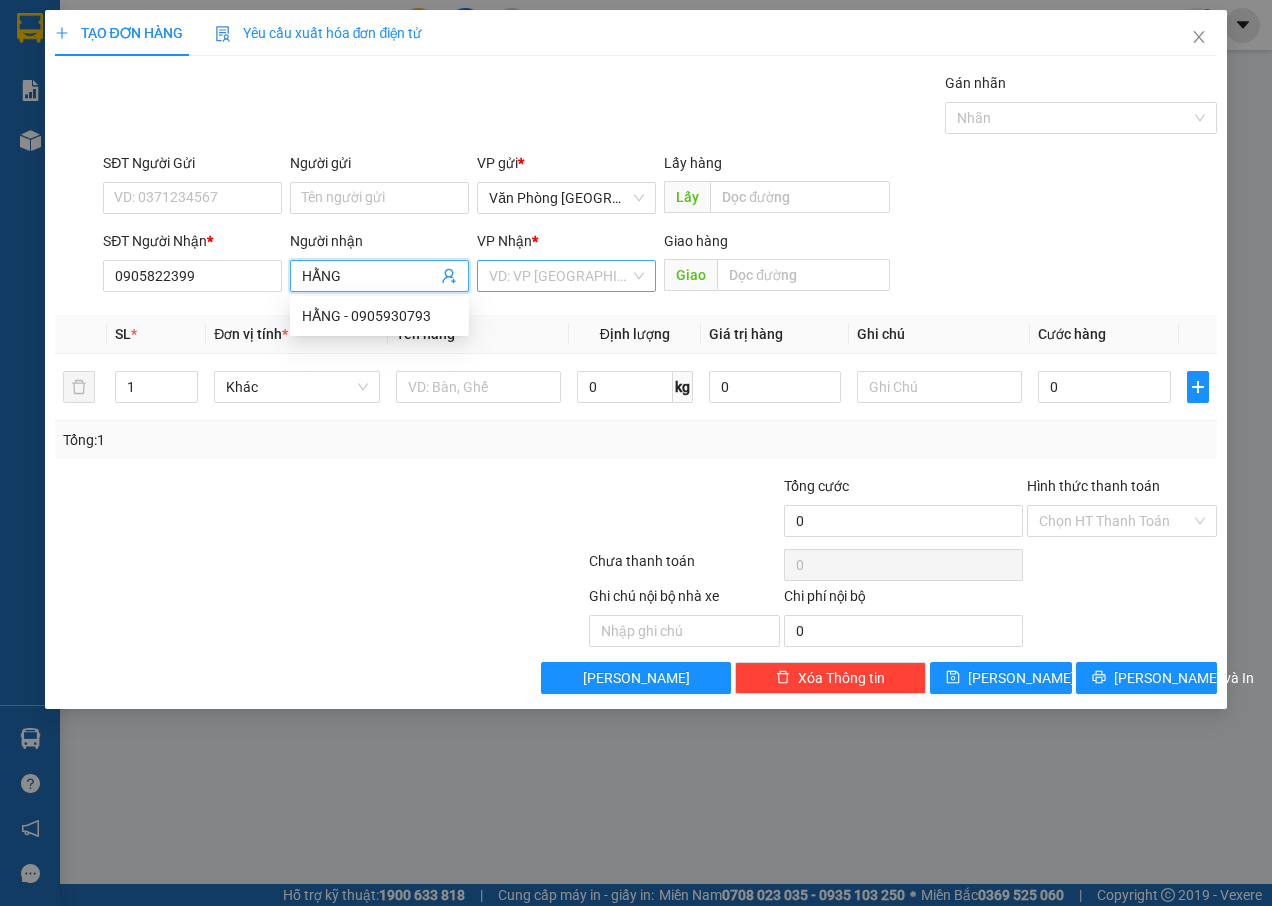 type on "HẰNG" 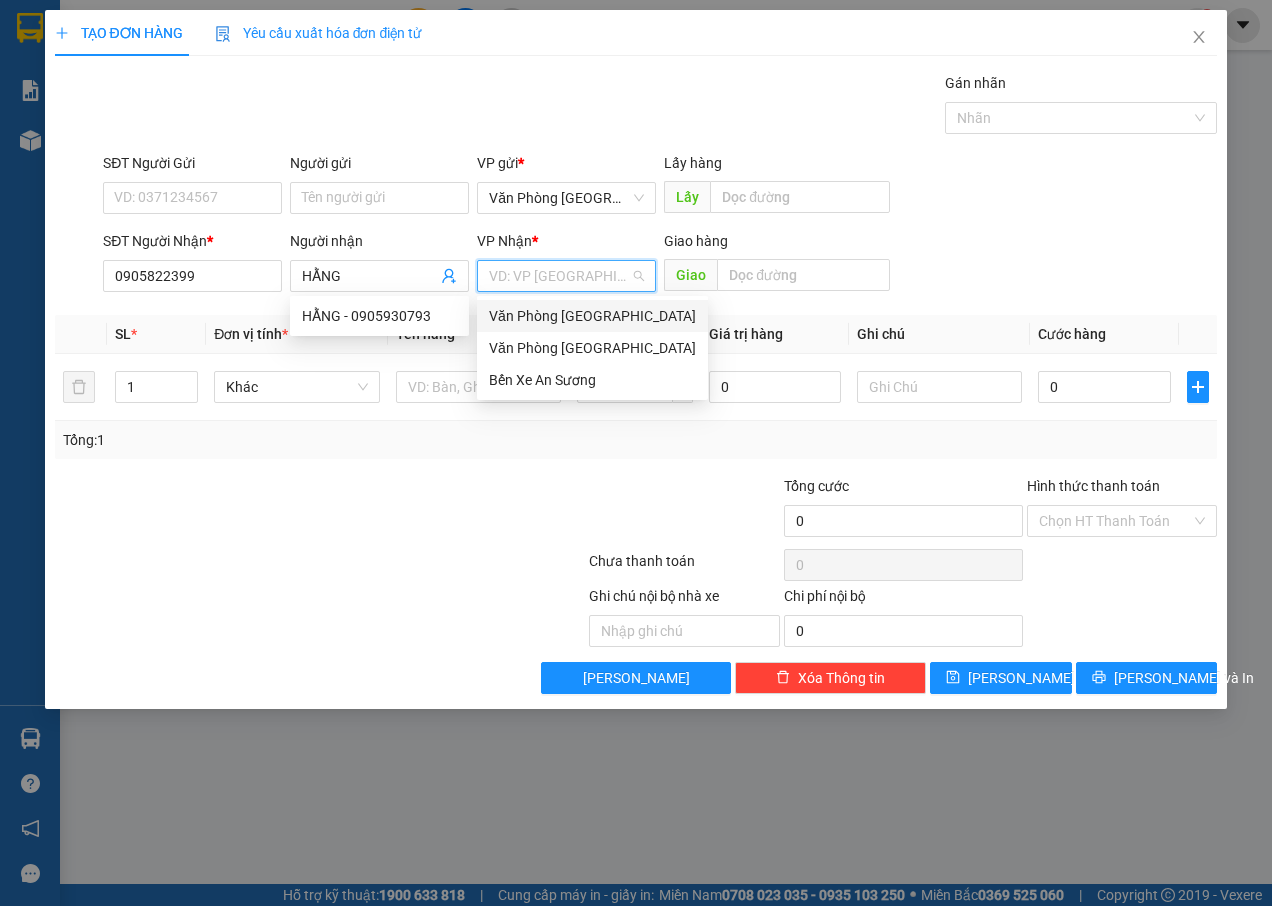 click at bounding box center (559, 276) 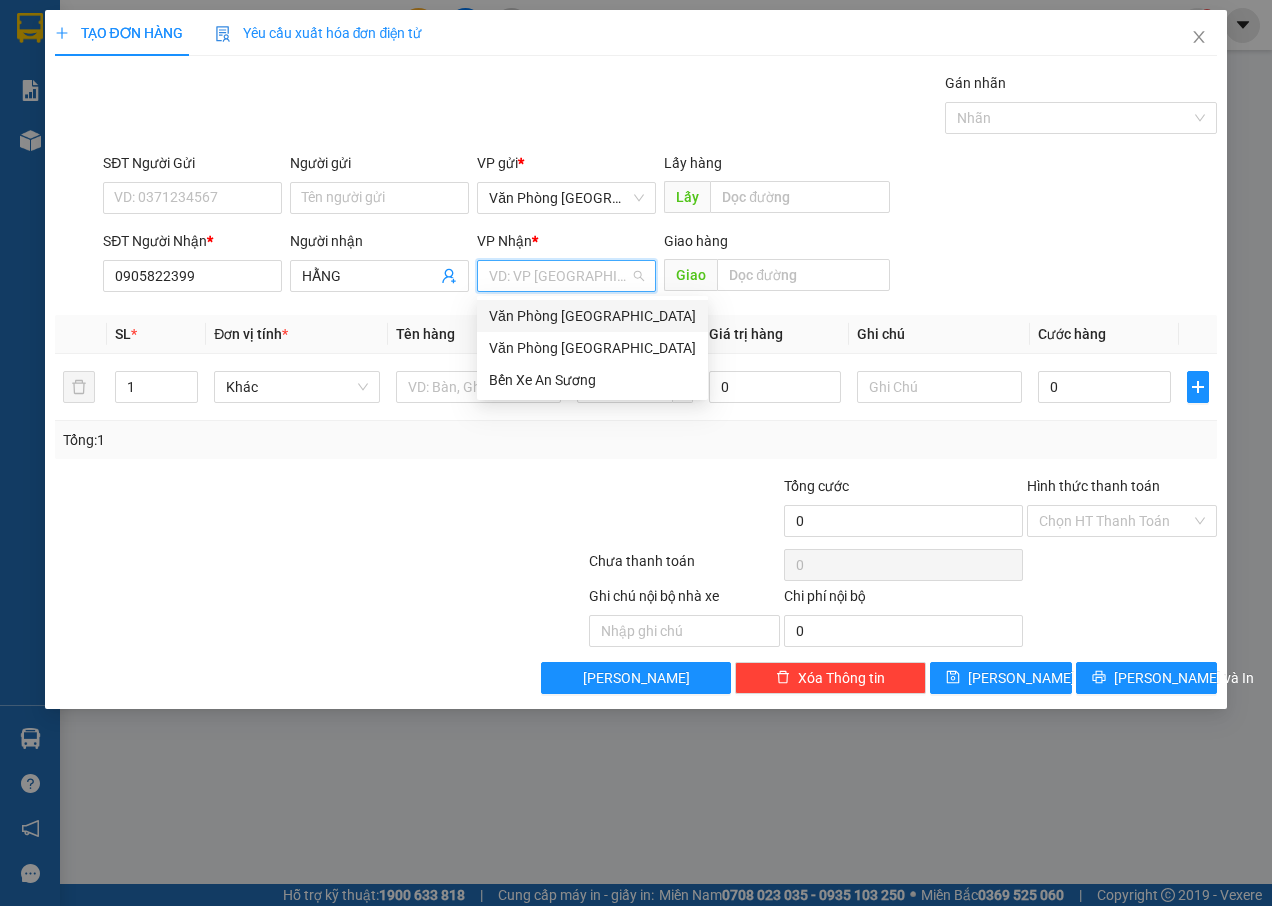click on "Văn Phòng [GEOGRAPHIC_DATA]" at bounding box center (592, 316) 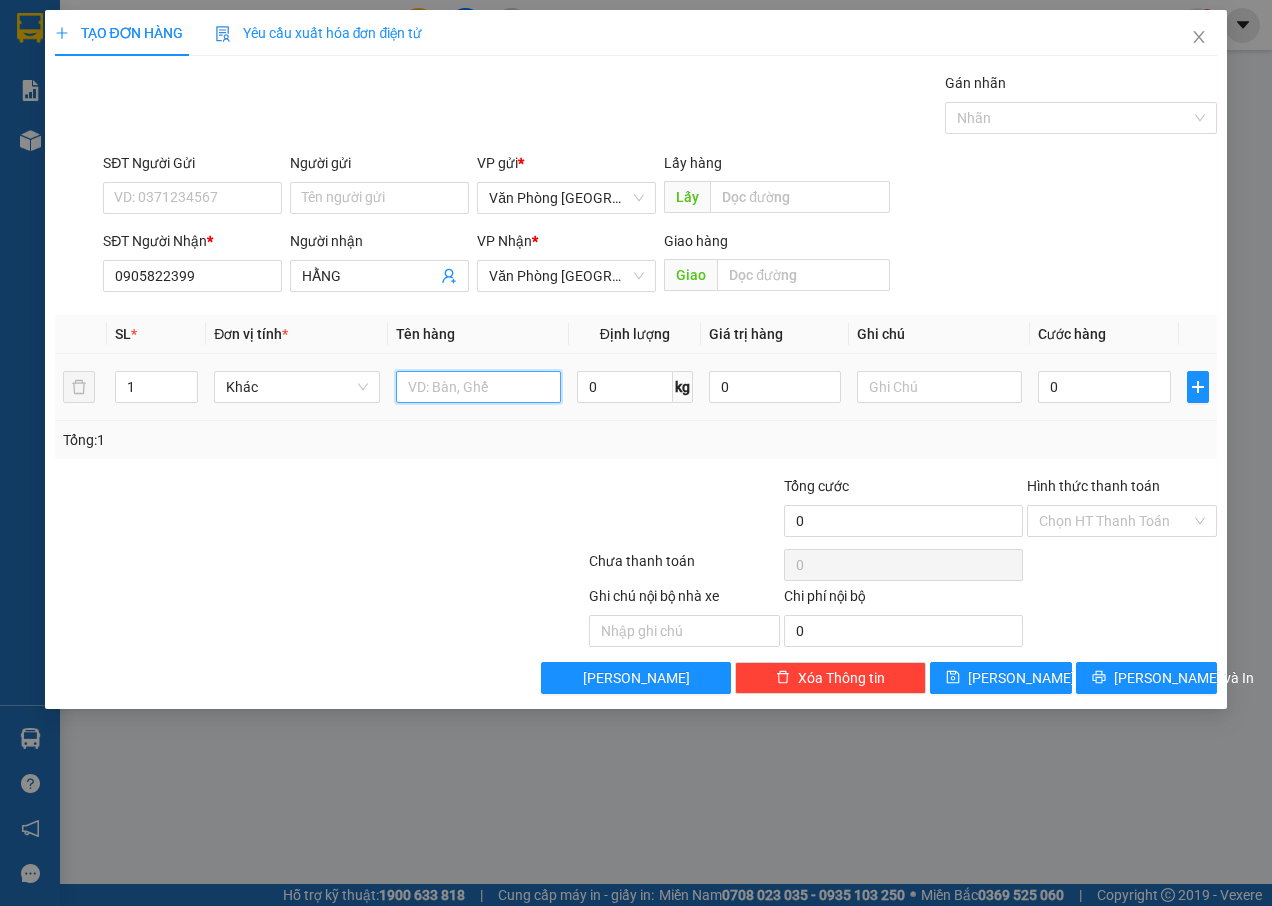 click at bounding box center (478, 387) 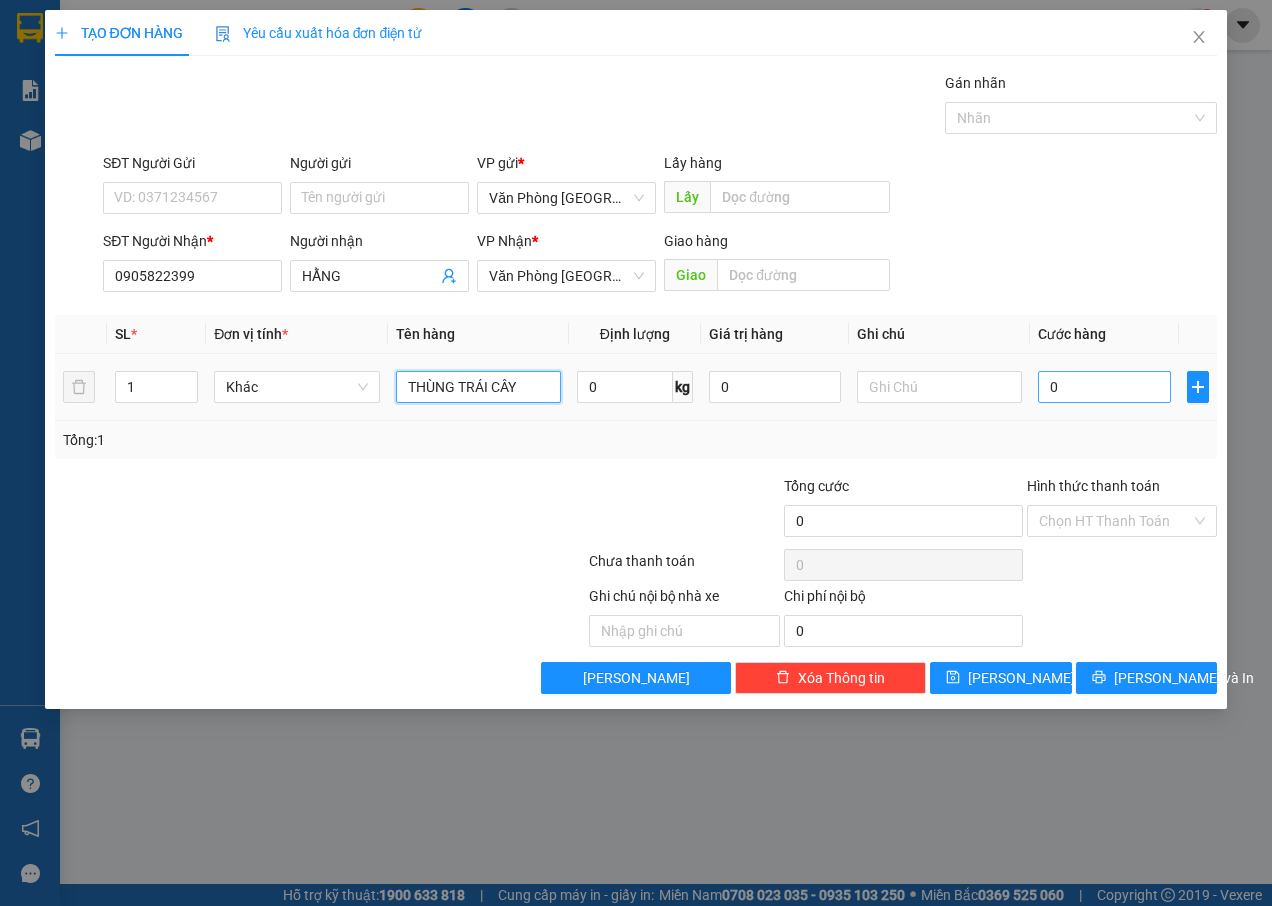 type on "THÙNG TRÁI CÂY" 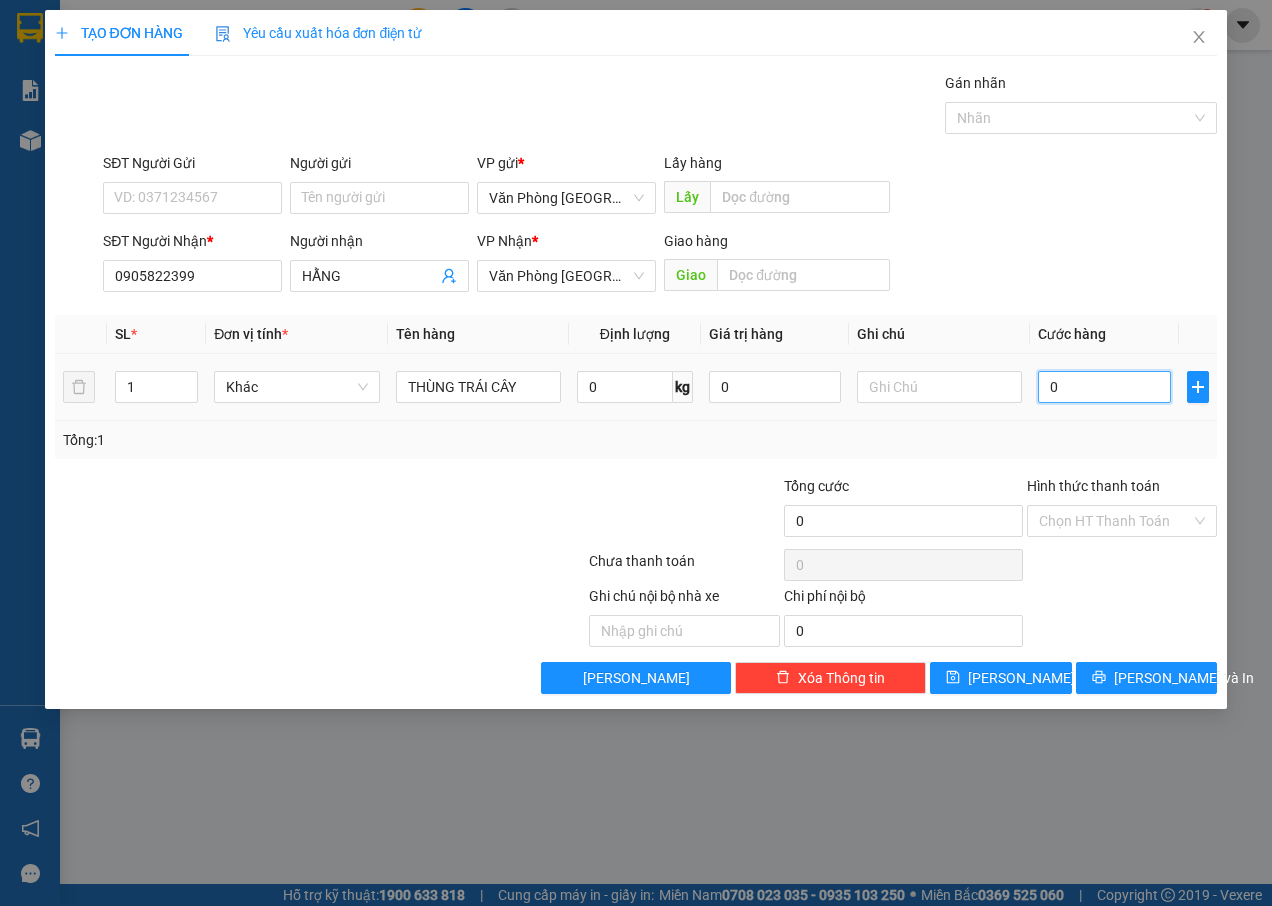 click on "0" at bounding box center [1104, 387] 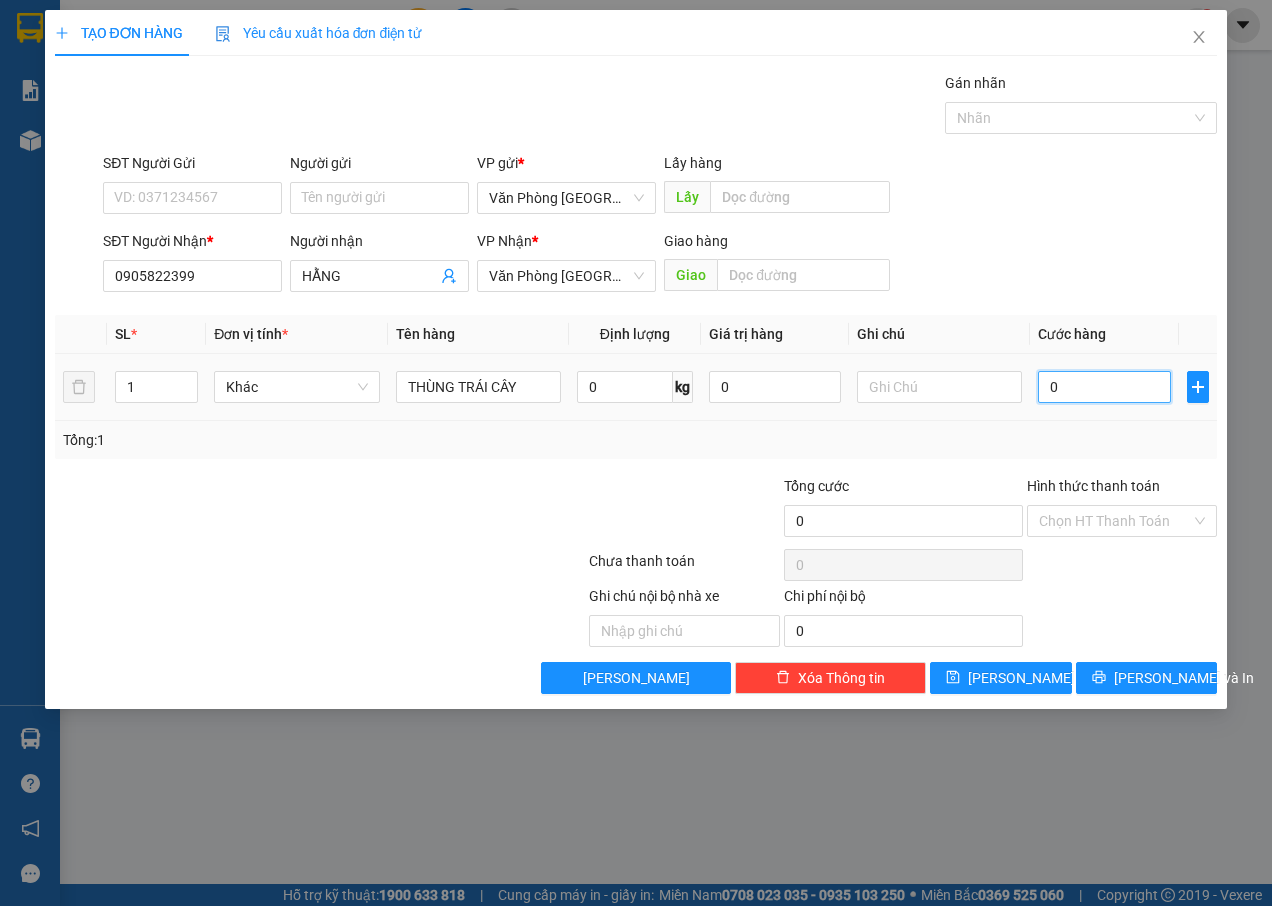 type on "1" 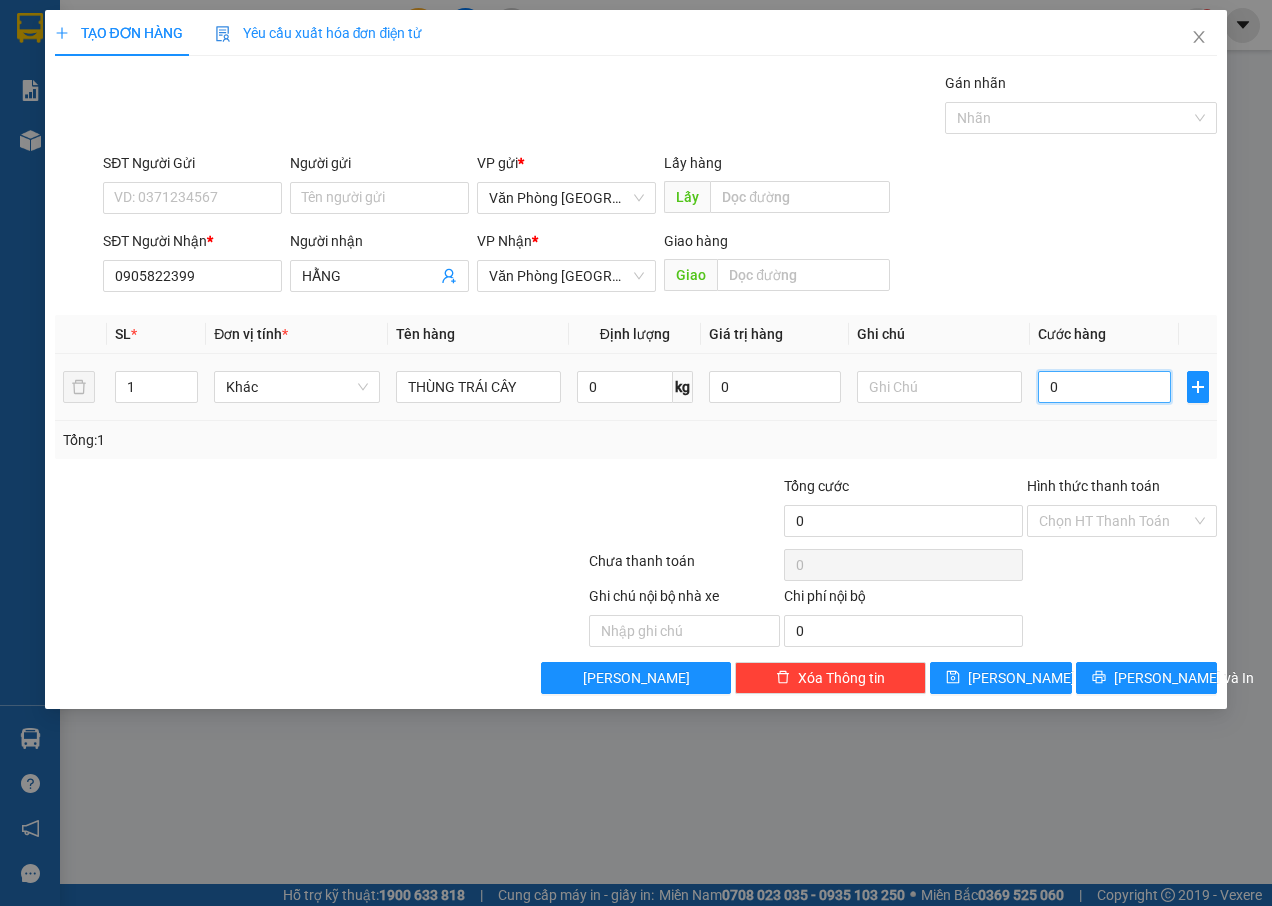 type on "1" 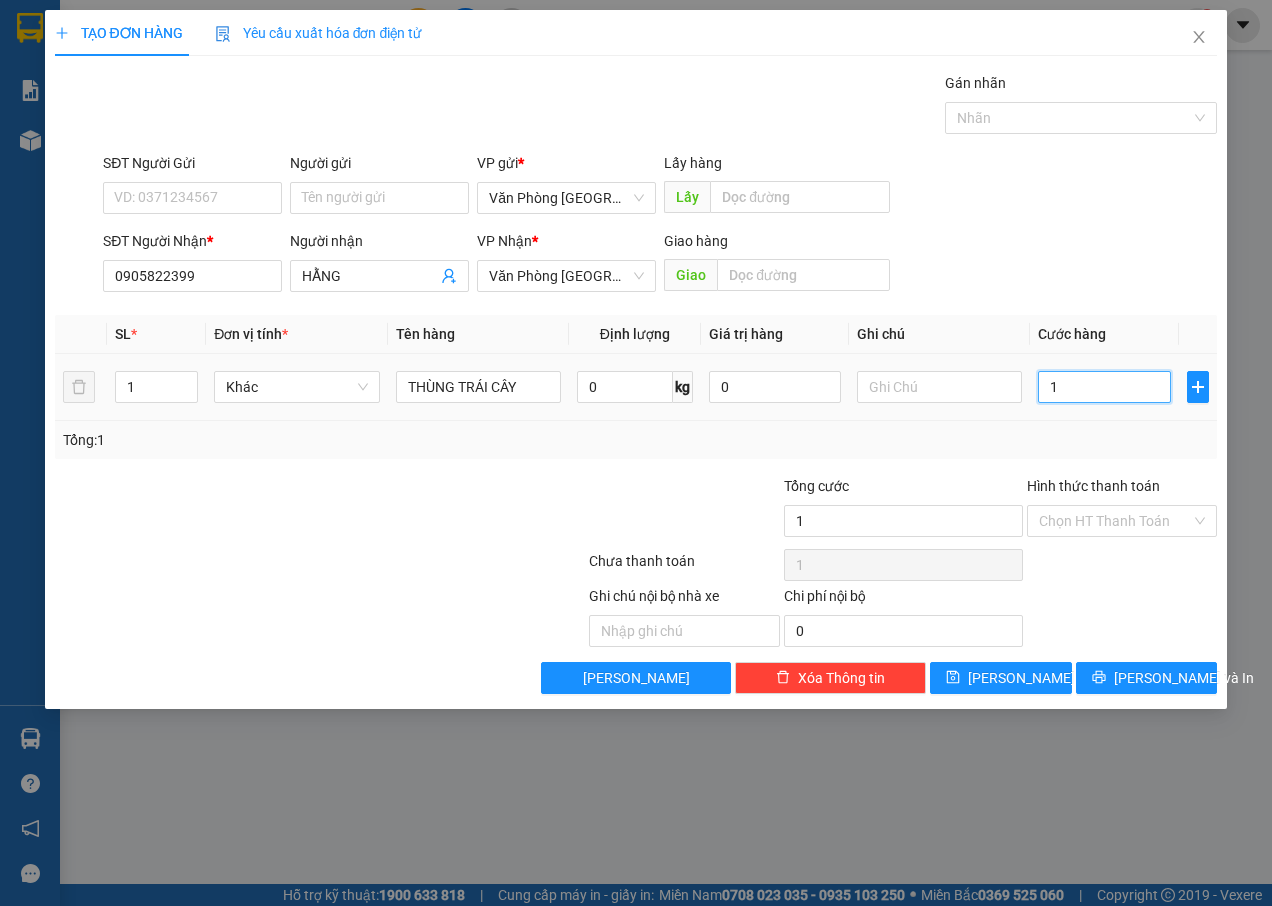 type on "10" 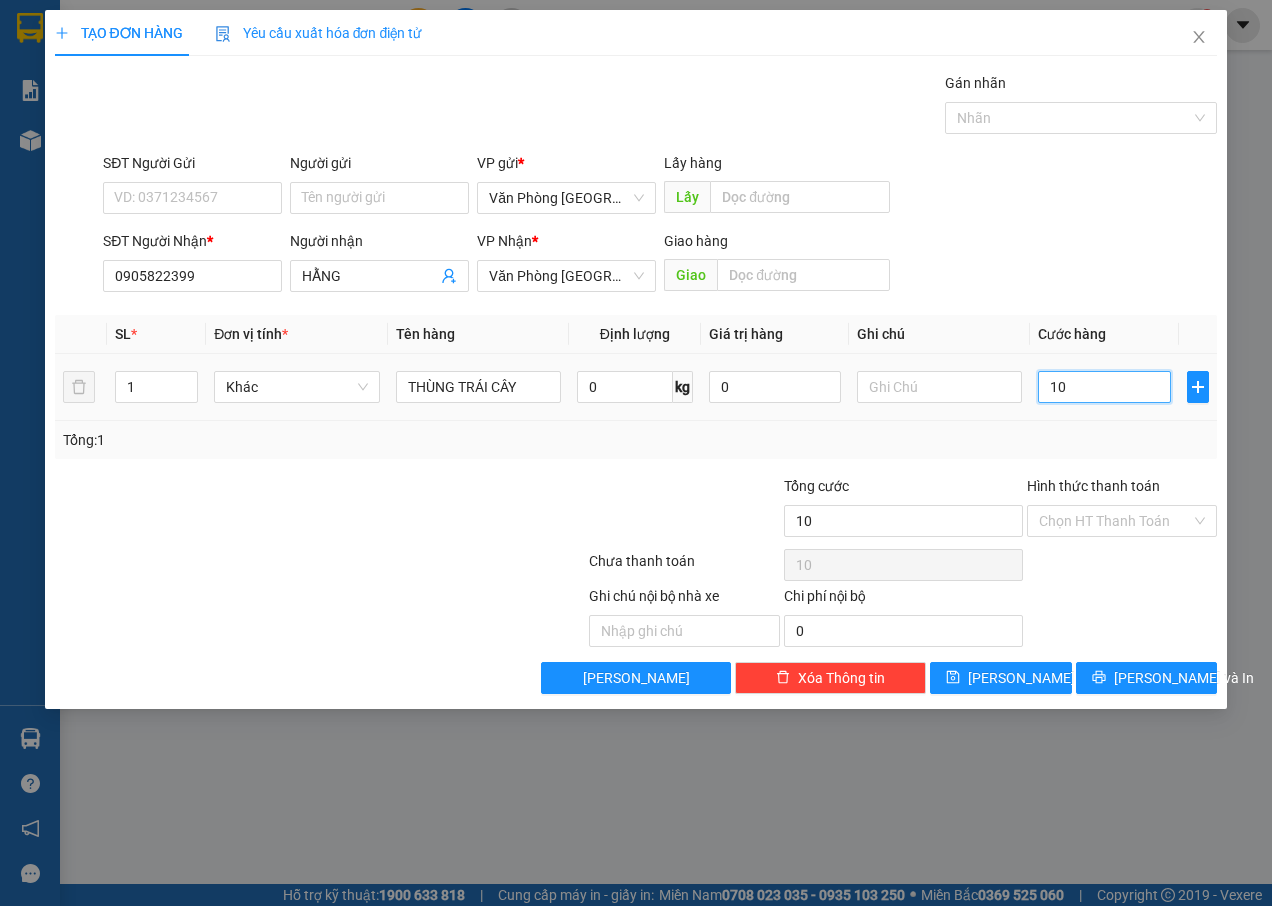 type on "100" 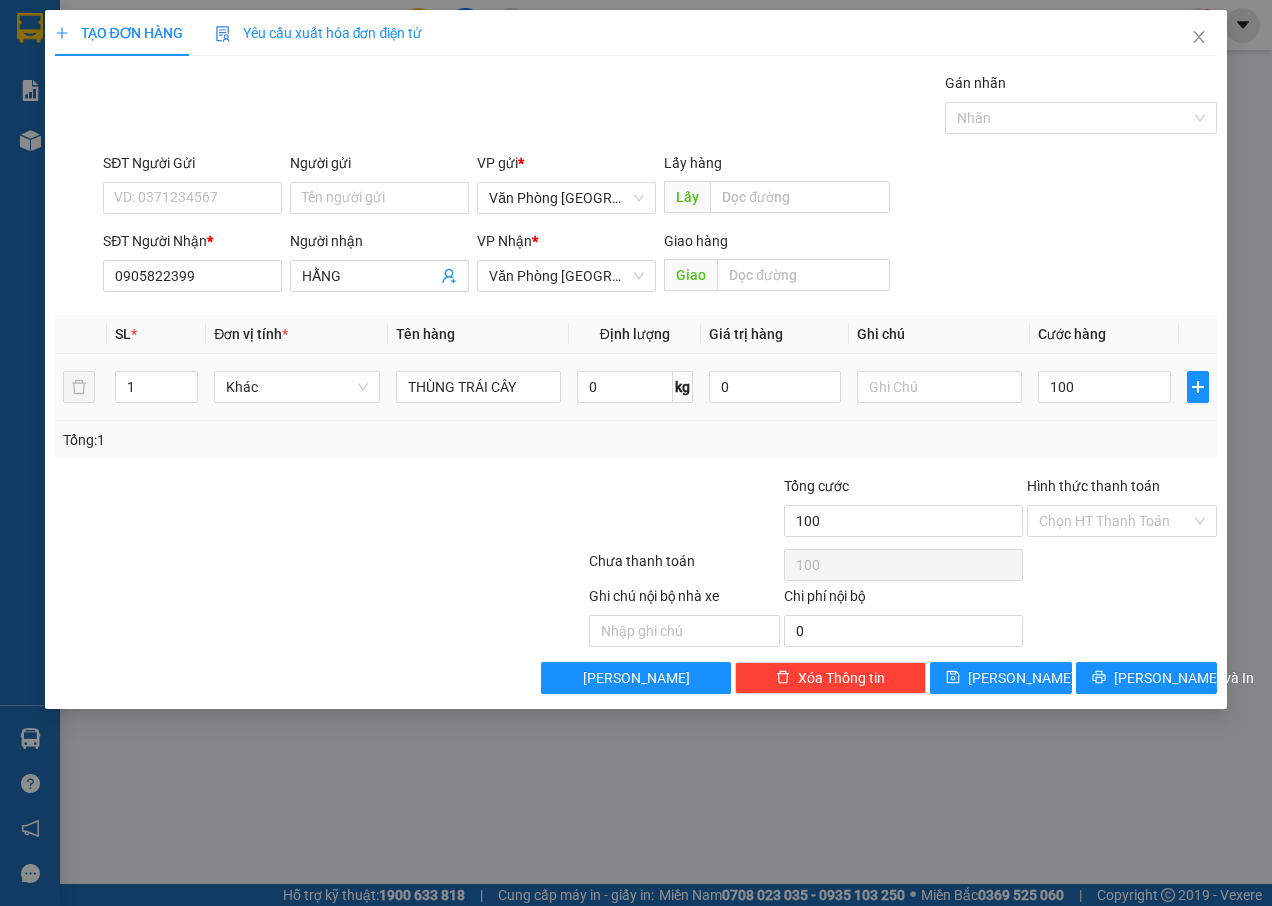 type on "100.000" 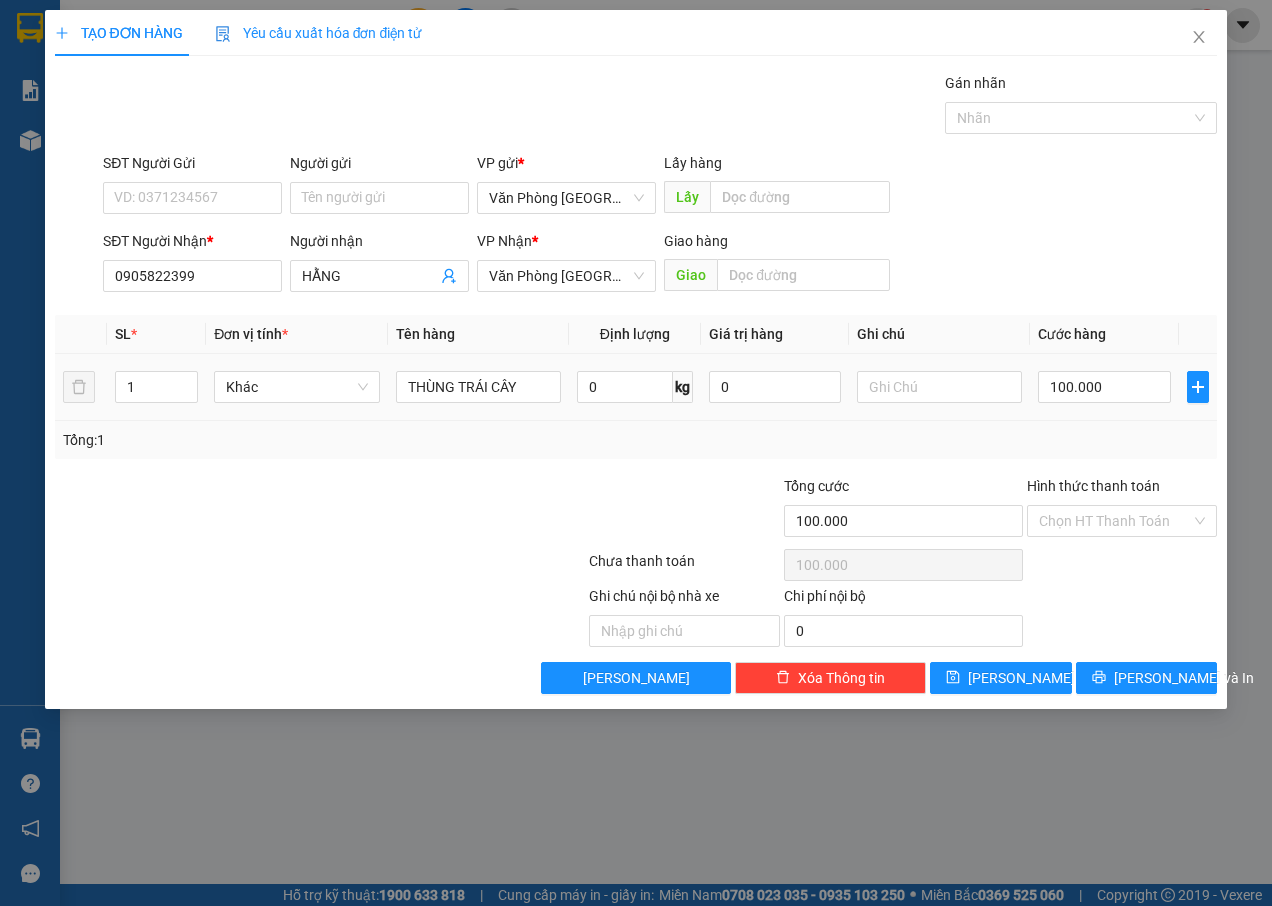 click on "100.000" at bounding box center [1104, 387] 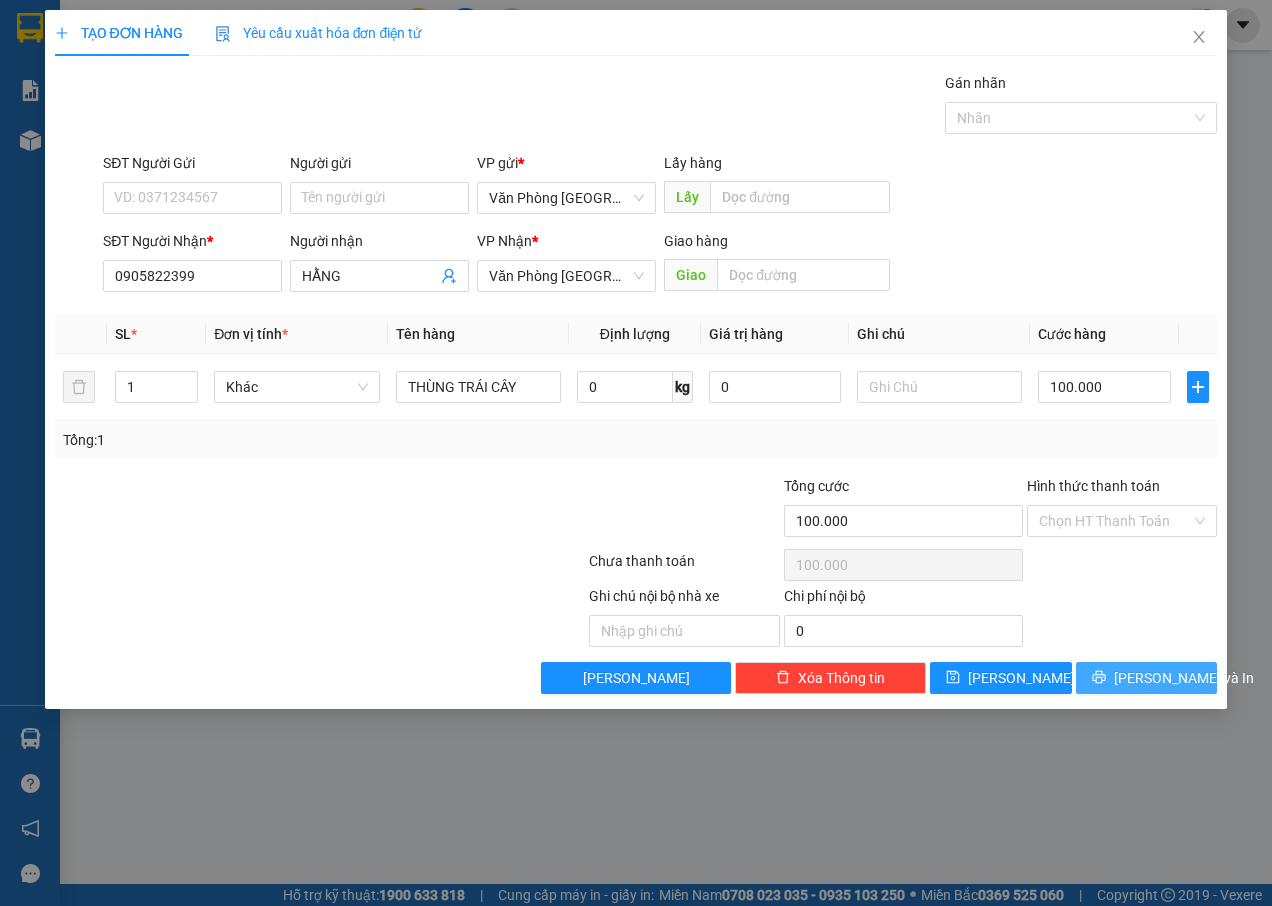 click on "[PERSON_NAME] và In" at bounding box center [1184, 678] 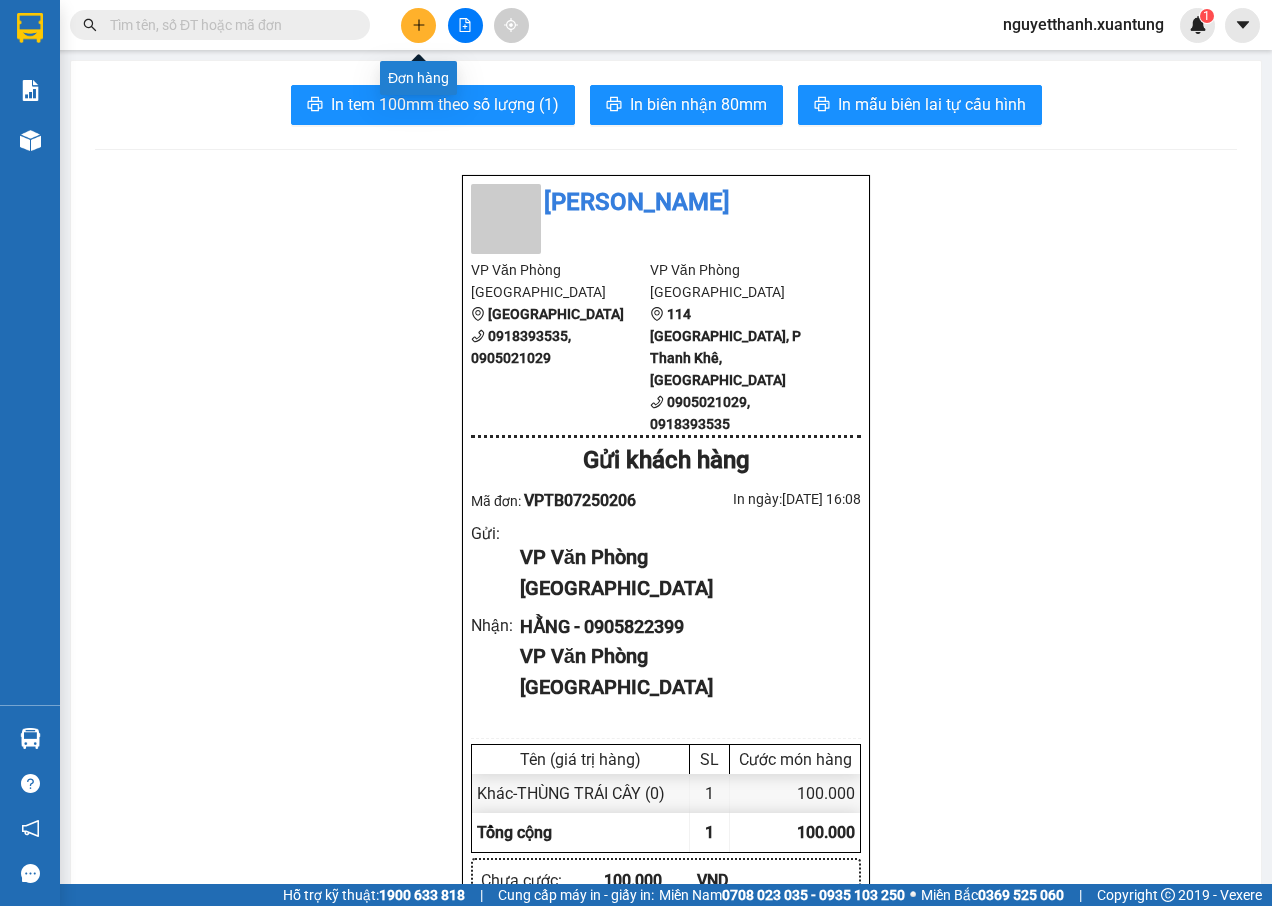 click 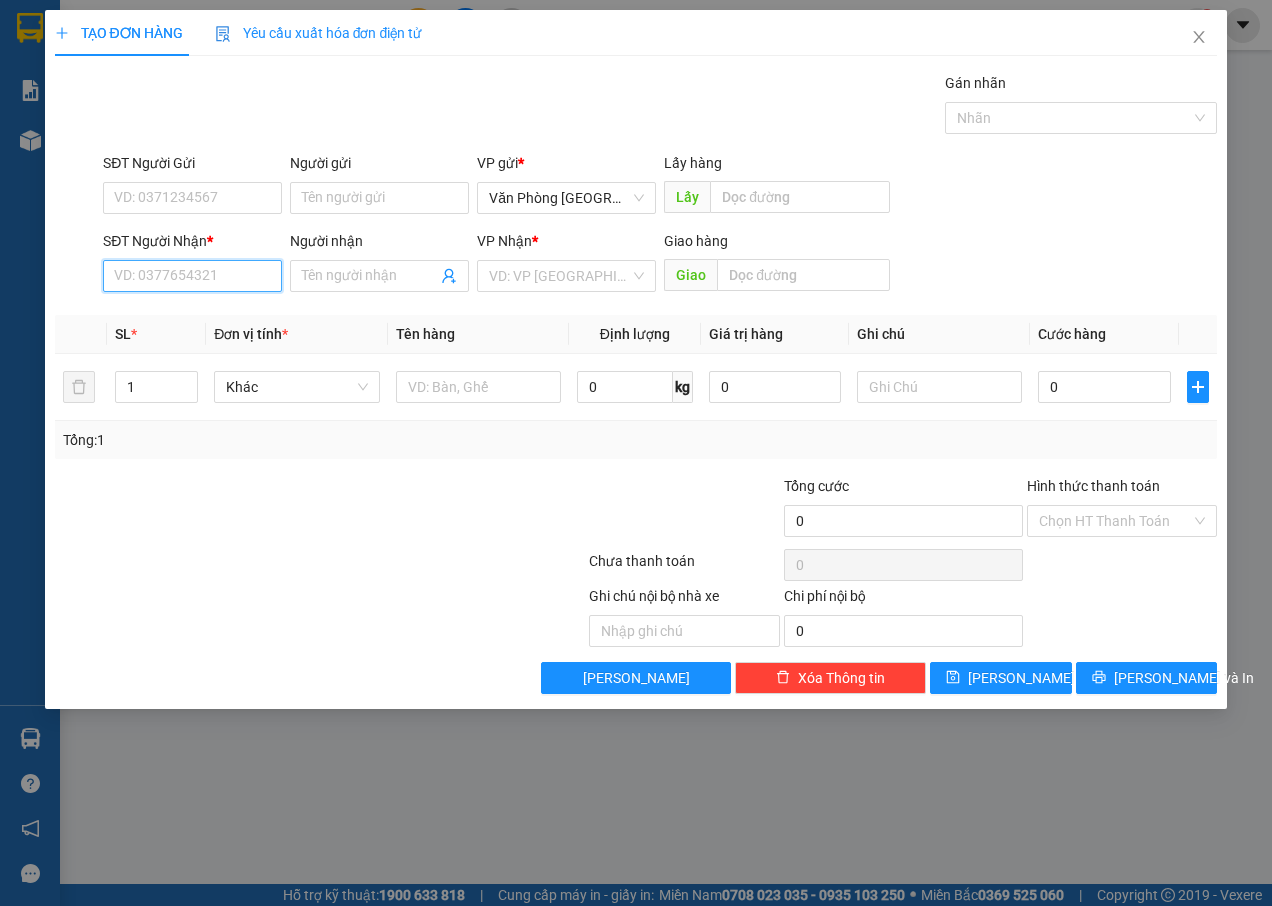 click on "SĐT Người Nhận  *" at bounding box center [192, 276] 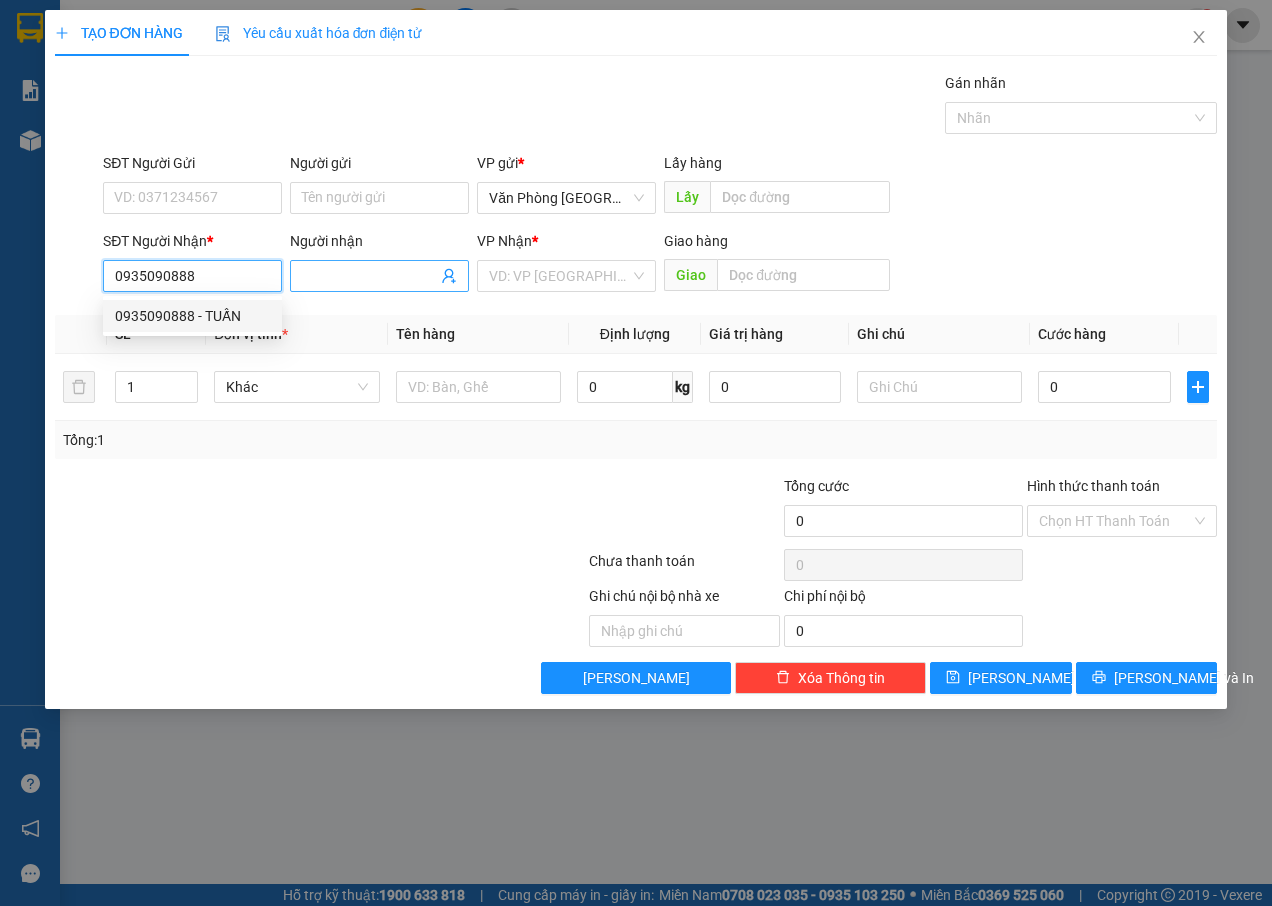 type on "0935090888" 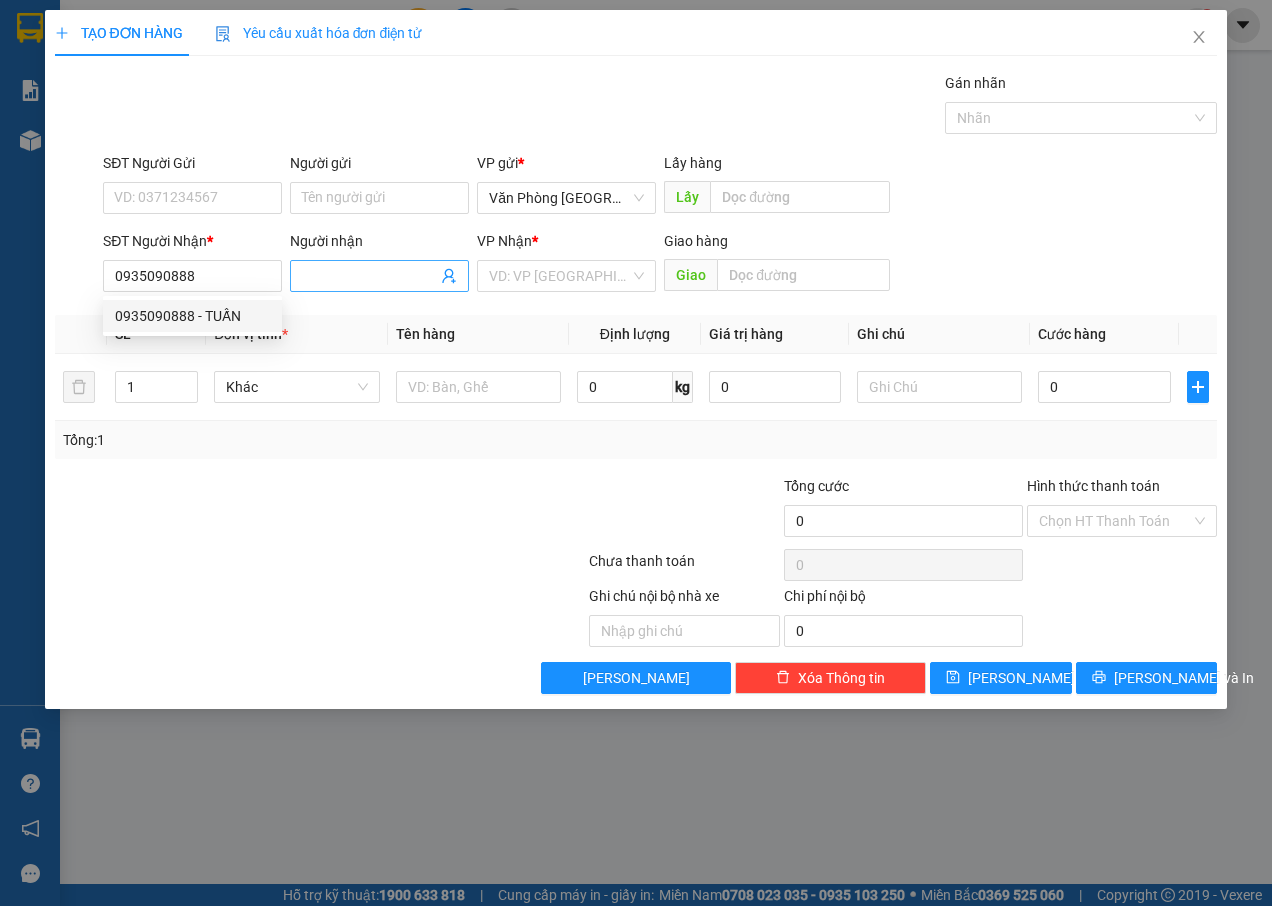 click on "Người nhận" at bounding box center (369, 276) 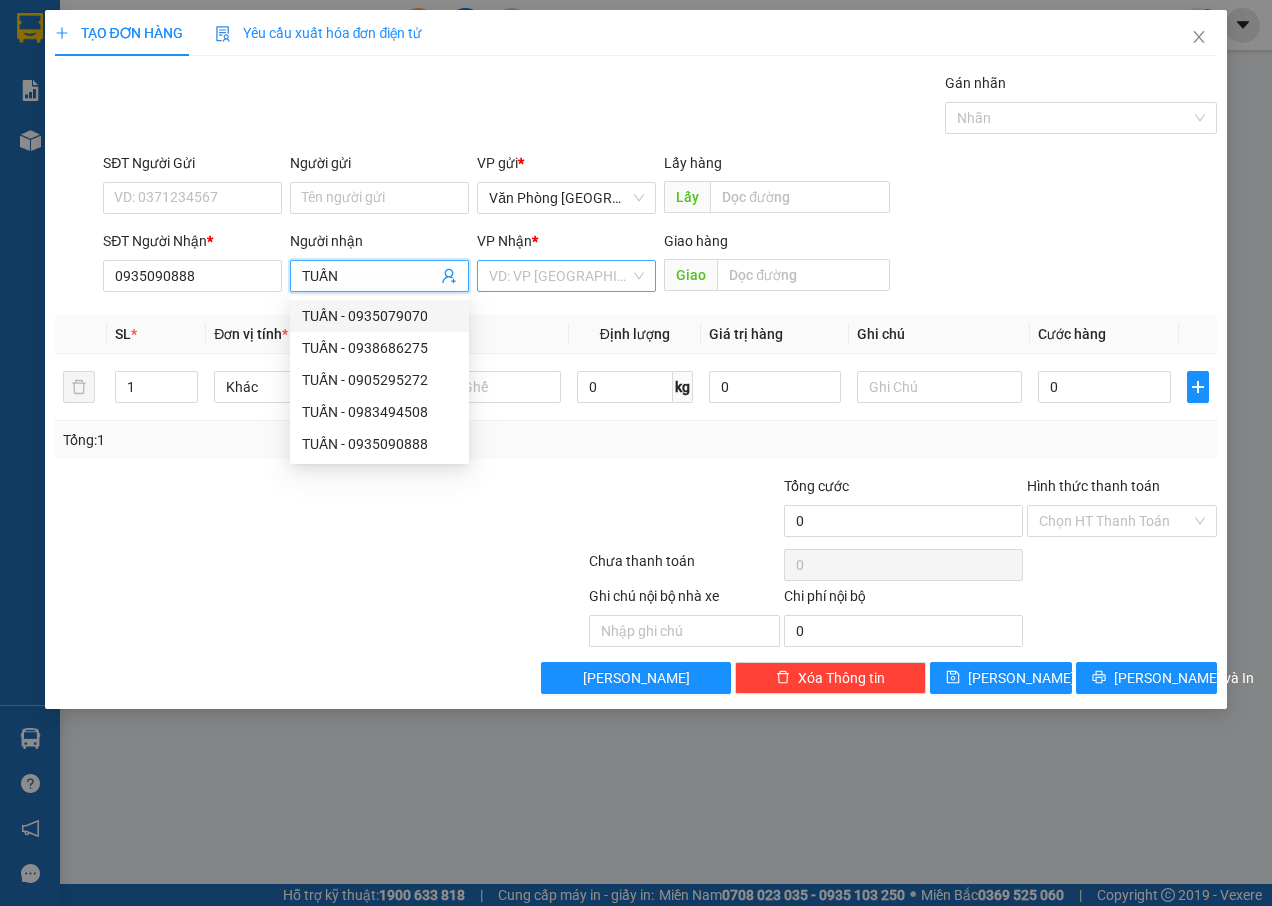 type on "TUẤN" 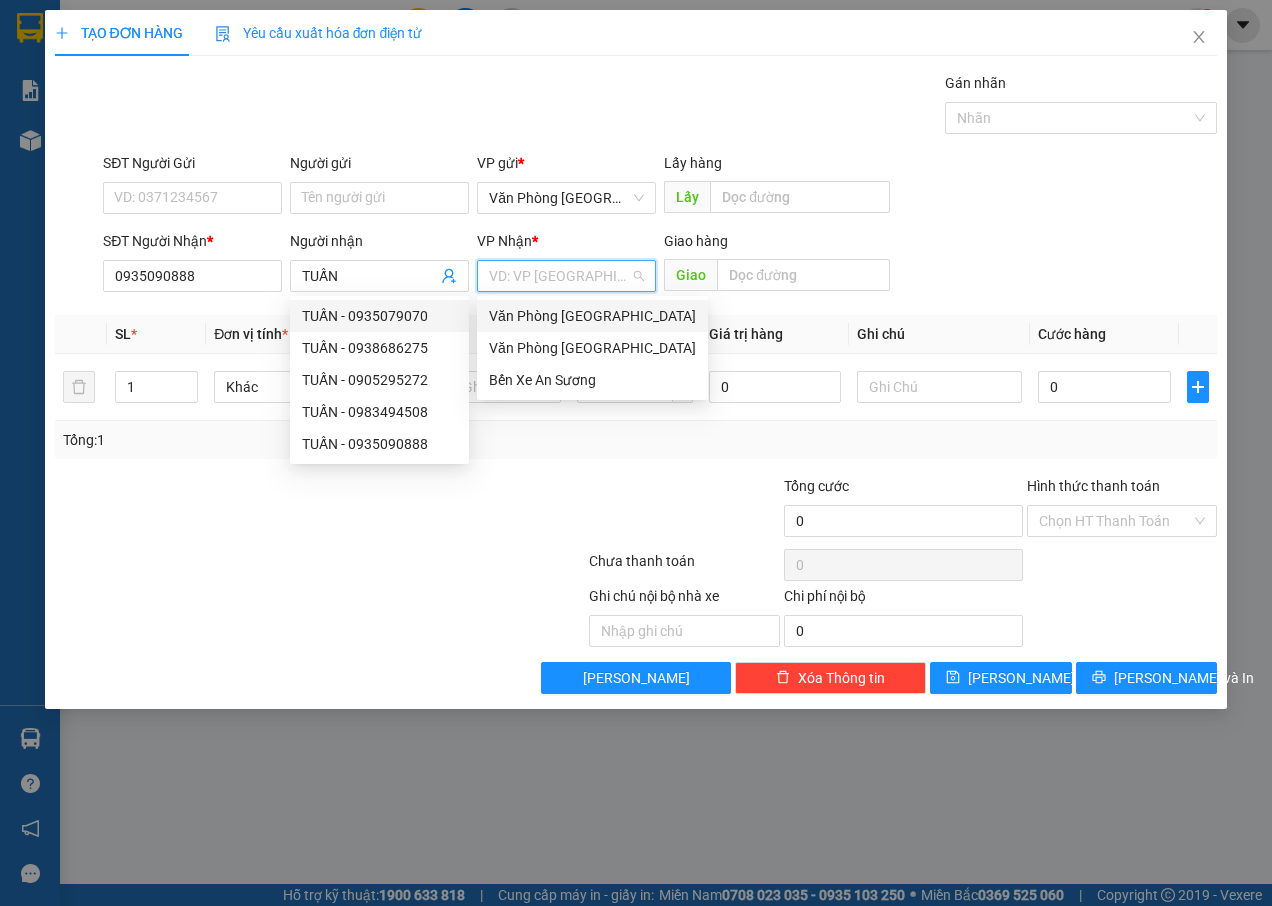 click at bounding box center [559, 276] 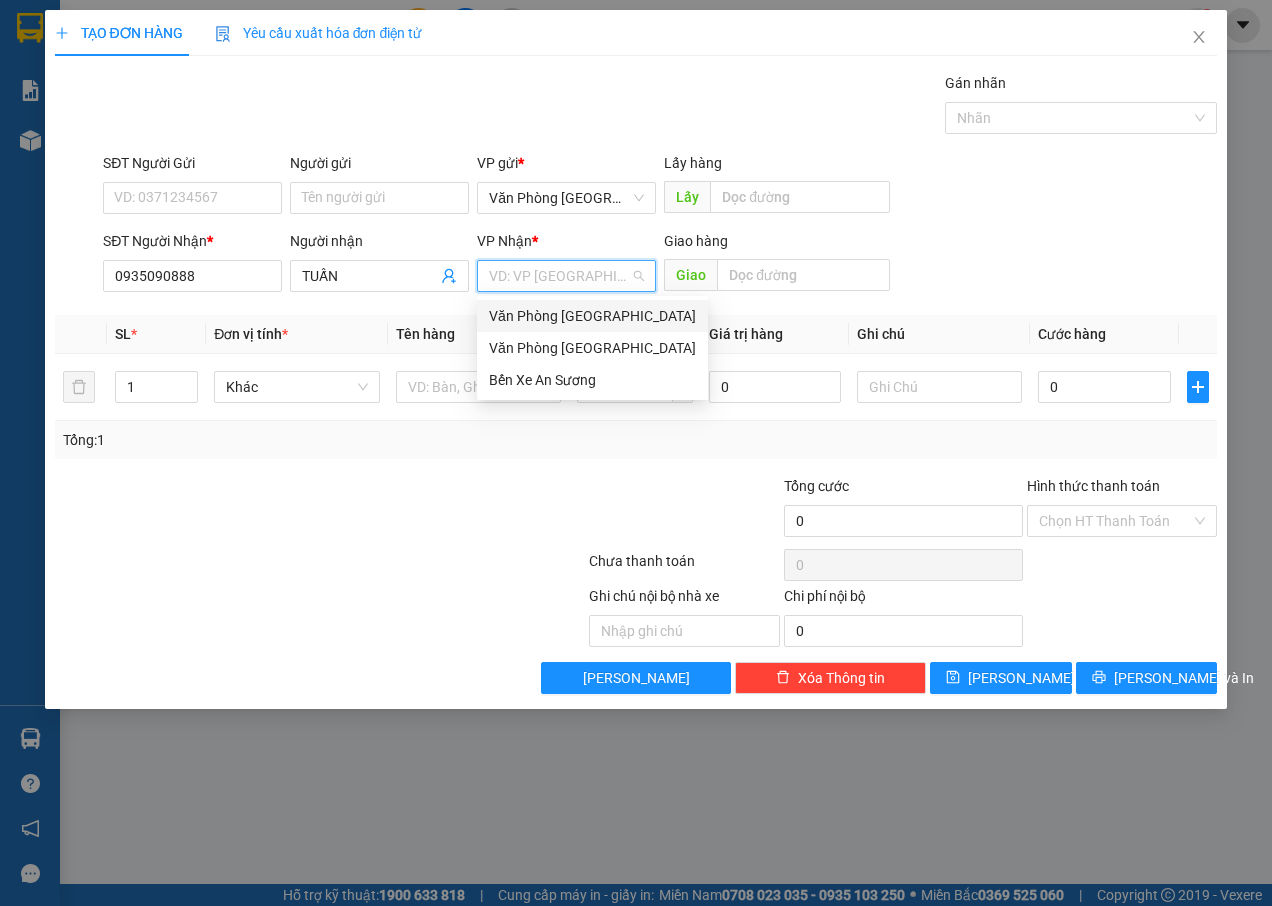 click on "Văn Phòng [GEOGRAPHIC_DATA]" at bounding box center [592, 316] 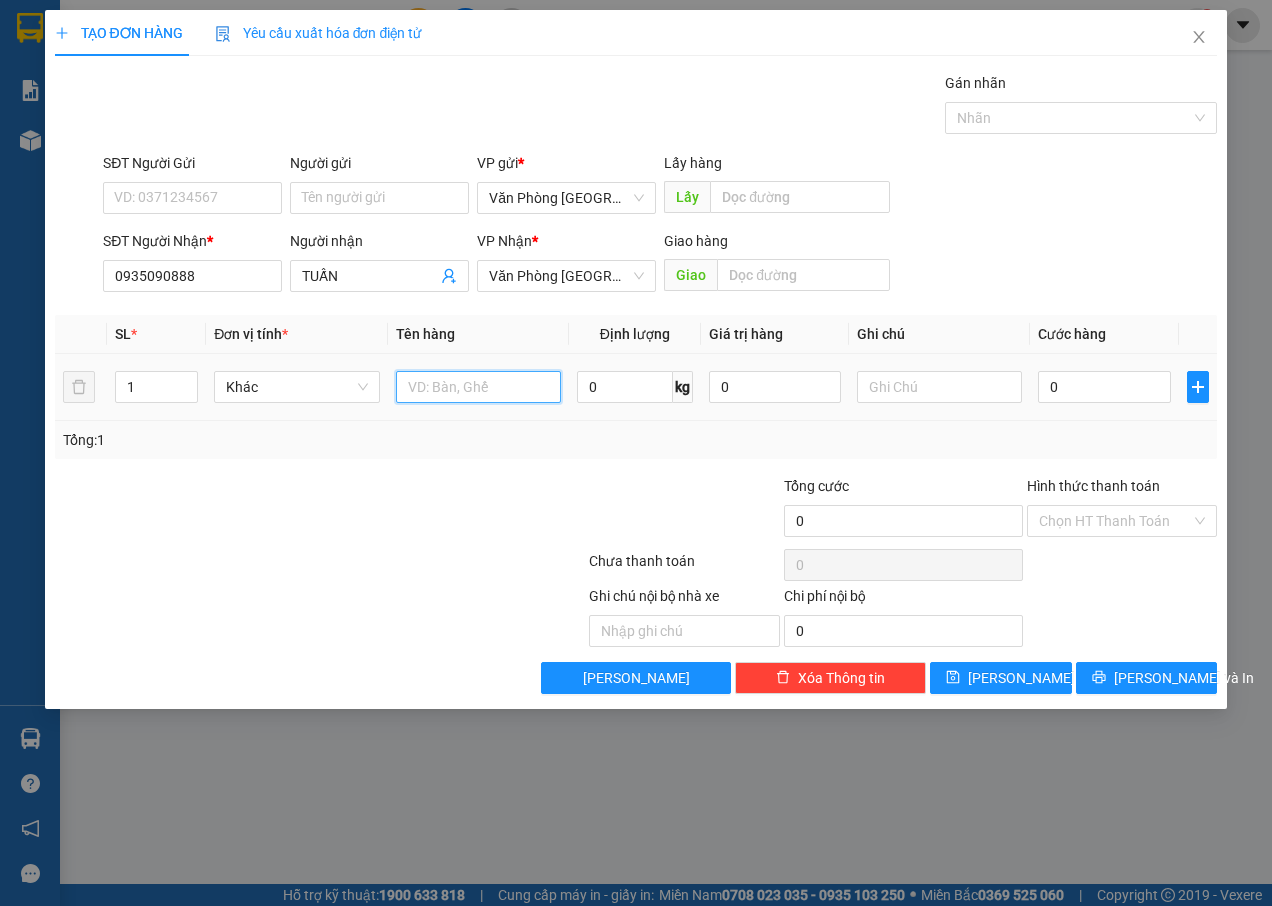 click at bounding box center (478, 387) 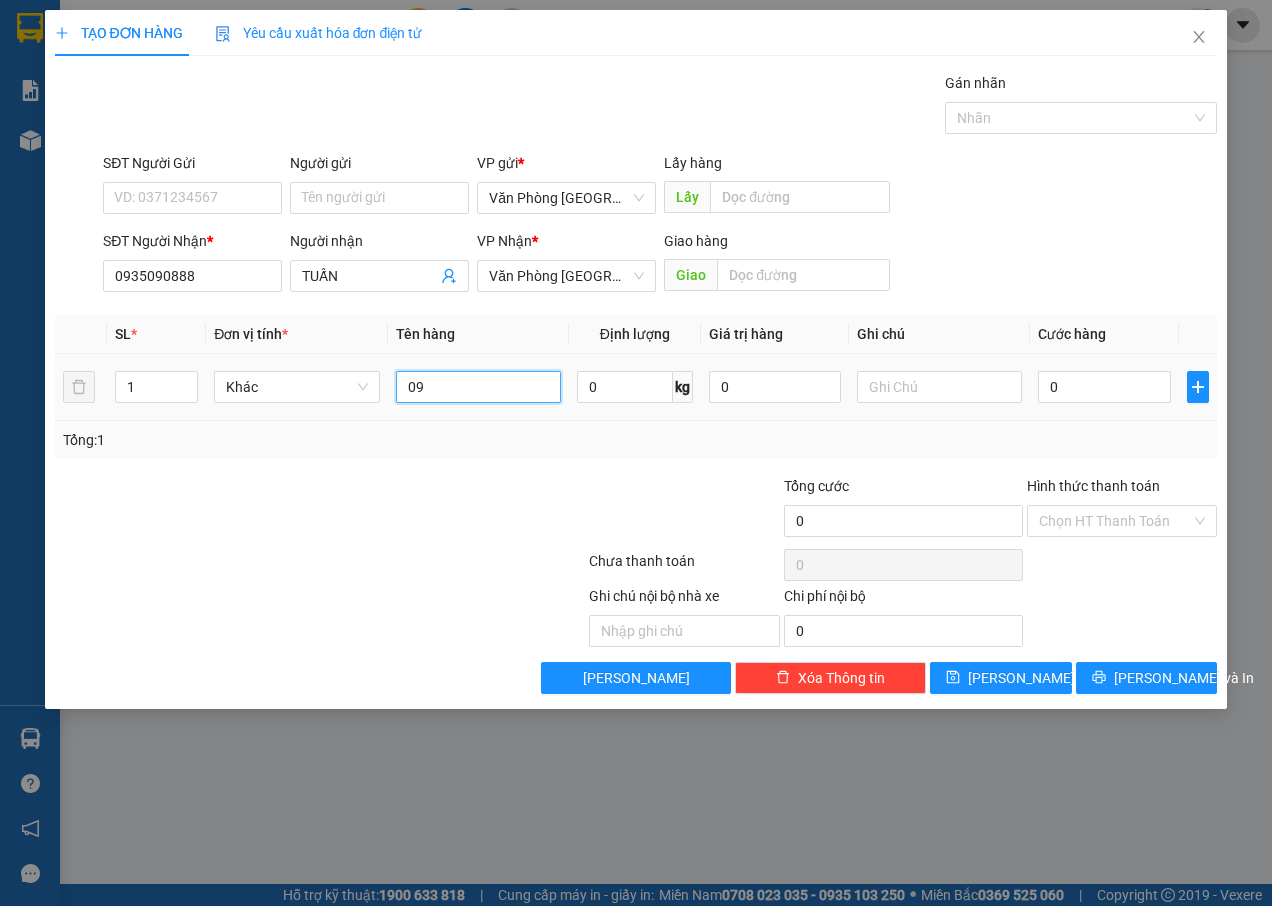 type on "0" 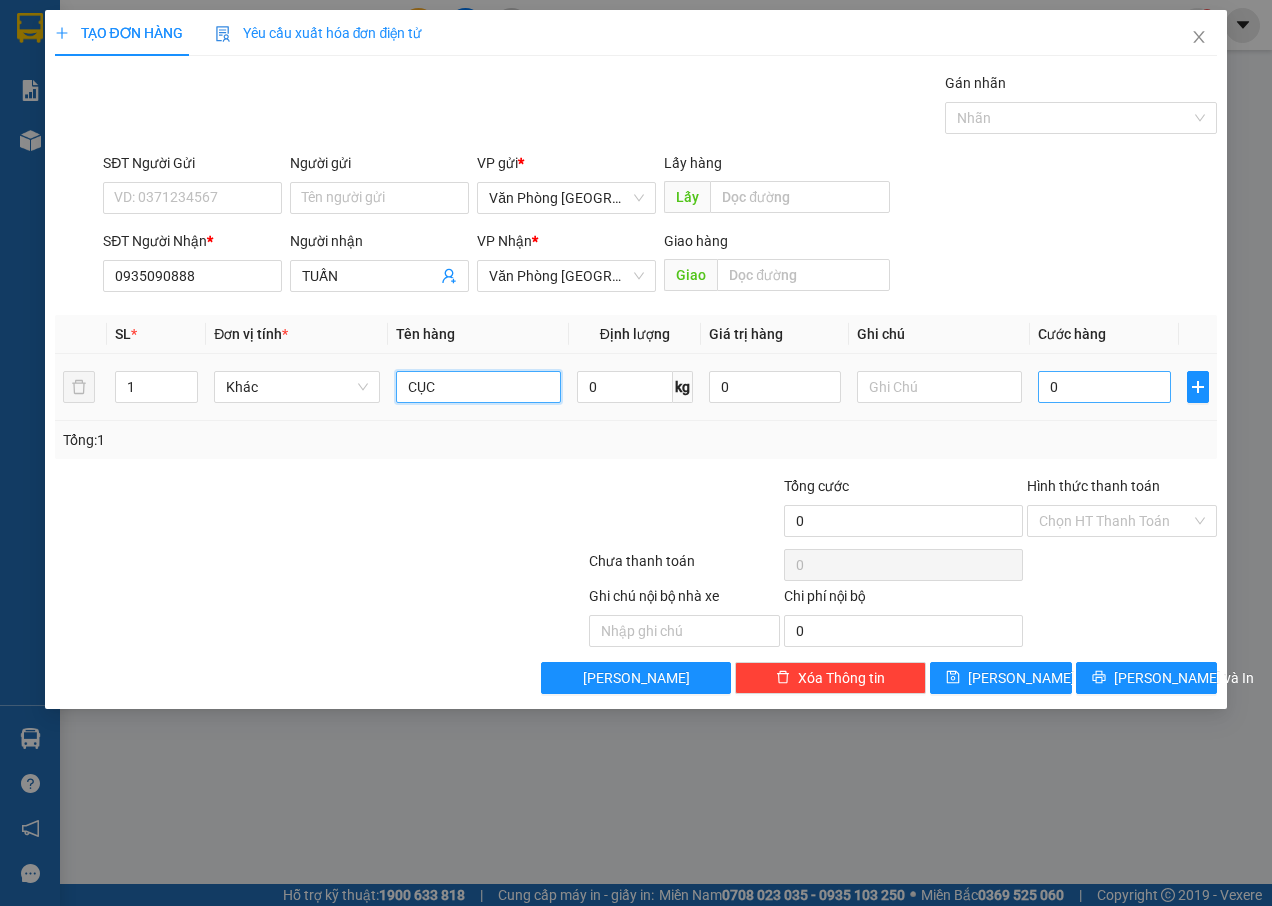 type on "CỤC" 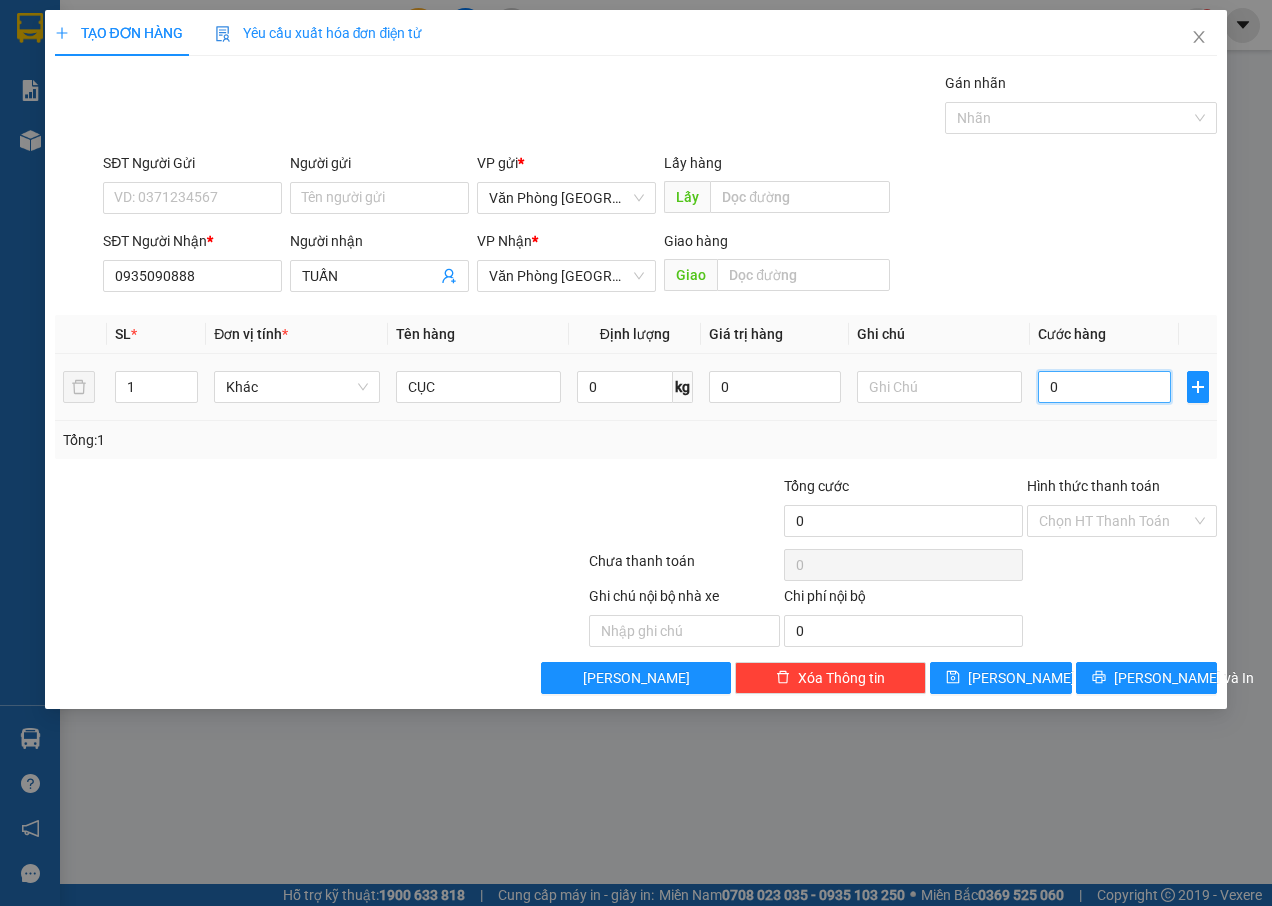click on "0" at bounding box center (1104, 387) 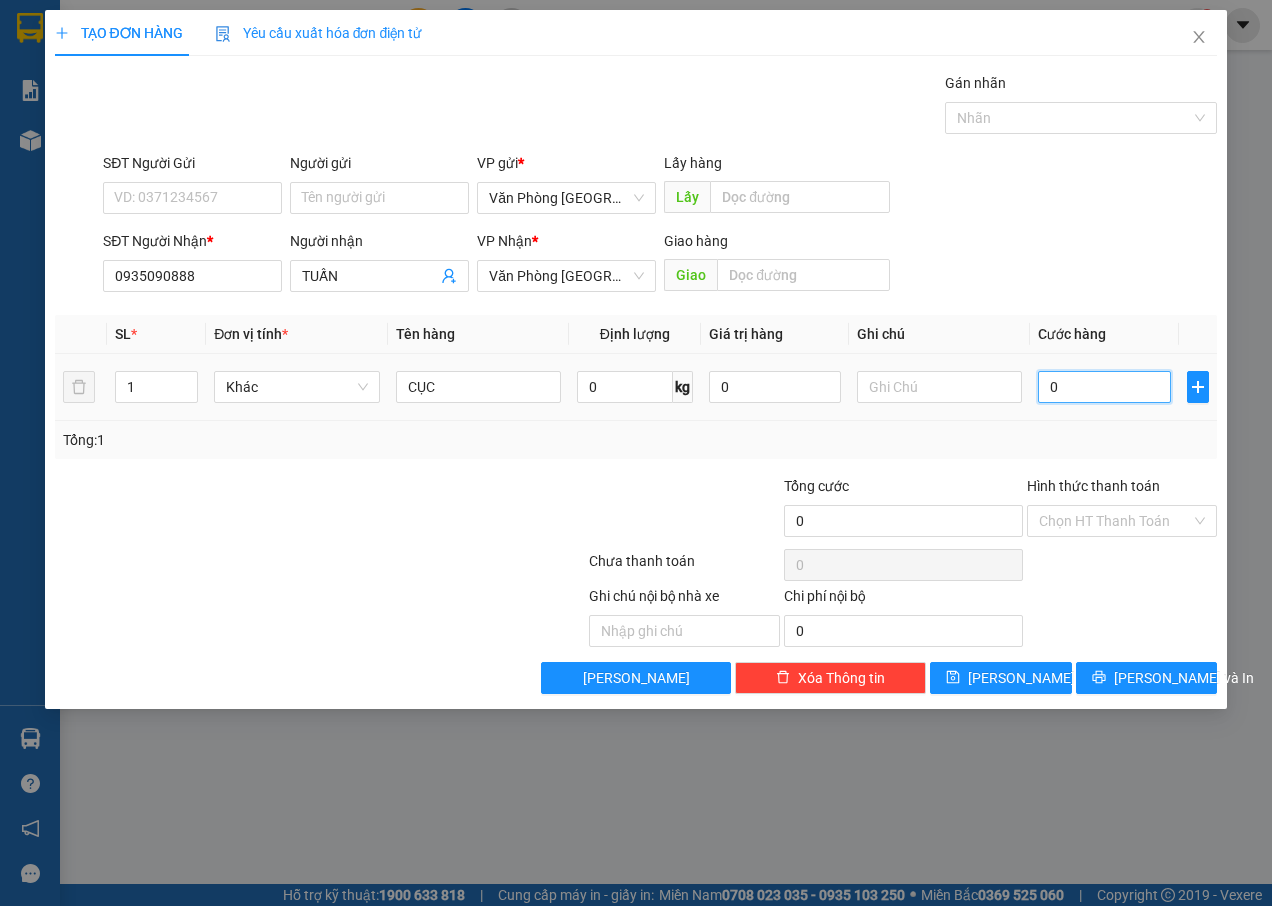 type on "8" 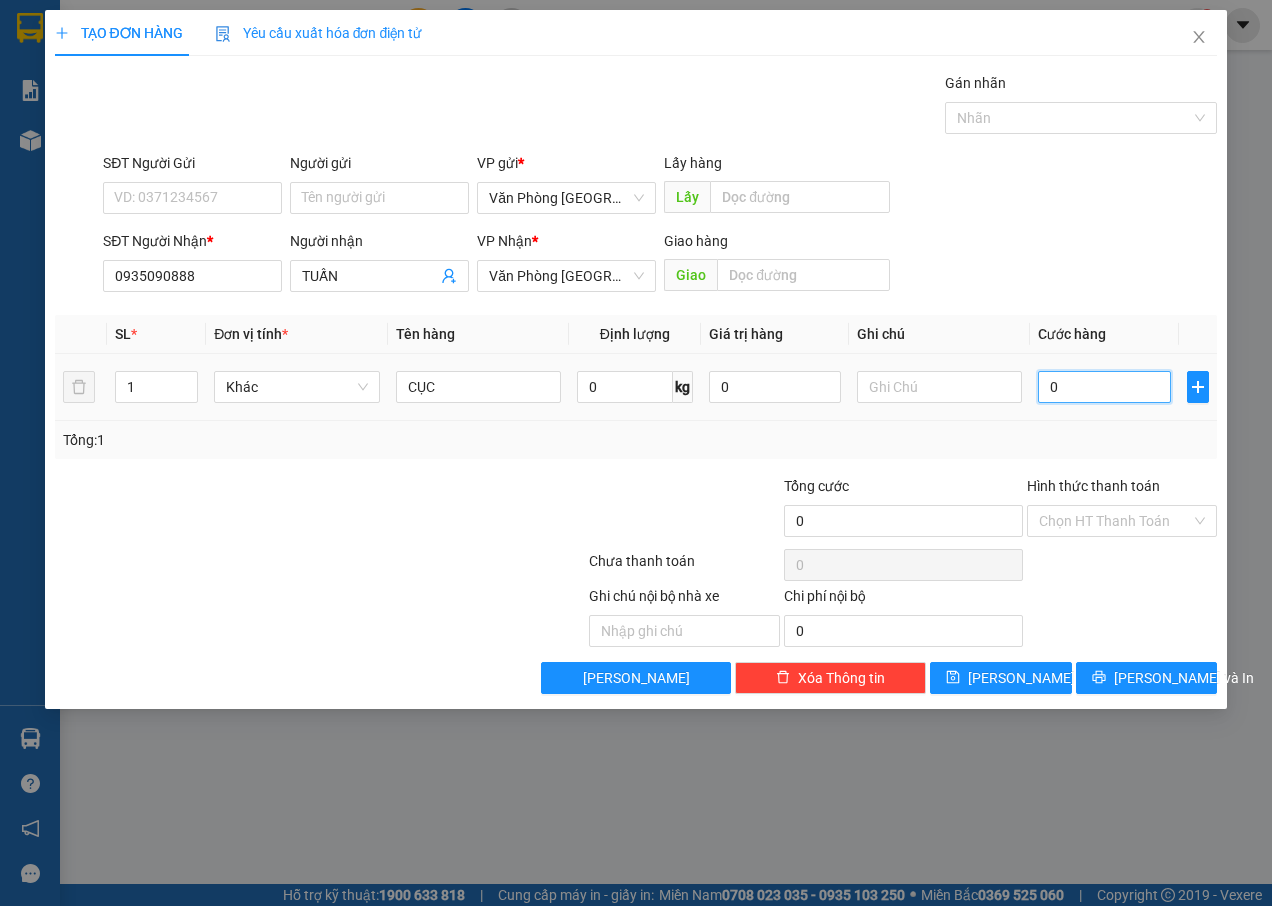 type on "8" 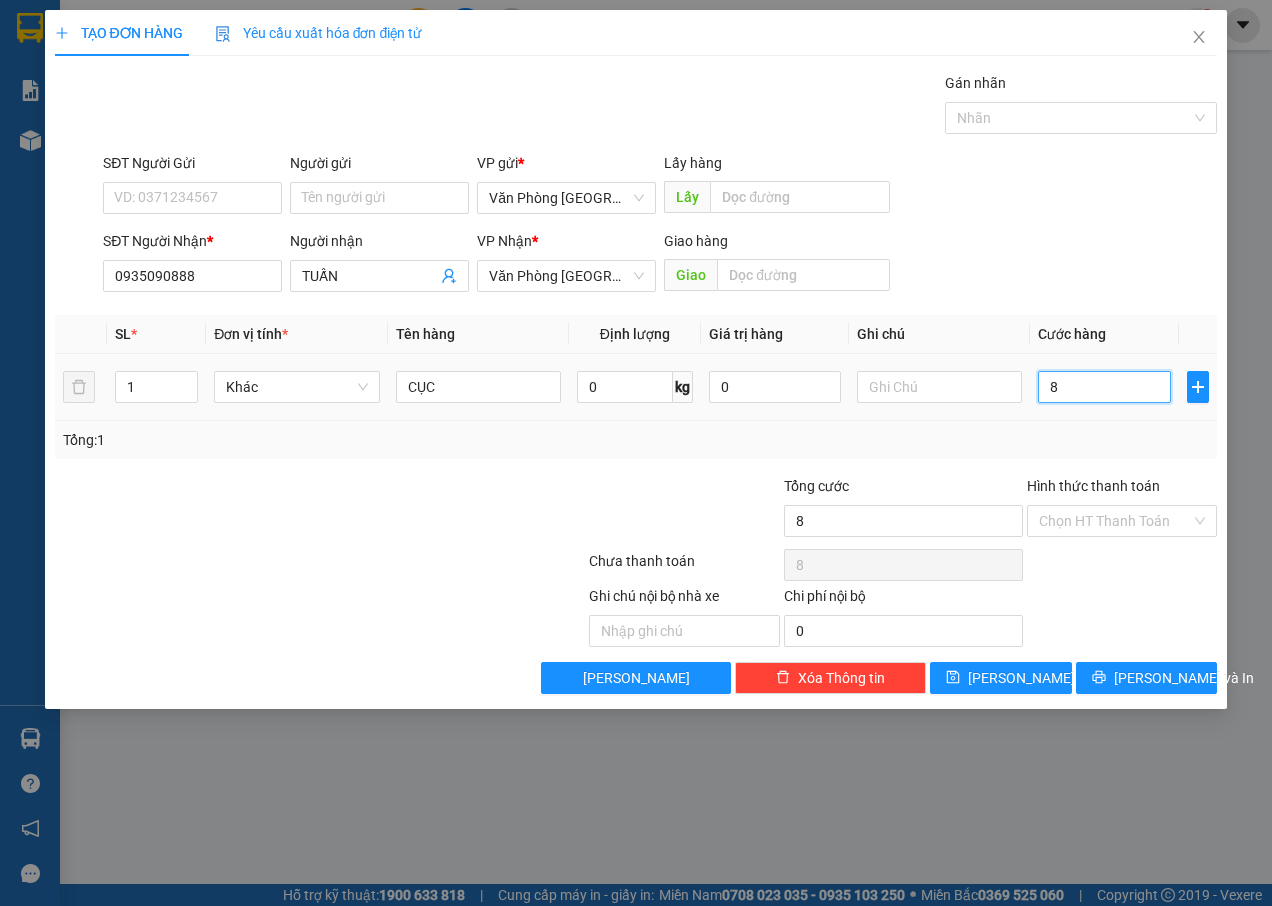 type on "80" 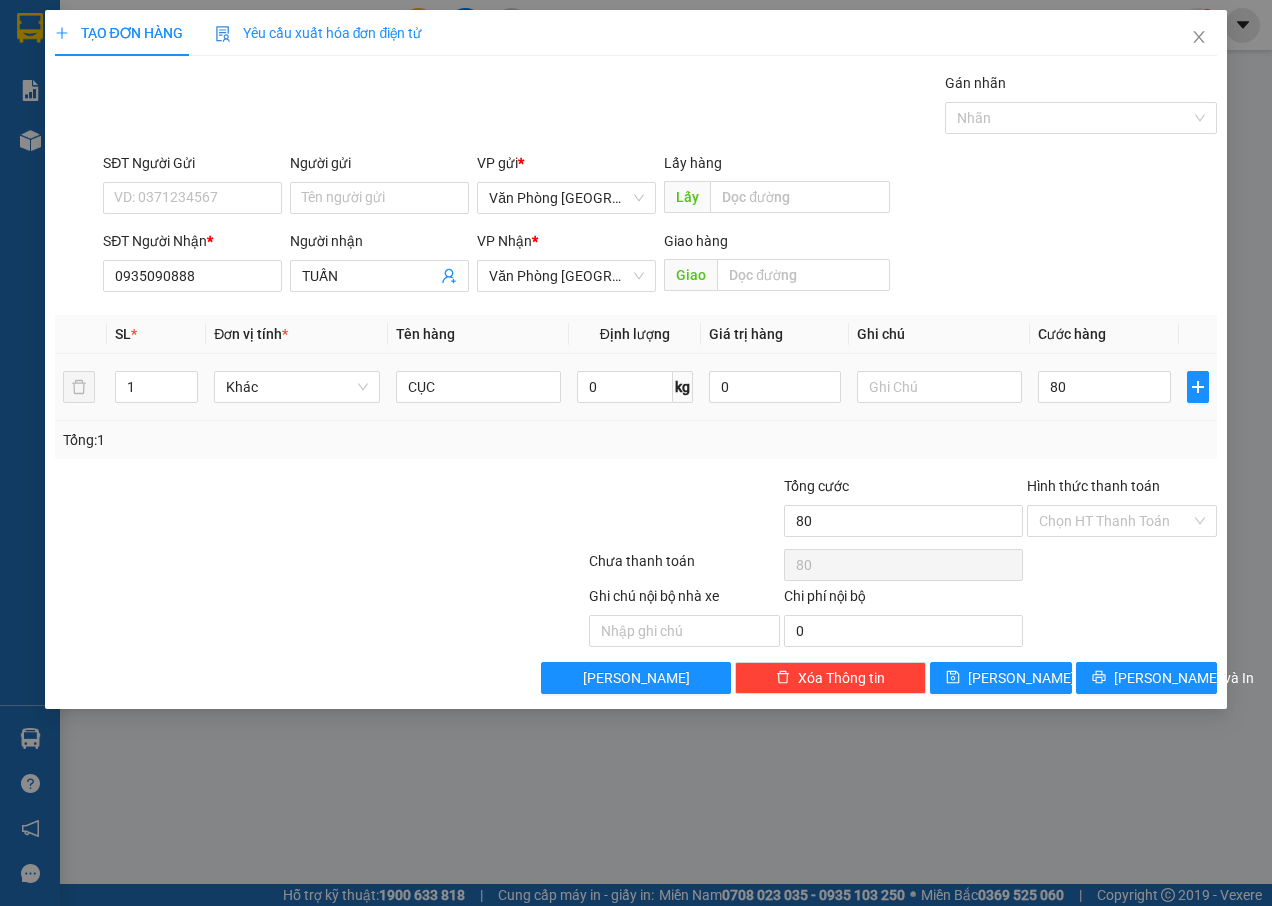 type on "80.000" 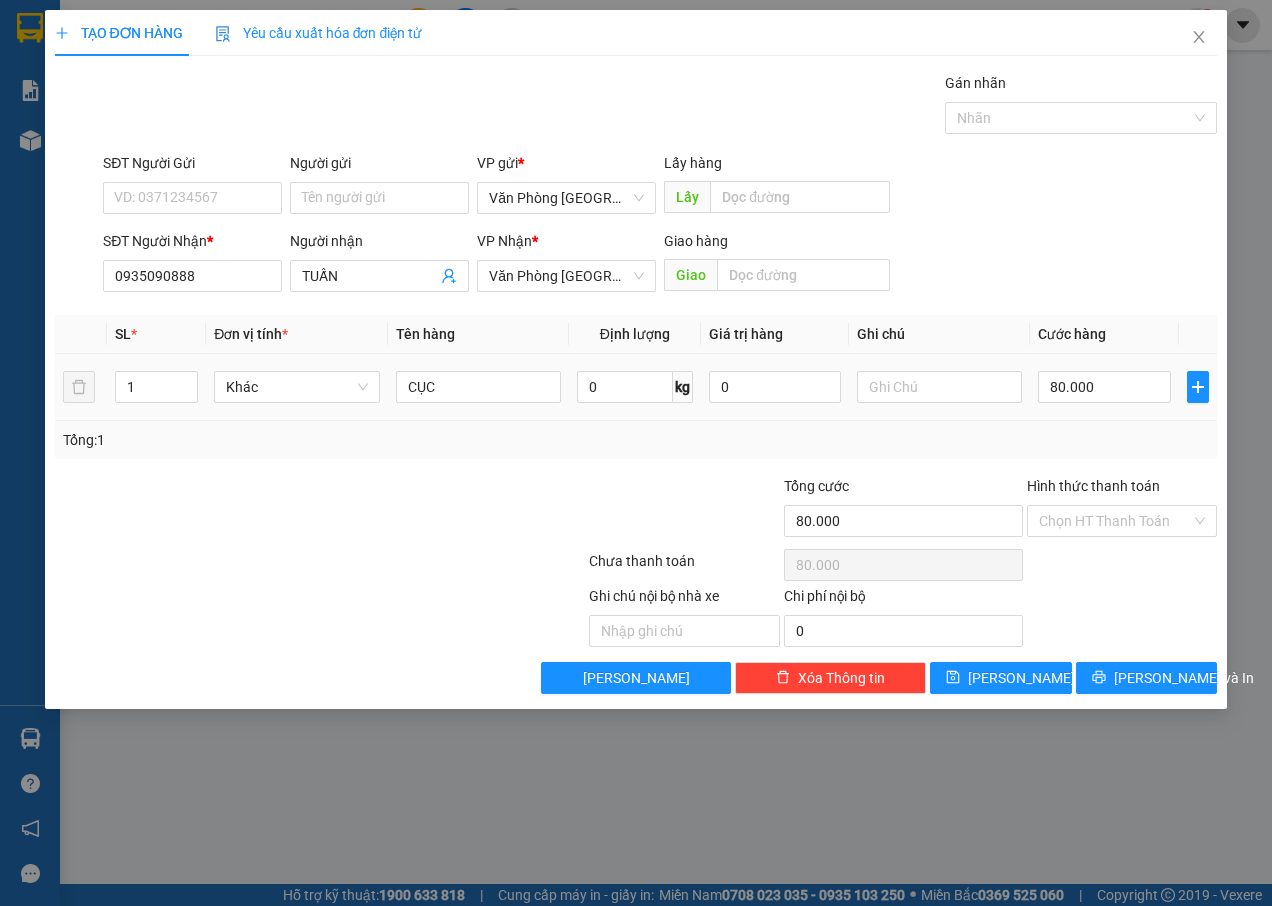 click on "80.000" at bounding box center (1104, 387) 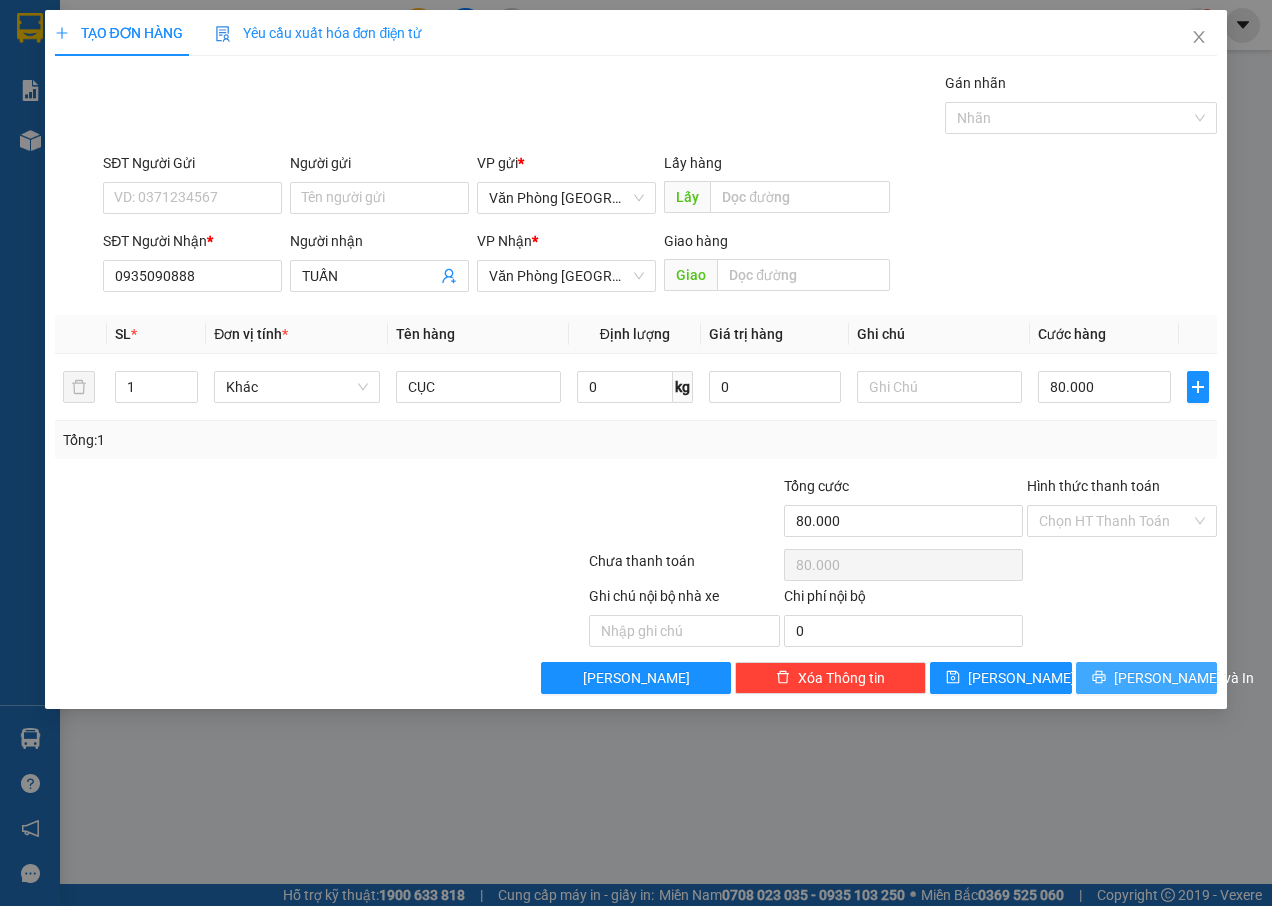 click on "[PERSON_NAME] và In" at bounding box center [1184, 678] 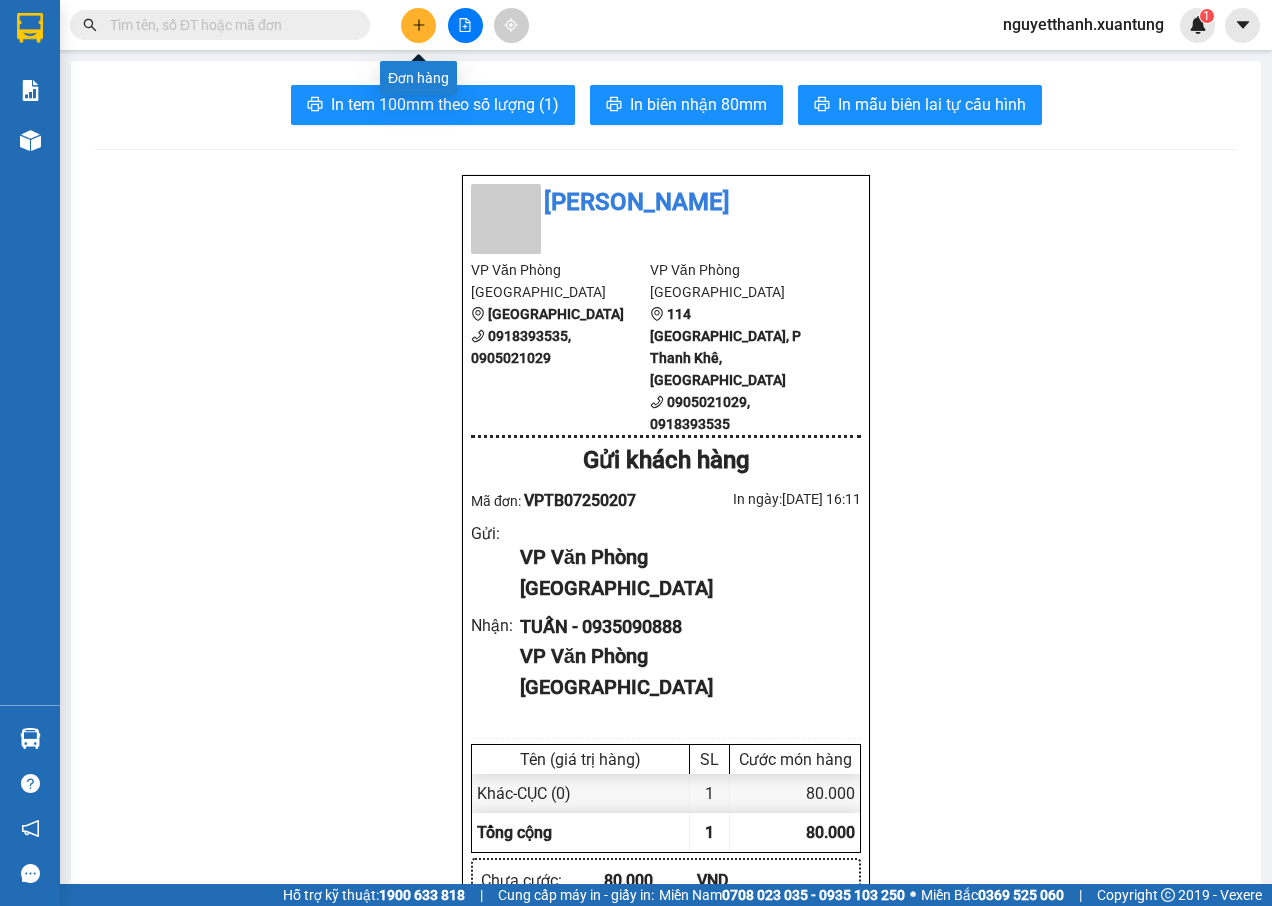 click at bounding box center [418, 25] 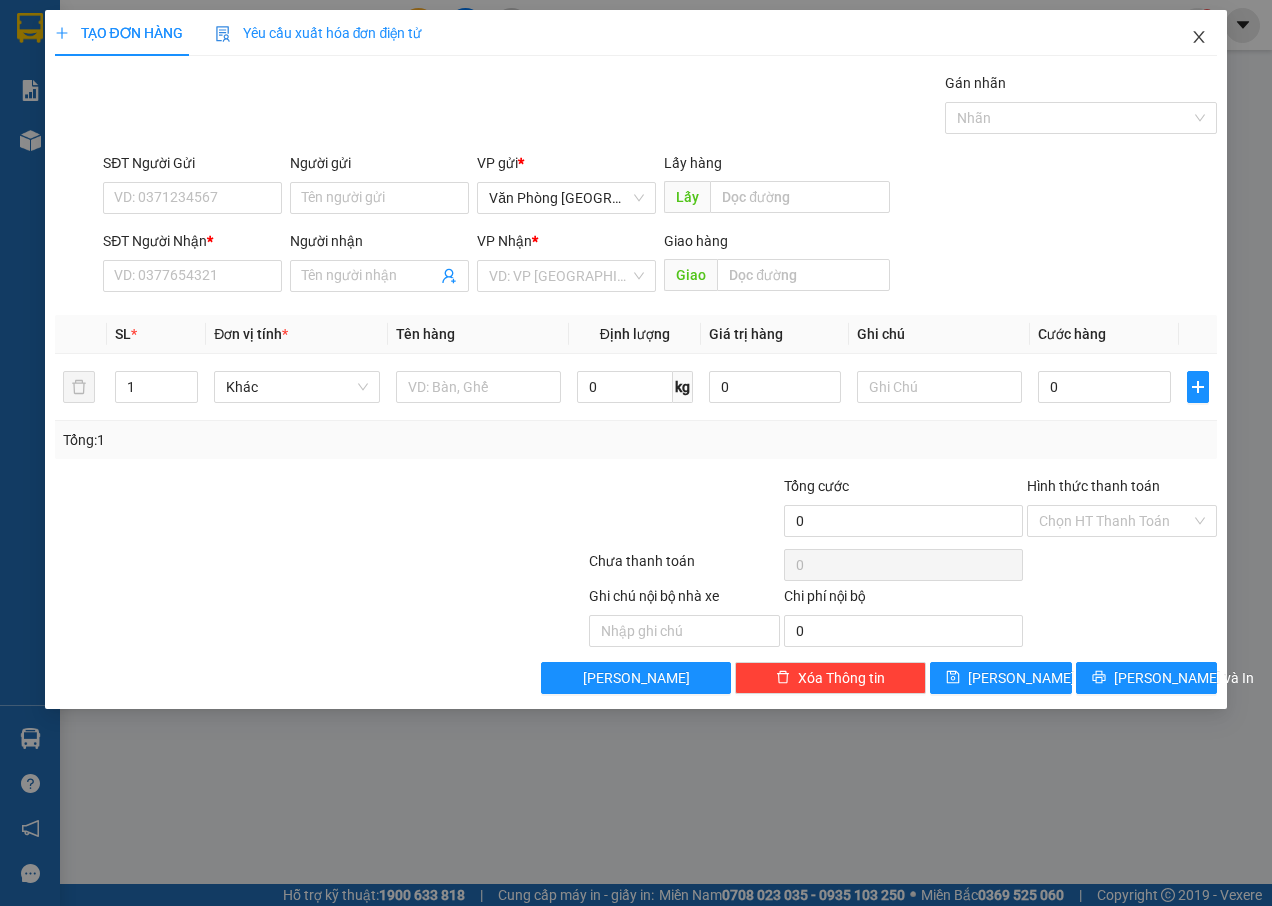 click 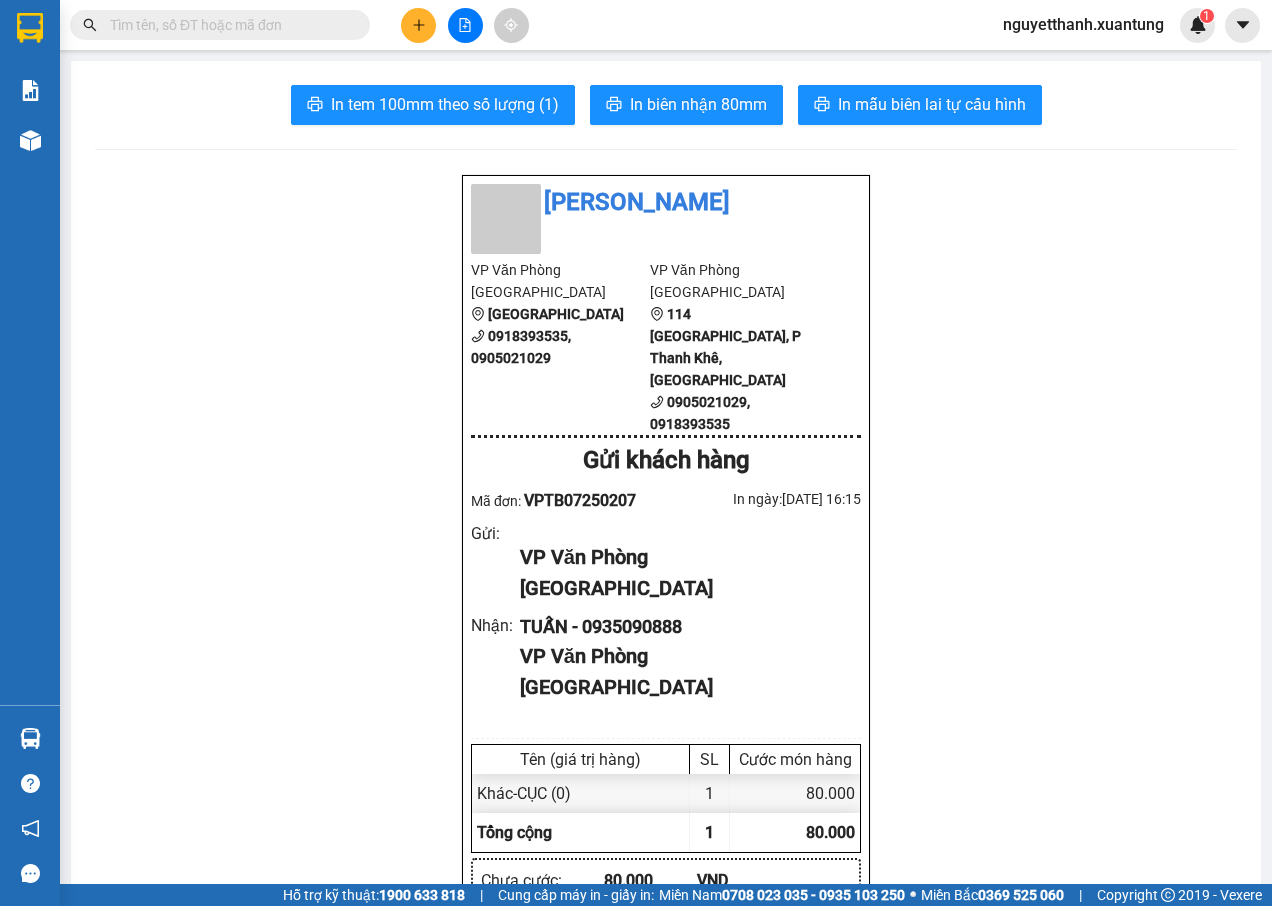 click on "In tem 100mm theo số lượng
(1) In biên nhận 80mm In mẫu biên lai tự cấu hình Xuân Tùng VP Văn Phòng Tân Bình   261 Đồng Đen, Phường 10, Quận Tân Bình   0918393535, 0905021029 VP Văn Phòng Đà Nẵng   114 Điện Biên Phủ, P Thanh Khê, Đà Nẵng   0905021029, 0918393535 Gửi khách hàng Mã đơn:   VPTB07250207 In ngày:  14/07/2025   16:15 Gửi :      VP Văn Phòng Tân Bình Nhận :   TUẤN - 0935090888 VP Văn Phòng Đà Nẵng Tên (giá trị hàng) SL Cước món hàng Khác - CỤC   (0) 1 80.000 Tổng cộng 1 80.000 Loading... Chưa cước : 80.000 VND Tổng phải thu : 80.000 VND Người gửi hàng xác nhận NV nhận hàng (Kí và ghi rõ họ tên) Nguyệt Thanh NV nhận hàng (Kí và ghi rõ họ tên) Quy định nhận/gửi hàng : Vexere.com Copyright   2019 - Vexere Gửi:    Văn Phòng Tân Bình Nhận:    Văn Phòng Đà Nẵng TUẤN 0935090888 CC :  80.000 Tên hàng:  CỤC  ( SL :  1 ) VPTB07250207 Nguyệt Thanh" at bounding box center [666, 866] 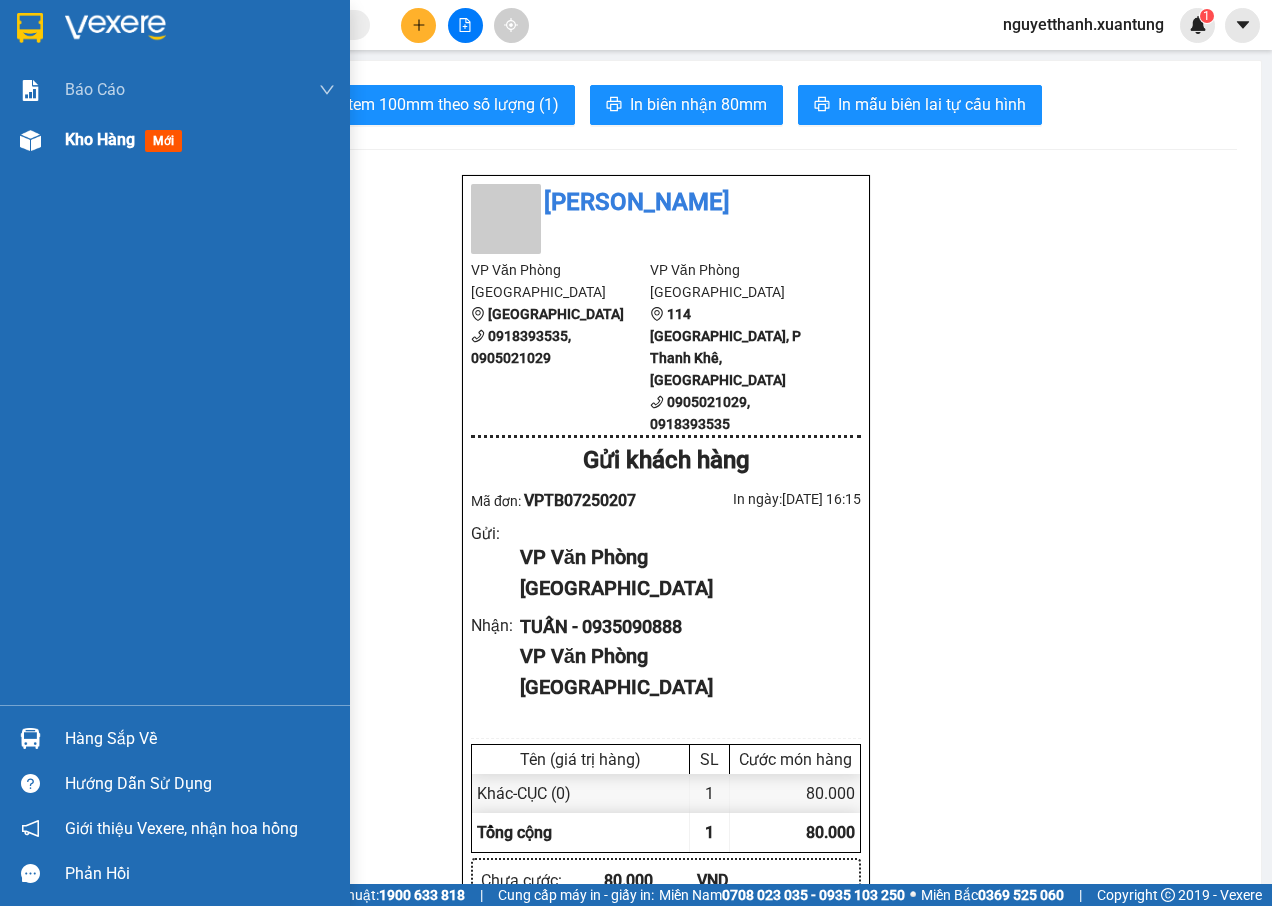 click on "mới" at bounding box center (163, 141) 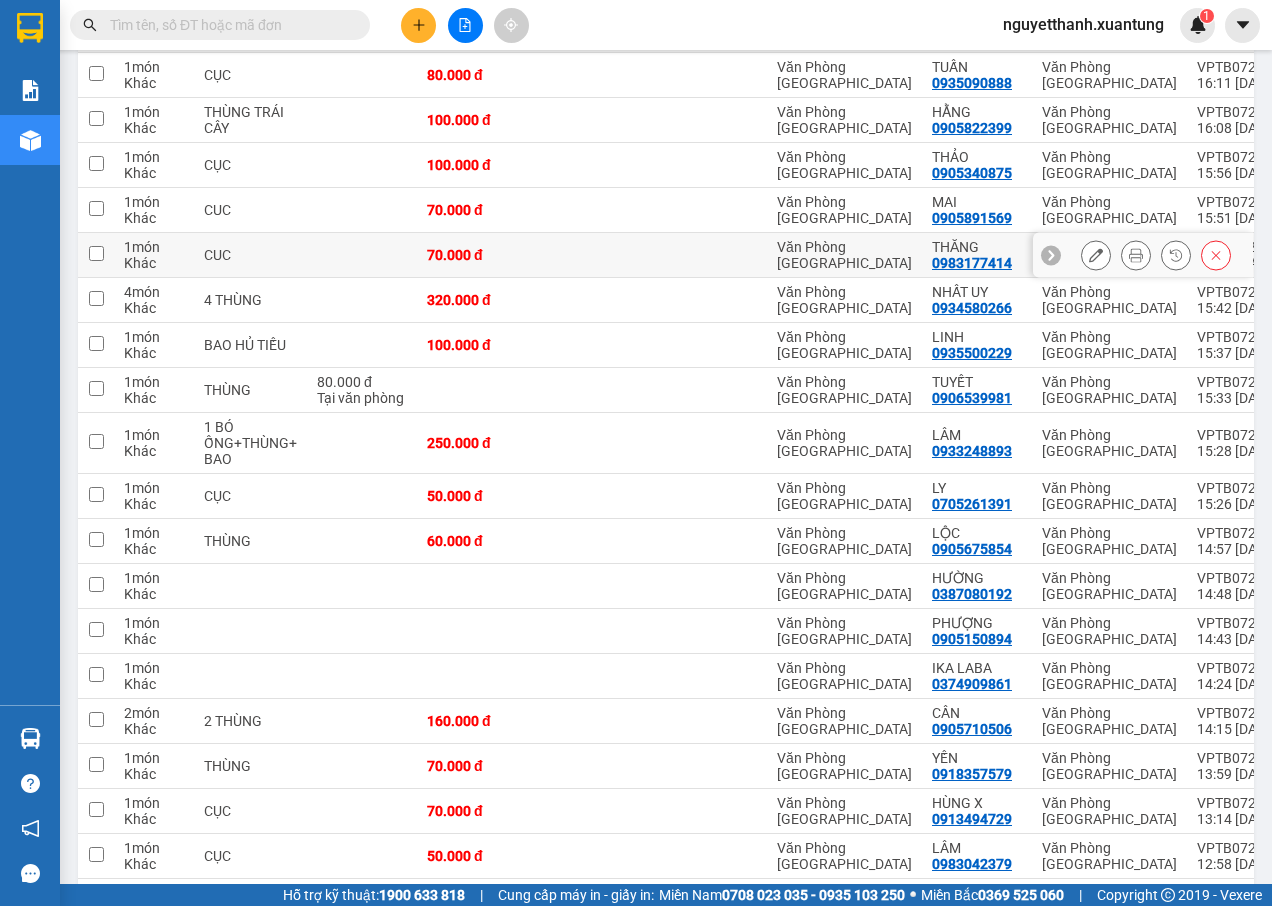 scroll, scrollTop: 300, scrollLeft: 0, axis: vertical 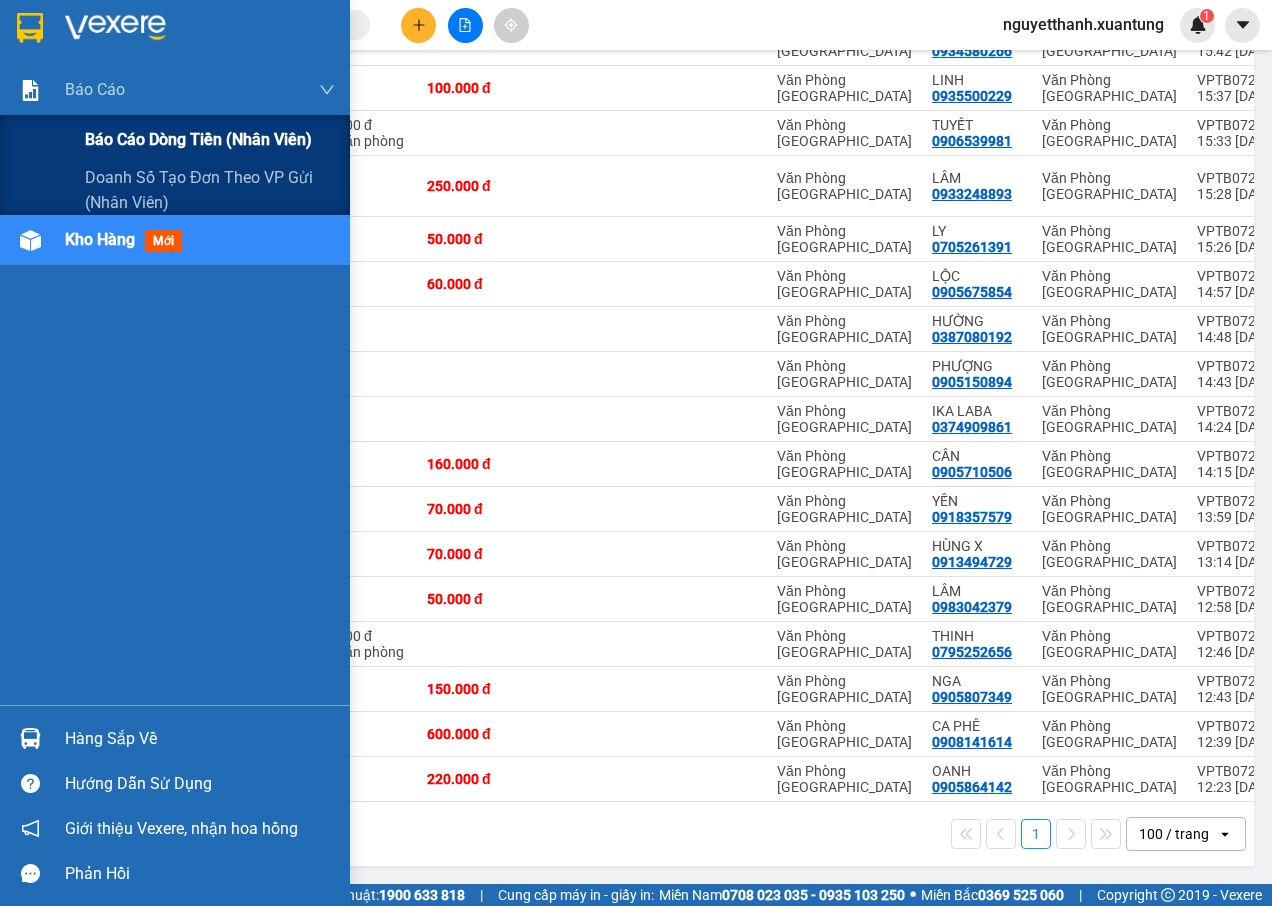 click on "Báo cáo dòng tiền (nhân viên)" at bounding box center [198, 139] 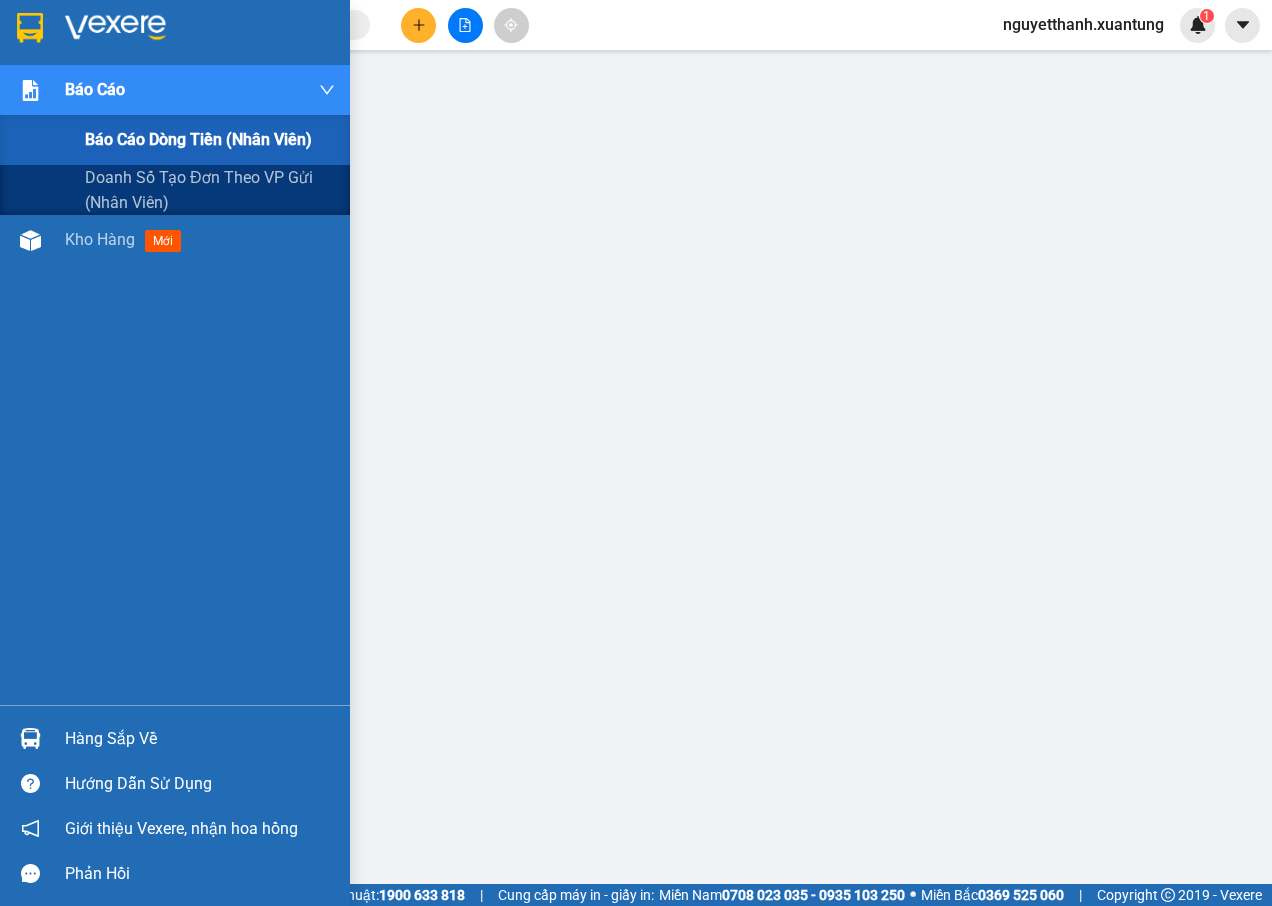 scroll, scrollTop: 0, scrollLeft: 0, axis: both 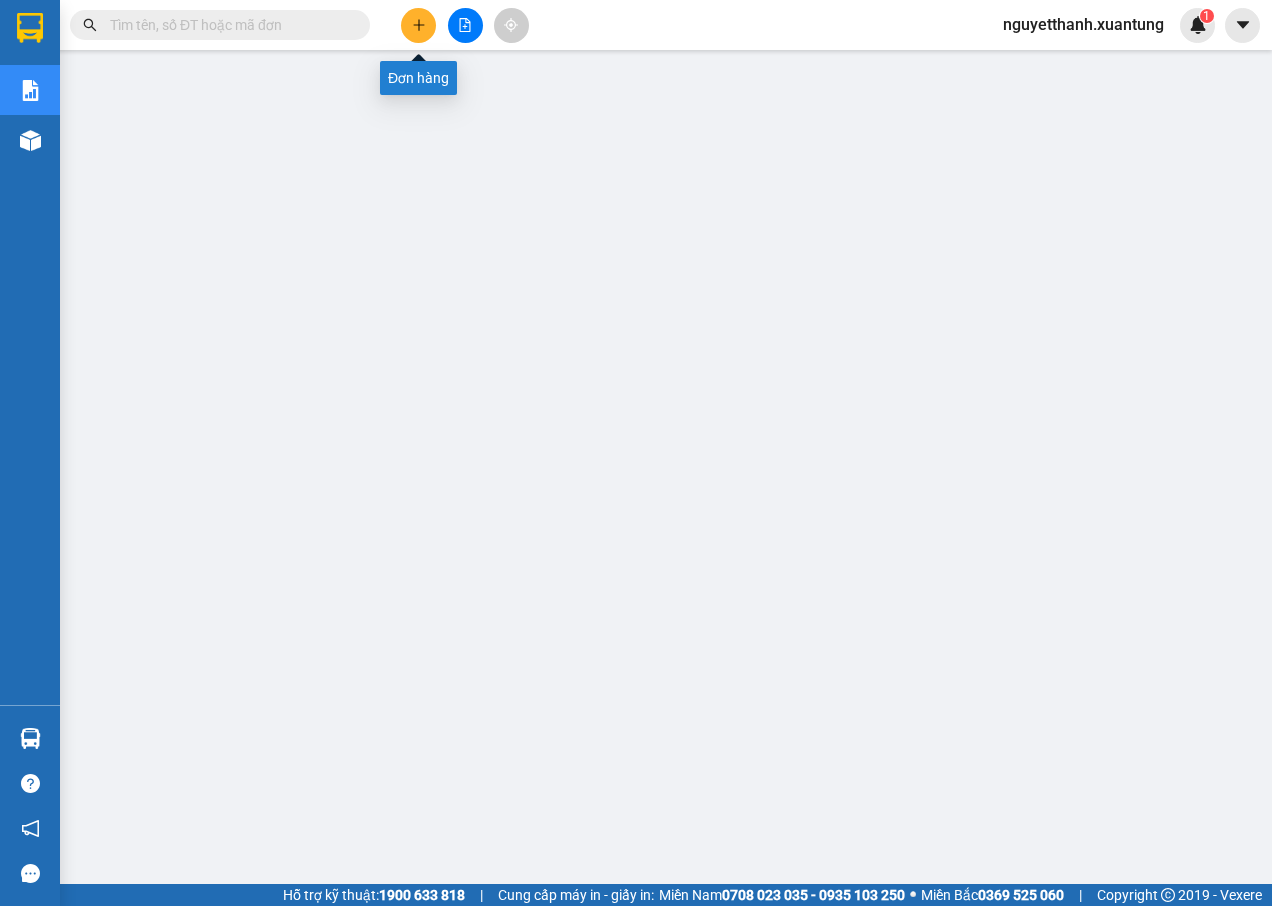 click 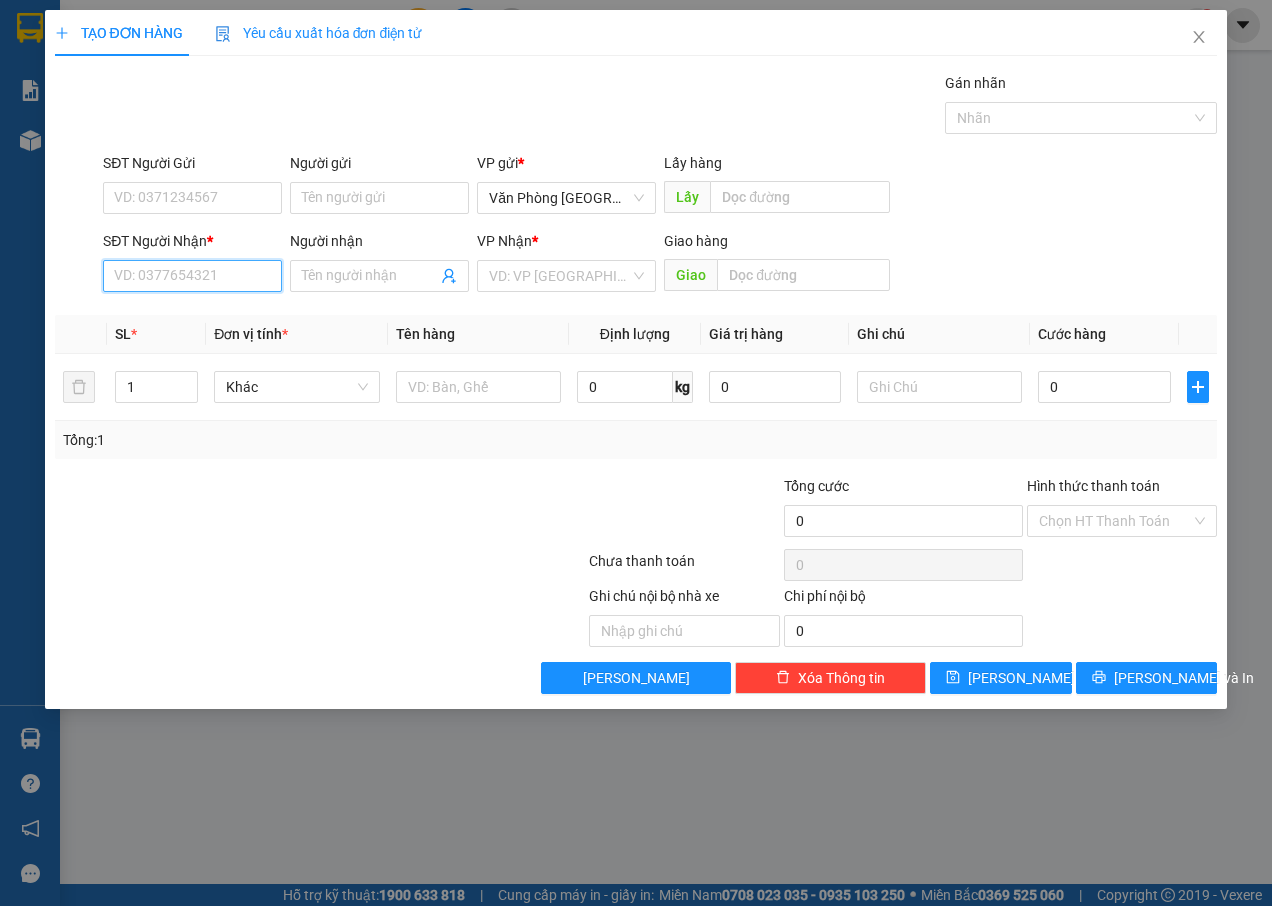 click on "SĐT Người Nhận  *" at bounding box center [192, 276] 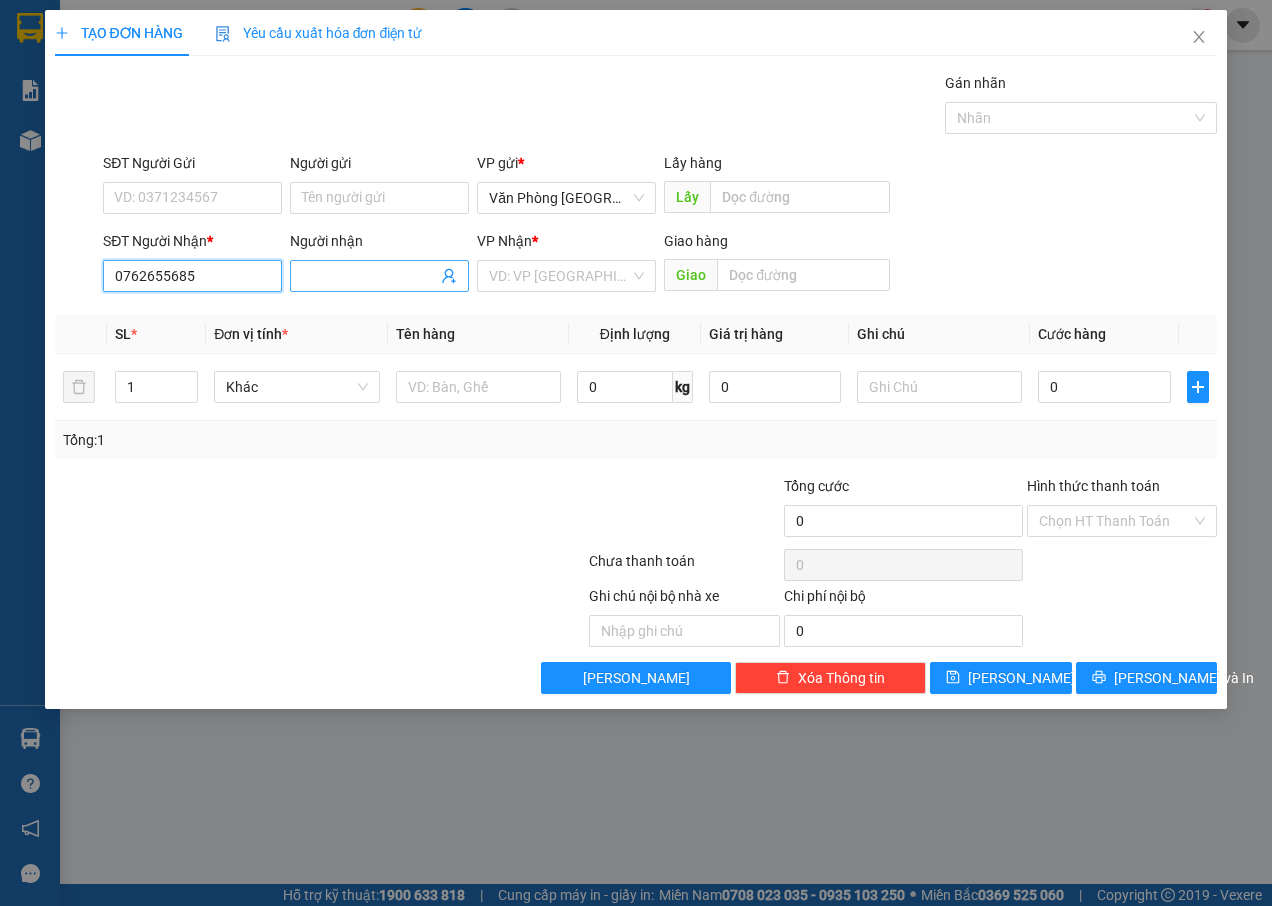 type on "0762655685" 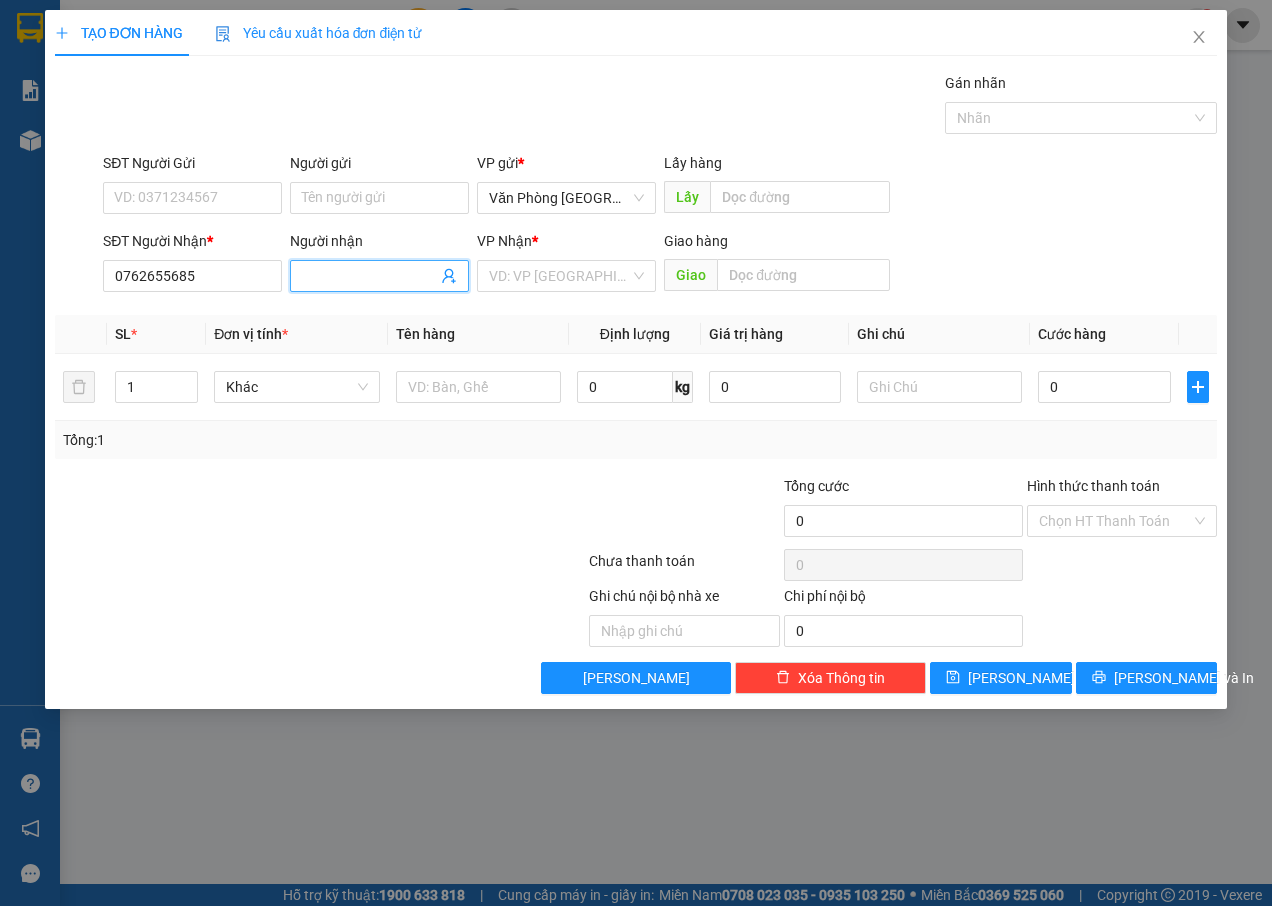 click on "Người nhận" at bounding box center [369, 276] 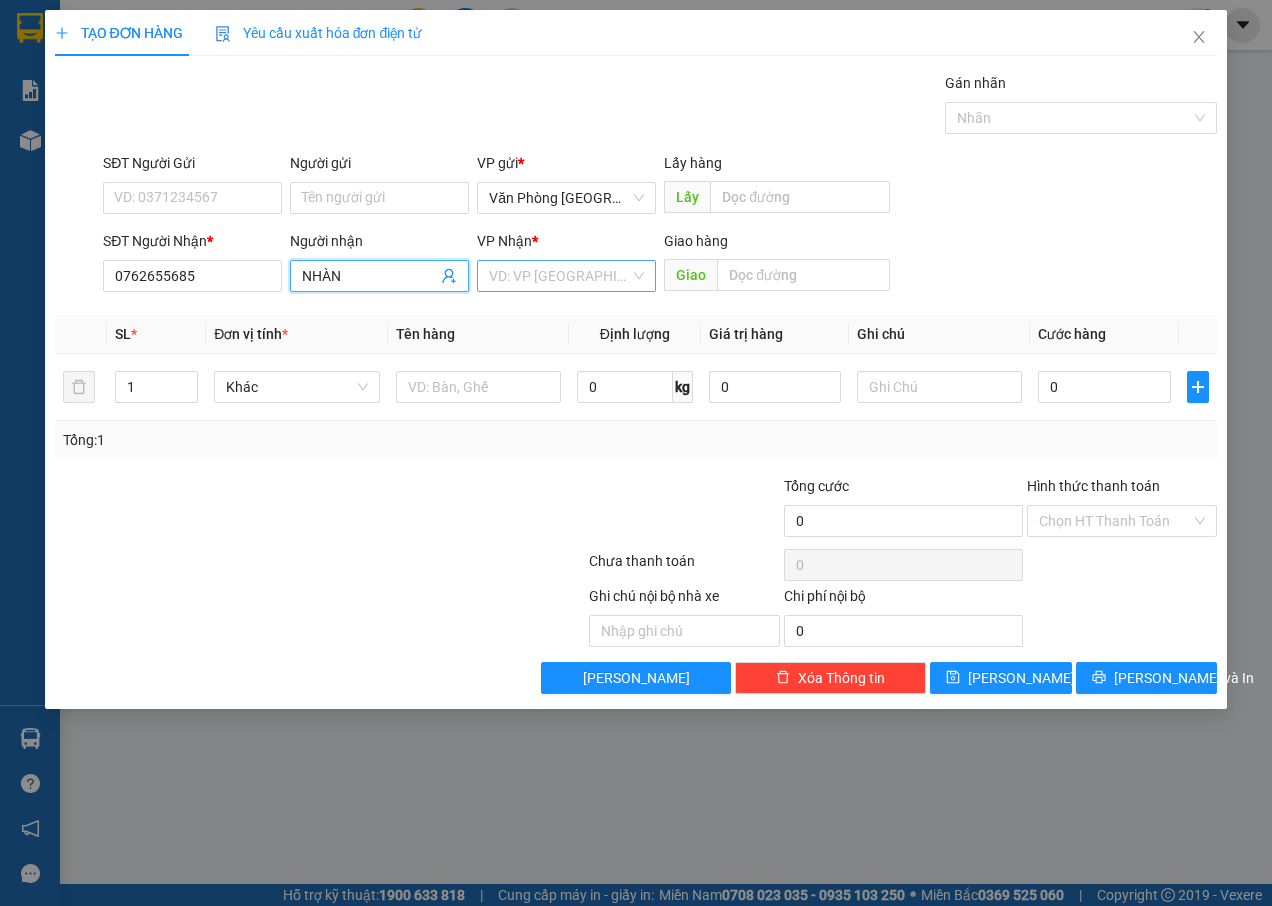 type on "NHÀN" 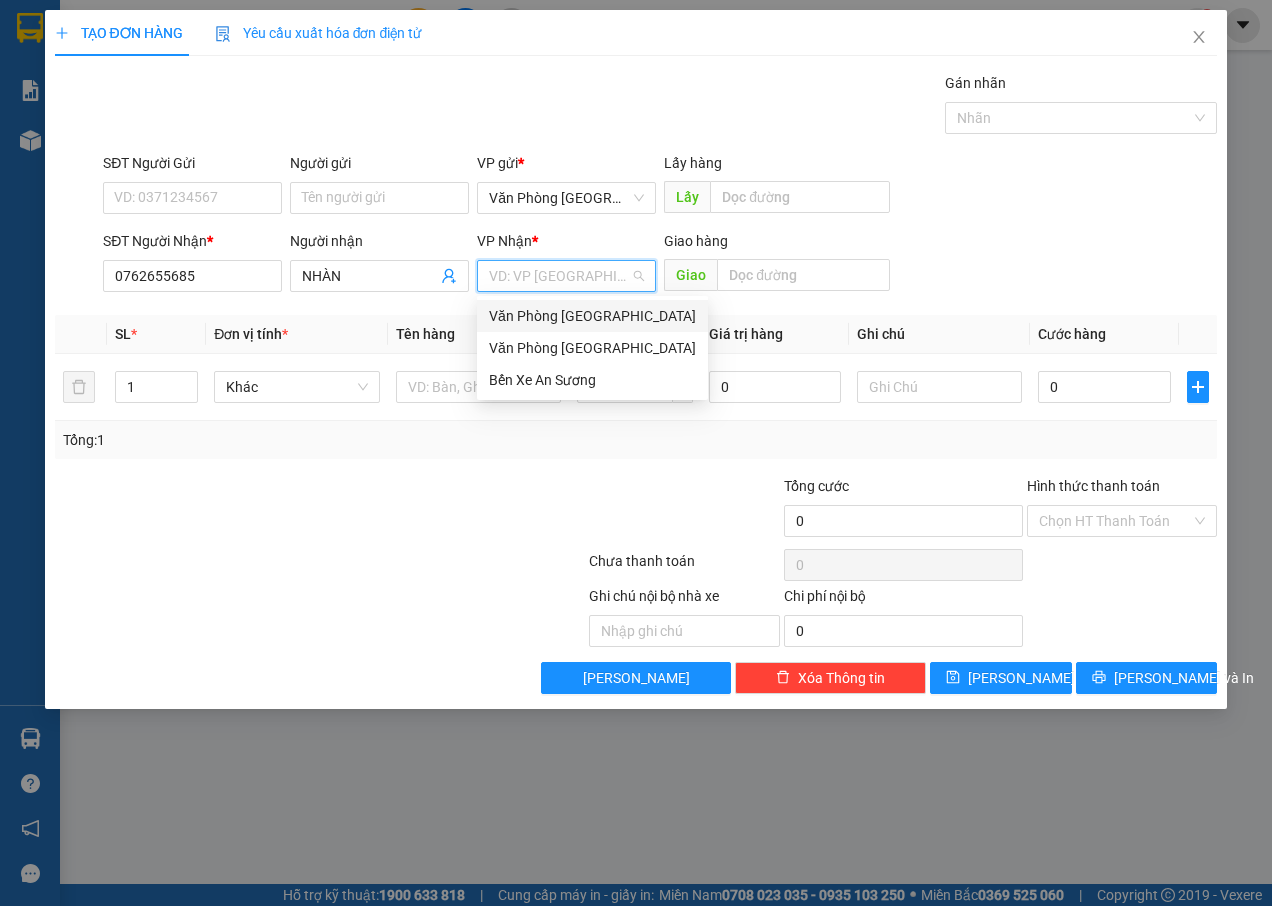 click on "Văn Phòng [GEOGRAPHIC_DATA]" at bounding box center (592, 316) 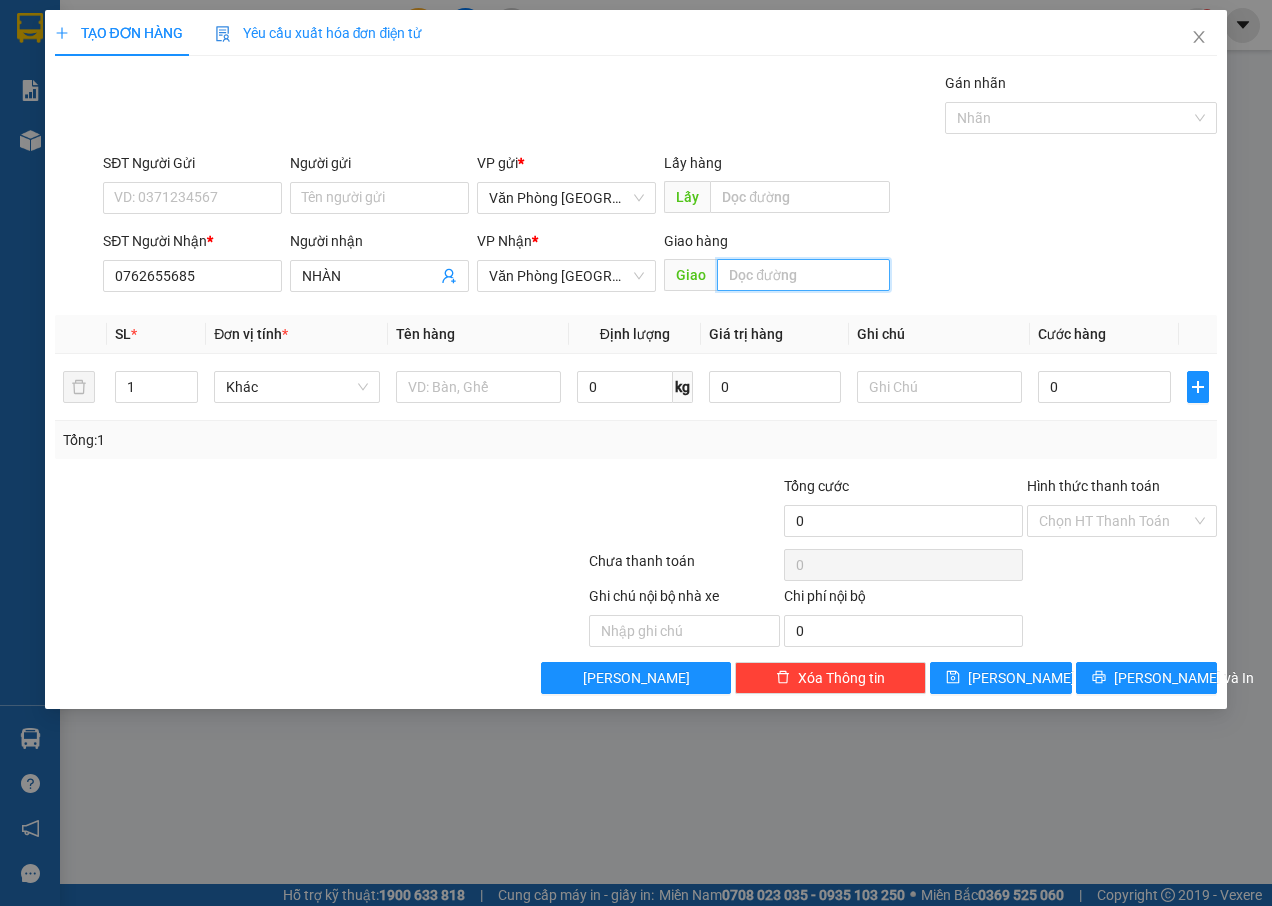 click at bounding box center [803, 275] 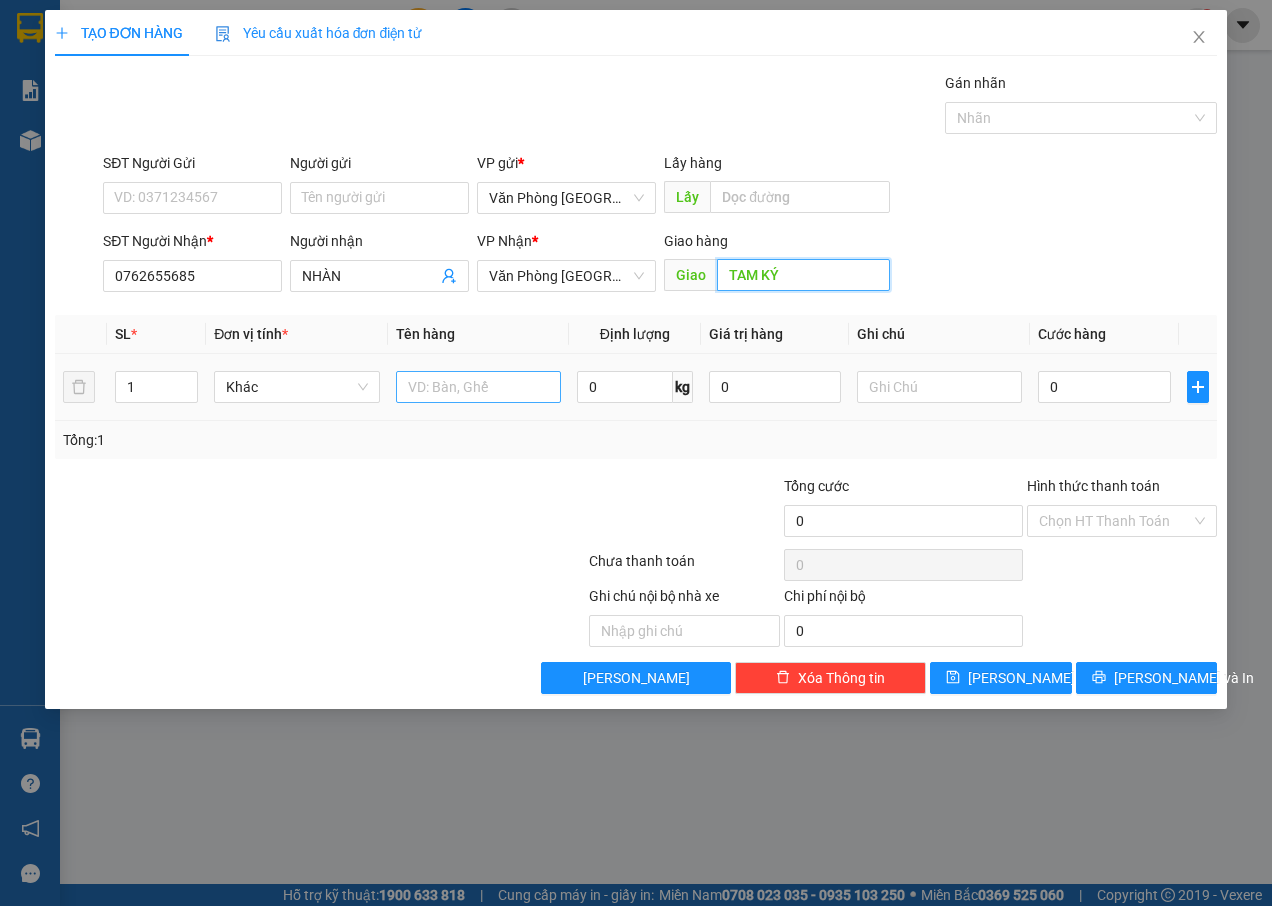 type on "TAM KÝ" 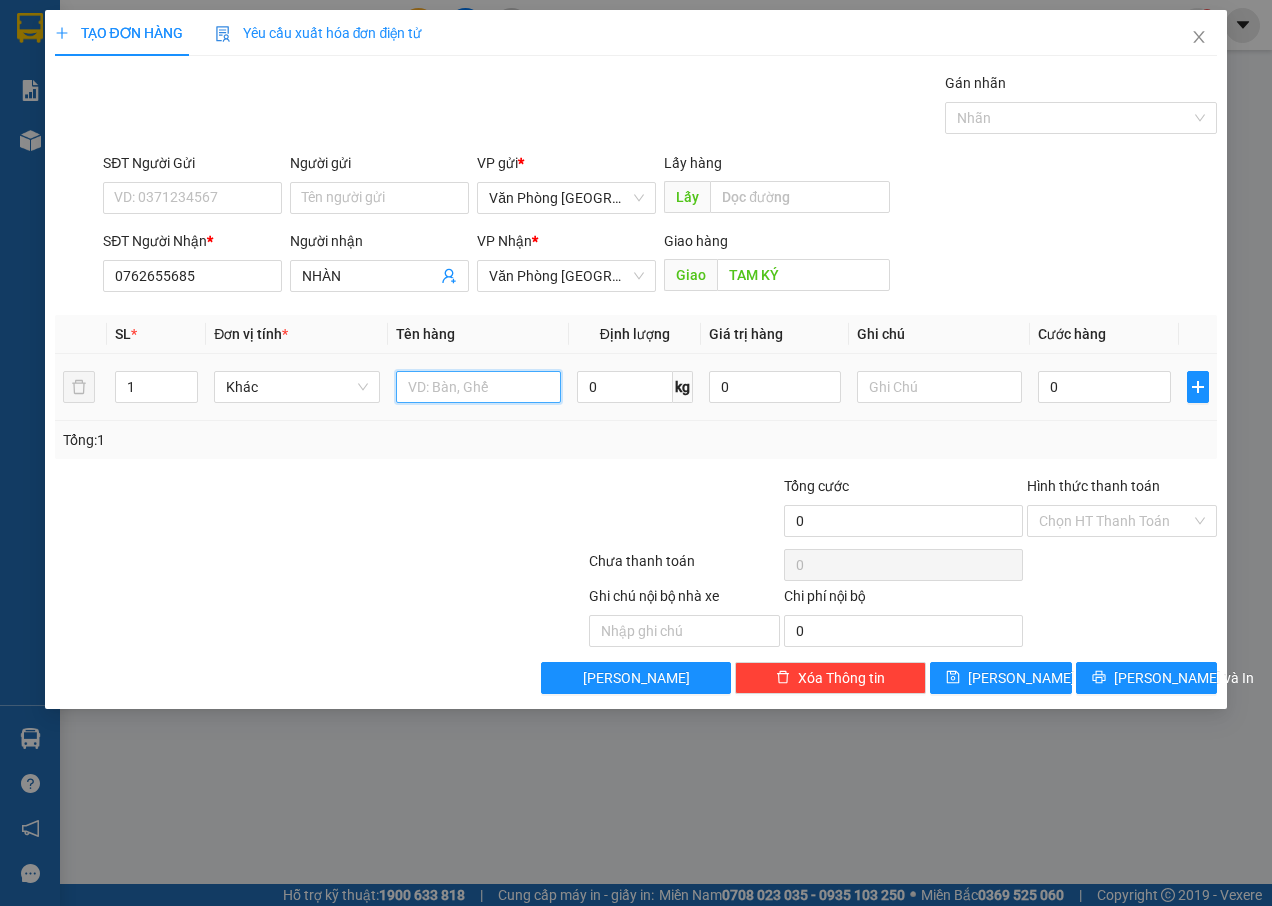 click at bounding box center (478, 387) 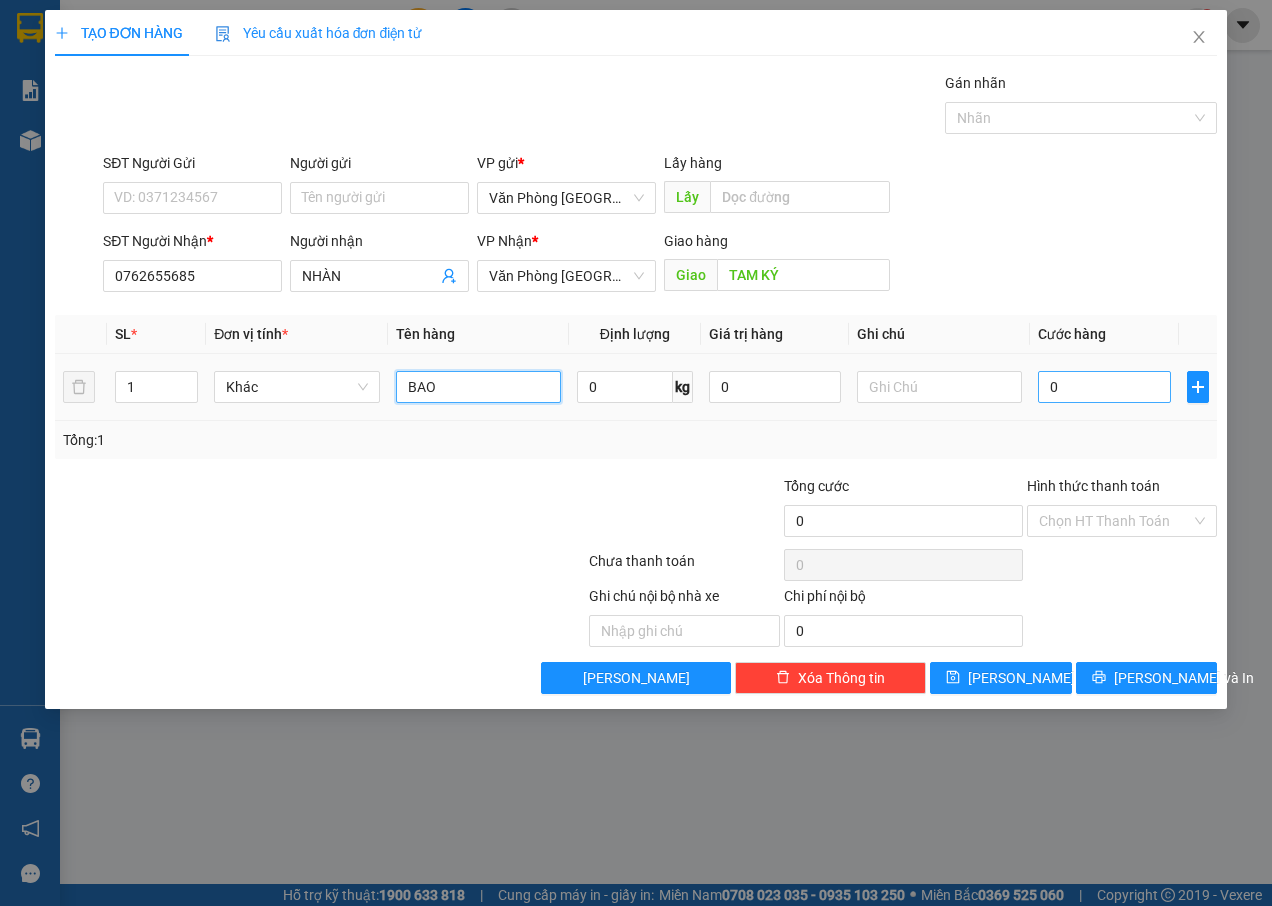type on "BAO" 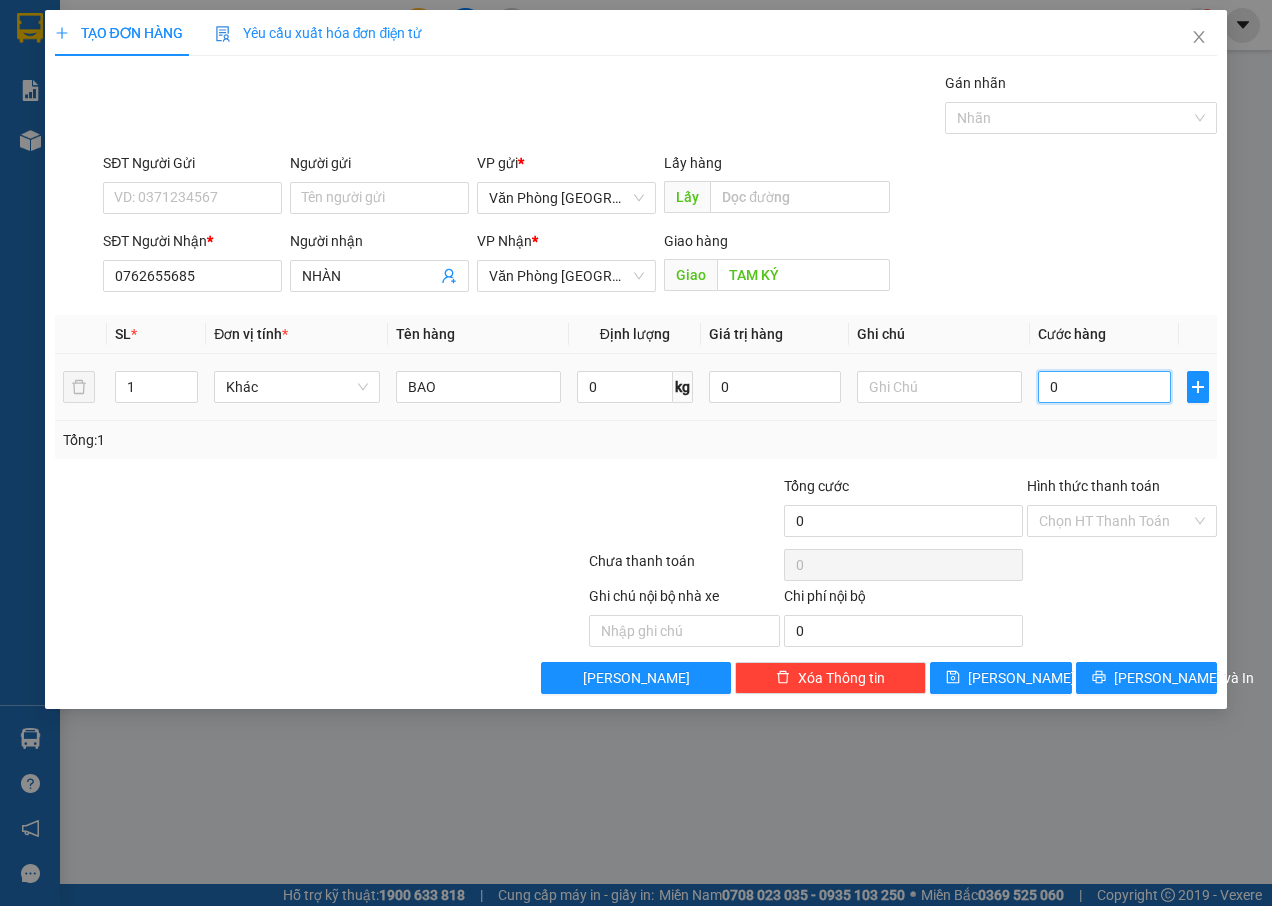 click on "0" at bounding box center (1104, 387) 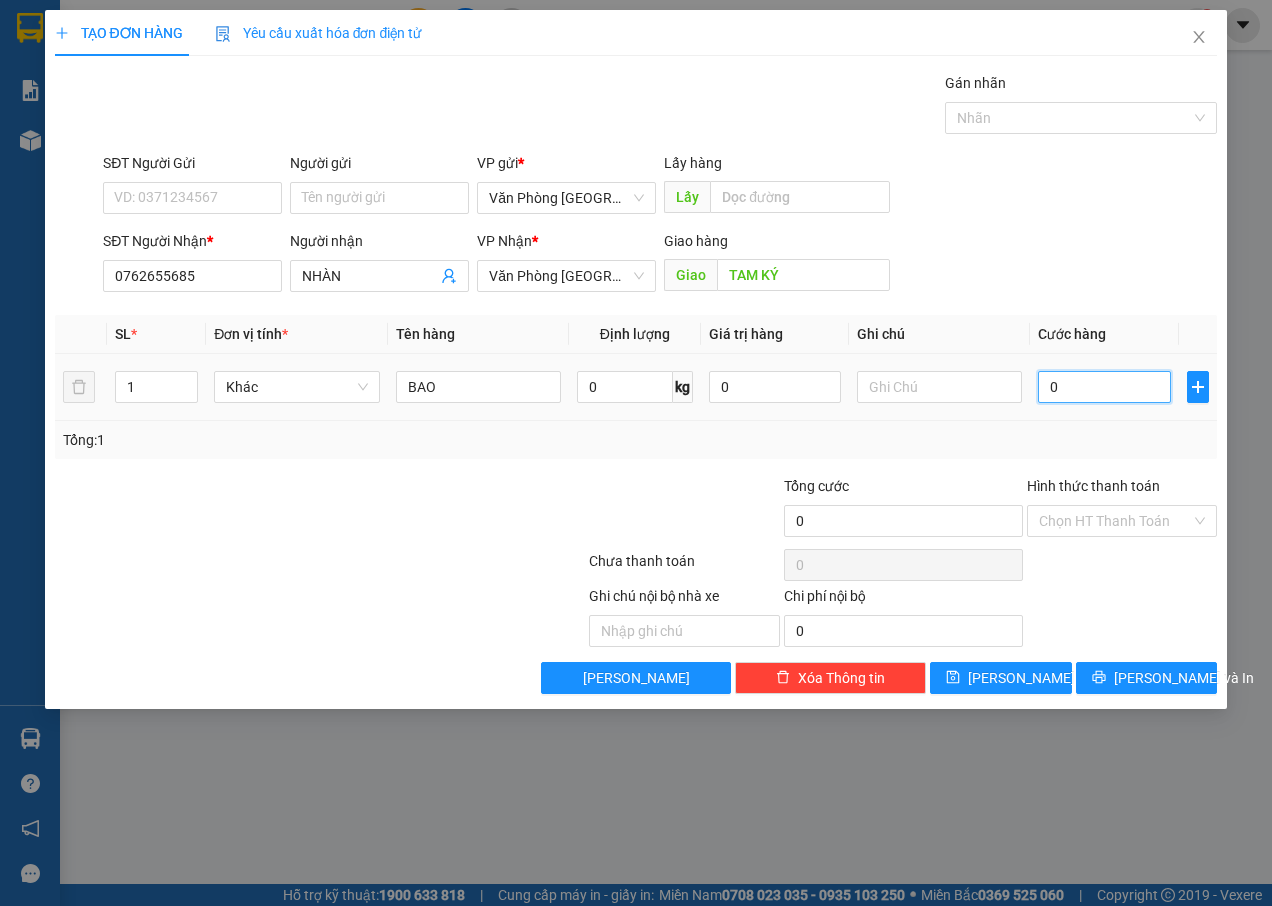 type on "1" 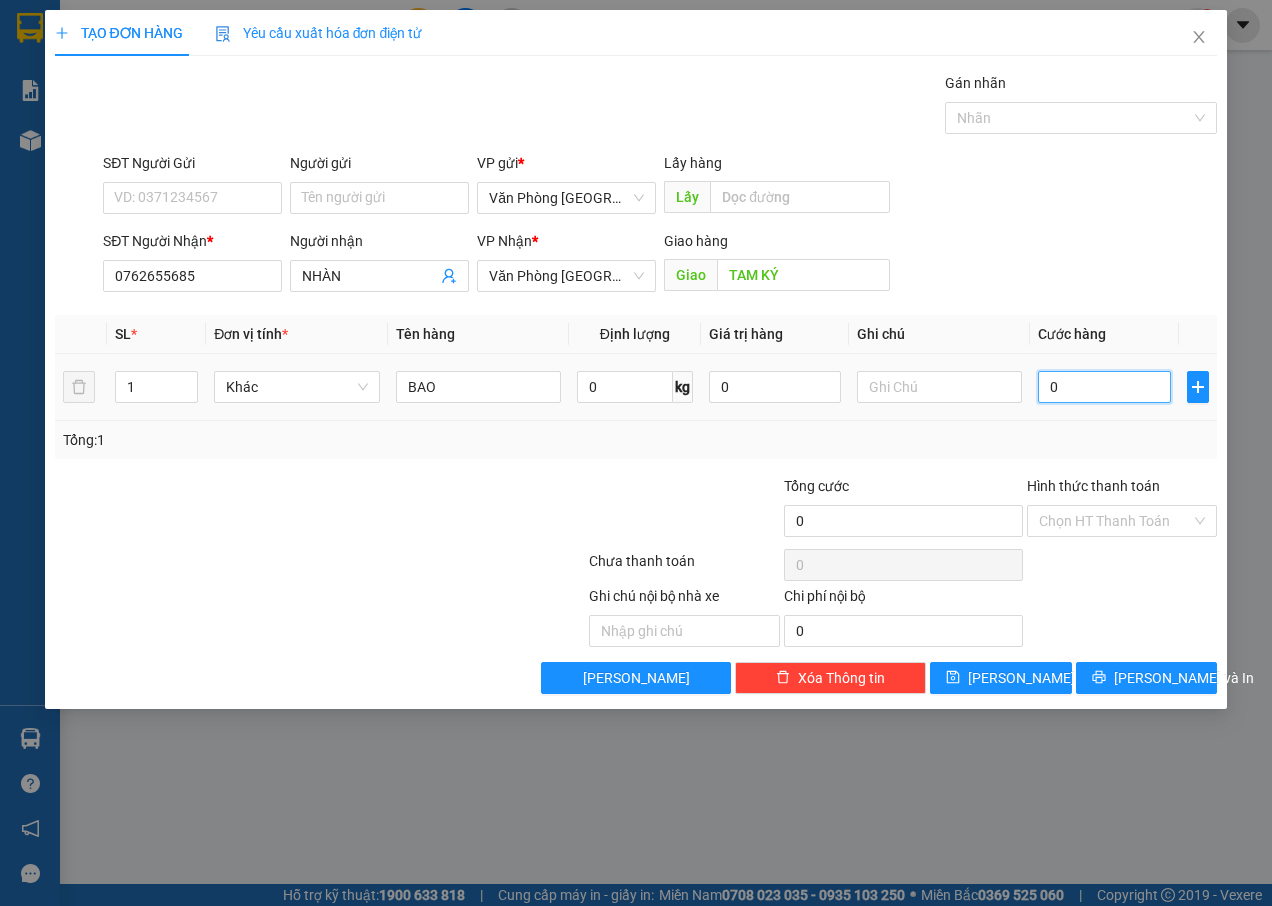 type on "1" 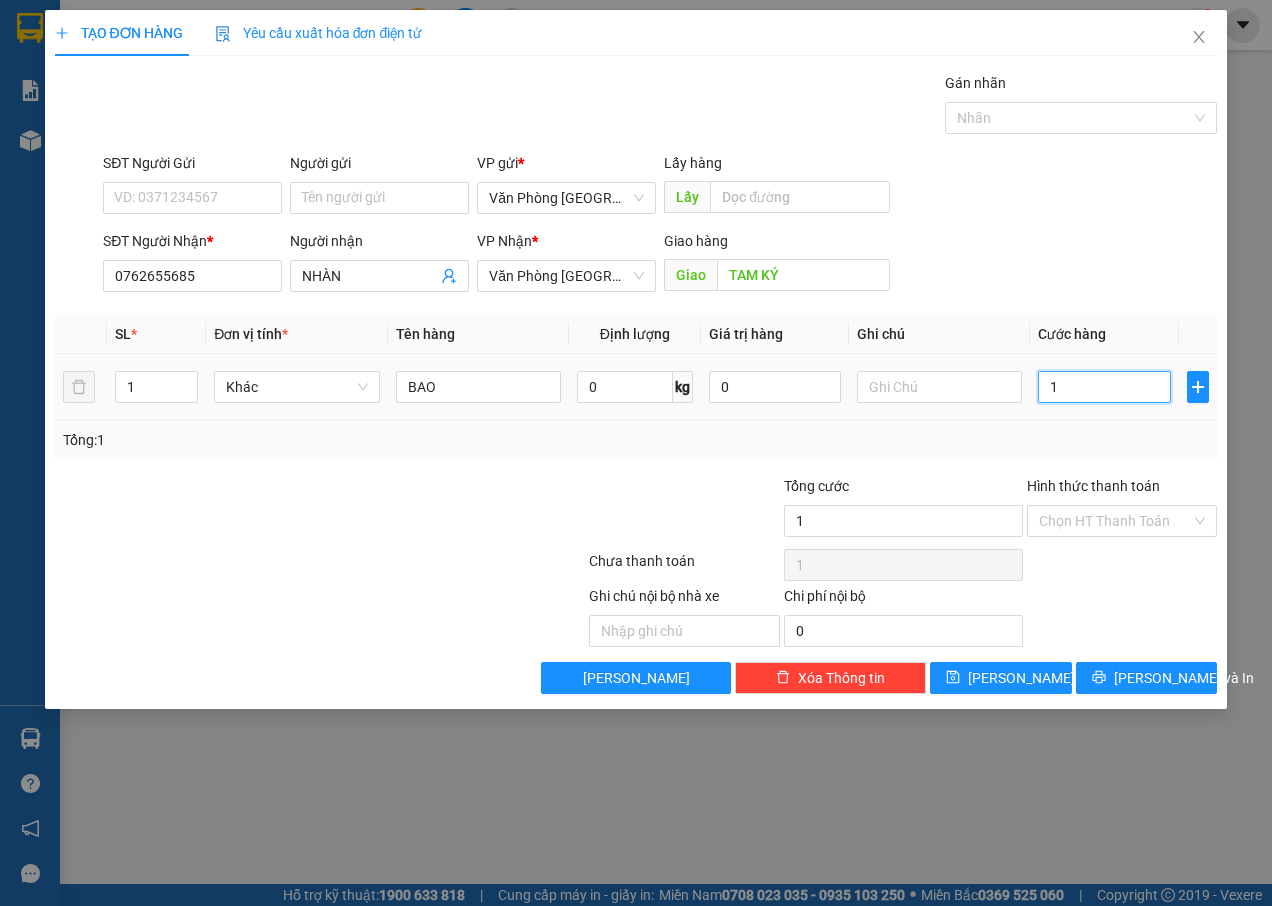 type on "10" 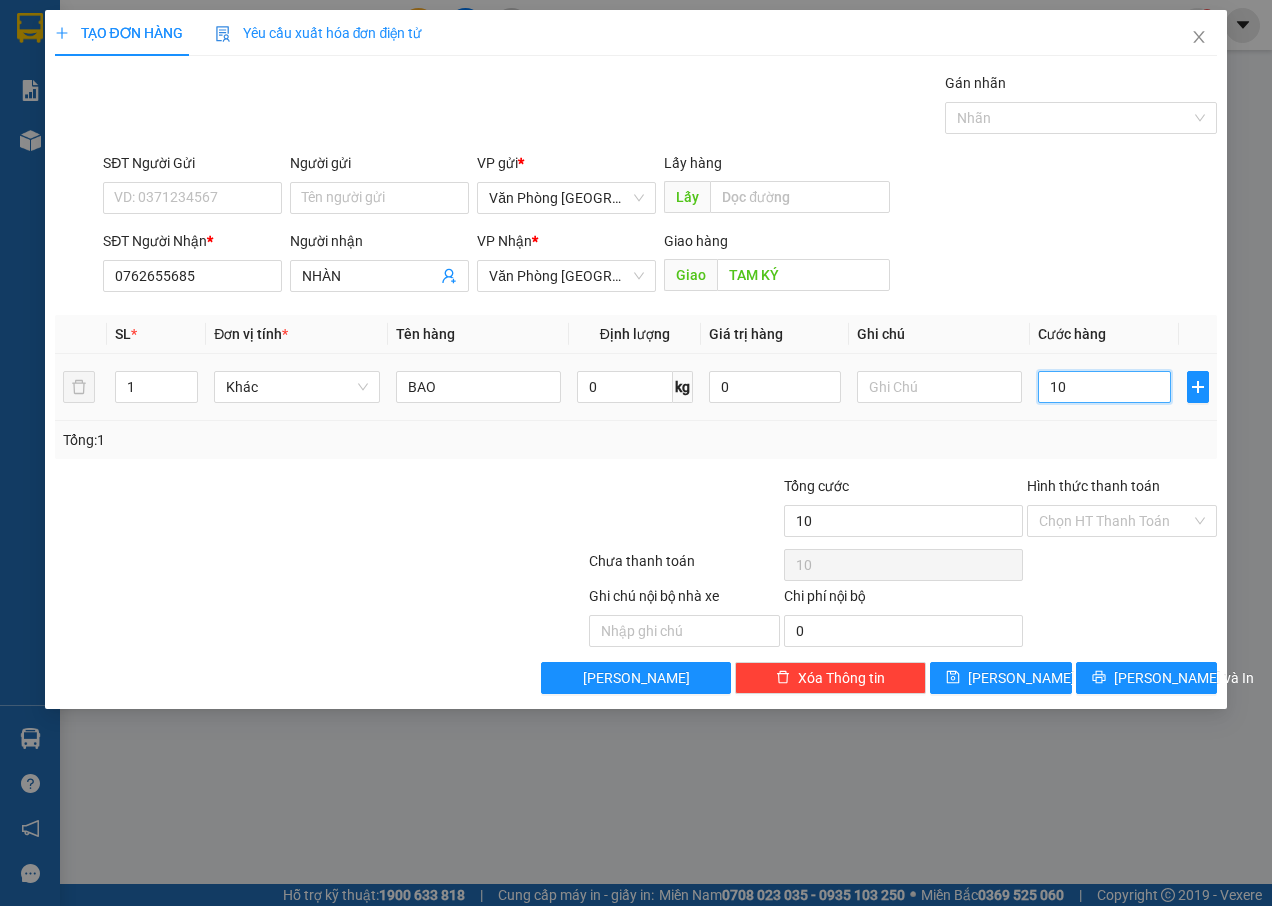 type on "100" 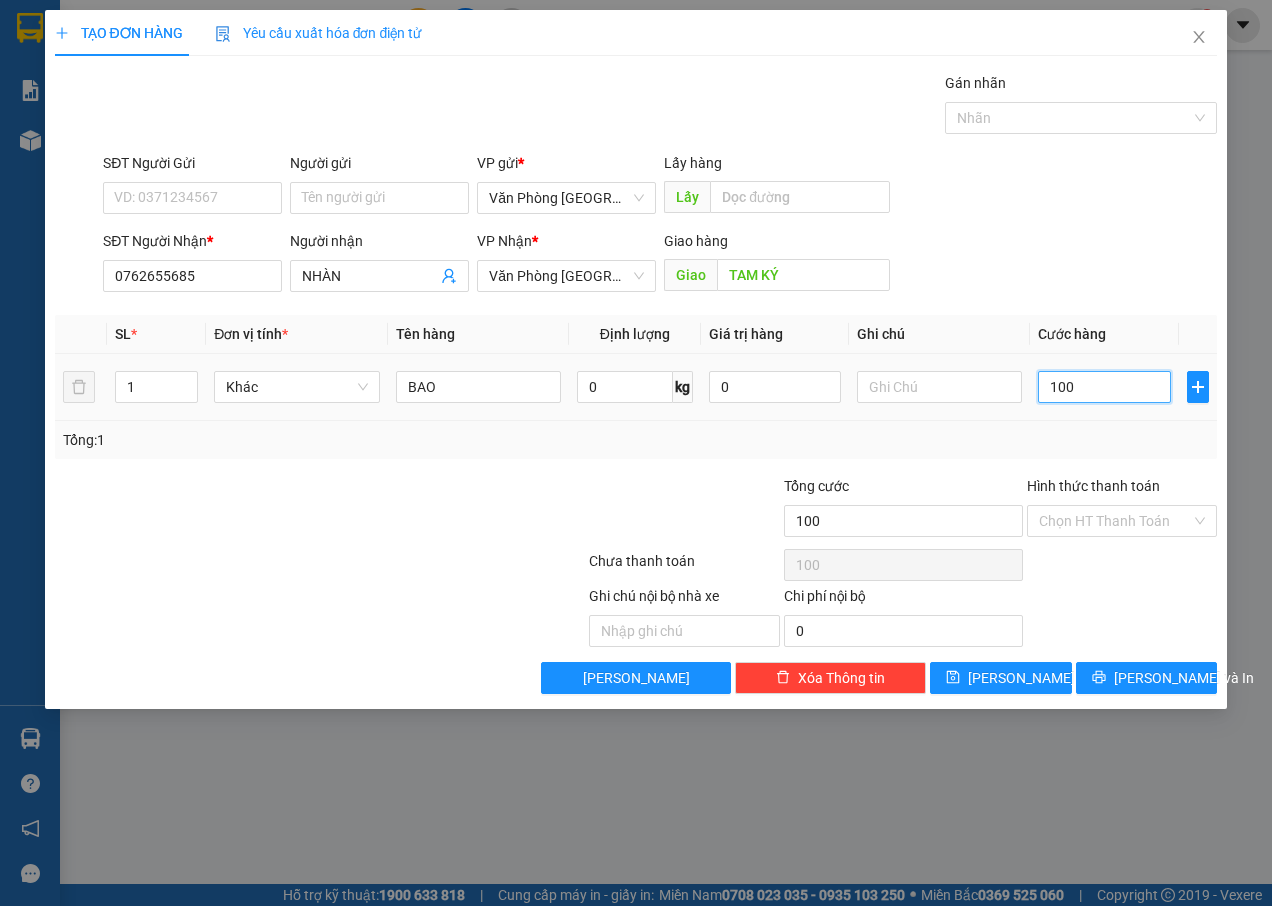 type on "1.000" 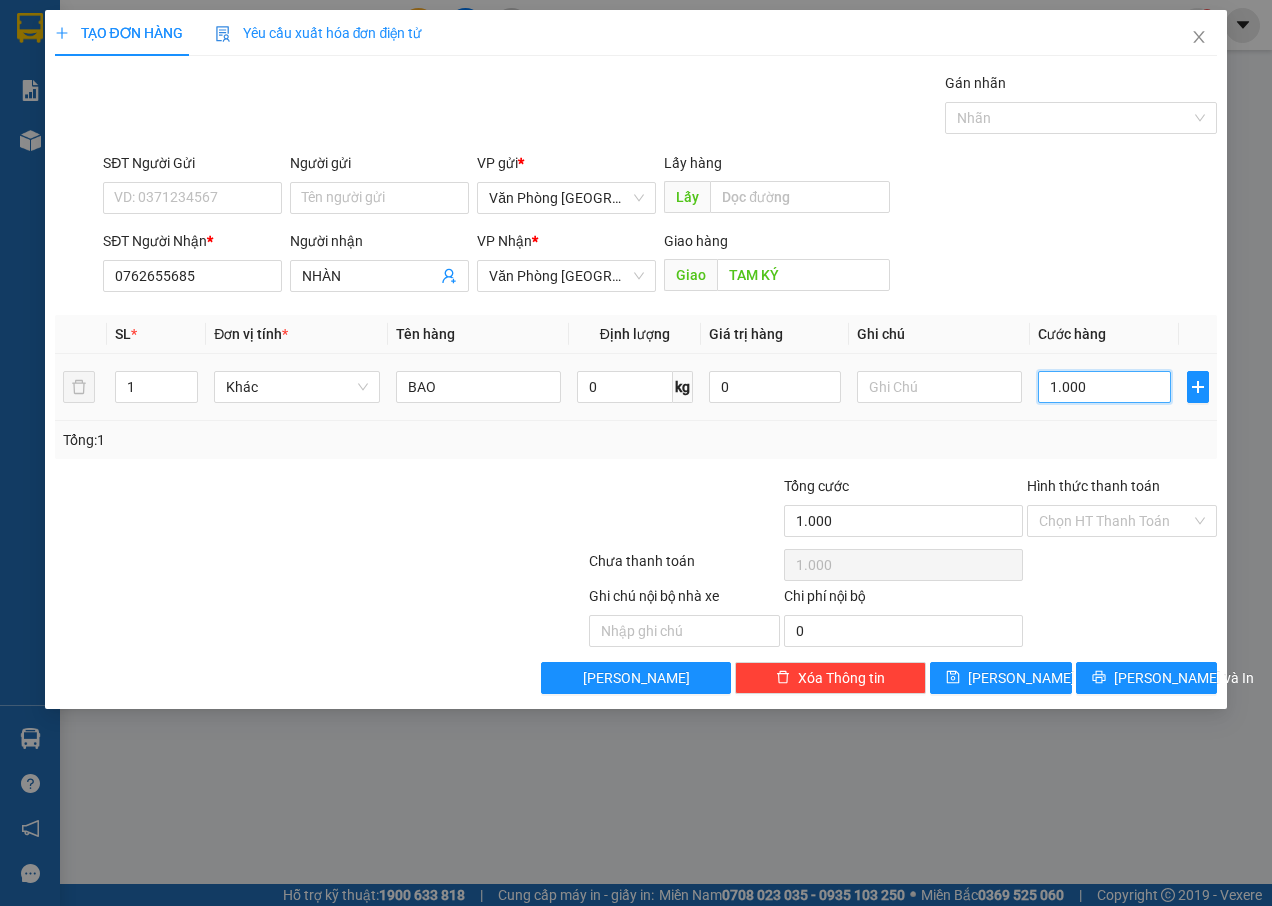 type on "10.000" 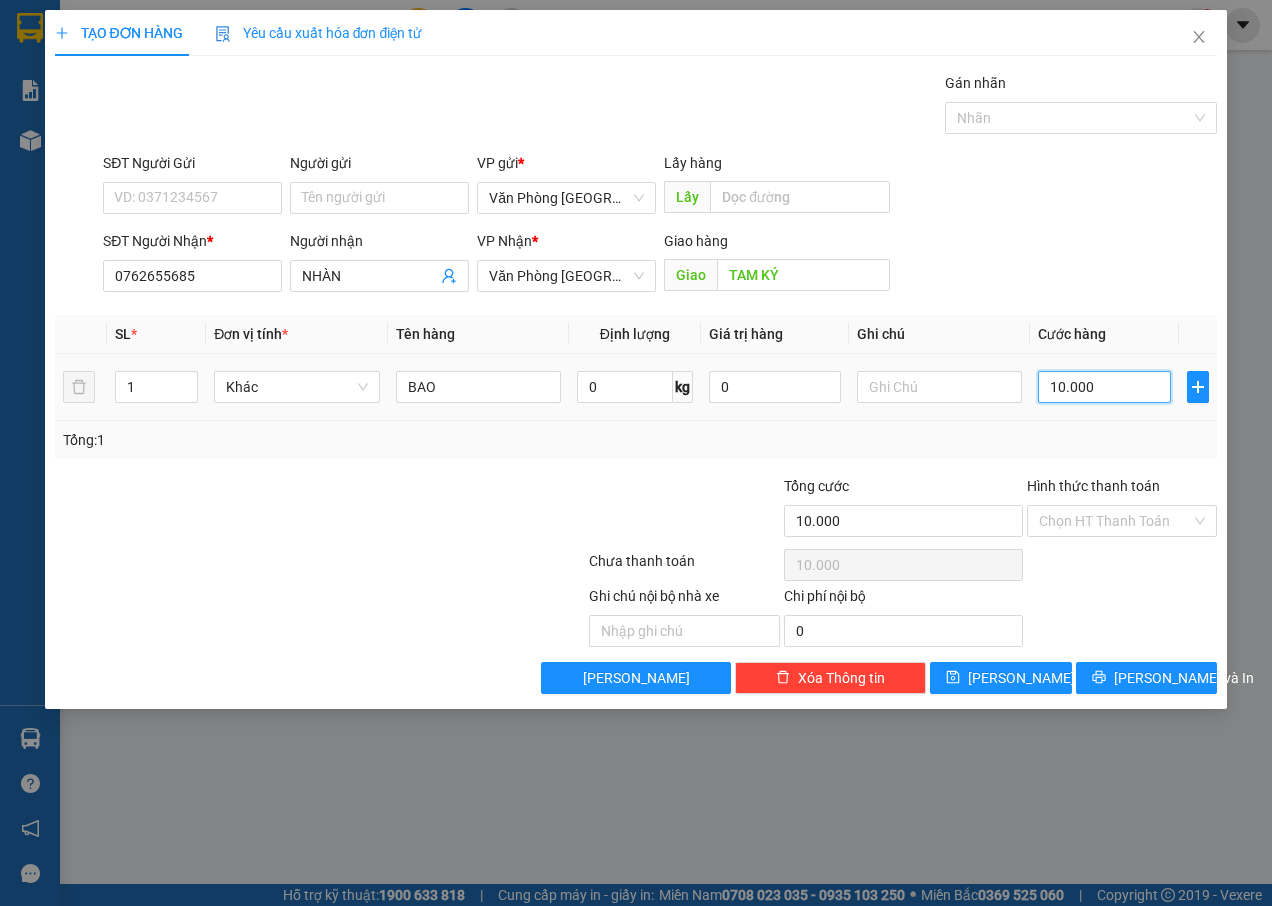 type on "1.000" 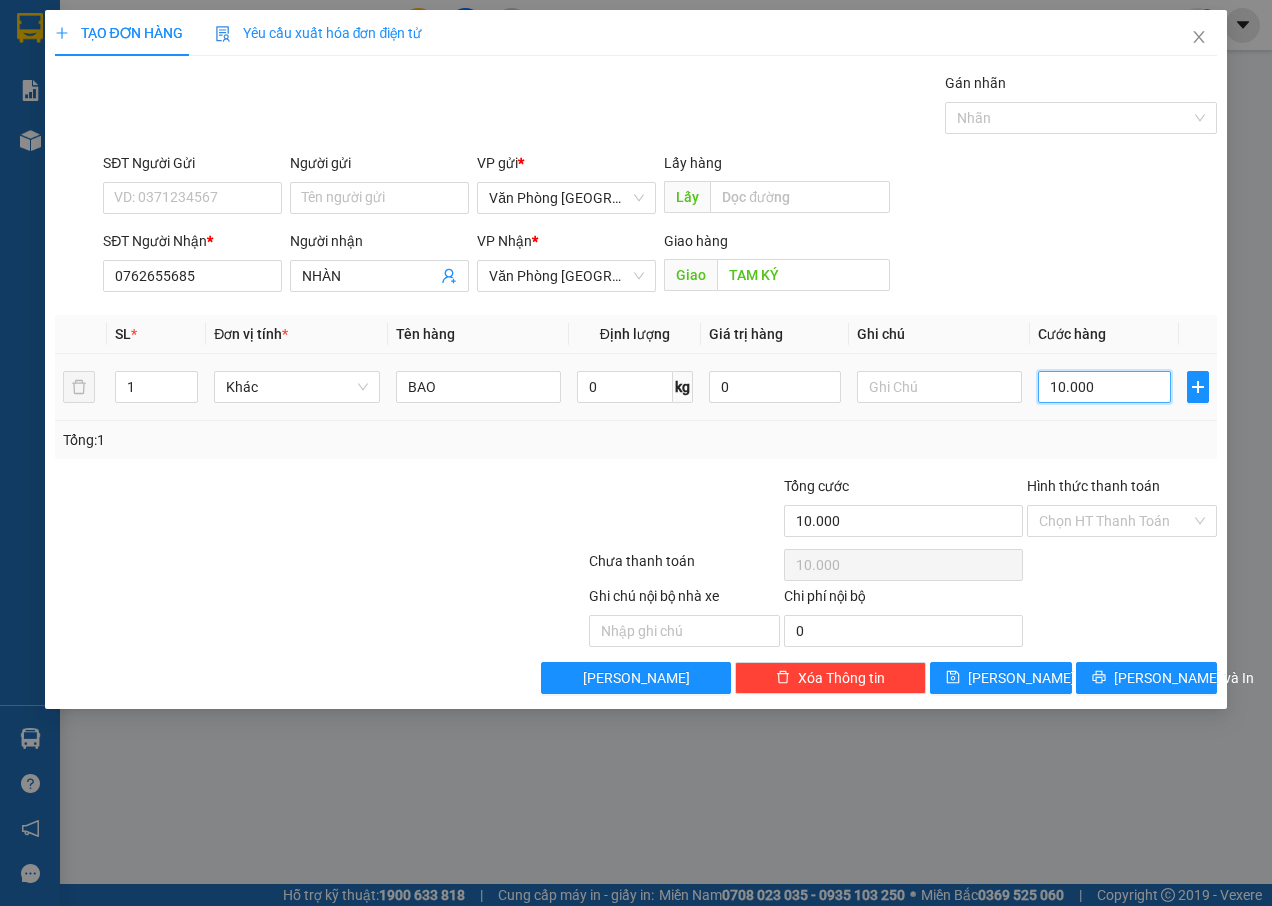 type on "1.000" 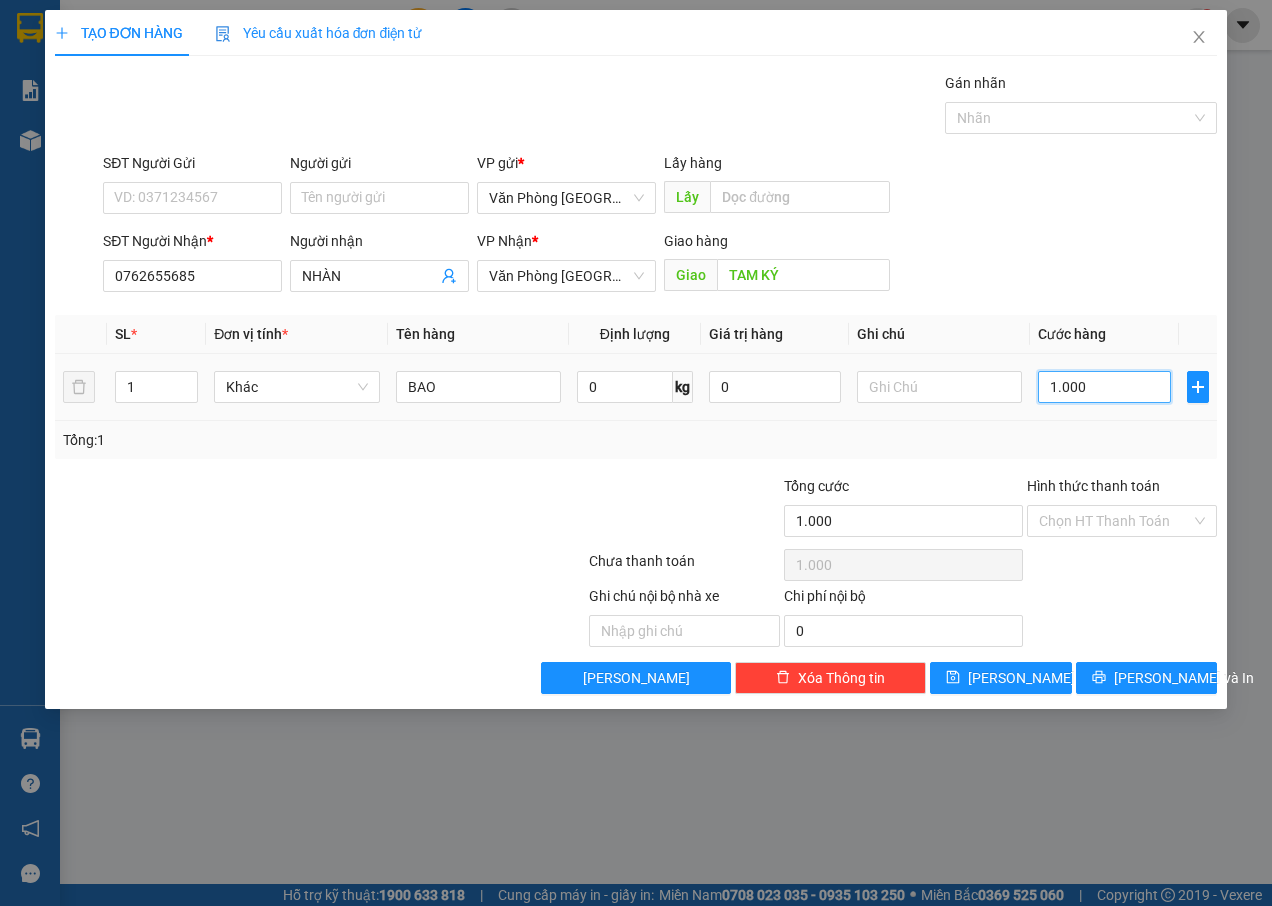 type on "100" 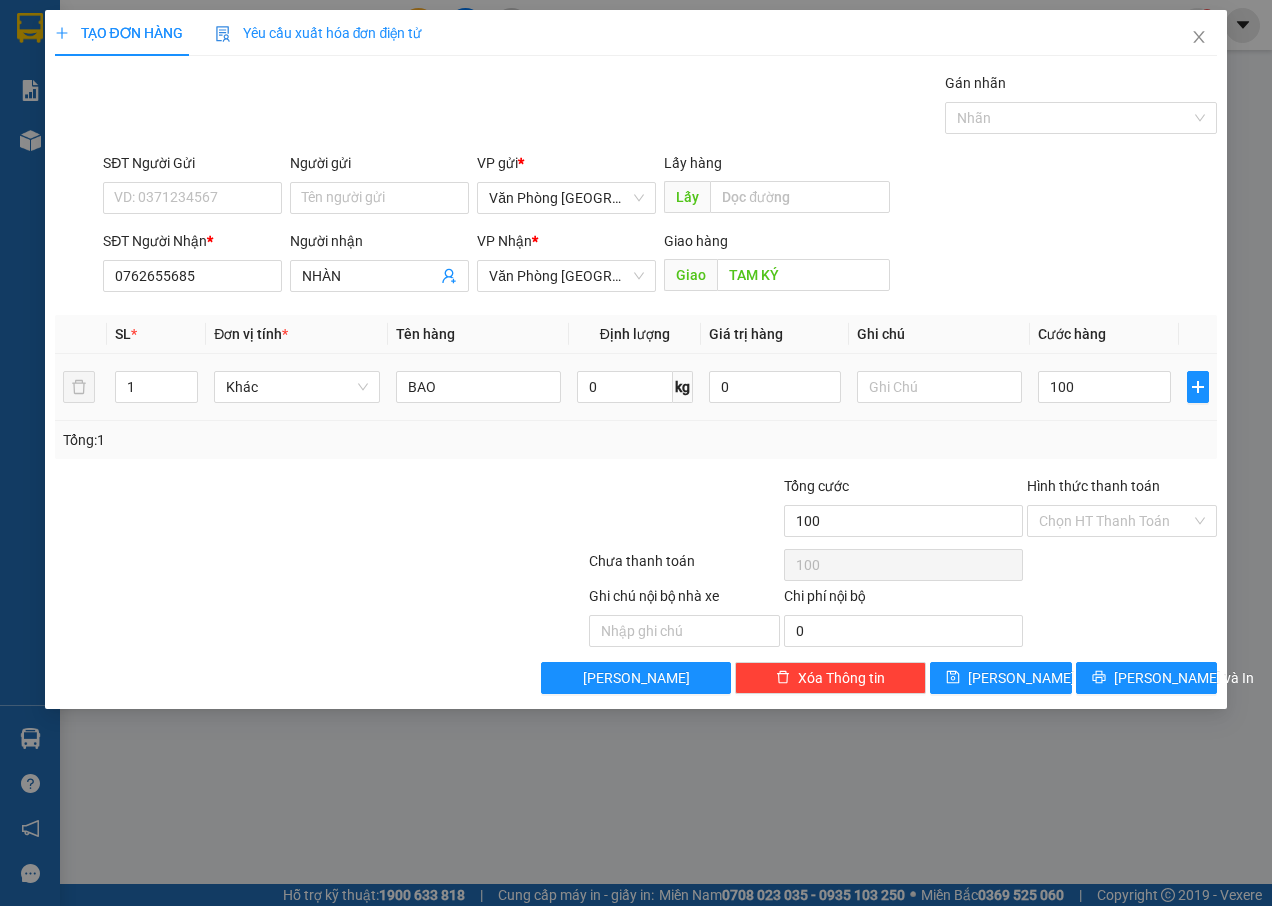 type on "100.000" 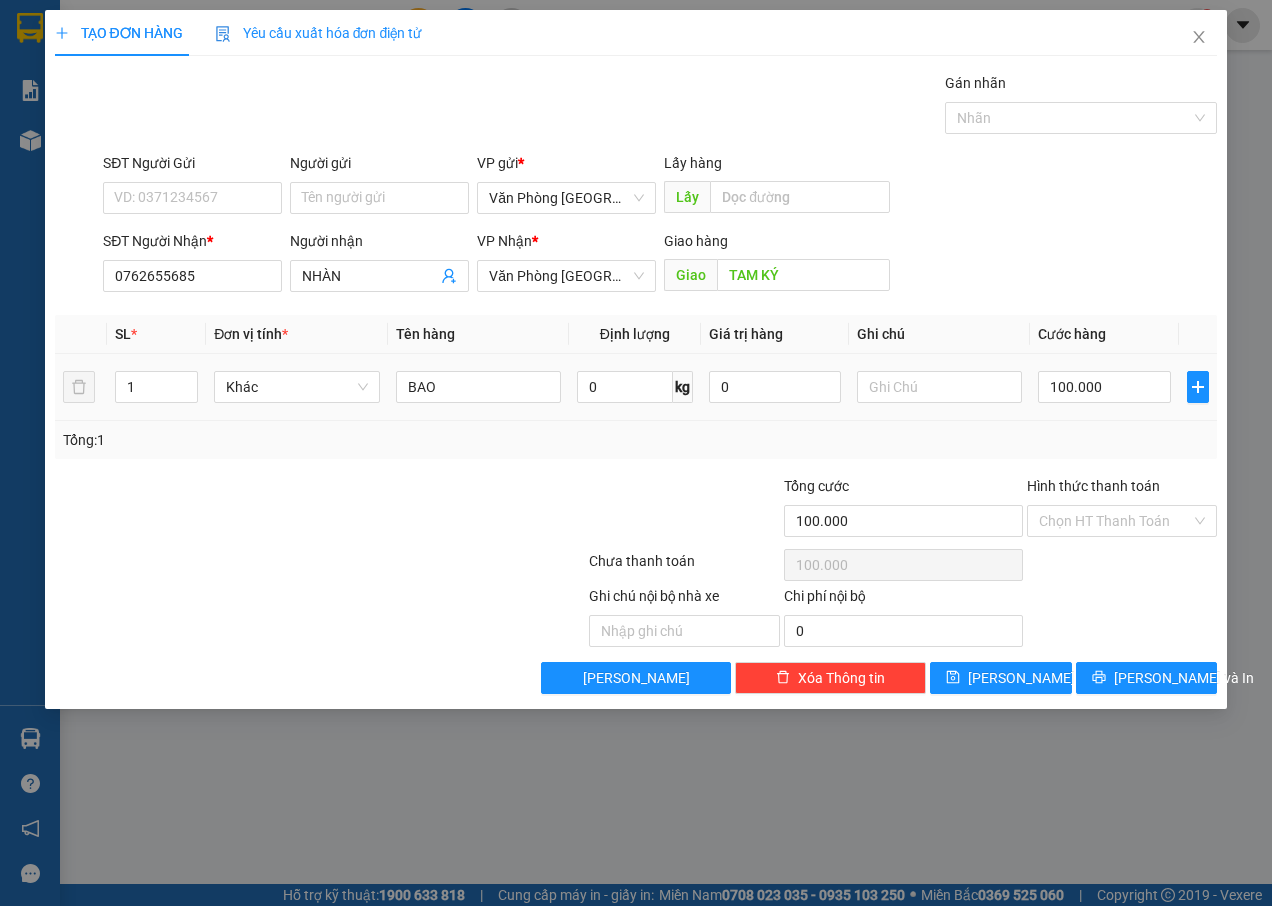 click on "100.000" at bounding box center (1104, 387) 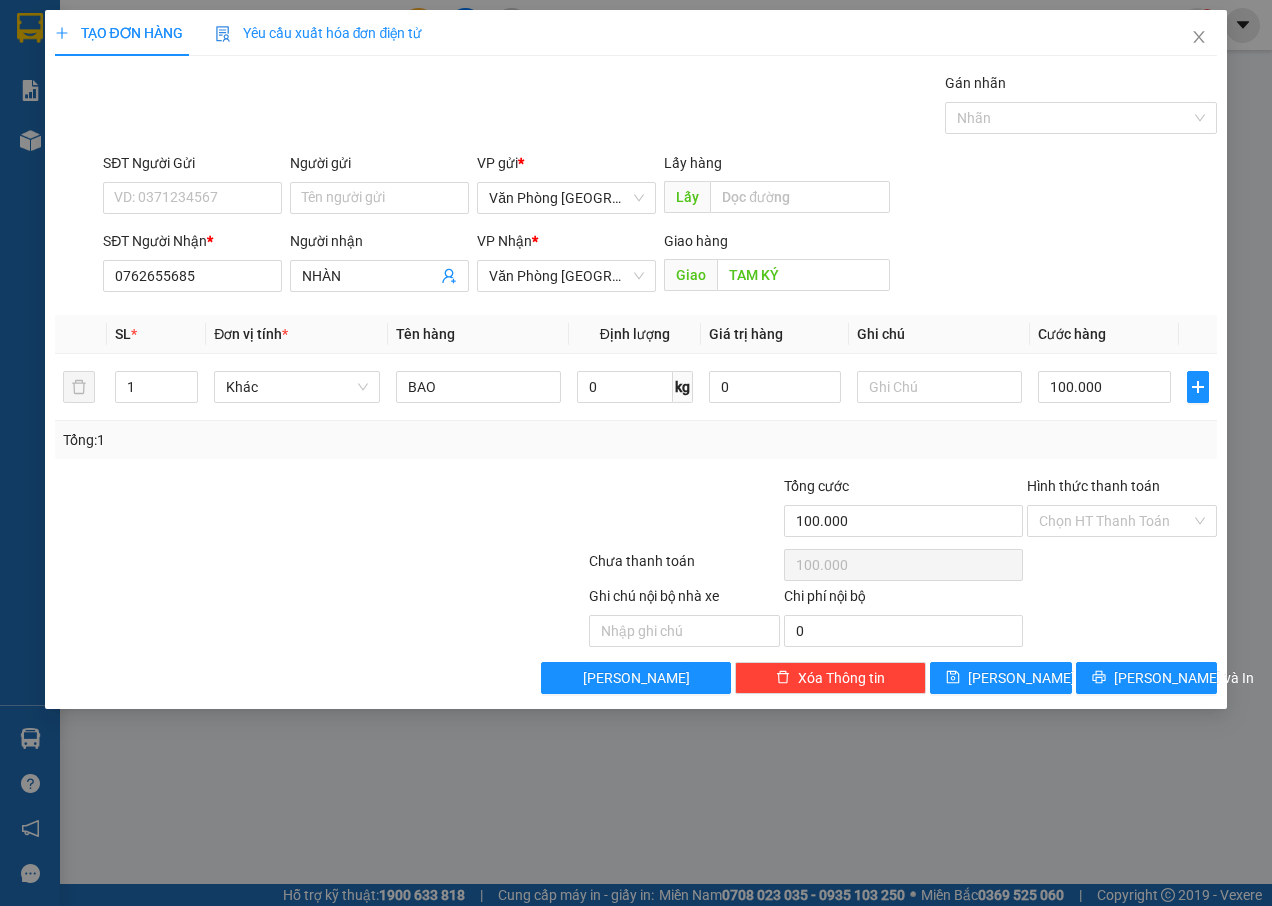 click on "Hình thức thanh toán" at bounding box center (1093, 486) 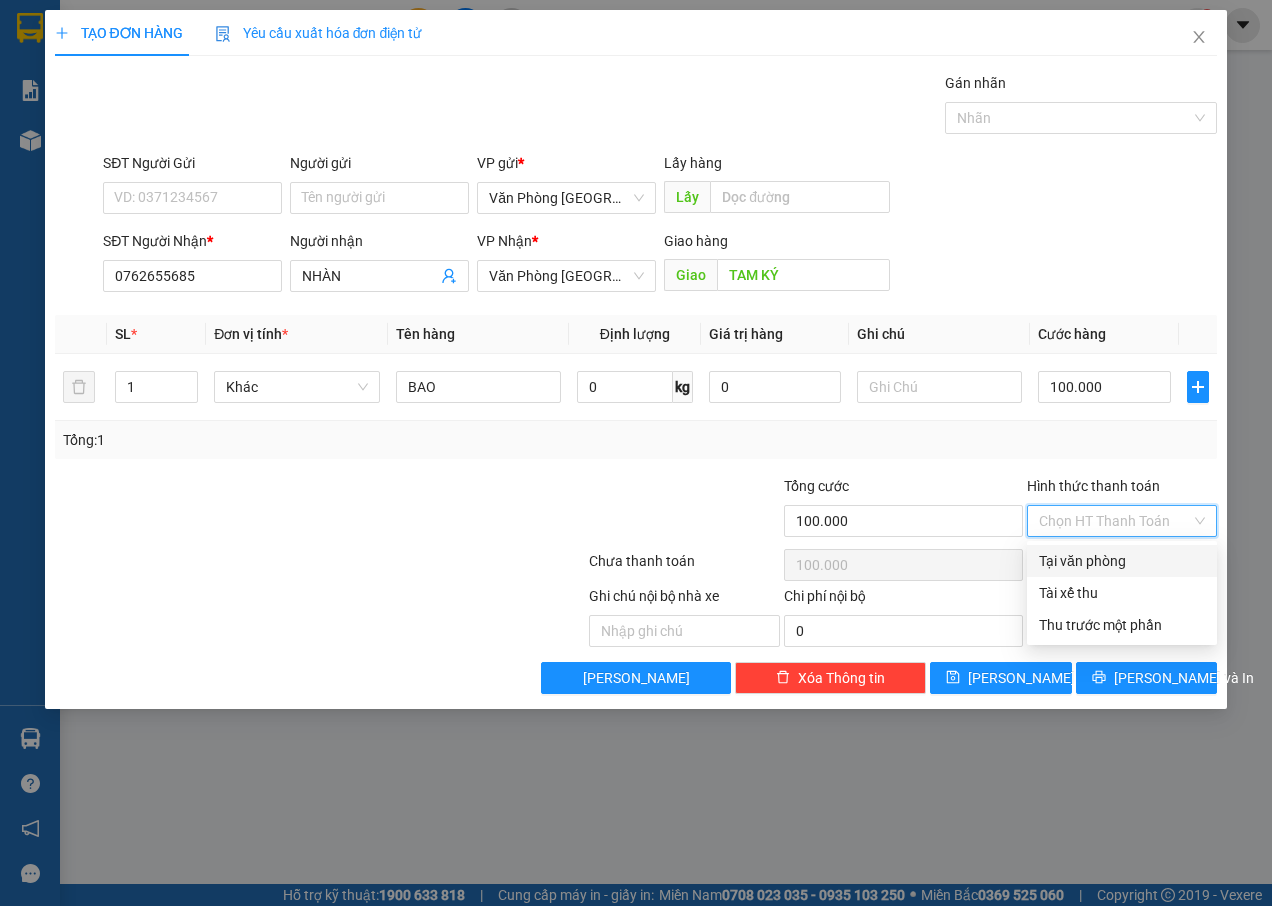 click on "Tại văn phòng" at bounding box center [1122, 561] 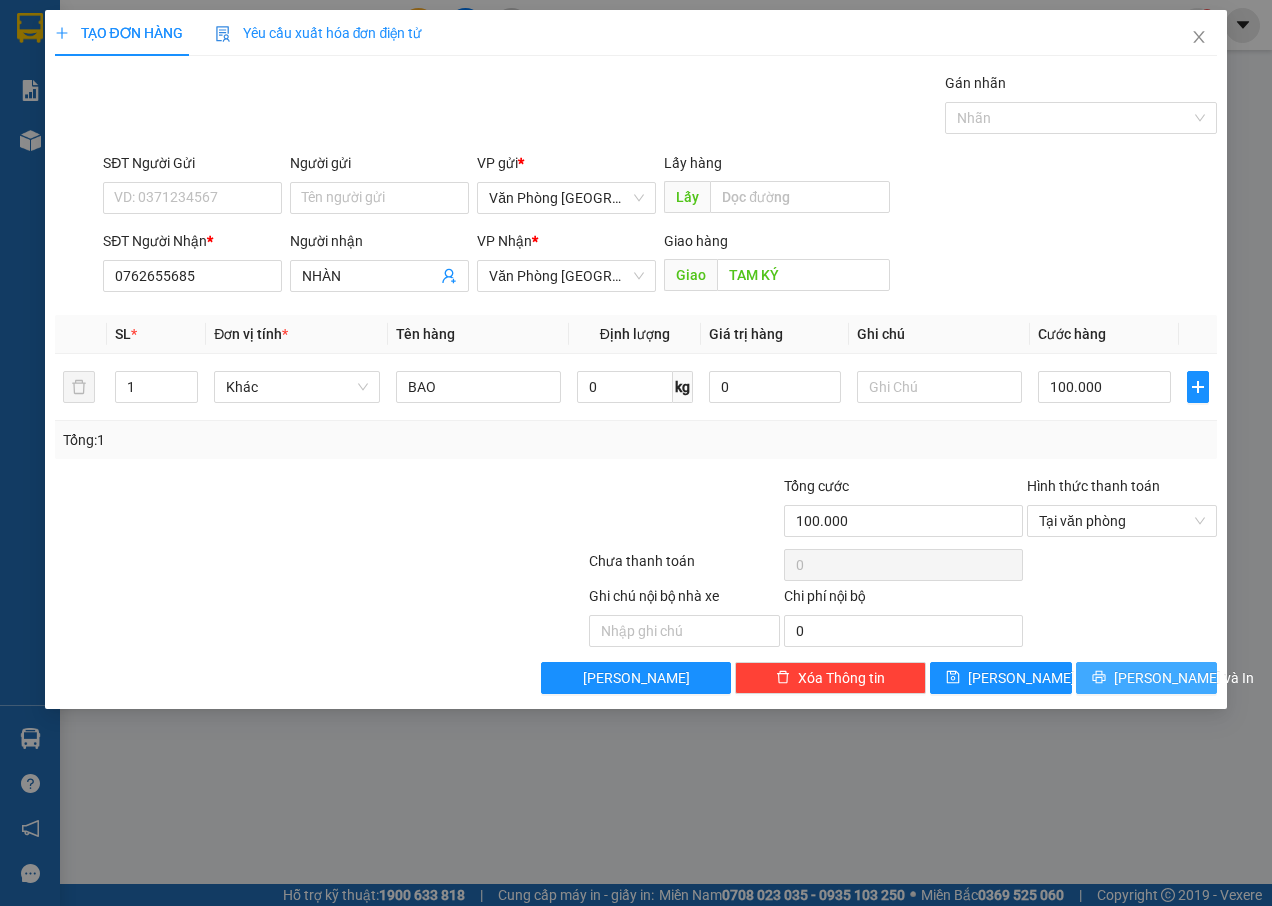 click on "[PERSON_NAME] và In" at bounding box center [1184, 678] 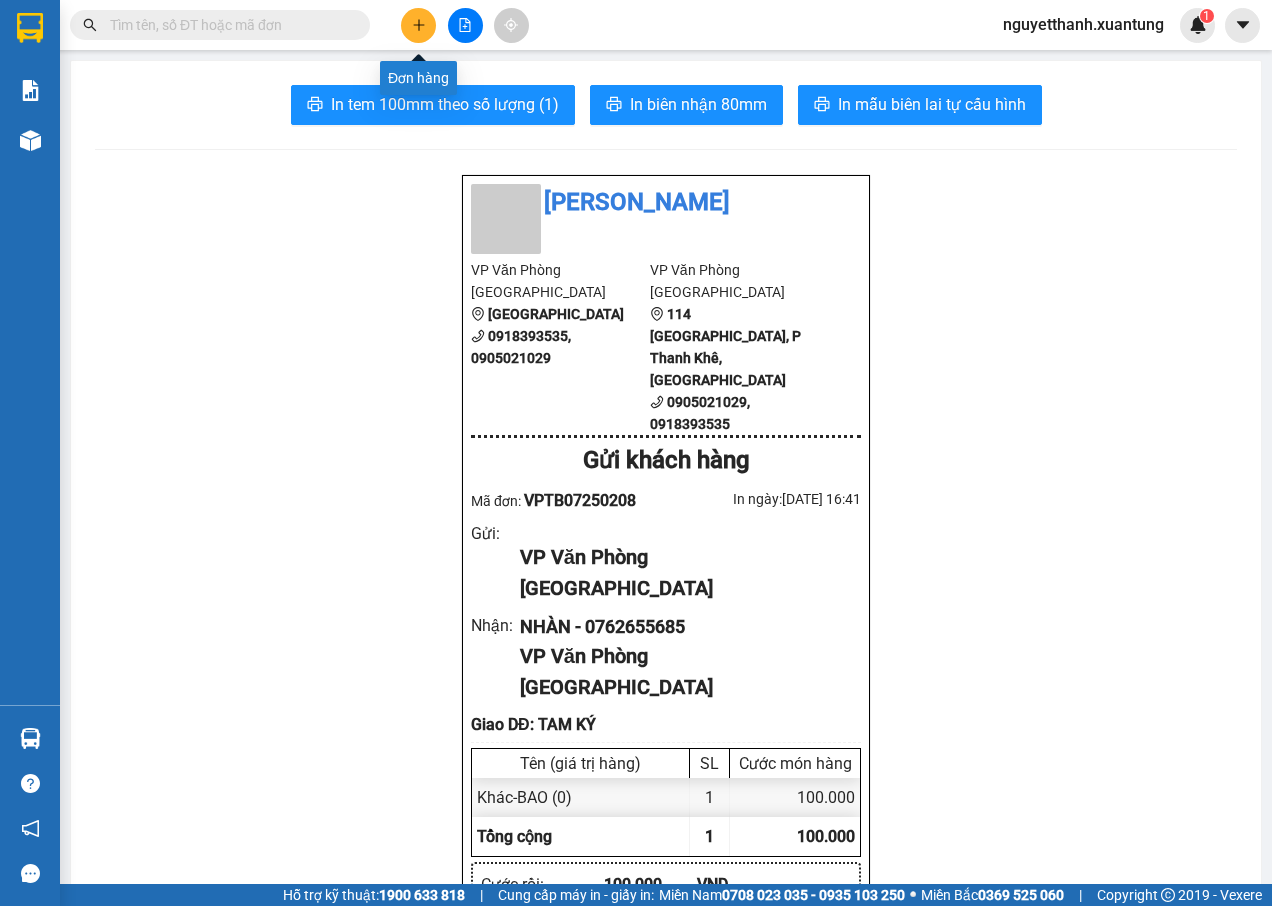 click 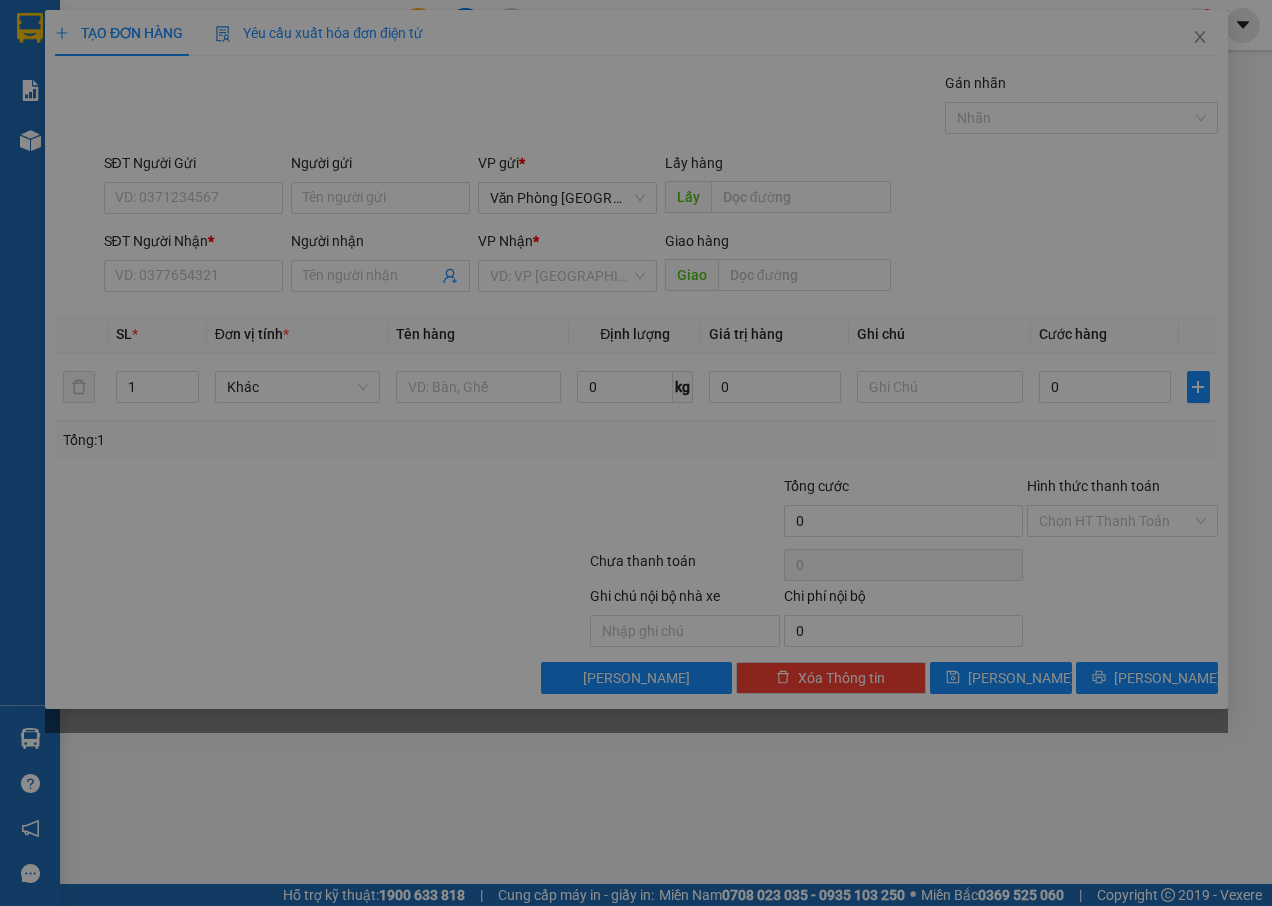 click on "TẠO ĐƠN HÀNG Yêu cầu xuất hóa đơn điện tử Transit Pickup Surcharge Ids Transit Deliver Surcharge Ids Transit Deliver Surcharge Transit Deliver Surcharge Gán nhãn   Nhãn SĐT Người Gửi VD: 0371234567 Người gửi Tên người gửi VP gửi  * Văn Phòng Tân Bình Lấy hàng Lấy SĐT Người Nhận  * VD: 0377654321 Người nhận Tên người nhận VP Nhận  * VD: VP Sài Gòn Giao hàng Giao SL  * Đơn vị tính  * Tên hàng  Định lượng Giá trị hàng Ghi chú Cước hàng                   1 Khác 0 kg 0 0 Tổng:  1 Tổng cước 0 Hình thức thanh toán Chọn HT Thanh Toán Số tiền thu trước Chưa thanh toán 0 Chọn HT Thanh Toán Ghi chú nội bộ nhà xe Chi phí nội bộ 0 Lưu nháp Xóa Thông tin Lưu Lưu và In Cần tạo đơn hàng để có thể xuất hóa đơn điện tử Xác nhận tạo đơn hàng? Quay lại Tạo đơn hàng" at bounding box center [636, 352] 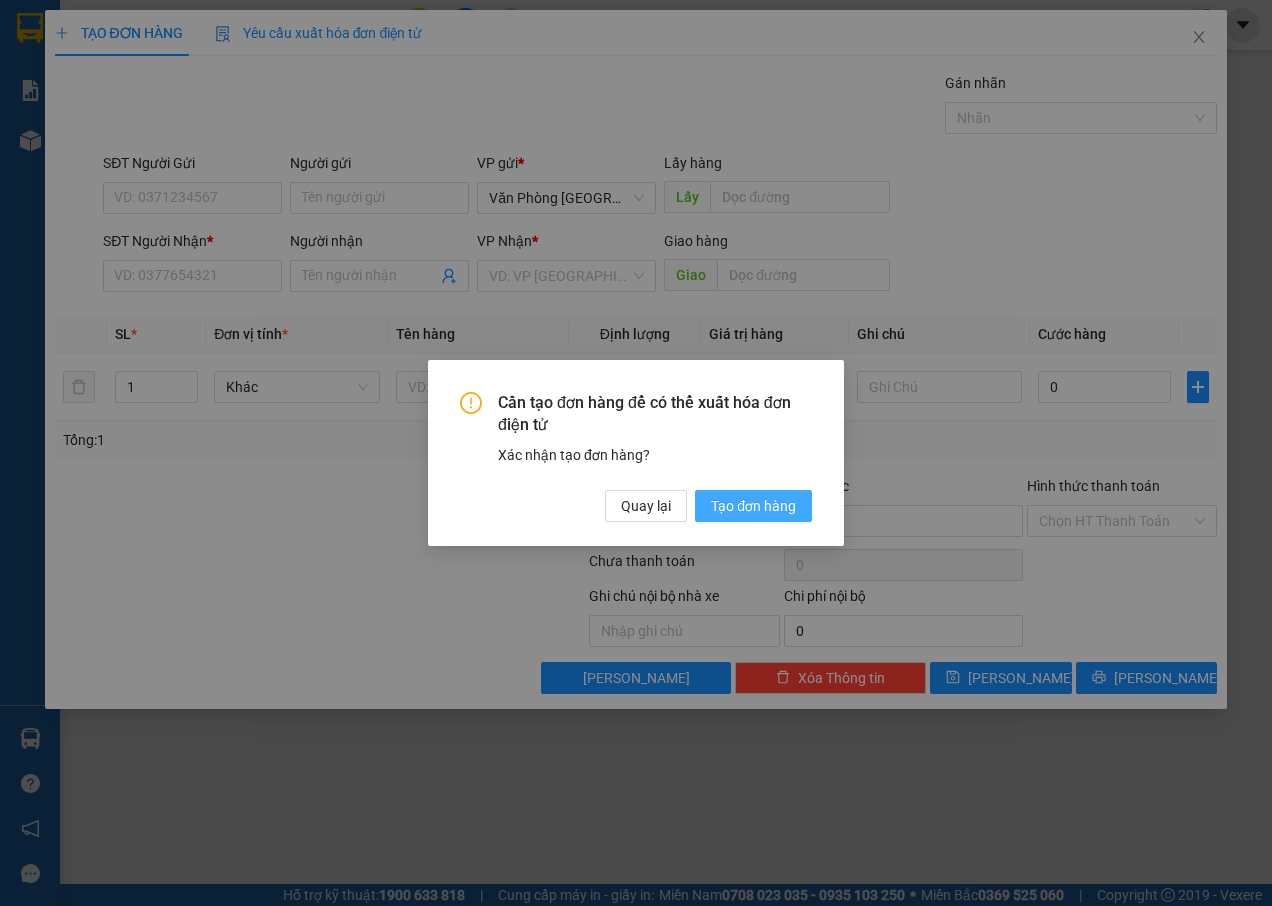 click on "Tạo đơn hàng" at bounding box center (753, 506) 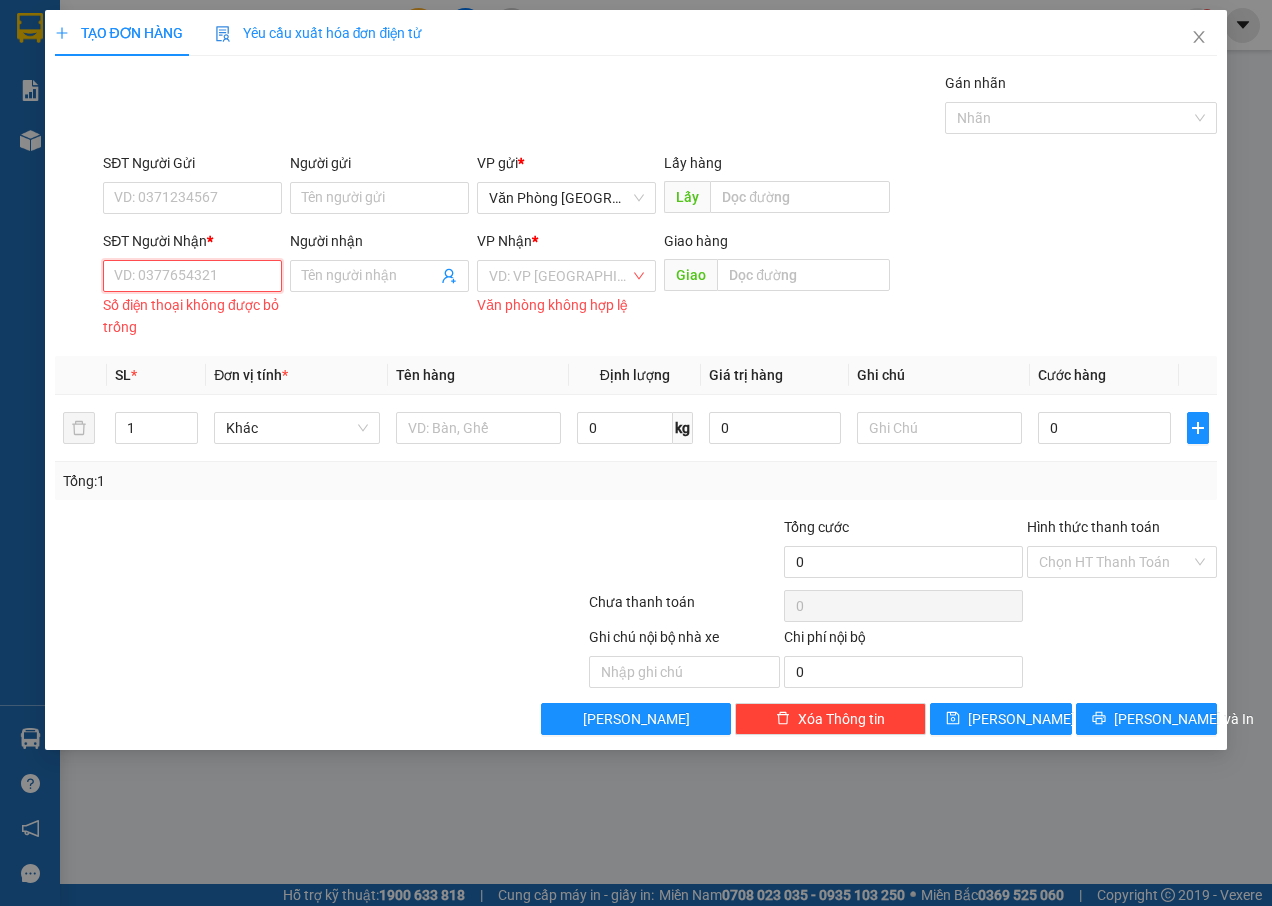 click on "SĐT Người Nhận  *" at bounding box center [192, 276] 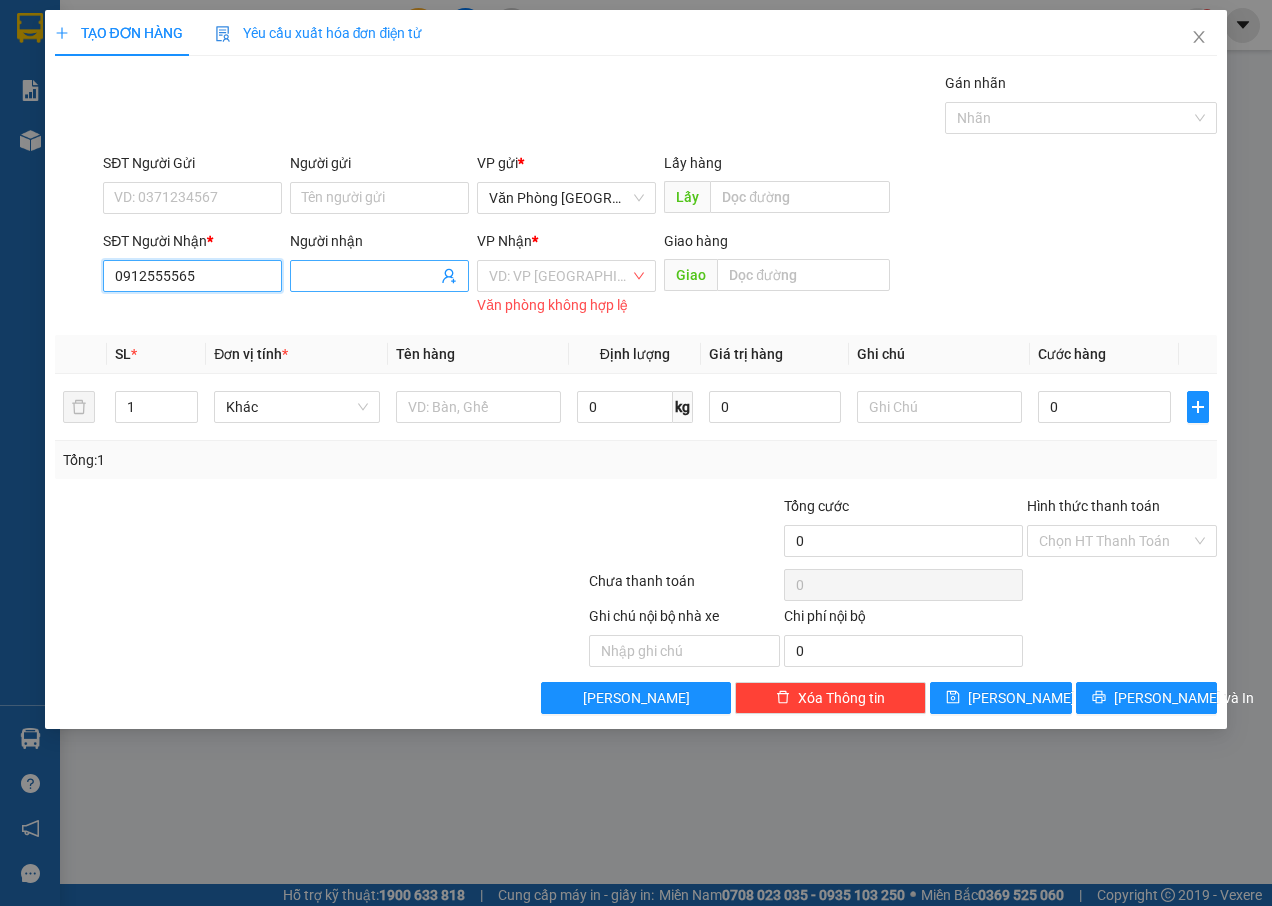 type on "0912555565" 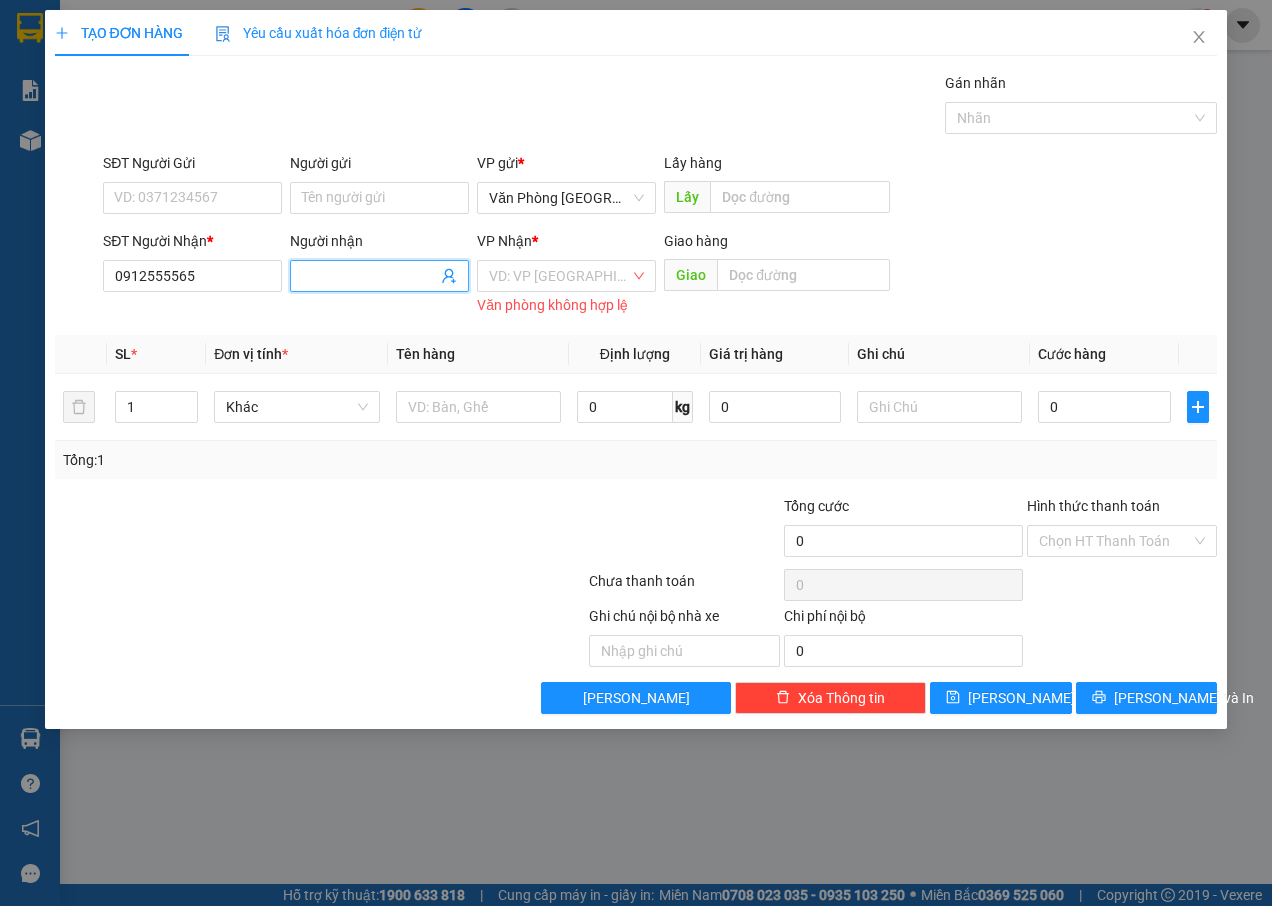 click on "Người nhận" at bounding box center [369, 276] 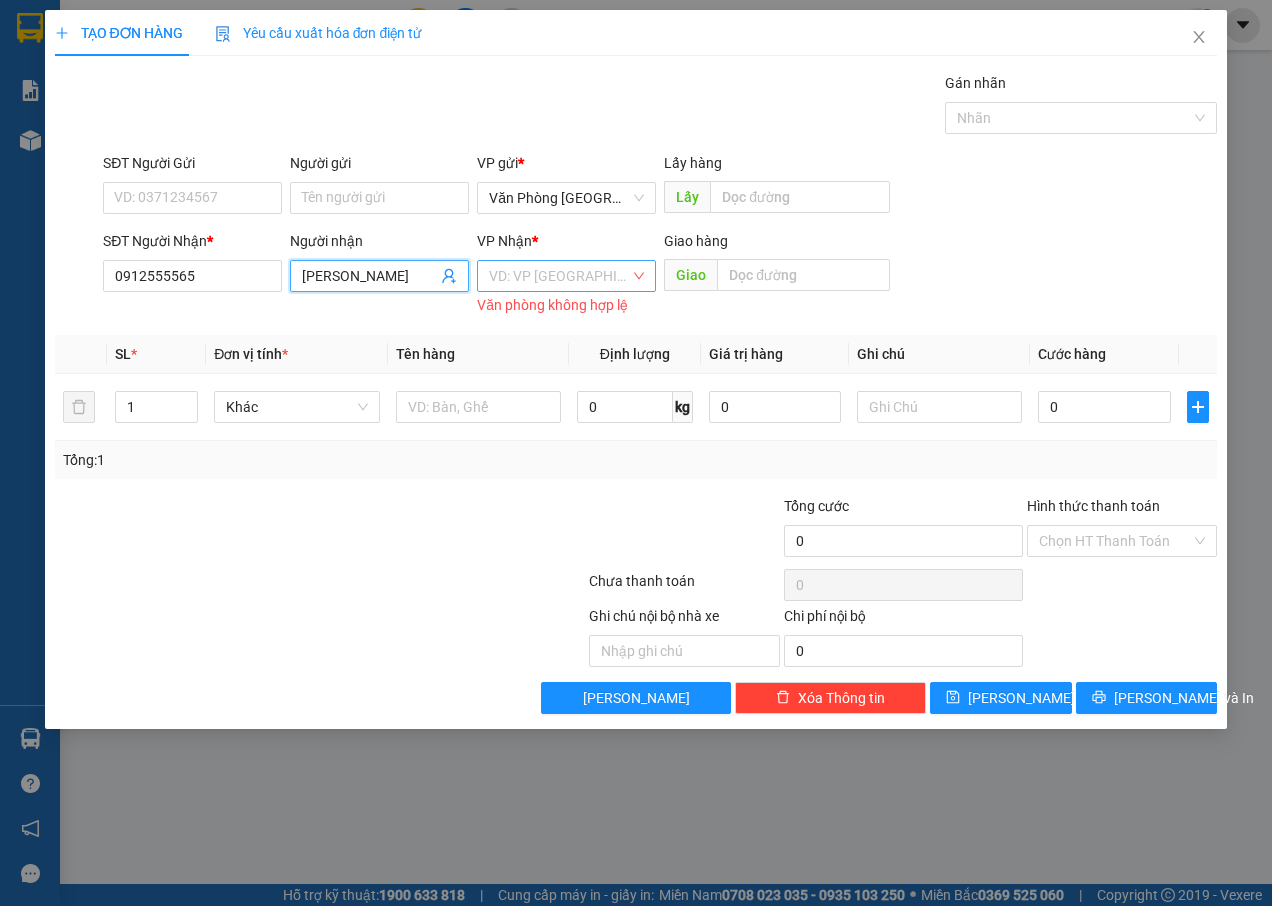 type on "[PERSON_NAME]" 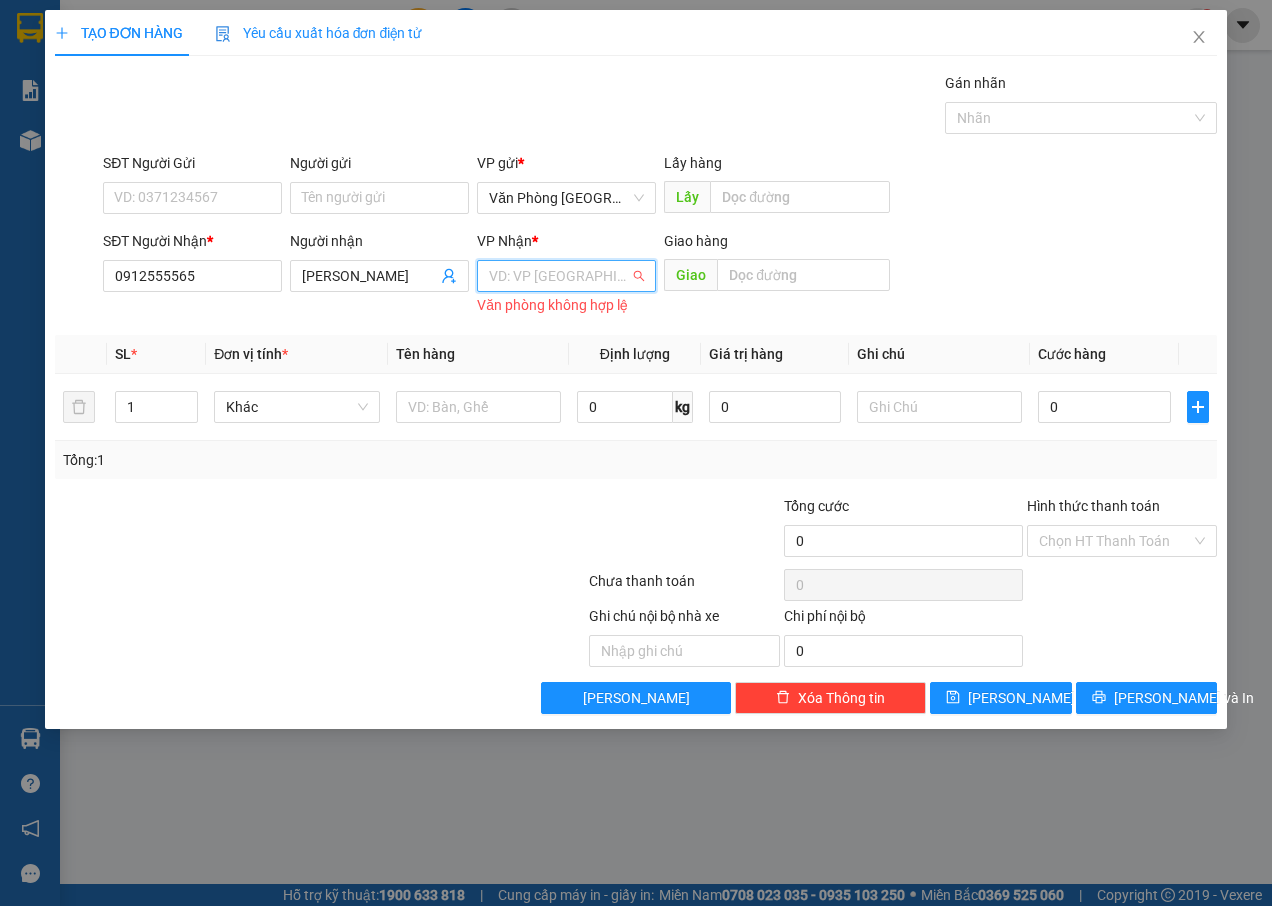 click at bounding box center [559, 276] 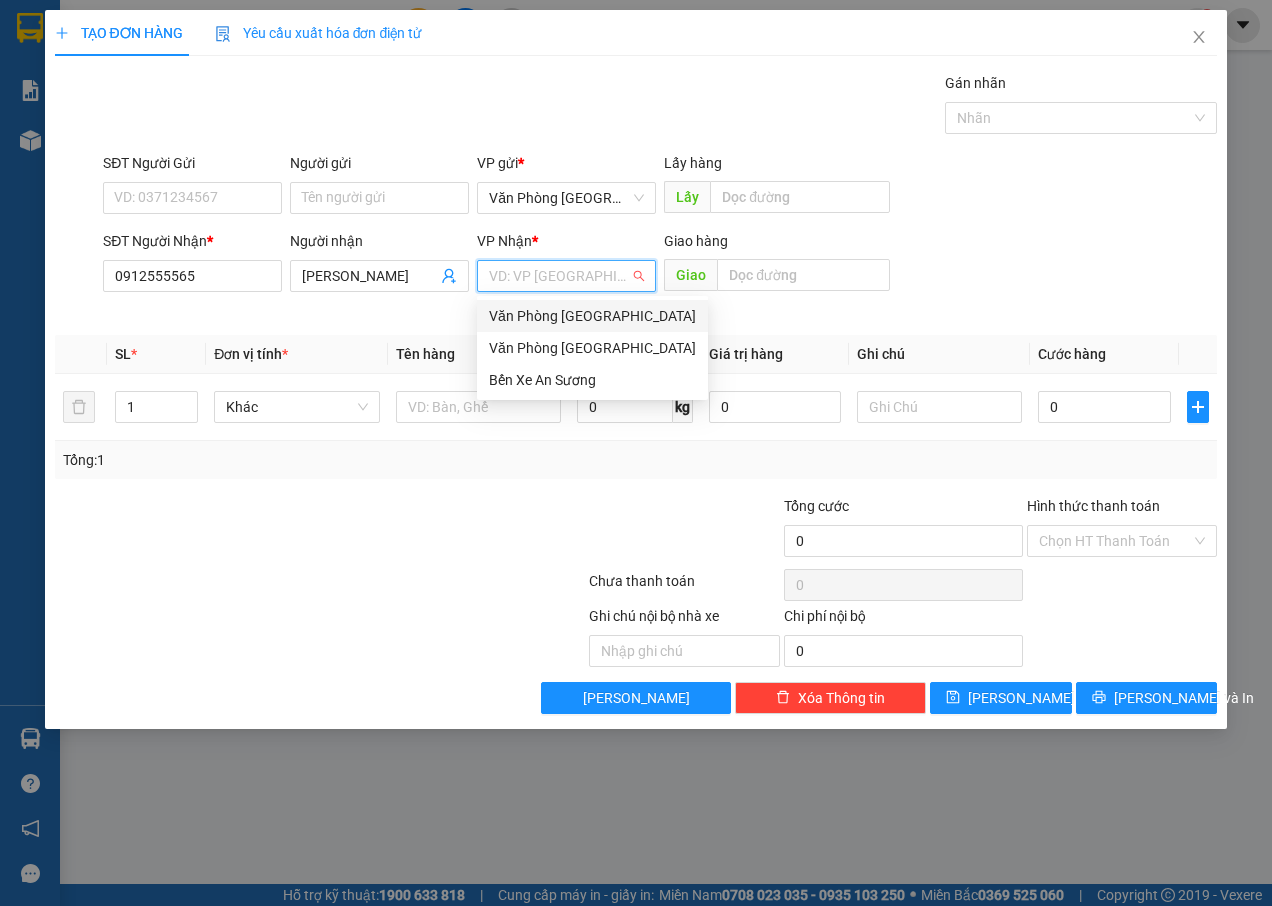 click on "Văn Phòng [GEOGRAPHIC_DATA]" at bounding box center (592, 316) 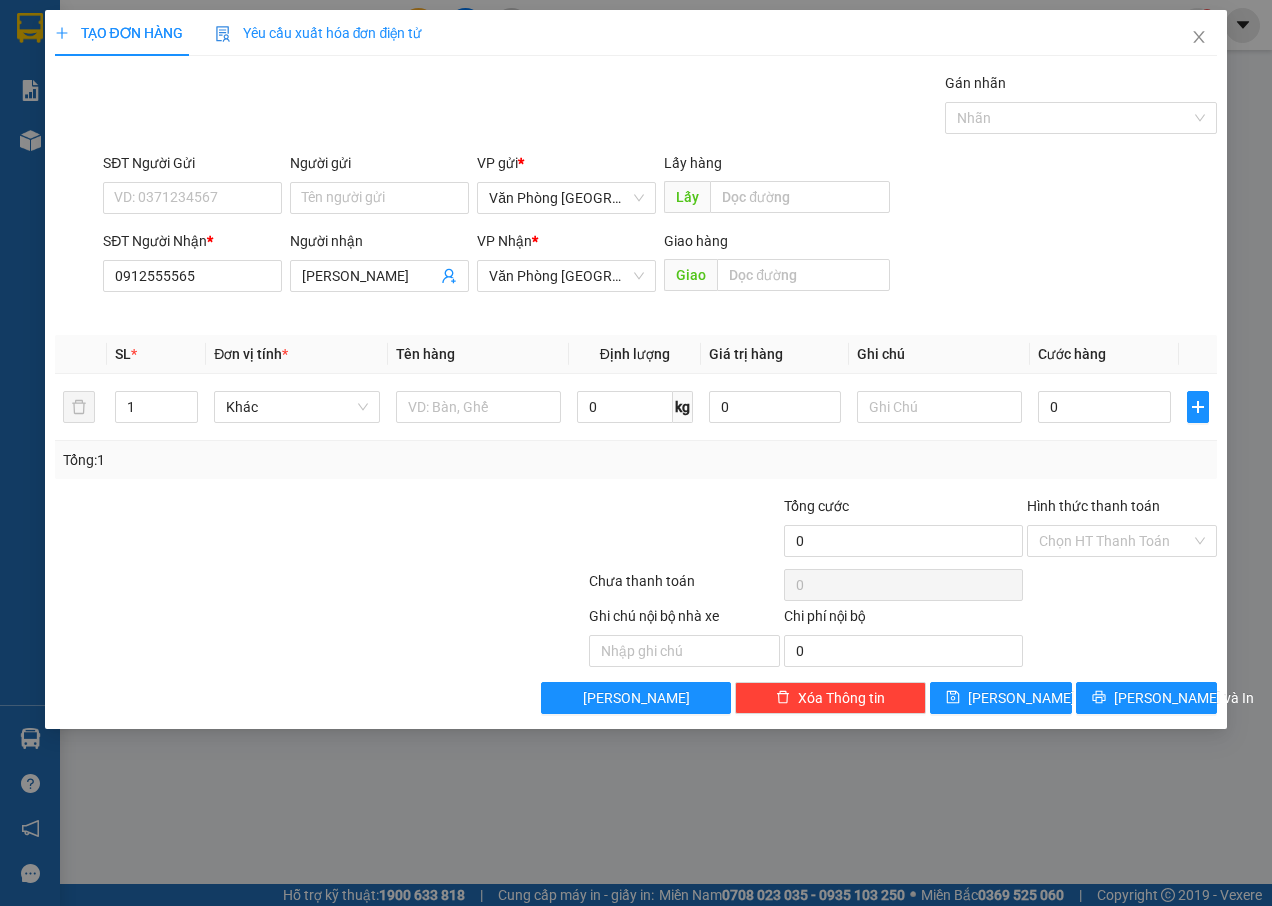 click on "VP Nhận  * Văn Phòng Đà Nẵng Văn phòng không hợp lệ" at bounding box center (566, 275) 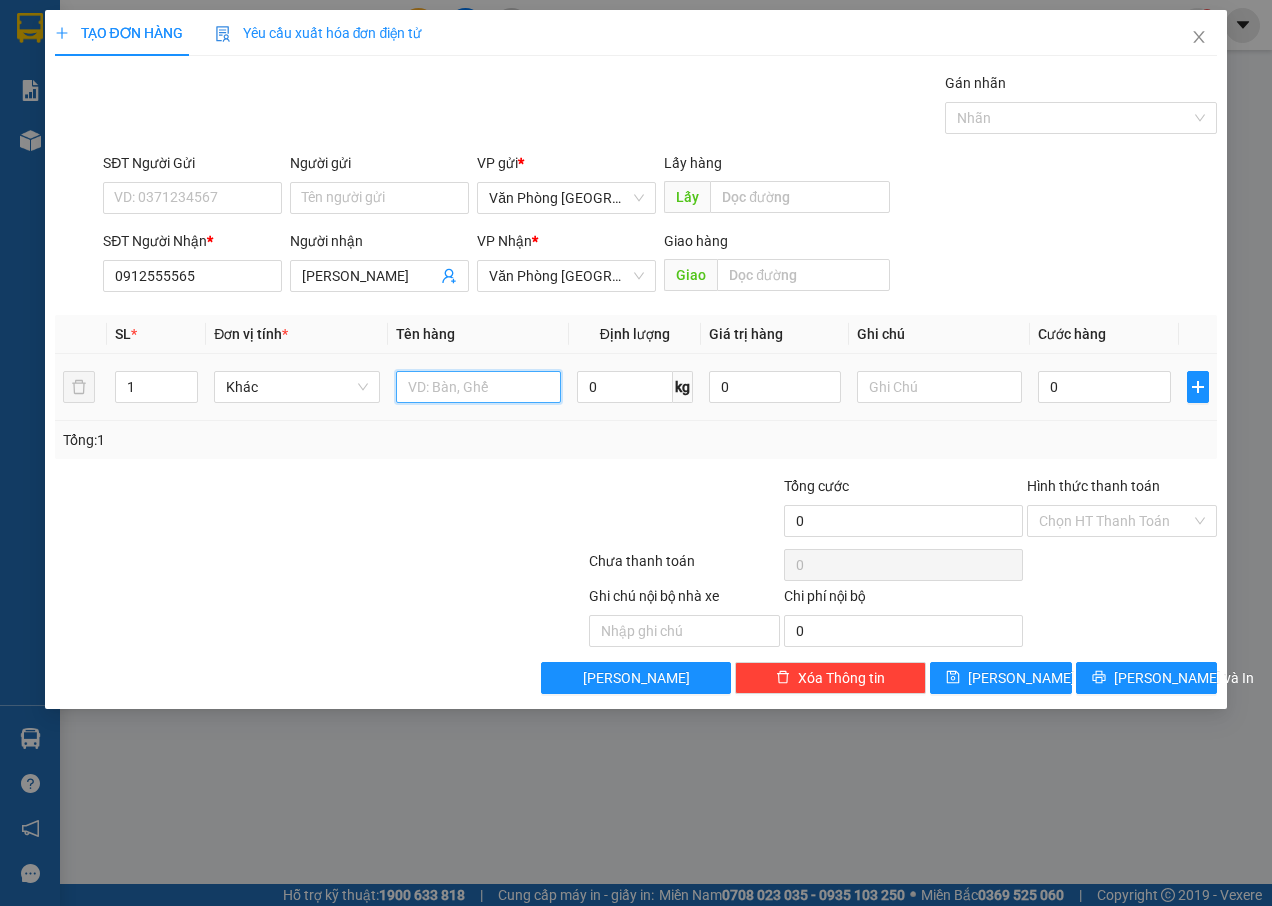 drag, startPoint x: 552, startPoint y: 317, endPoint x: 418, endPoint y: 385, distance: 150.26643 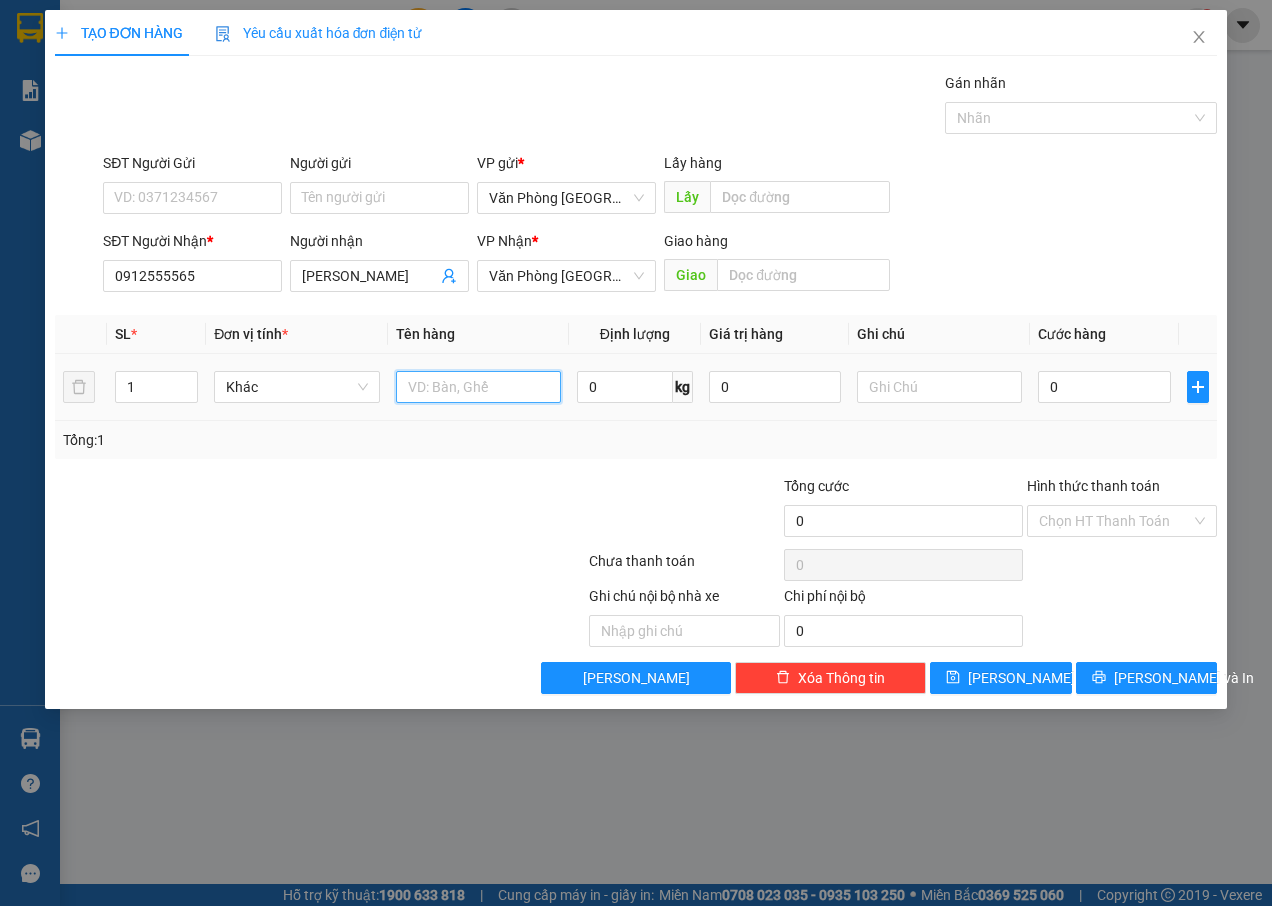 click at bounding box center [478, 387] 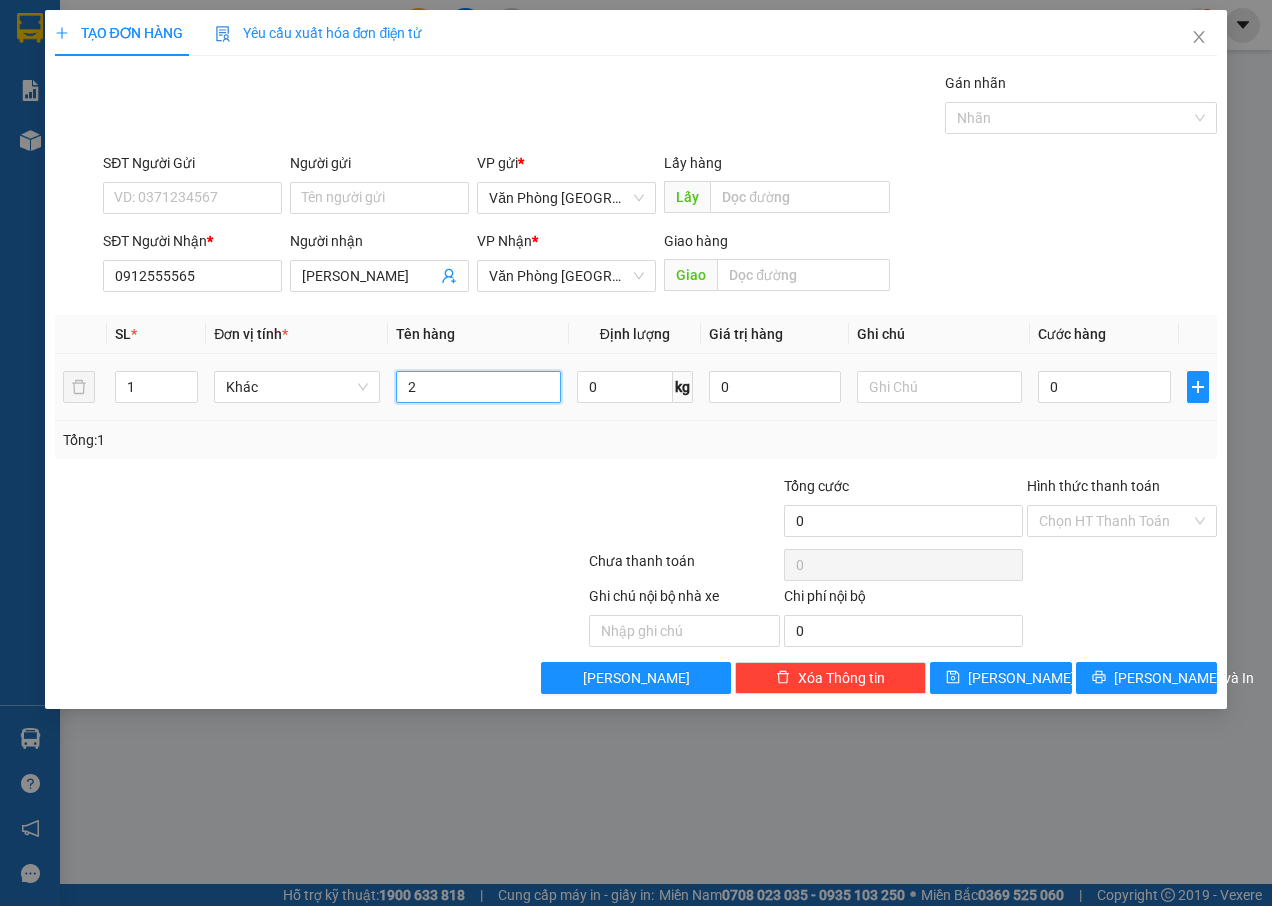 type on "2" 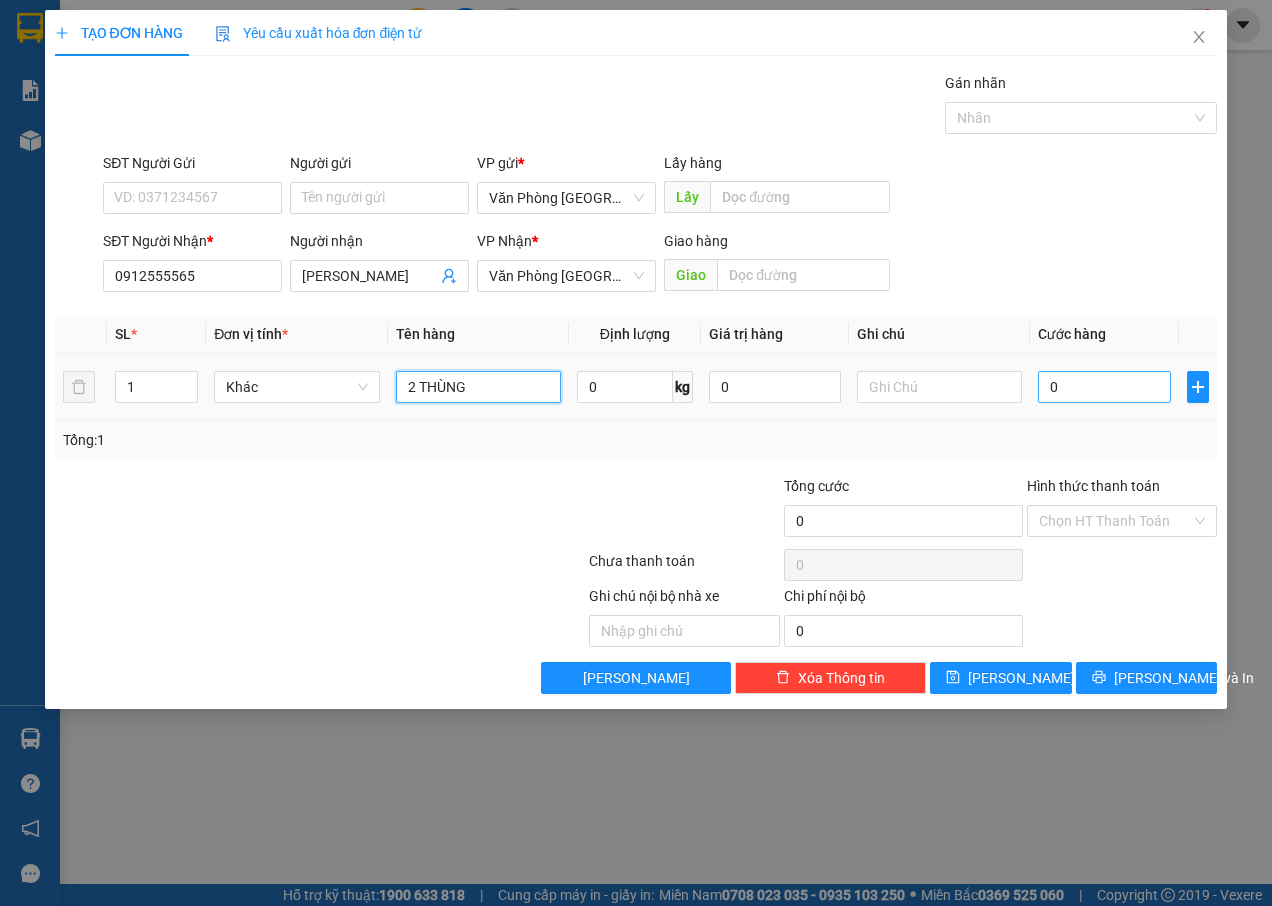 type on "2 THÙNG" 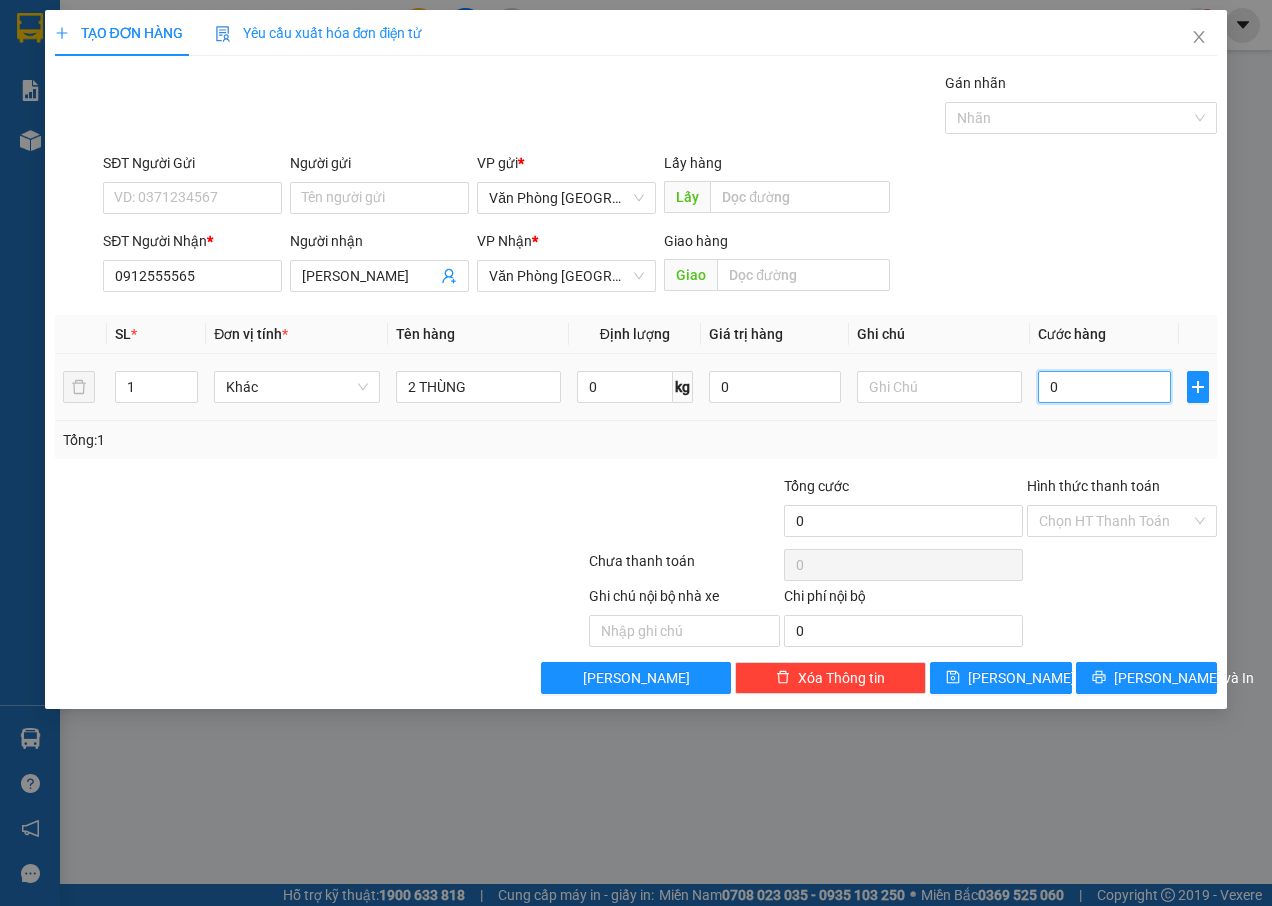 click on "0" at bounding box center [1104, 387] 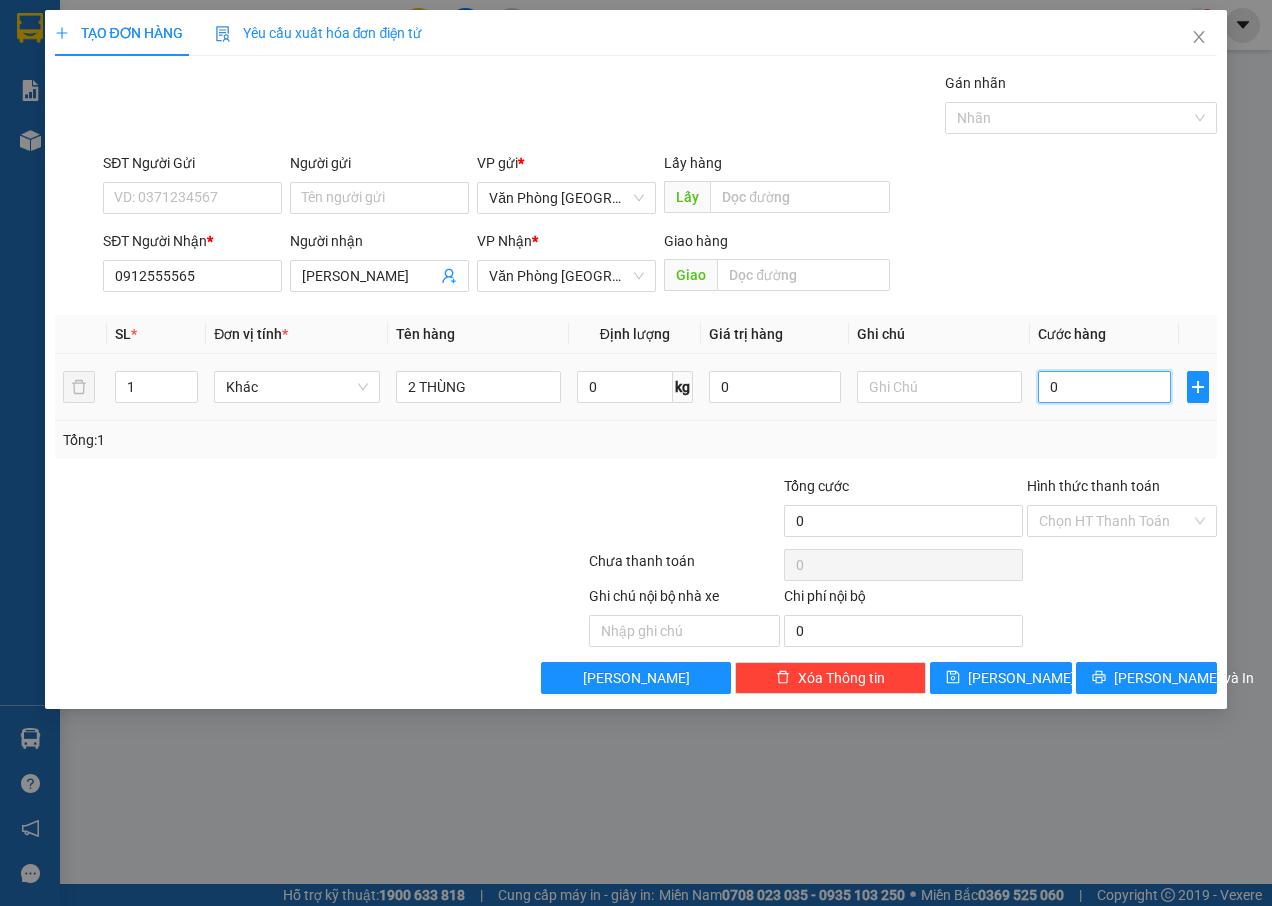 type on "2" 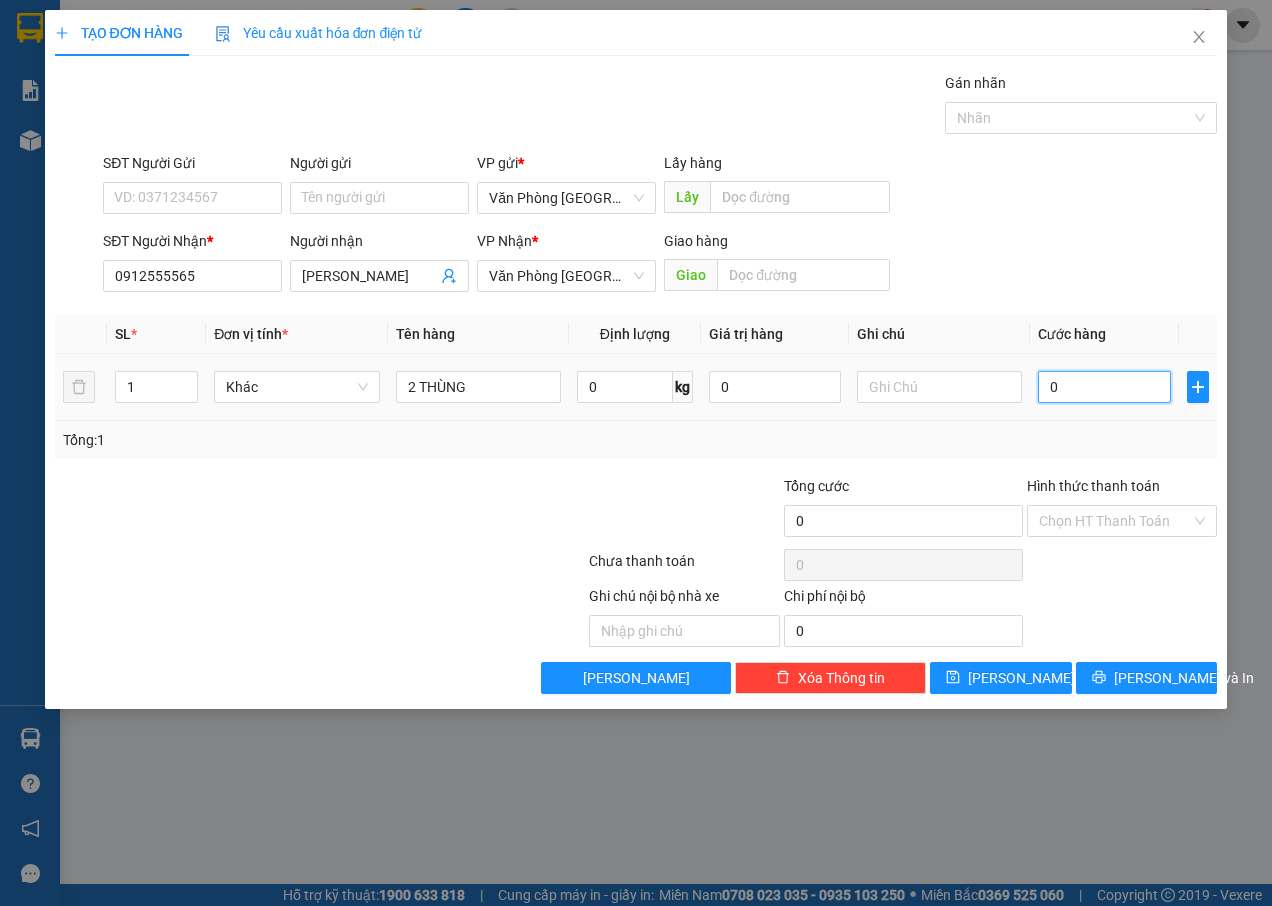 type on "2" 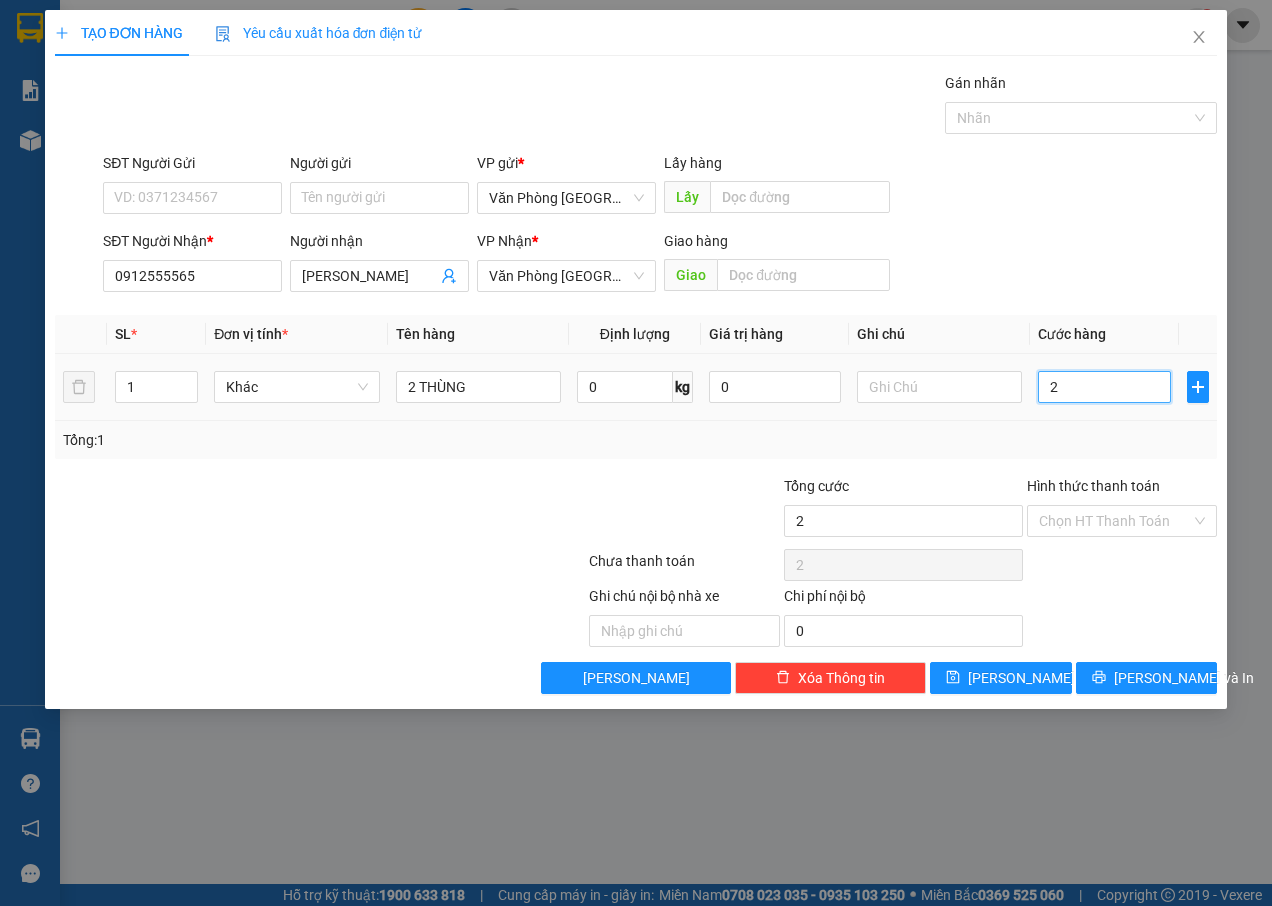 type on "20" 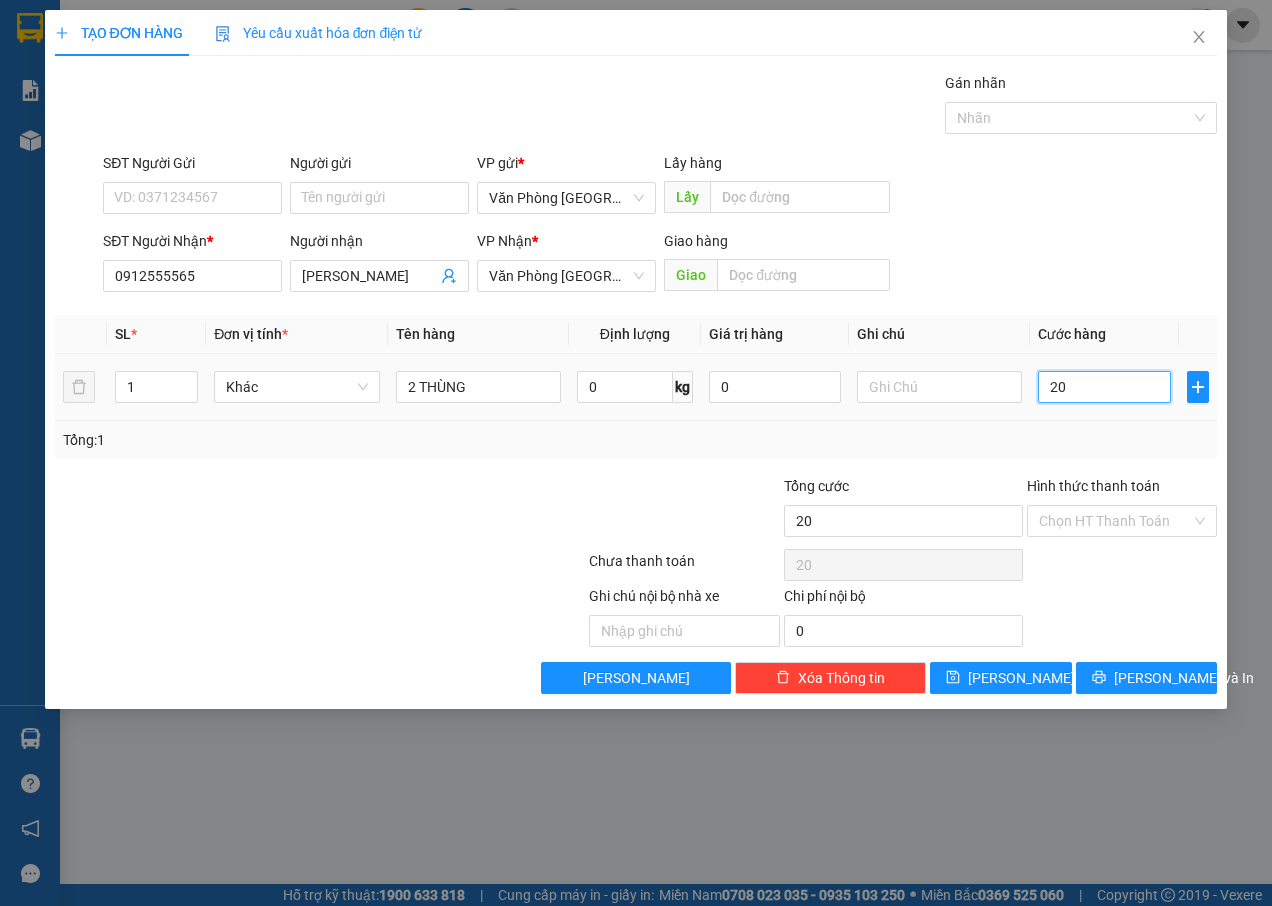 type on "200" 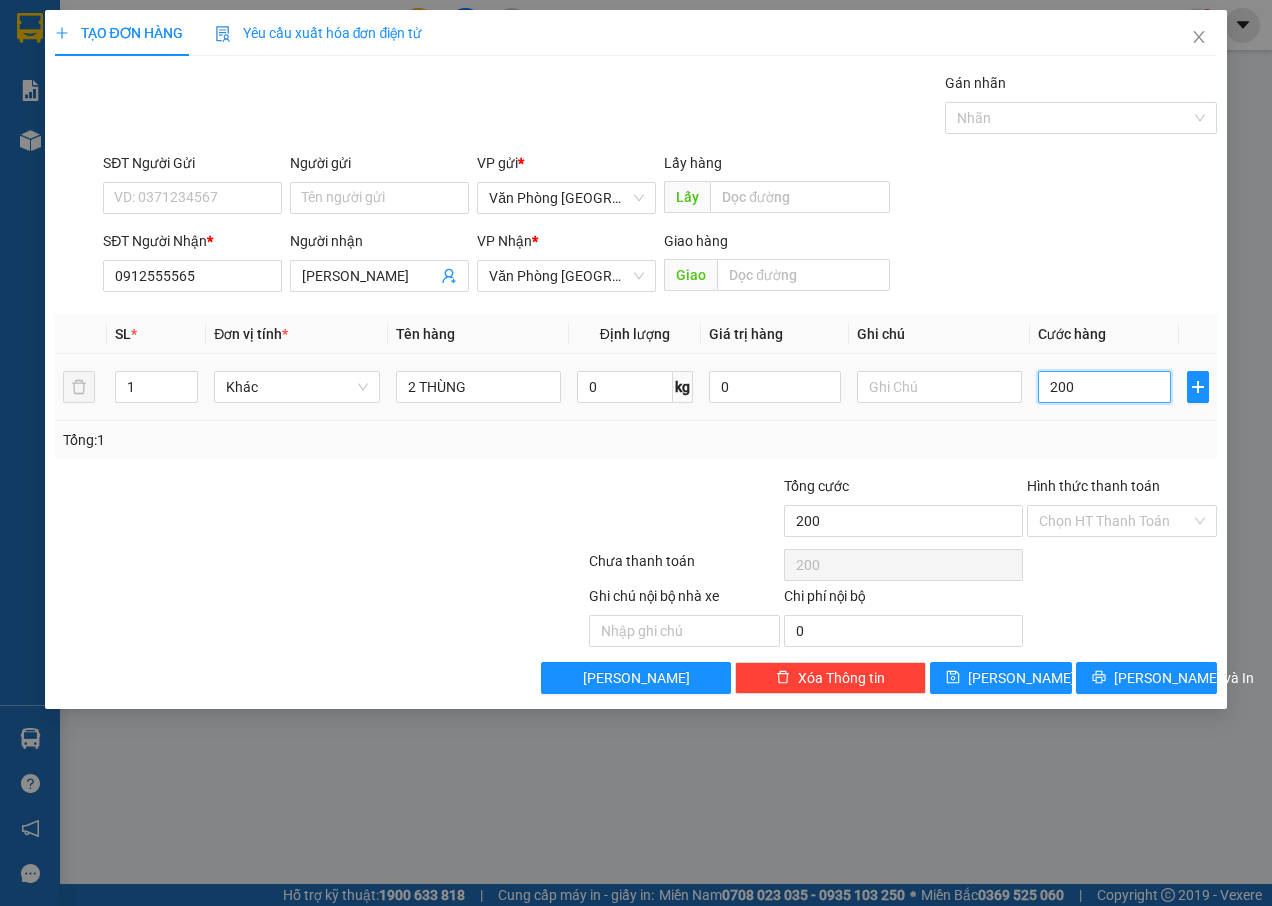 type on "2.000" 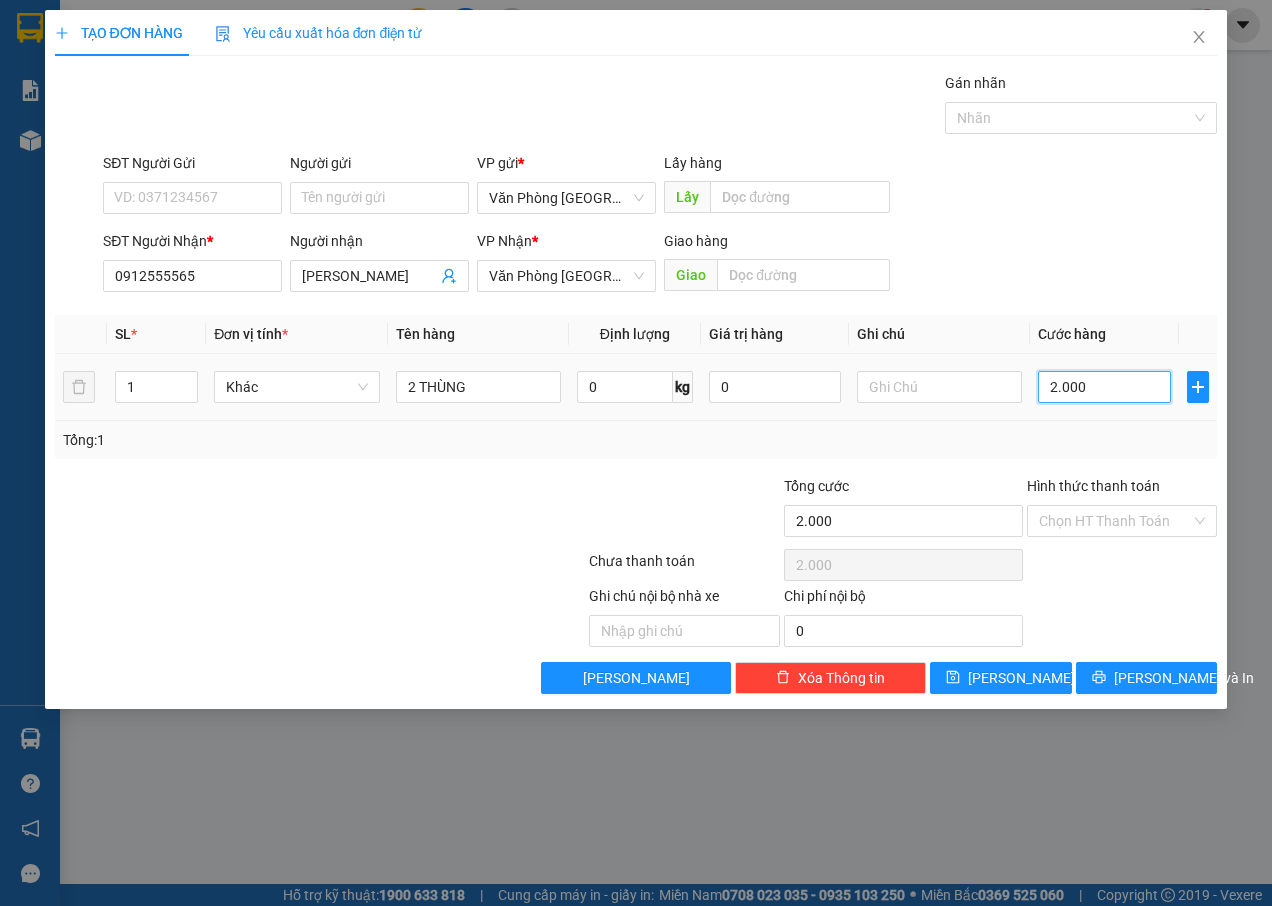 type on "200" 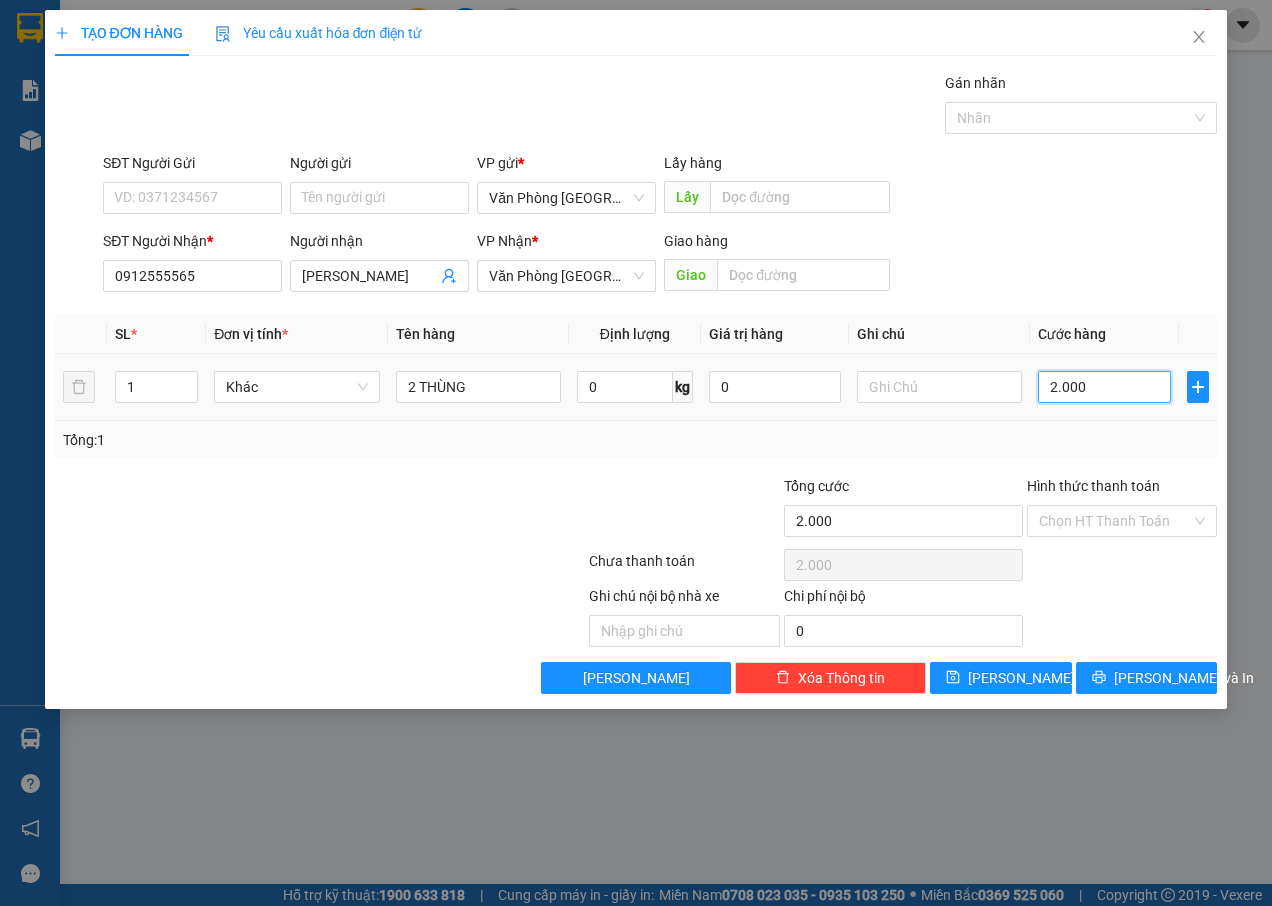 type on "200" 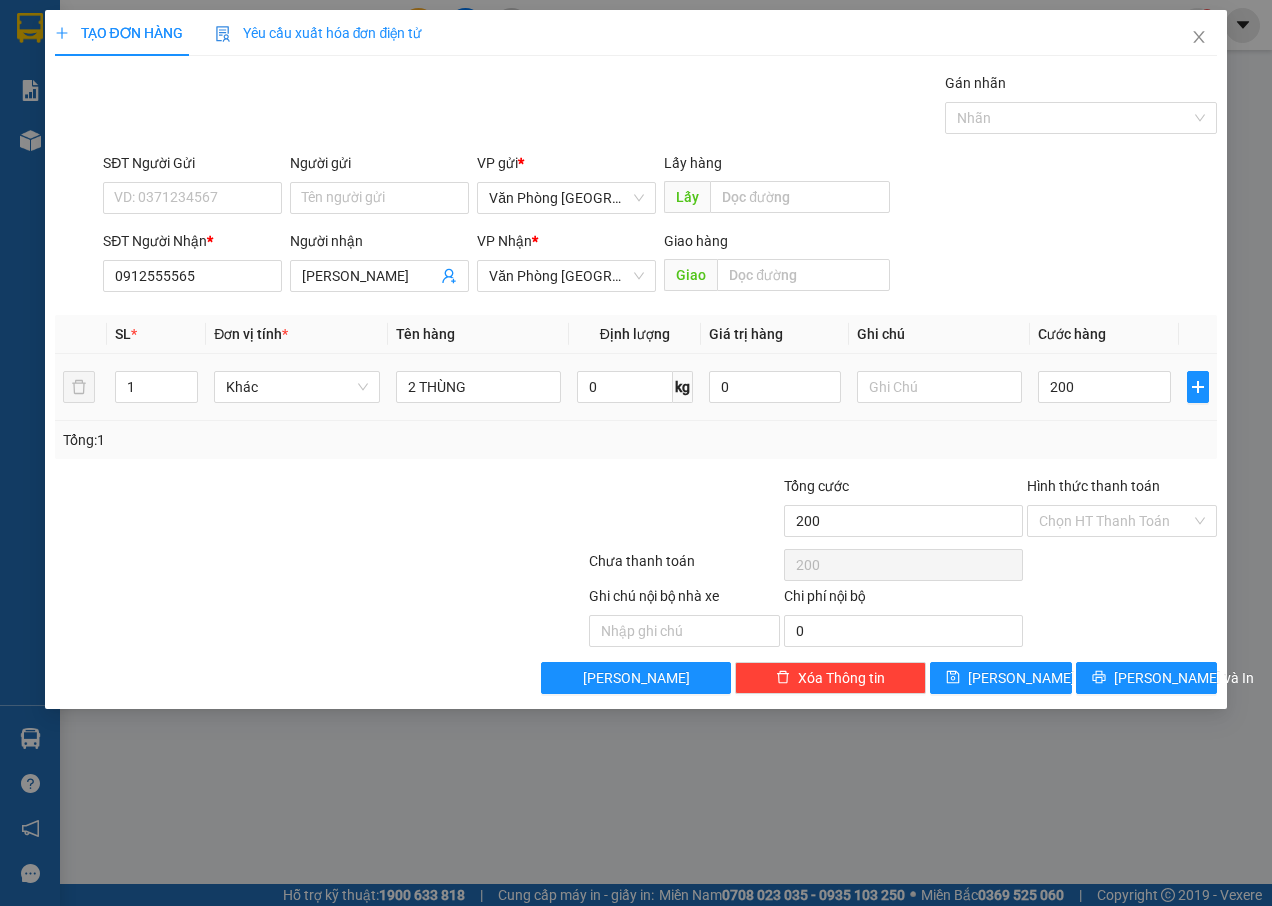 type on "200.000" 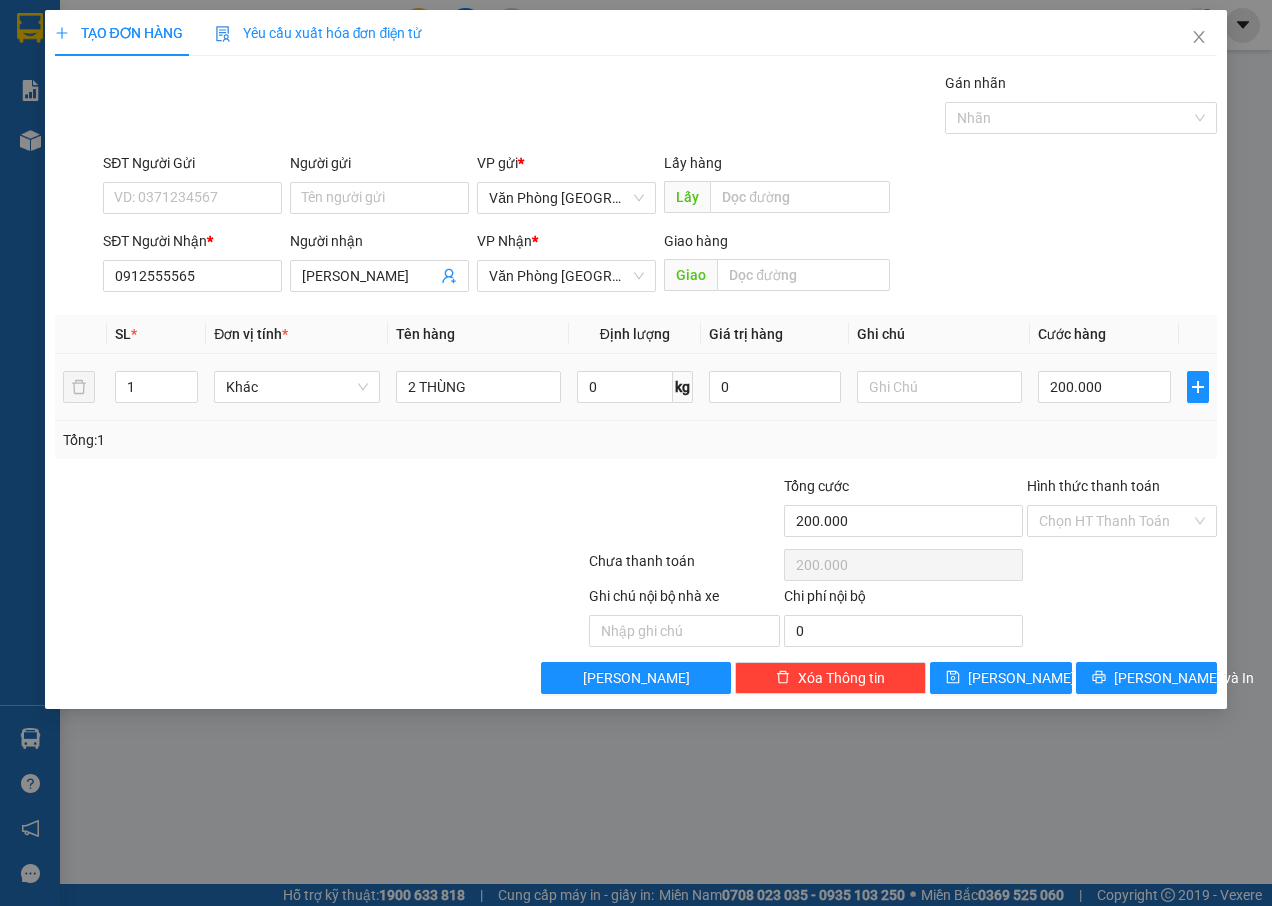 click on "200.000" at bounding box center [1104, 387] 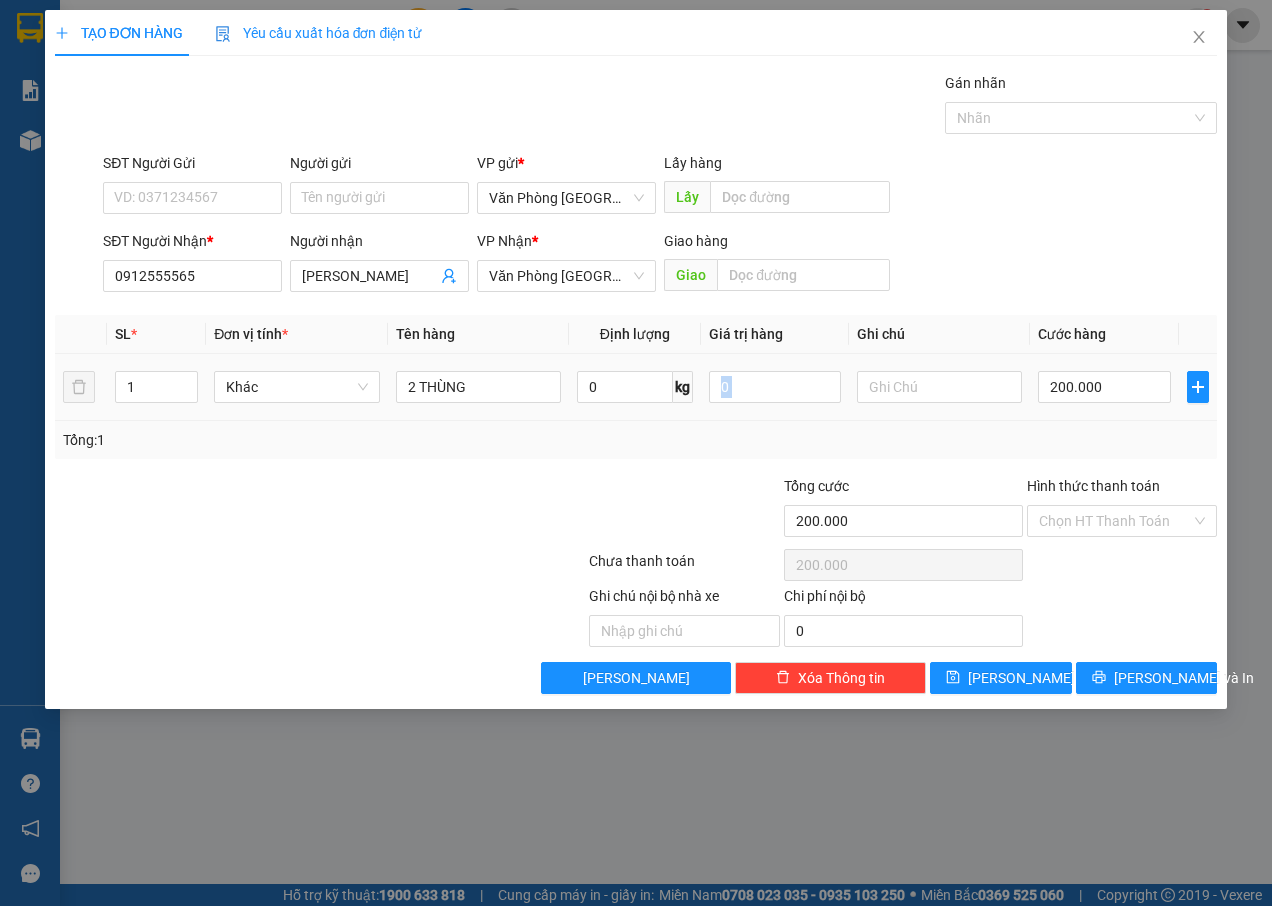click on "200.000" at bounding box center (1104, 387) 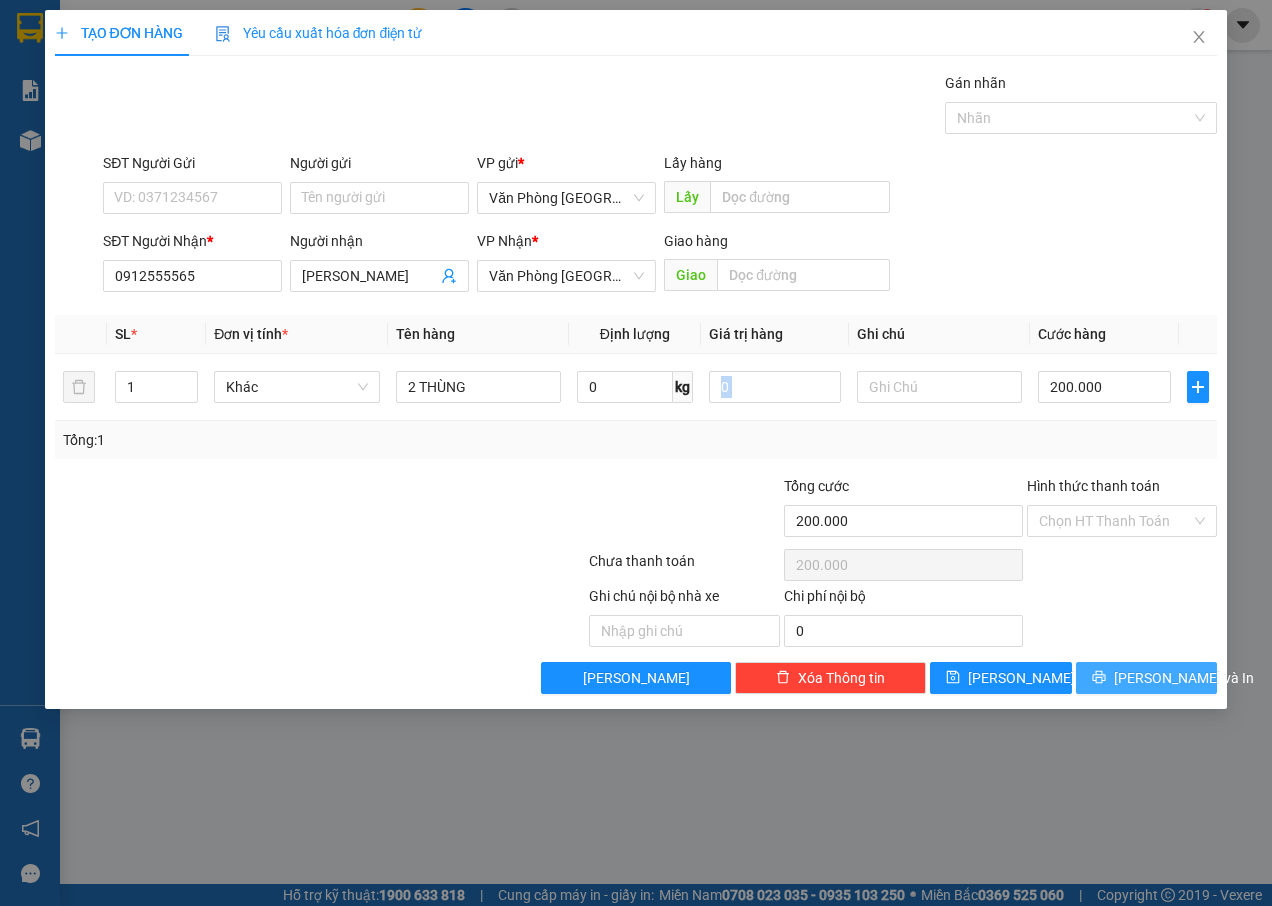 click on "[PERSON_NAME] và In" at bounding box center [1184, 678] 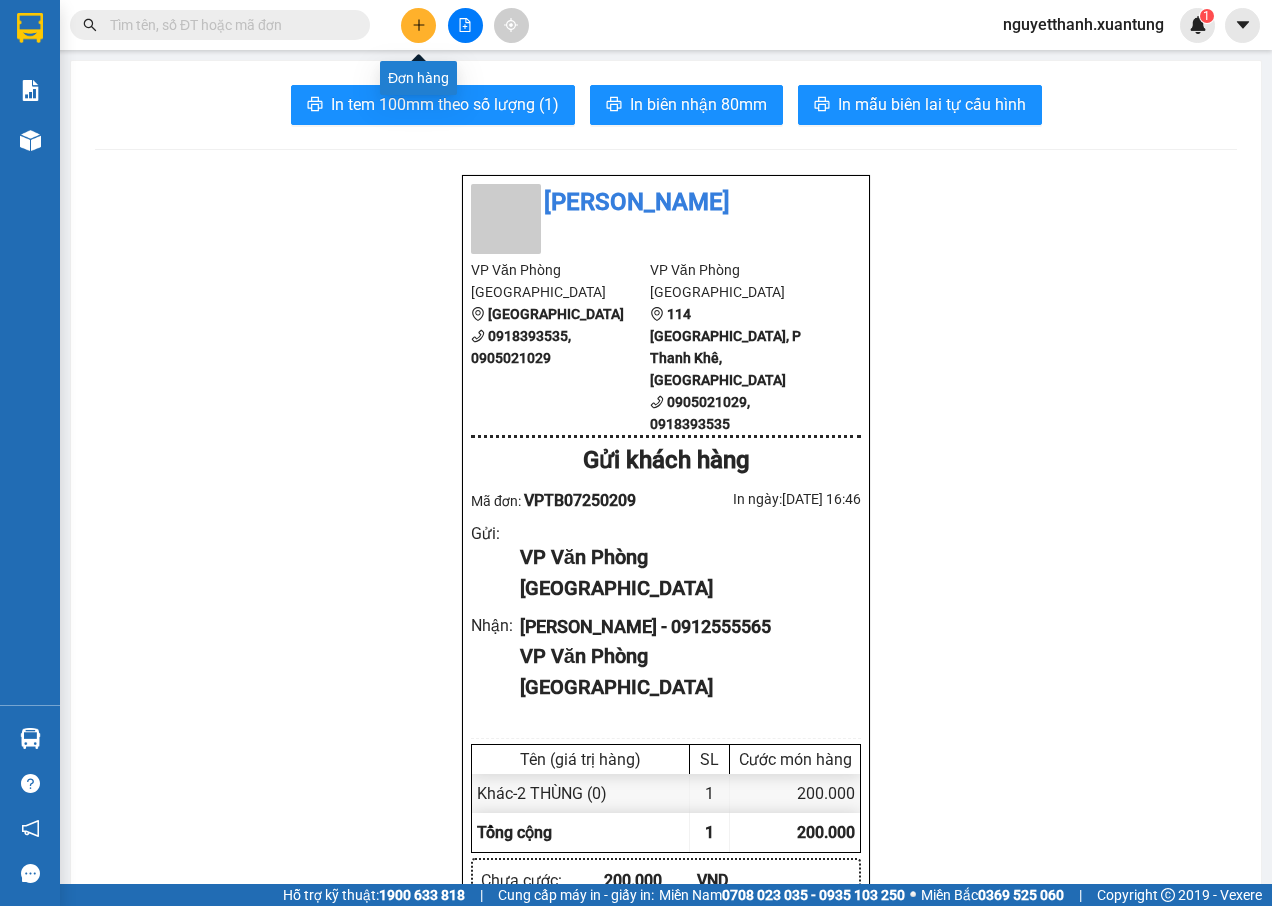 click at bounding box center (418, 25) 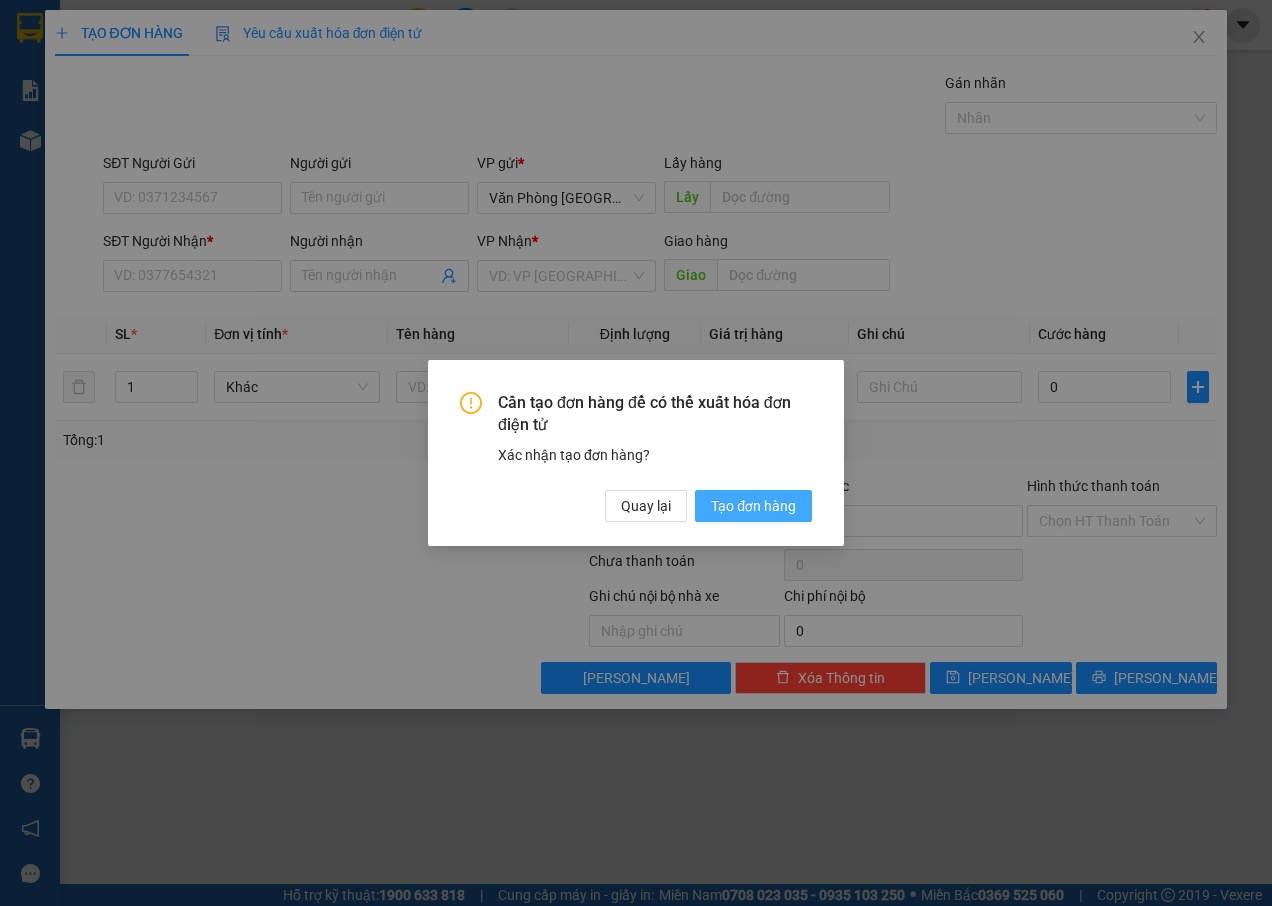 click on "Tạo đơn hàng" at bounding box center [753, 506] 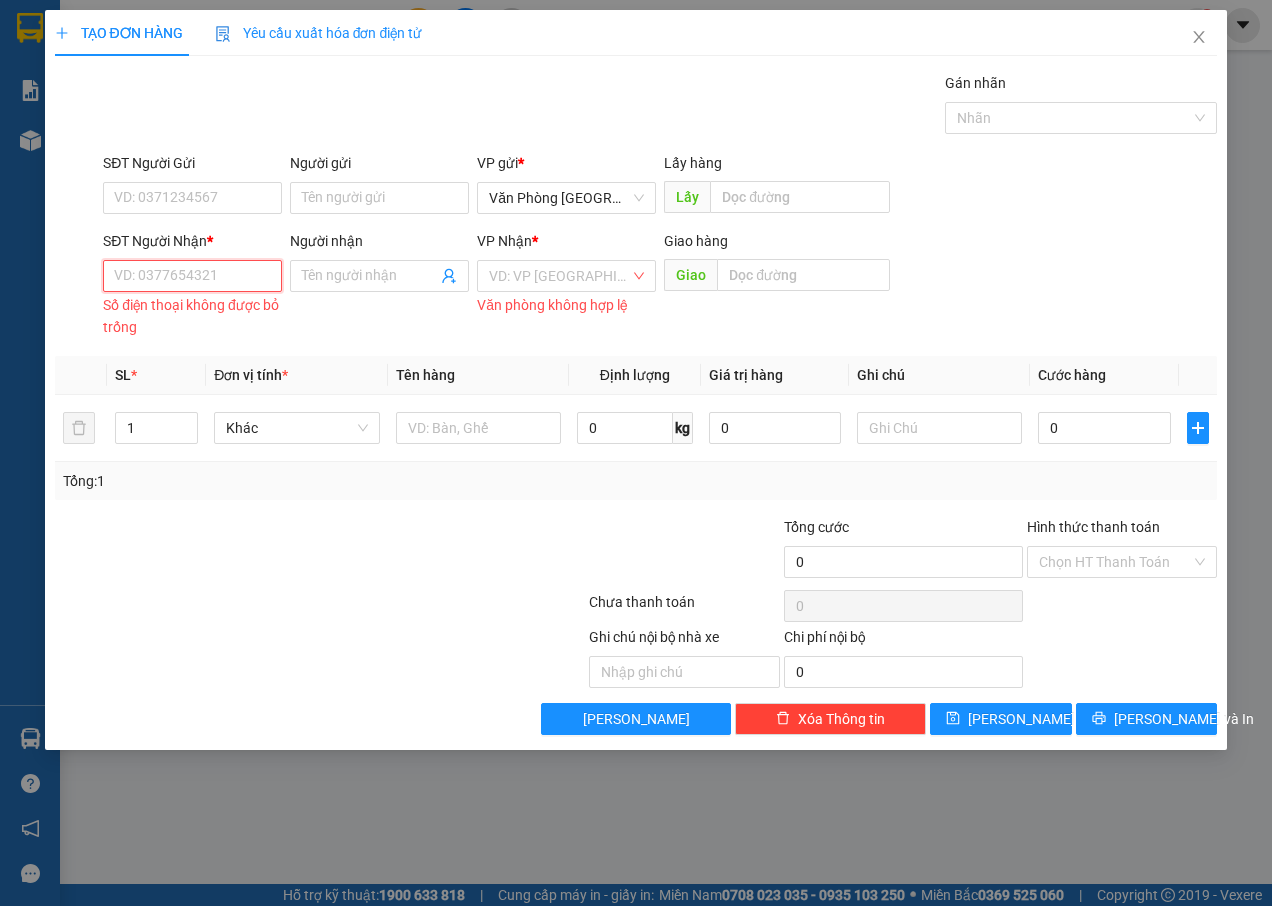 click on "SĐT Người Nhận  *" at bounding box center [192, 276] 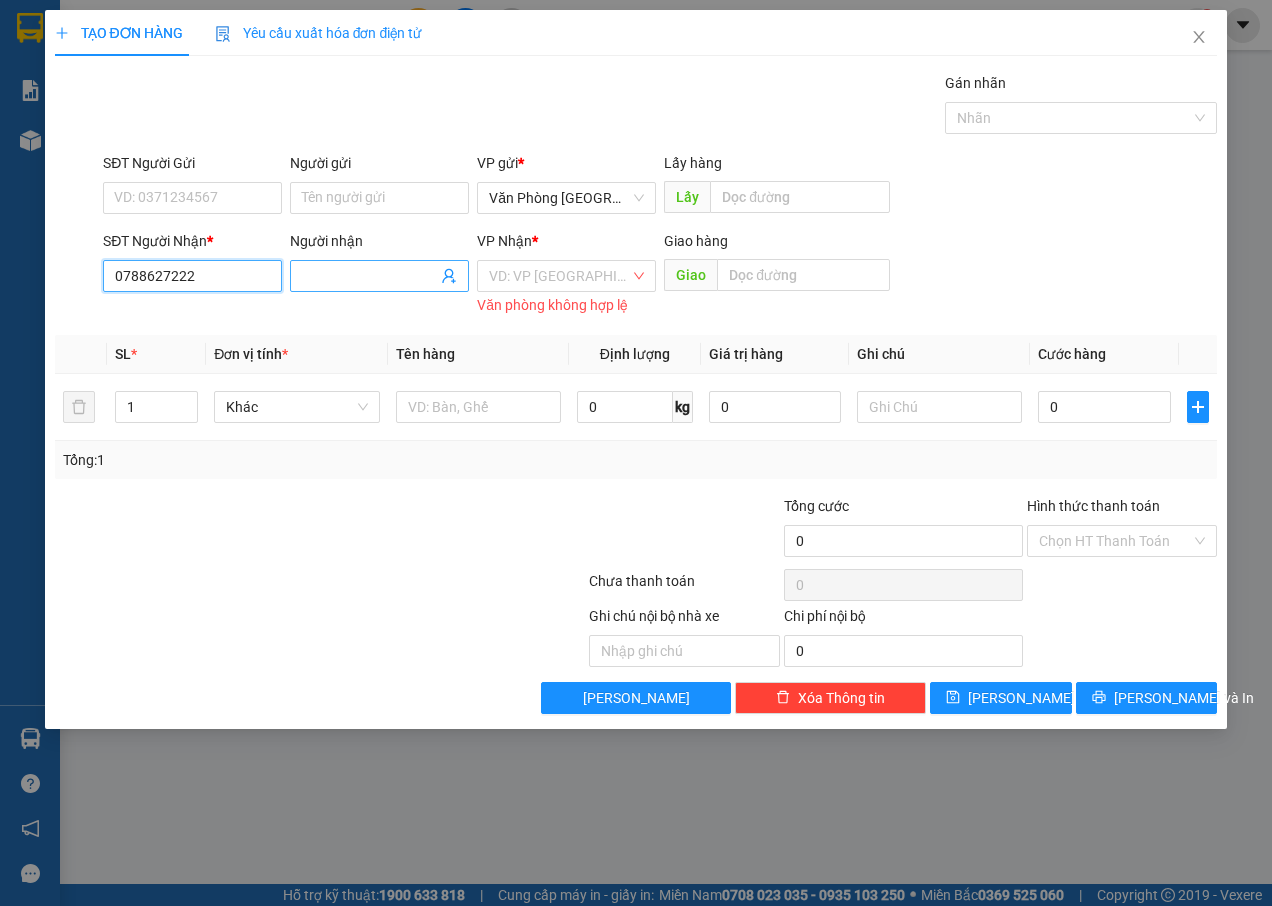 type on "0788627222" 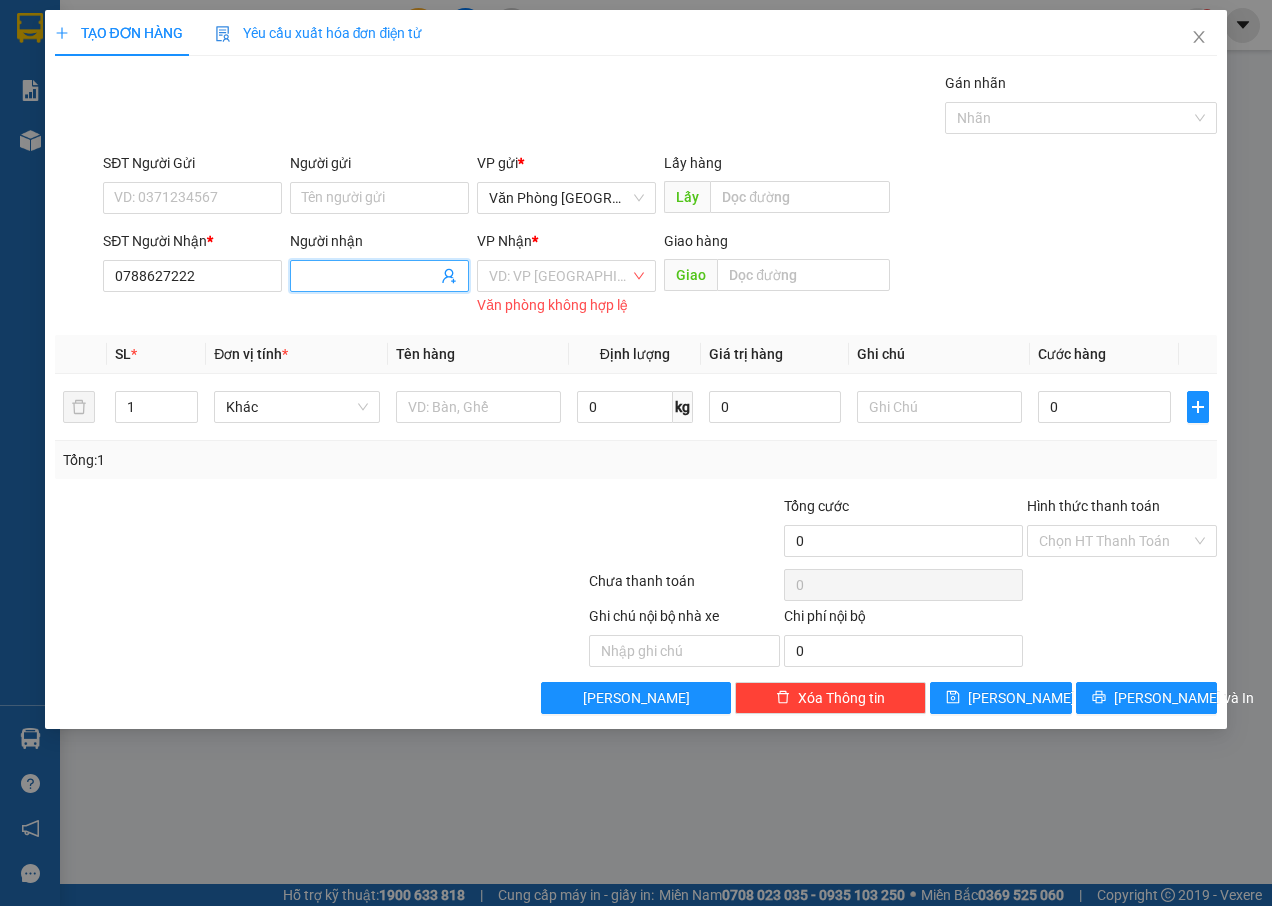click on "Người nhận" at bounding box center [369, 276] 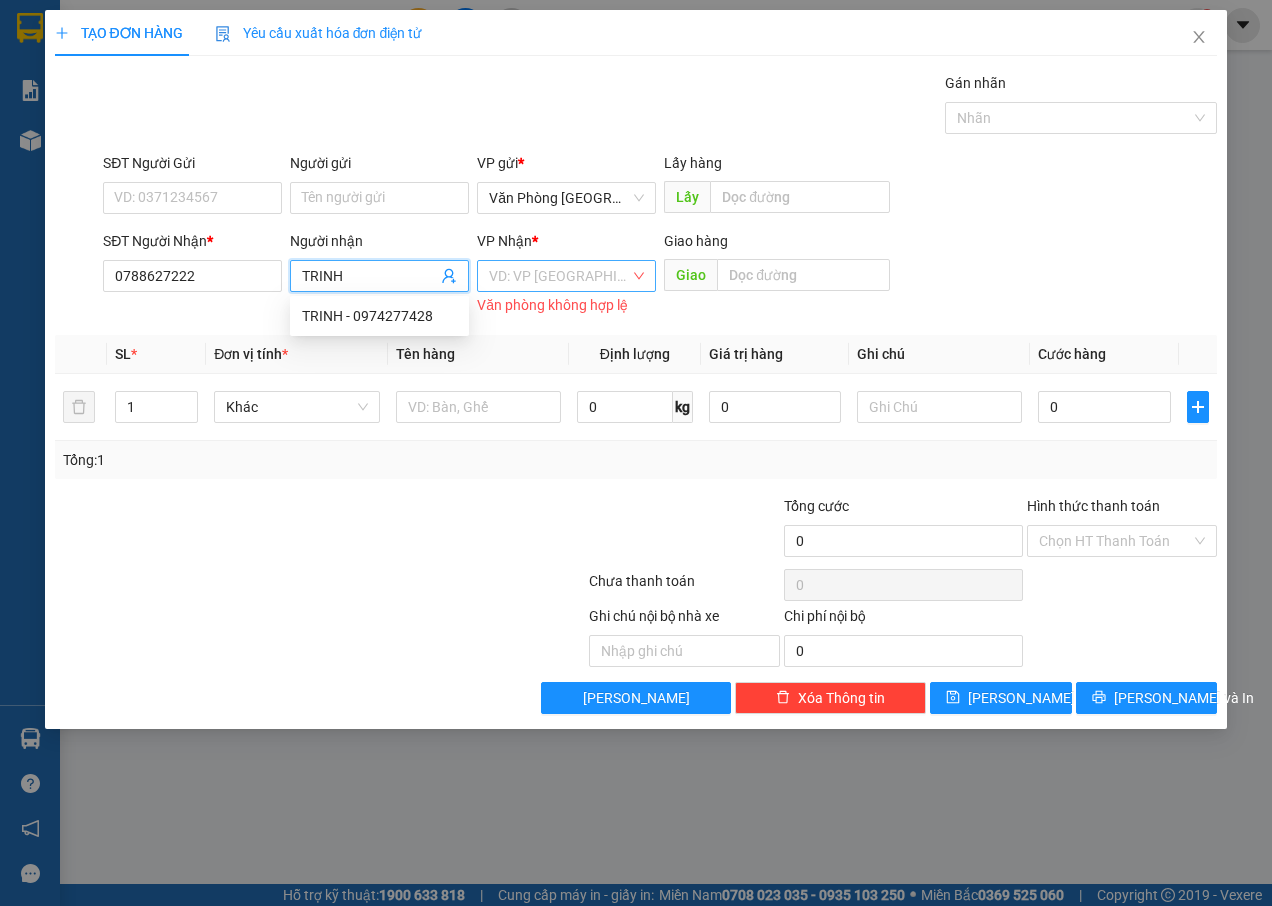 type on "TRINH" 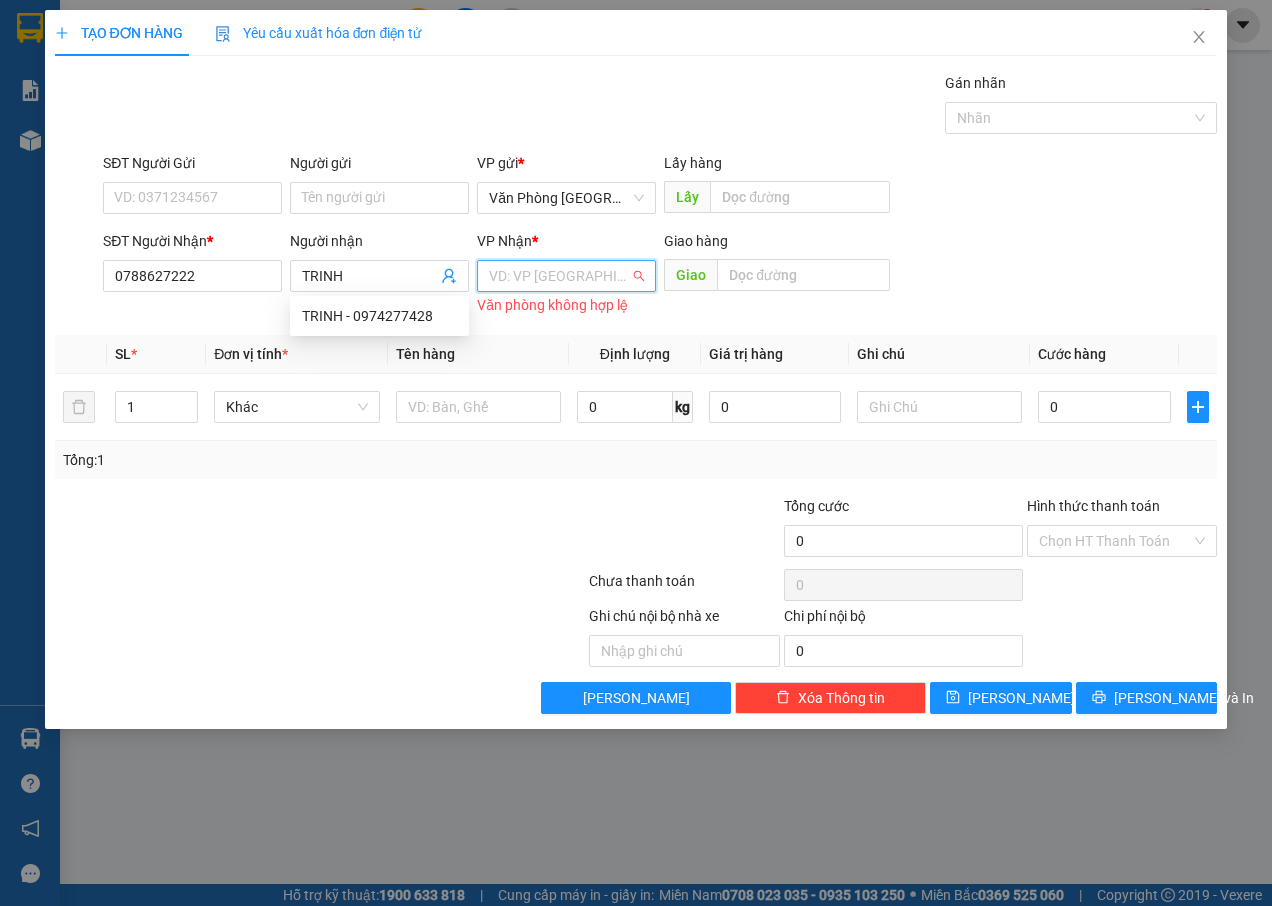 click at bounding box center (559, 276) 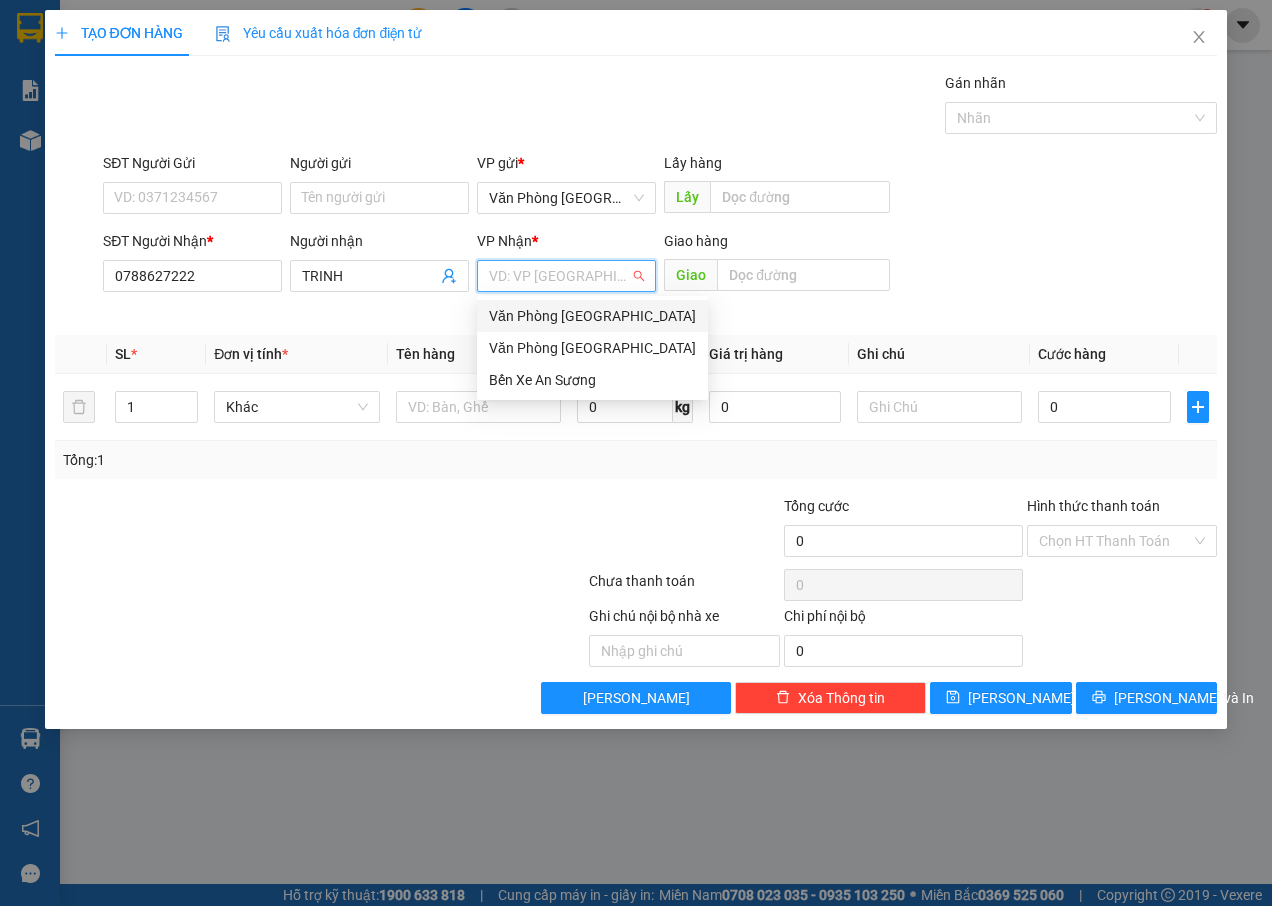 click on "Văn Phòng [GEOGRAPHIC_DATA]" at bounding box center [592, 316] 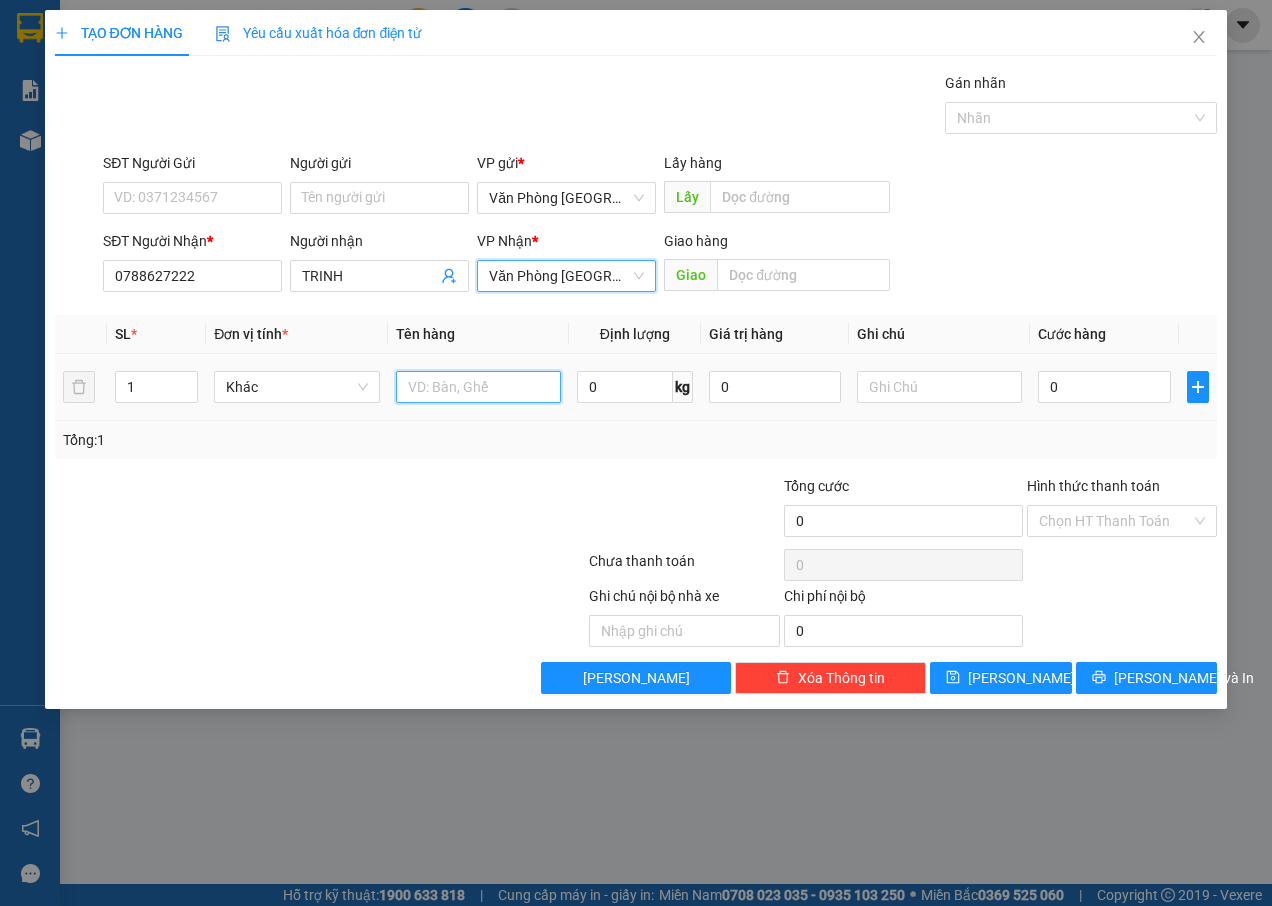 click at bounding box center (478, 387) 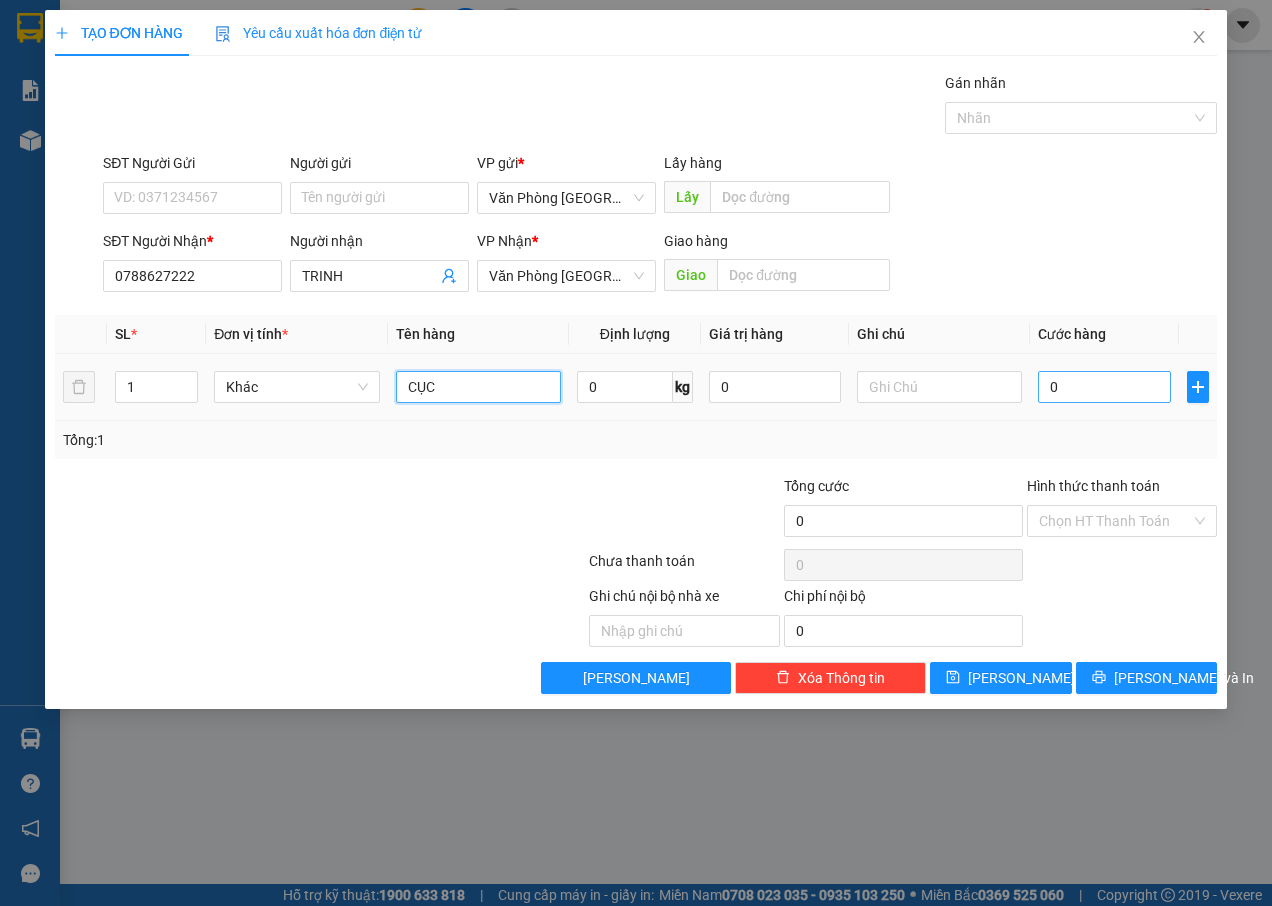 type on "CỤC" 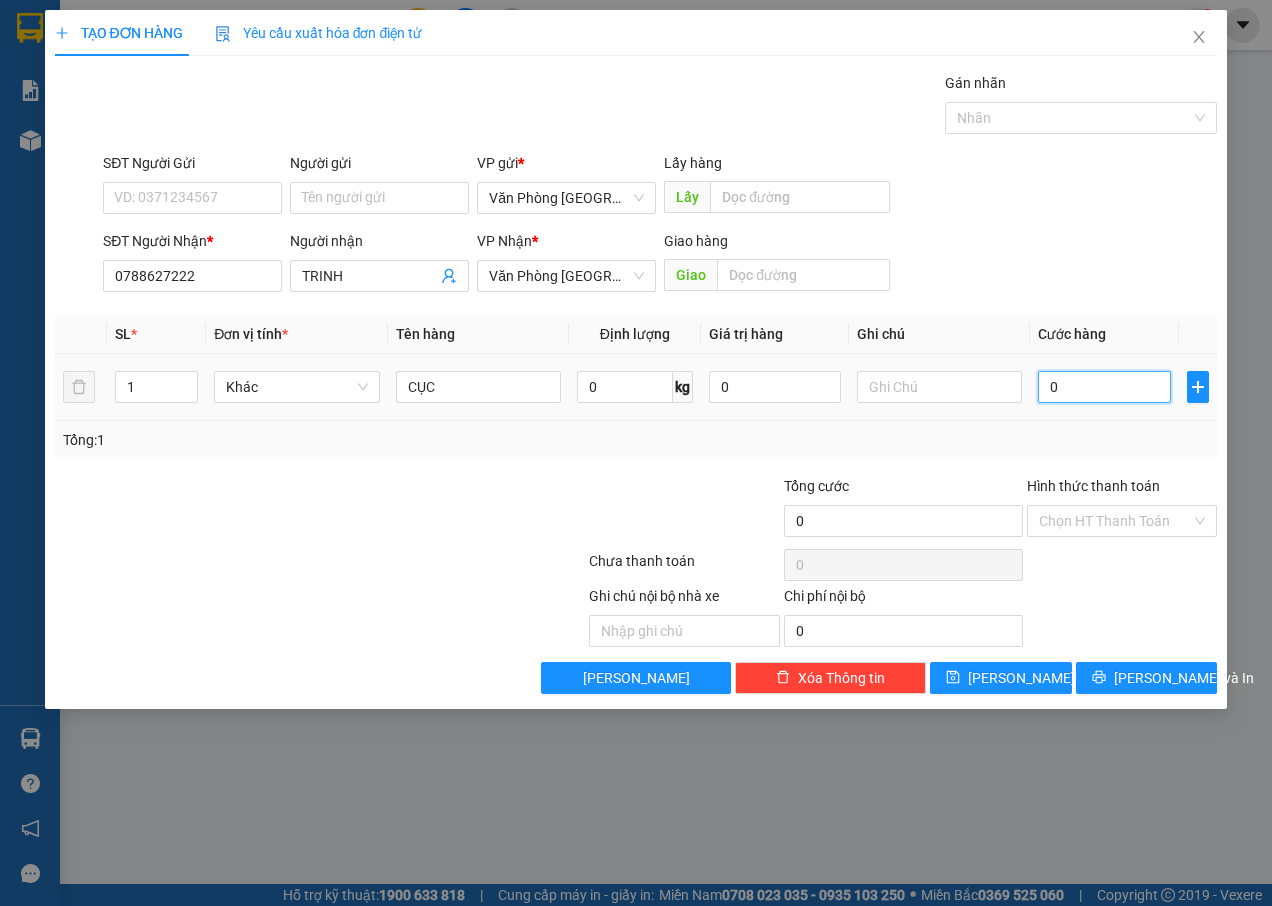 click on "0" at bounding box center (1104, 387) 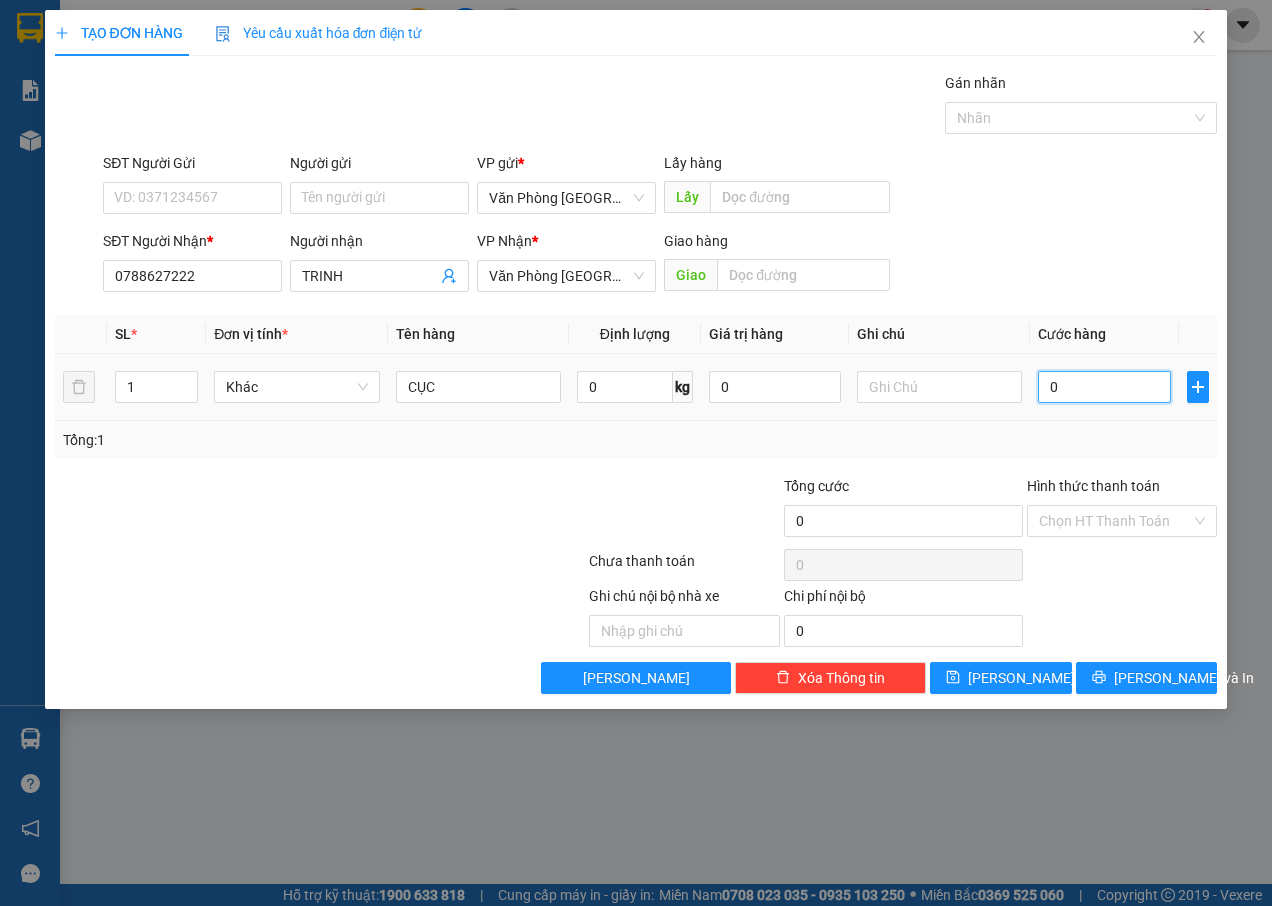 type on "6" 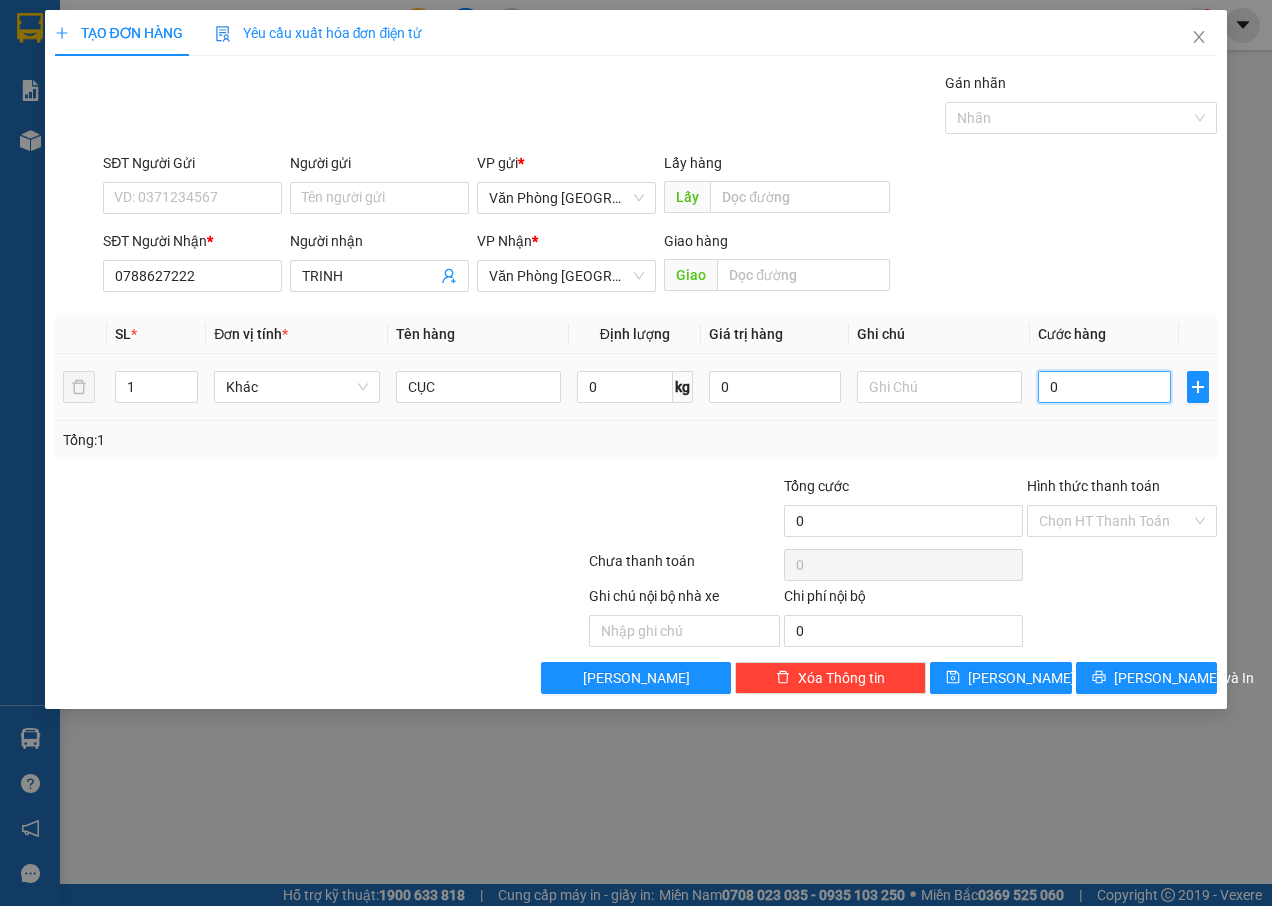 type on "6" 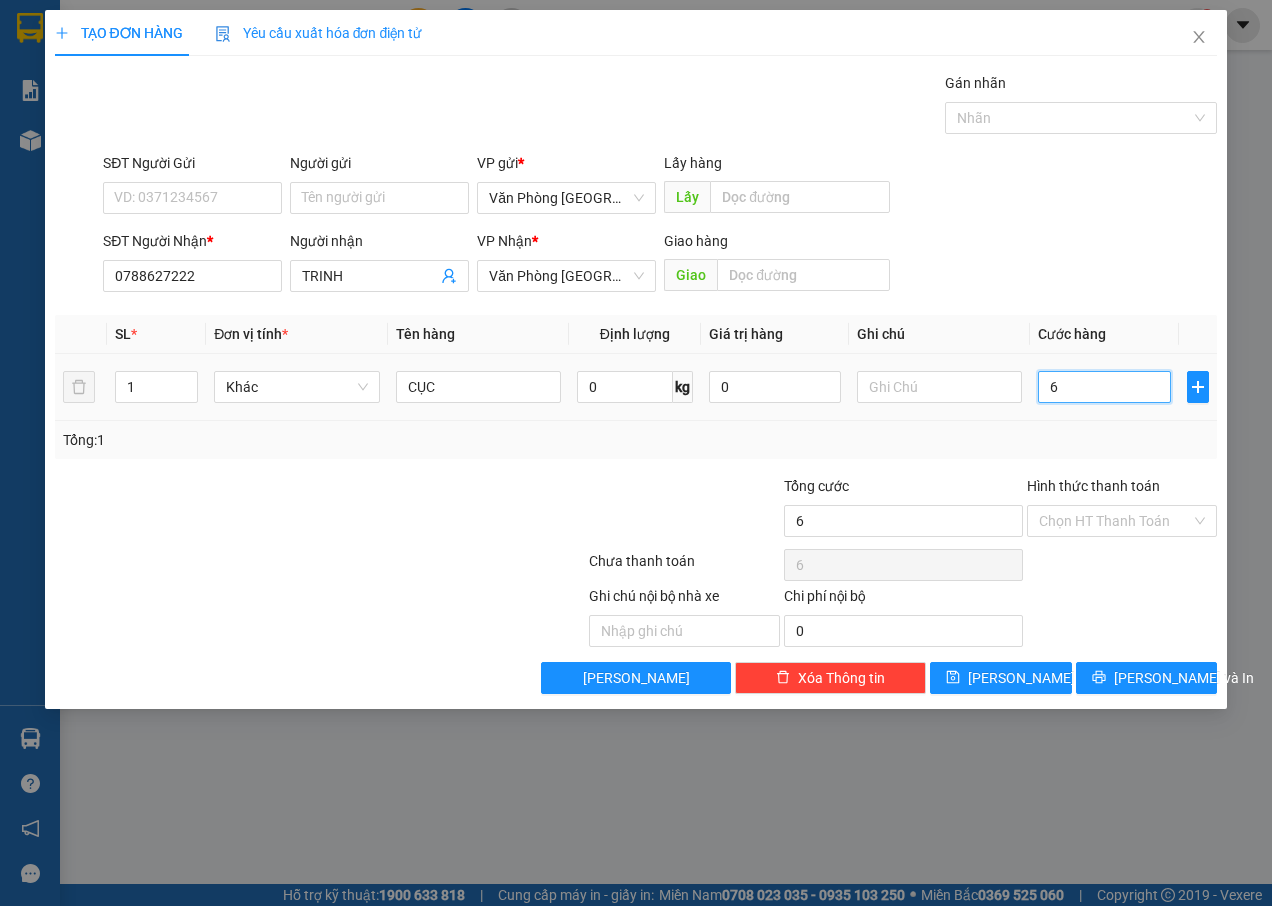 type on "60" 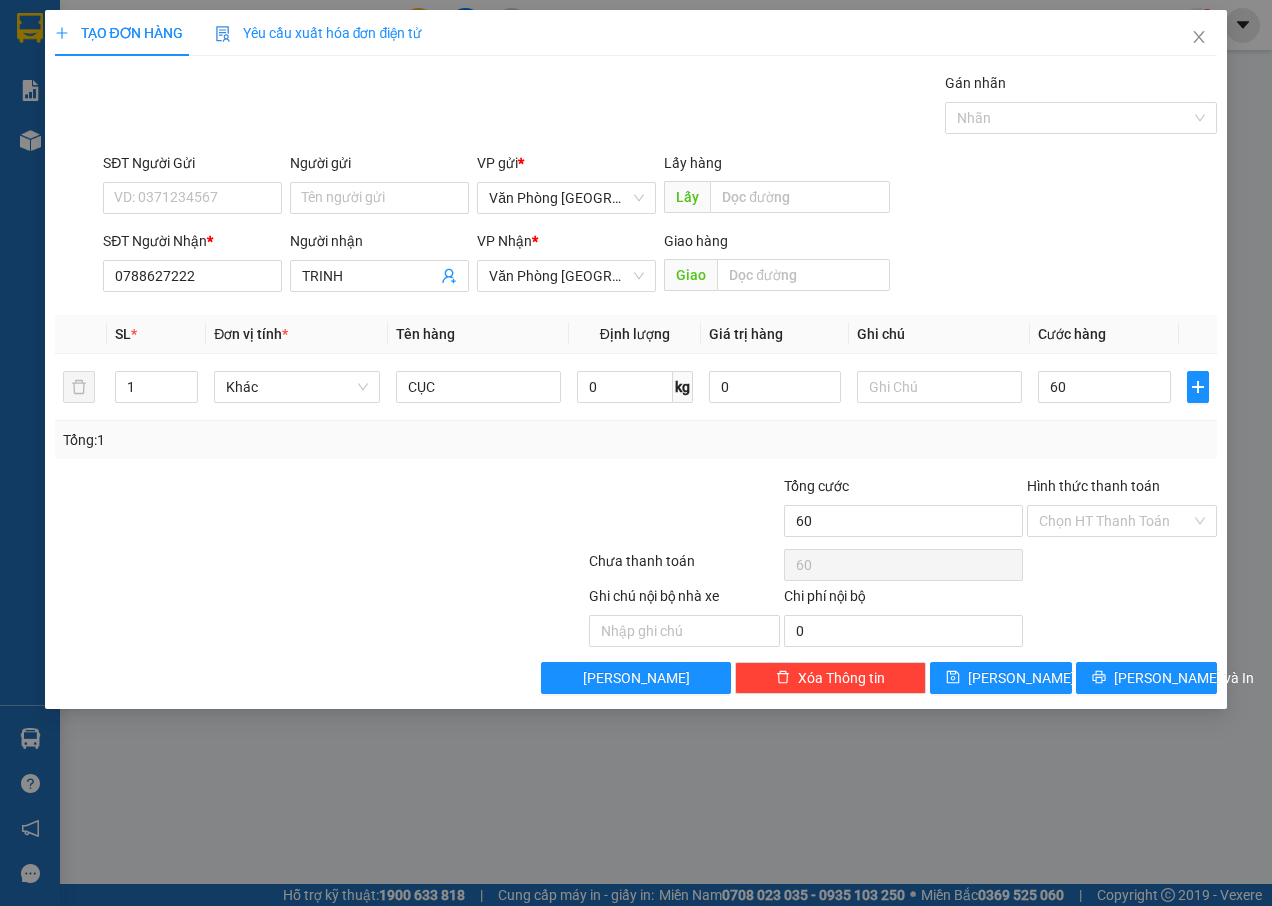 type on "60.000" 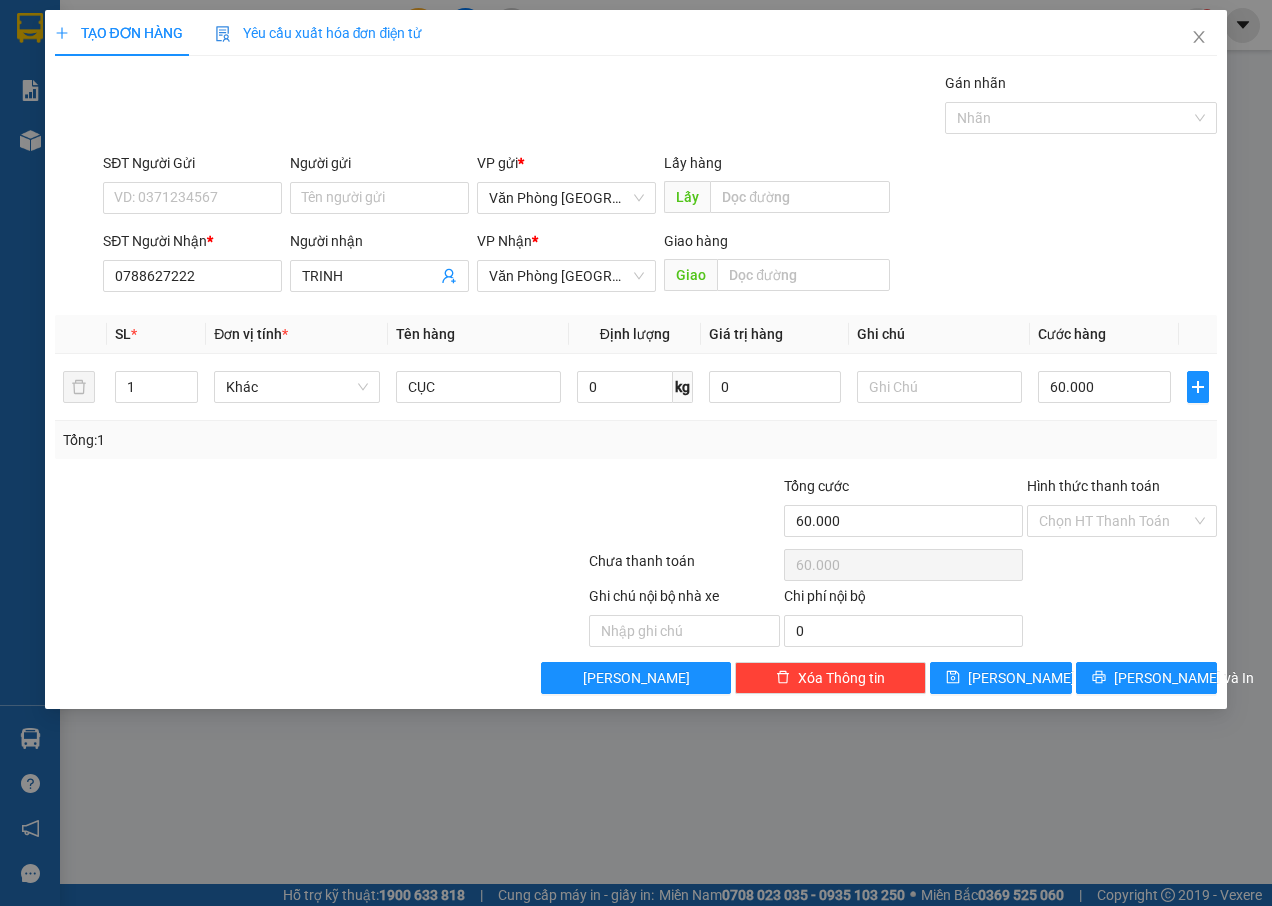 click on "Tổng:  1" at bounding box center [636, 440] 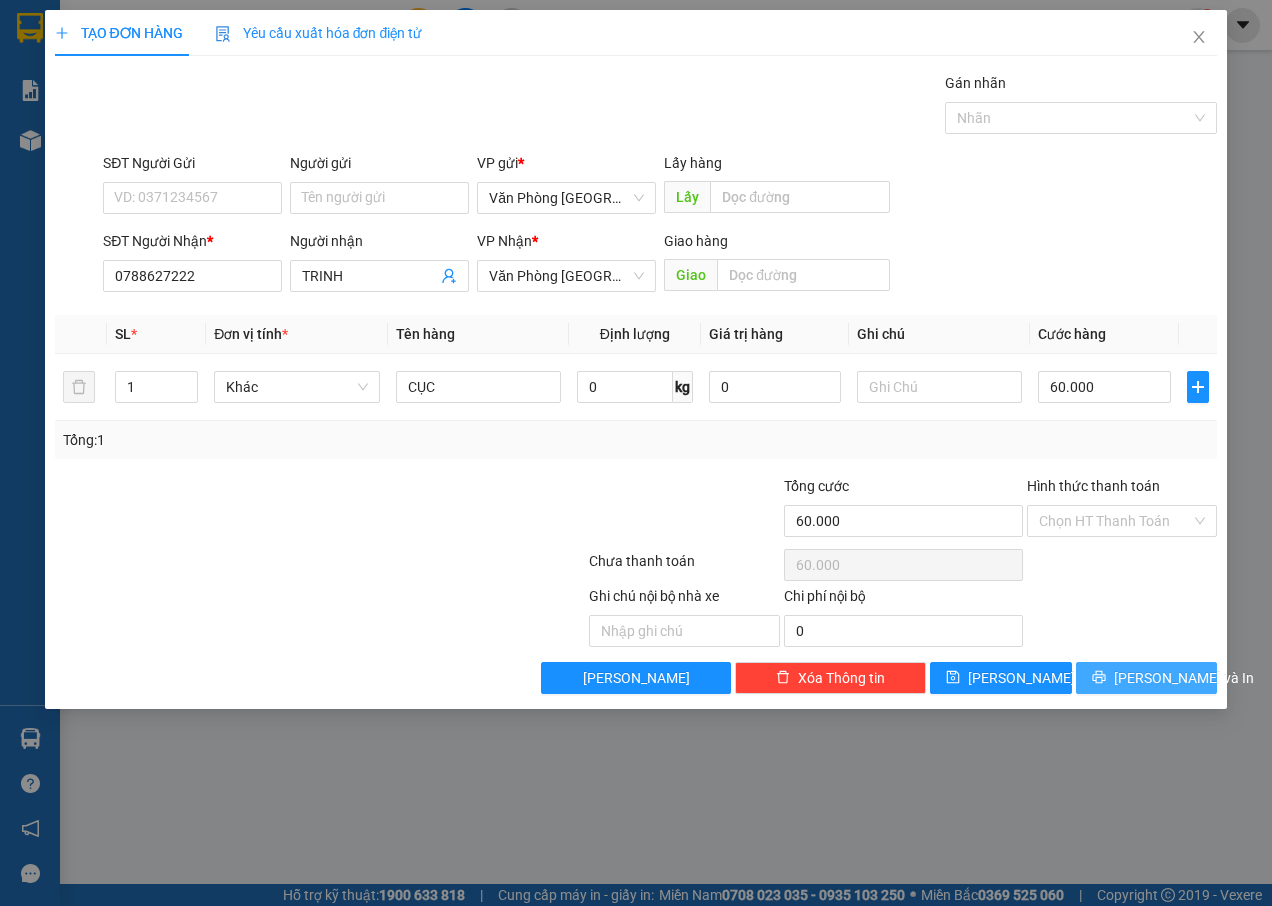 click on "[PERSON_NAME] và In" at bounding box center (1184, 678) 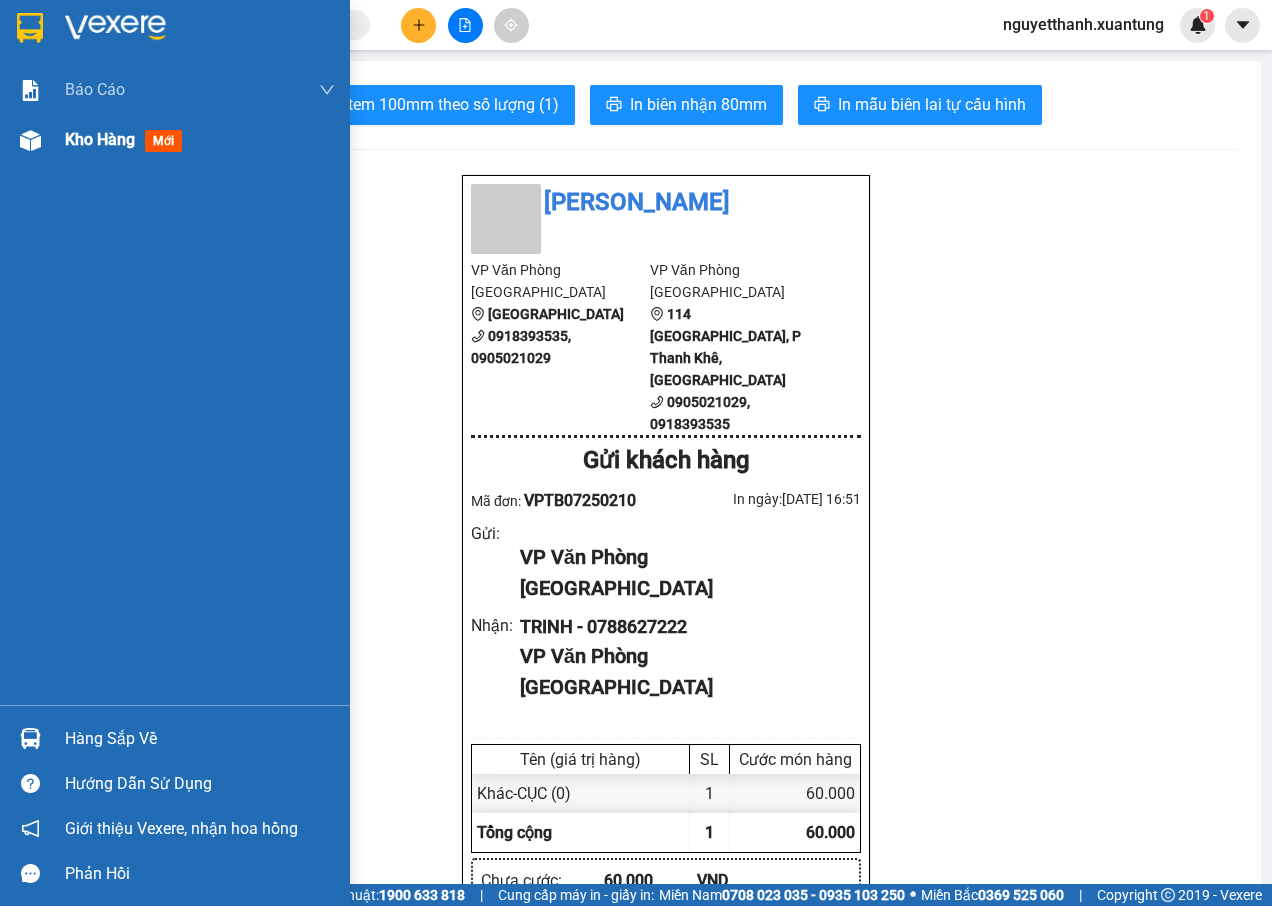 click on "mới" at bounding box center [163, 141] 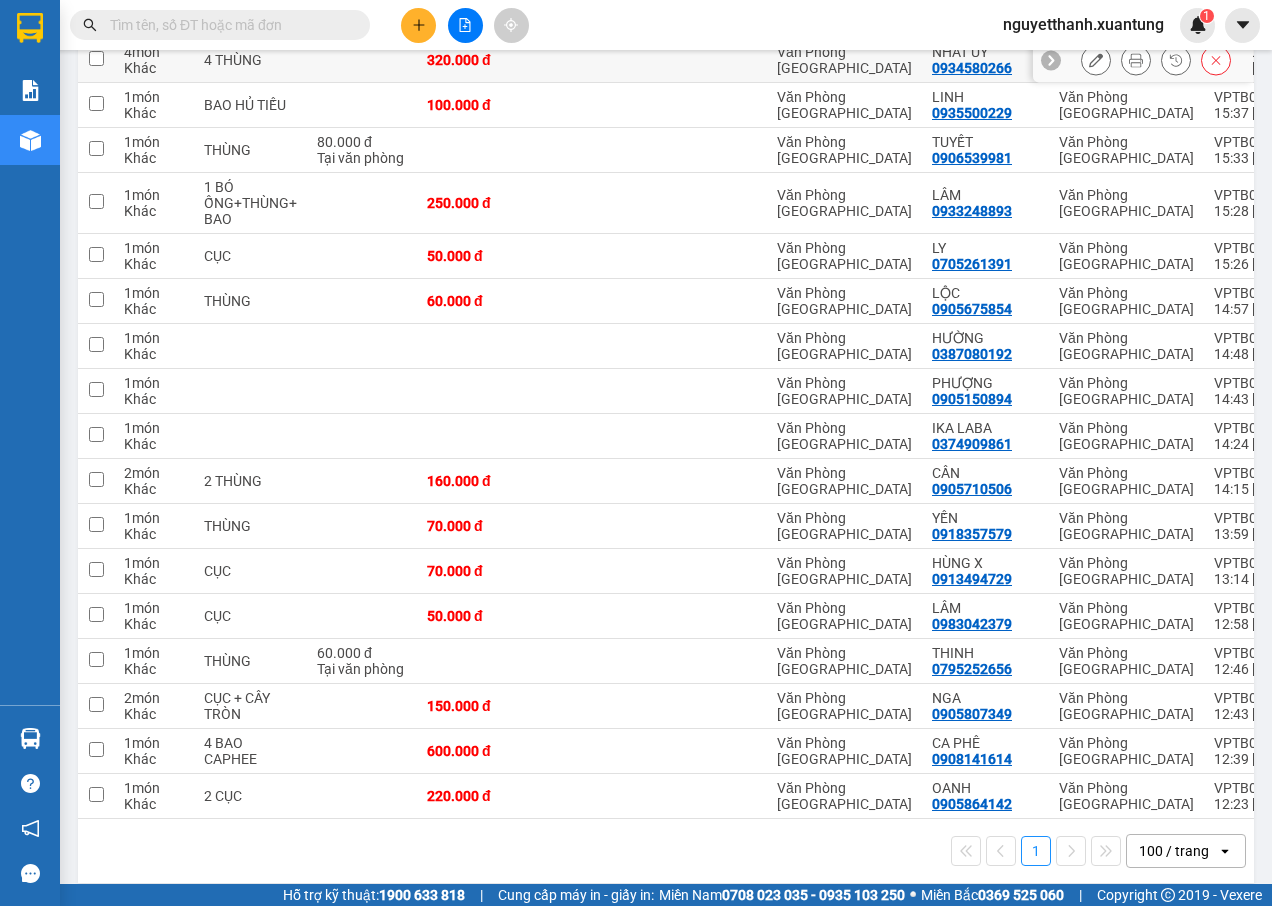 scroll, scrollTop: 682, scrollLeft: 0, axis: vertical 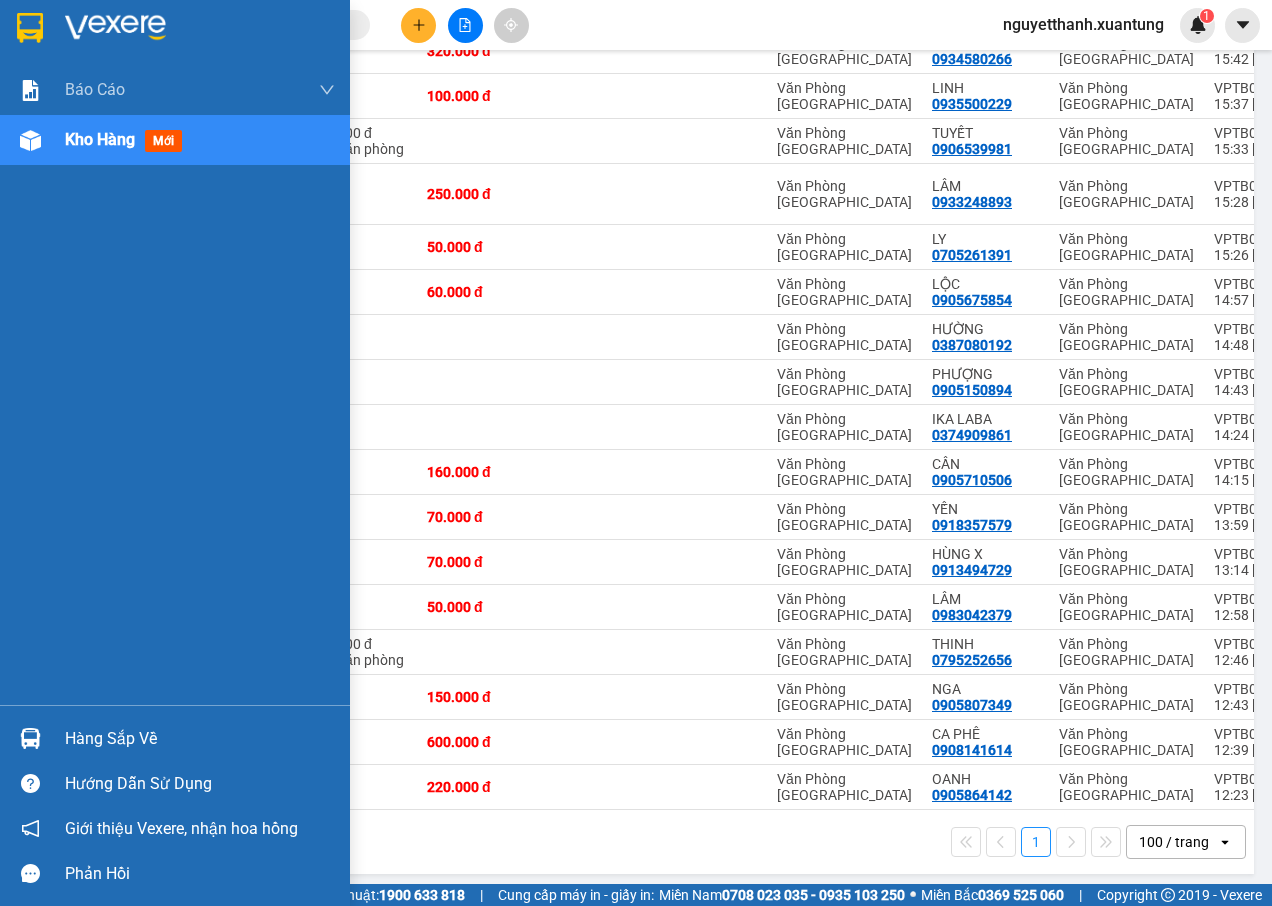 click on "Kho hàng" at bounding box center (100, 139) 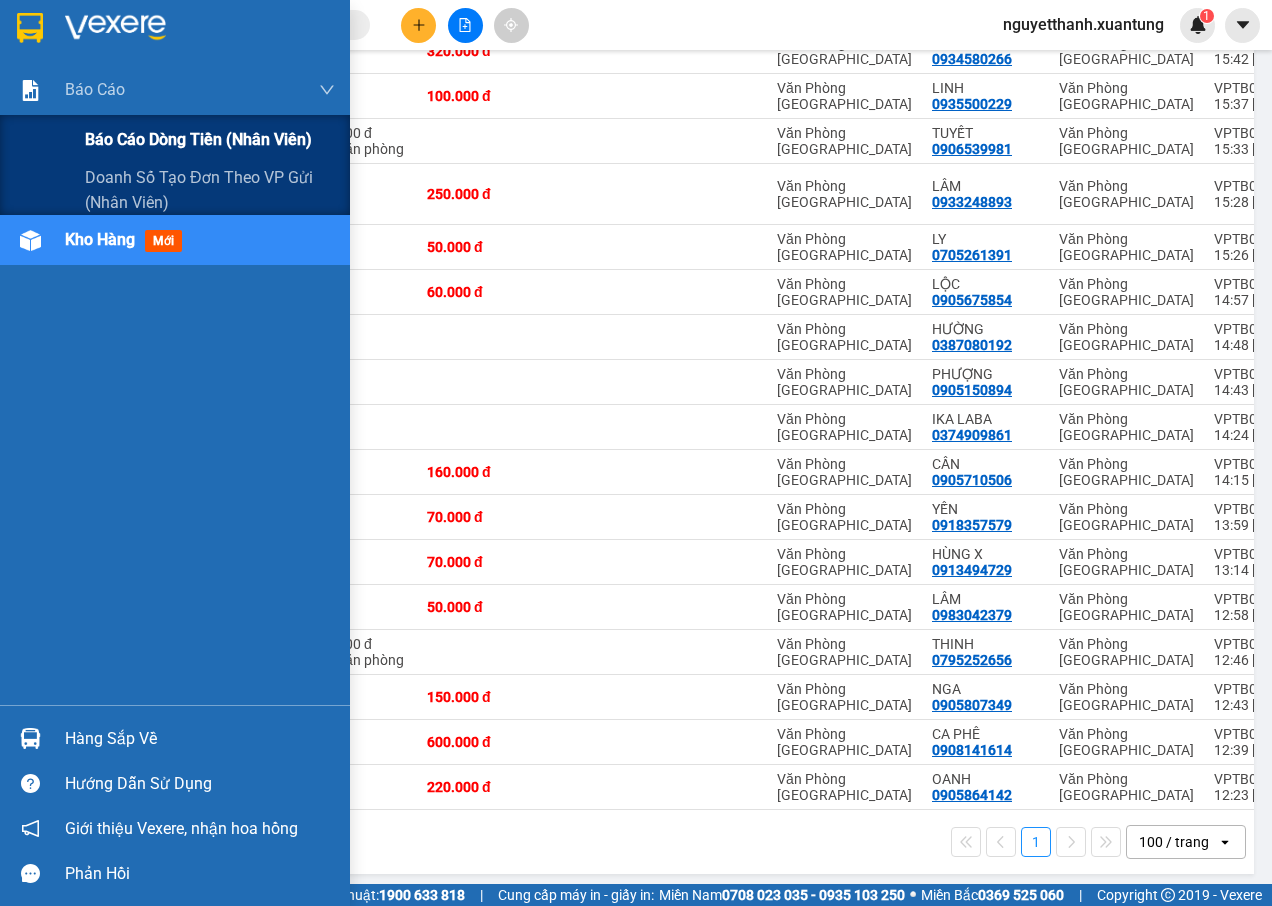 click on "Báo cáo dòng tiền (nhân viên)" at bounding box center [198, 139] 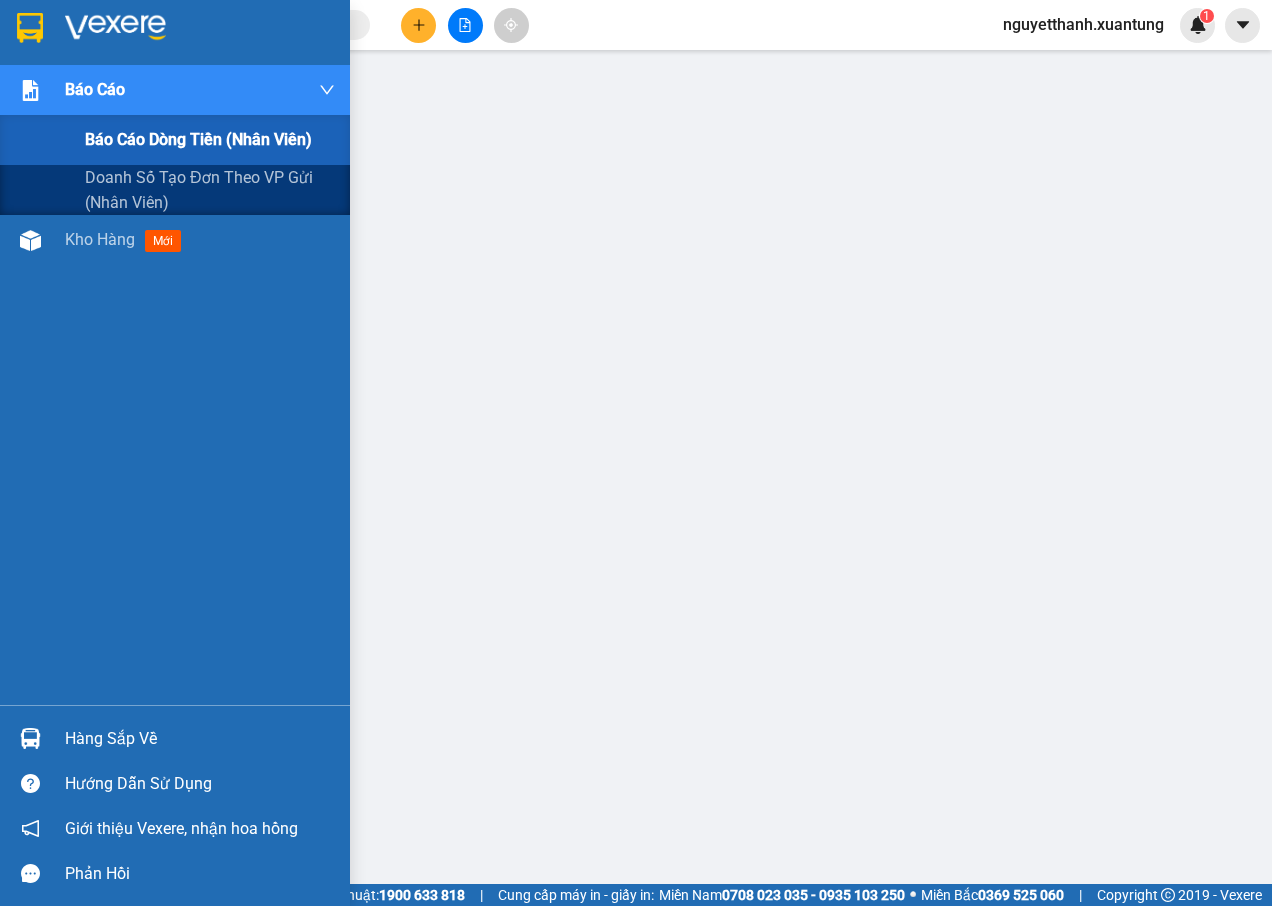 scroll, scrollTop: 86, scrollLeft: 0, axis: vertical 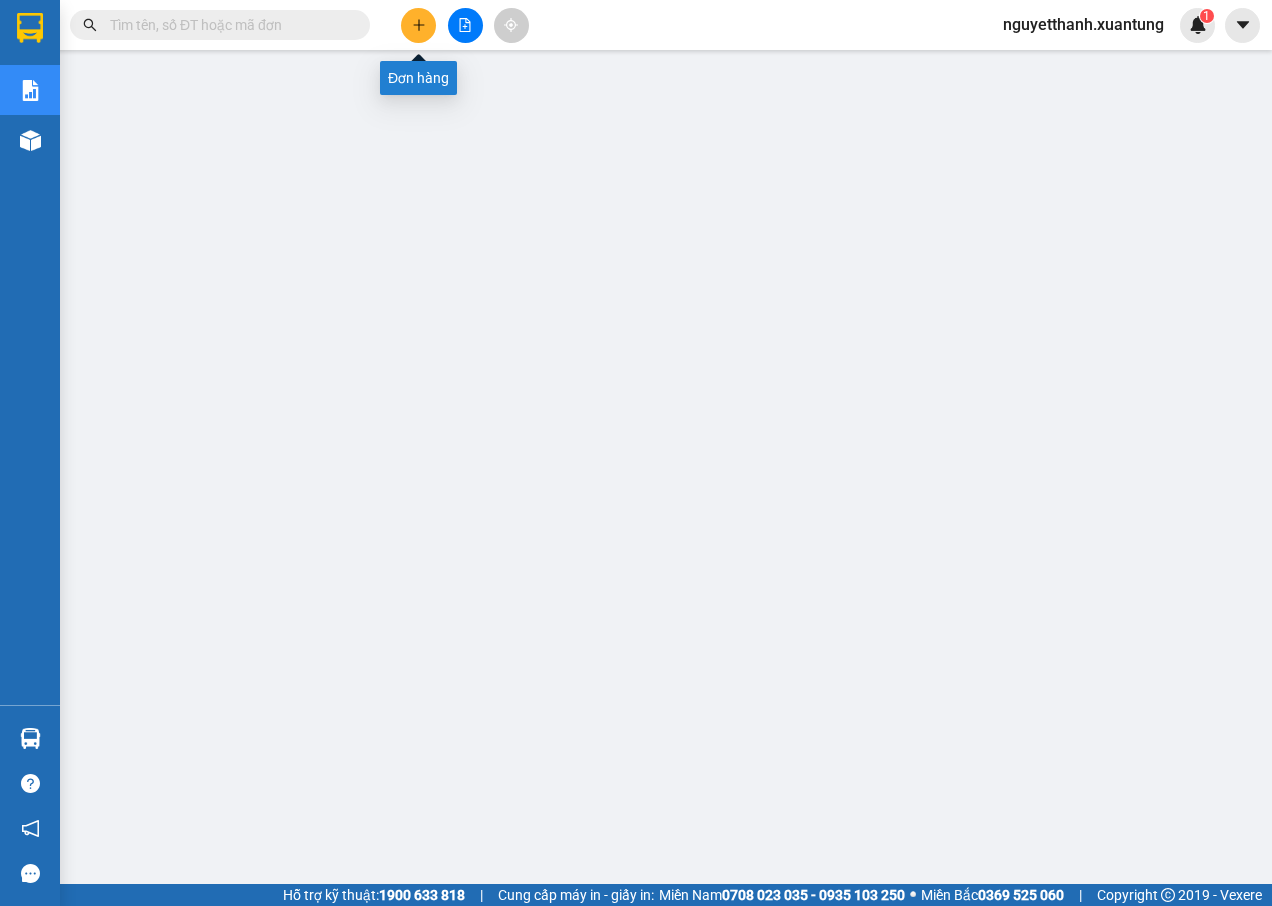 click 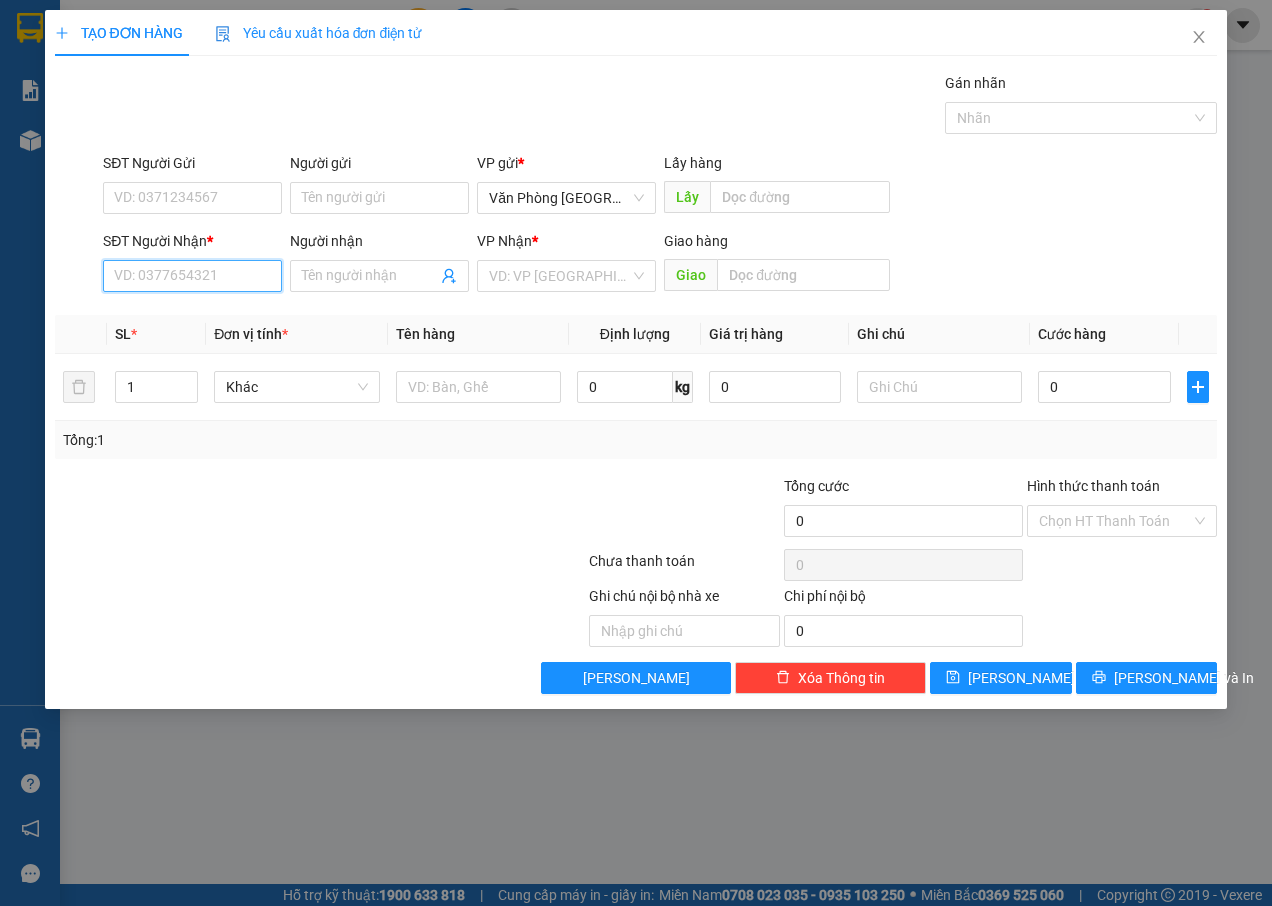 click on "SĐT Người Nhận  *" at bounding box center [192, 276] 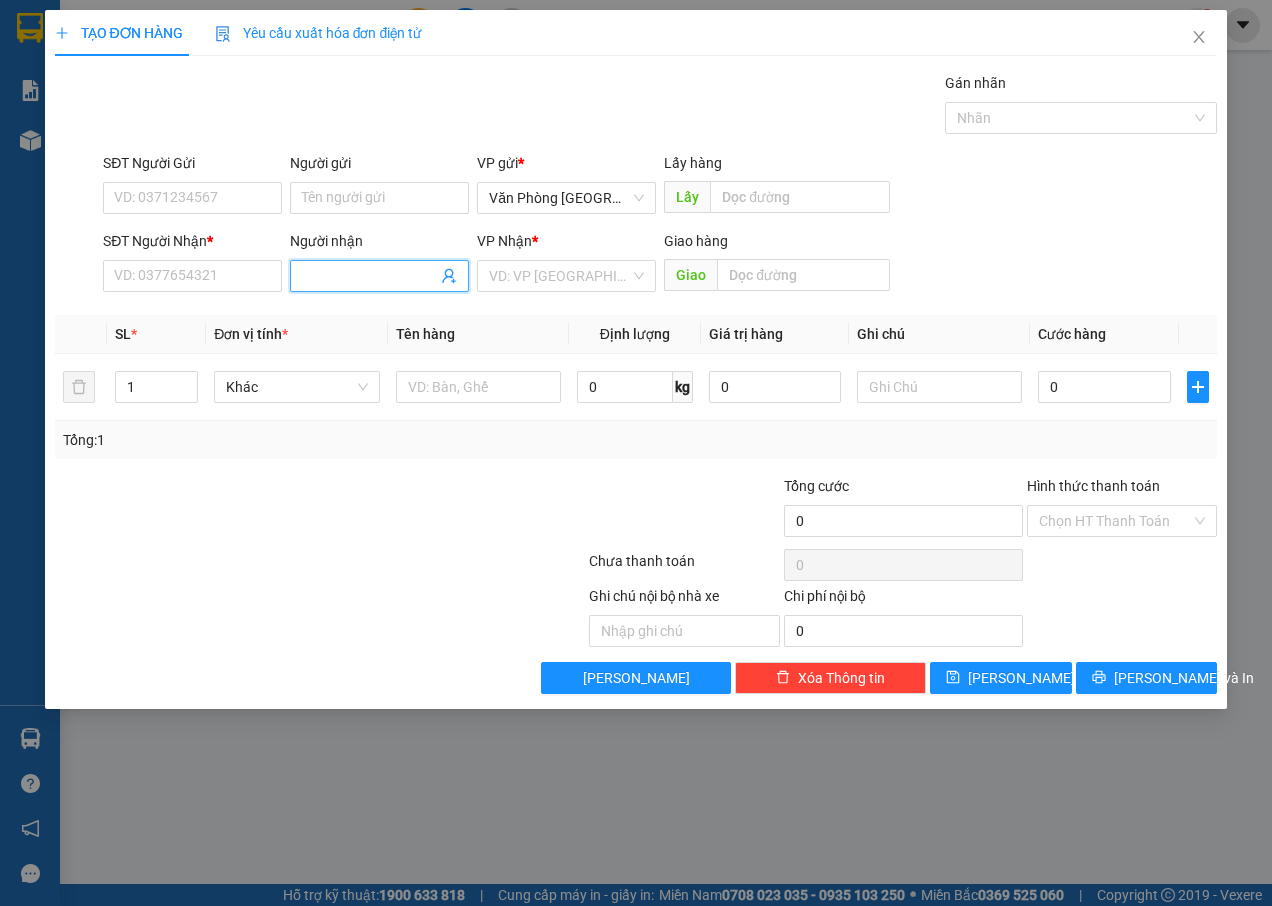click on "Người nhận" at bounding box center [369, 276] 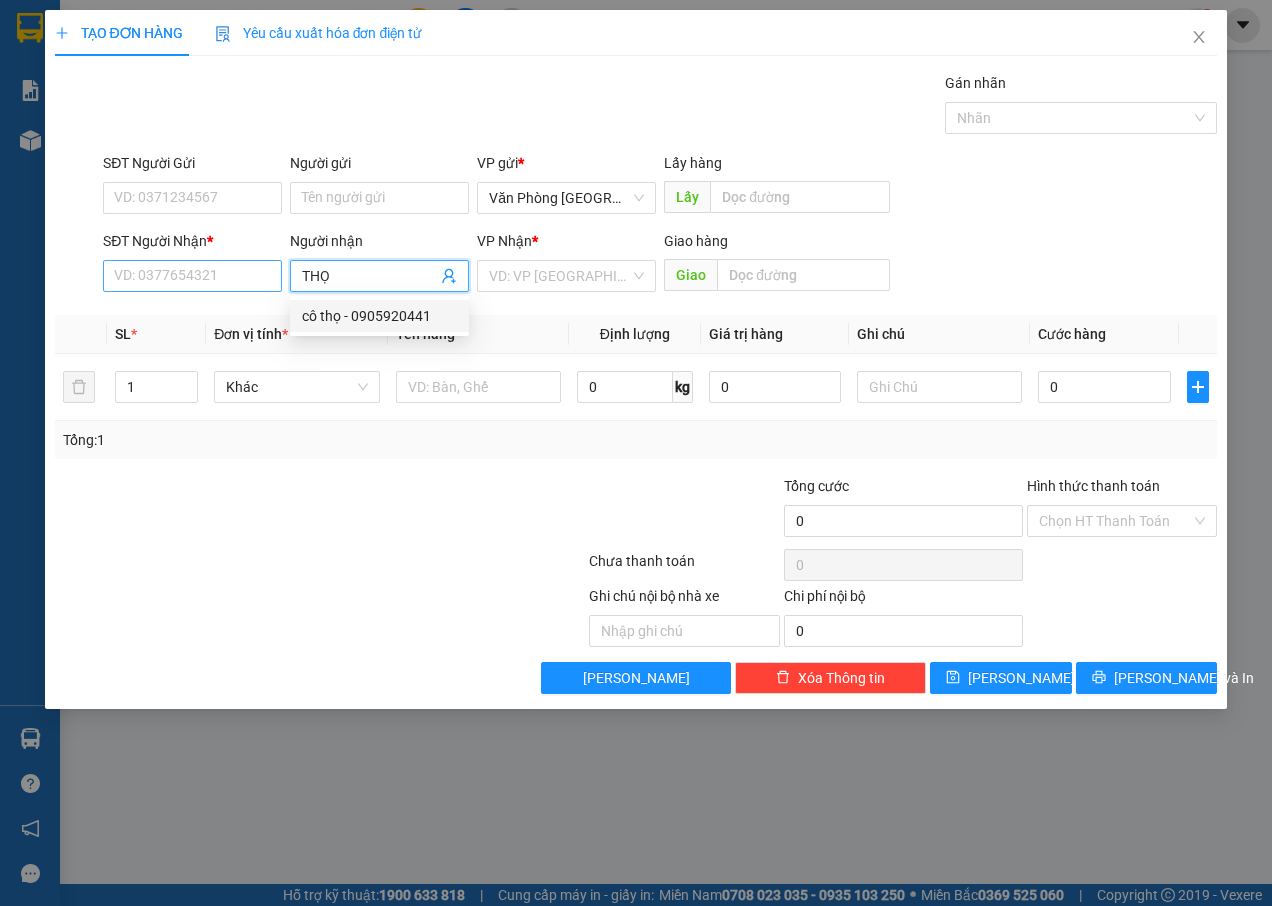 type on "THỌ" 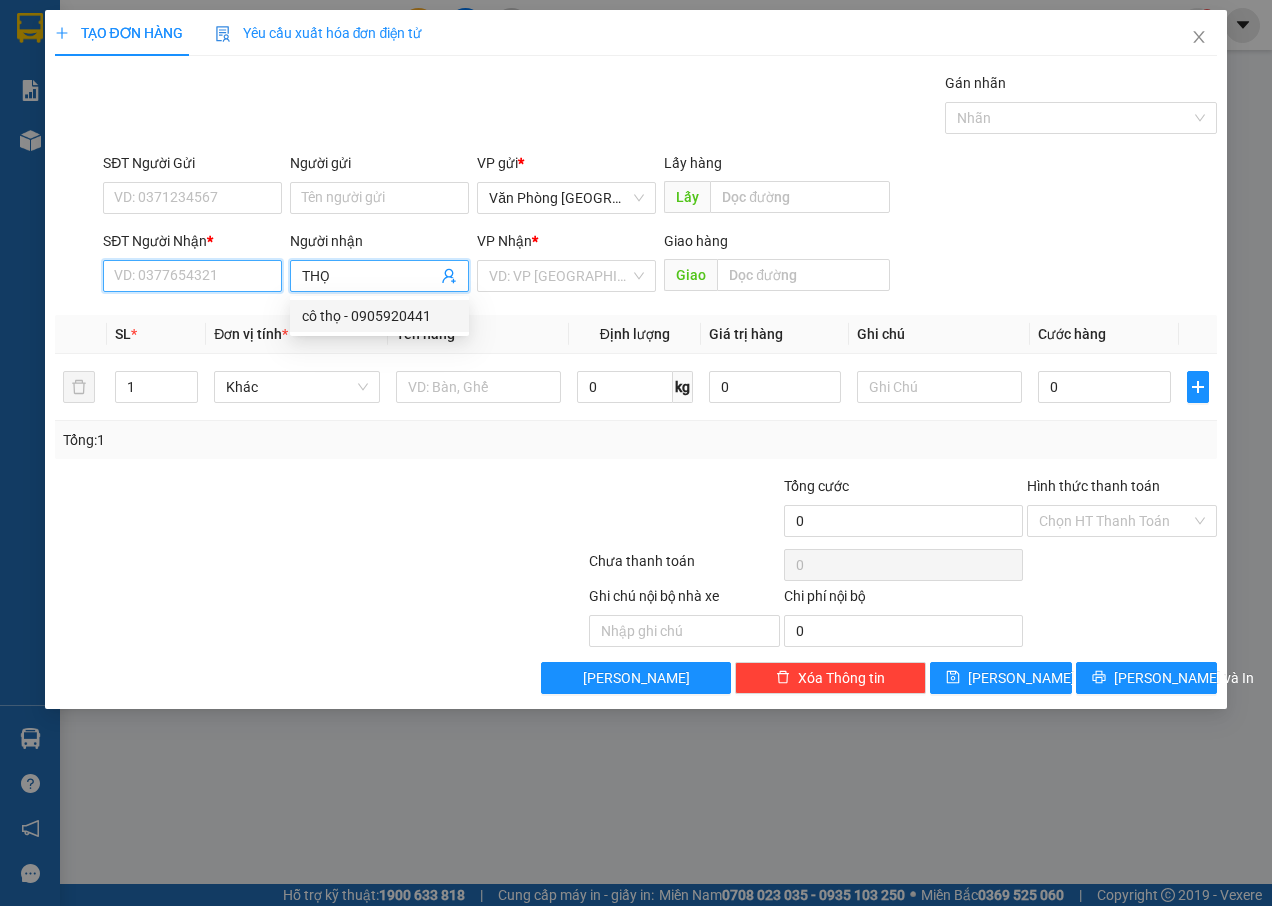 click on "SĐT Người Nhận  *" at bounding box center [192, 276] 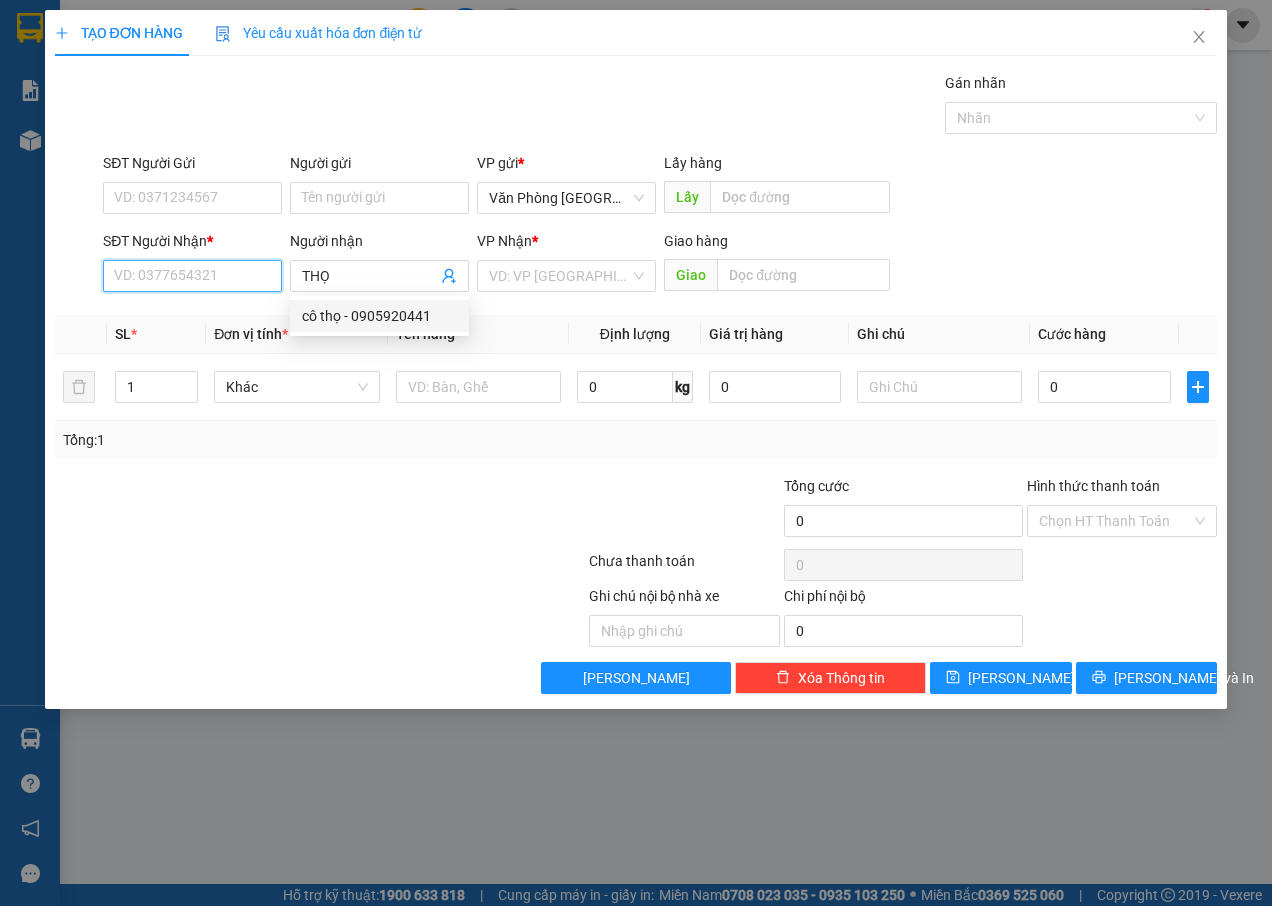 click on "SĐT Người Nhận  *" at bounding box center [192, 276] 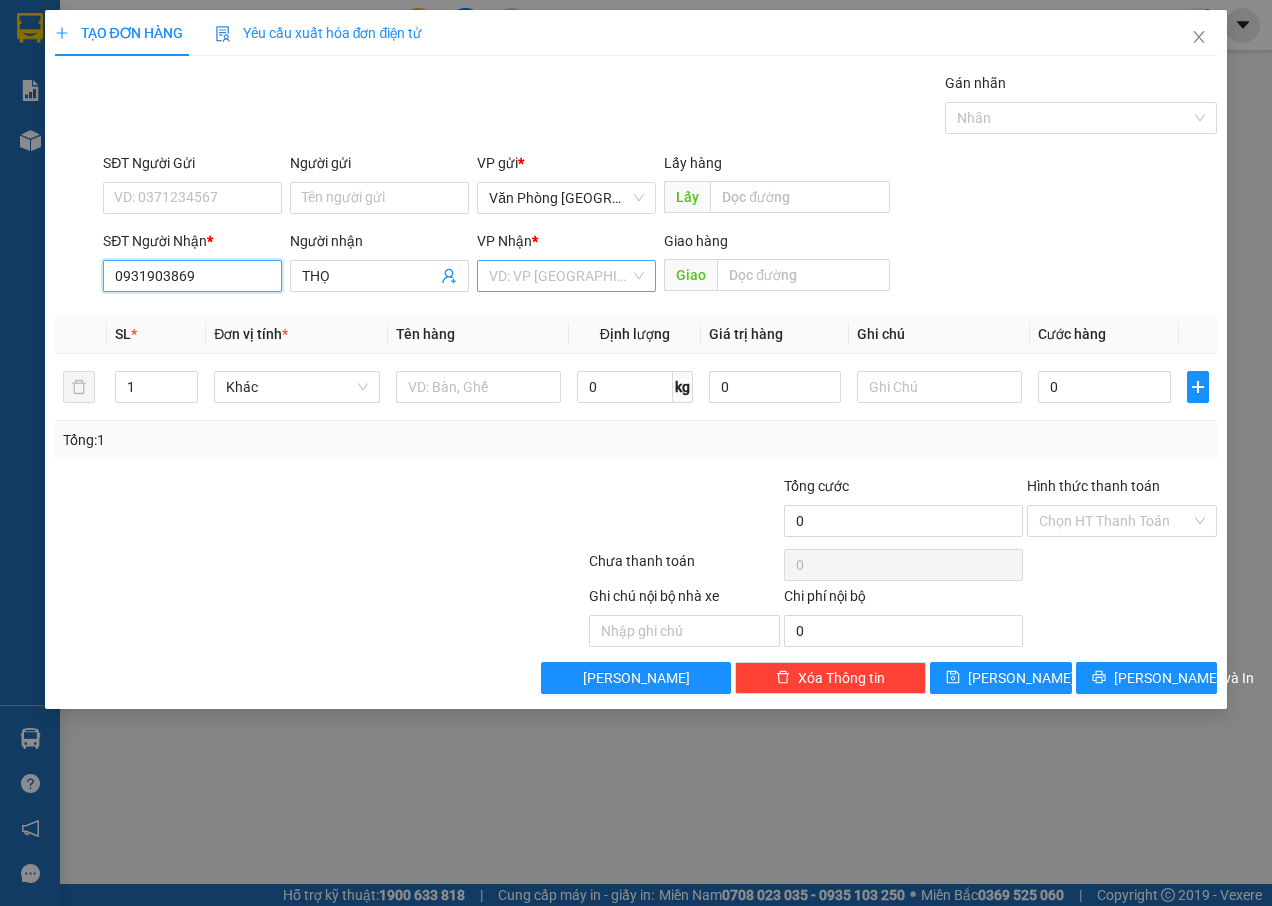 type on "0931903869" 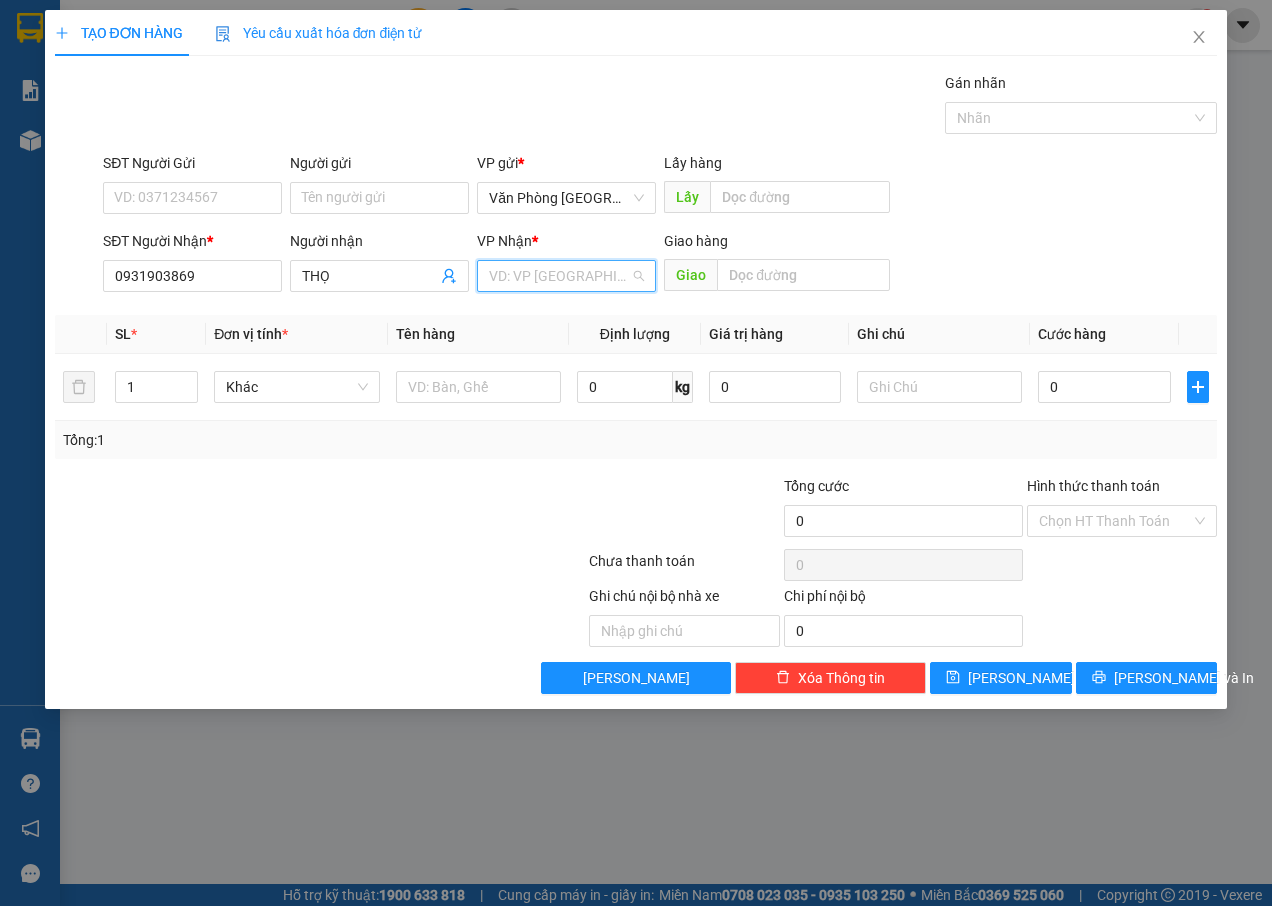 click at bounding box center [559, 276] 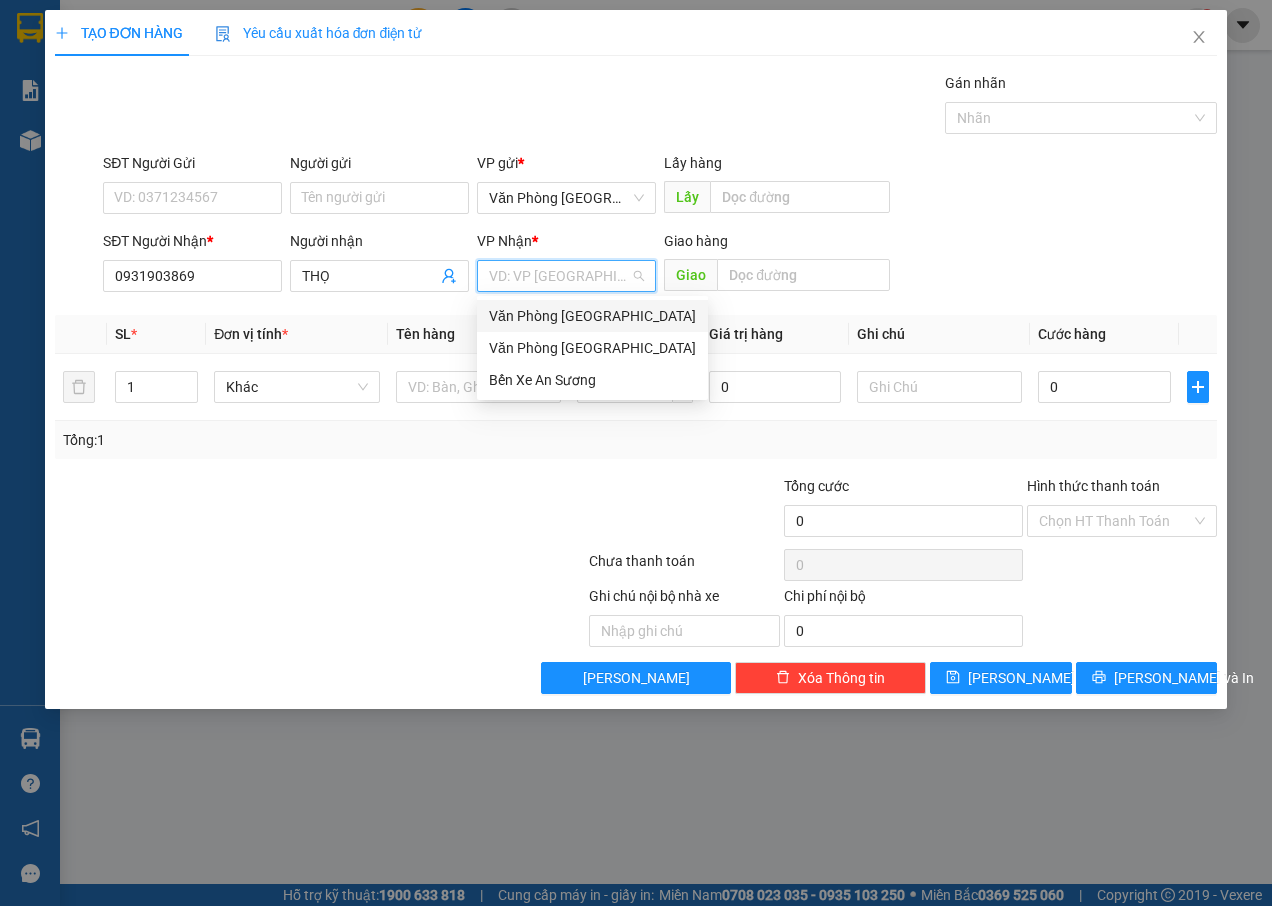 click on "Văn Phòng [GEOGRAPHIC_DATA]" at bounding box center [592, 316] 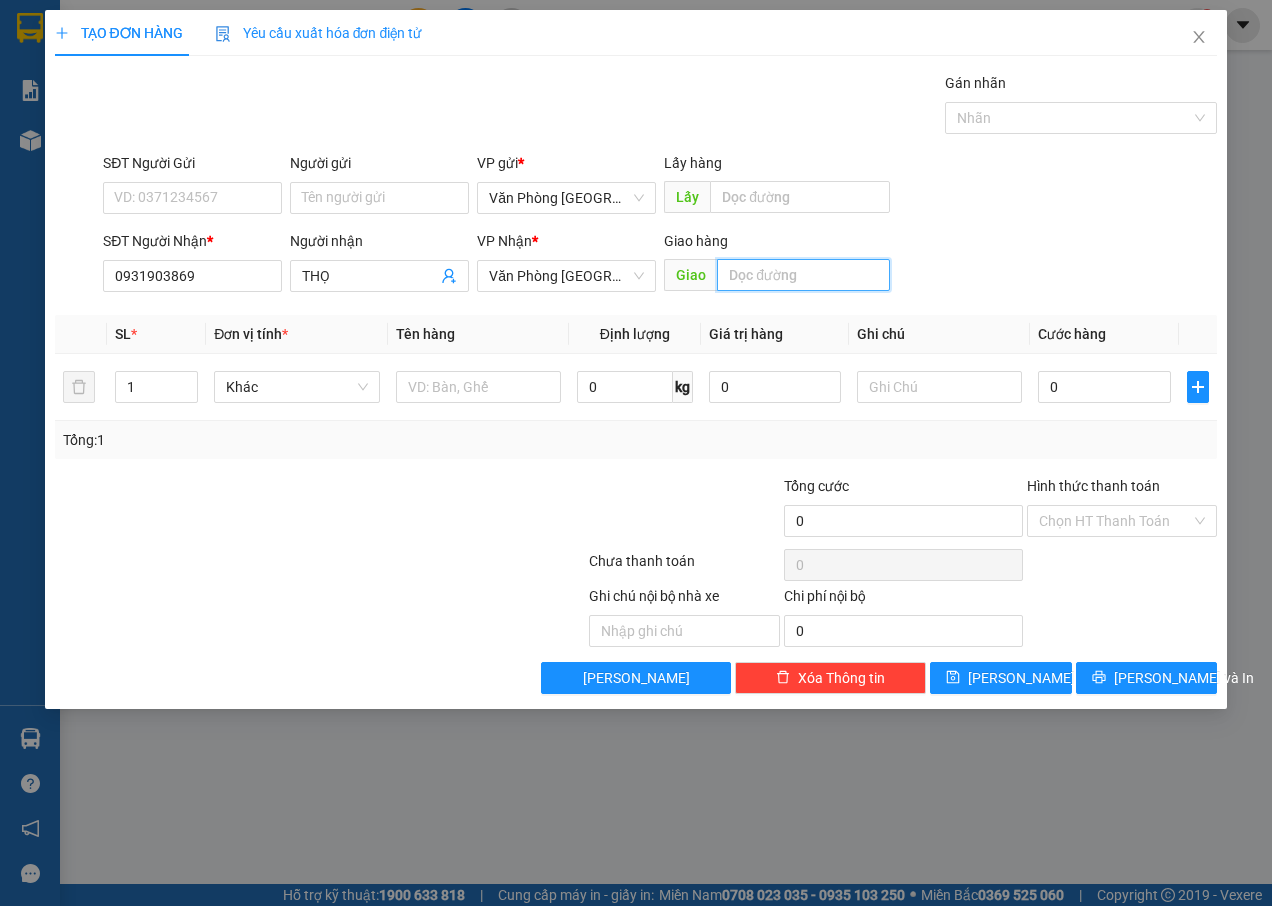click at bounding box center [803, 275] 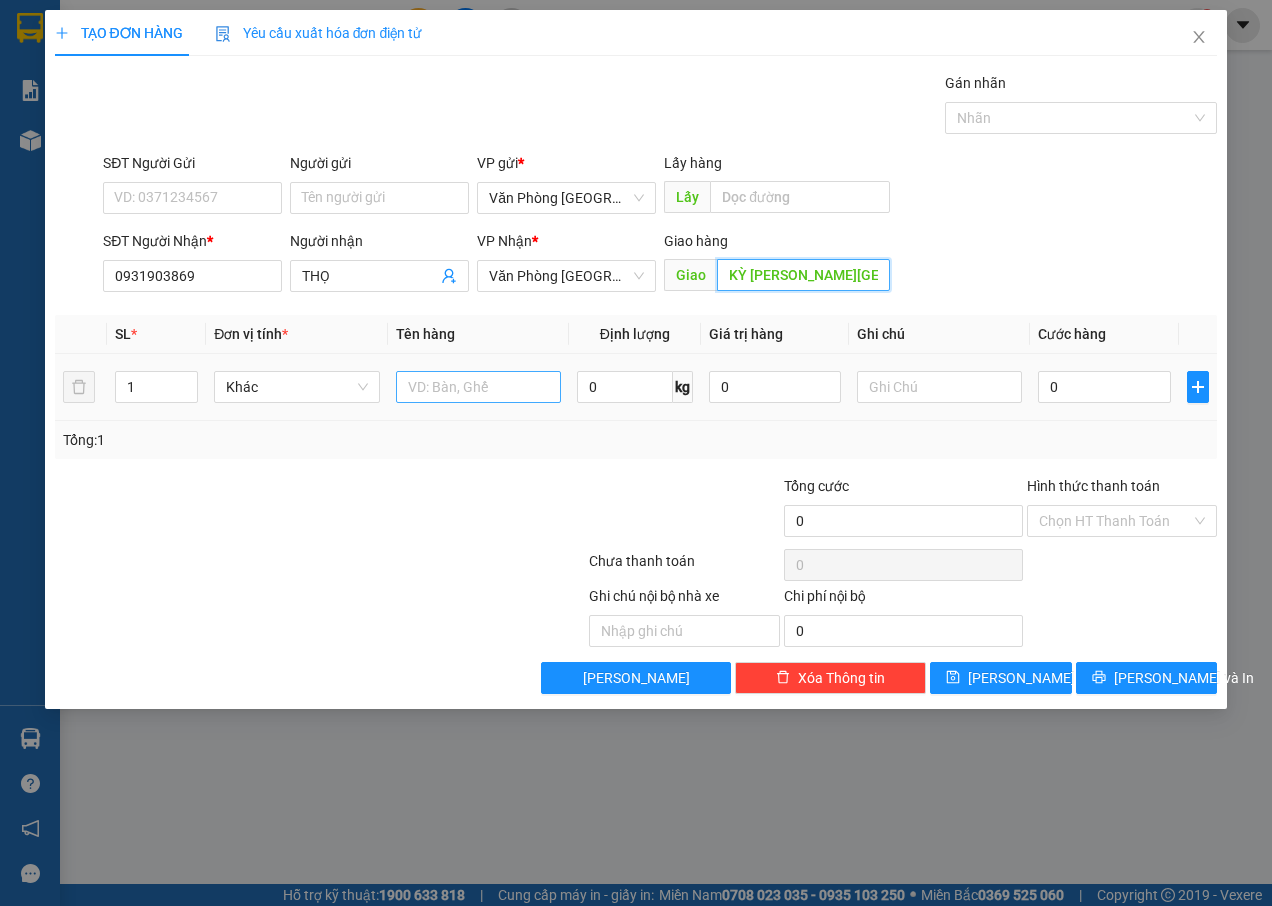 type on "KỲ [PERSON_NAME][GEOGRAPHIC_DATA]" 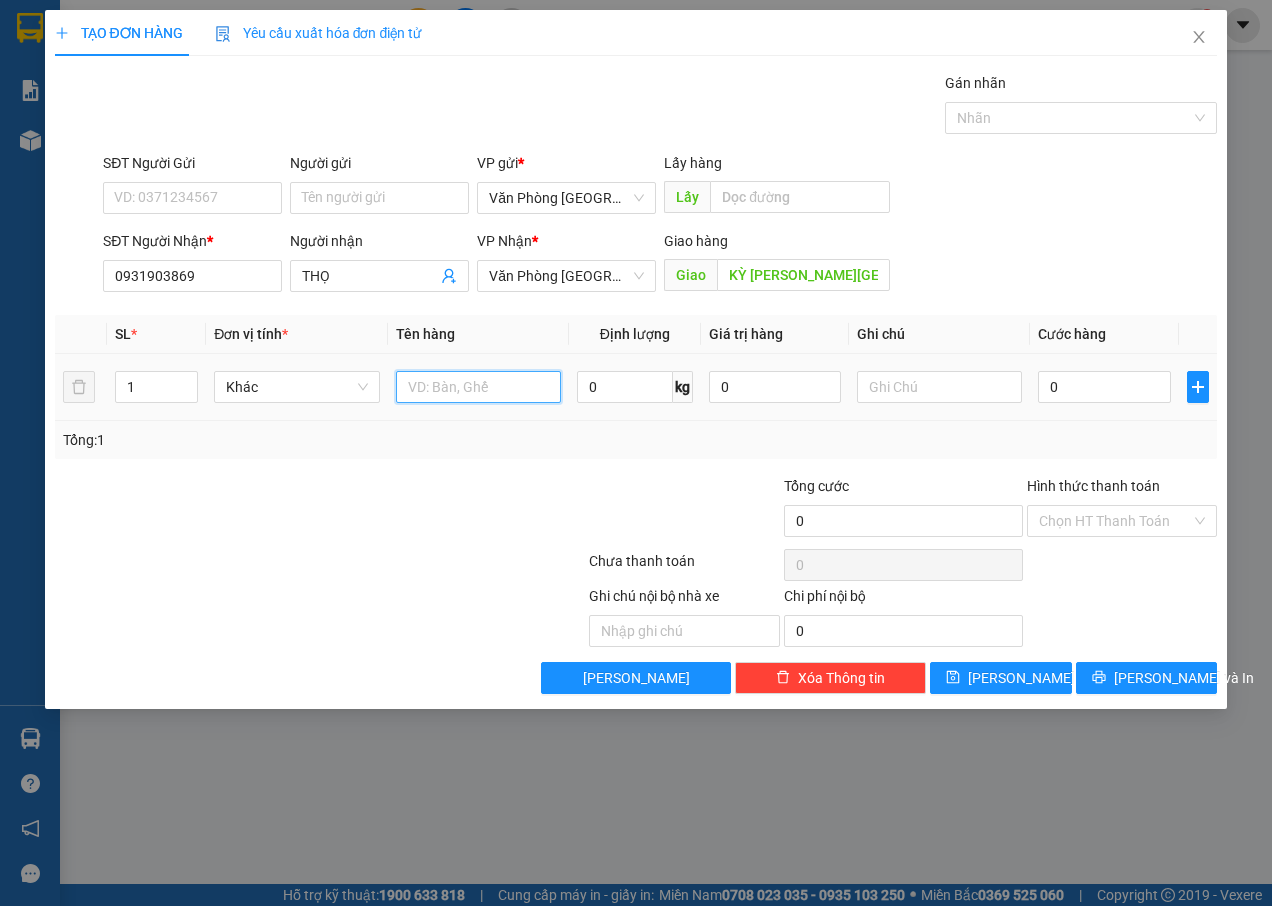 click at bounding box center [478, 387] 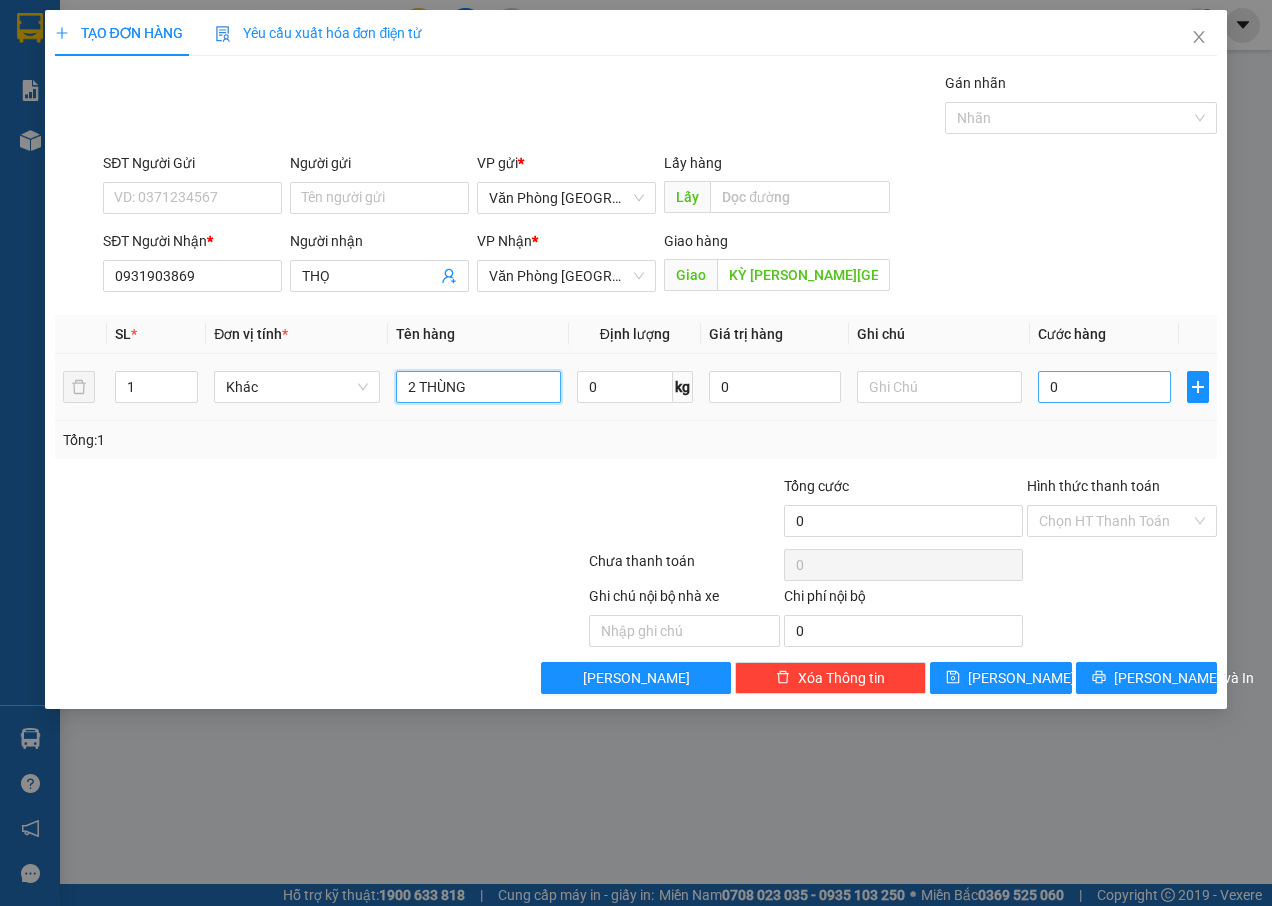 type on "2 THÙNG" 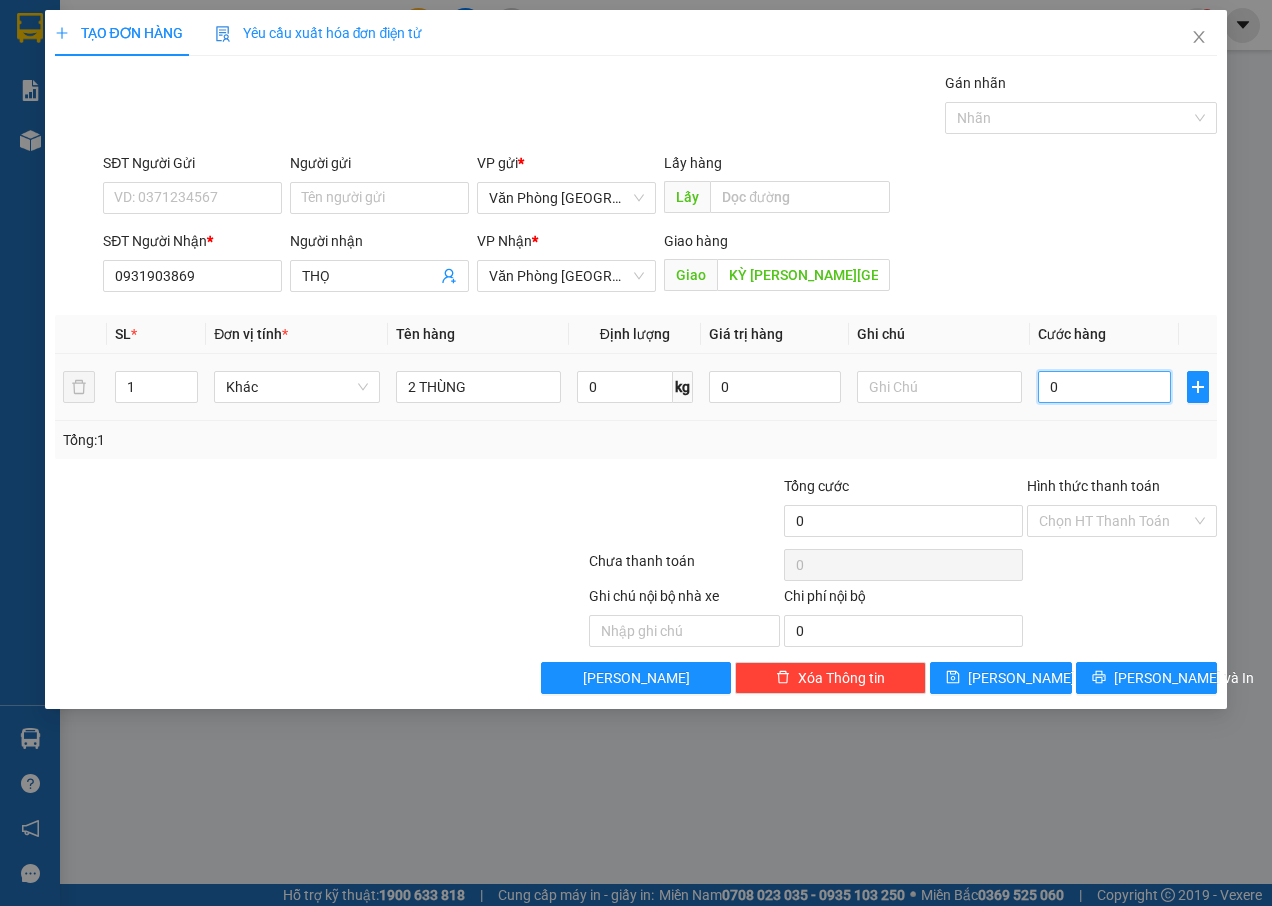 click on "0" at bounding box center [1104, 387] 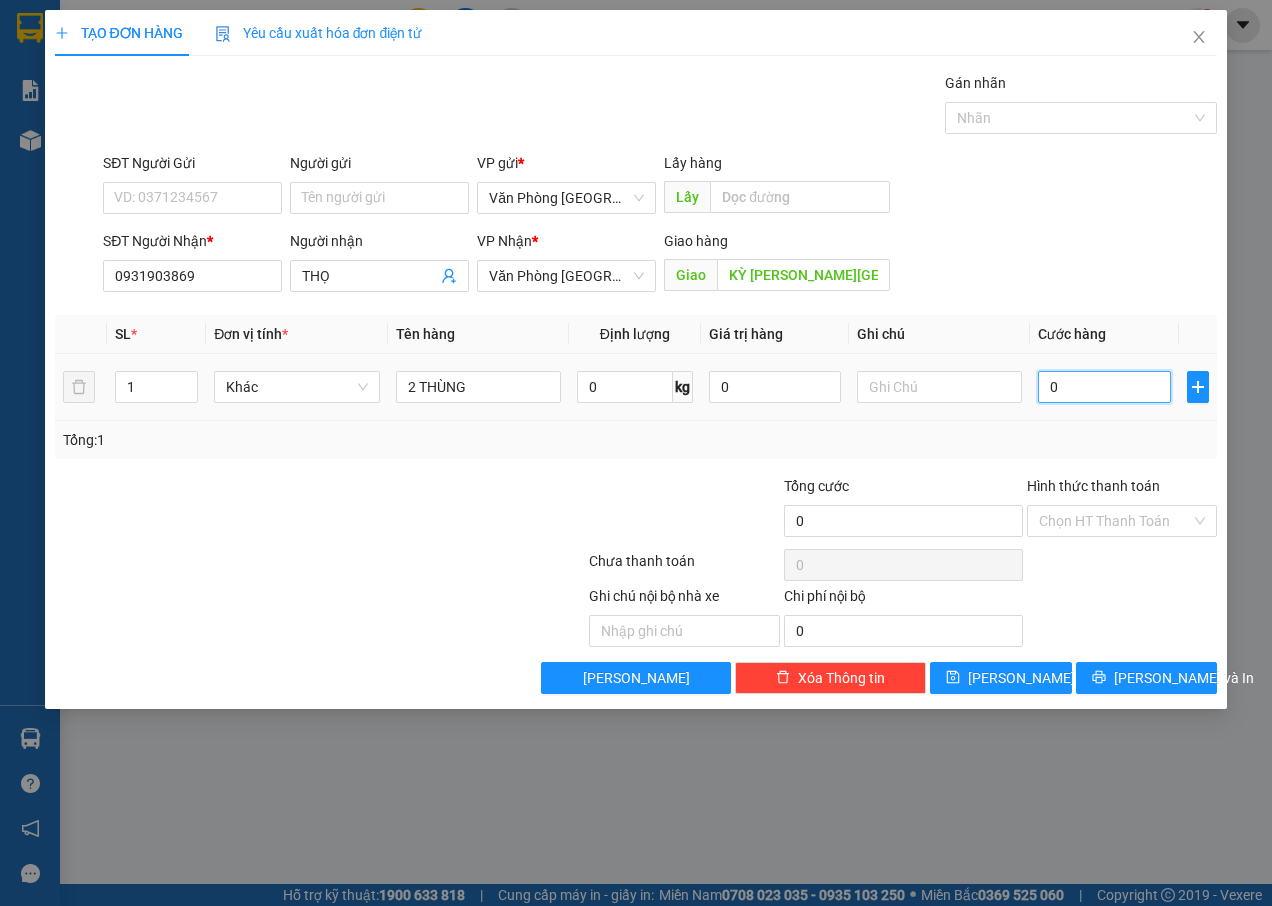 type on "1" 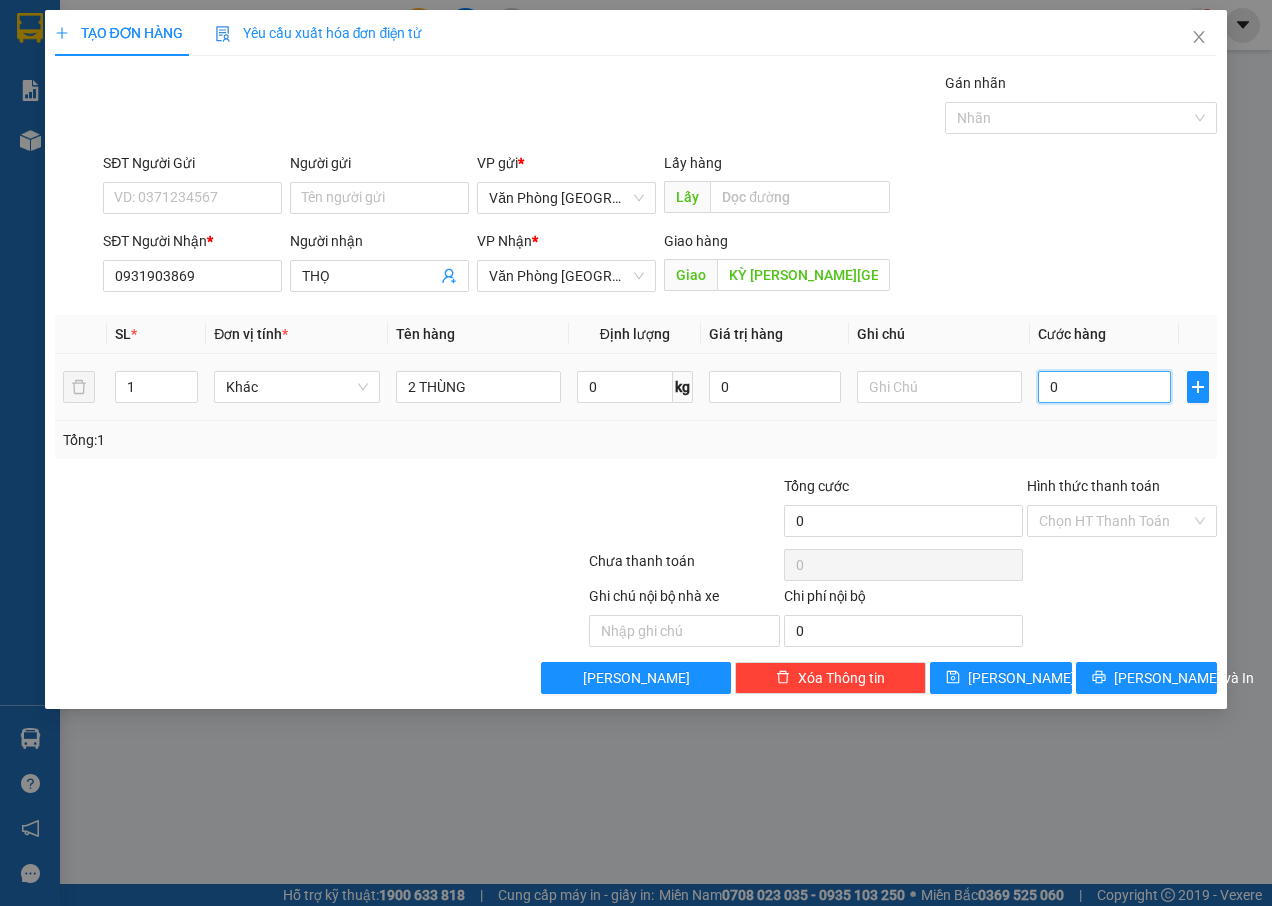 type on "1" 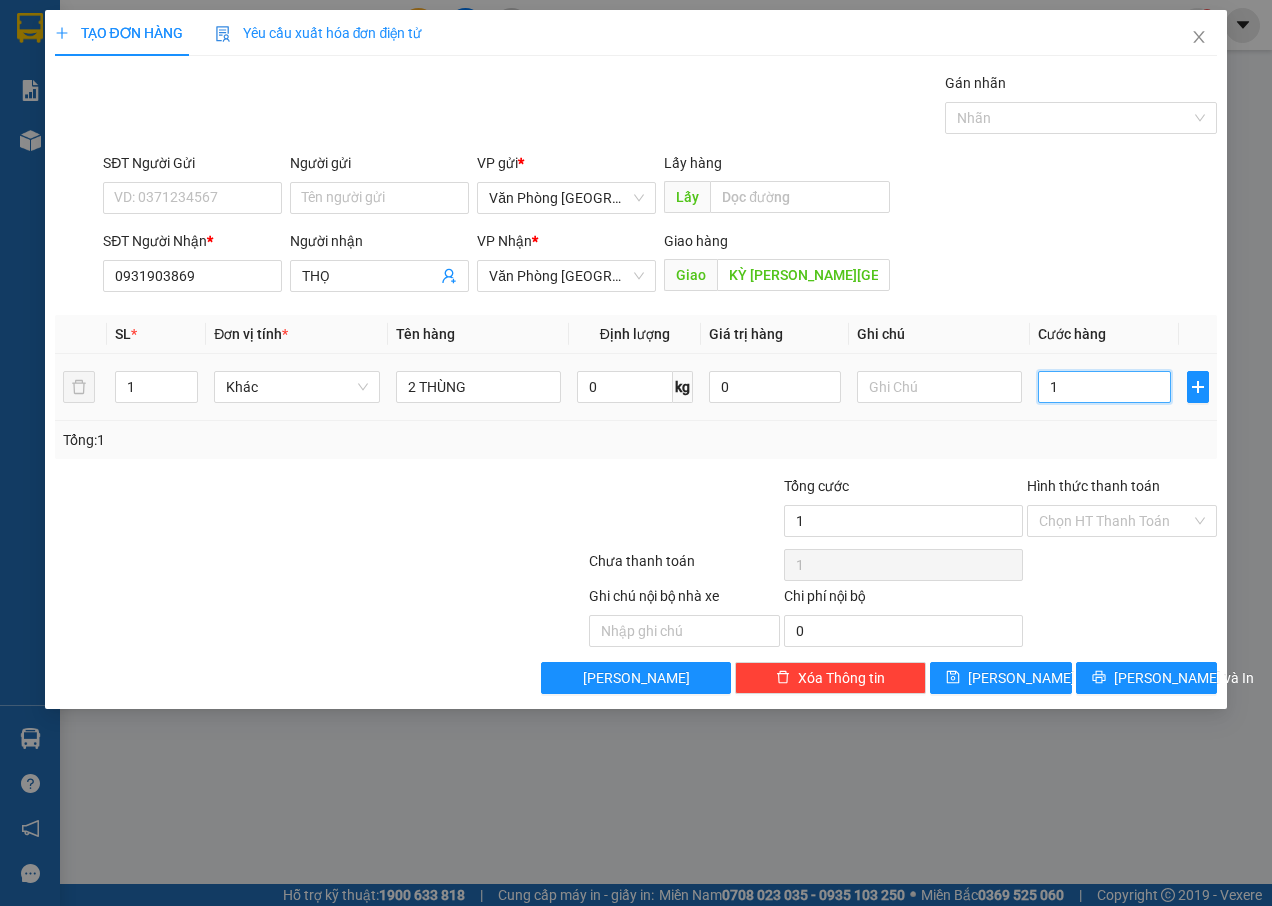 type on "15" 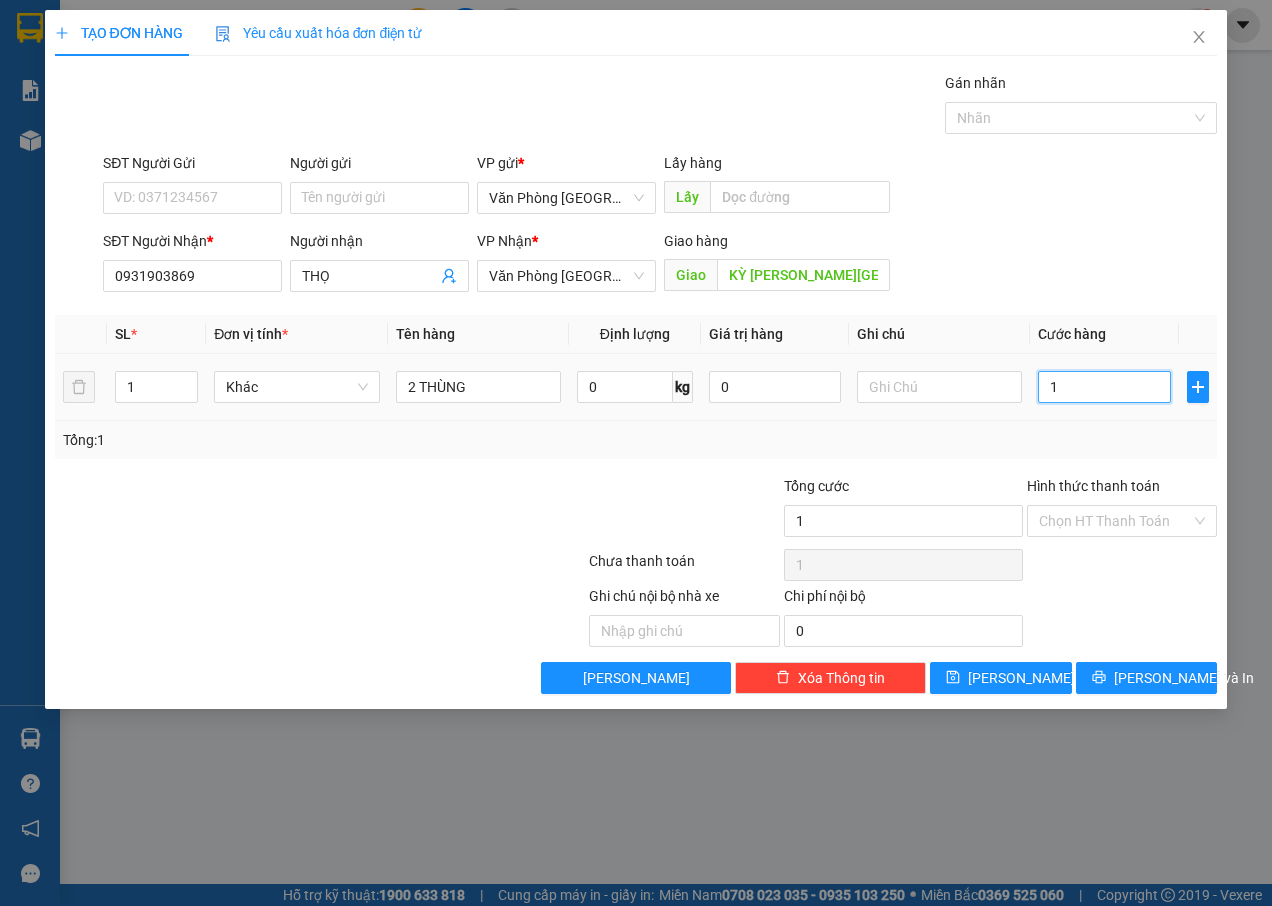 type on "15" 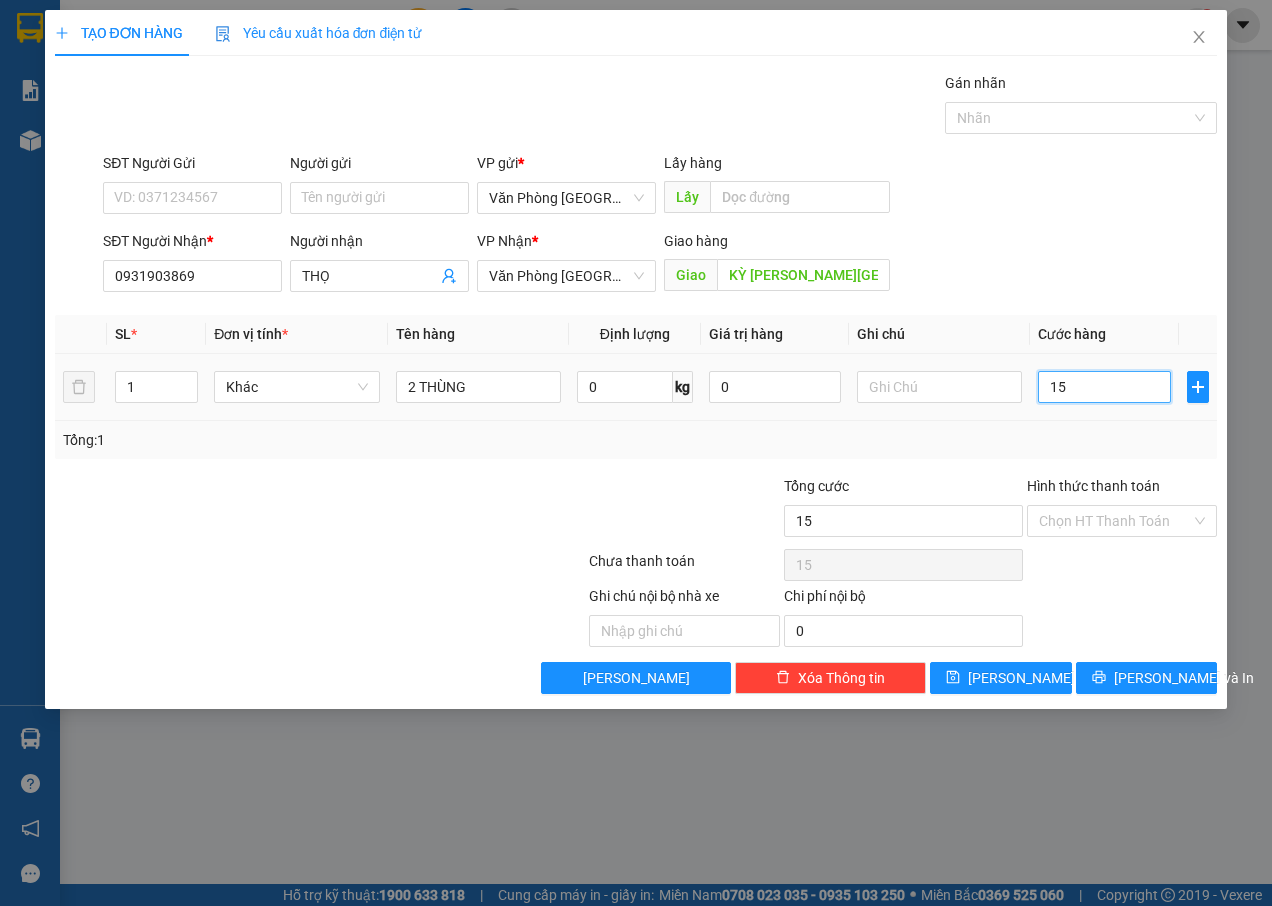 type on "150" 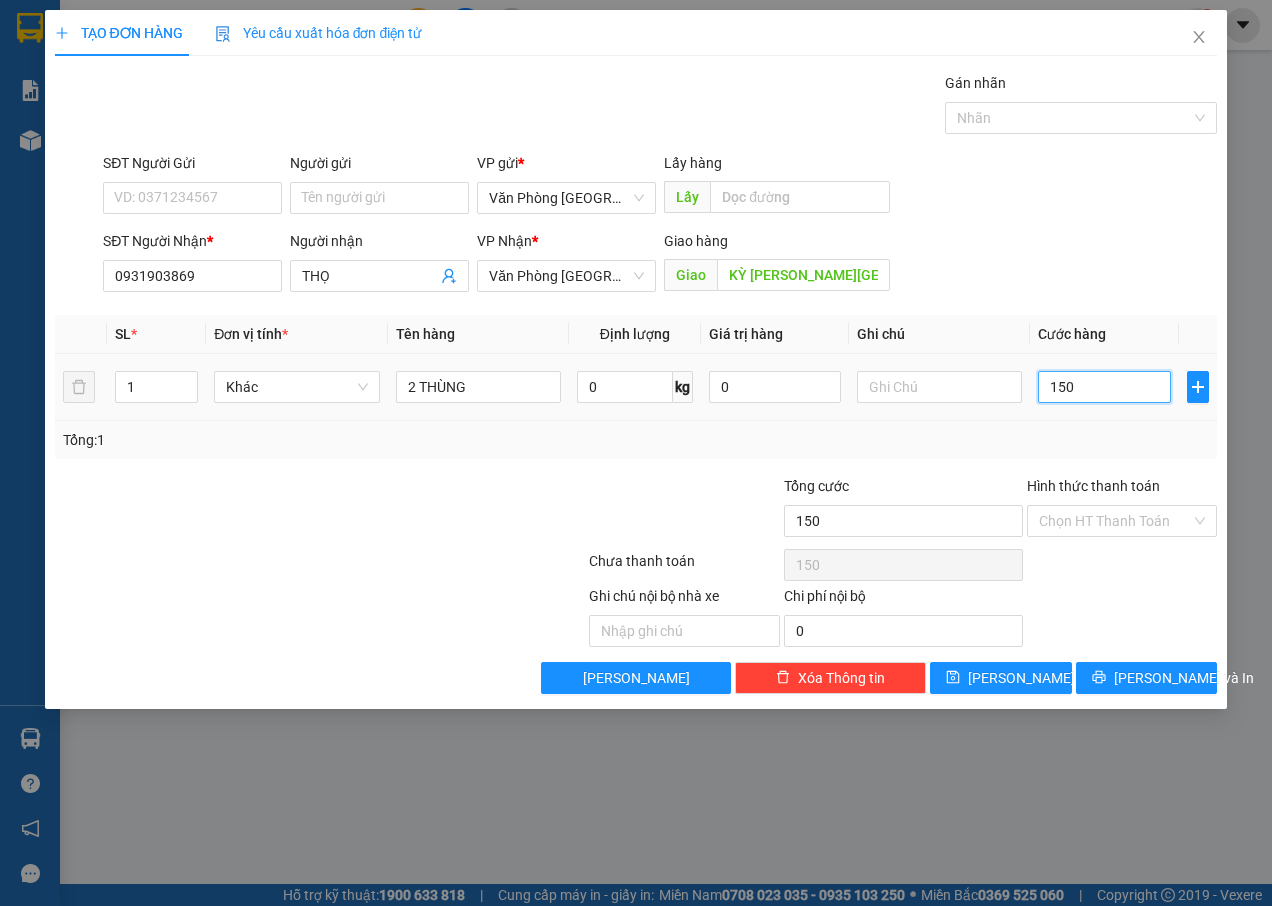 type on "1.500" 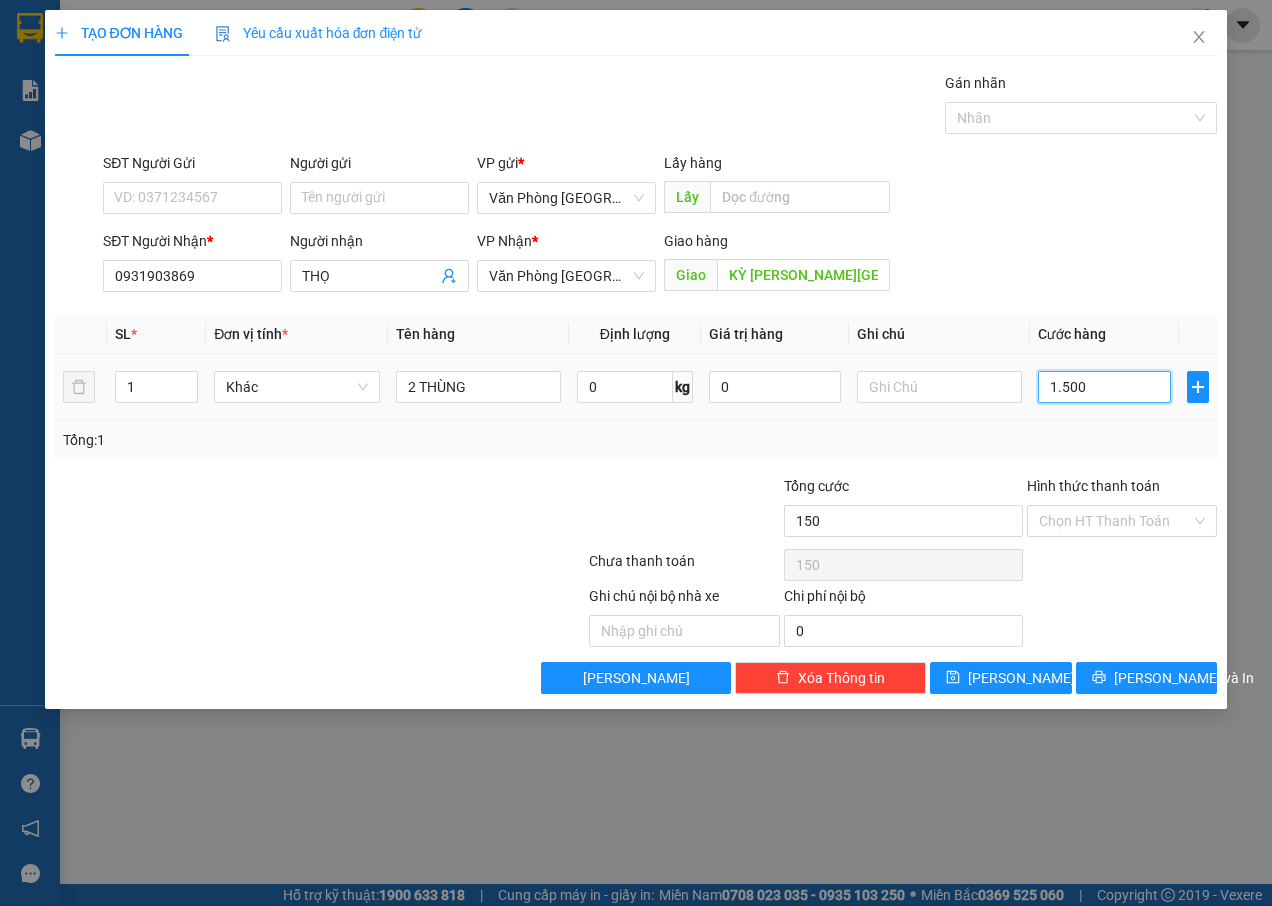 type on "1.500" 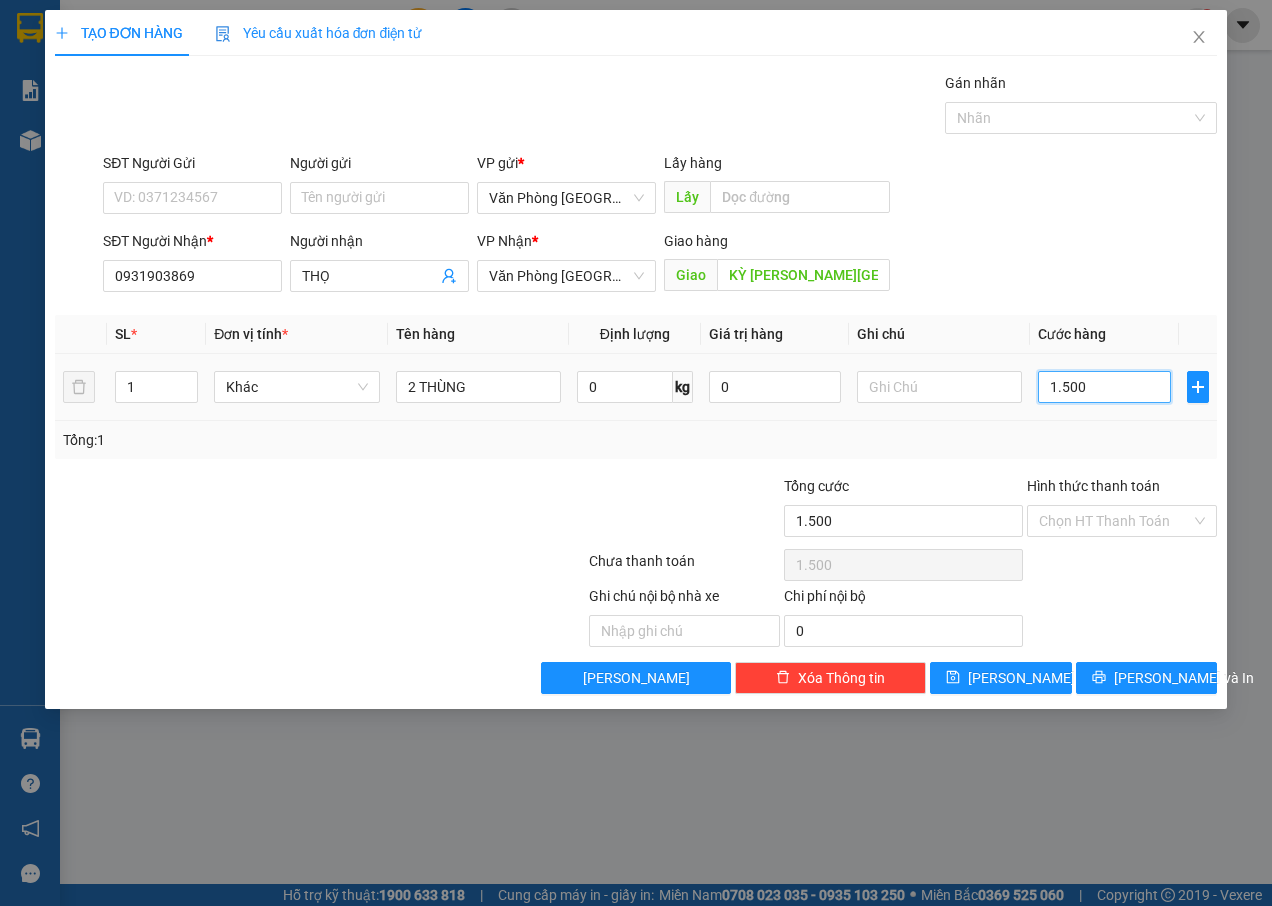 type on "15.000" 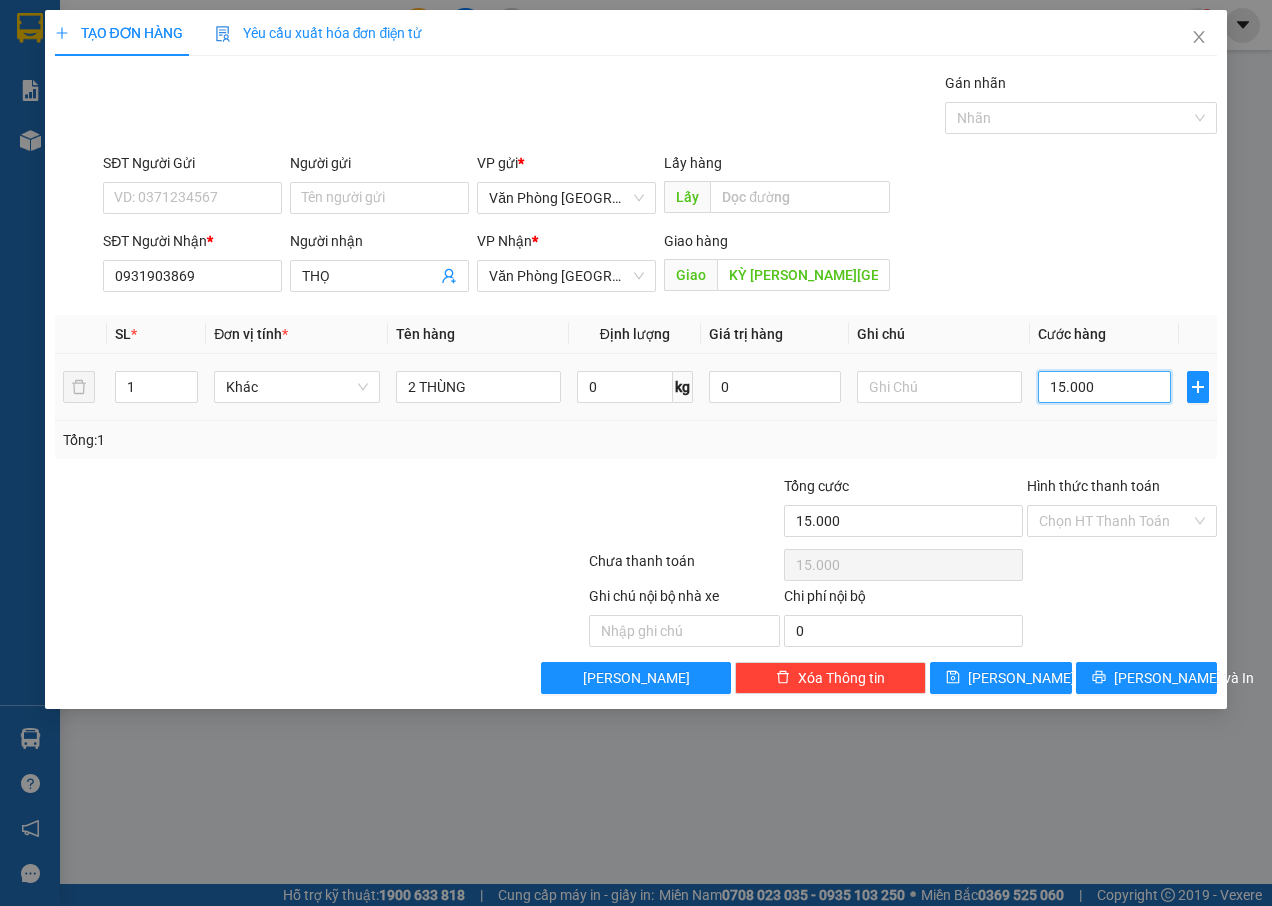 type on "1.500" 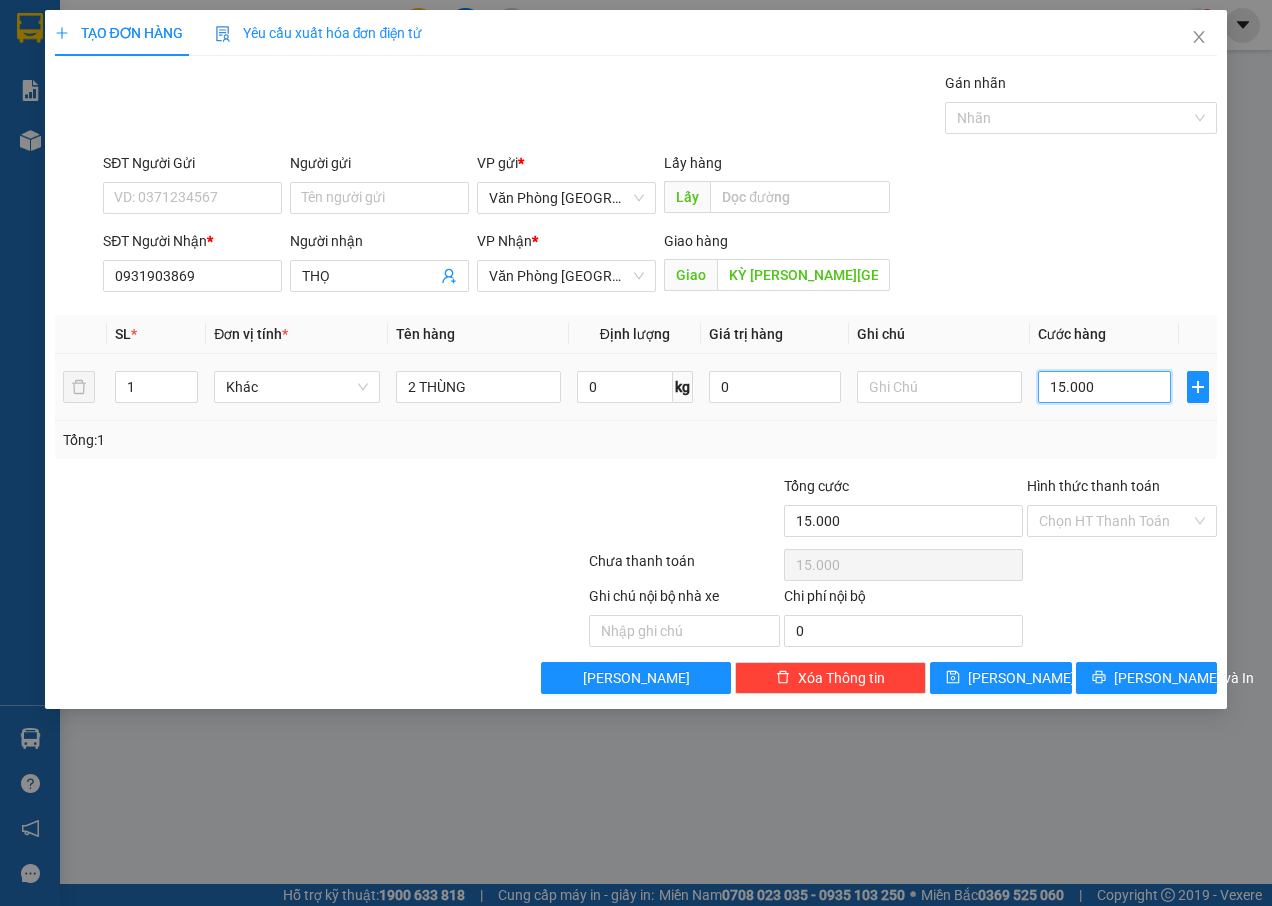 type on "1.500" 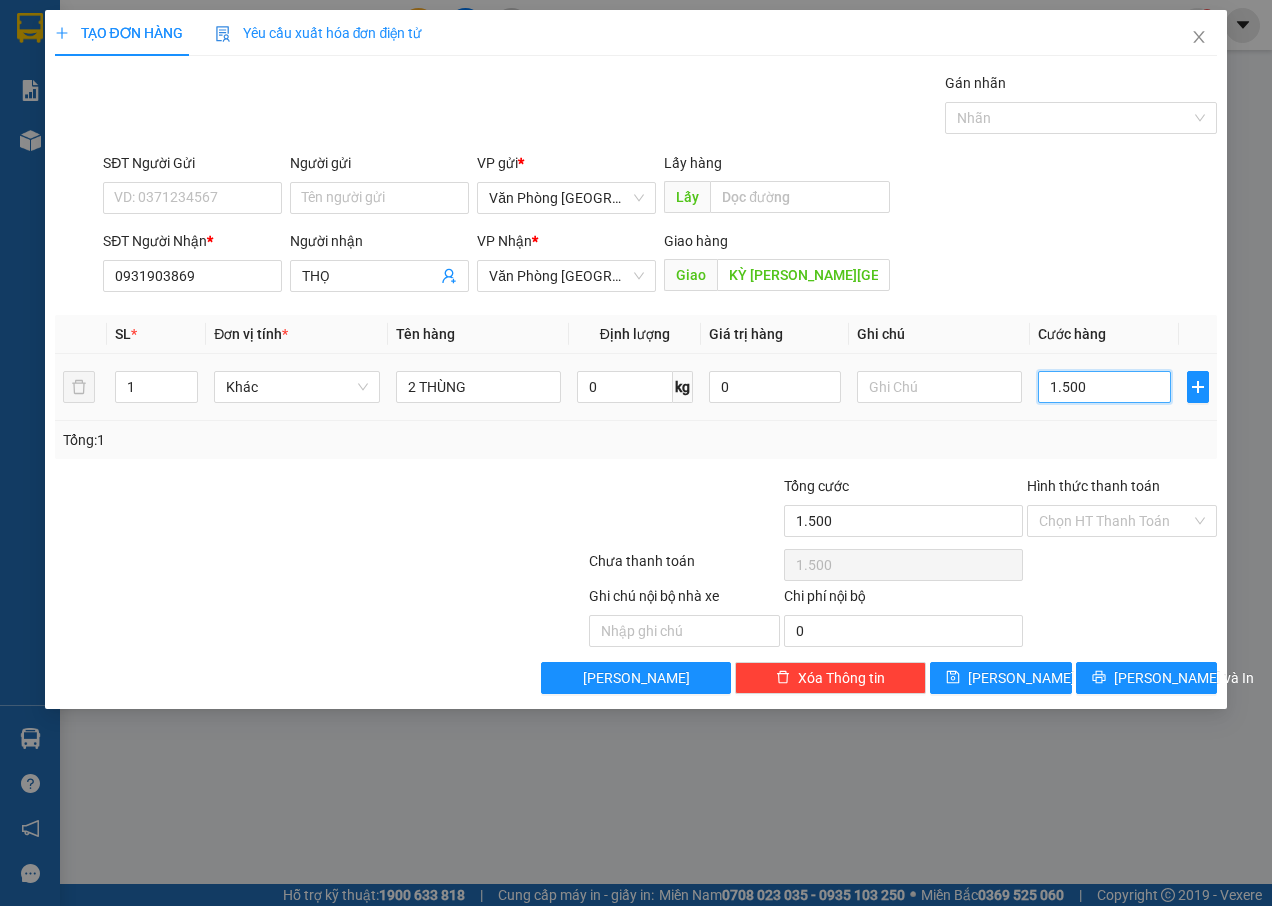 type on "150" 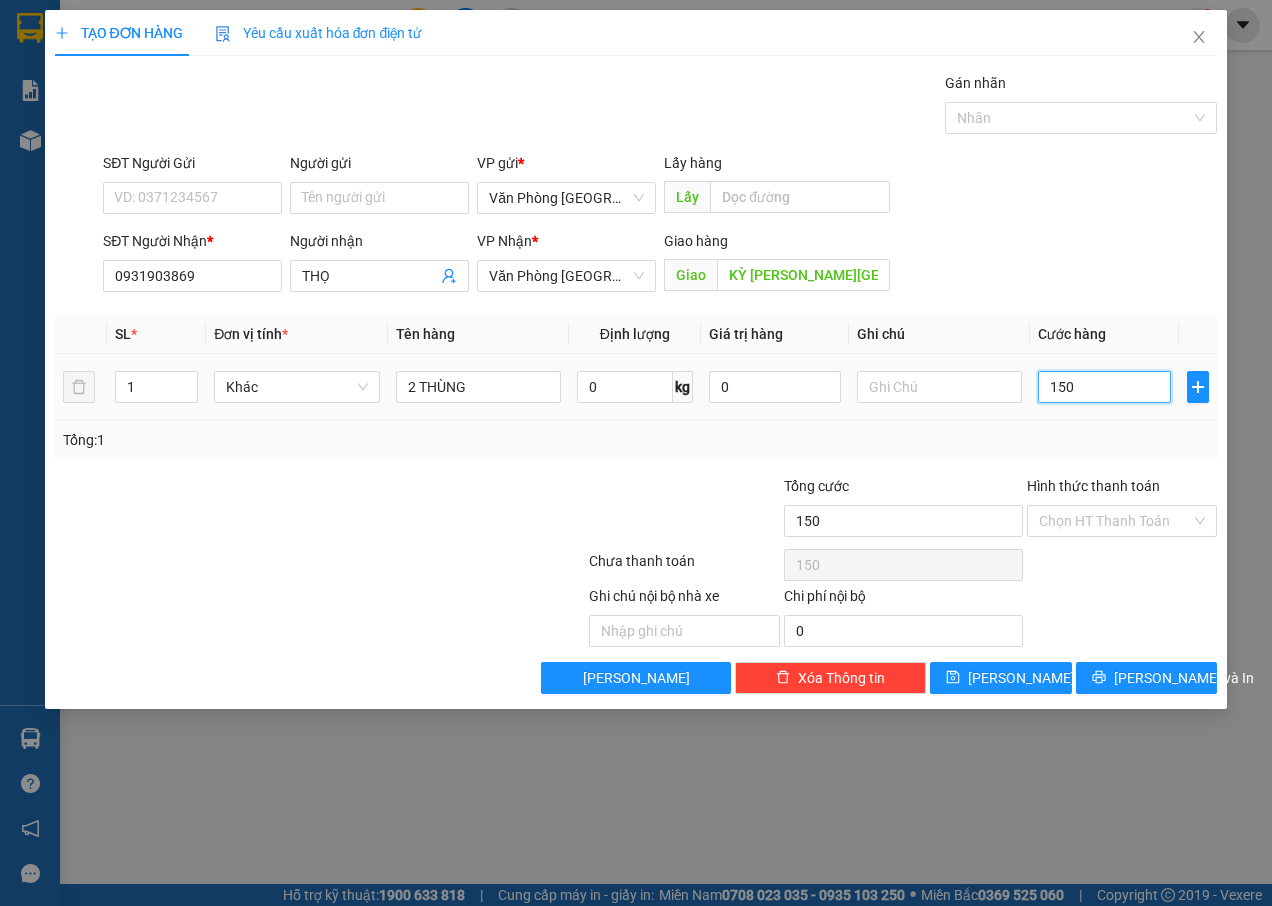type on "15" 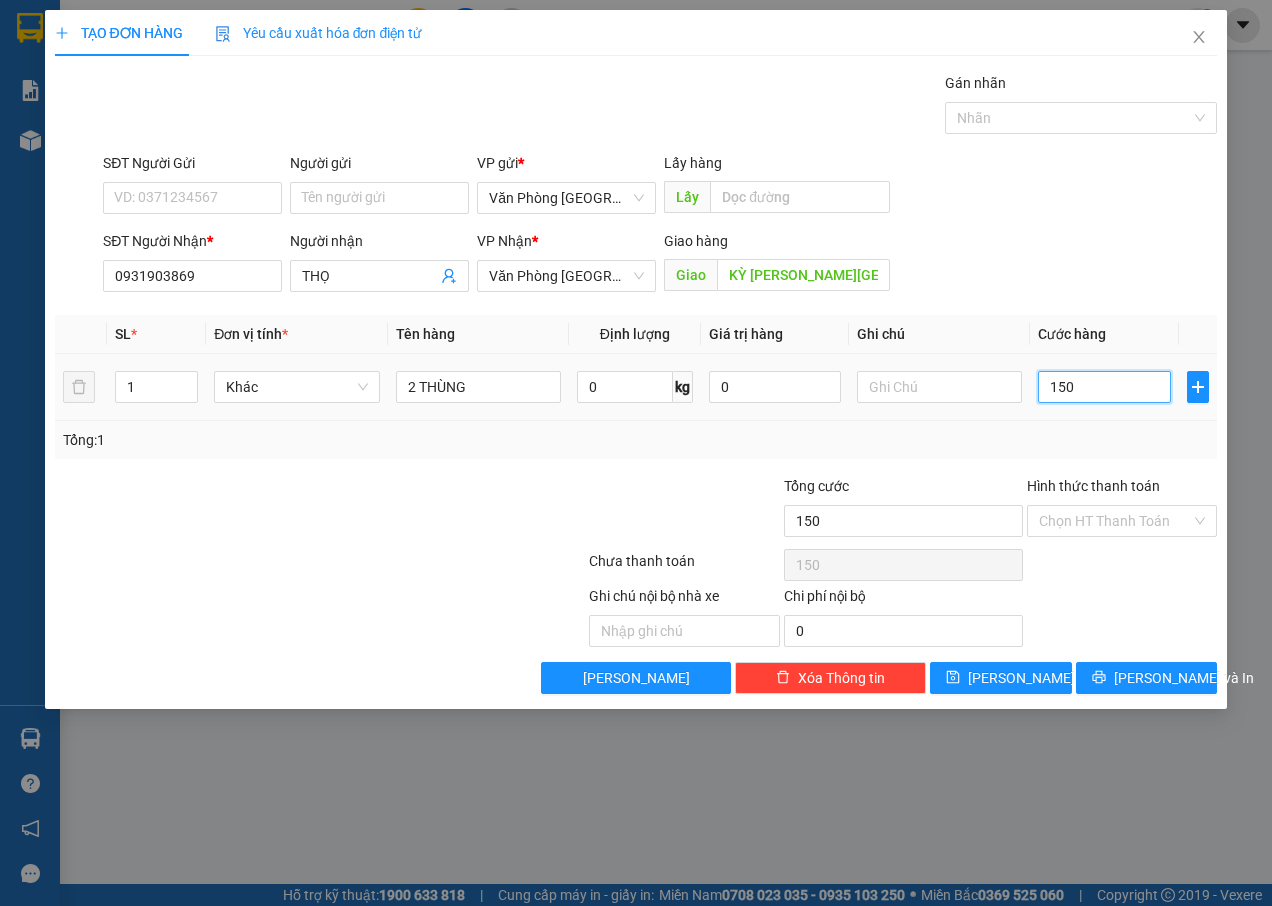 type on "15" 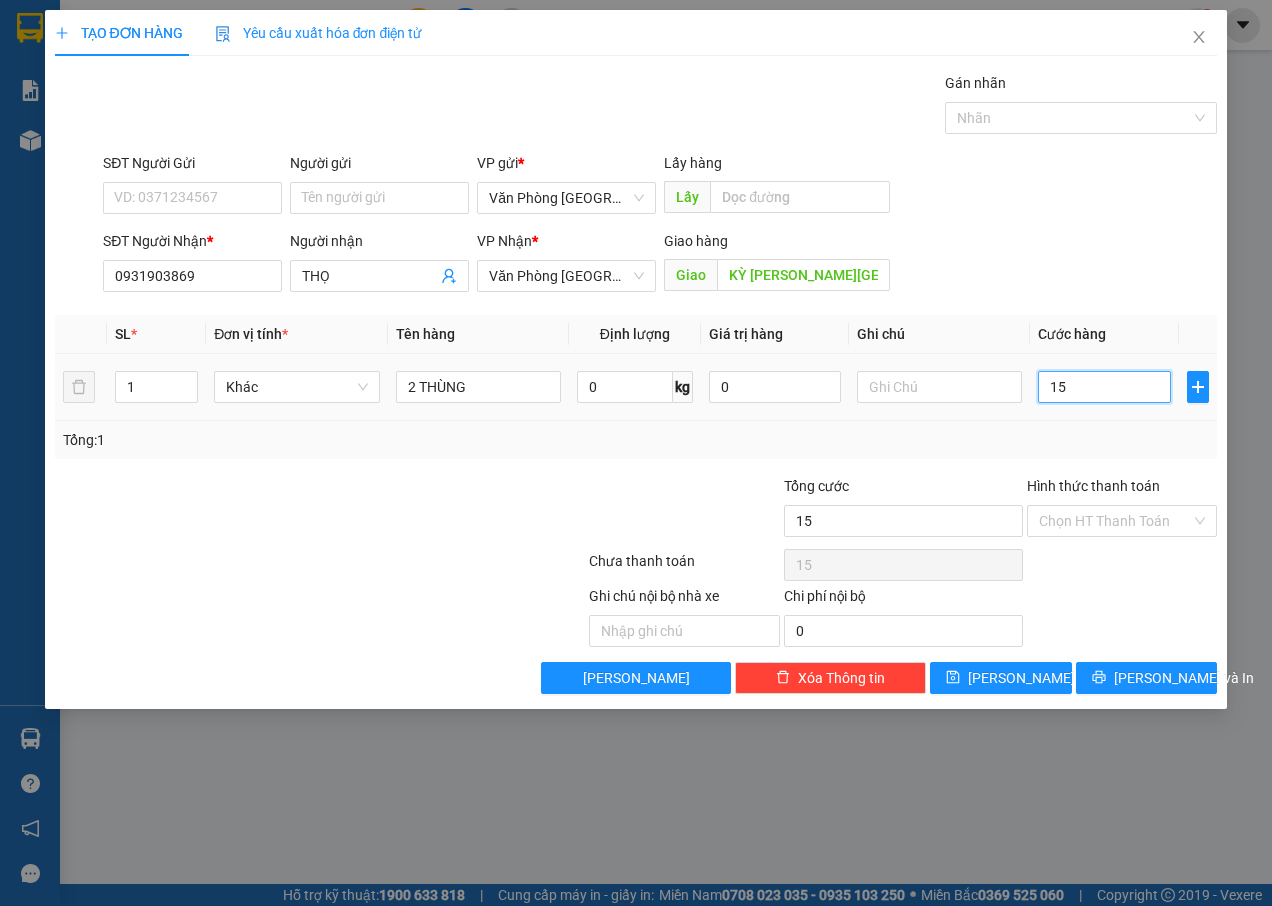 type on "1" 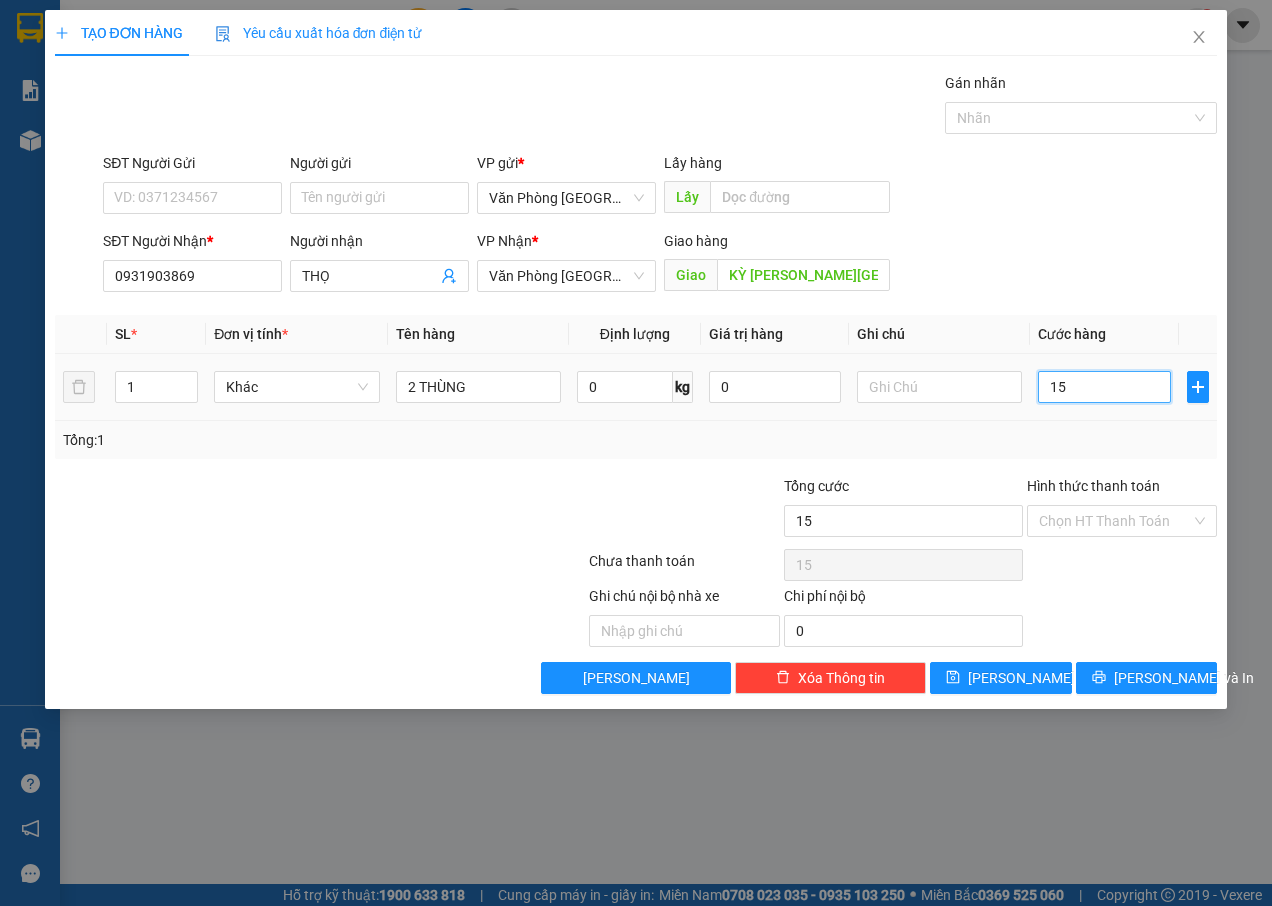 type on "1" 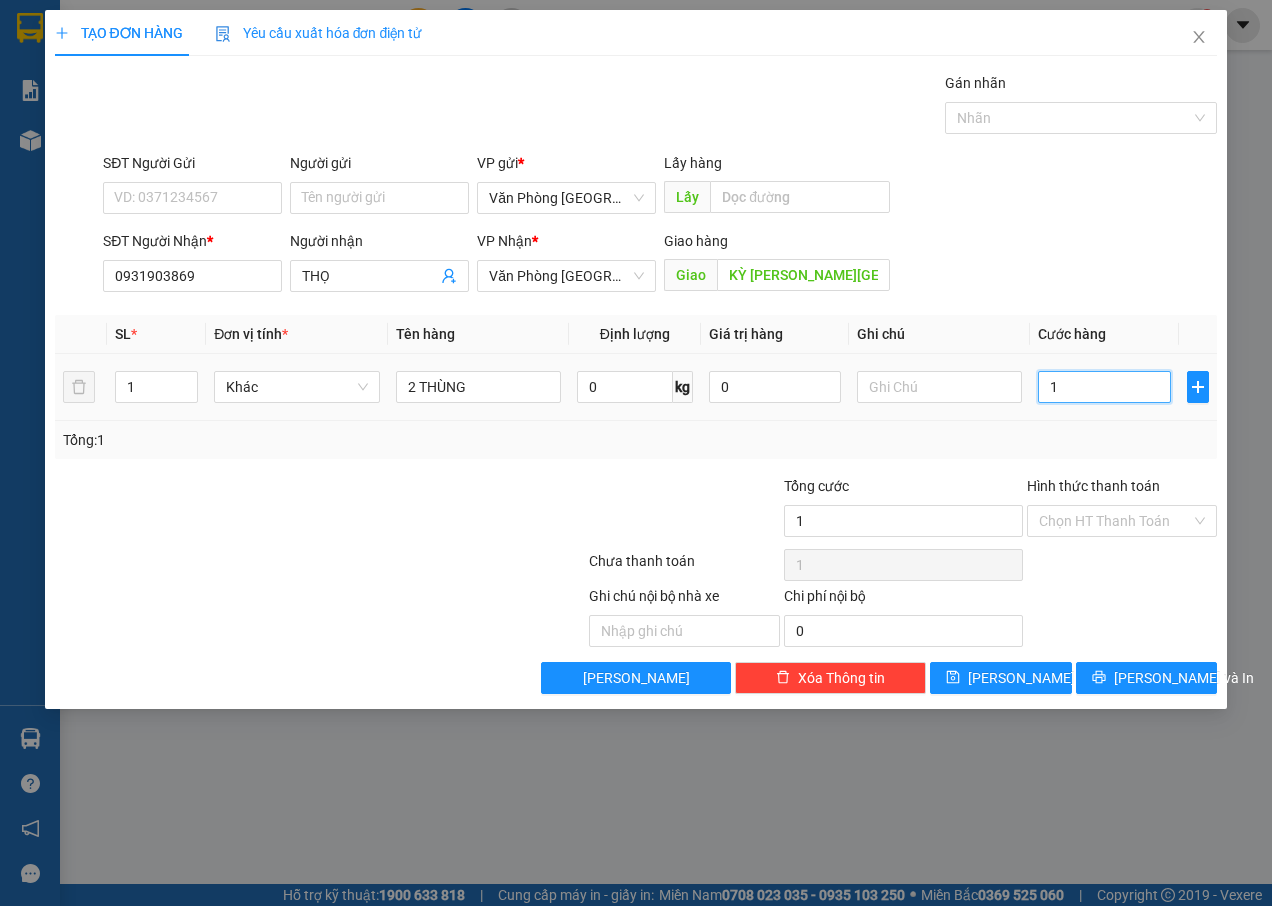 type on "14" 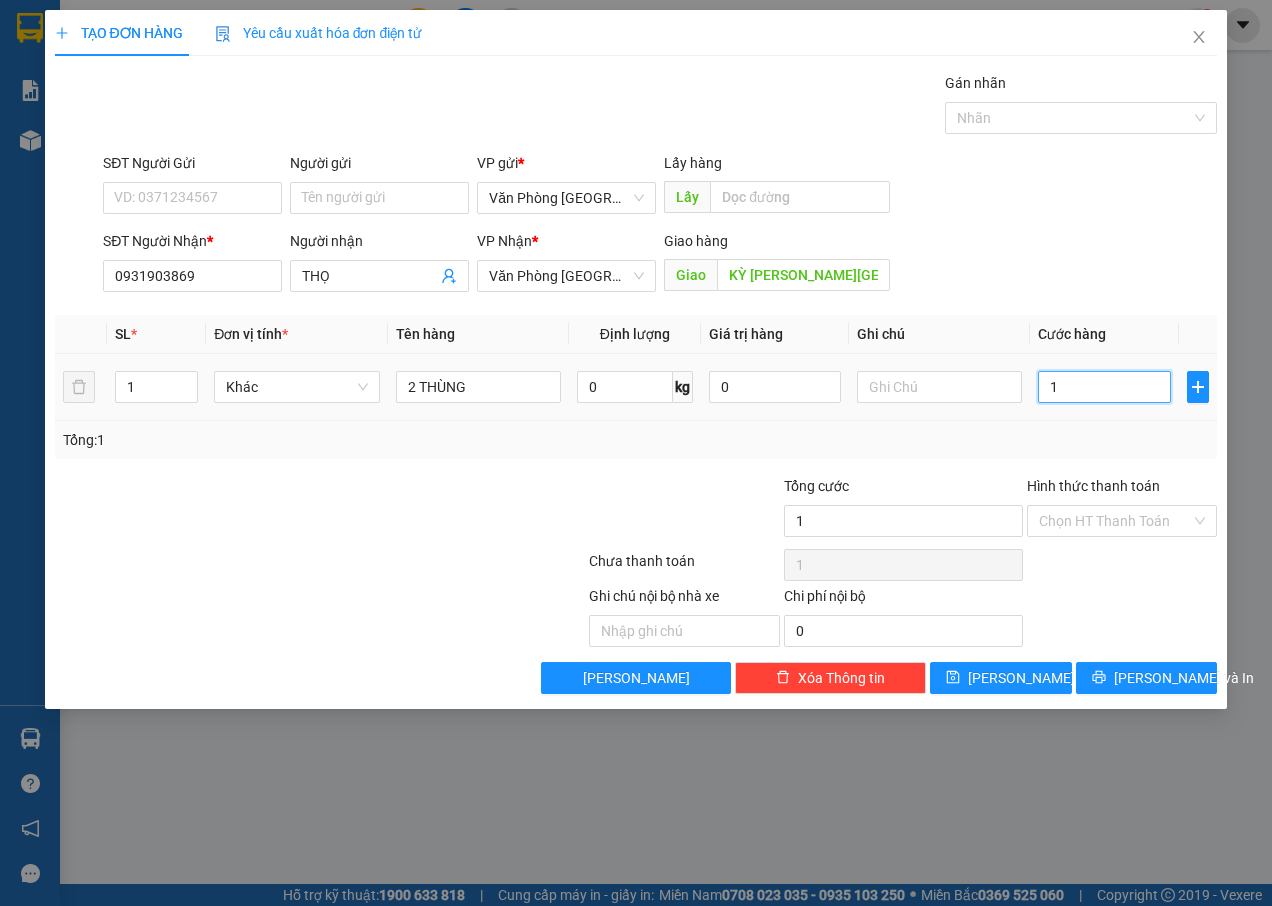 type on "14" 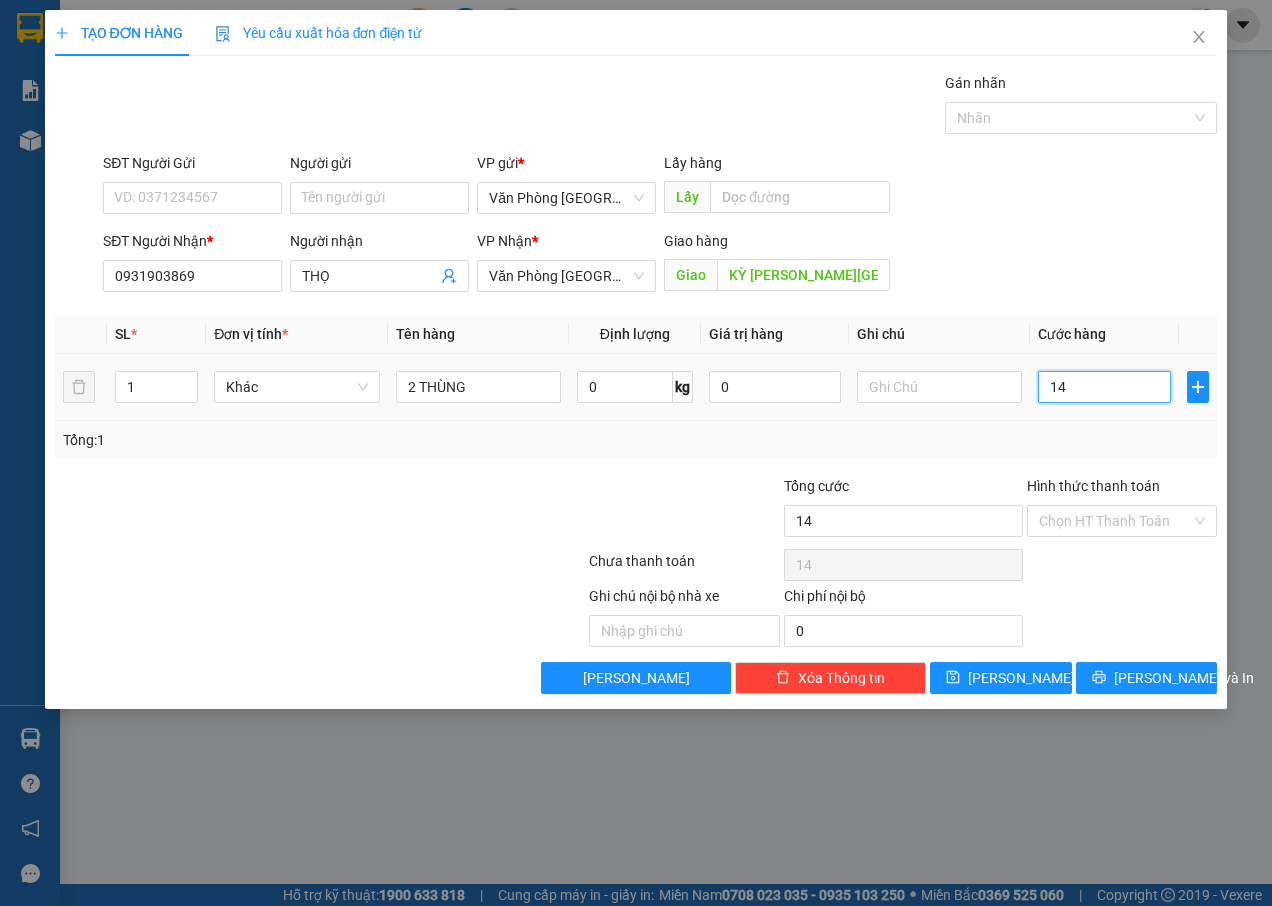 type on "140" 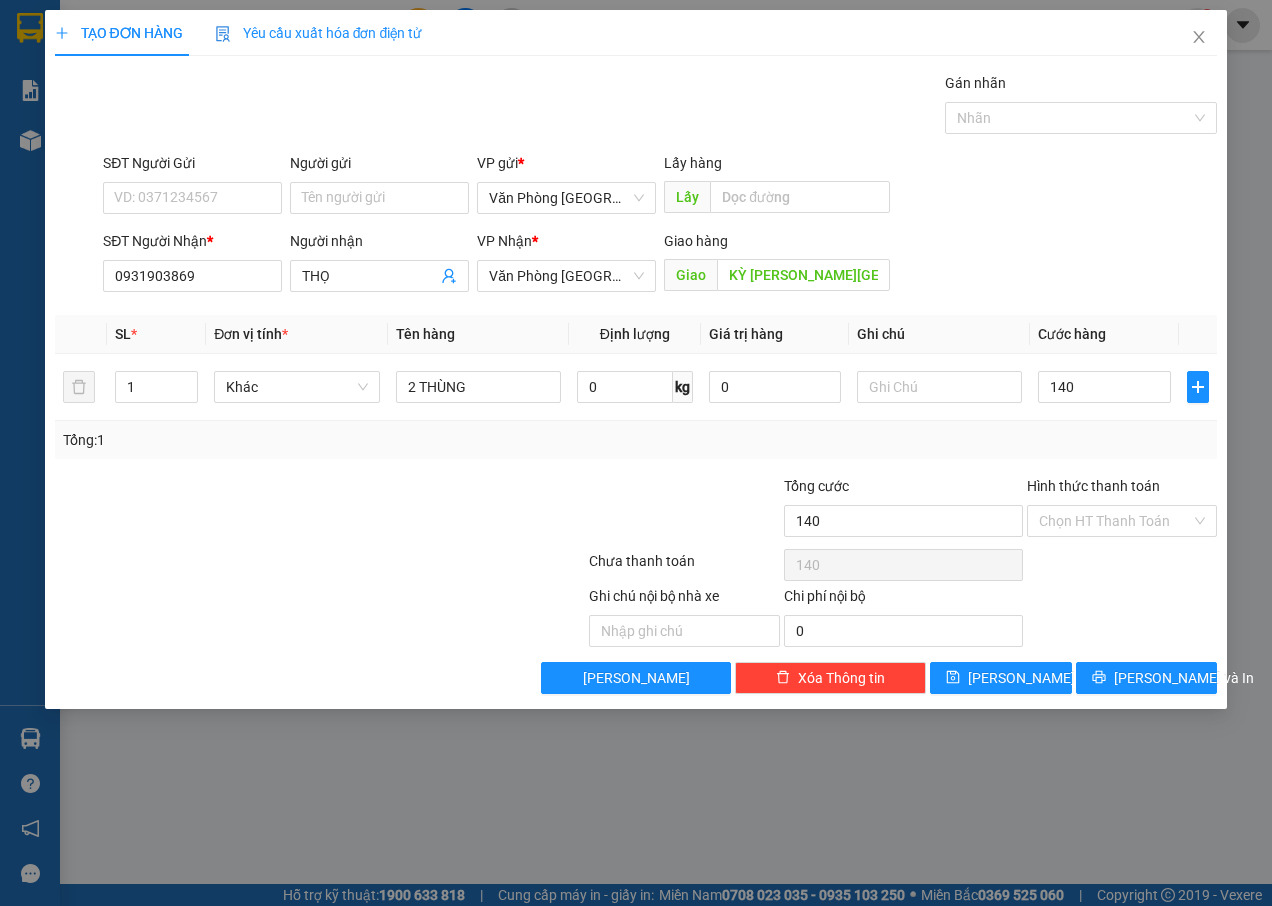 type on "140.000" 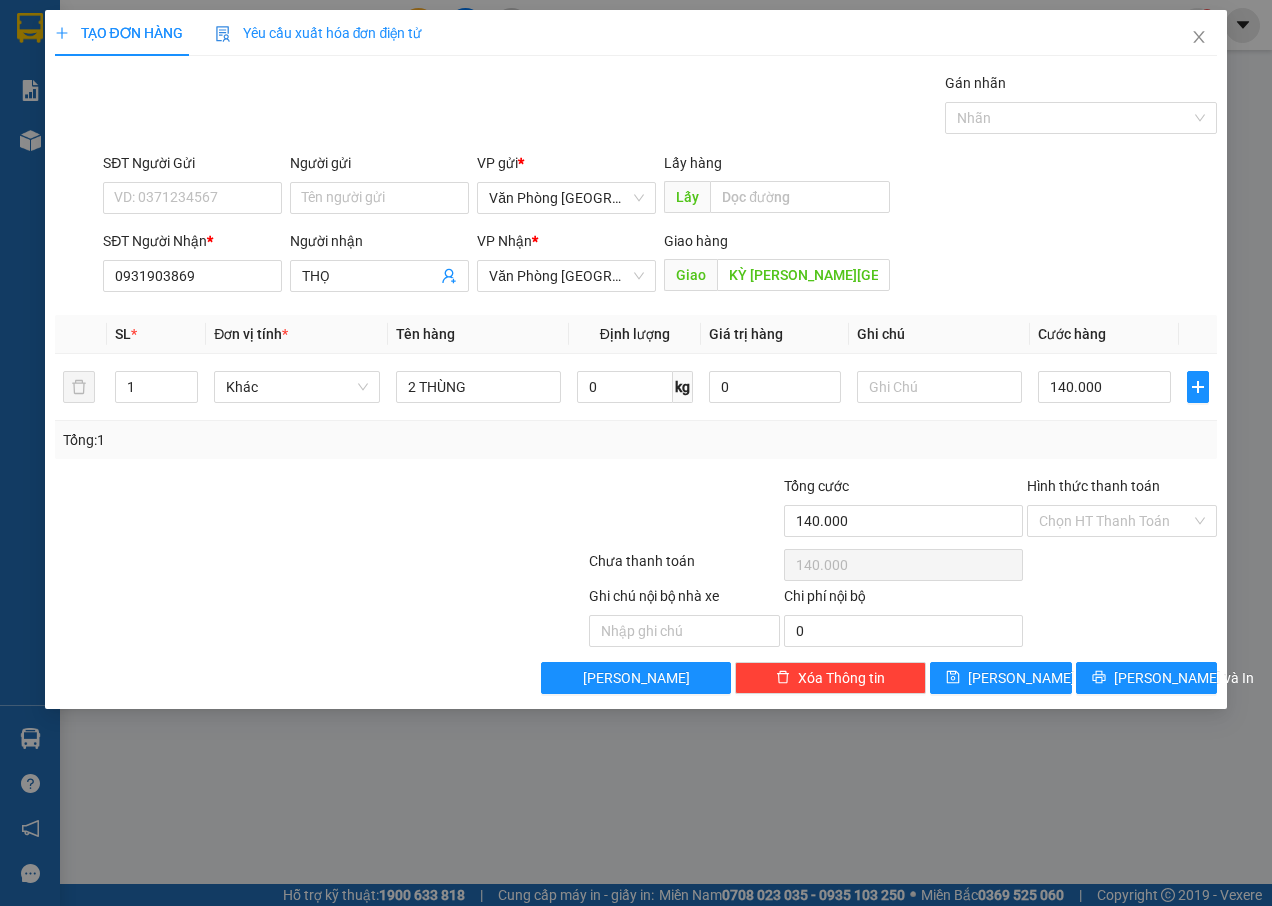 click on "Tổng:  1" at bounding box center (636, 440) 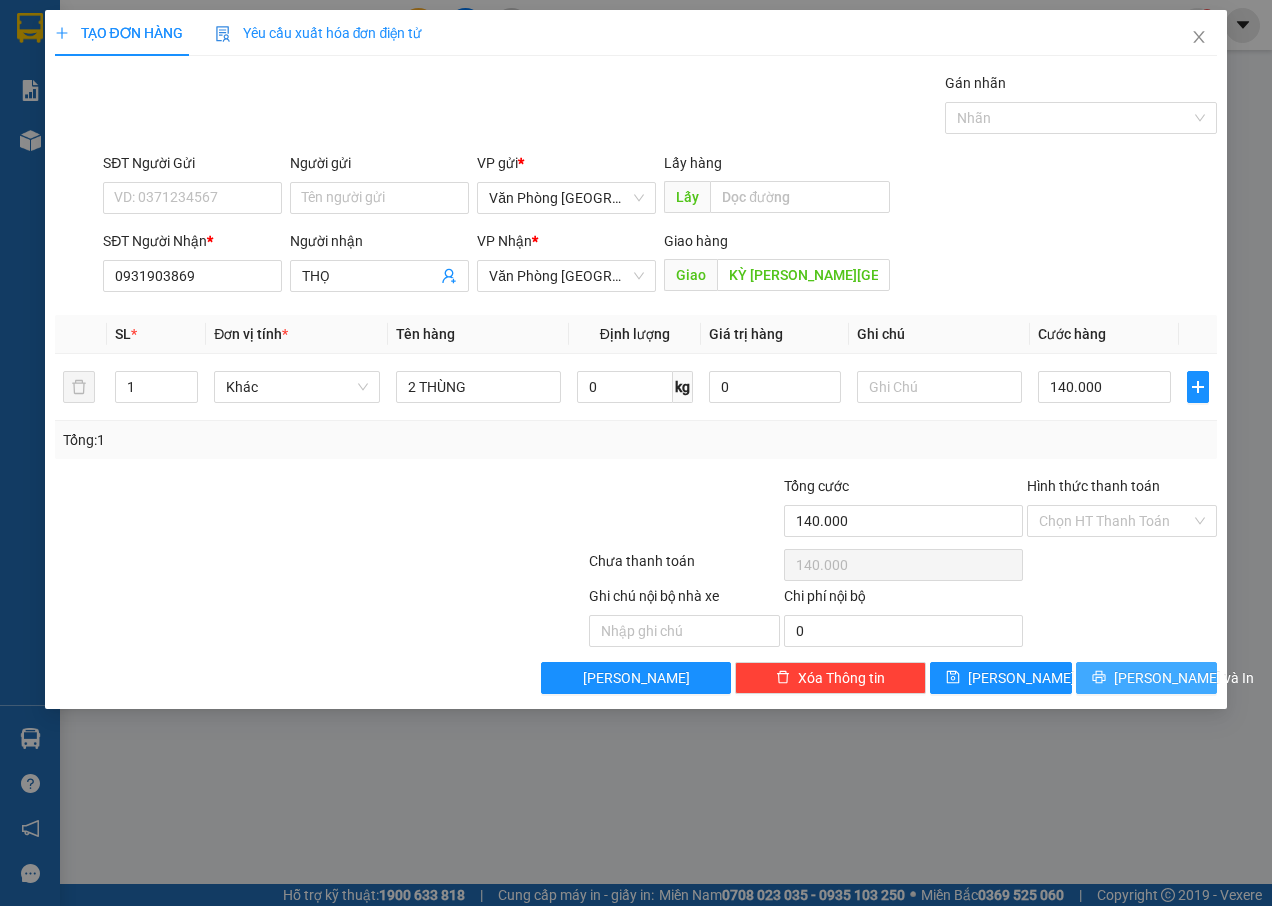 click on "[PERSON_NAME] và In" at bounding box center [1184, 678] 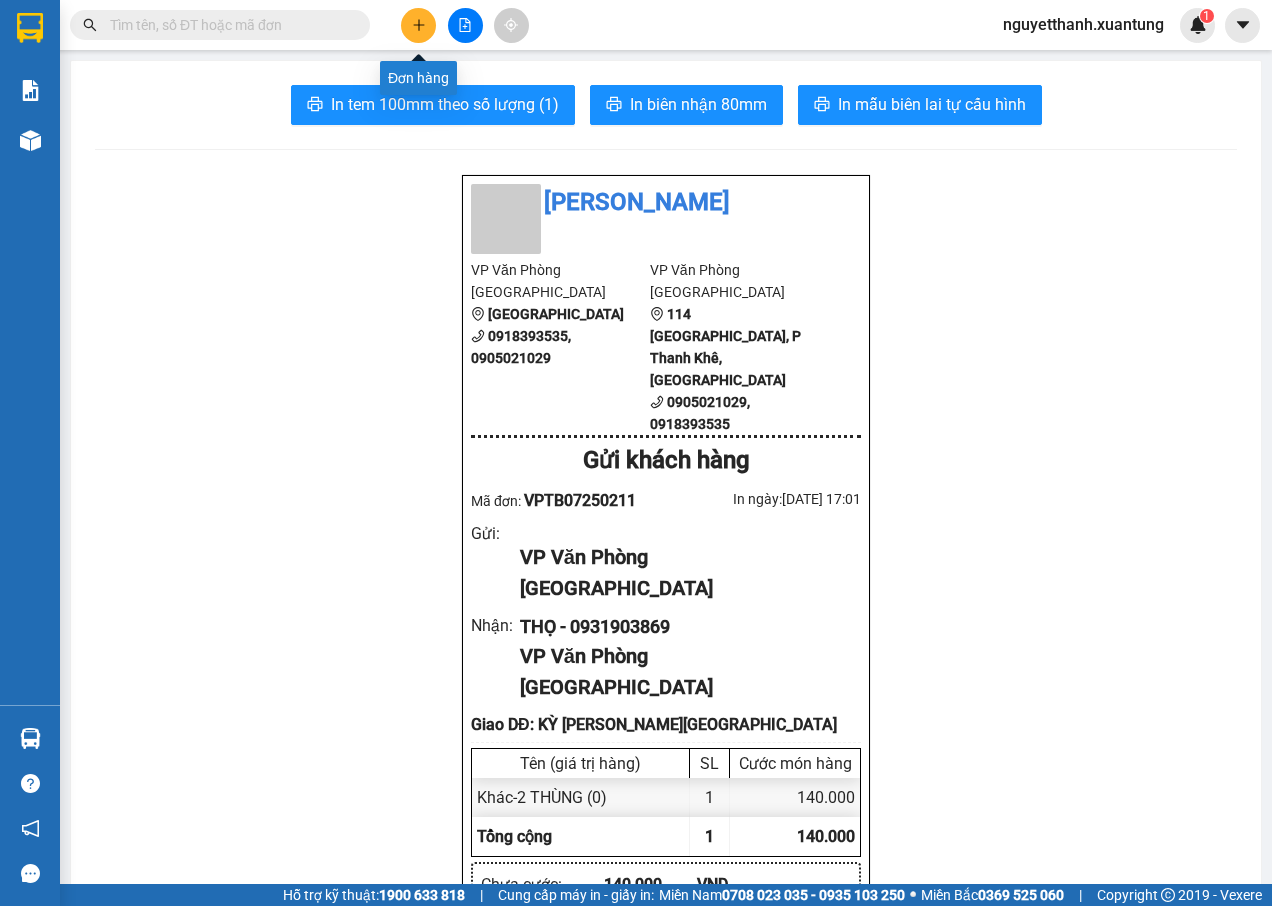 click 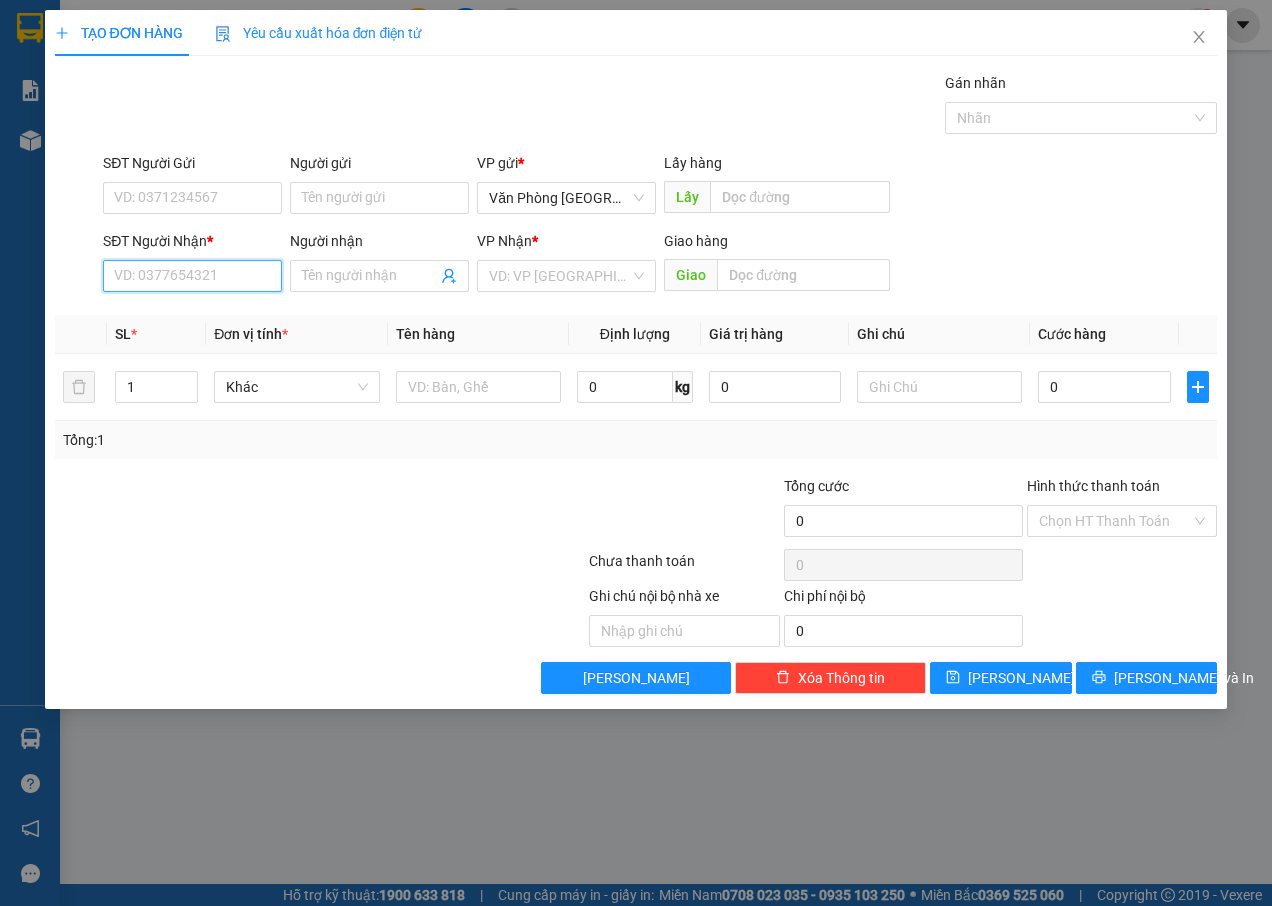 click on "SĐT Người Nhận  *" at bounding box center (192, 276) 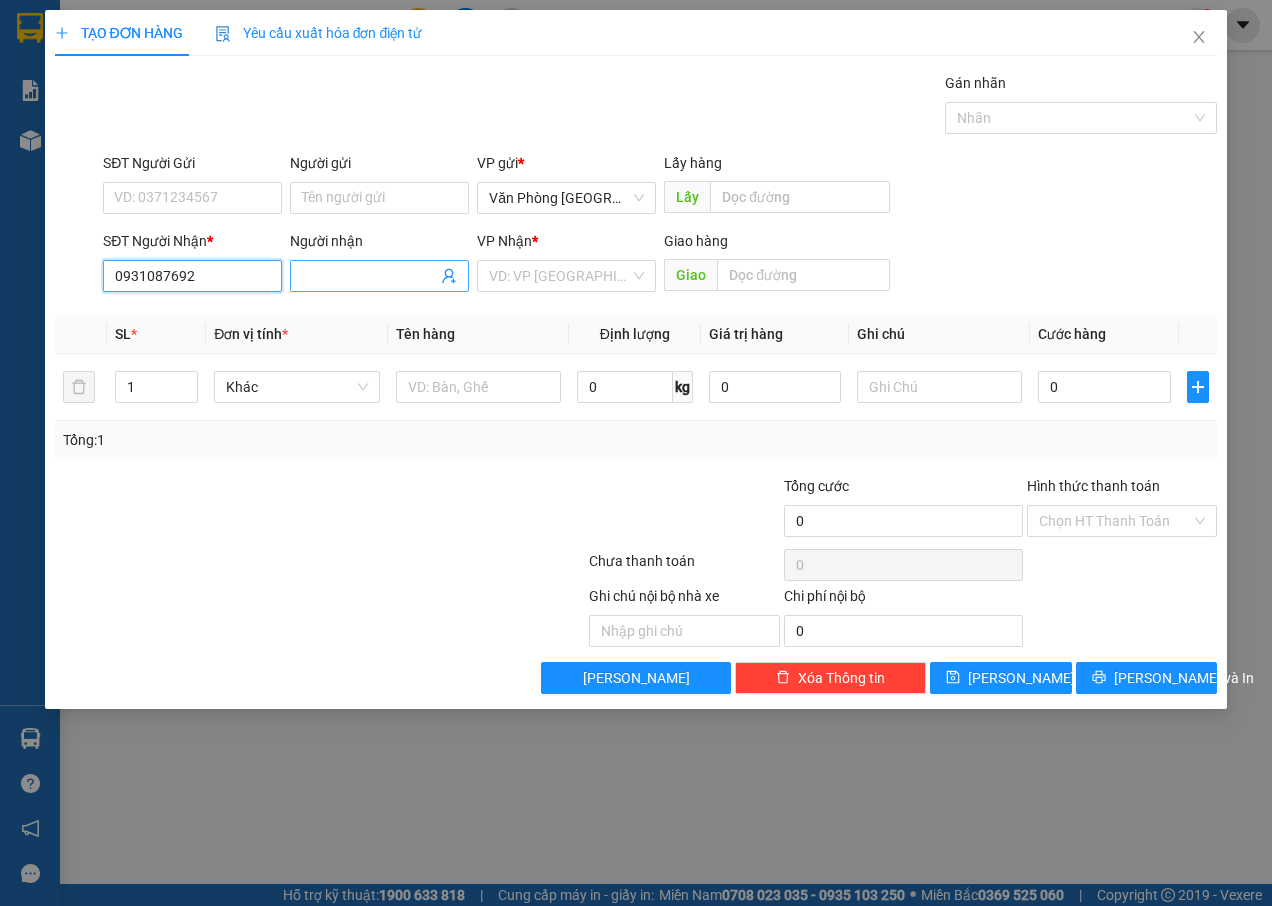 type on "0931087692" 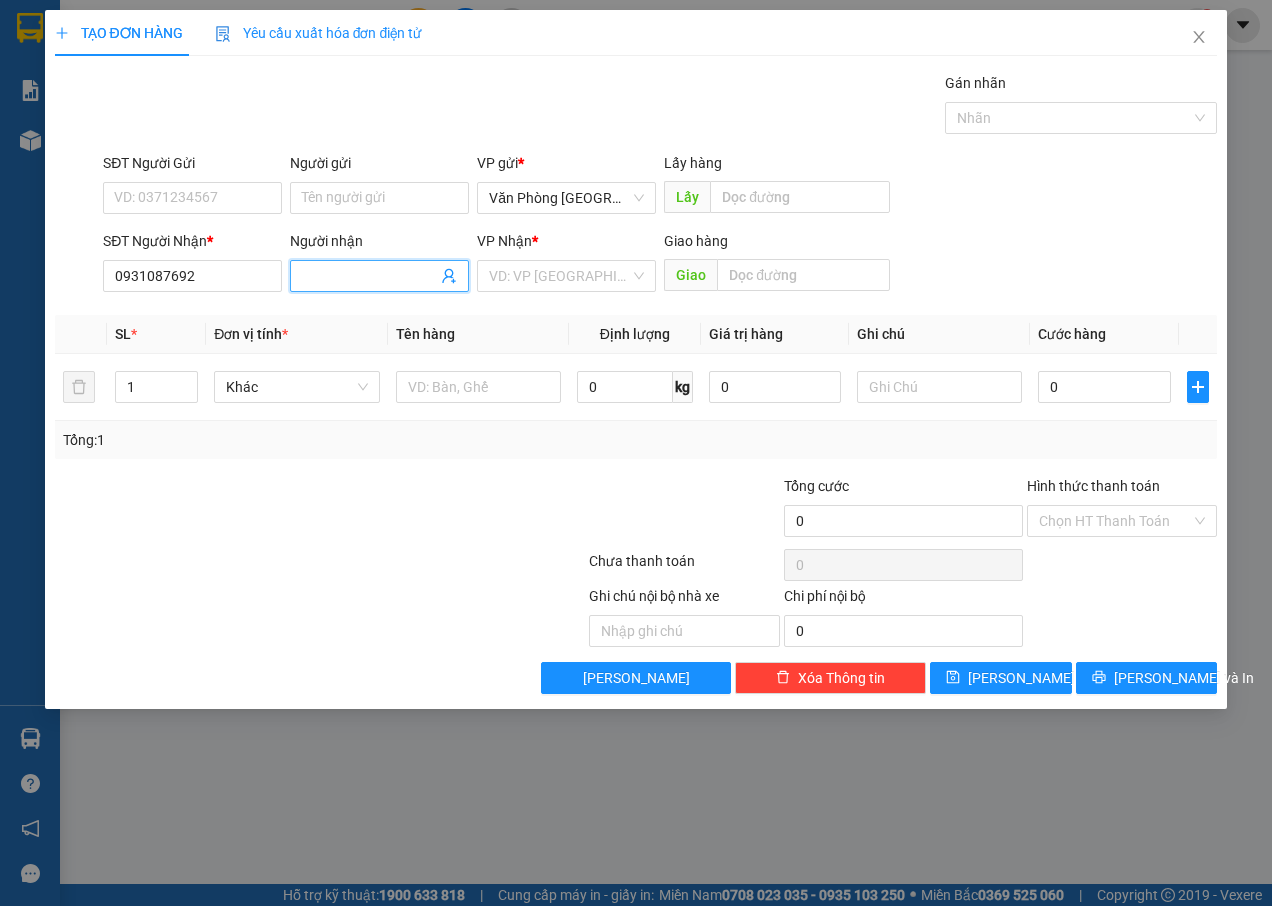click on "Người nhận" at bounding box center (369, 276) 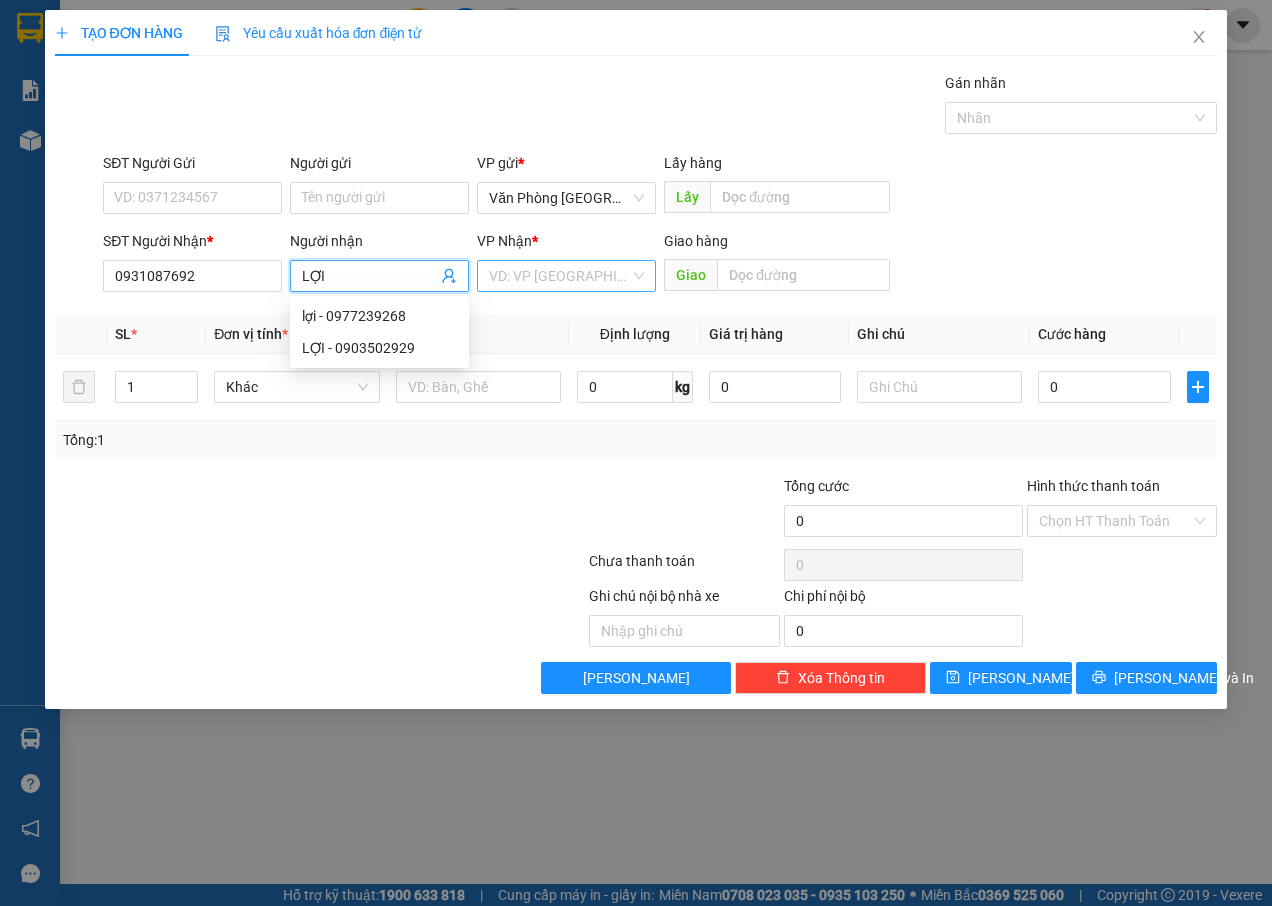 type on "LỢI" 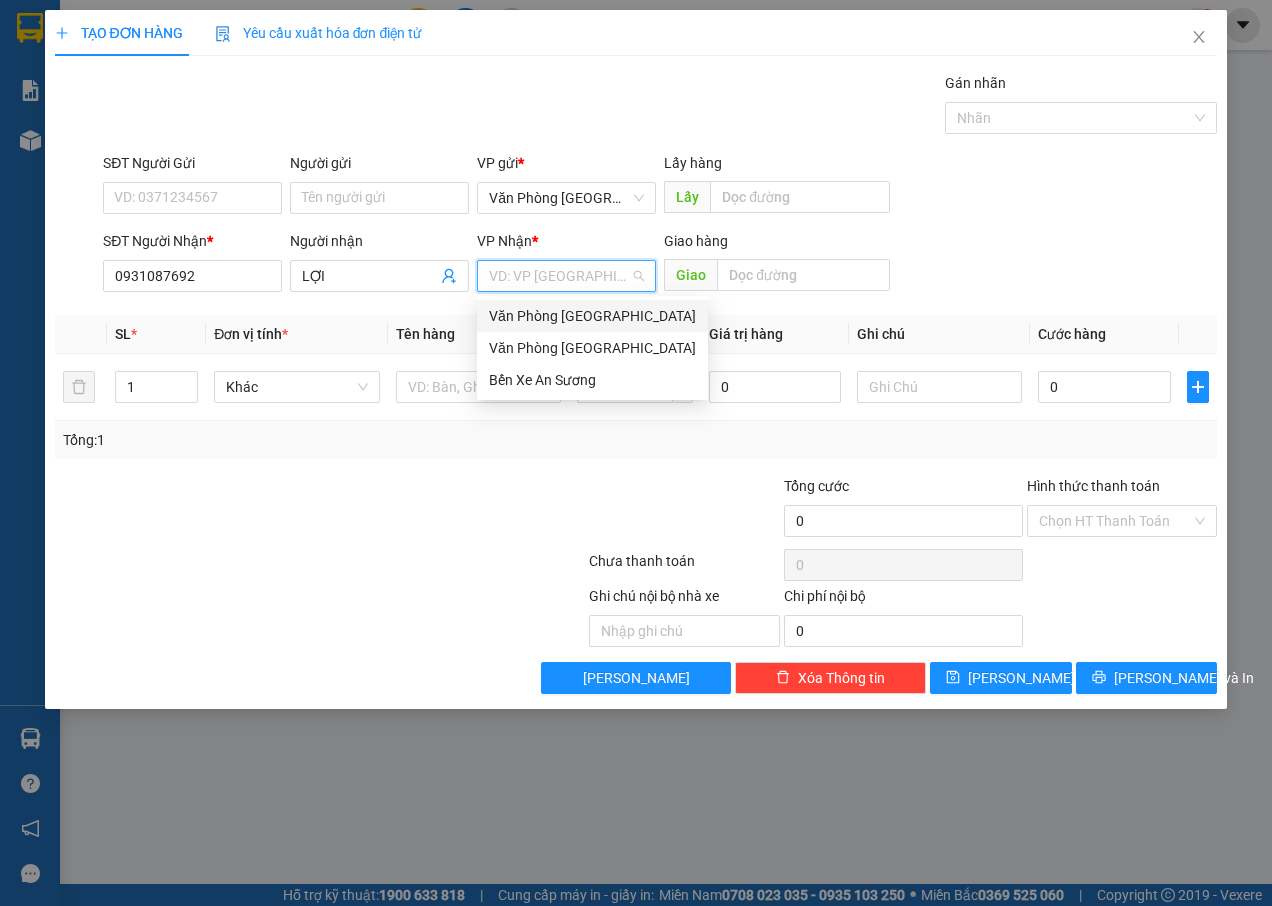 click on "Văn Phòng [GEOGRAPHIC_DATA]" at bounding box center [592, 316] 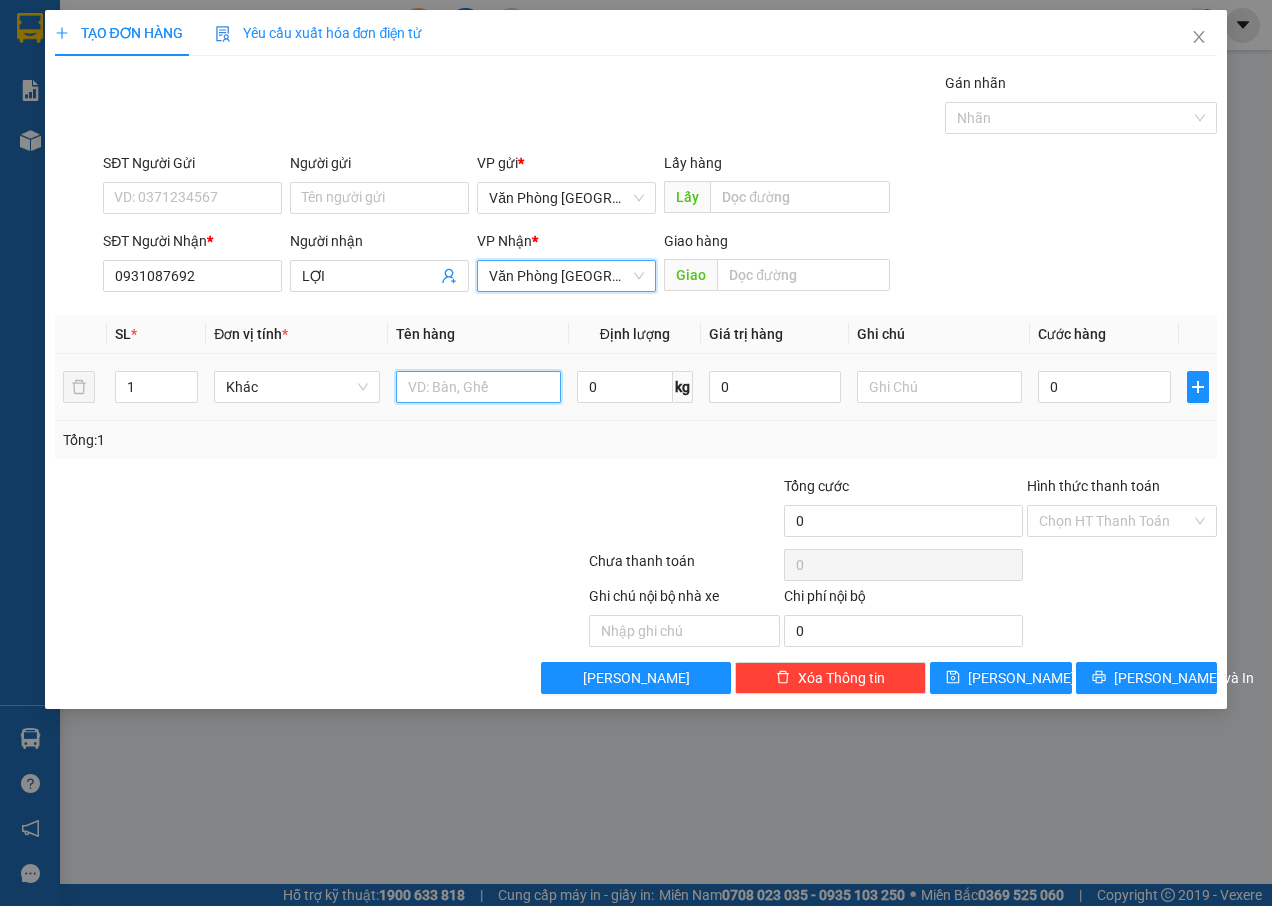 click at bounding box center (478, 387) 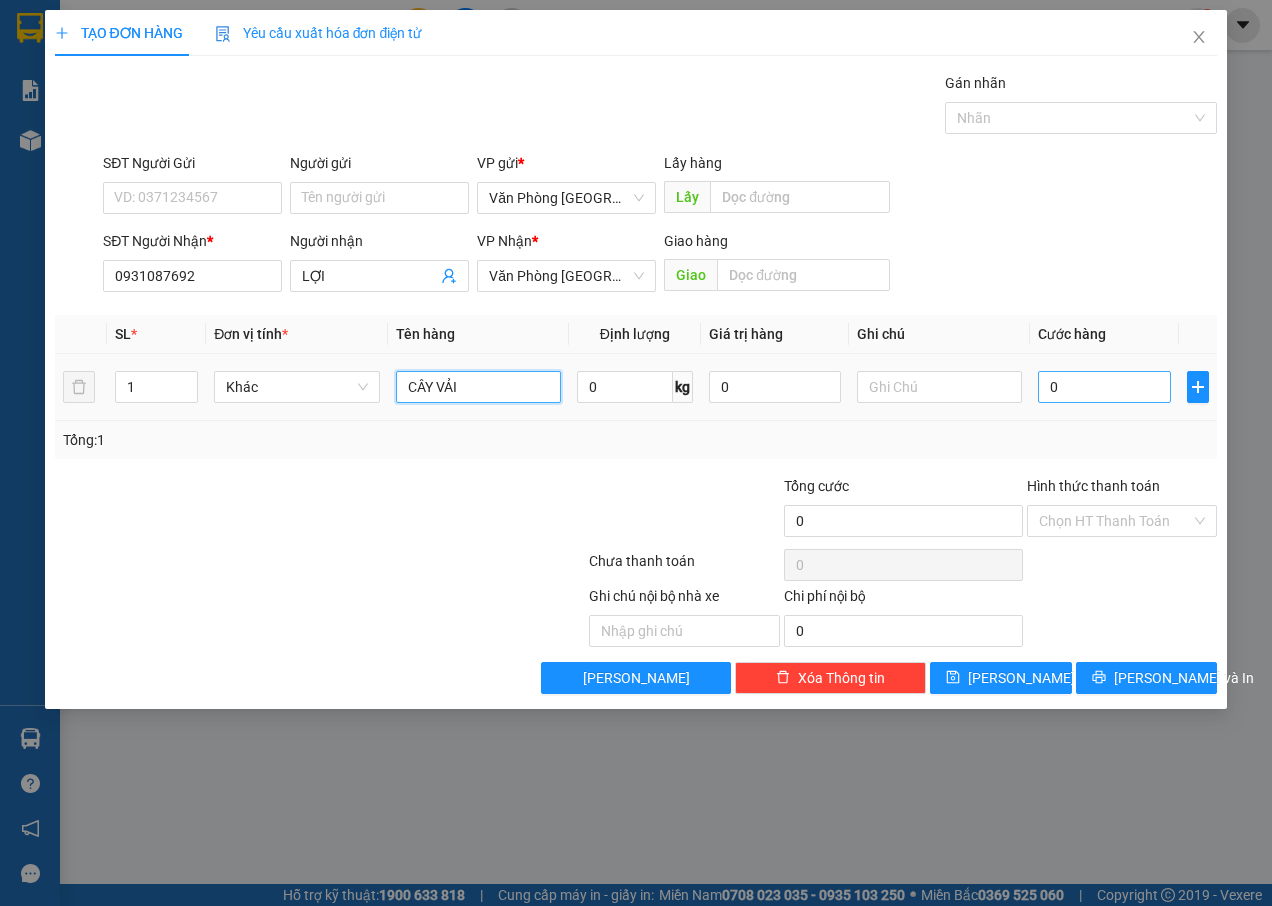 type on "CÂY VẢI" 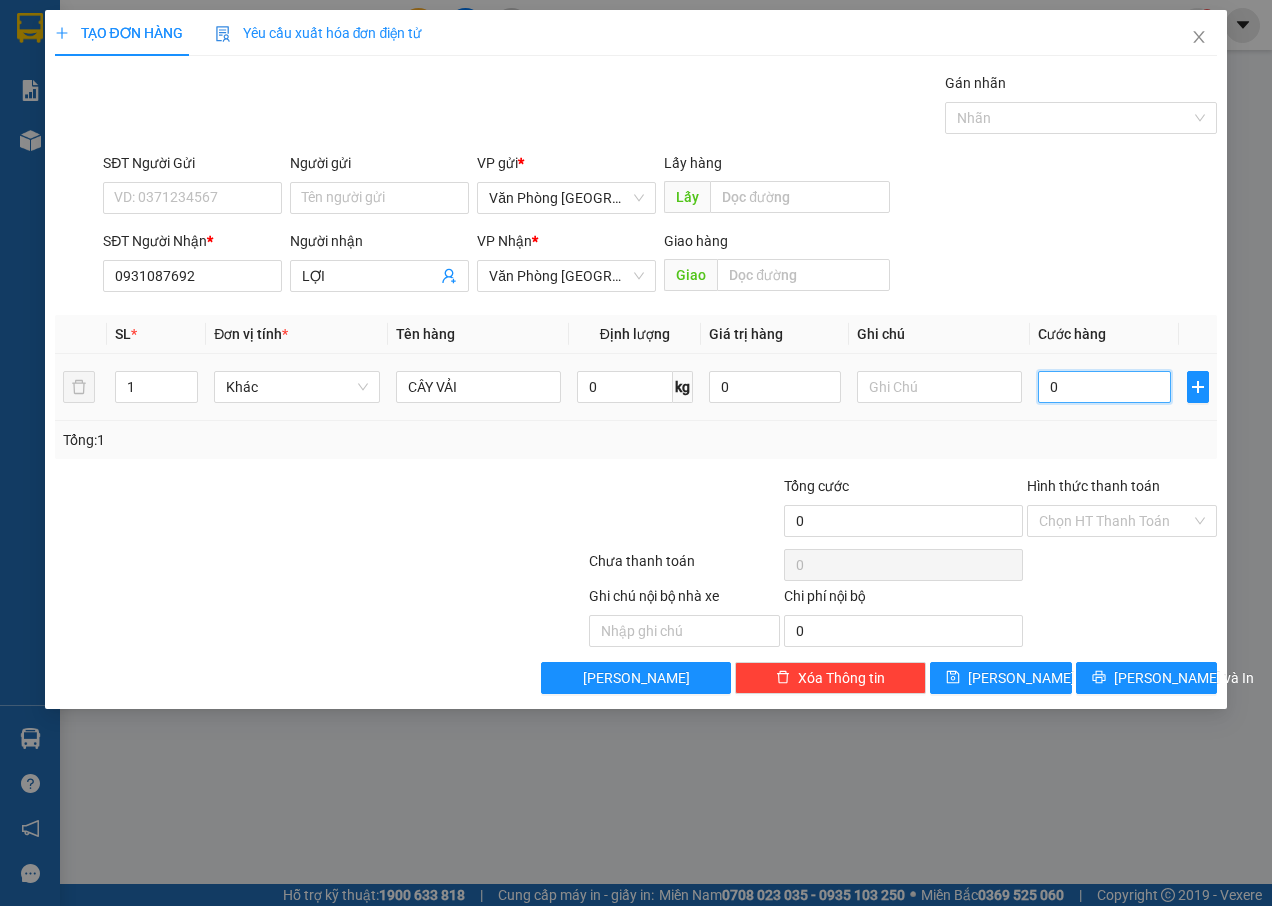 click on "0" at bounding box center [1104, 387] 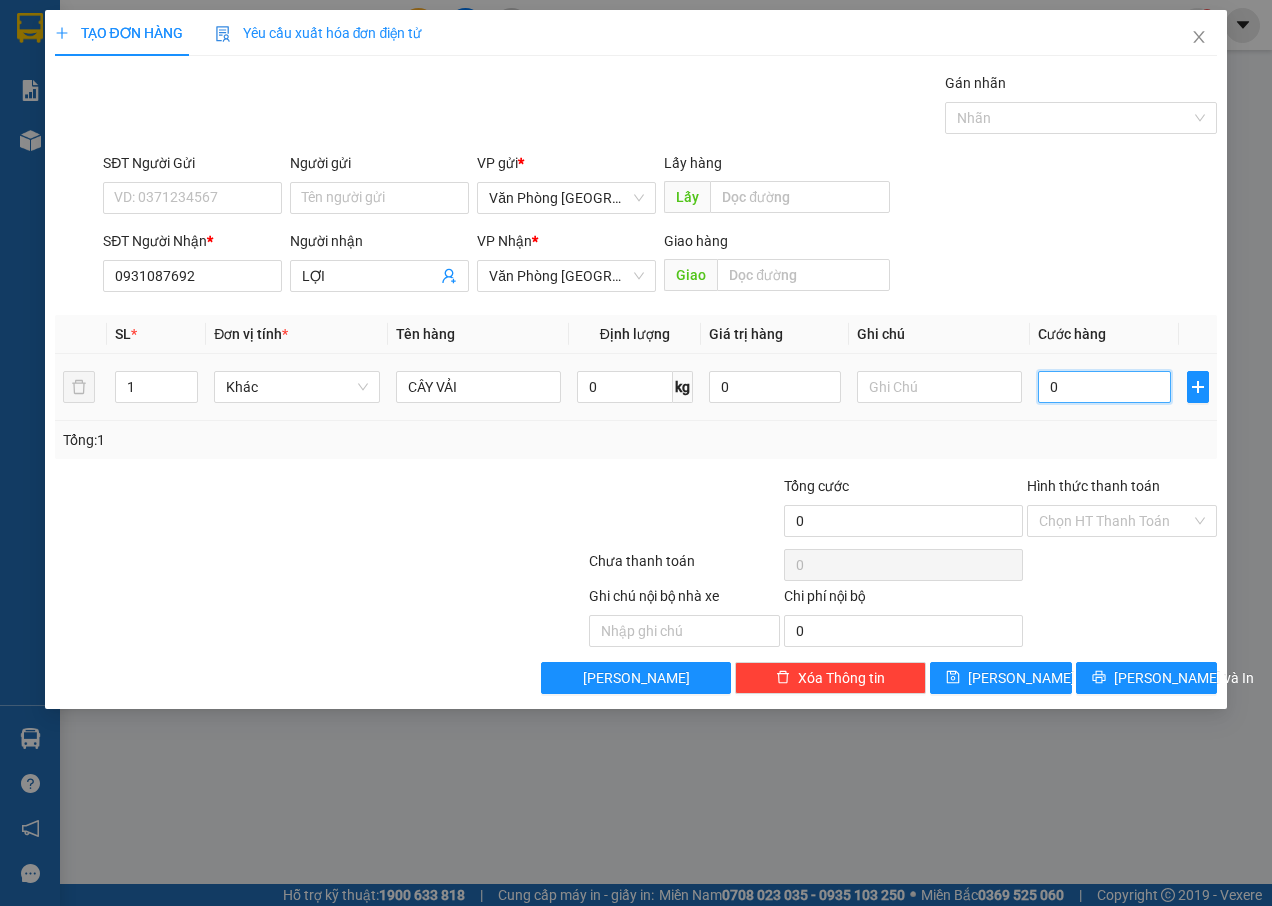 type on "8" 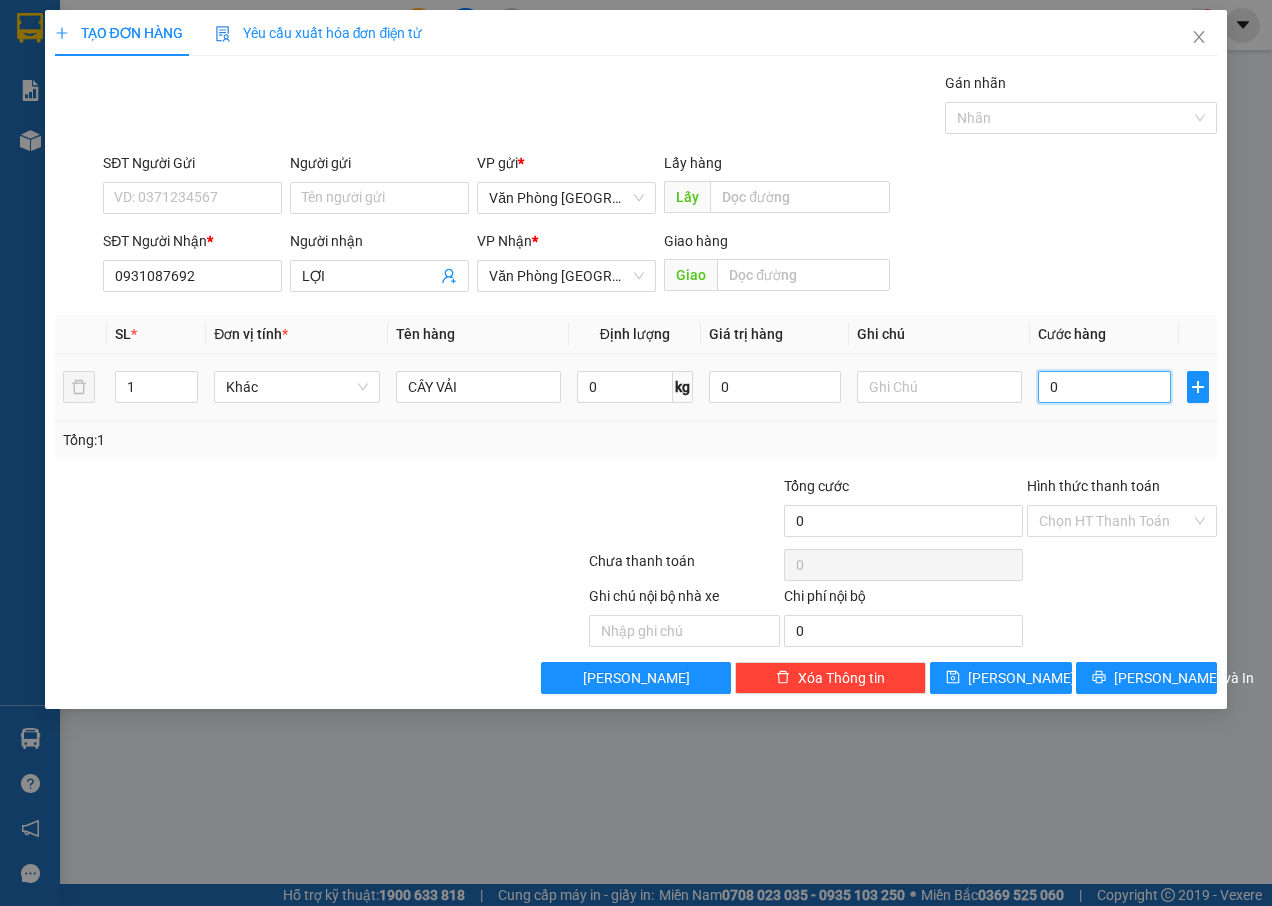 type on "8" 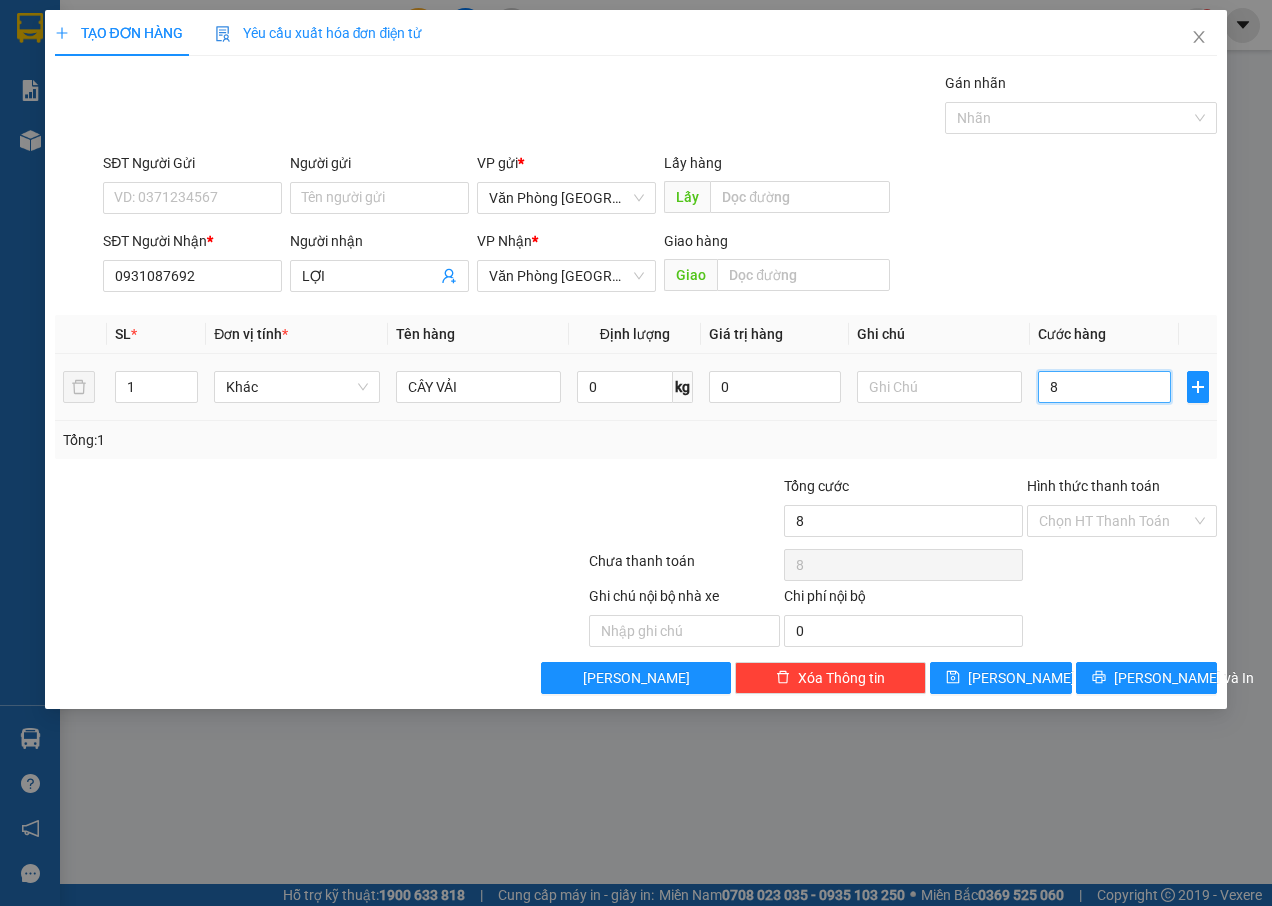 type on "80" 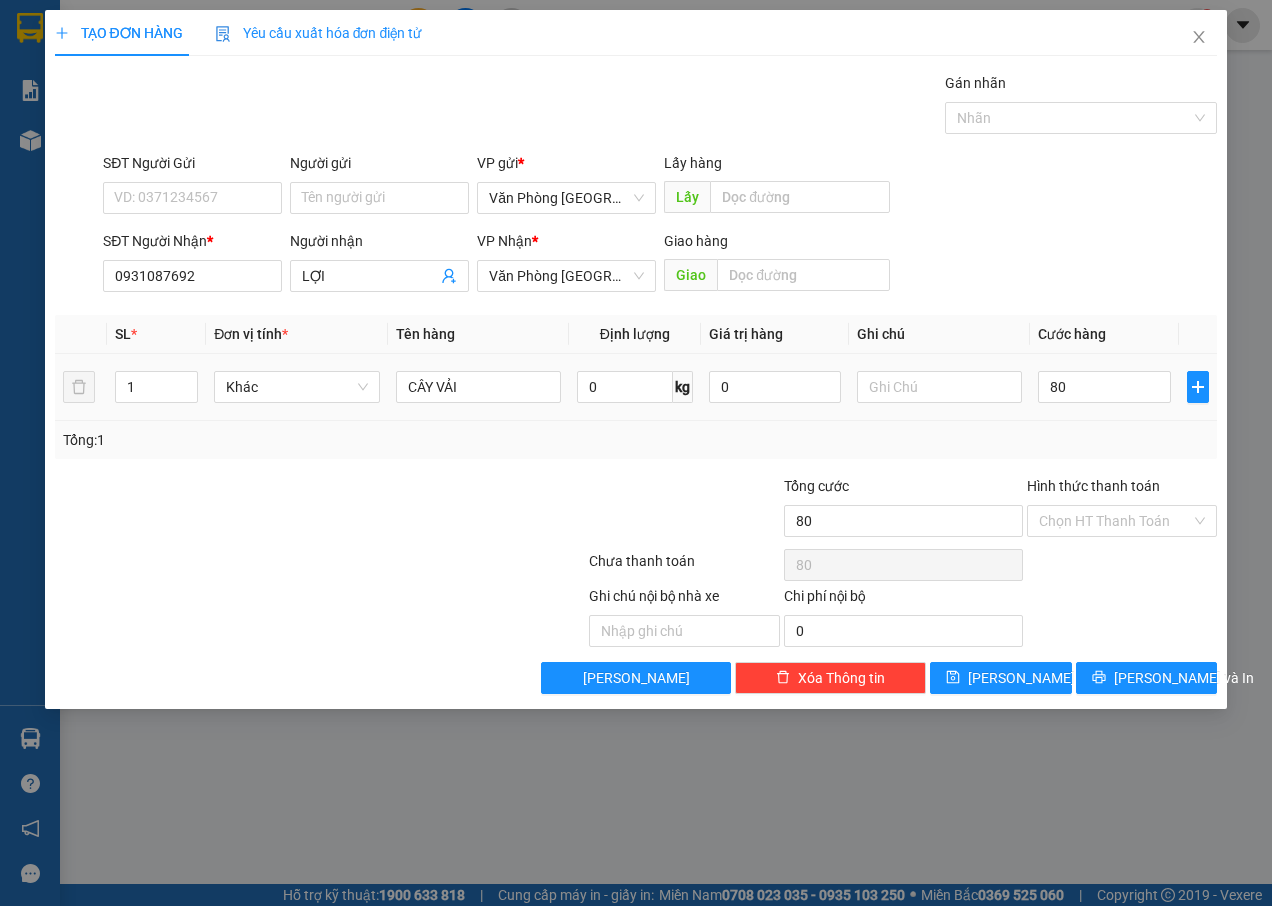 type on "80.000" 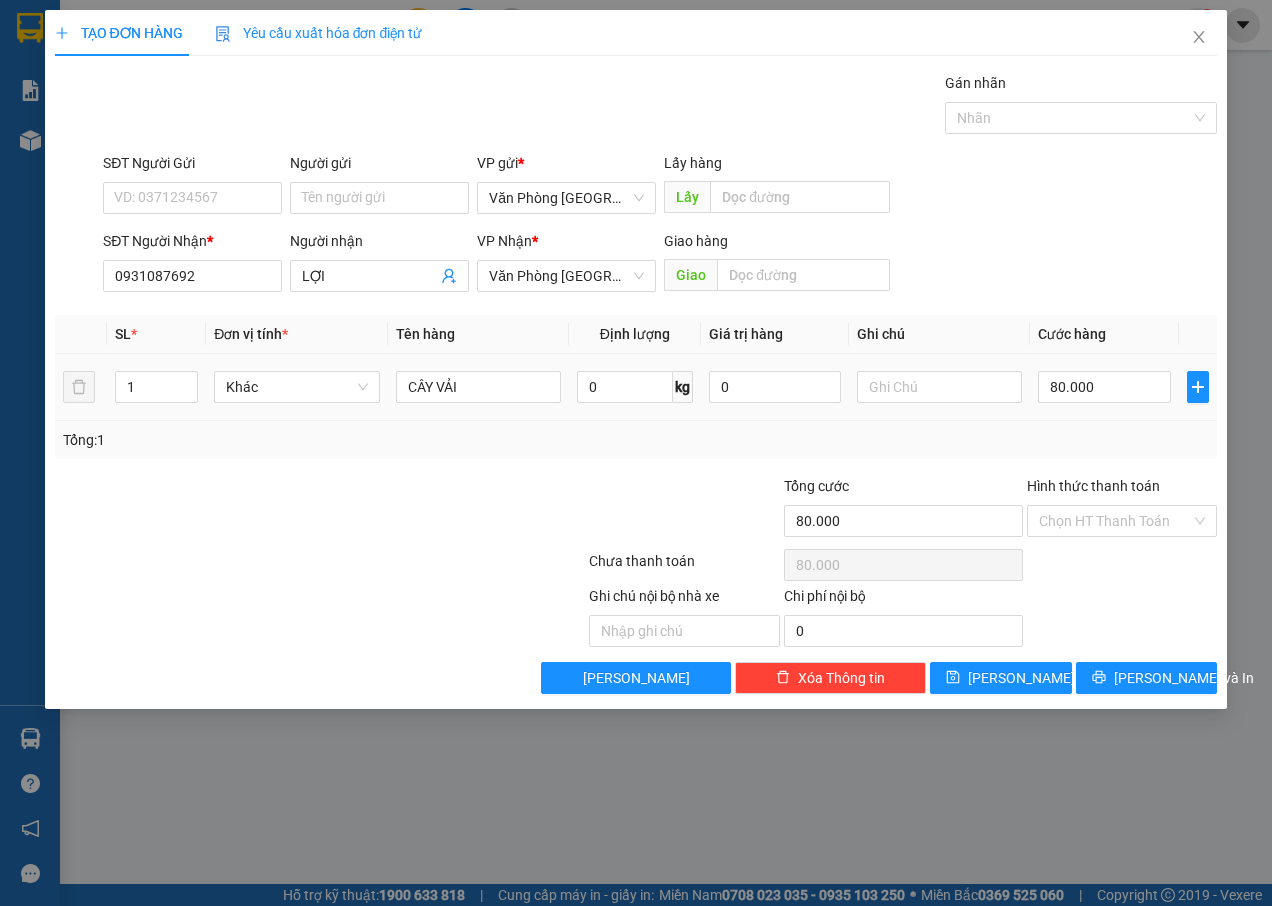 click on "80.000" at bounding box center (1104, 387) 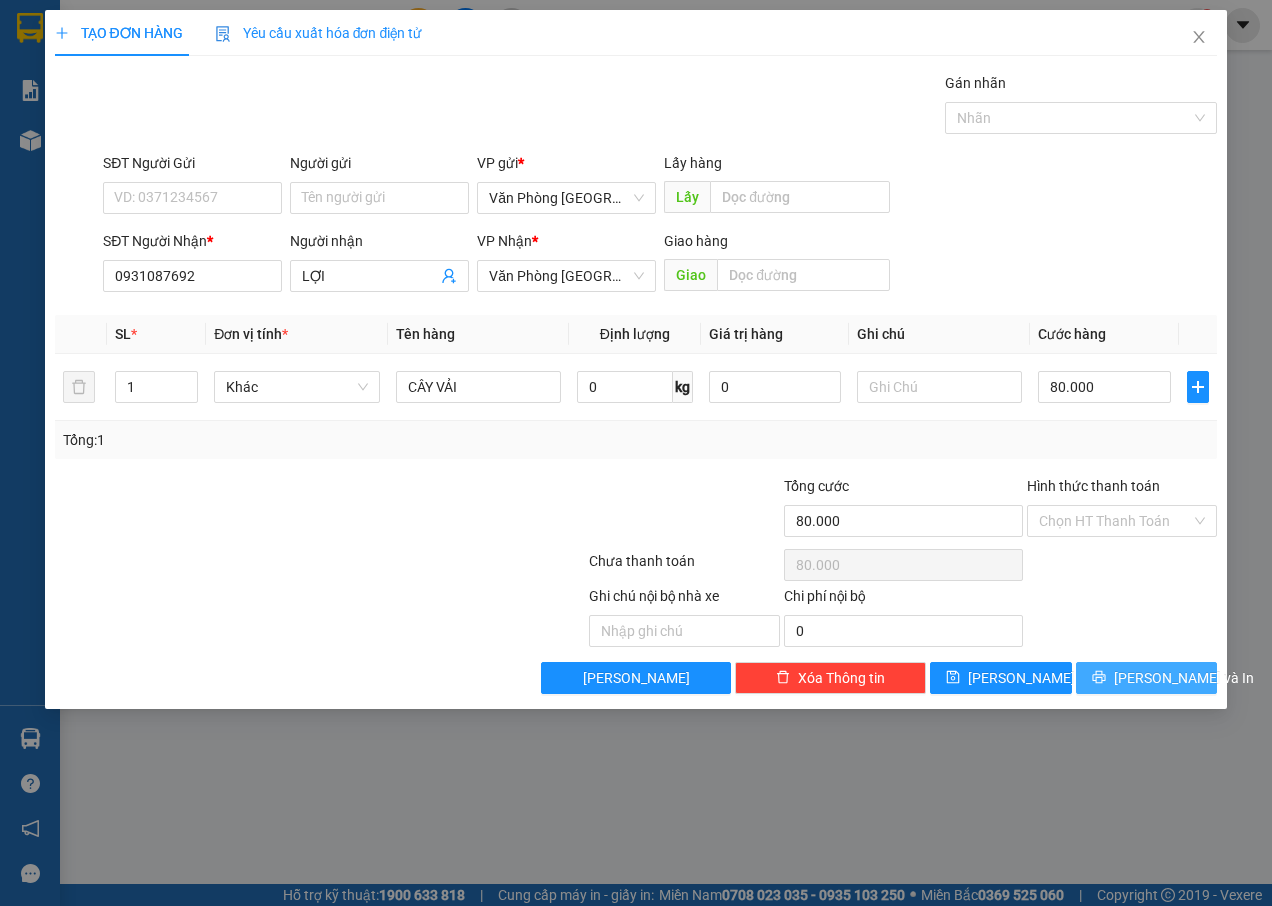 click on "[PERSON_NAME] và In" at bounding box center [1184, 678] 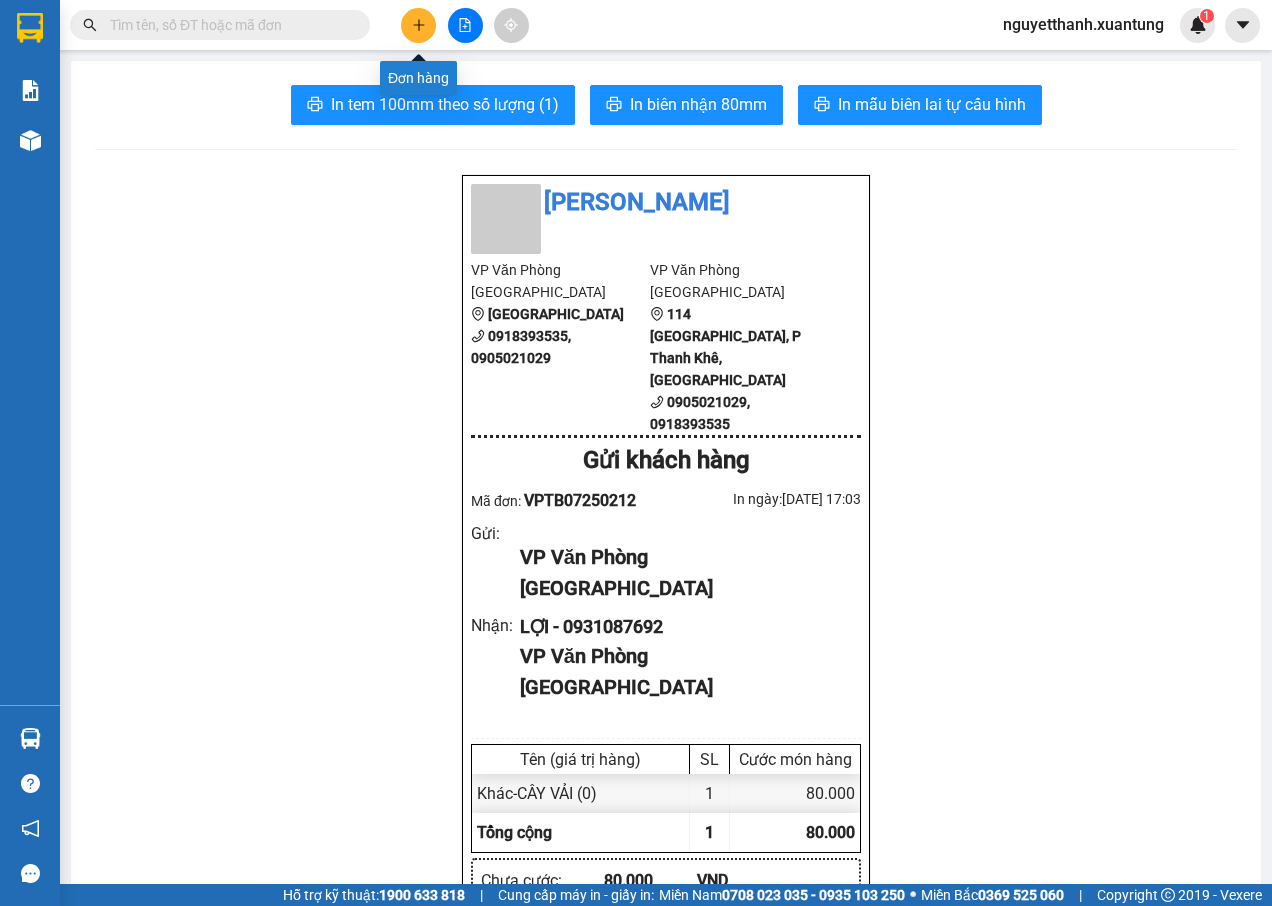 click 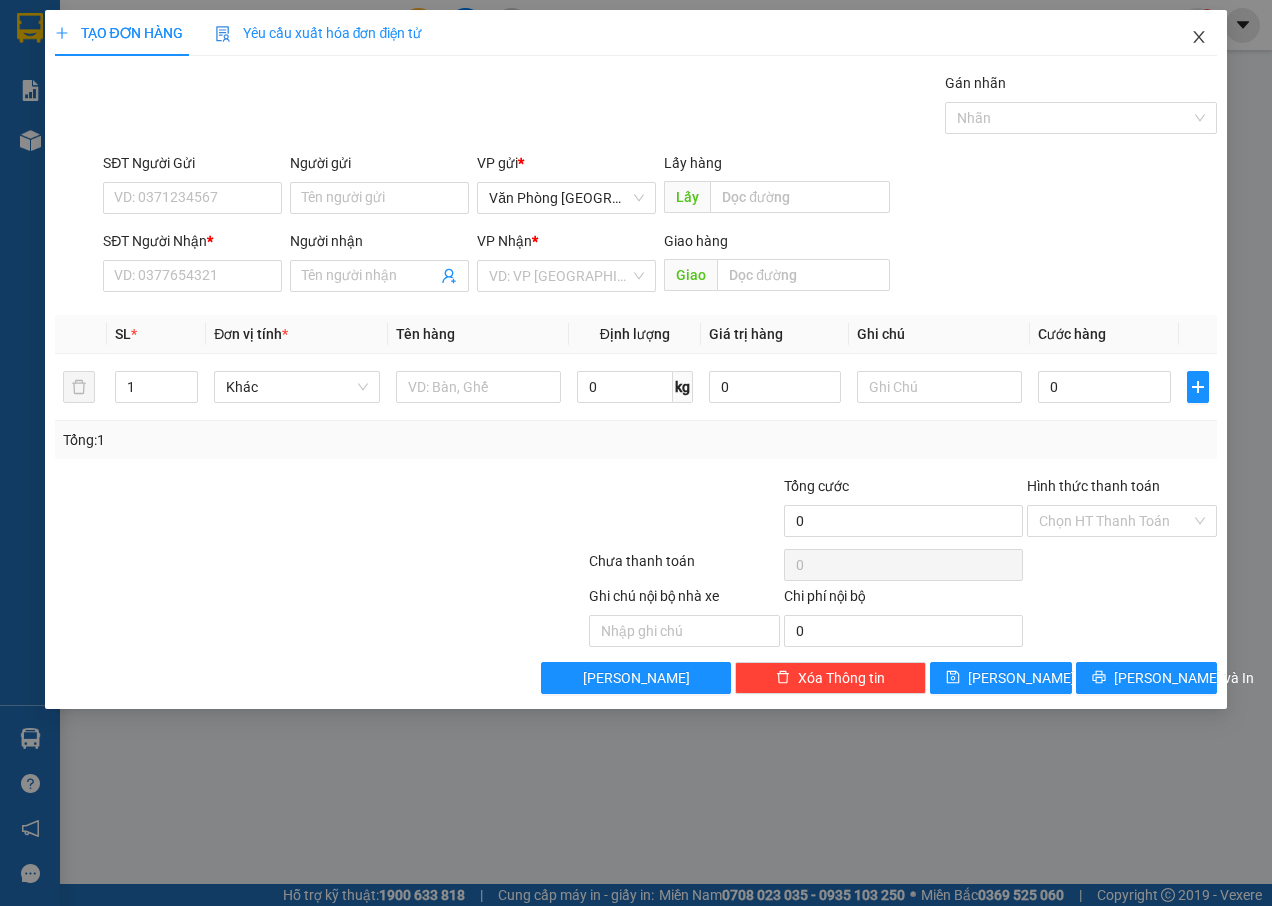 click 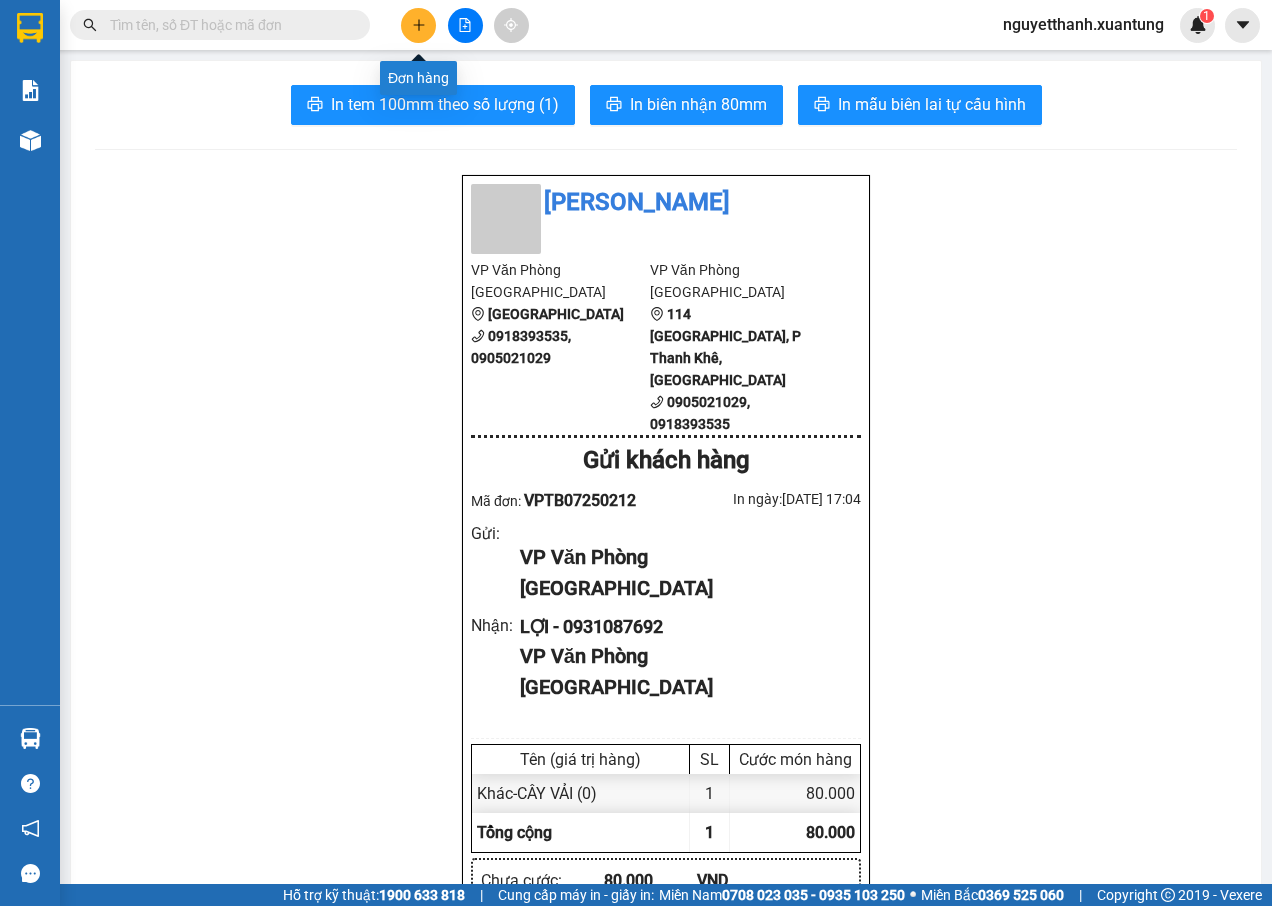 click 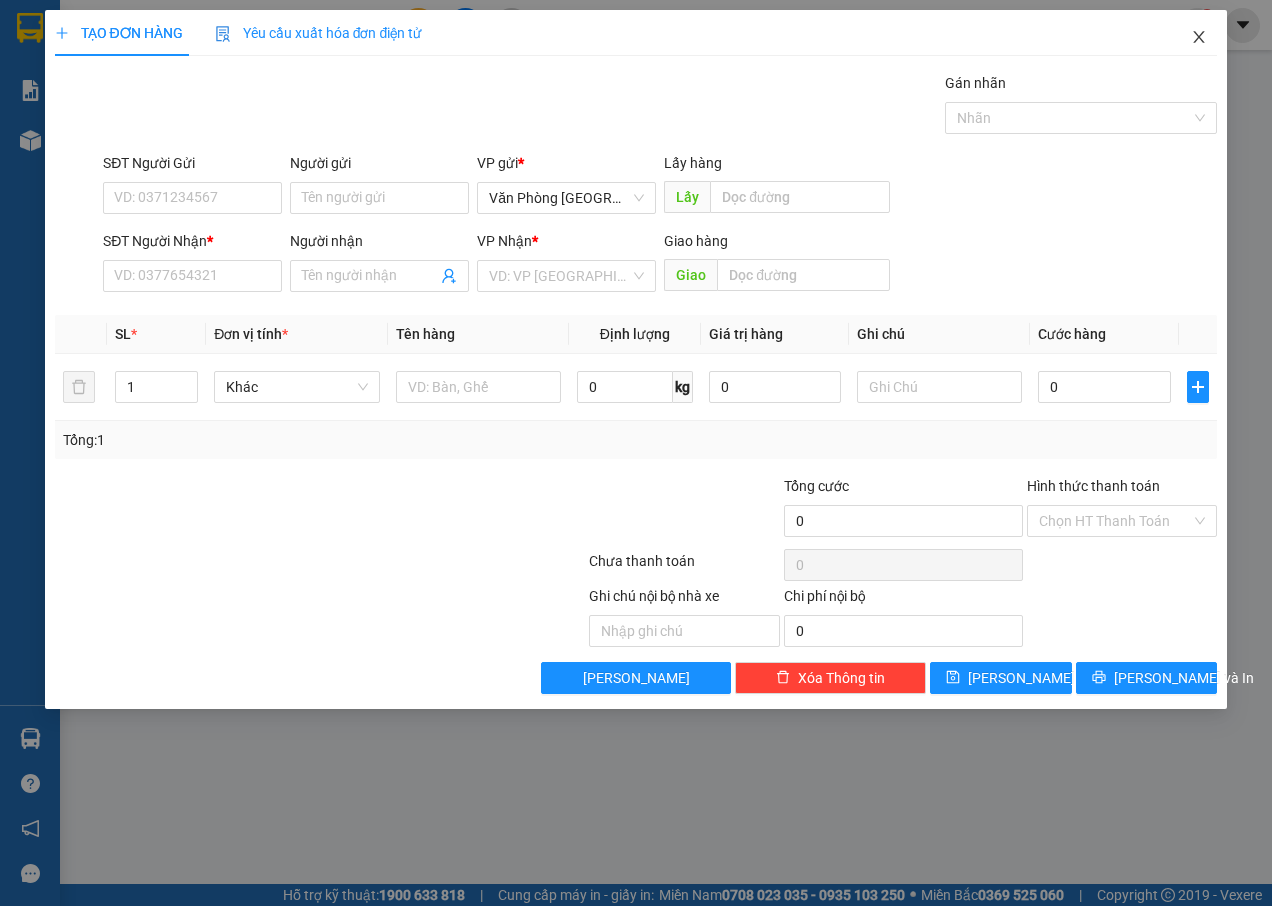 click 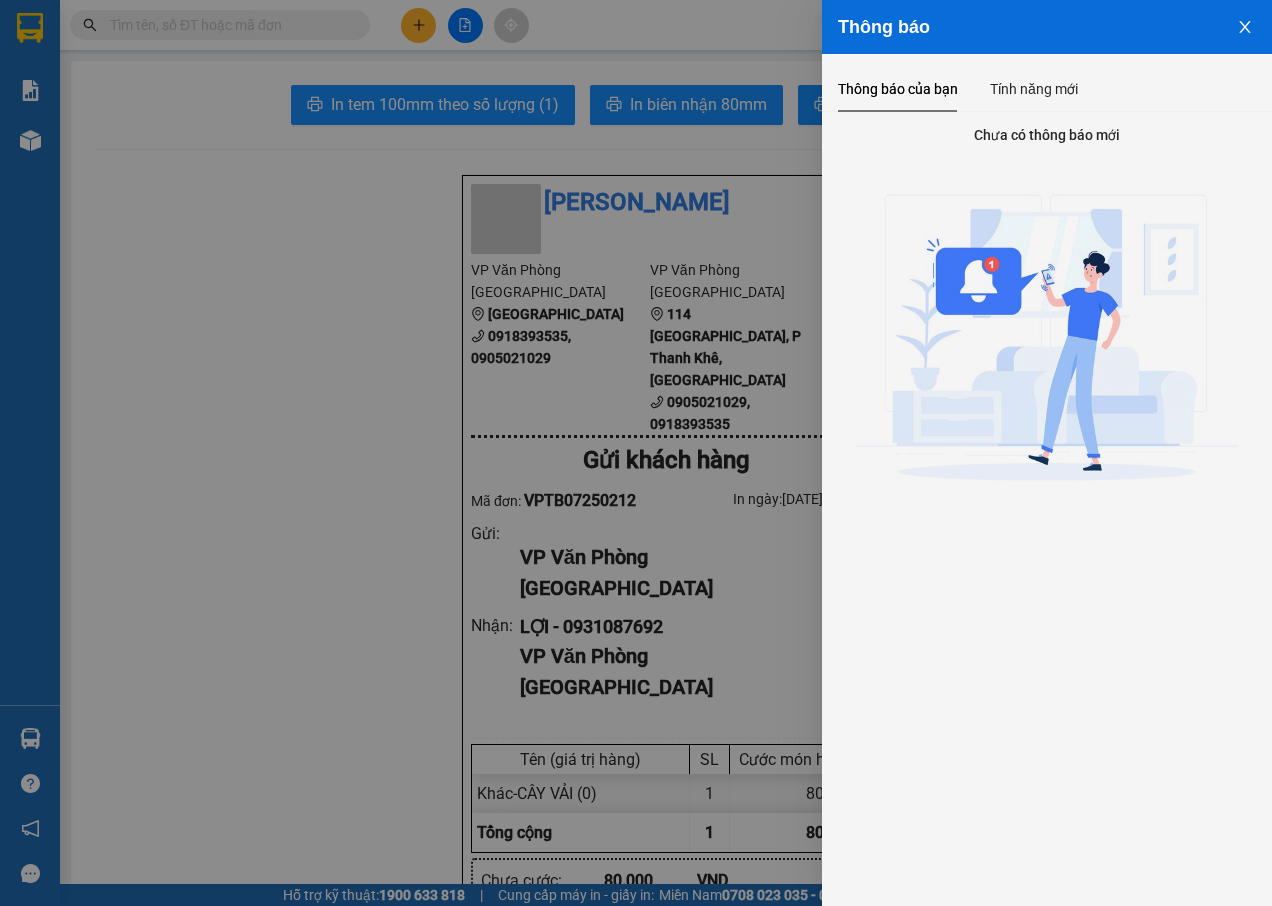 click at bounding box center [636, 453] 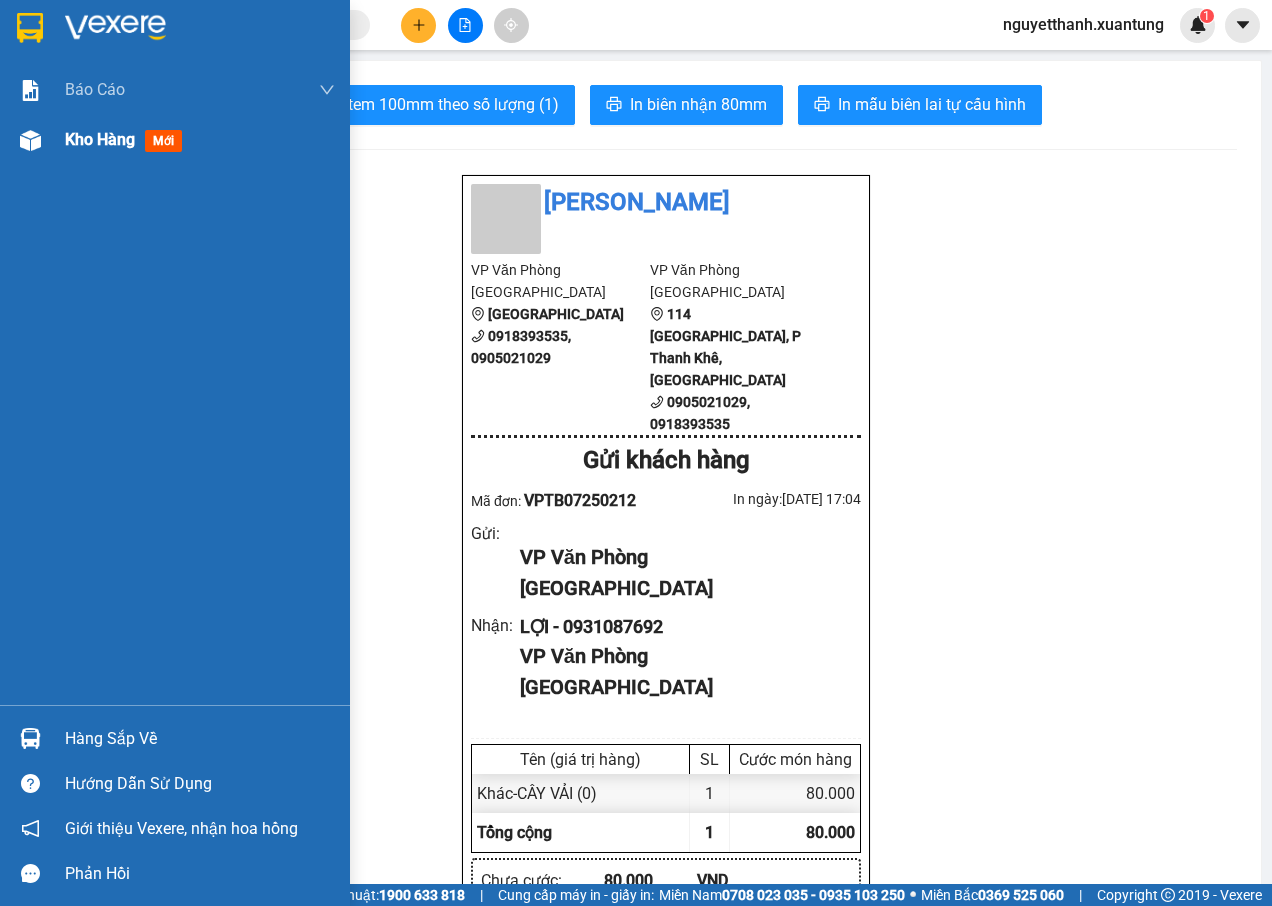 click on "mới" at bounding box center (163, 141) 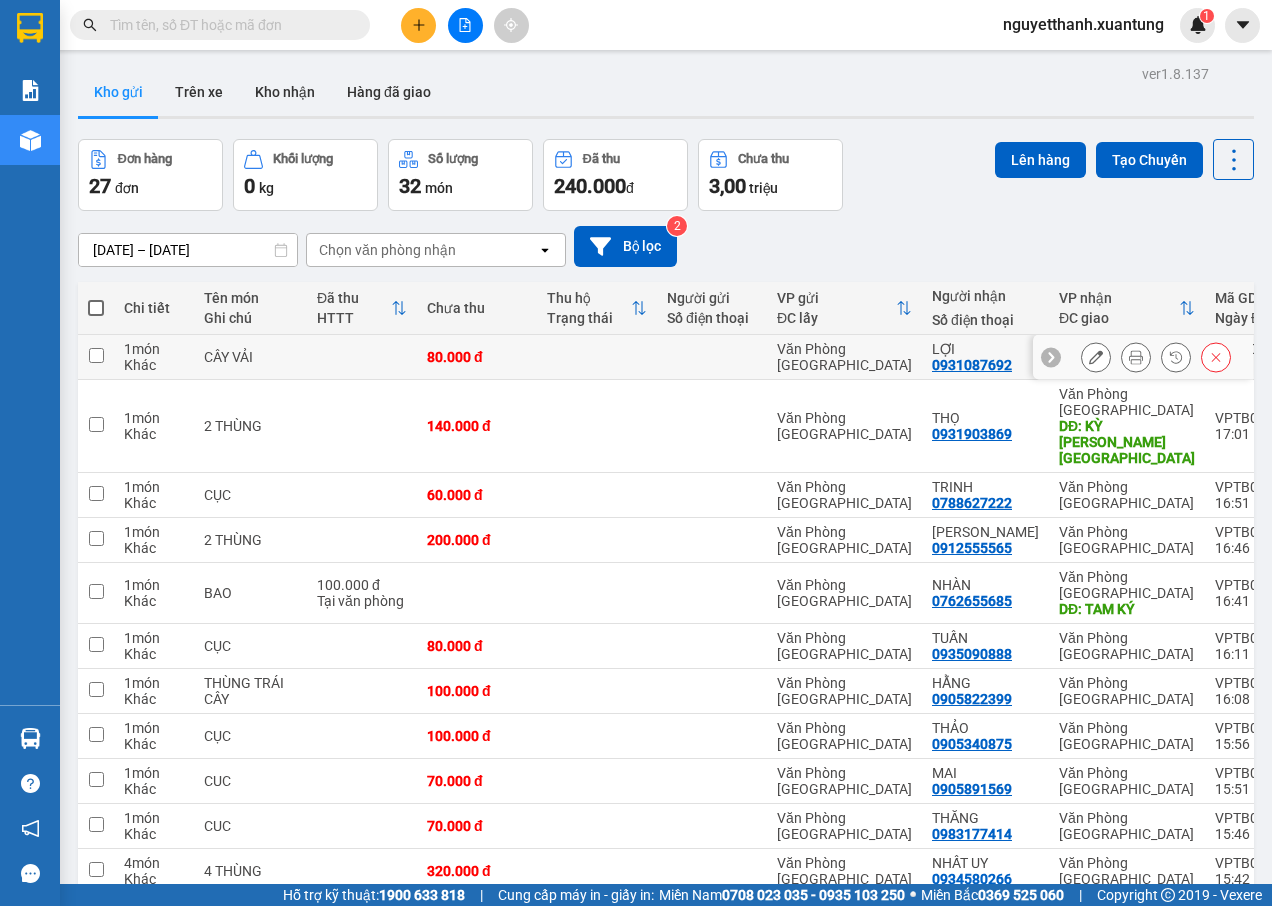 click on "0931087692" at bounding box center (972, 365) 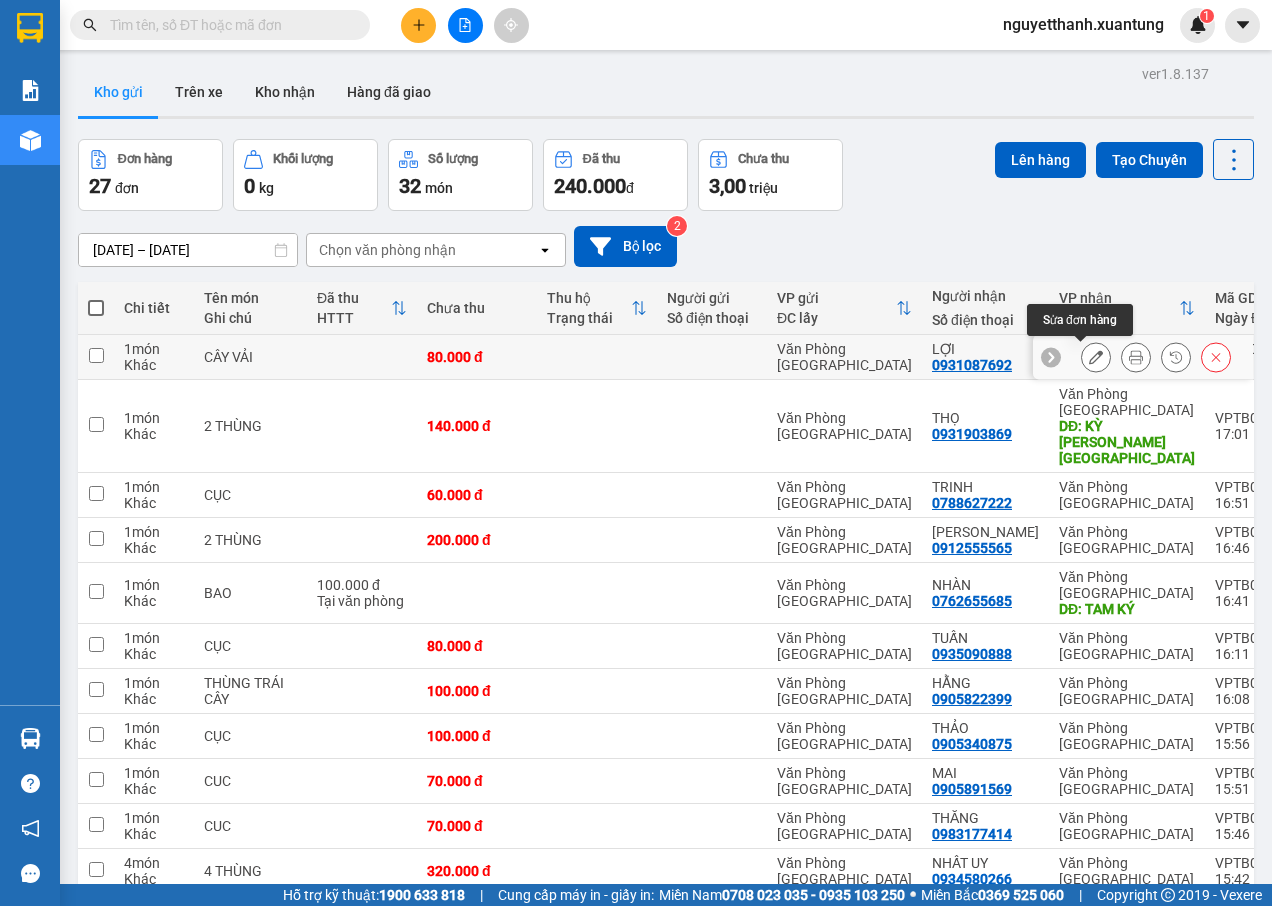 click 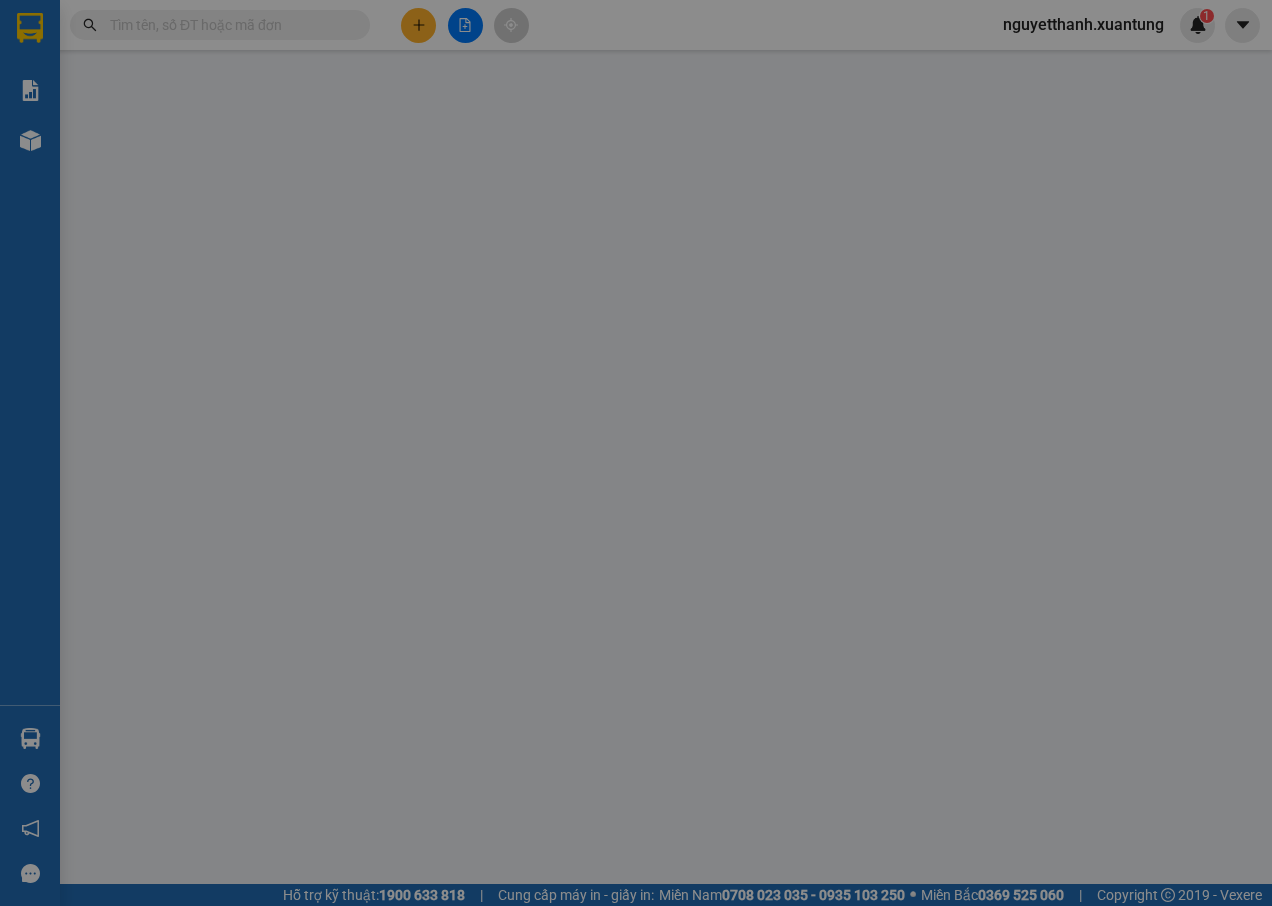 type on "0931087692" 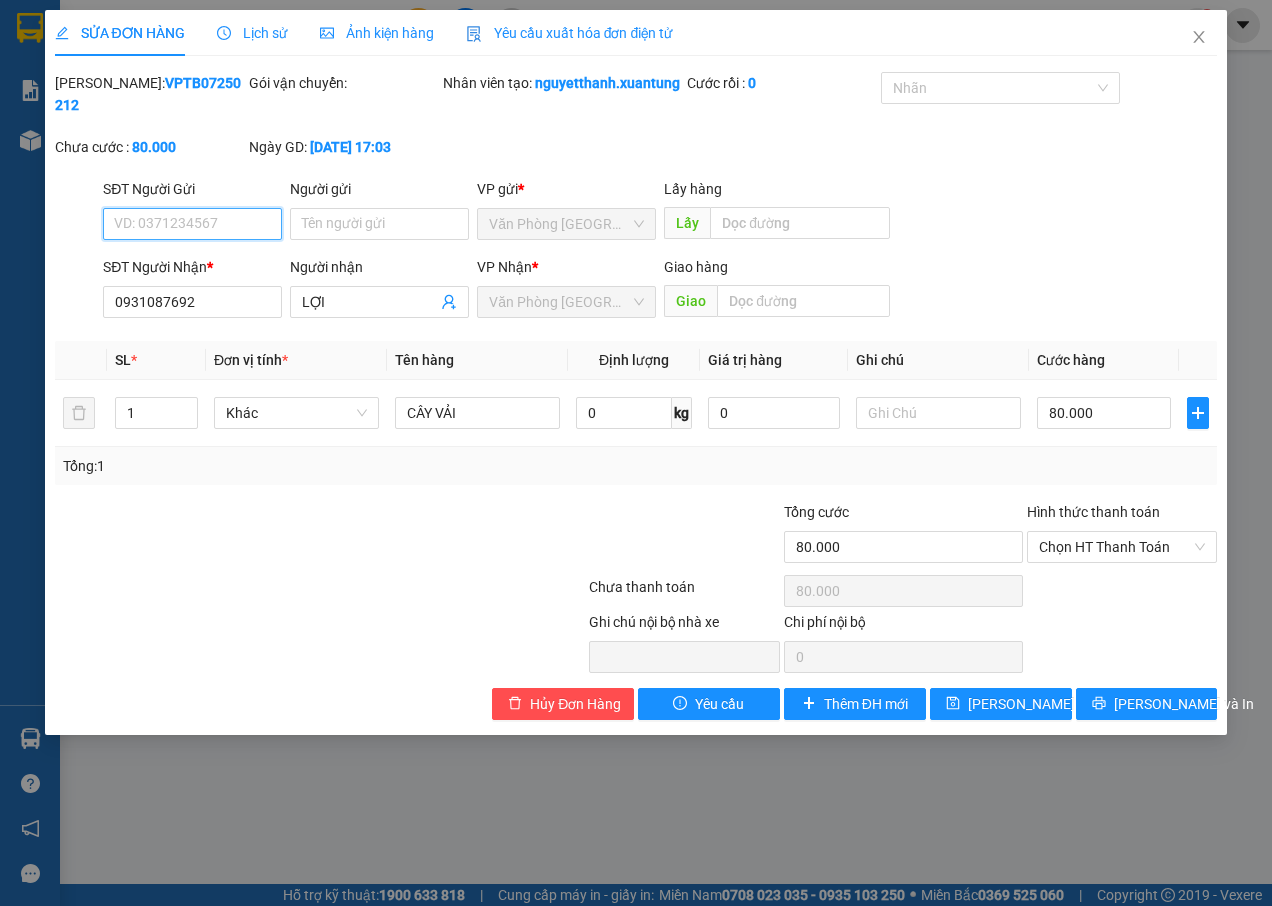click on "SĐT Người Gửi" at bounding box center [192, 224] 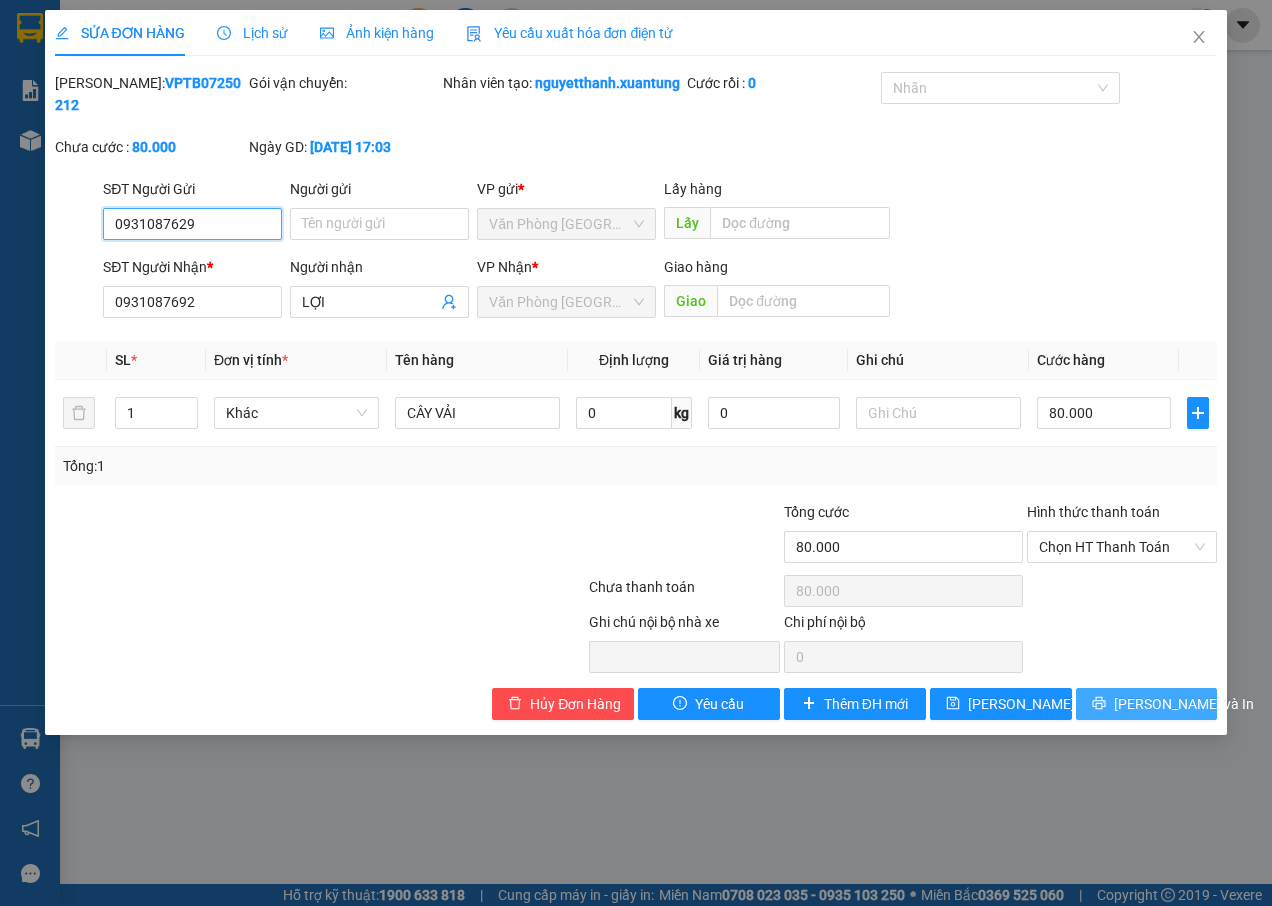 type on "0931087629" 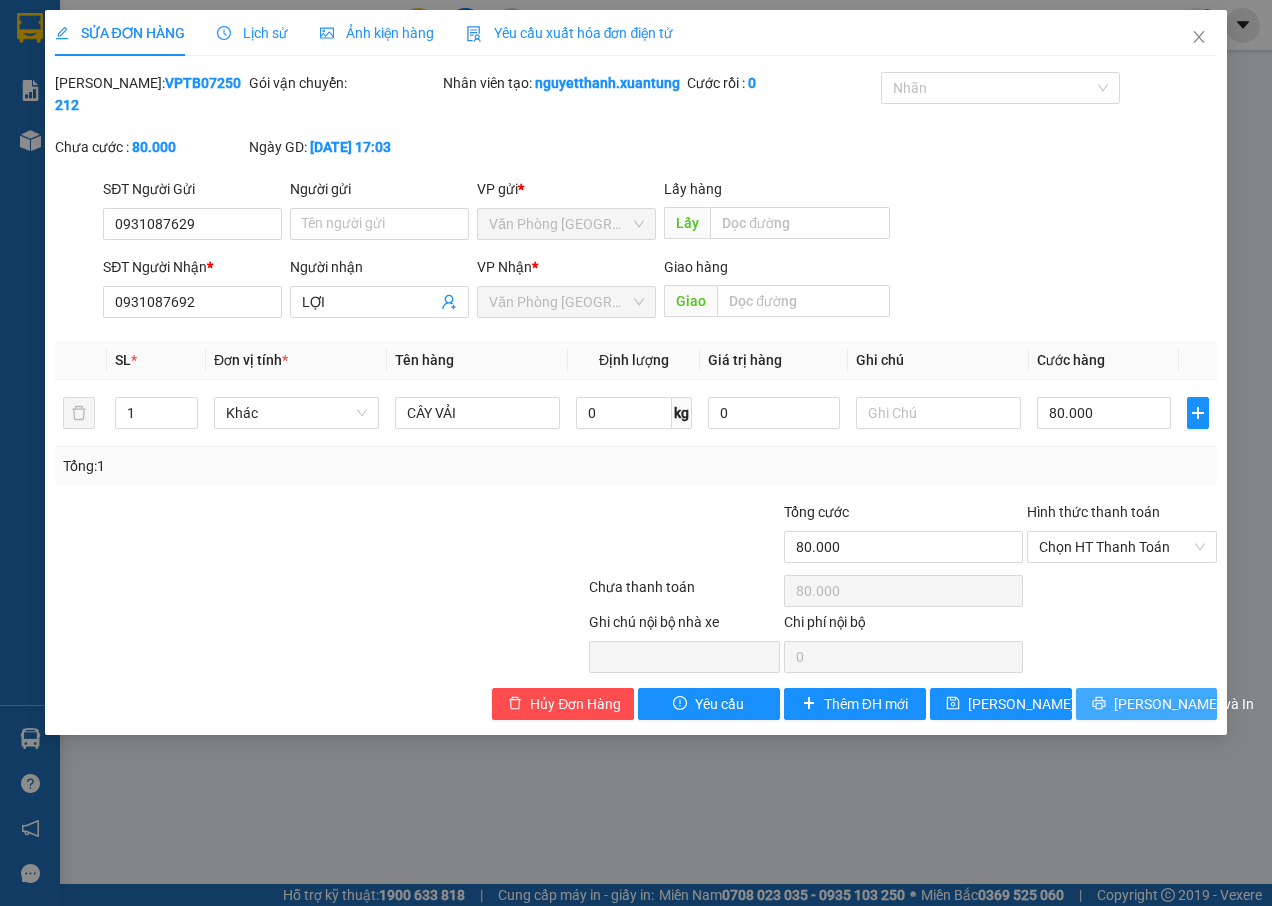 click on "[PERSON_NAME] và In" at bounding box center [1184, 704] 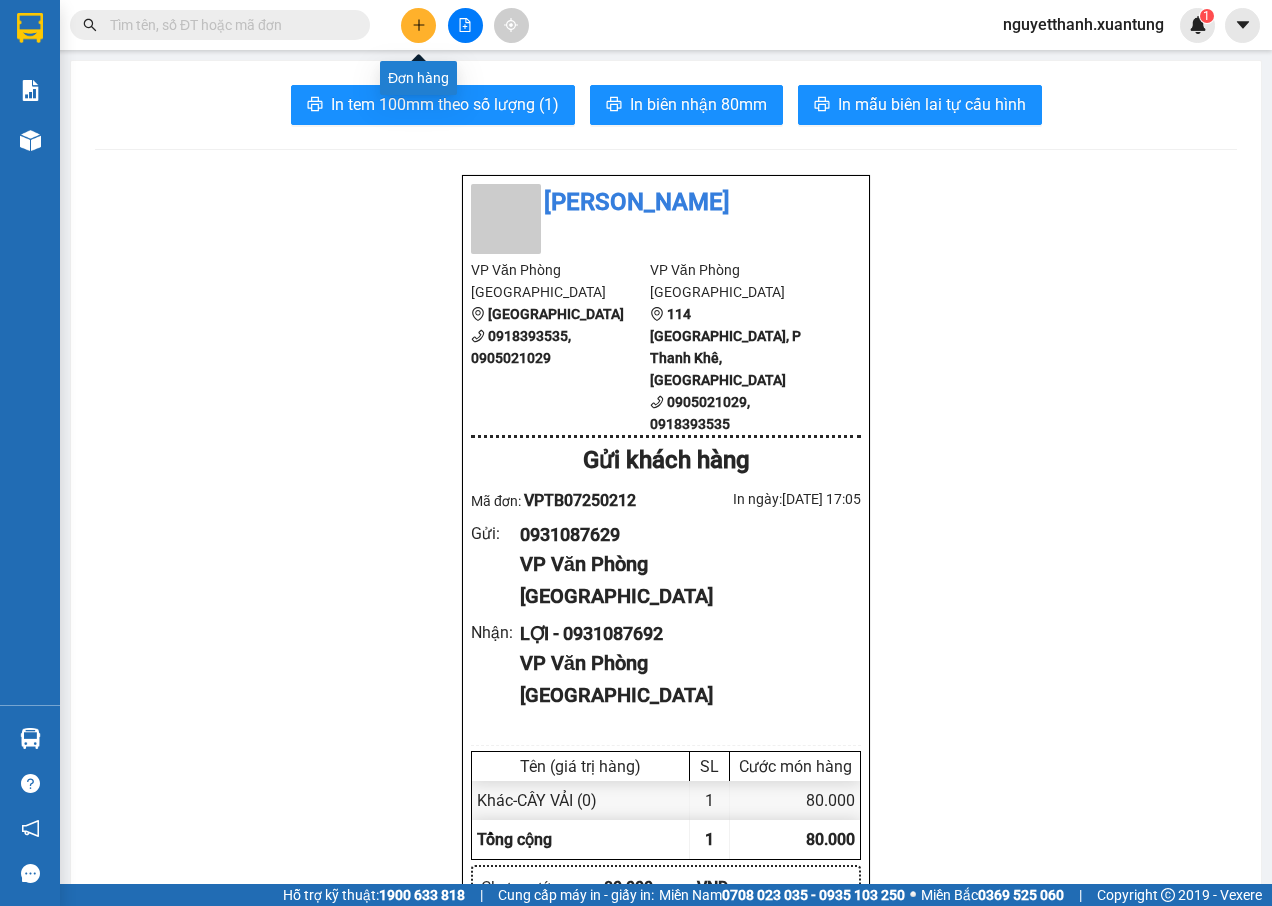click 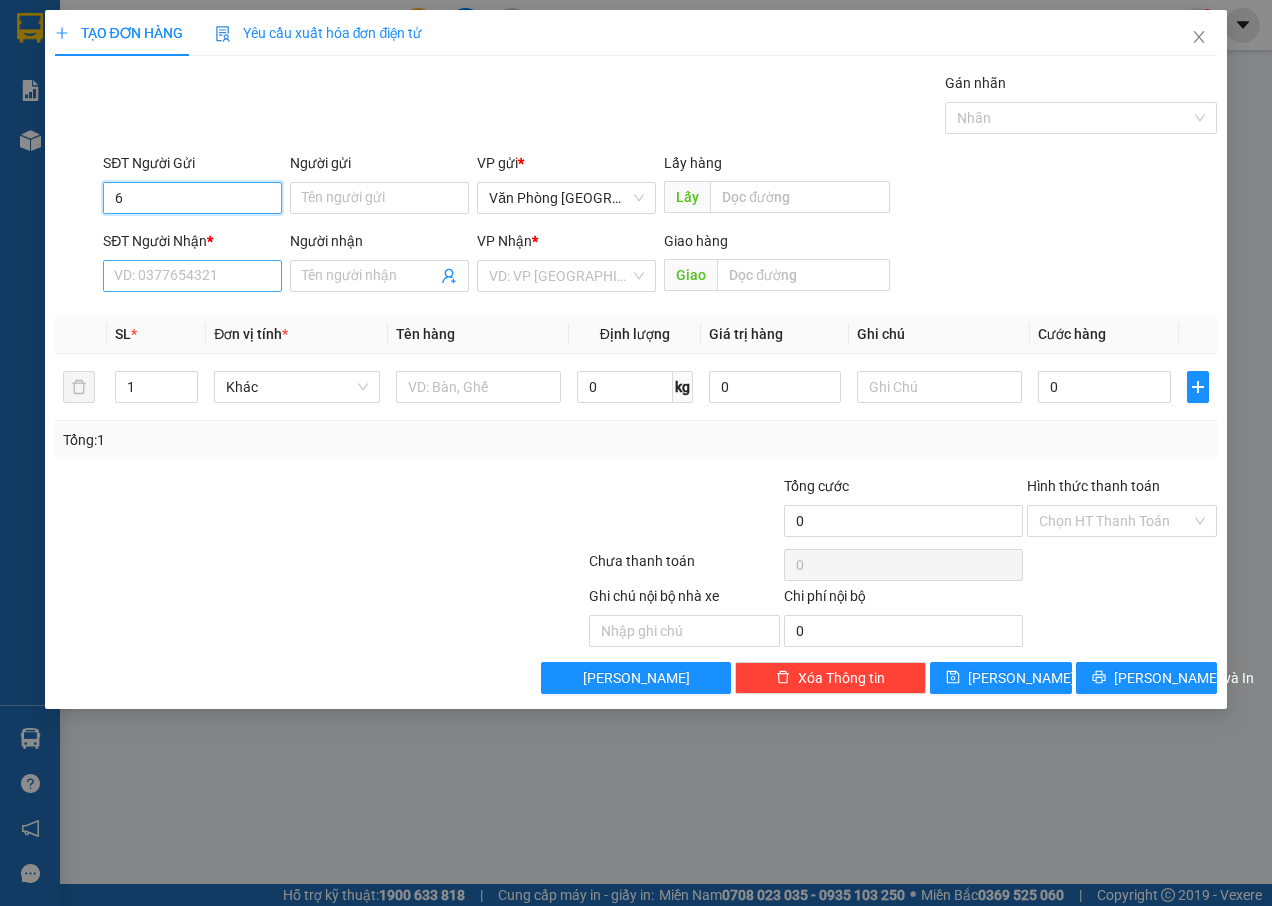 type on "6" 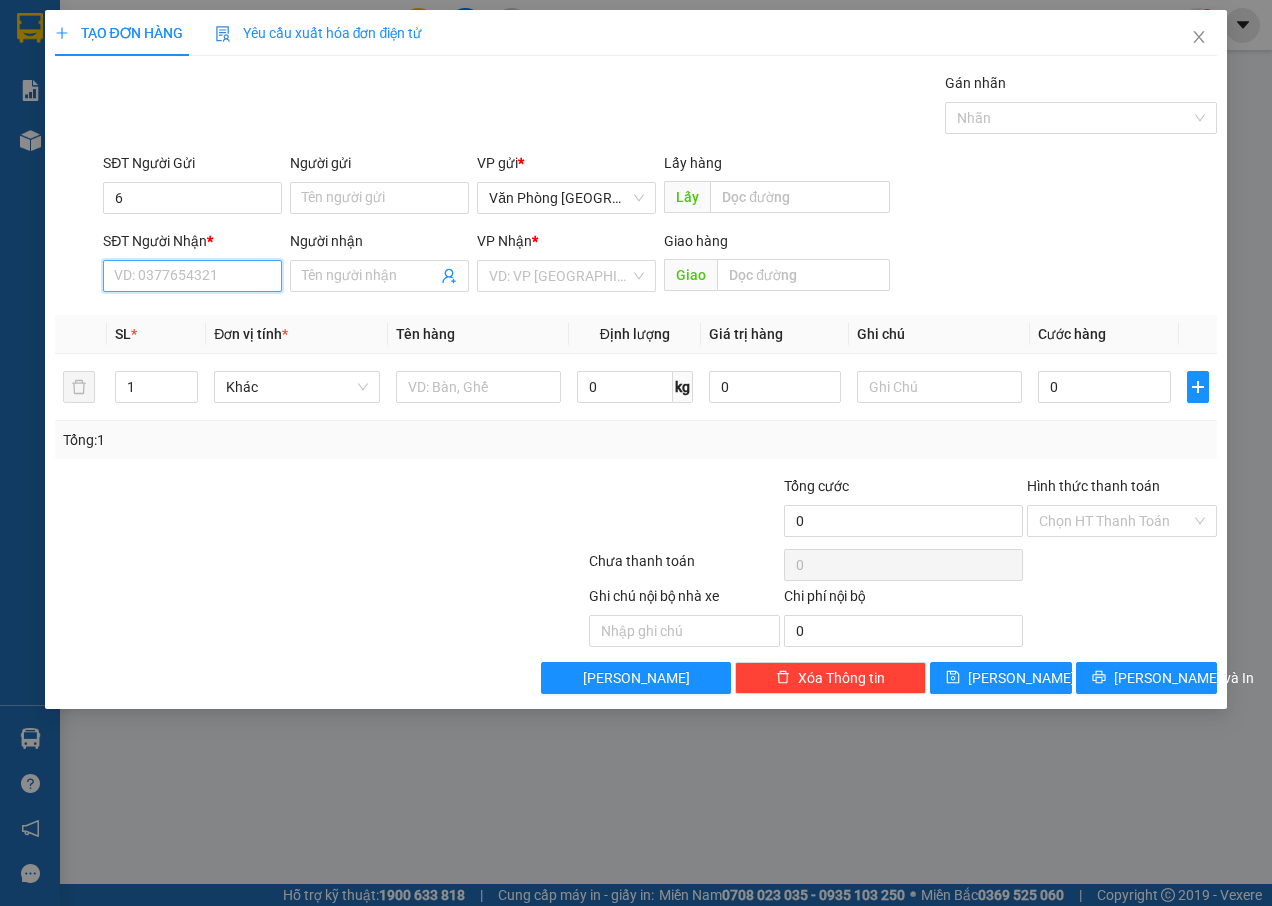 click on "SĐT Người Nhận  *" at bounding box center (192, 276) 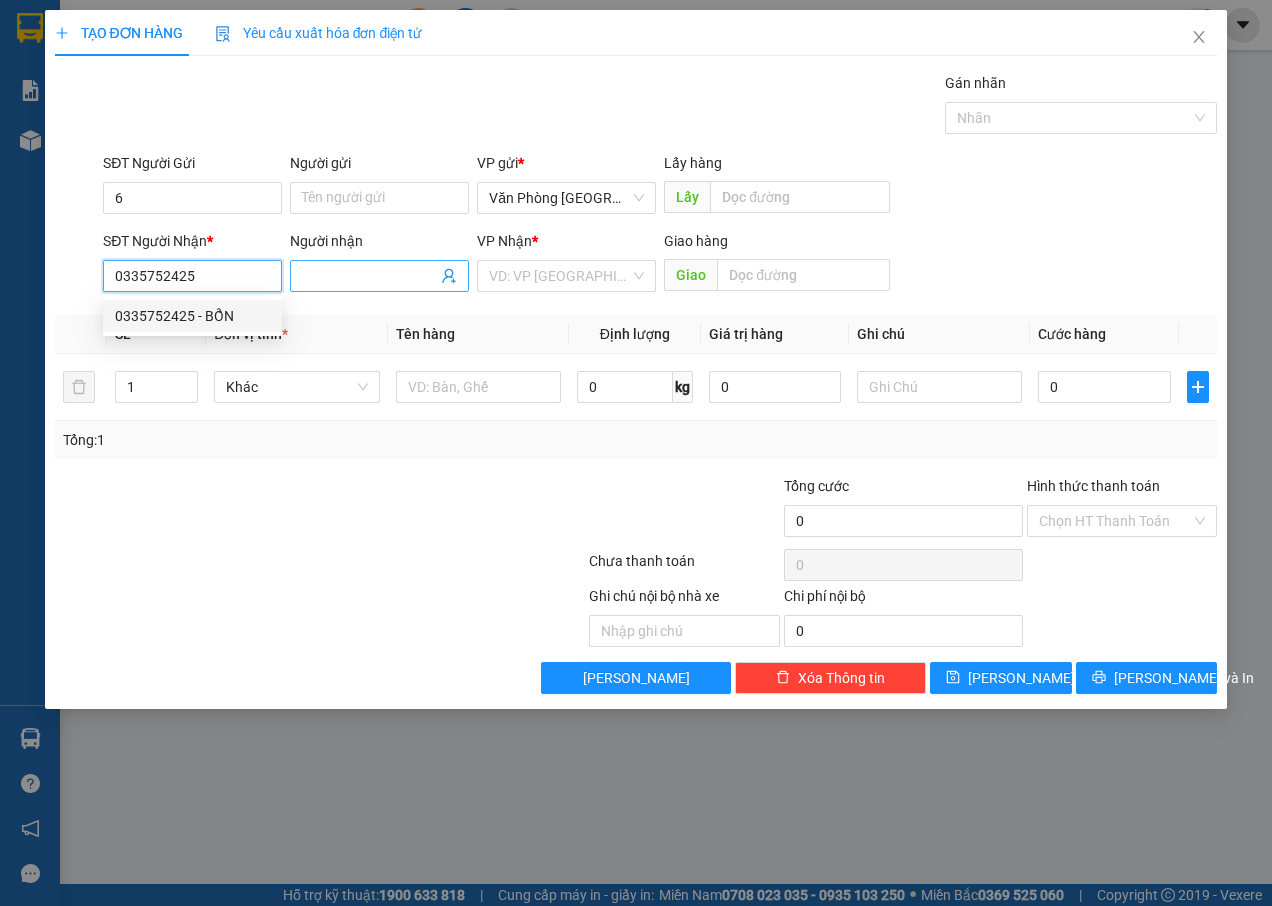 type on "0335752425" 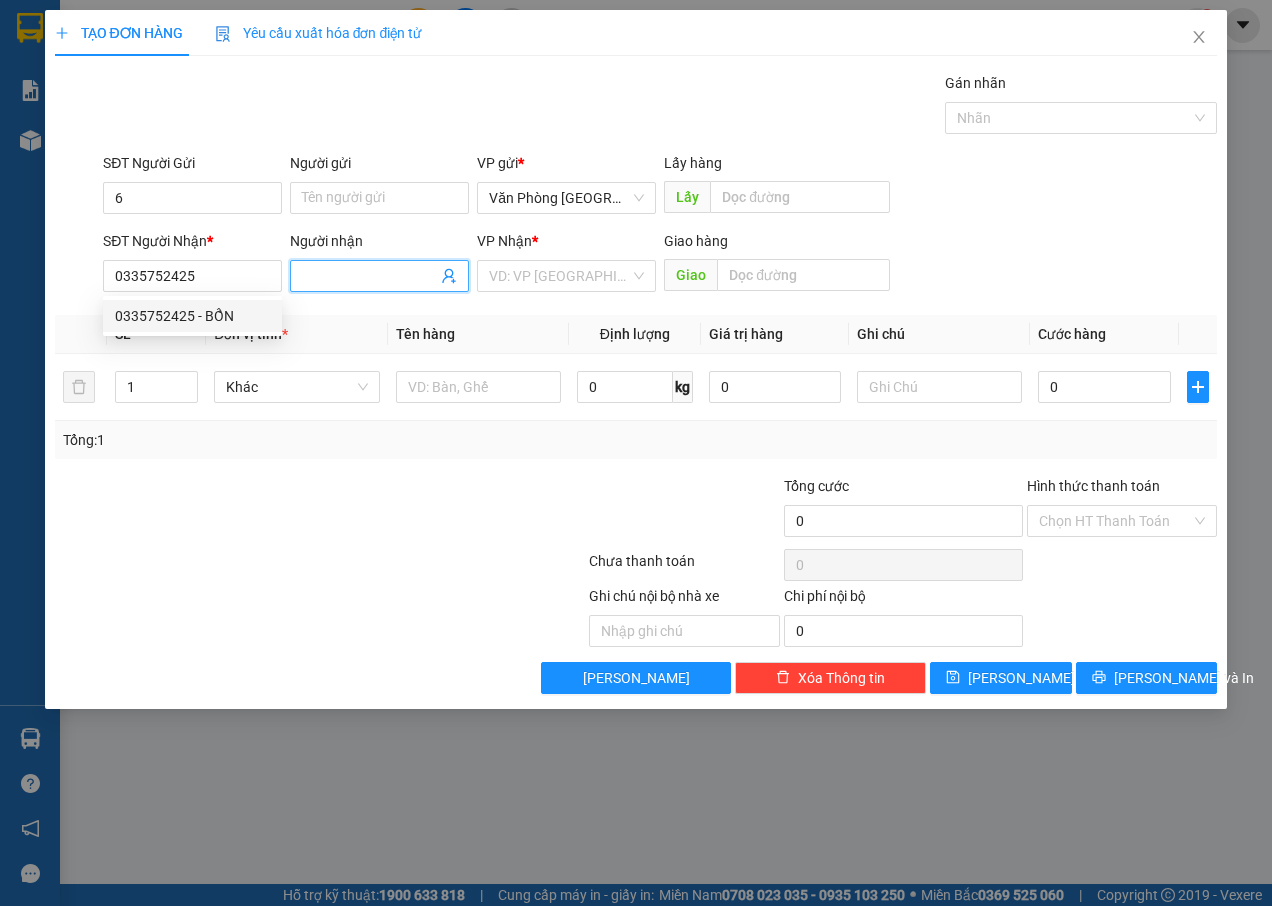 click on "Người nhận" at bounding box center [369, 276] 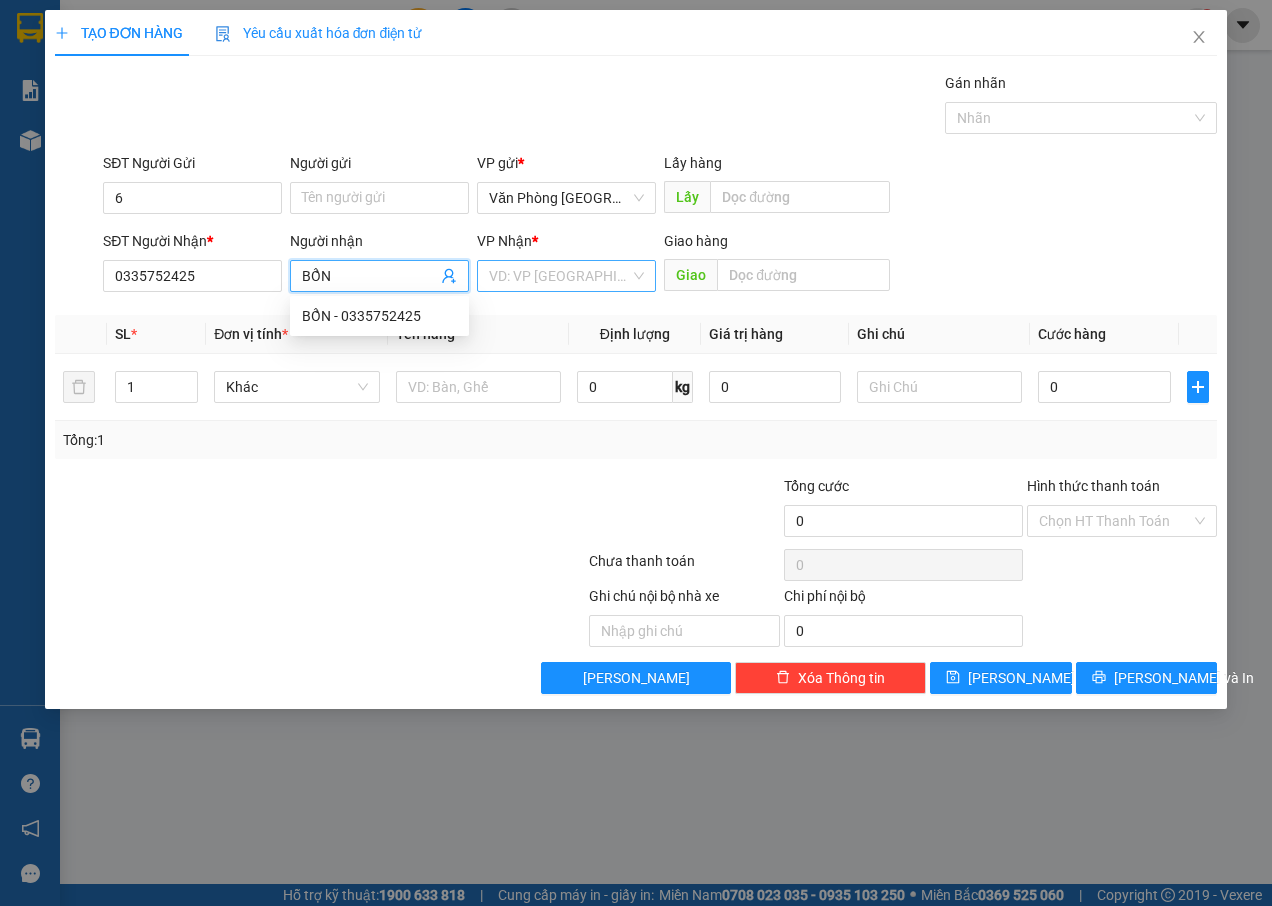 type on "BỔN" 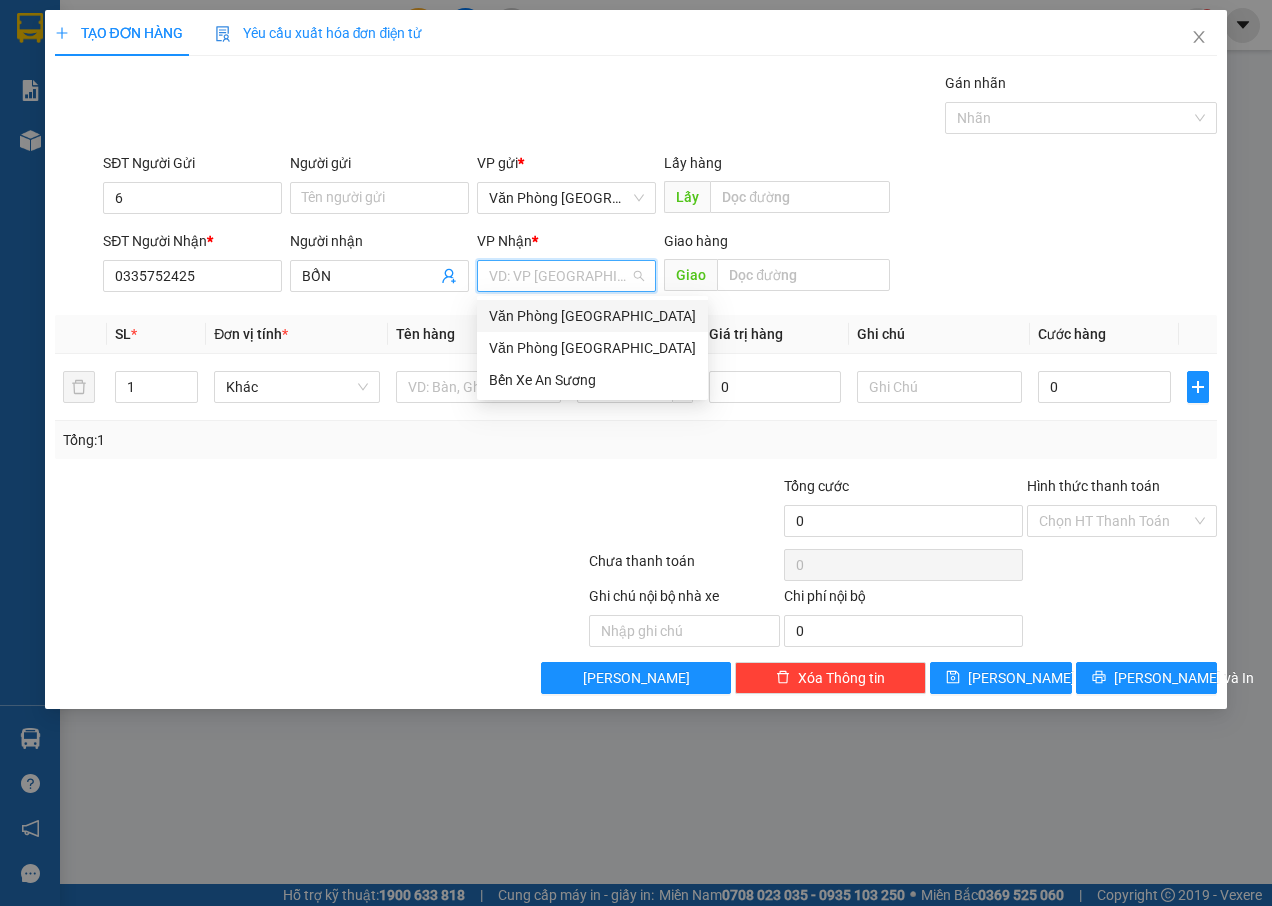 click on "Văn Phòng [GEOGRAPHIC_DATA]" at bounding box center (592, 316) 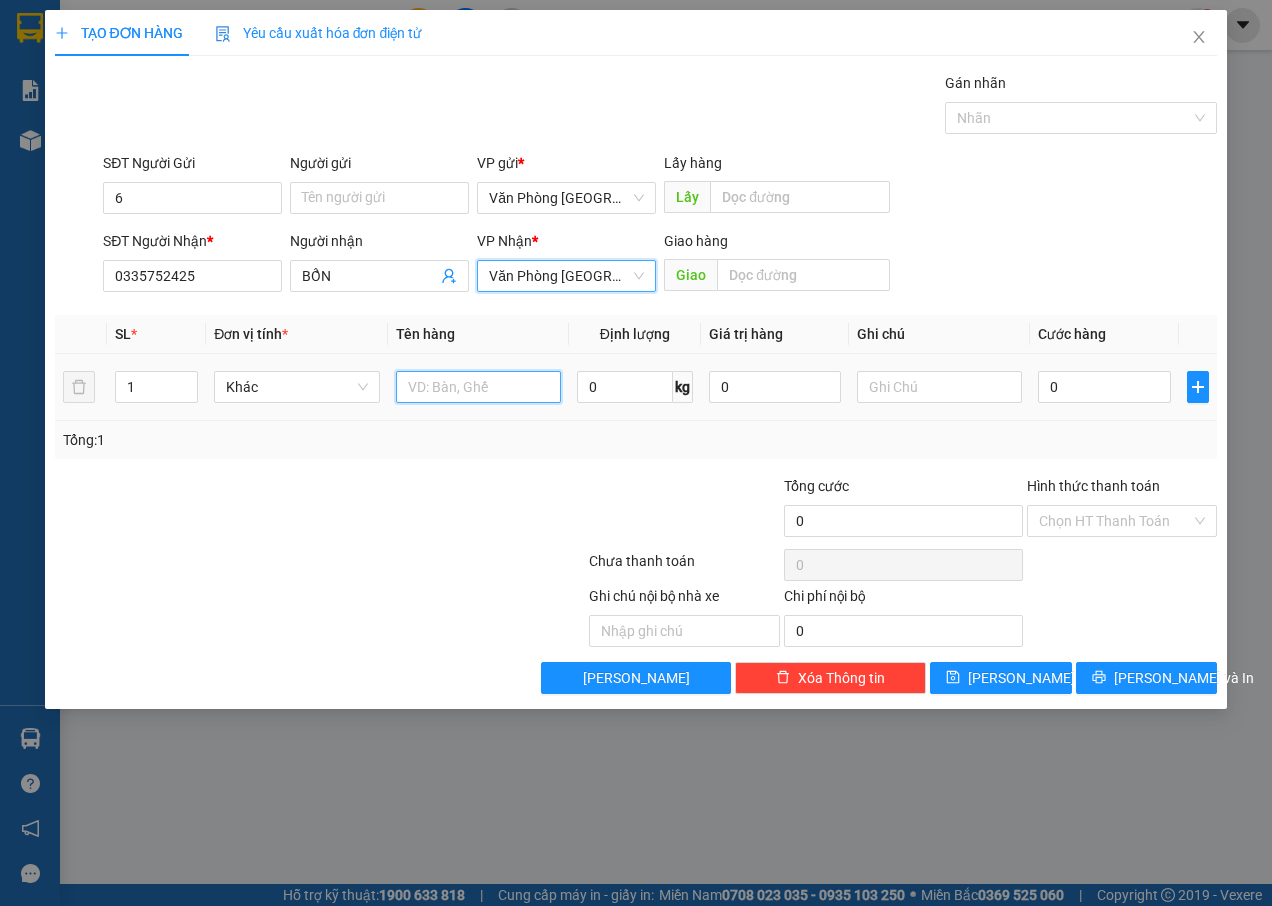 click at bounding box center [478, 387] 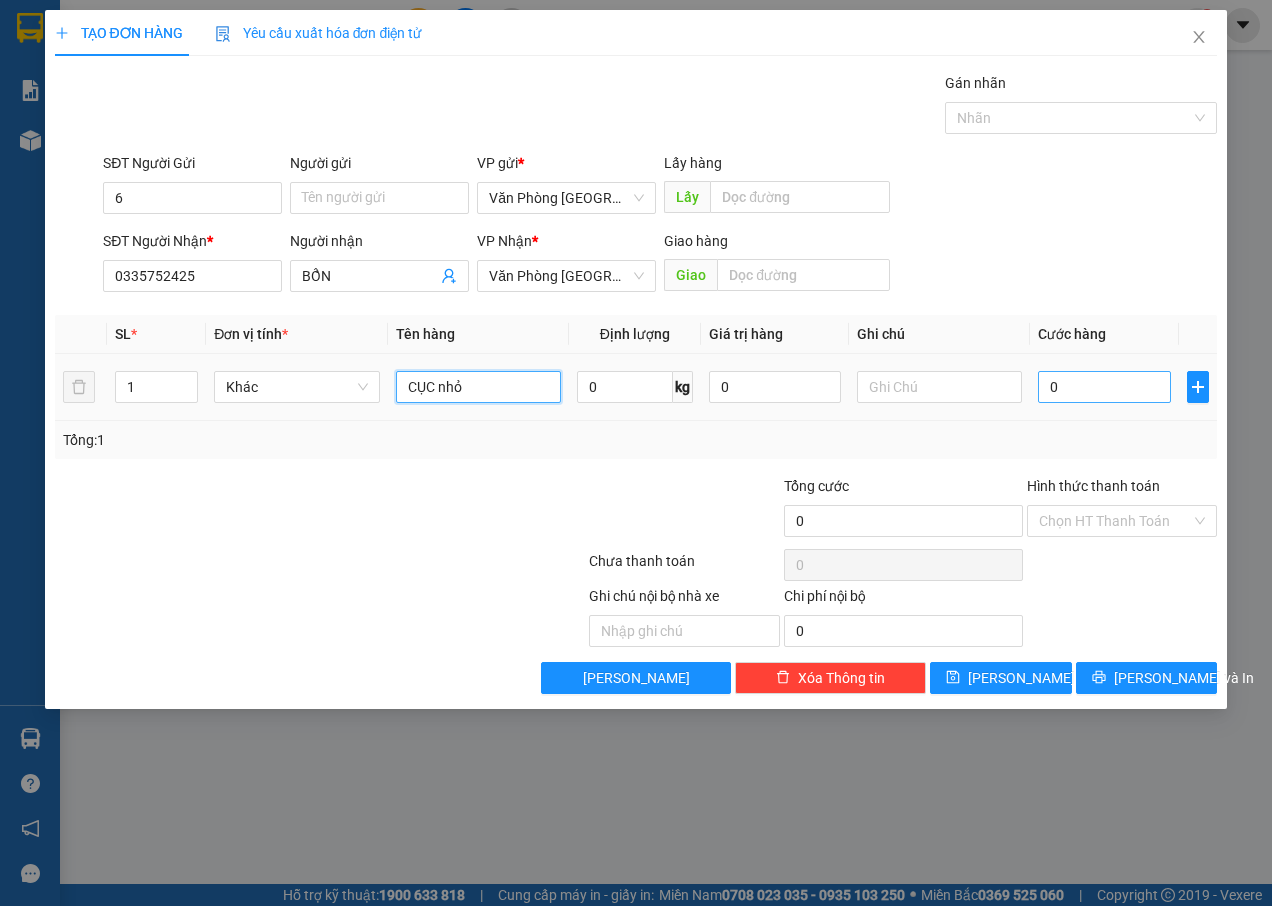 type on "CỤC nhỏ" 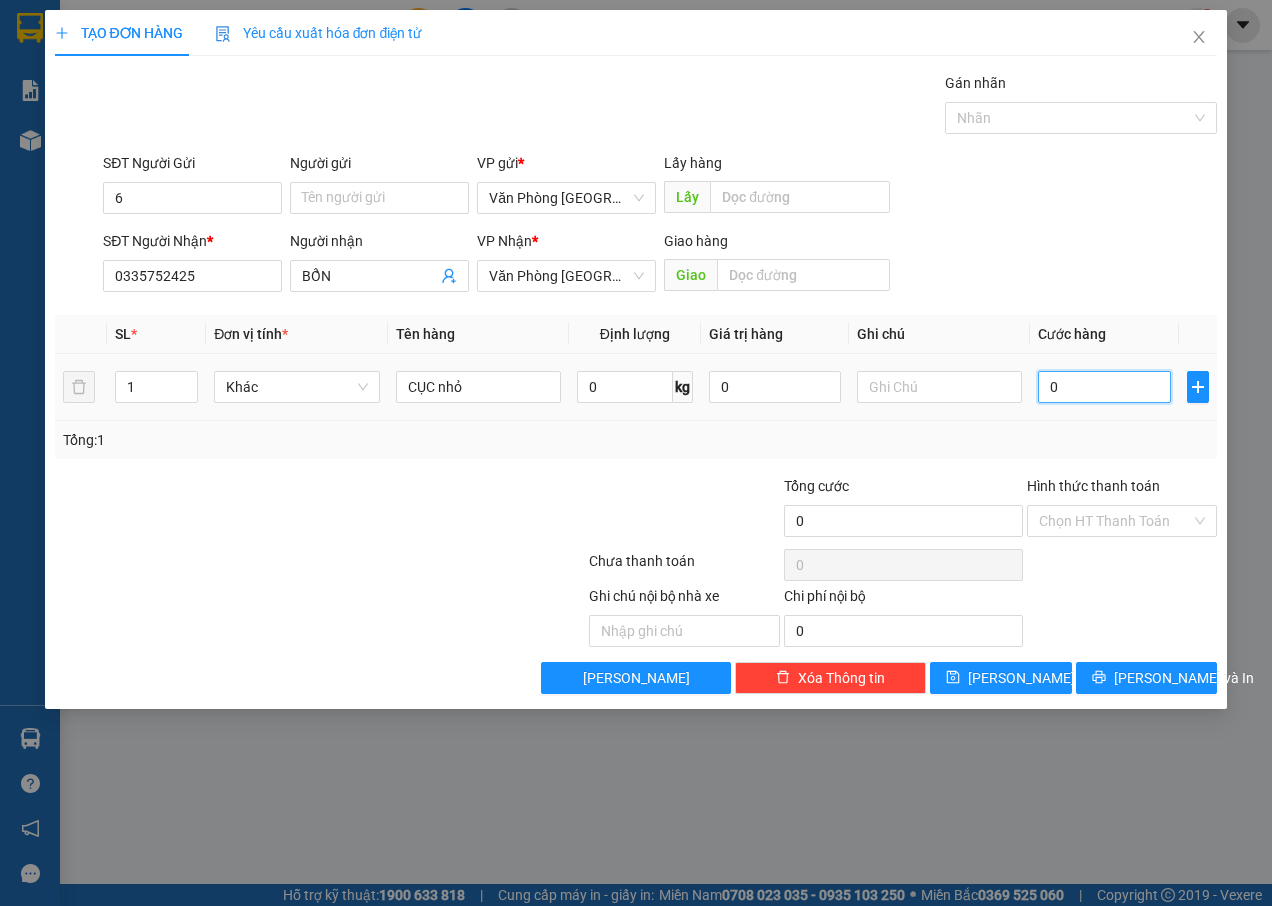 click on "0" at bounding box center [1104, 387] 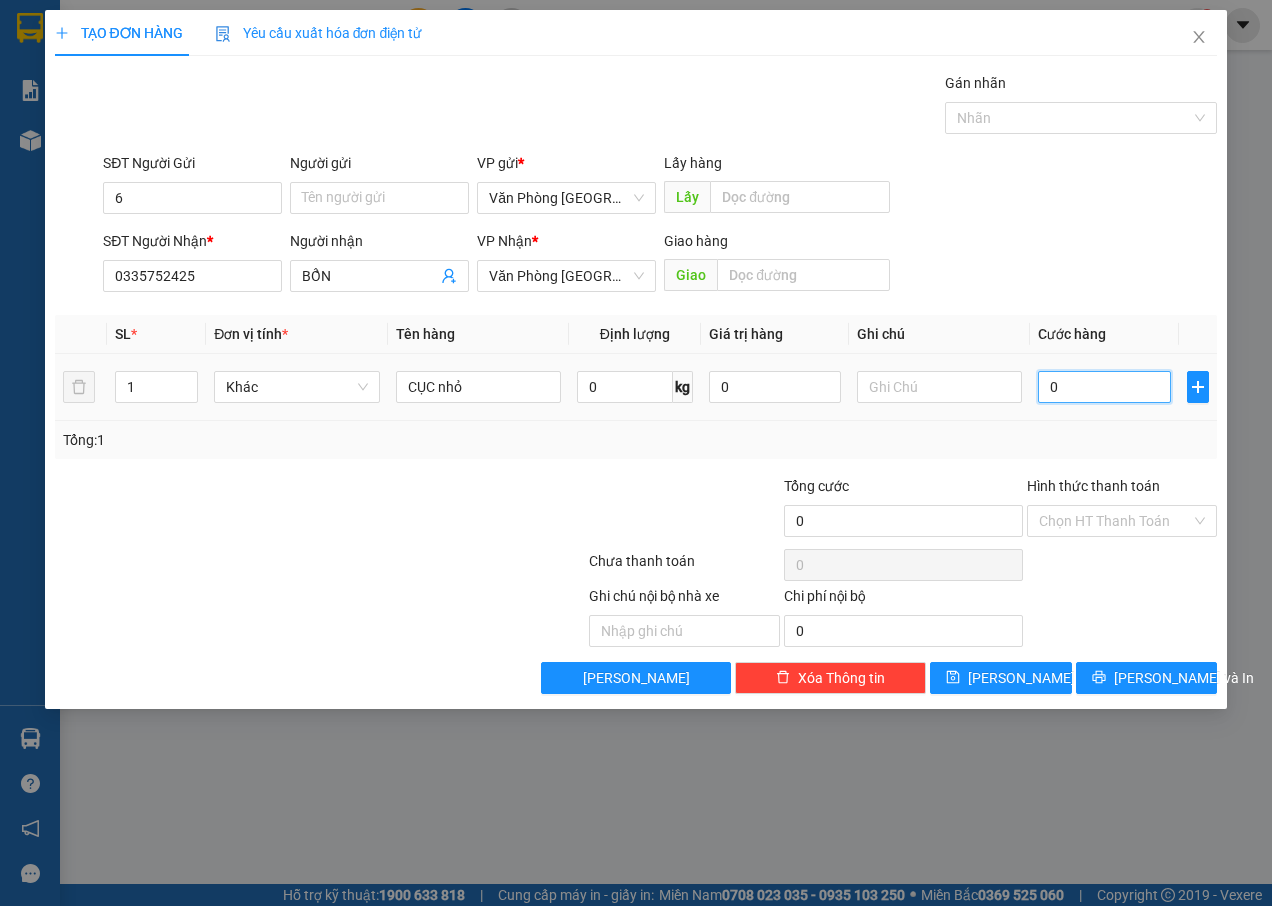 type on "5" 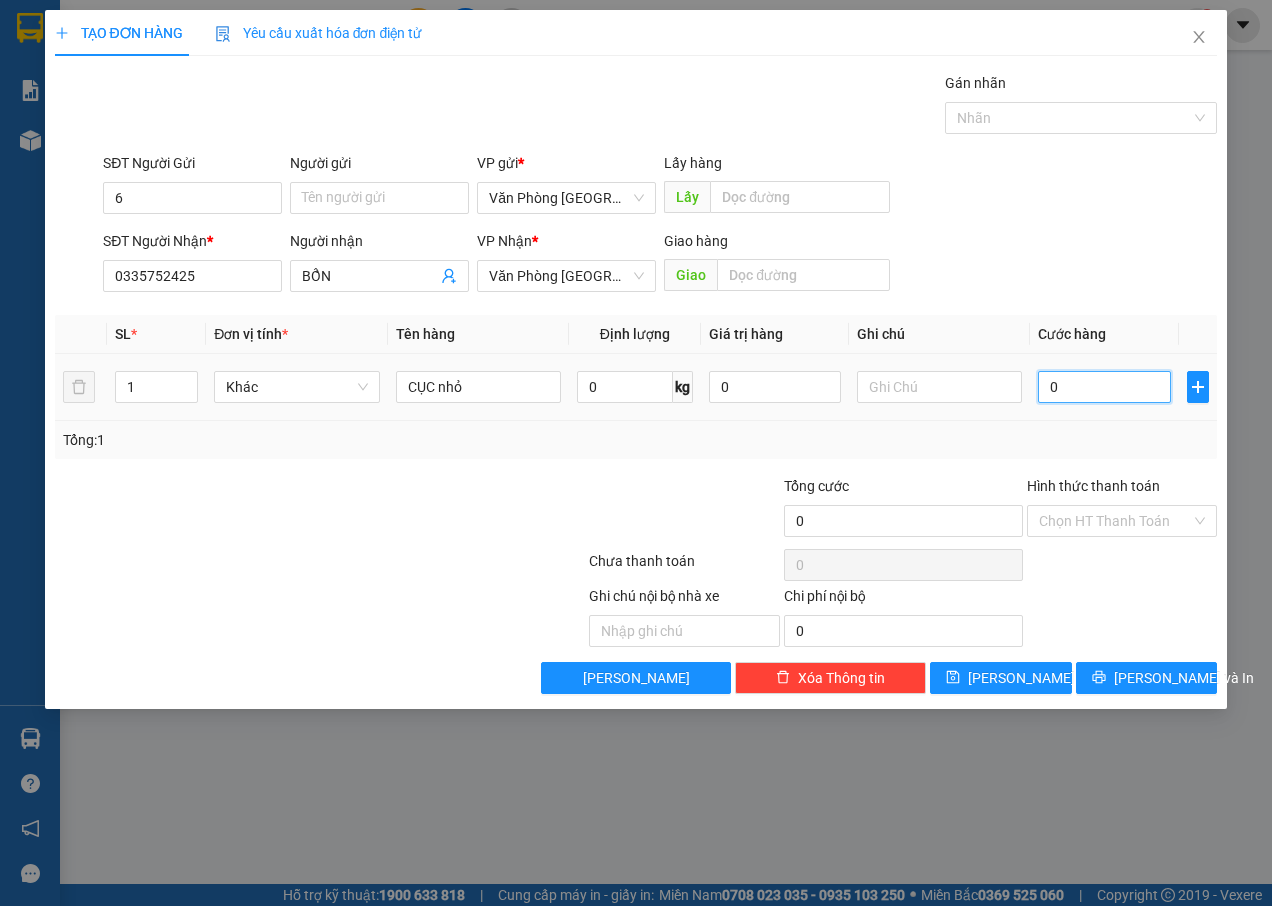 type on "5" 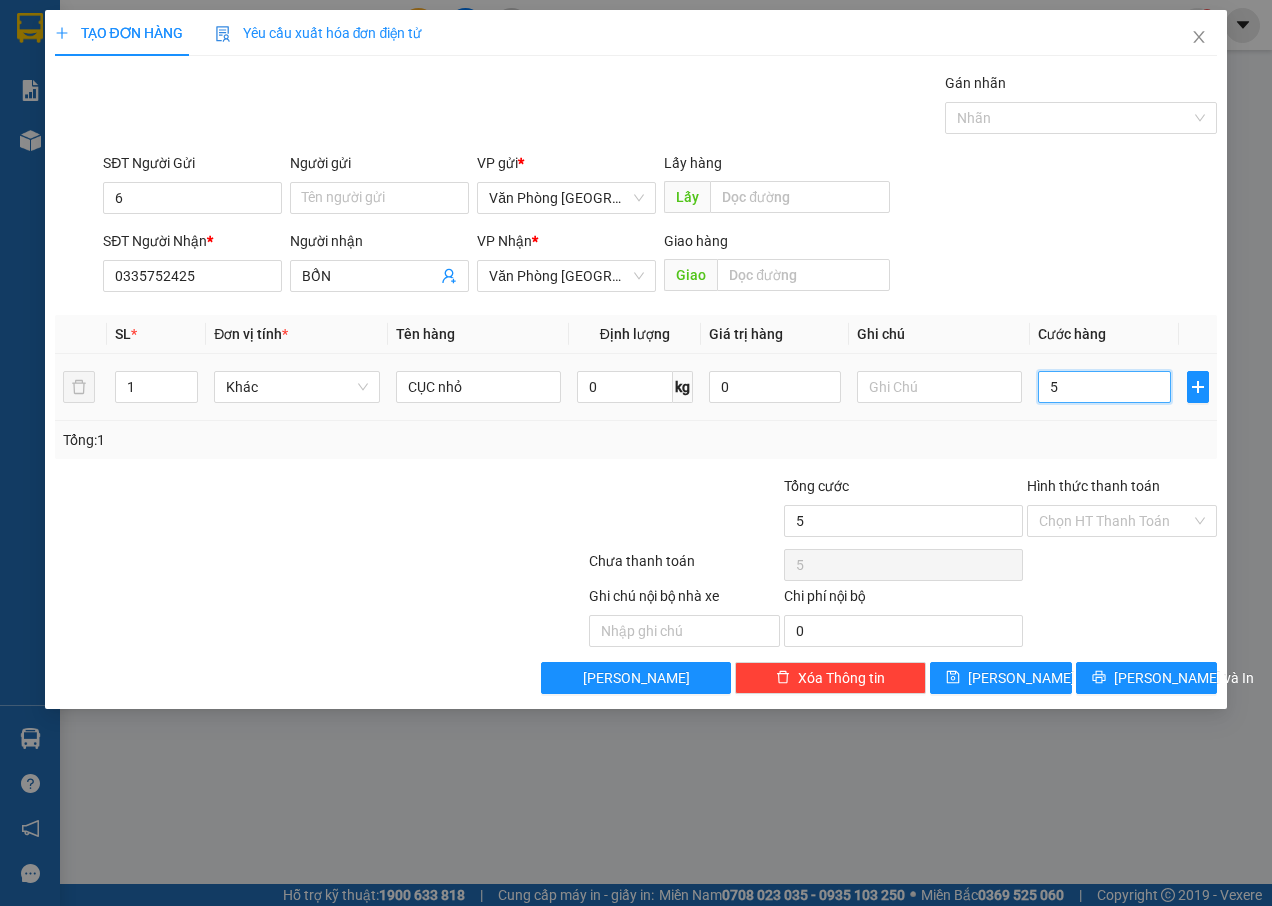 type on "50" 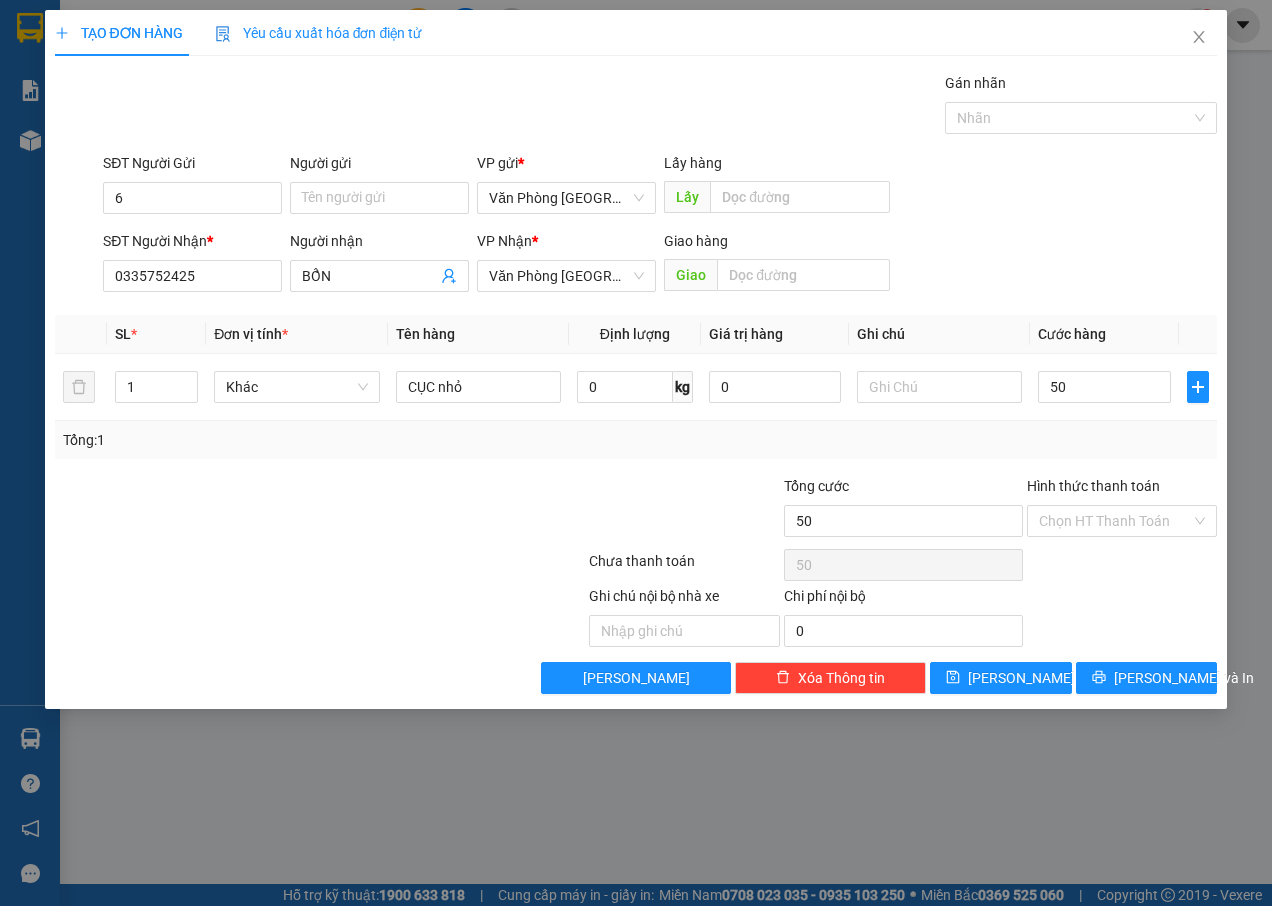 type on "50.000" 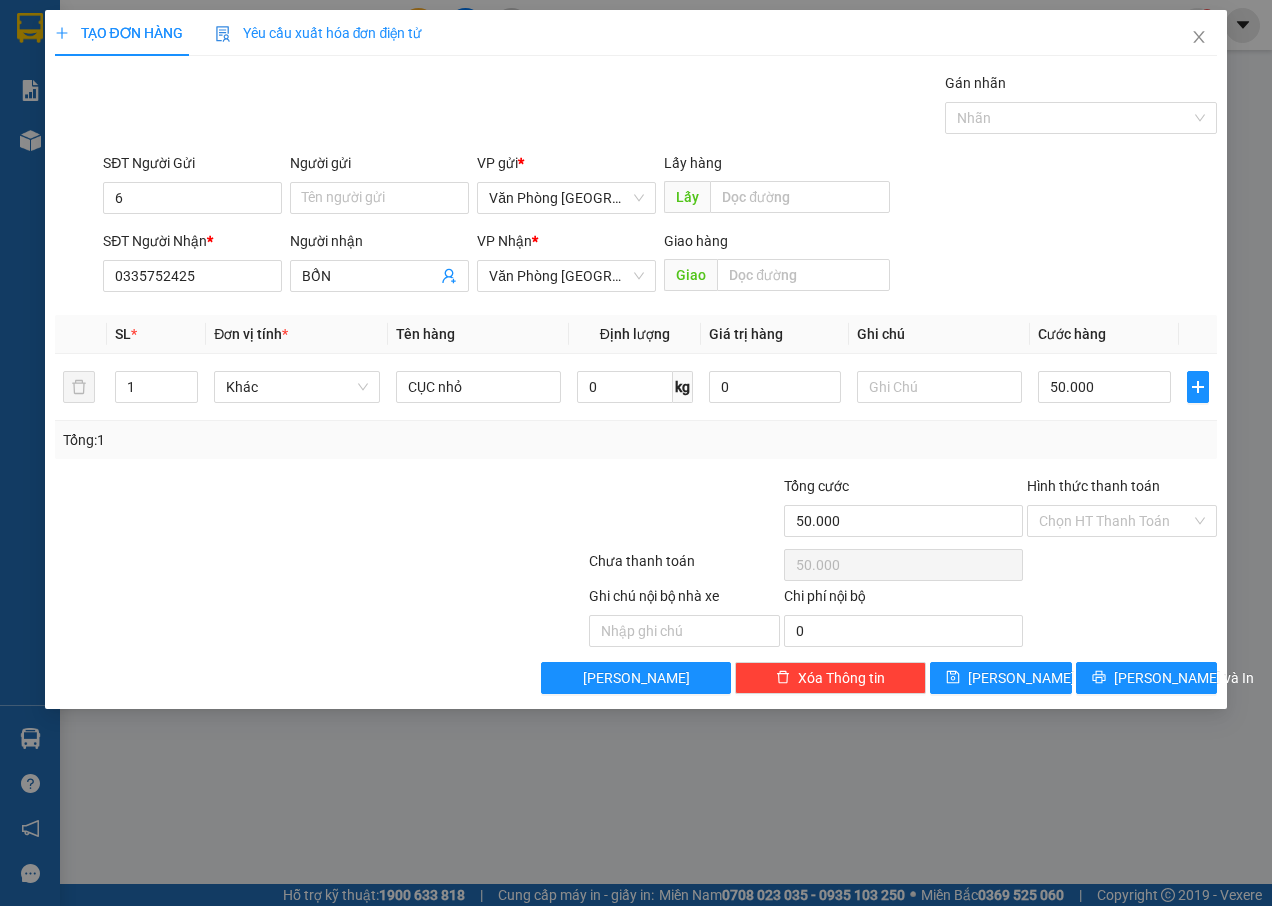 click on "Tổng:  1" at bounding box center (636, 440) 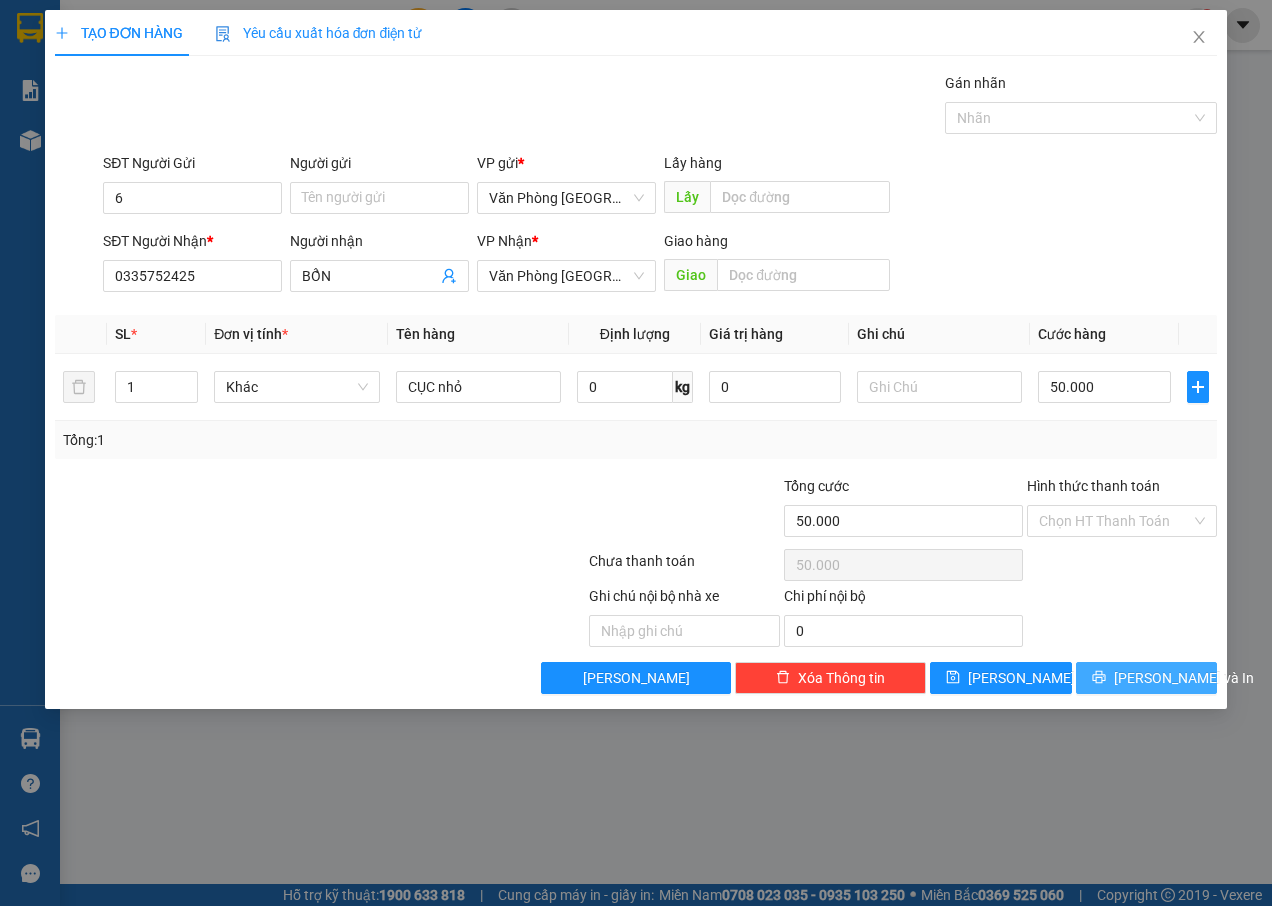 click on "[PERSON_NAME] và In" at bounding box center (1184, 678) 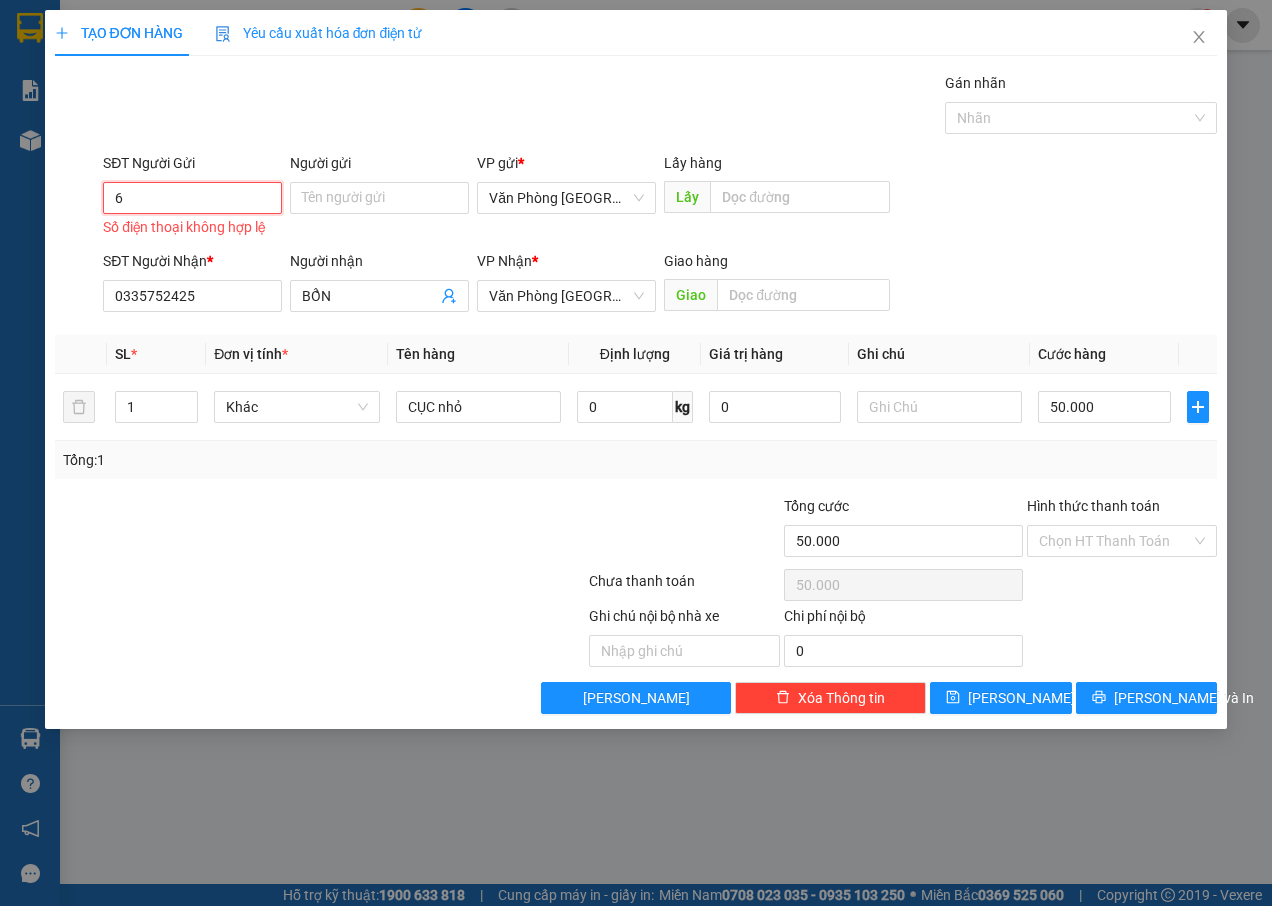 click on "6" at bounding box center (192, 198) 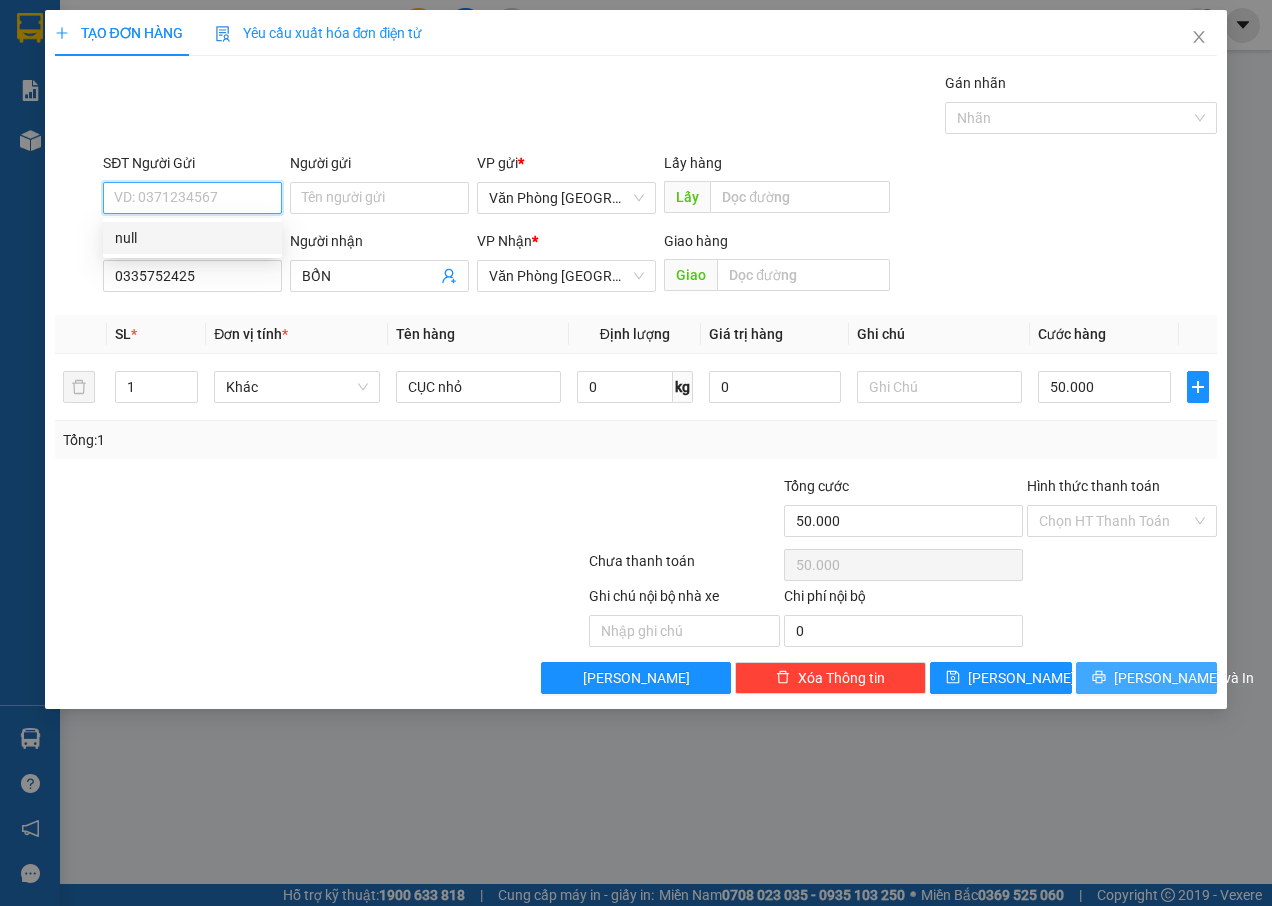 type 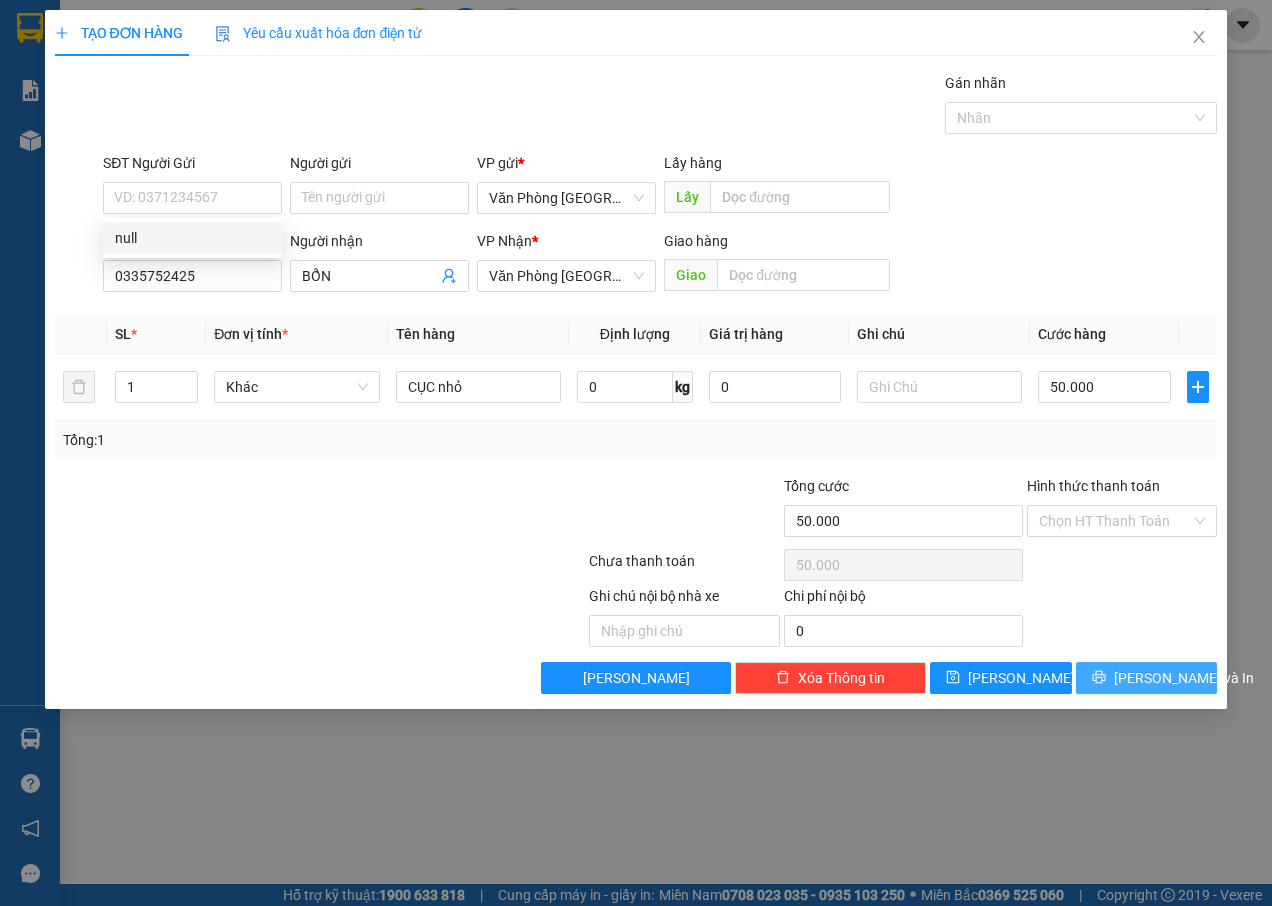click on "[PERSON_NAME] và In" at bounding box center [1184, 678] 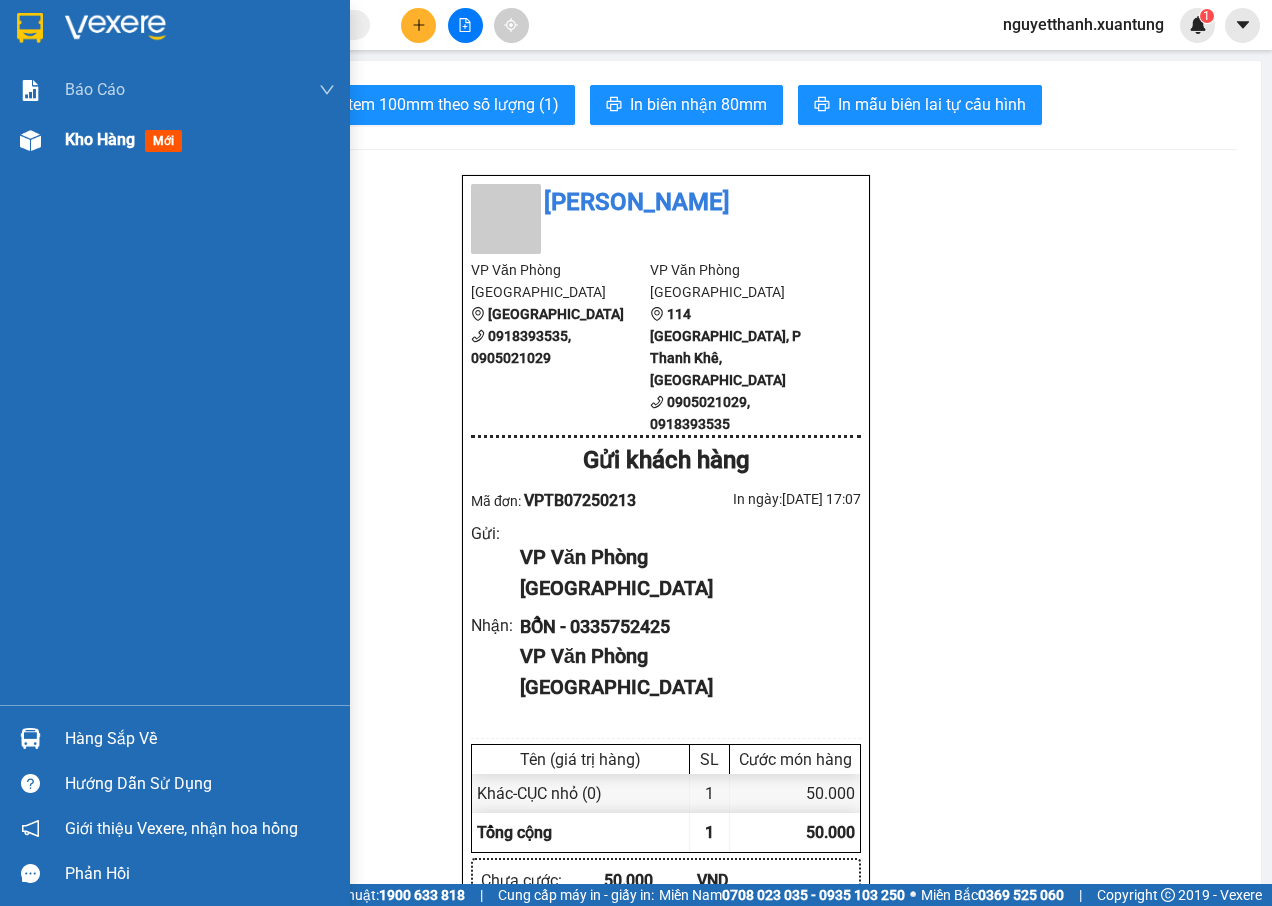 click on "mới" at bounding box center [163, 141] 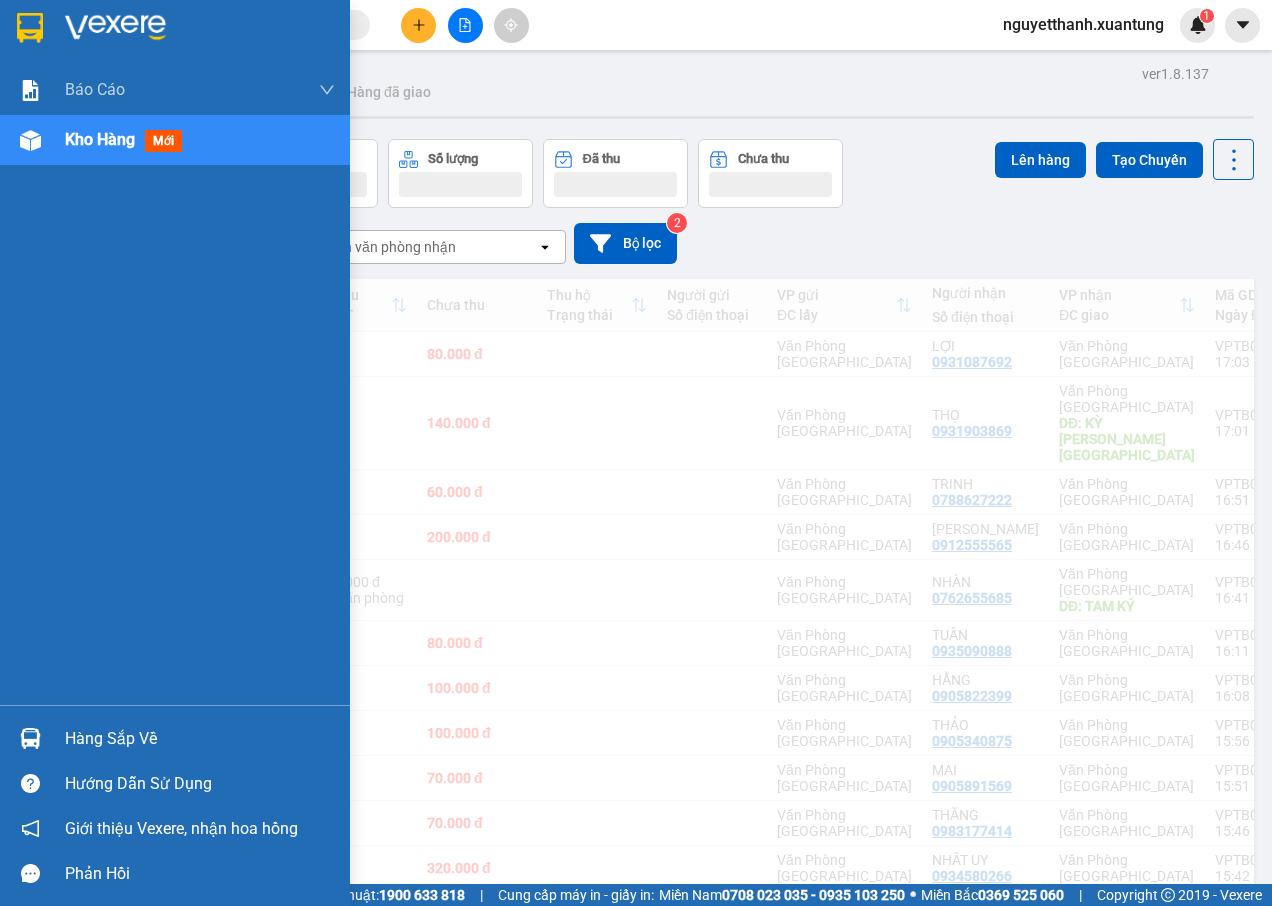 click on "mới" at bounding box center (163, 141) 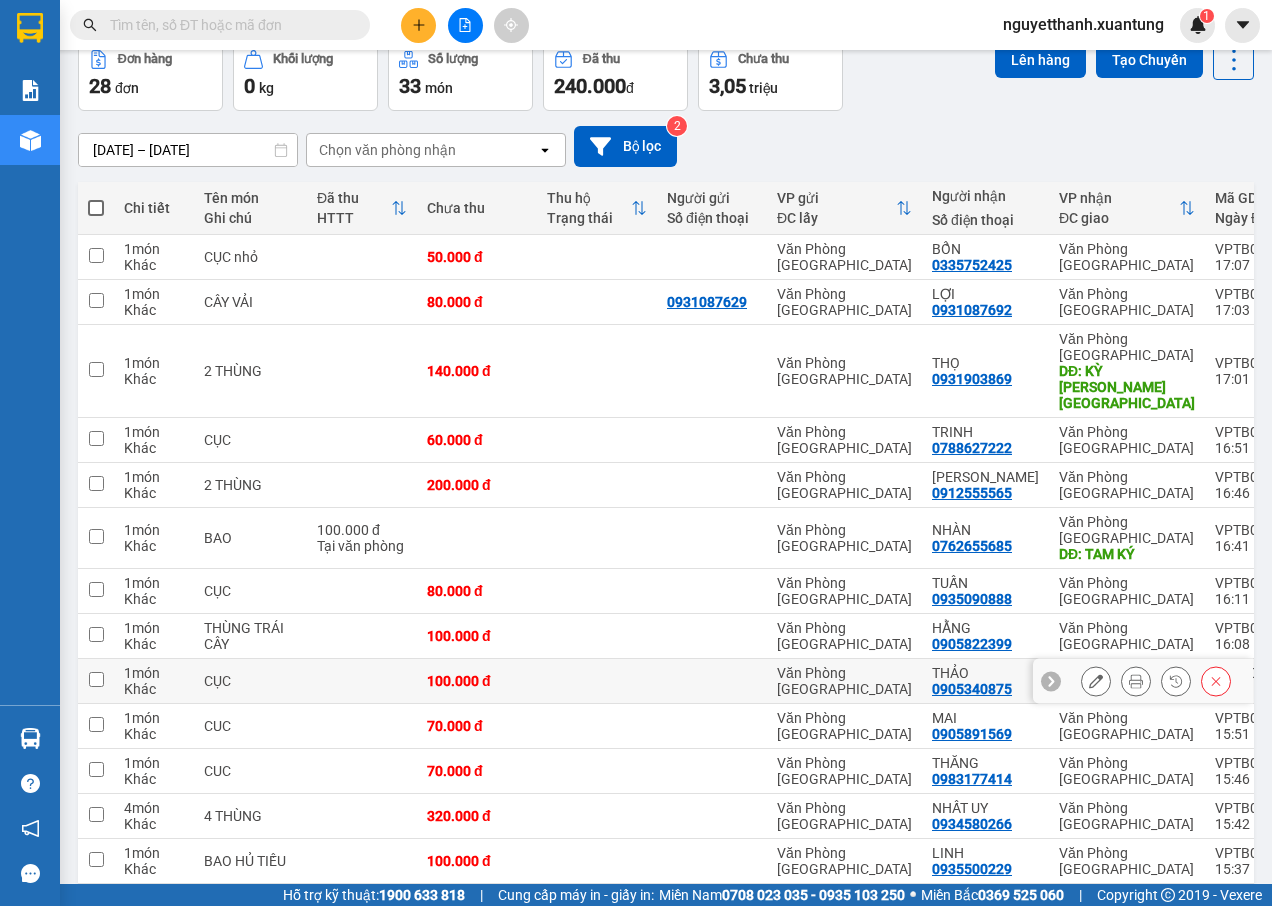 scroll, scrollTop: 200, scrollLeft: 0, axis: vertical 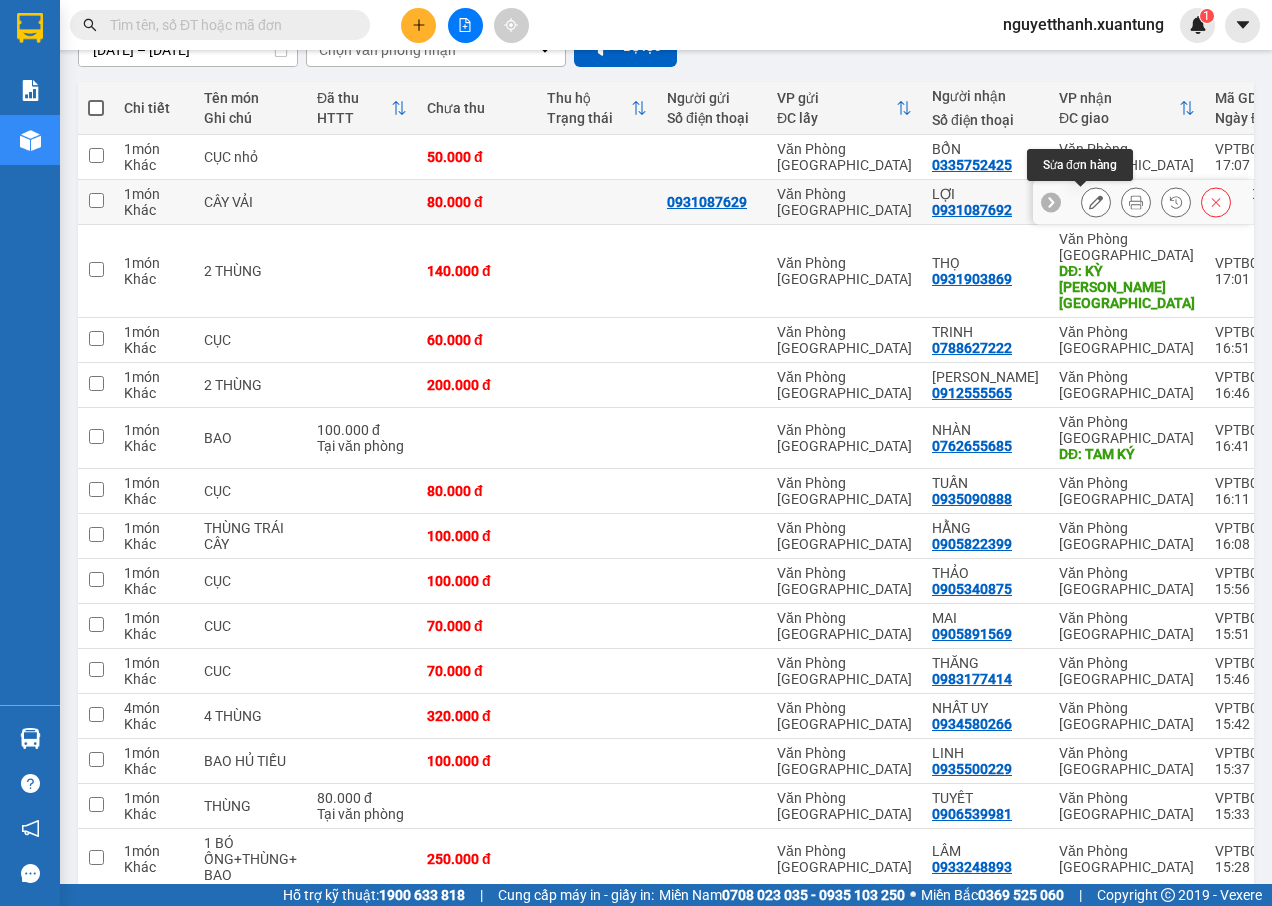 click 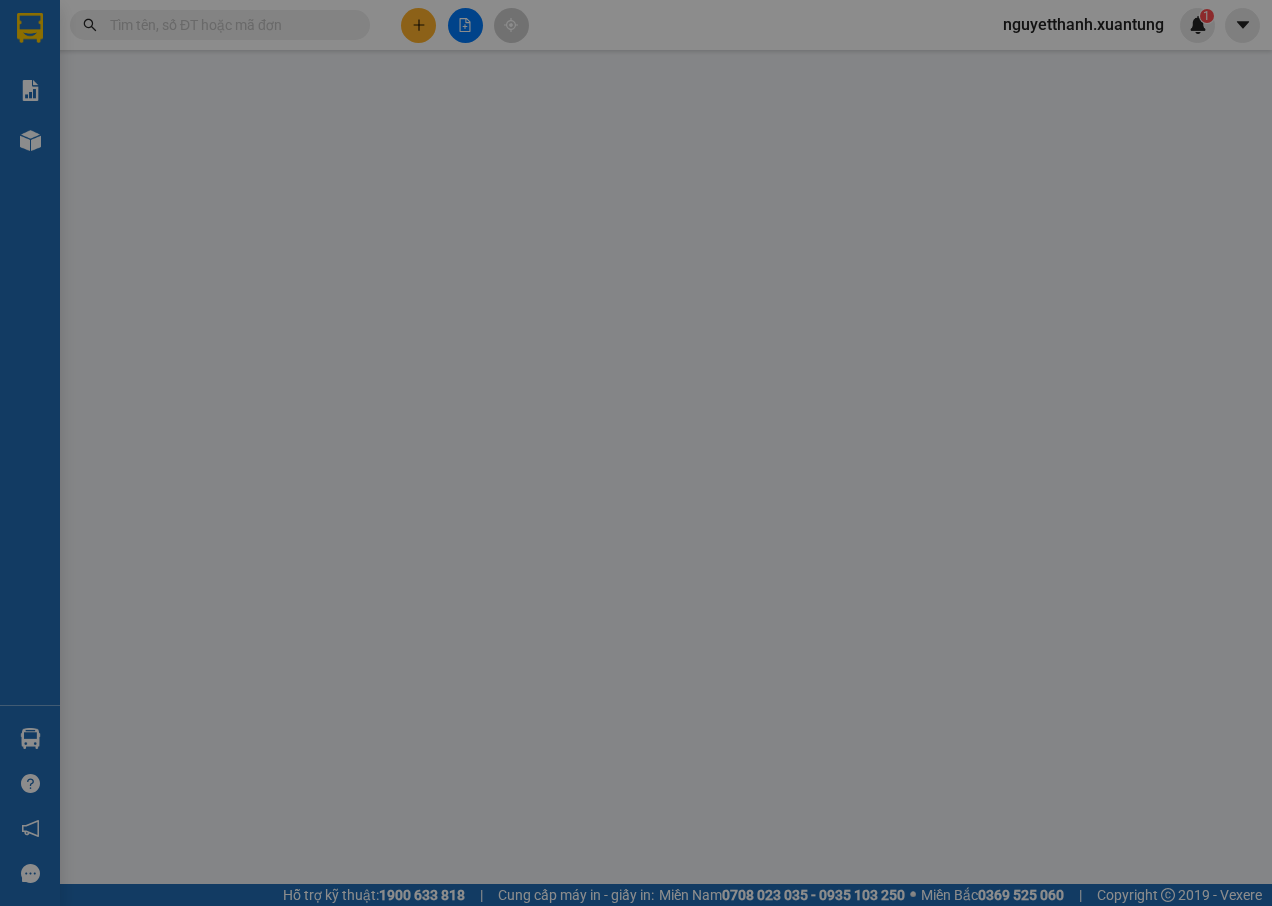scroll, scrollTop: 0, scrollLeft: 0, axis: both 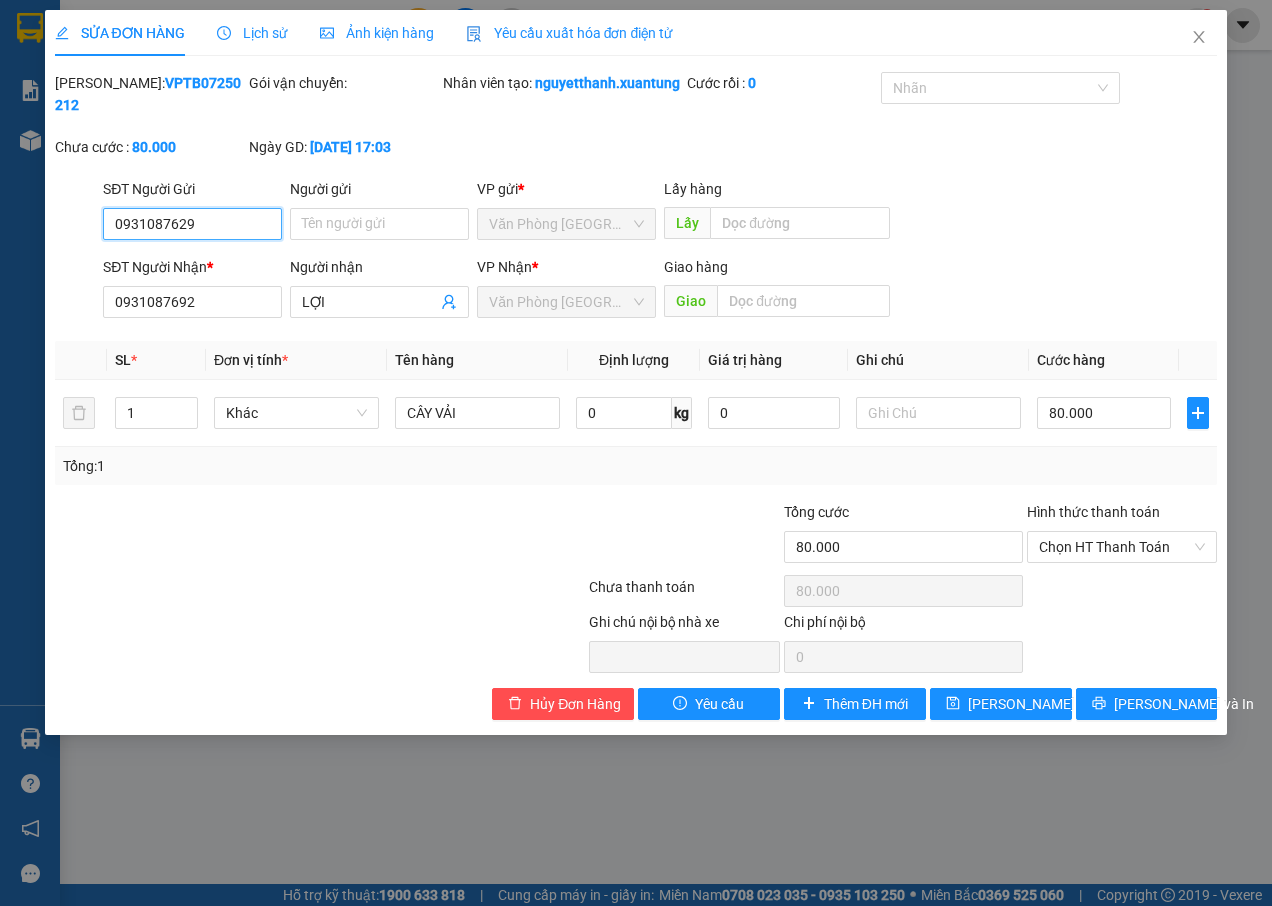type on "0931087629" 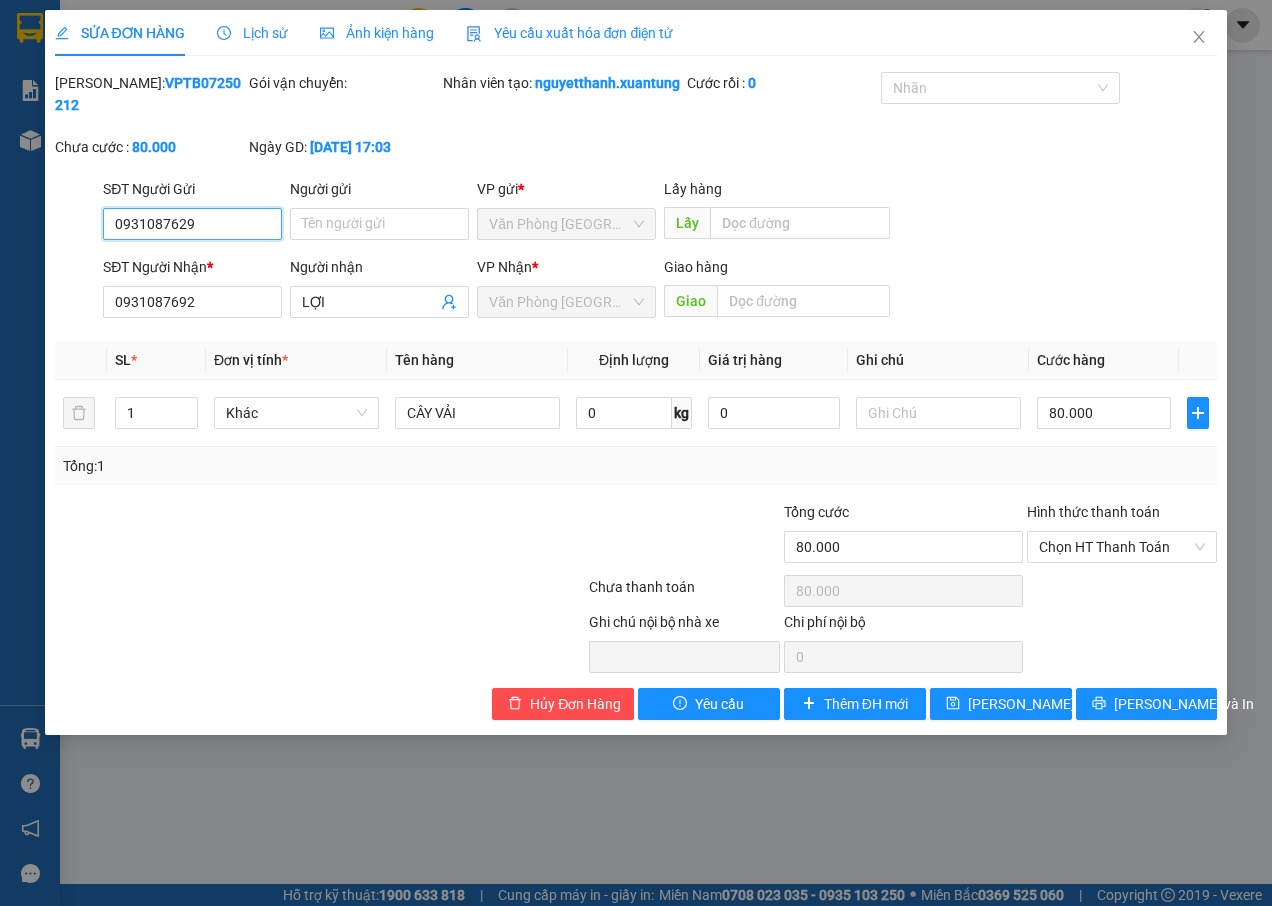 type on "0931087692" 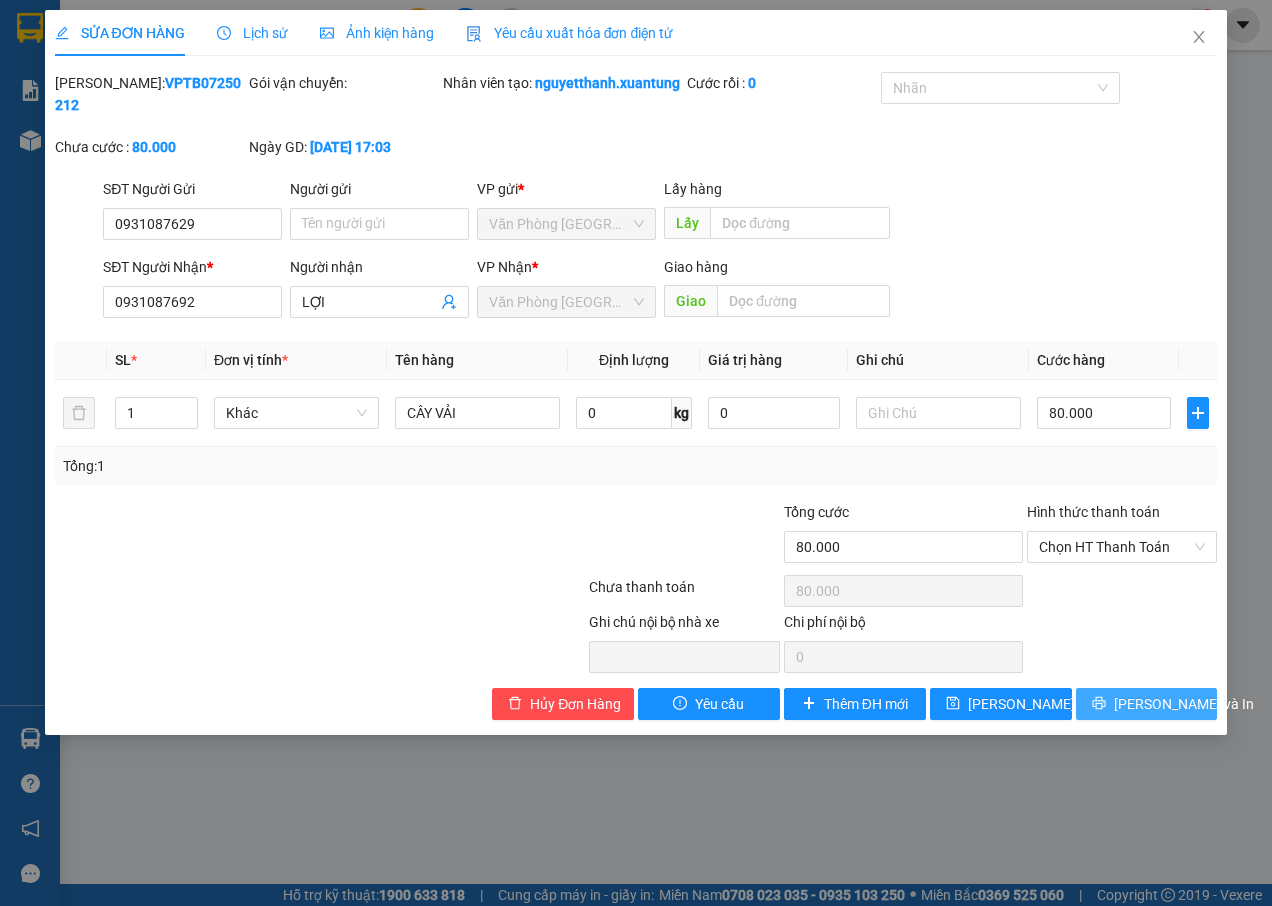 click on "[PERSON_NAME] và In" at bounding box center (1184, 704) 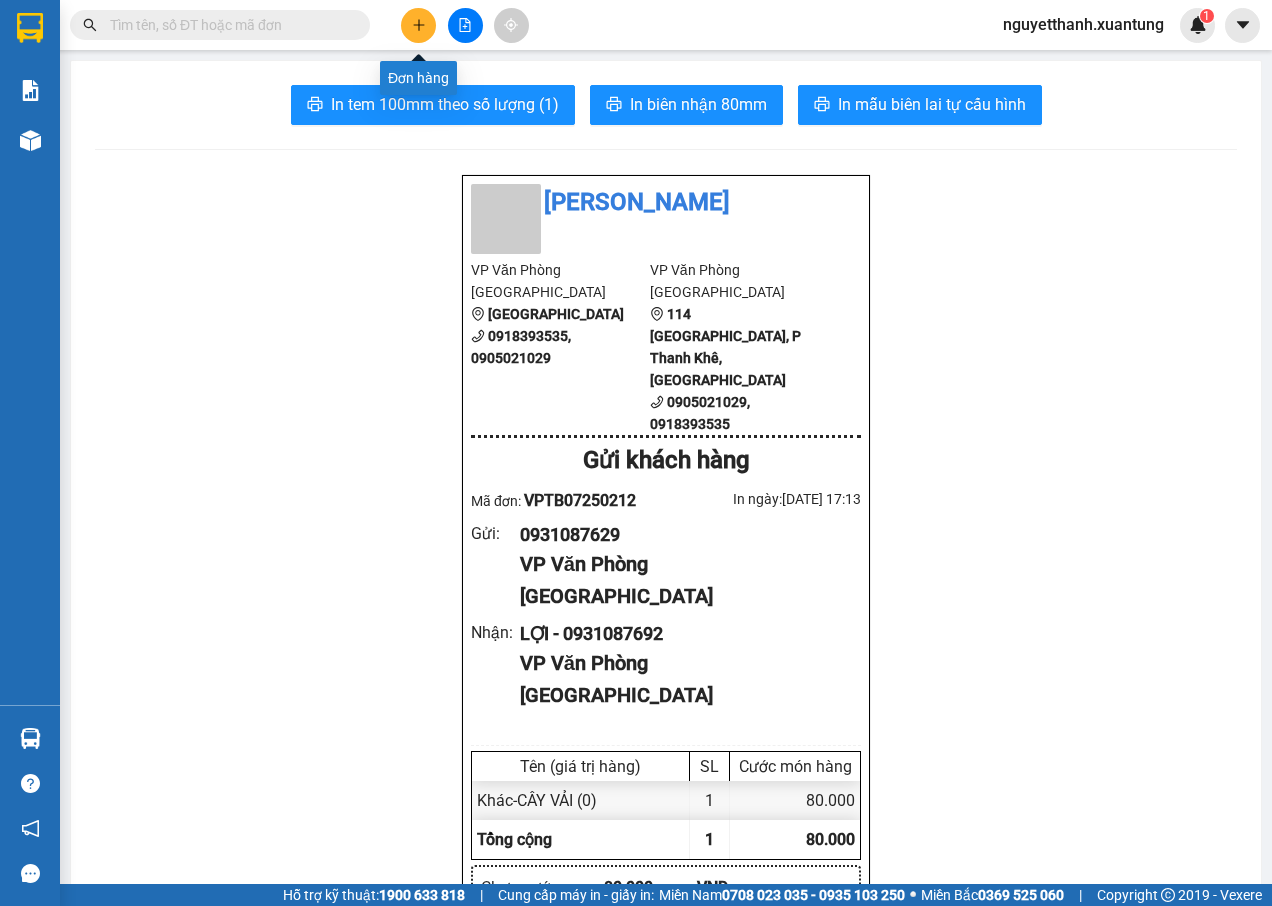 click 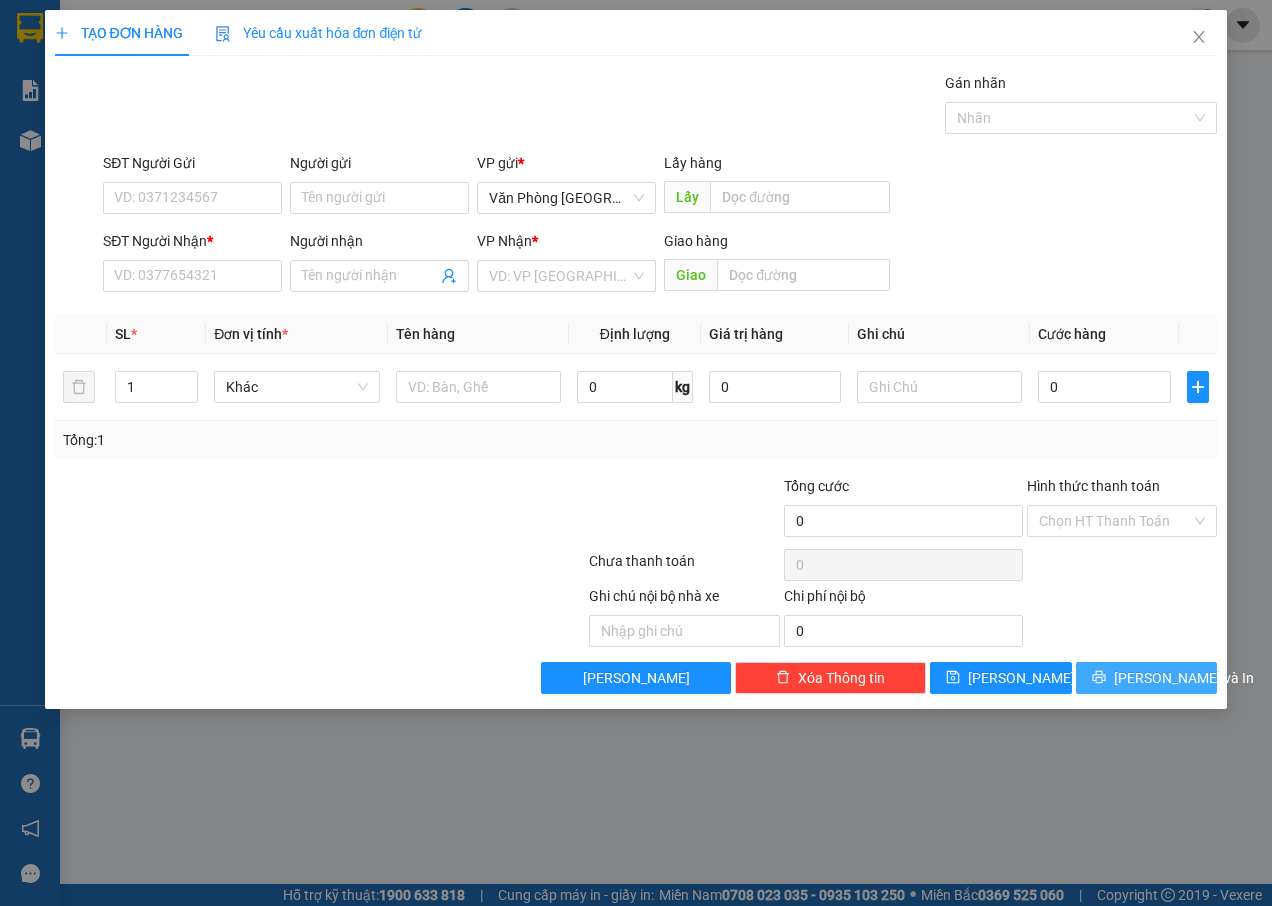 click on "[PERSON_NAME] và In" at bounding box center (1184, 678) 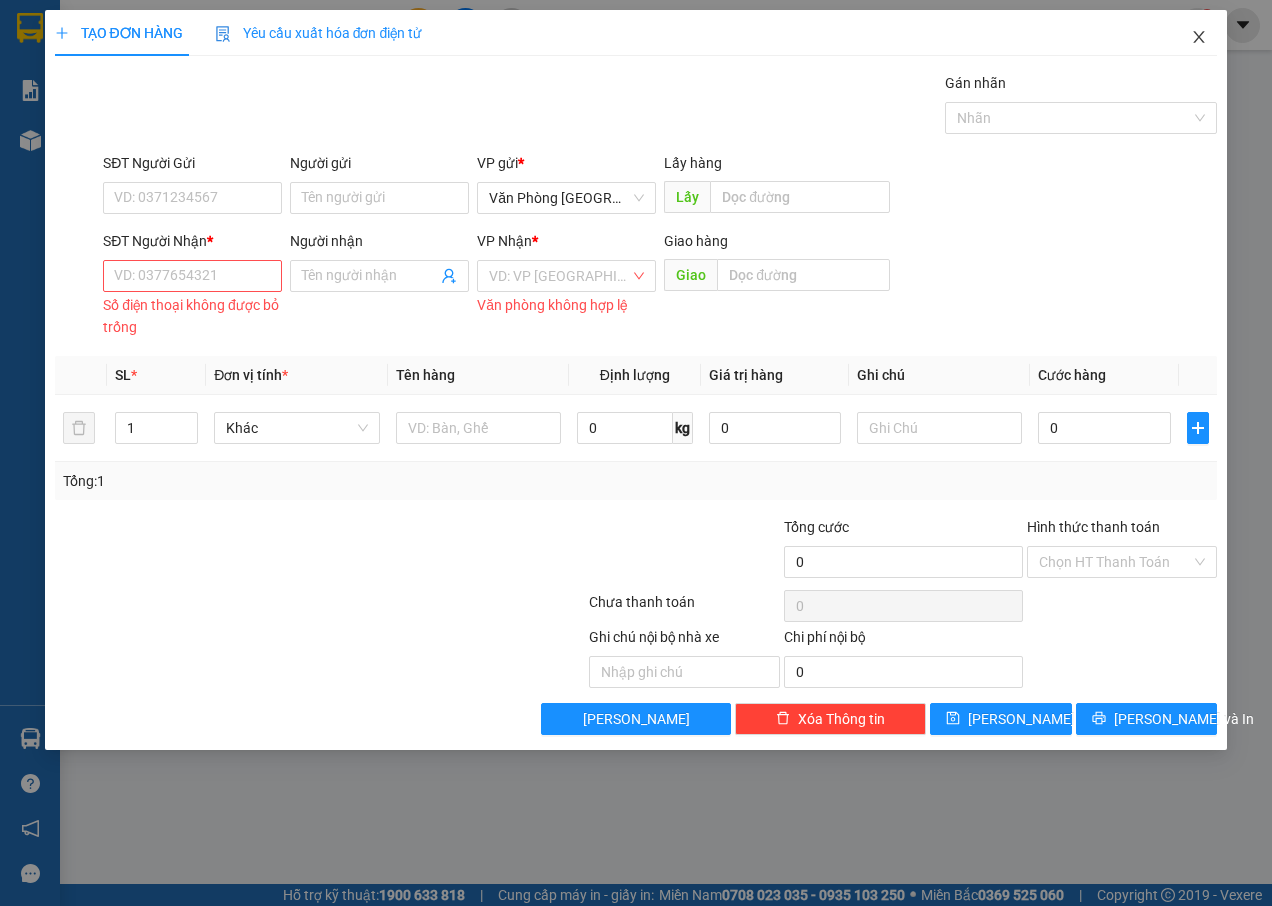 click 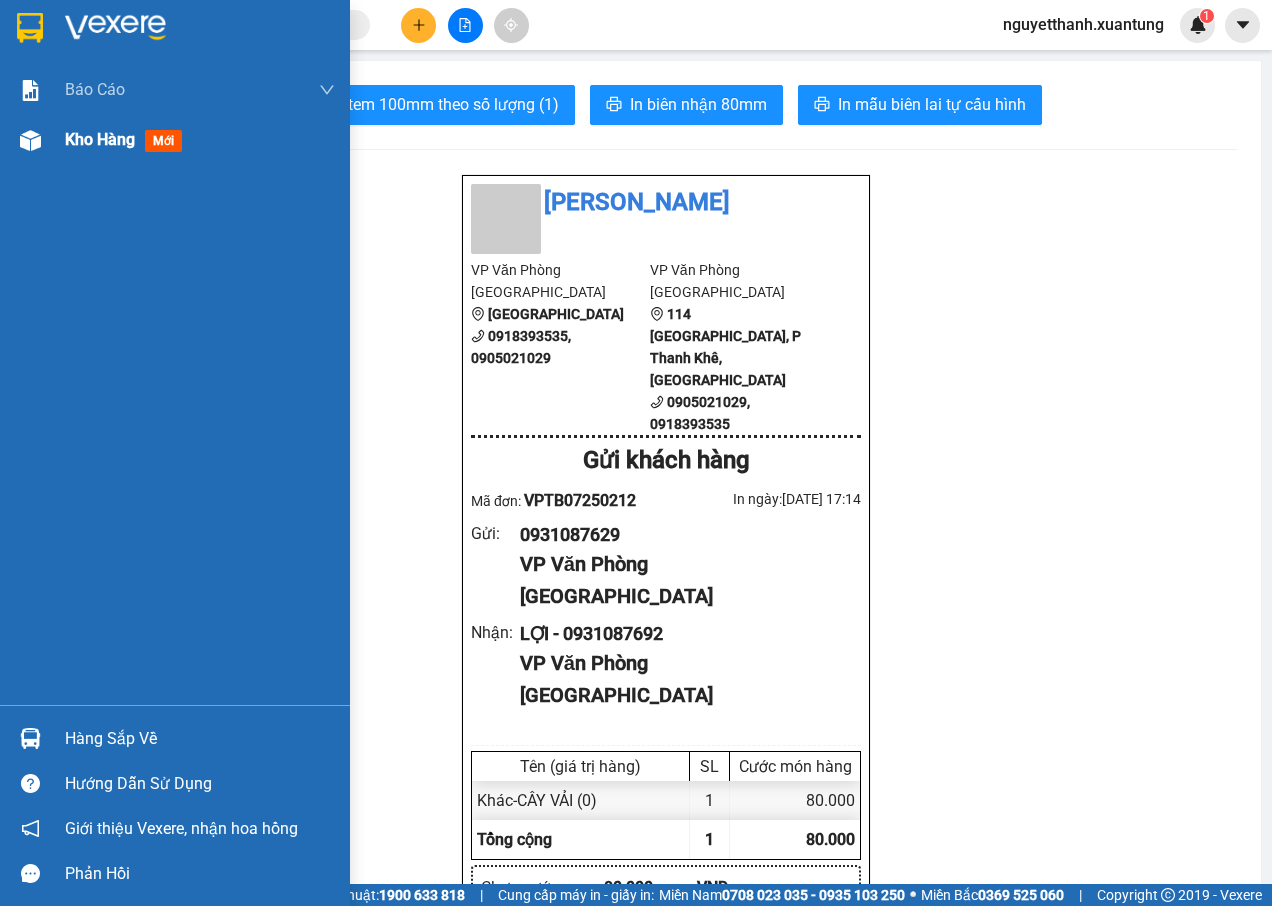 click on "mới" at bounding box center (163, 141) 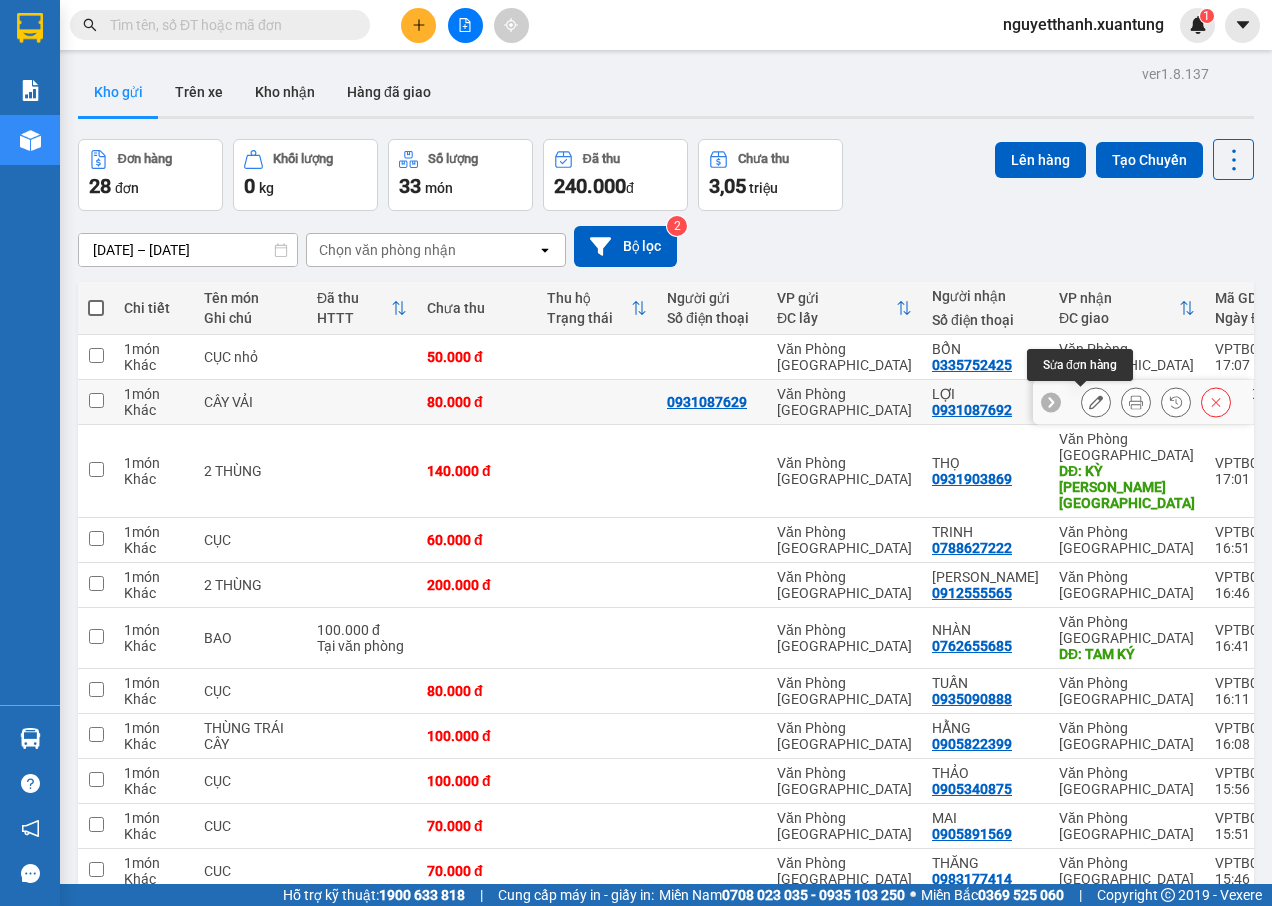 click 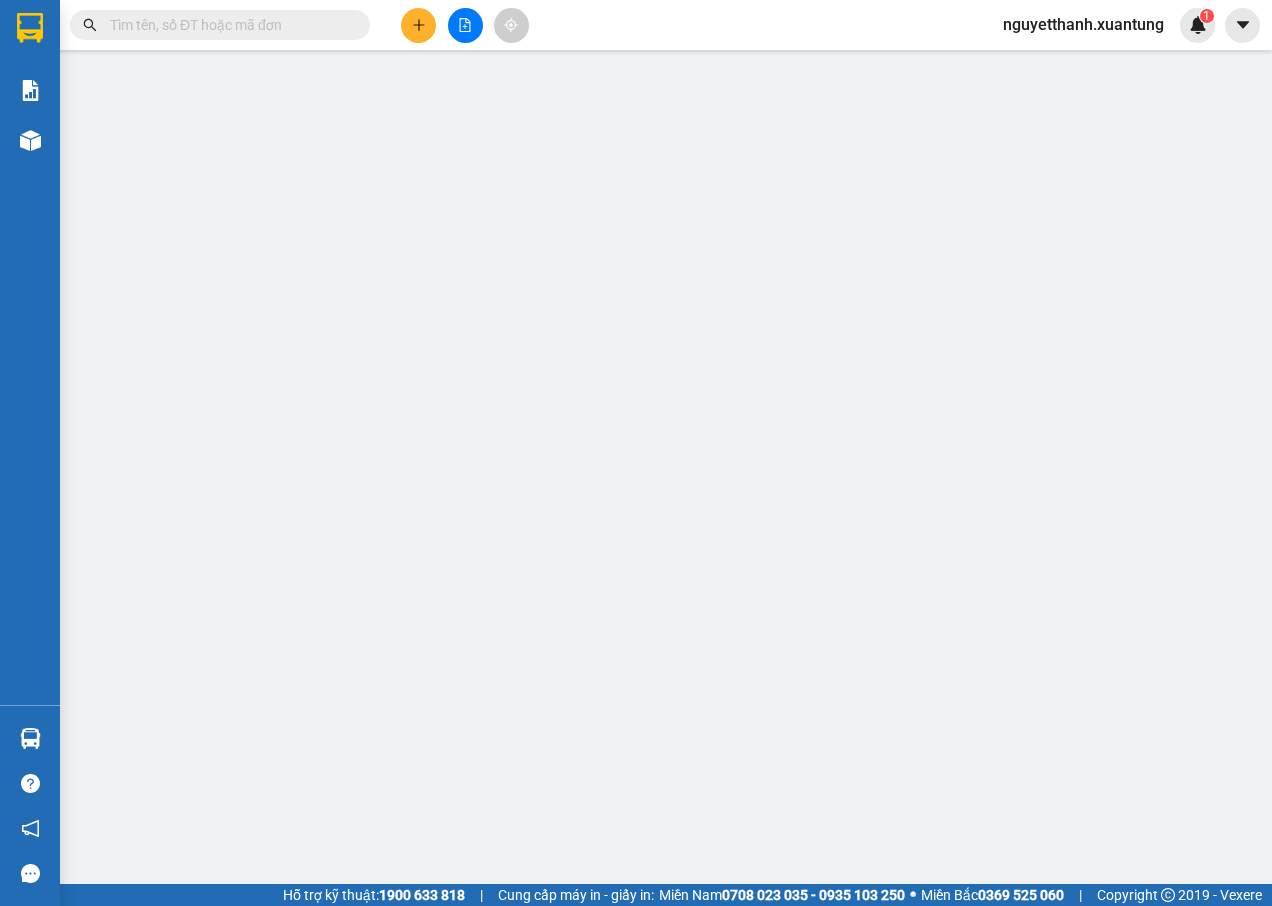type on "0931087629" 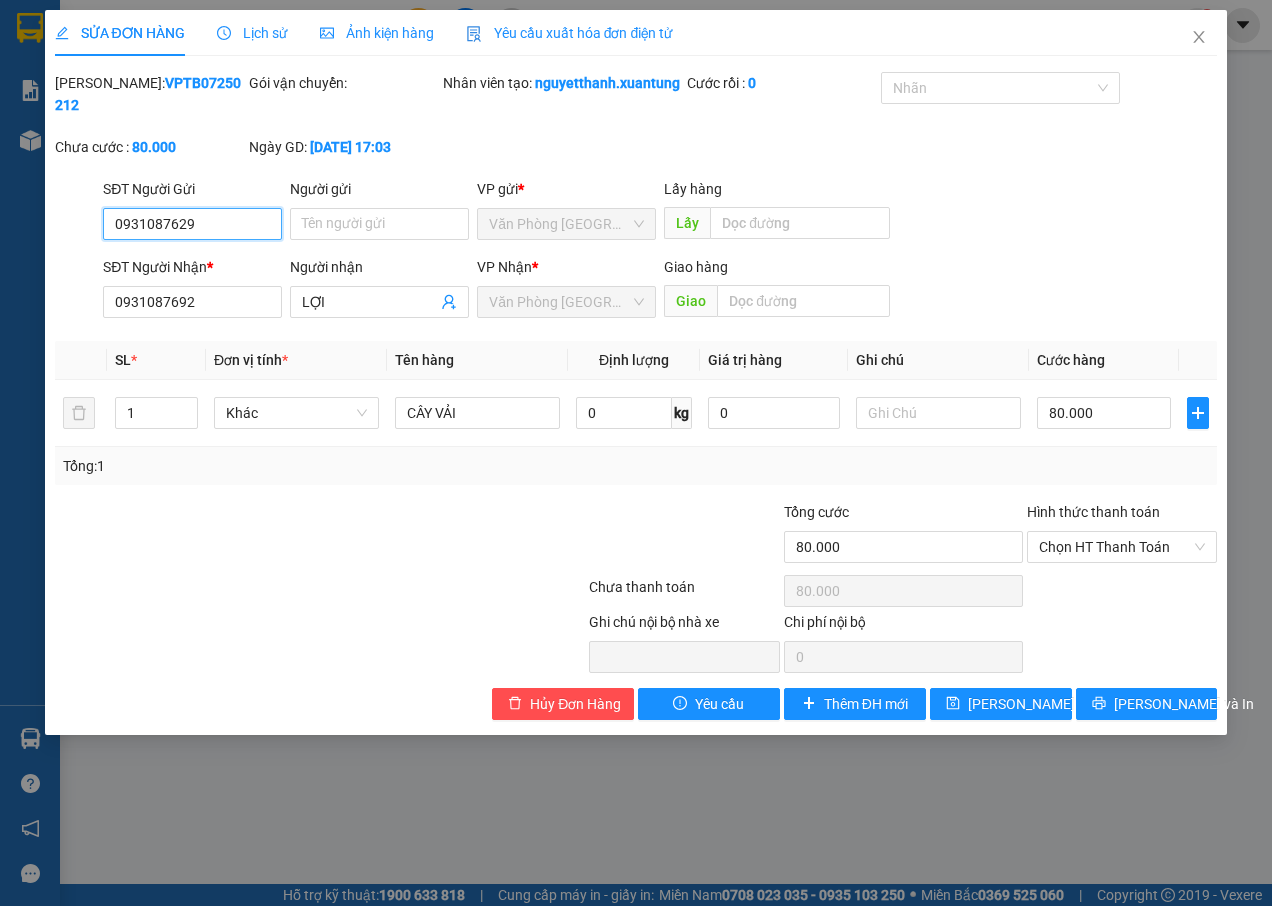 click on "Văn Phòng [GEOGRAPHIC_DATA]" at bounding box center (566, 302) 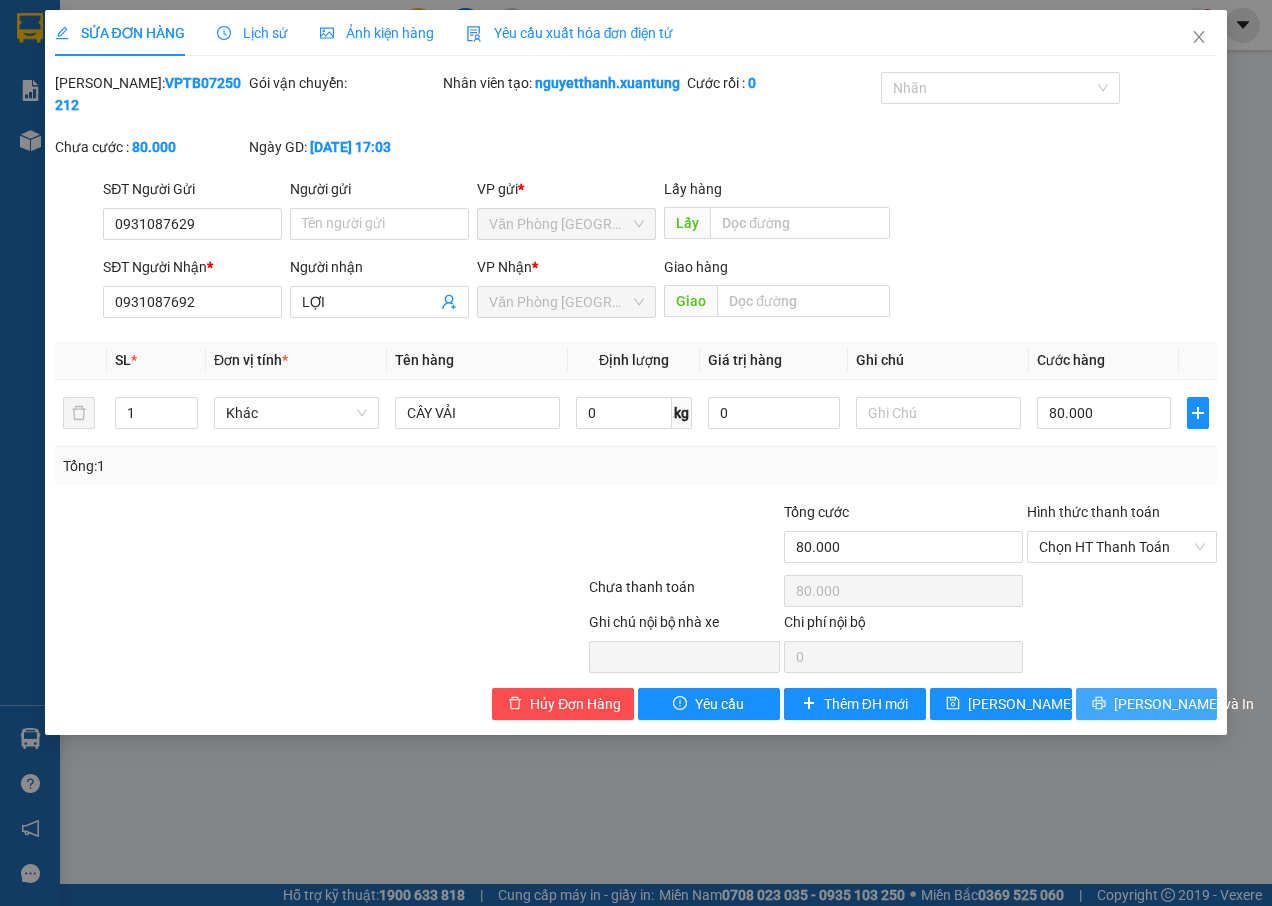 click on "[PERSON_NAME] và In" at bounding box center (1184, 704) 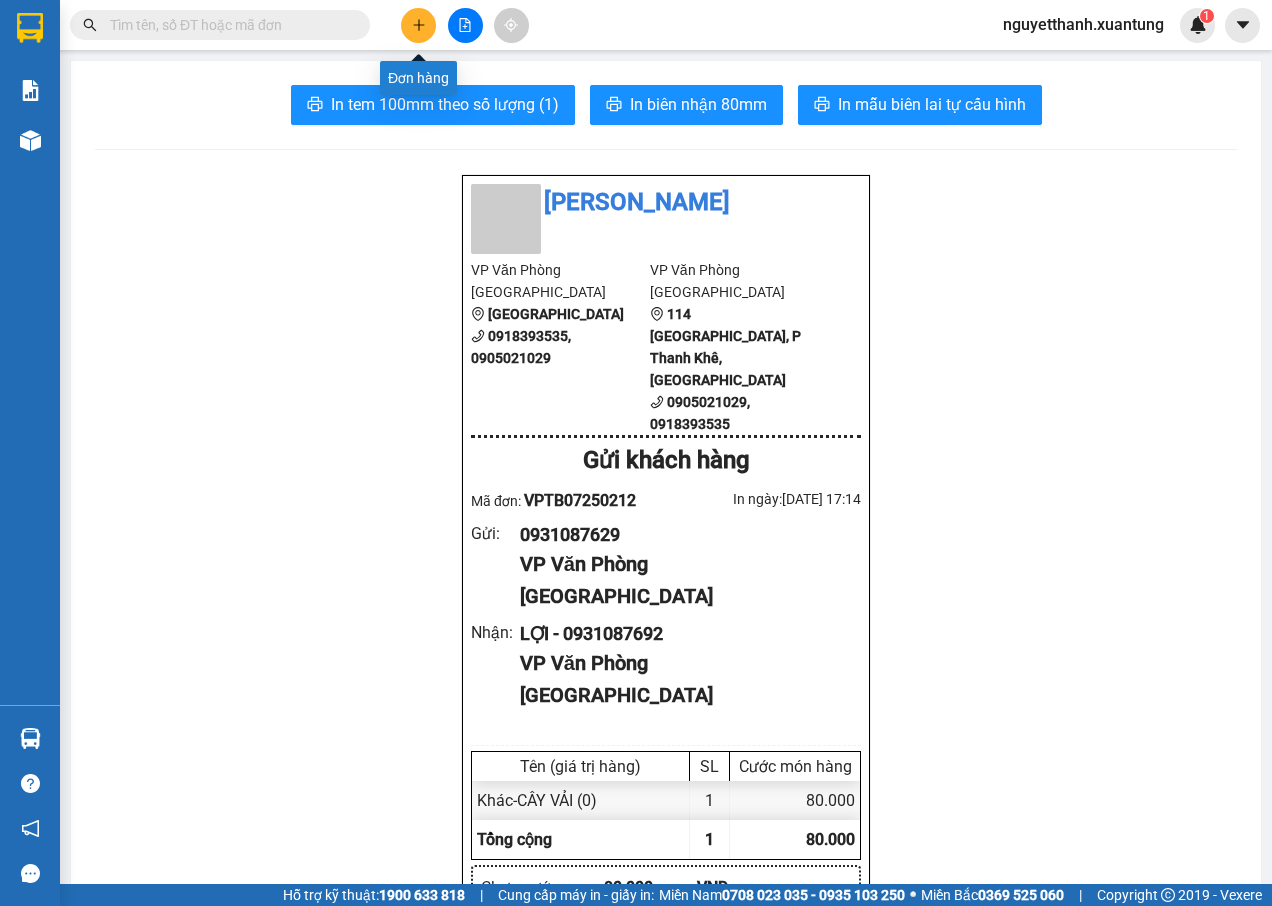 click 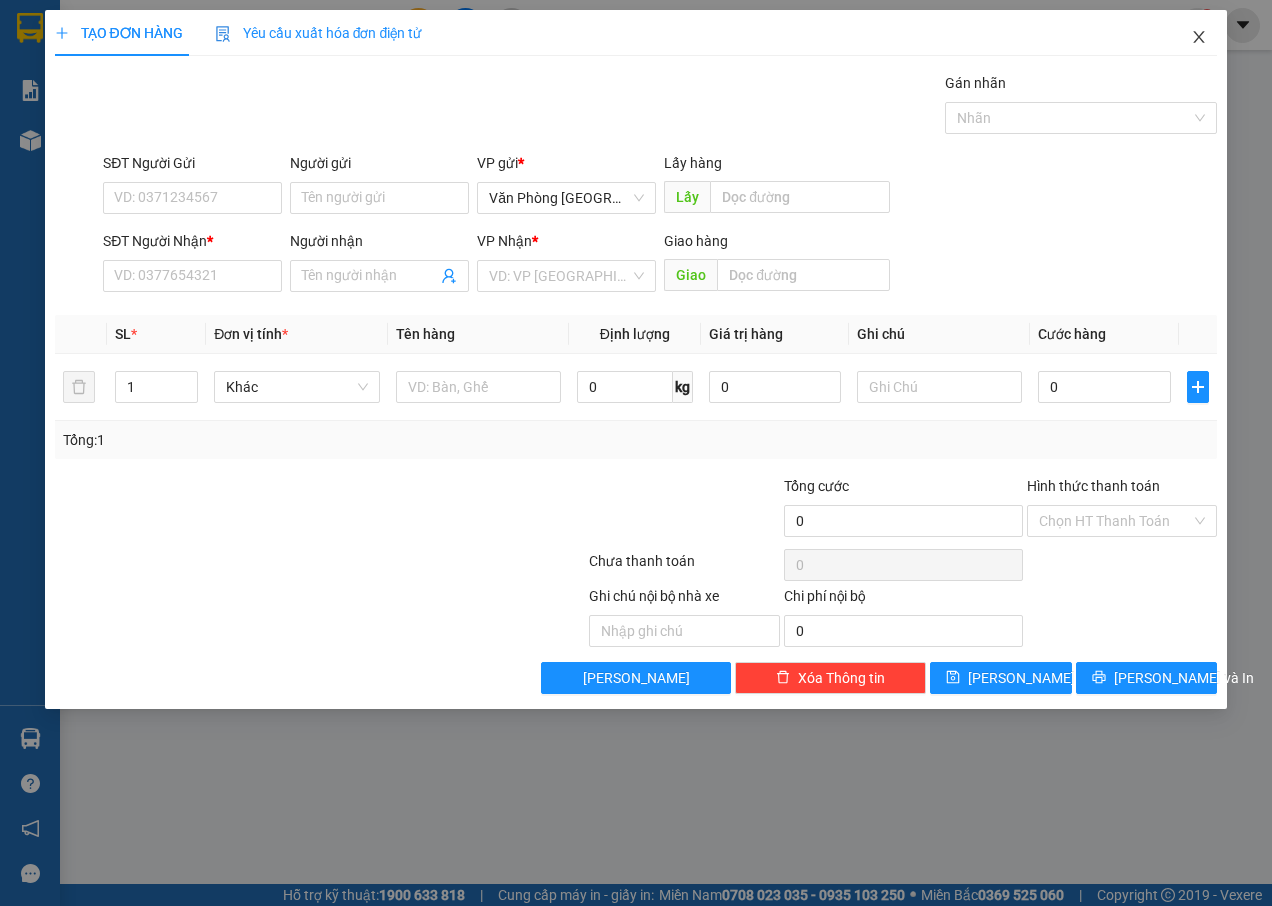 click 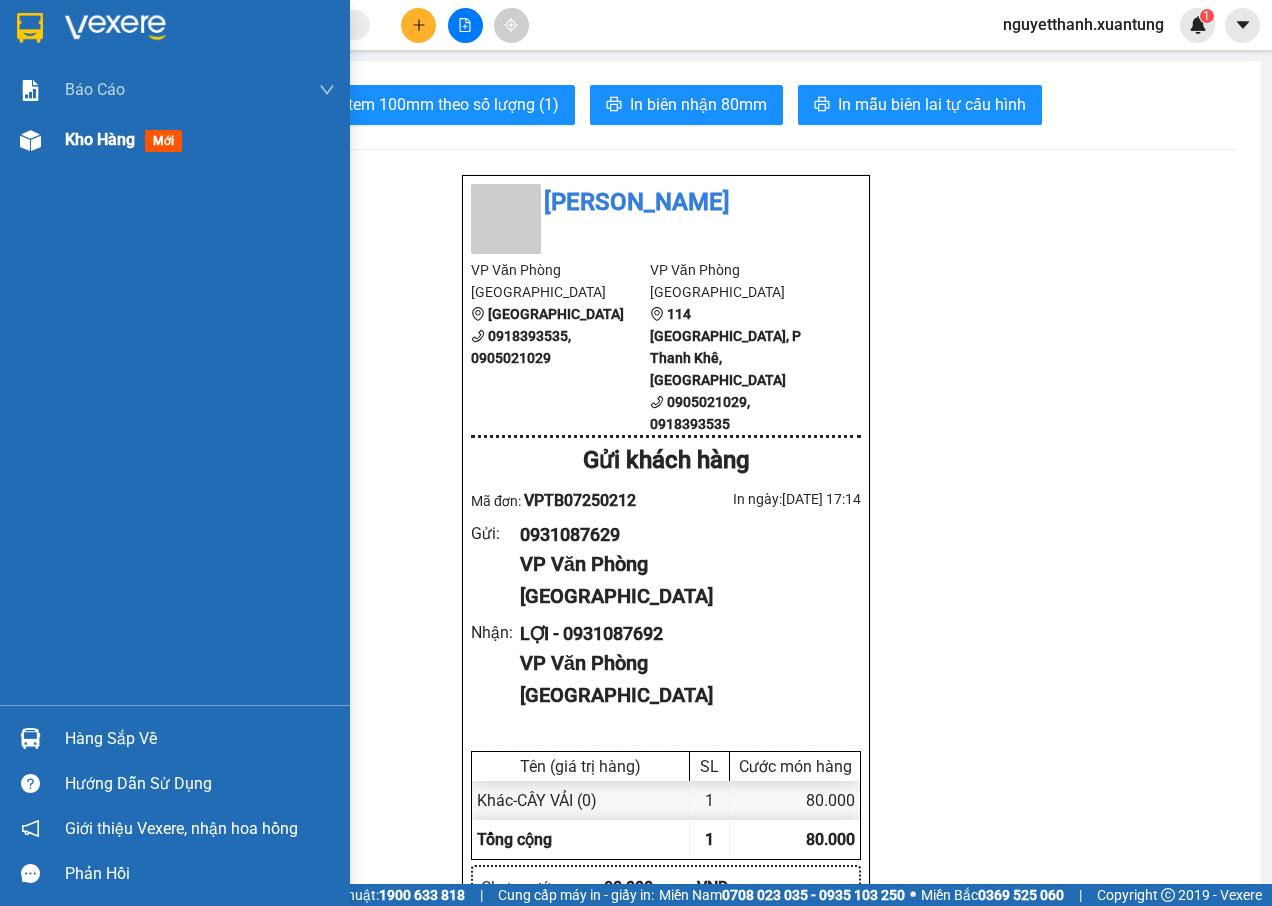 click on "mới" at bounding box center (163, 141) 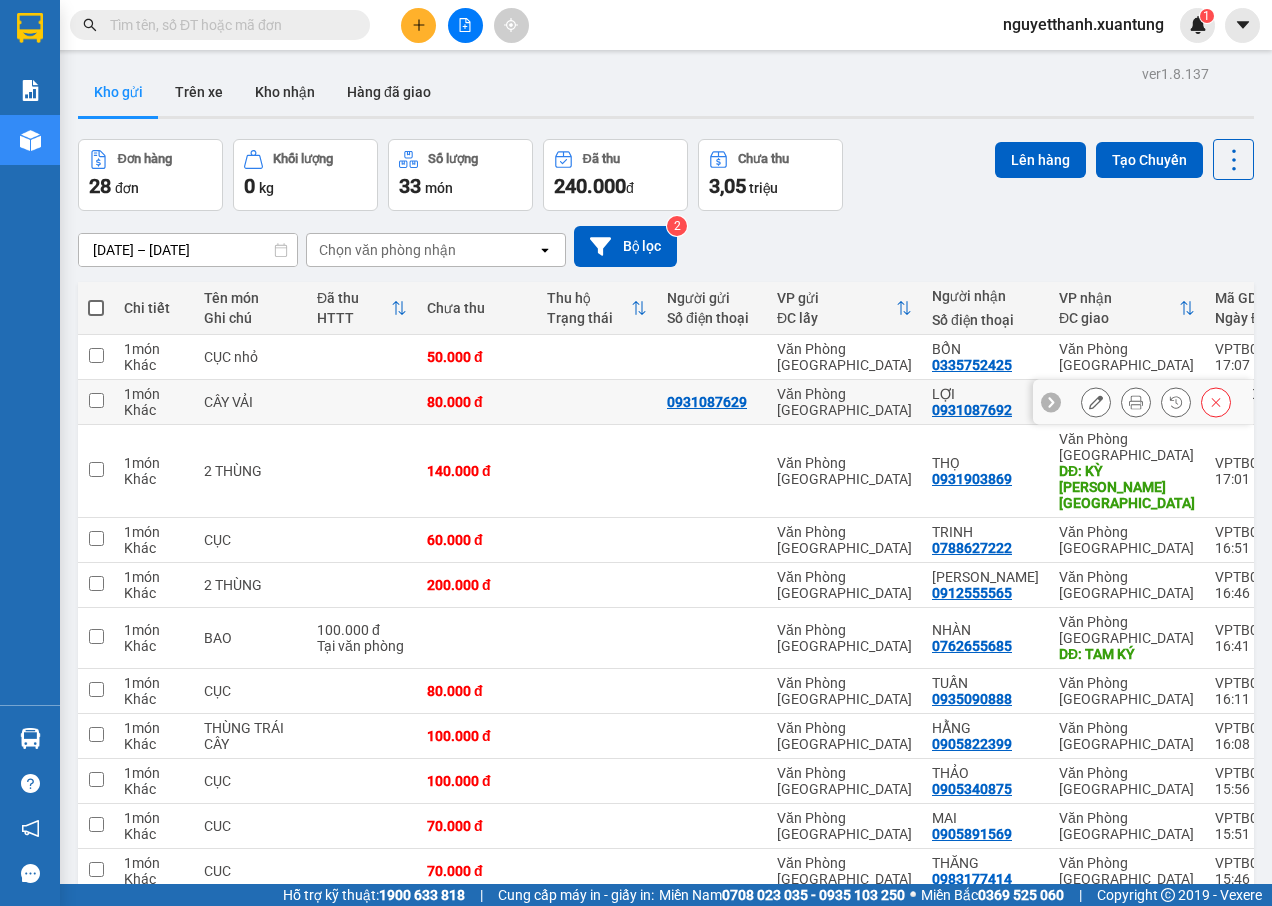 click on "0931087629" at bounding box center (707, 402) 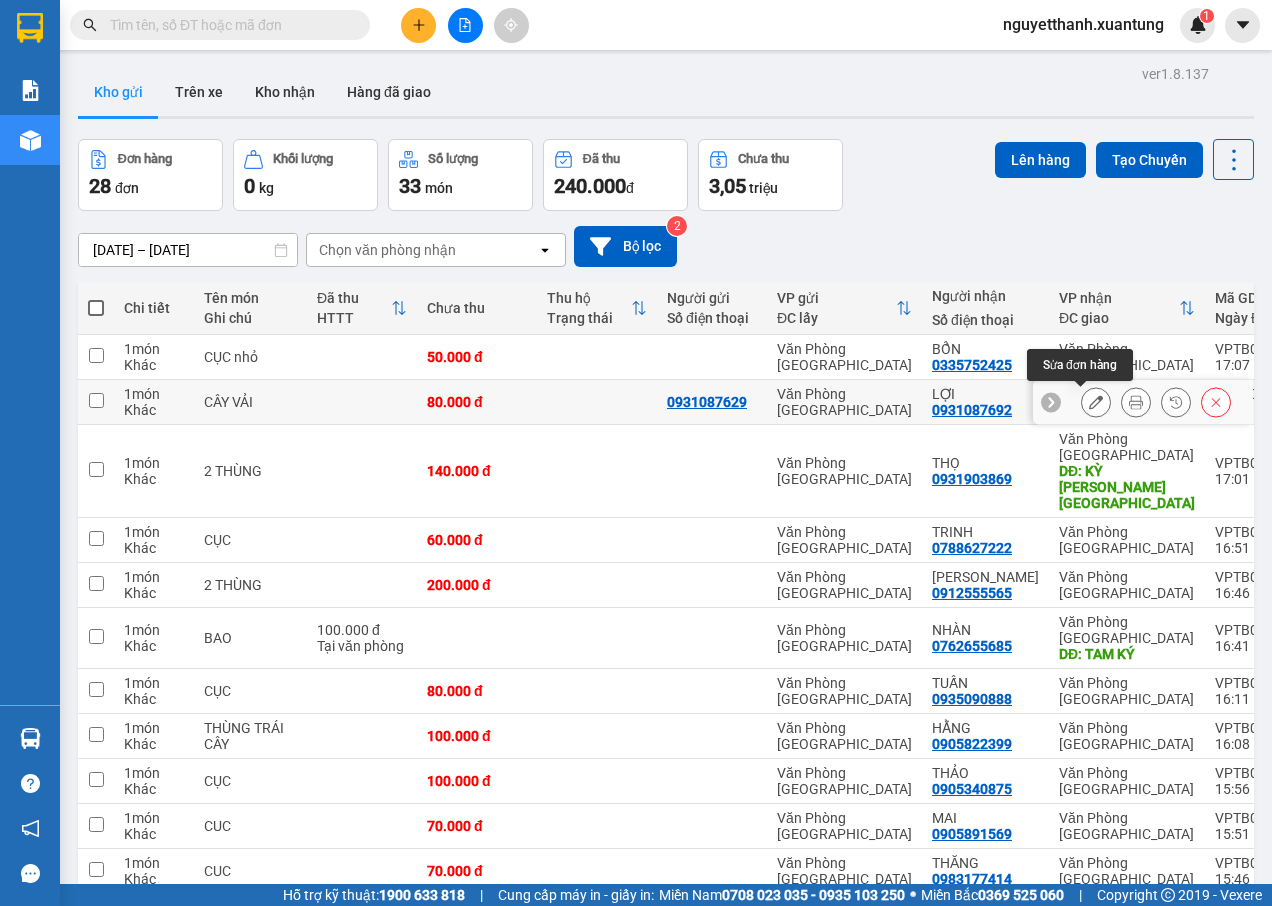 click 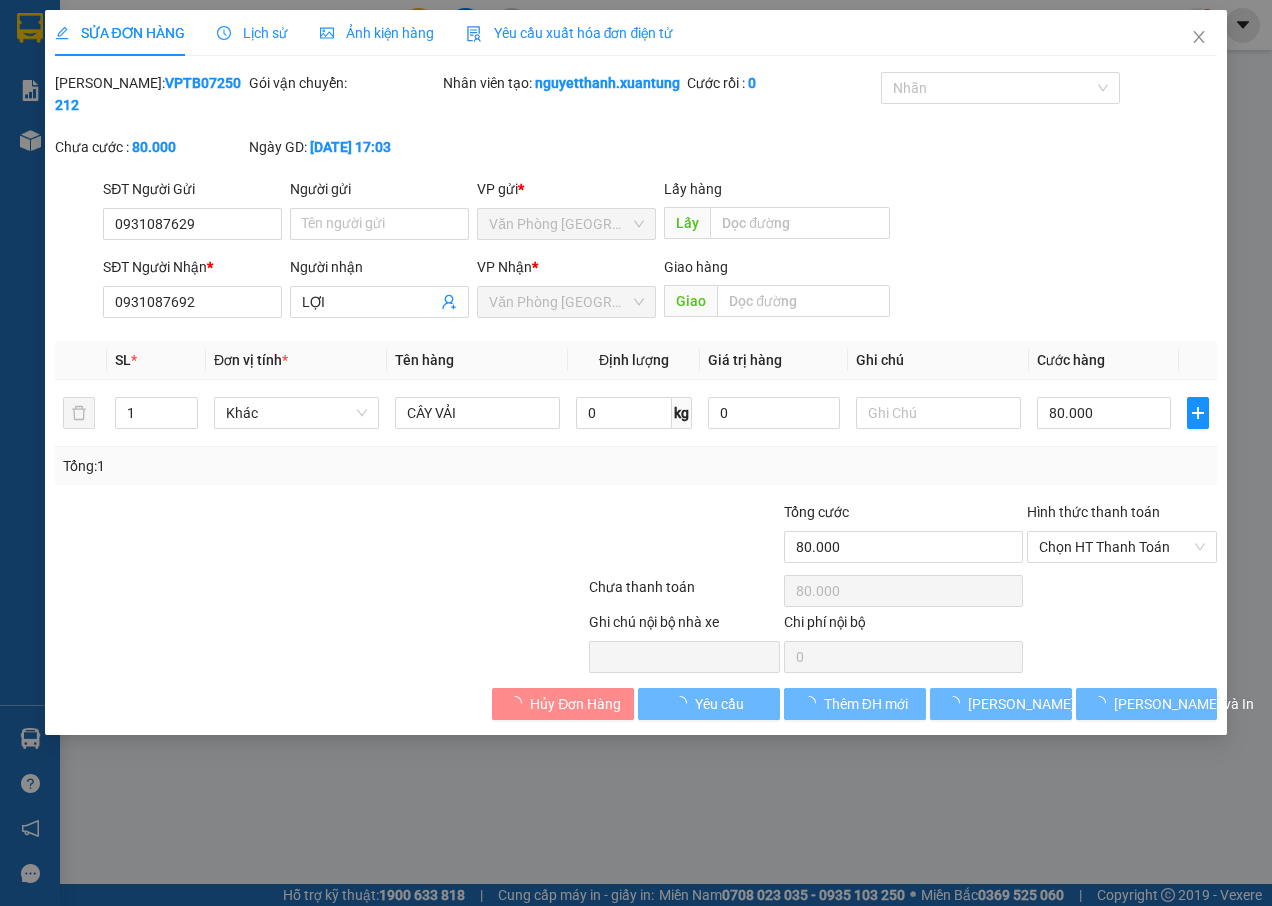 type on "0931087629" 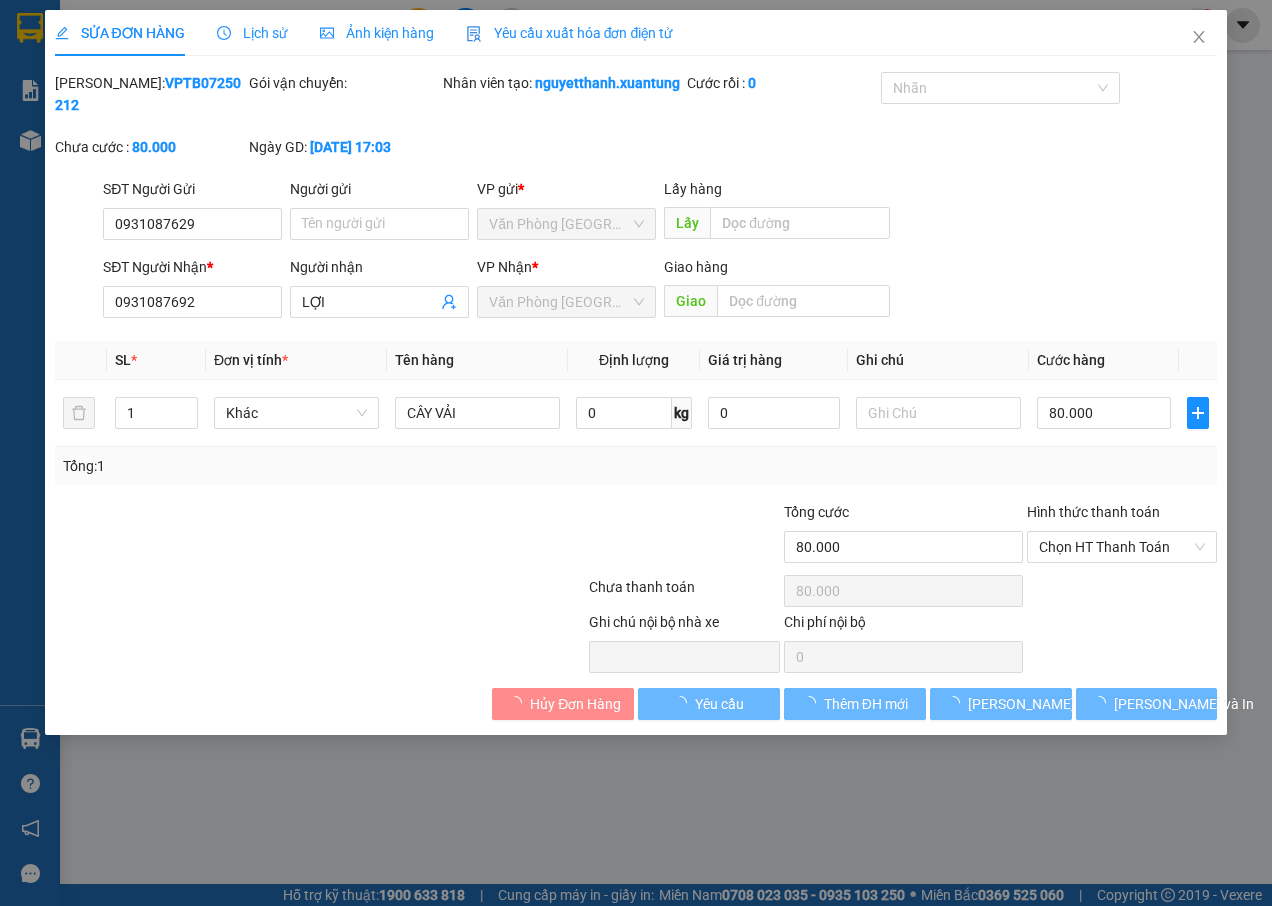 type on "0931087692" 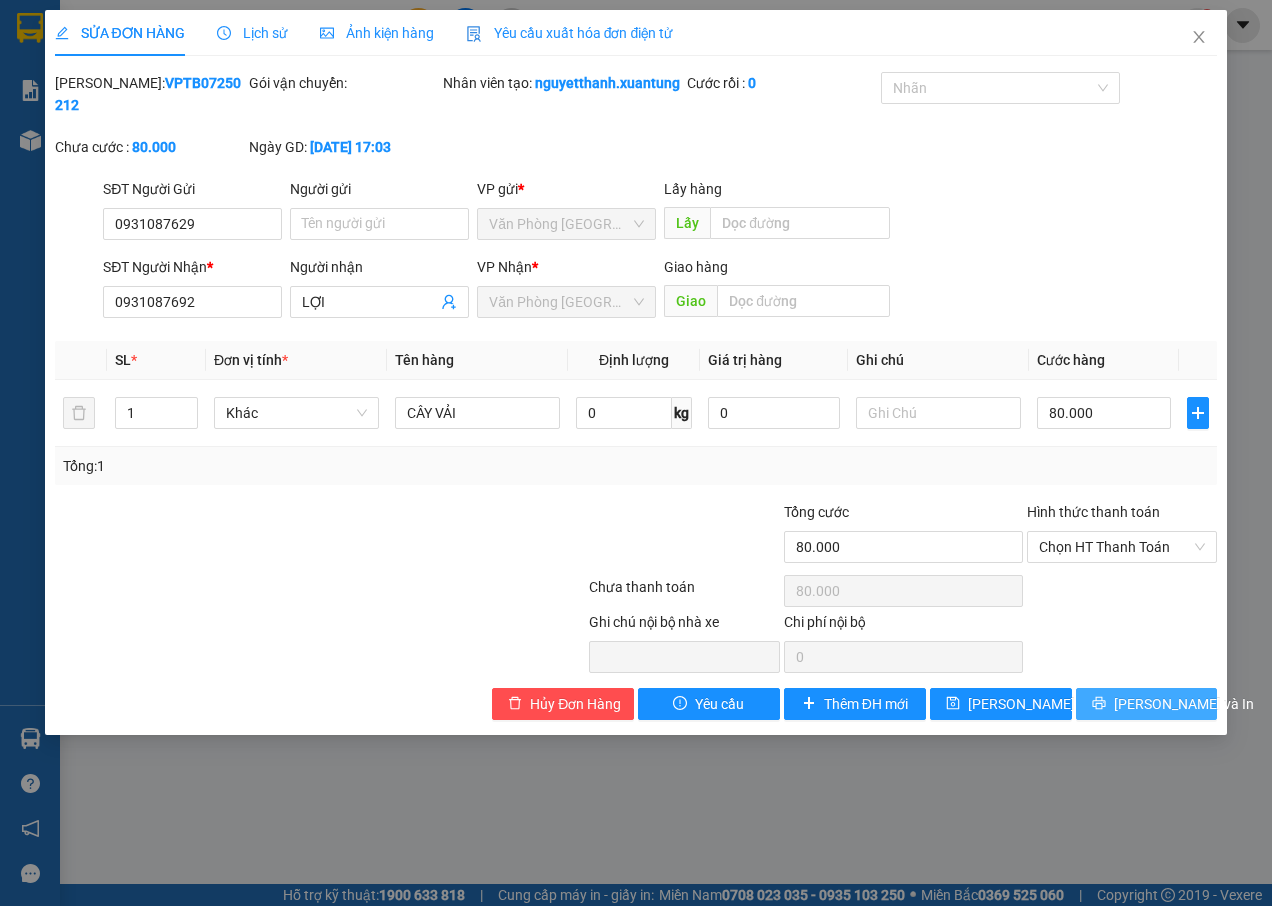 click on "[PERSON_NAME] và In" at bounding box center [1147, 704] 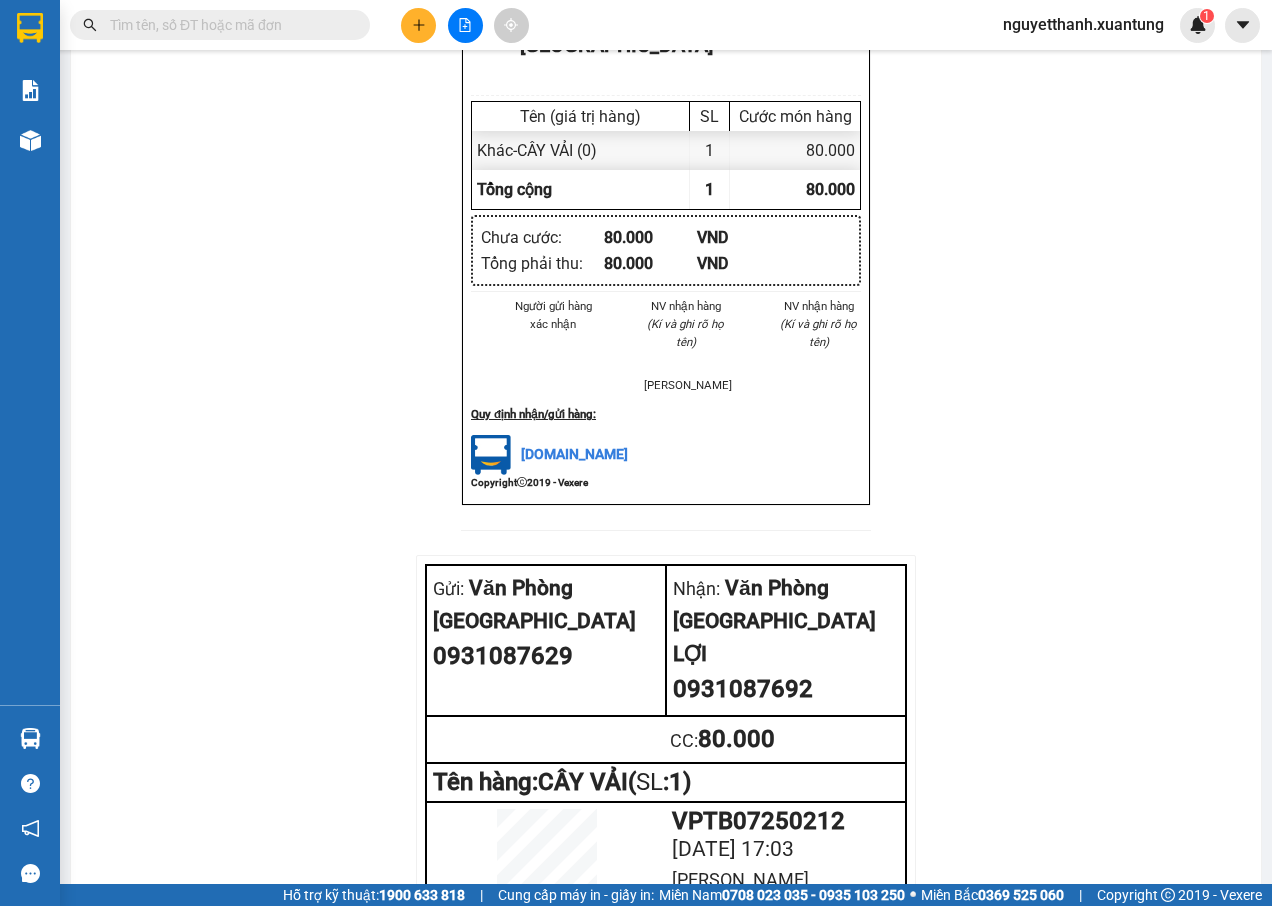 scroll, scrollTop: 679, scrollLeft: 0, axis: vertical 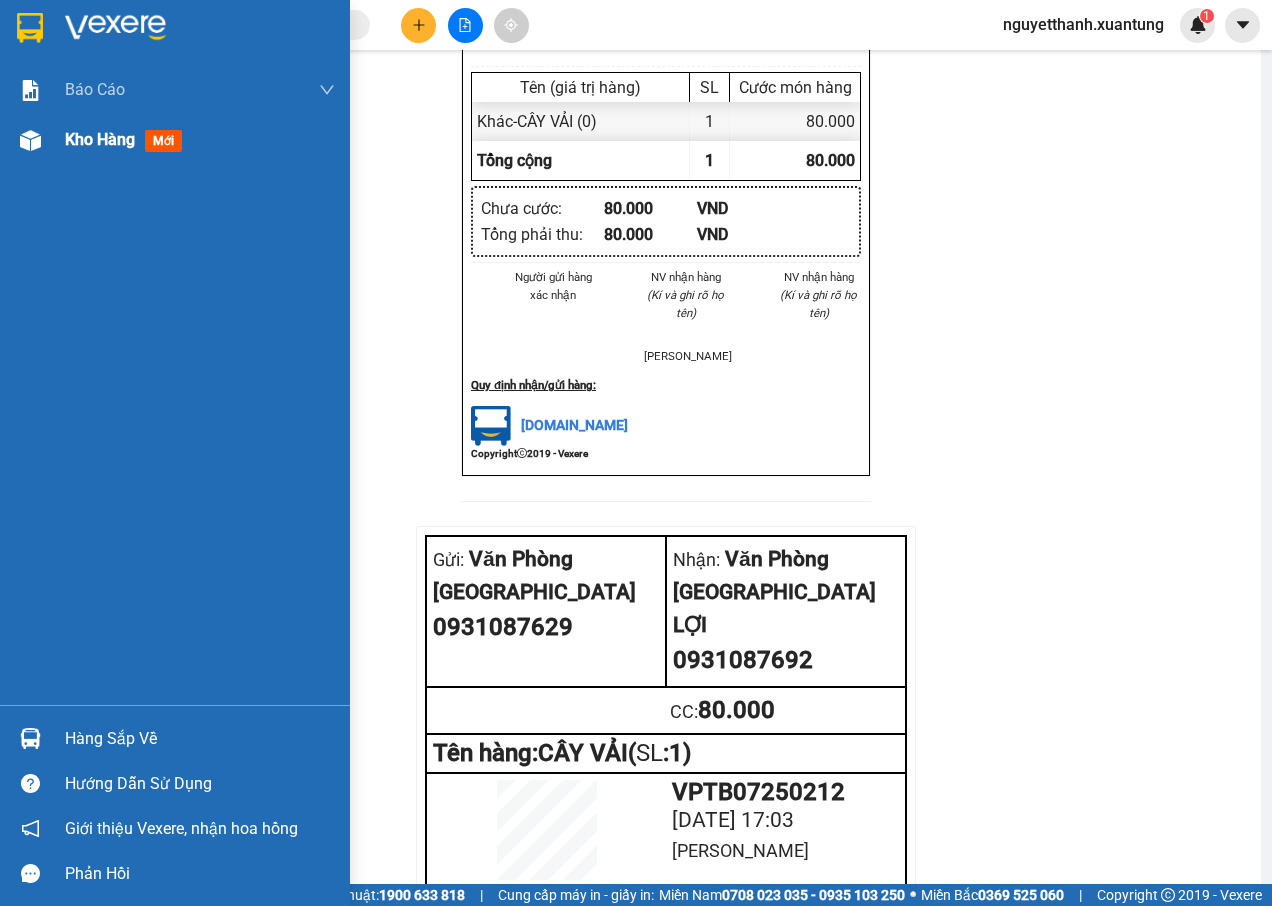 click on "mới" at bounding box center [163, 141] 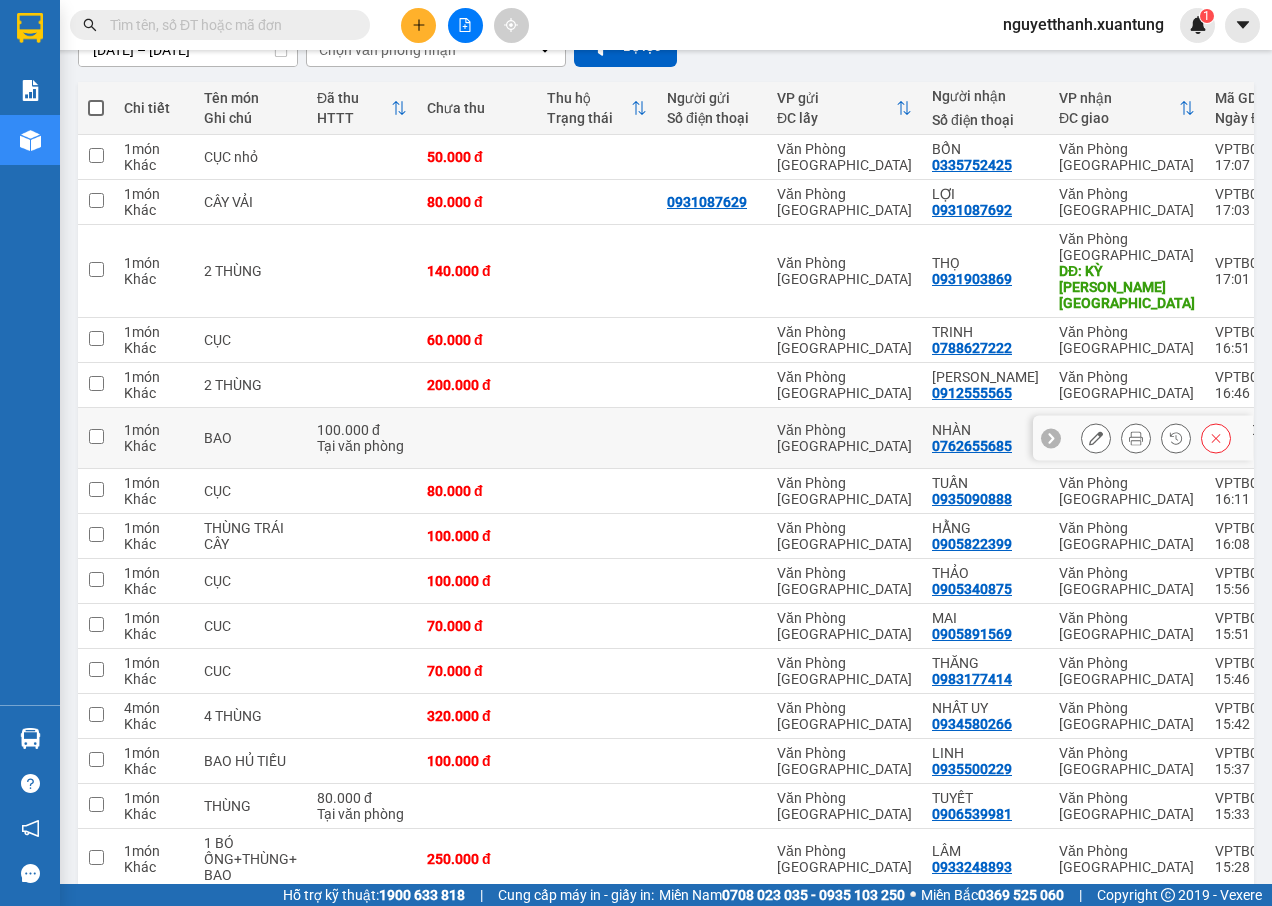scroll, scrollTop: 100, scrollLeft: 0, axis: vertical 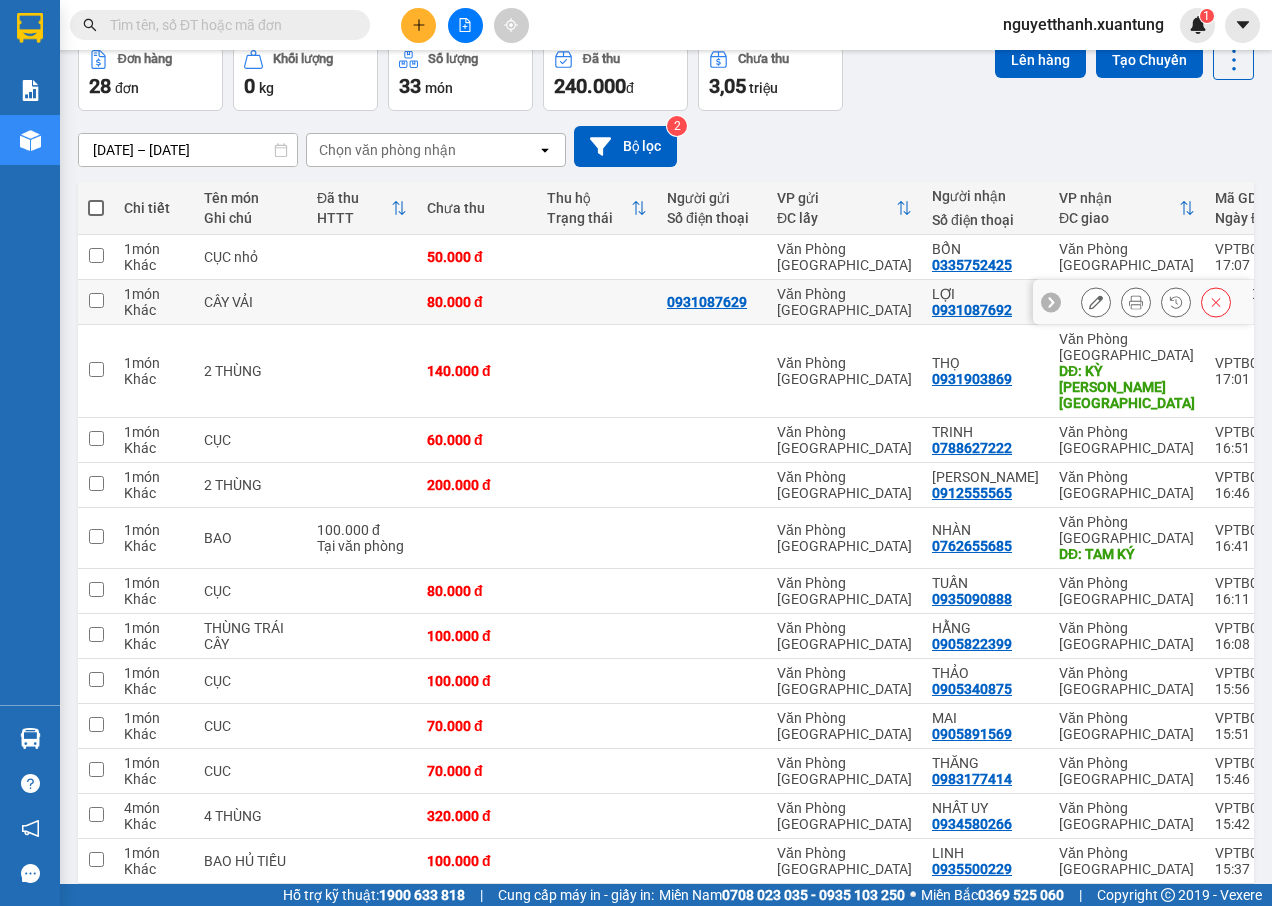 click on "0931087629" at bounding box center (707, 302) 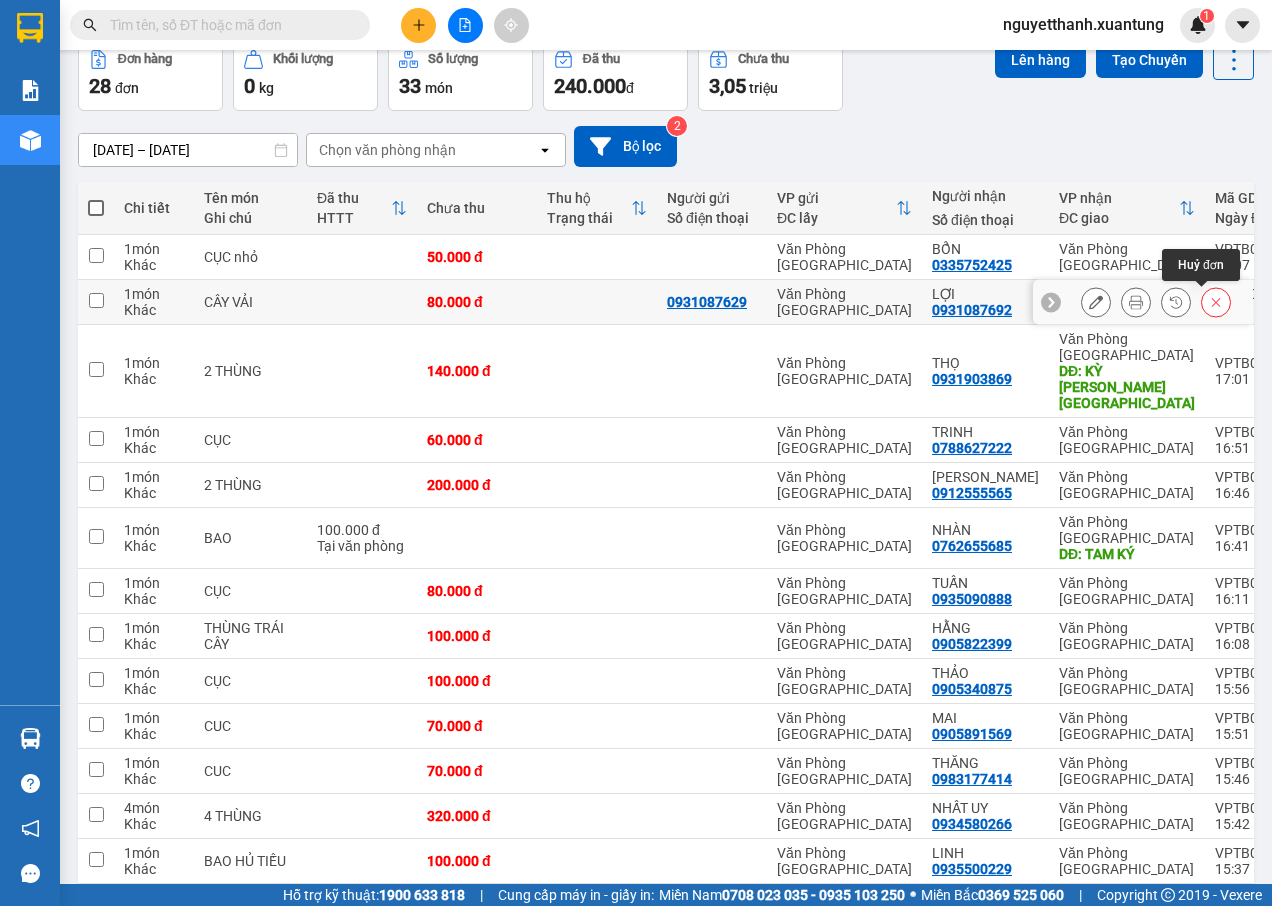 click 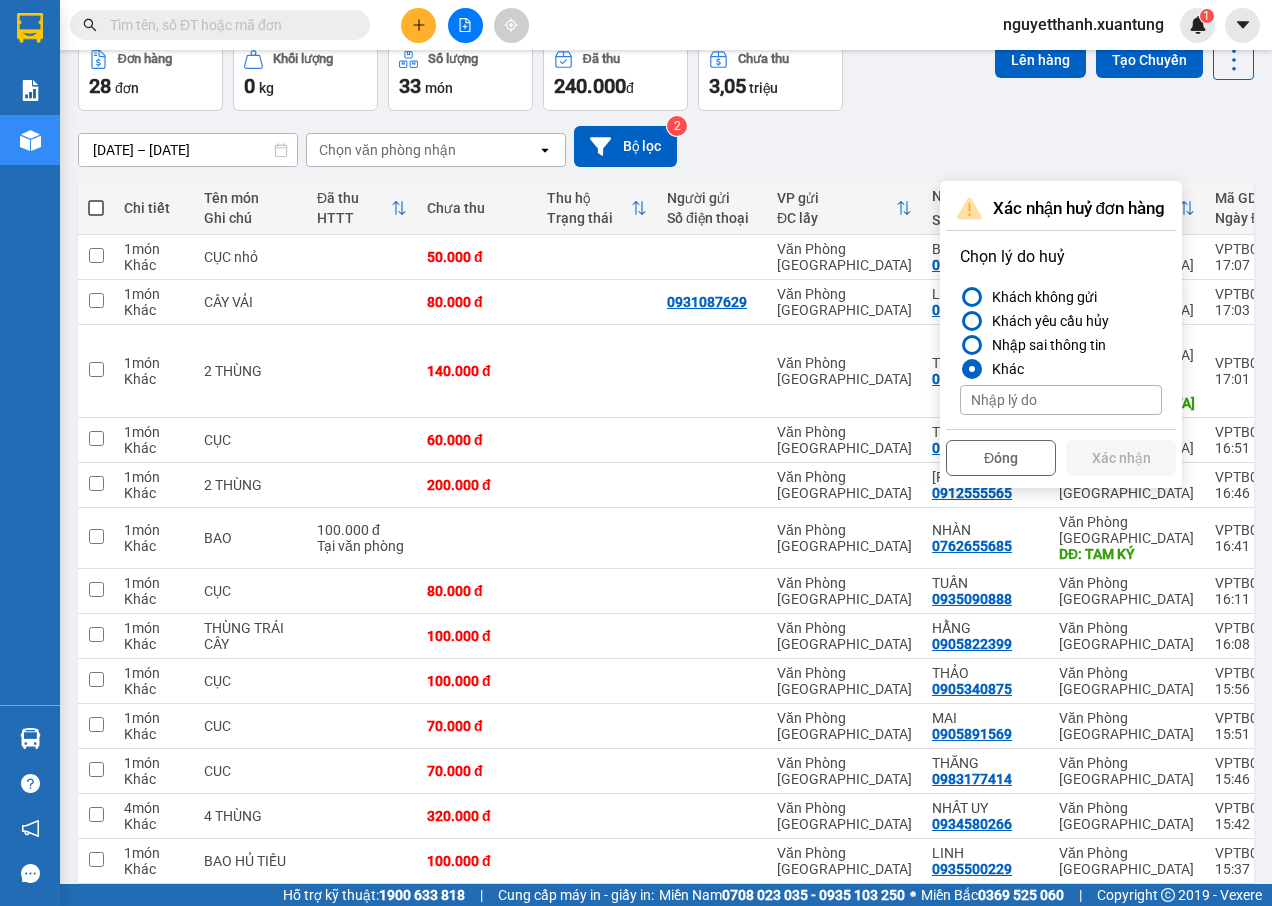 click at bounding box center (1061, 400) 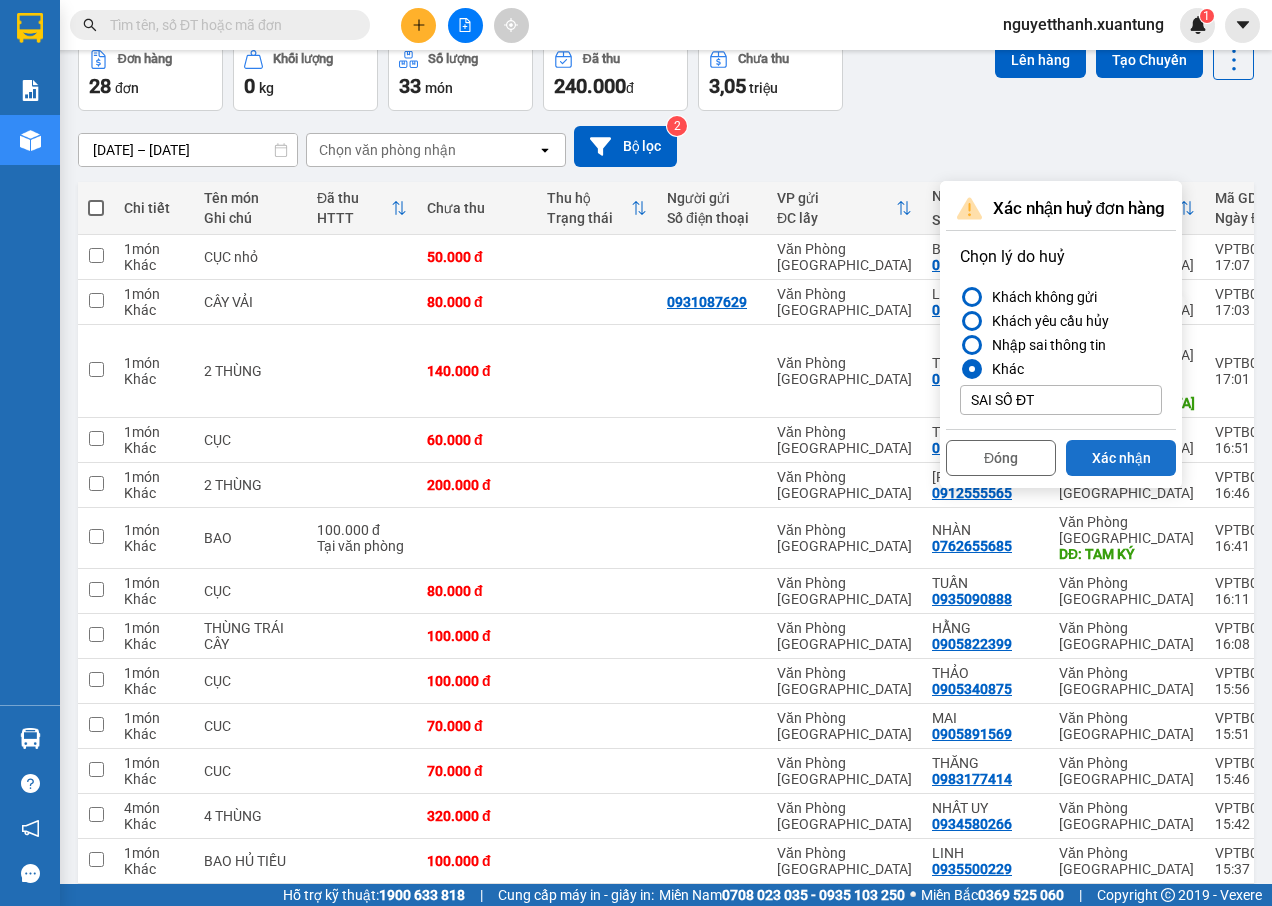 type on "SAI SỐ ĐT" 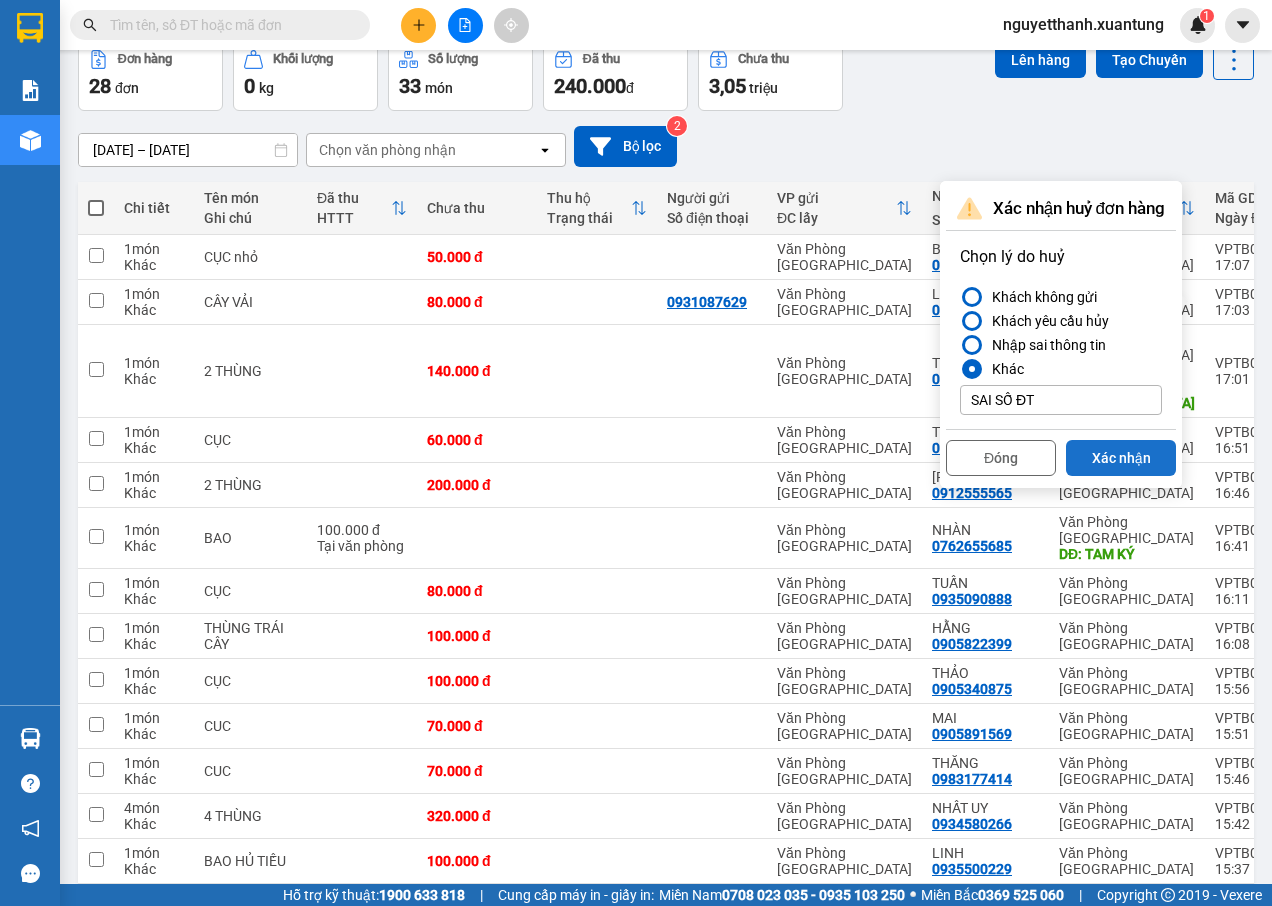 click on "Xác nhận" at bounding box center (1121, 458) 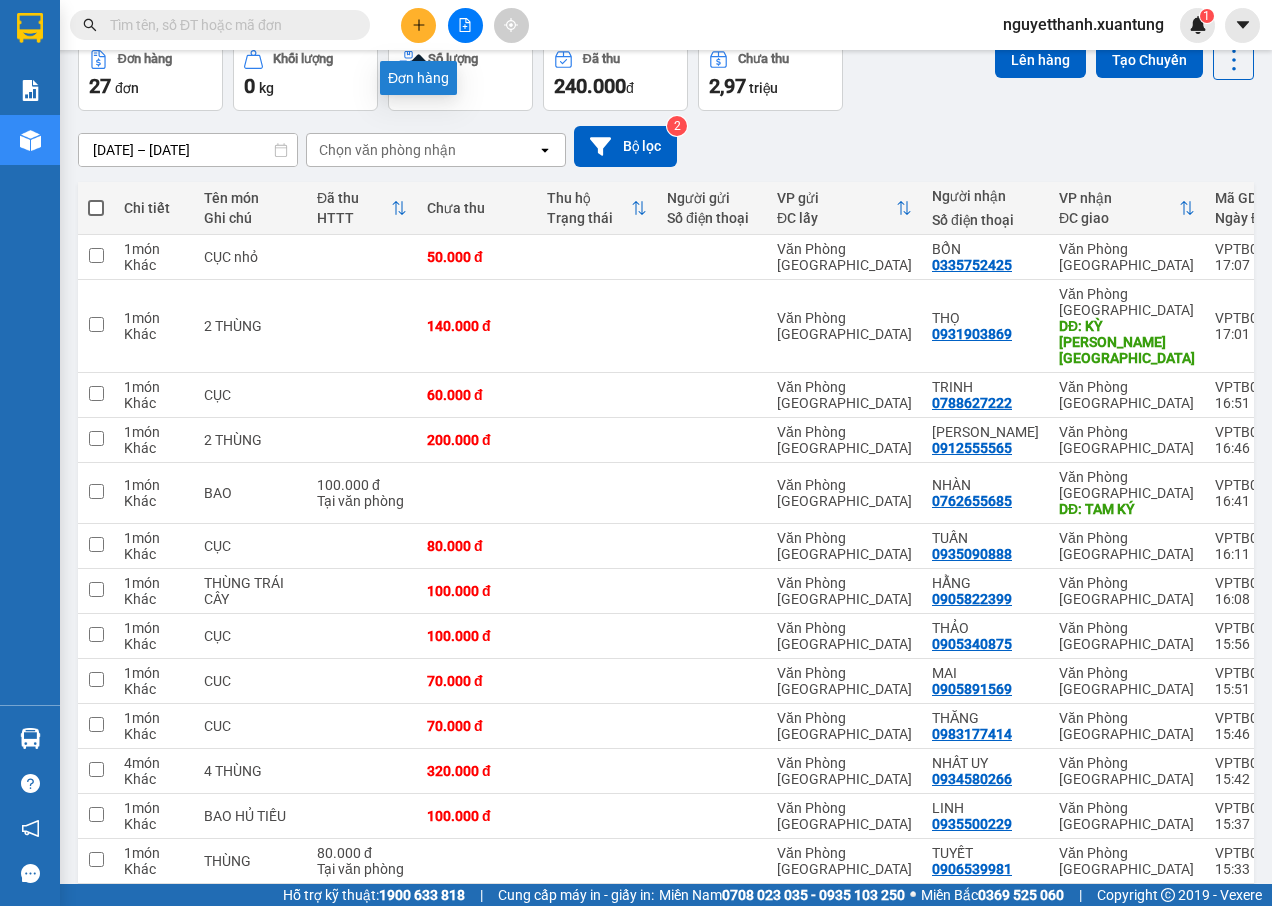 click 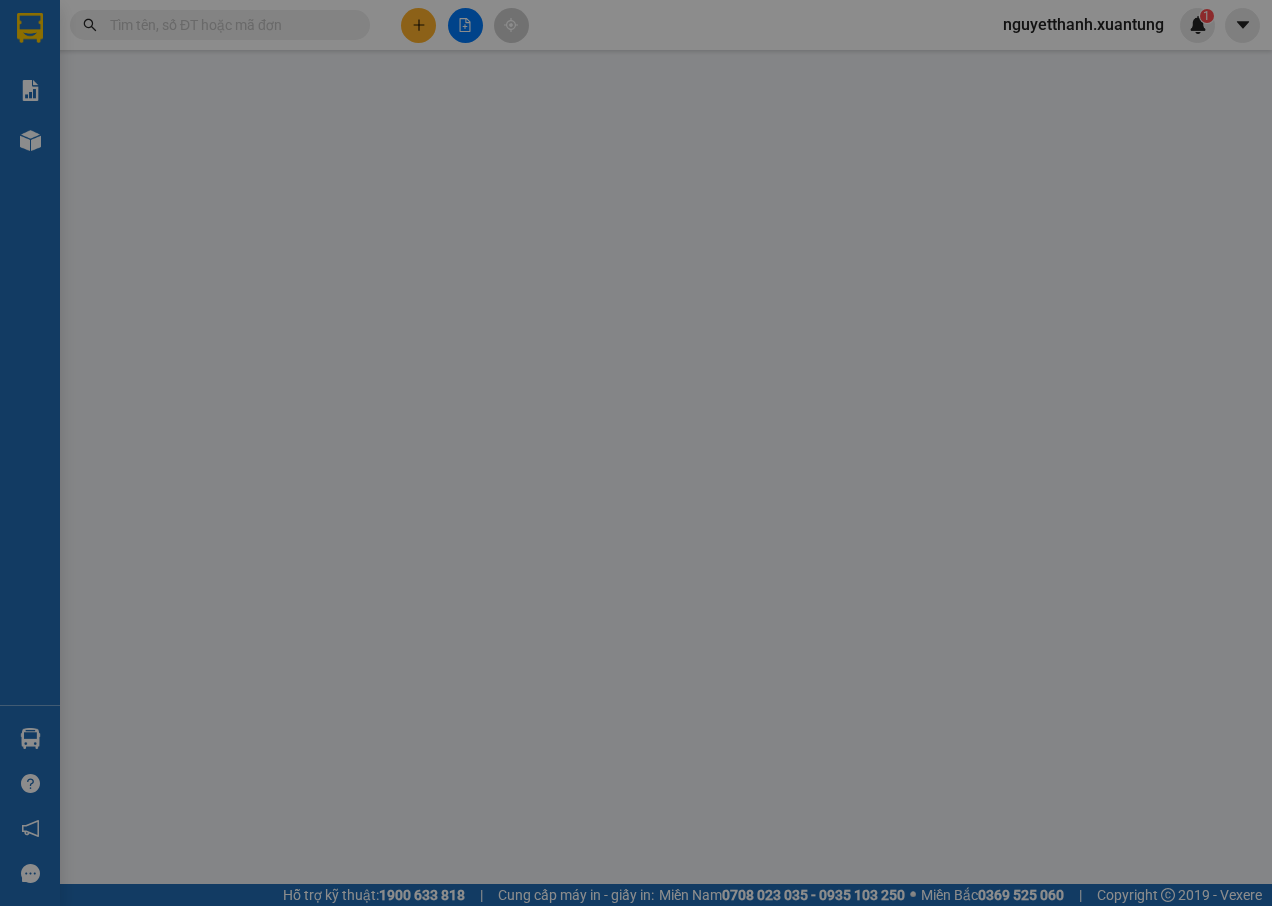 scroll, scrollTop: 0, scrollLeft: 0, axis: both 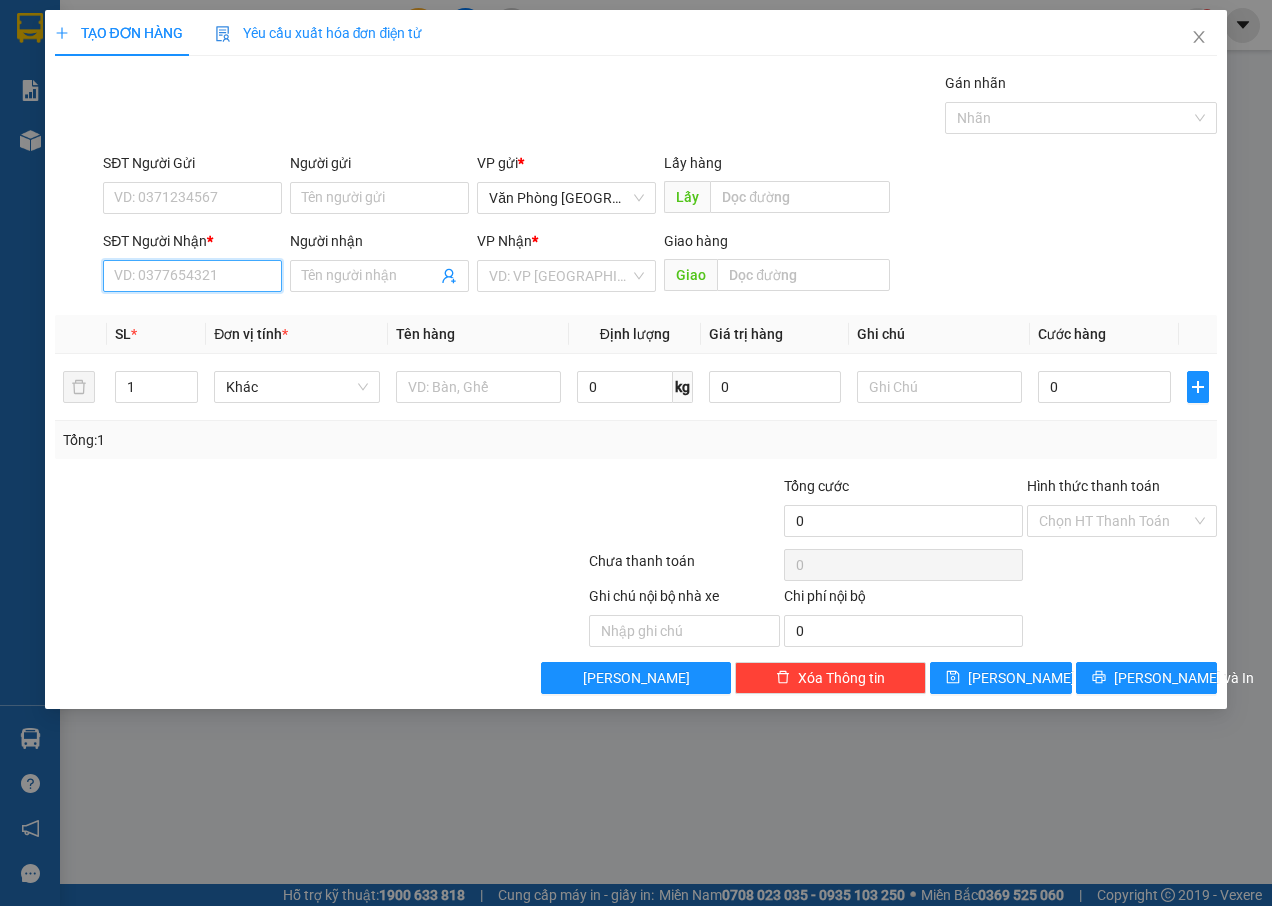 click on "SĐT Người Nhận  *" at bounding box center [192, 276] 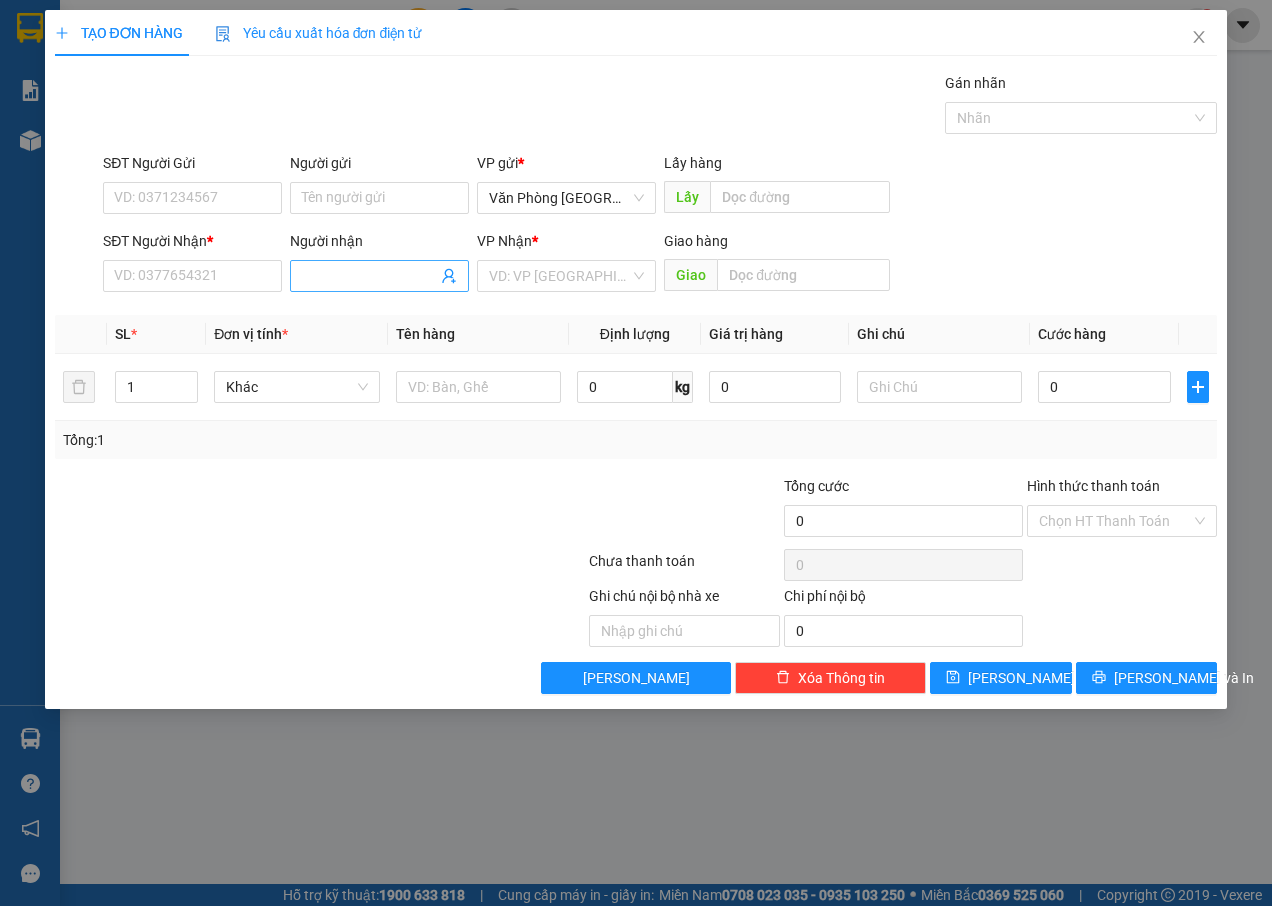 click on "Người nhận" at bounding box center [369, 276] 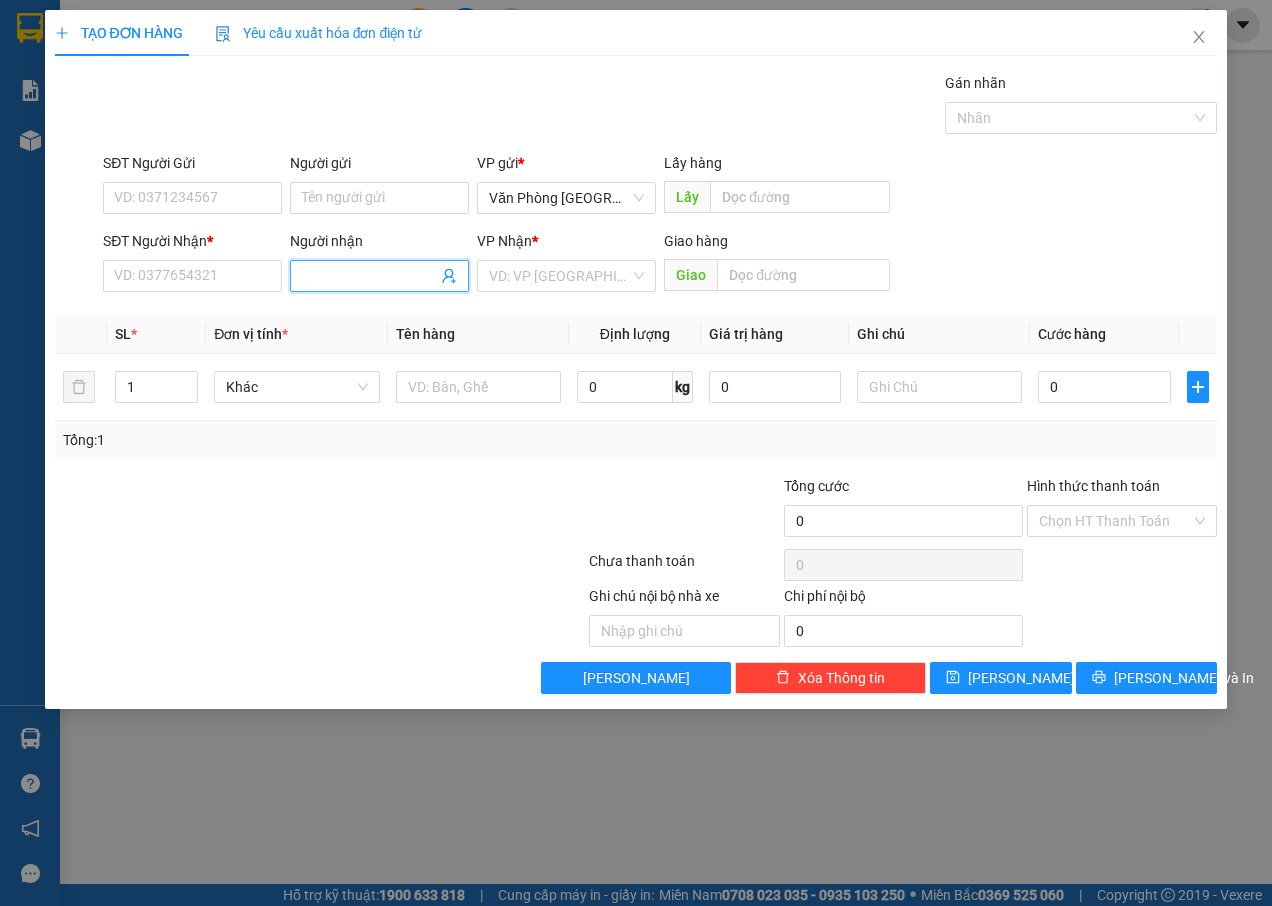 click on "Người nhận" at bounding box center (369, 276) 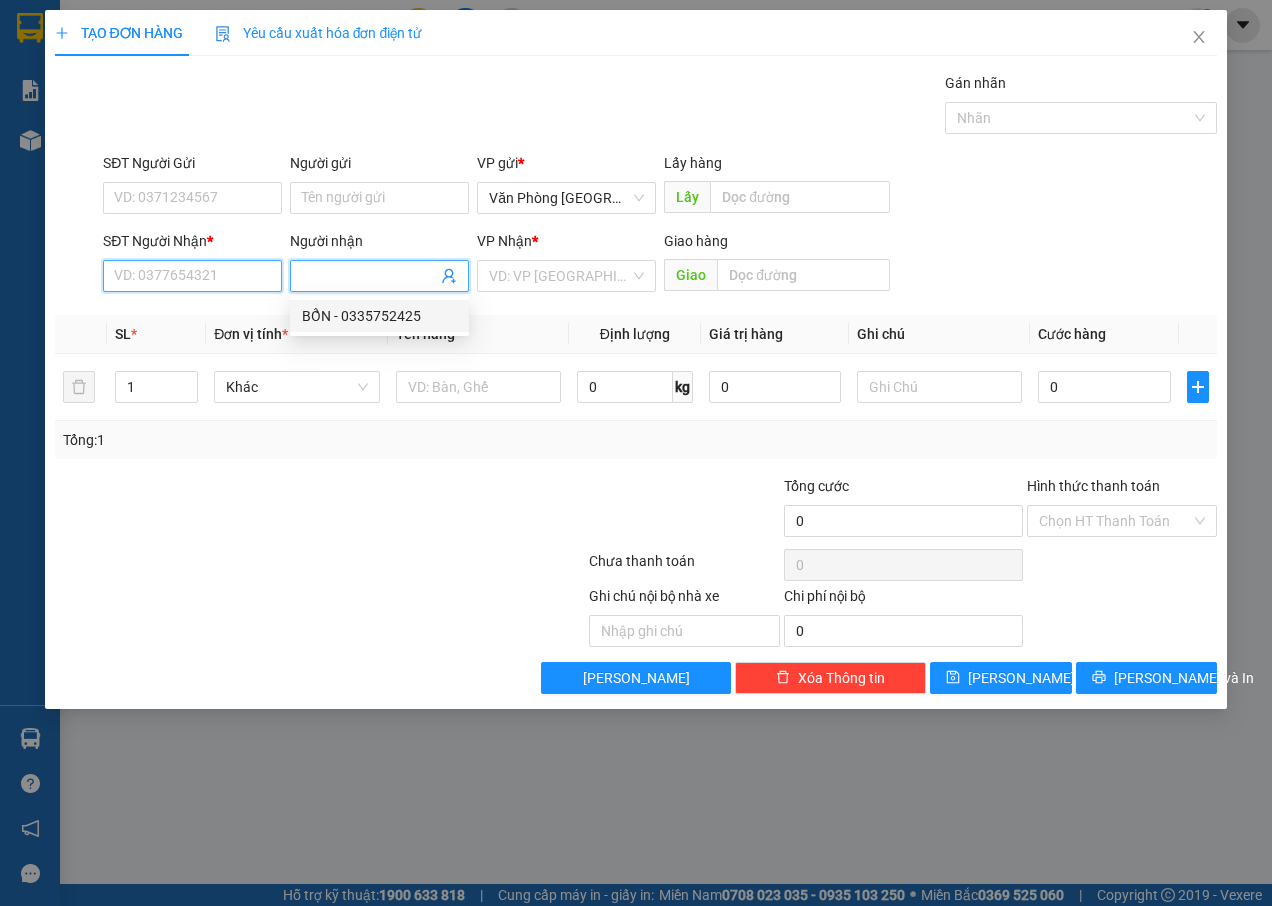 click on "SĐT Người Nhận  *" at bounding box center [192, 276] 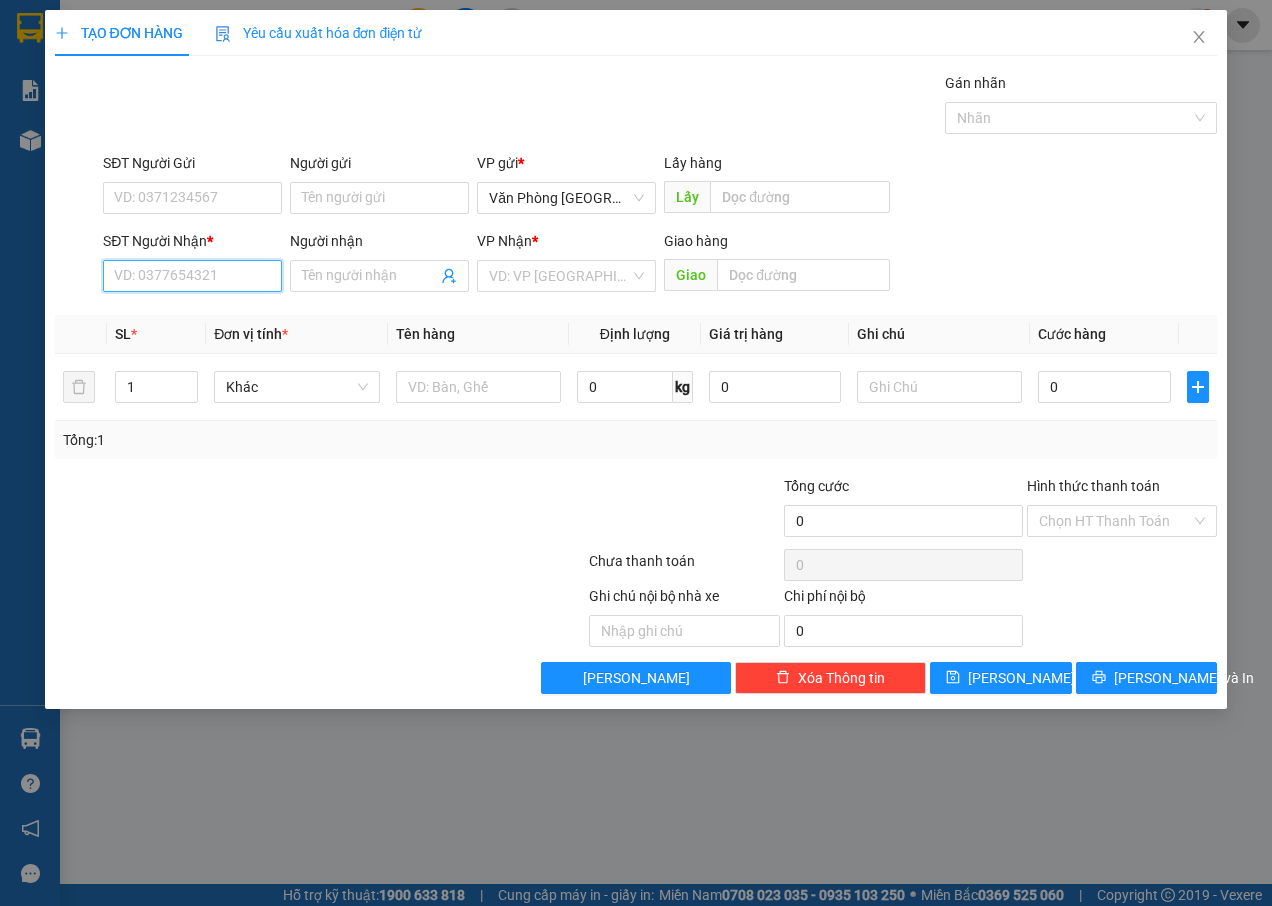 click on "SĐT Người Nhận  *" at bounding box center [192, 276] 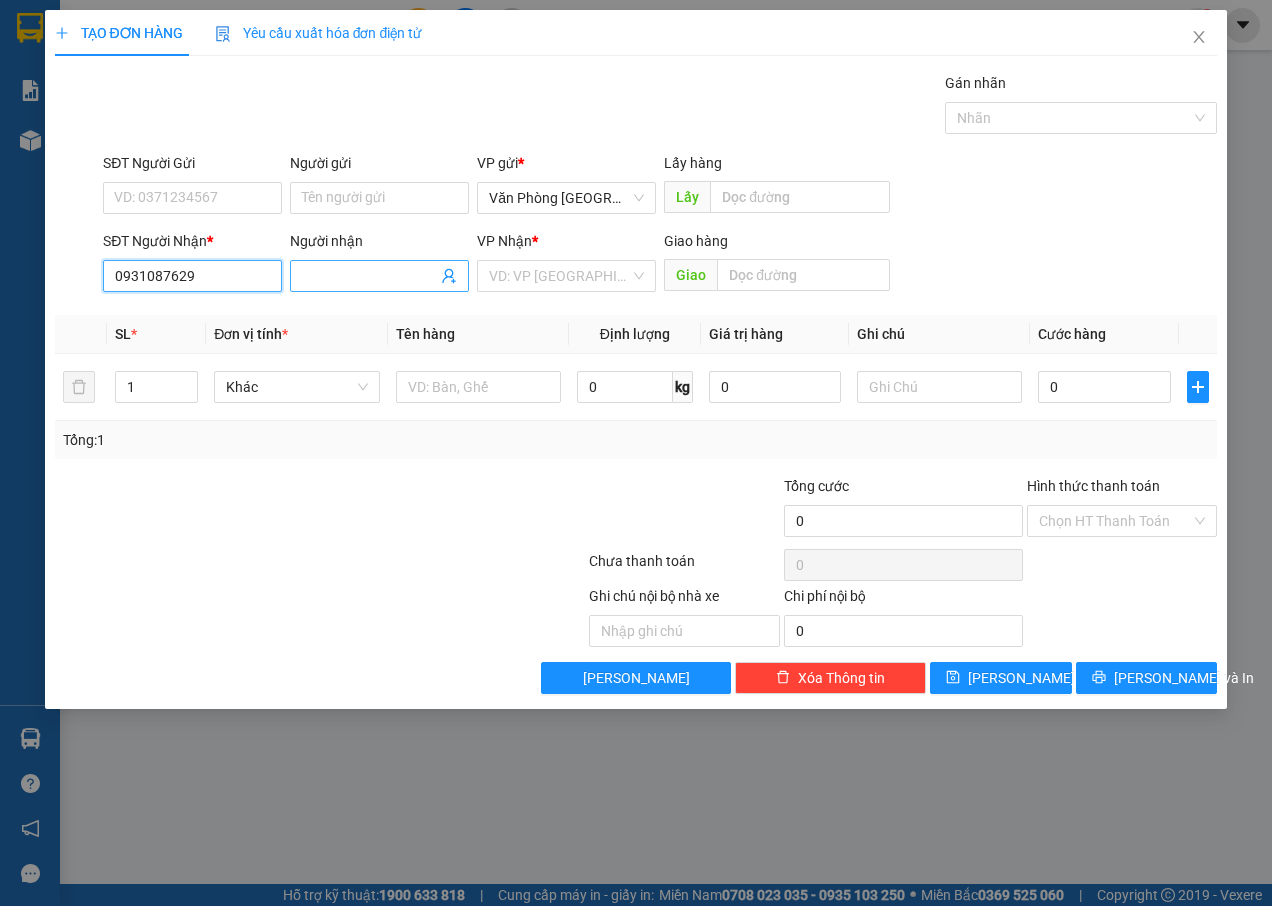 type on "0931087629" 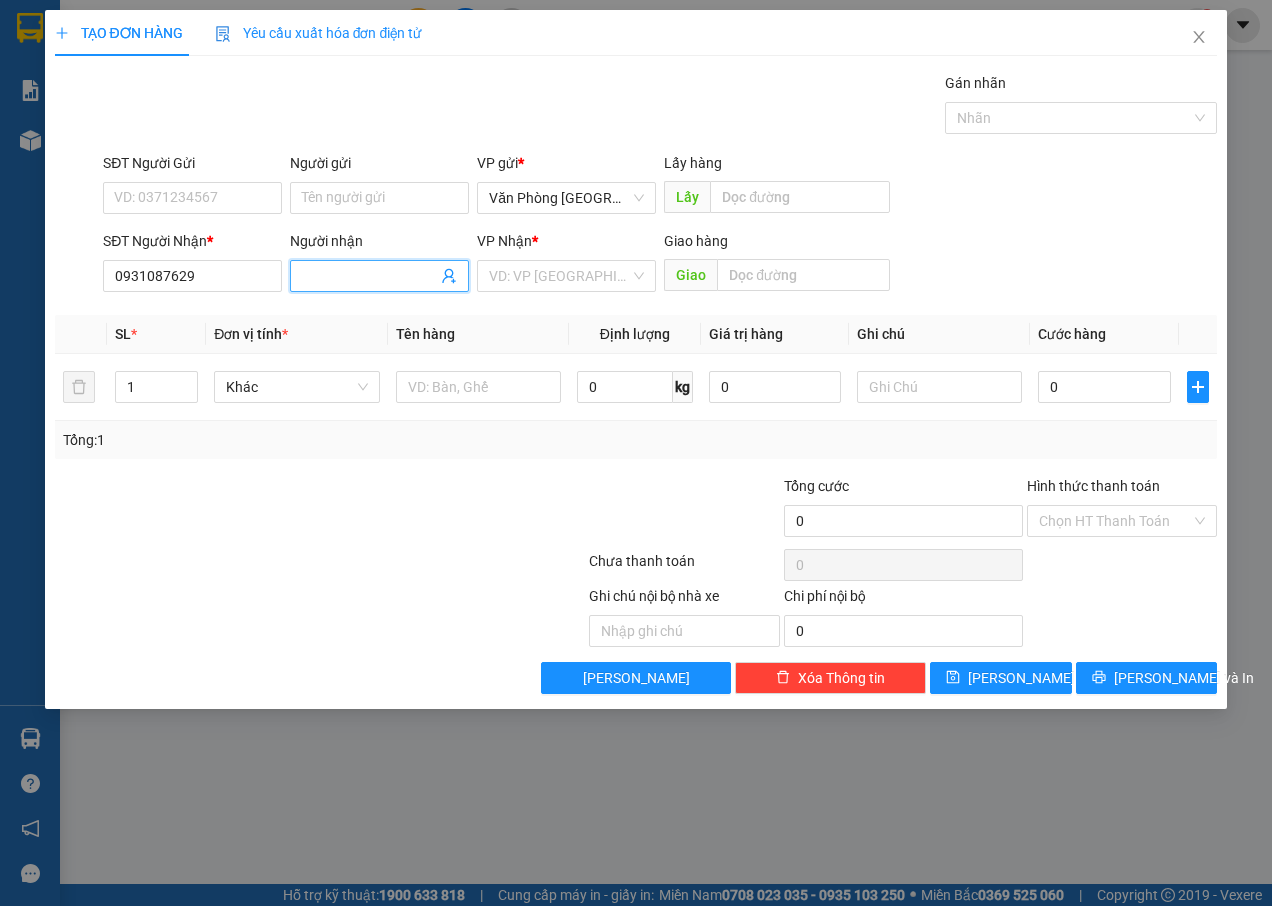 click on "Người nhận" at bounding box center [369, 276] 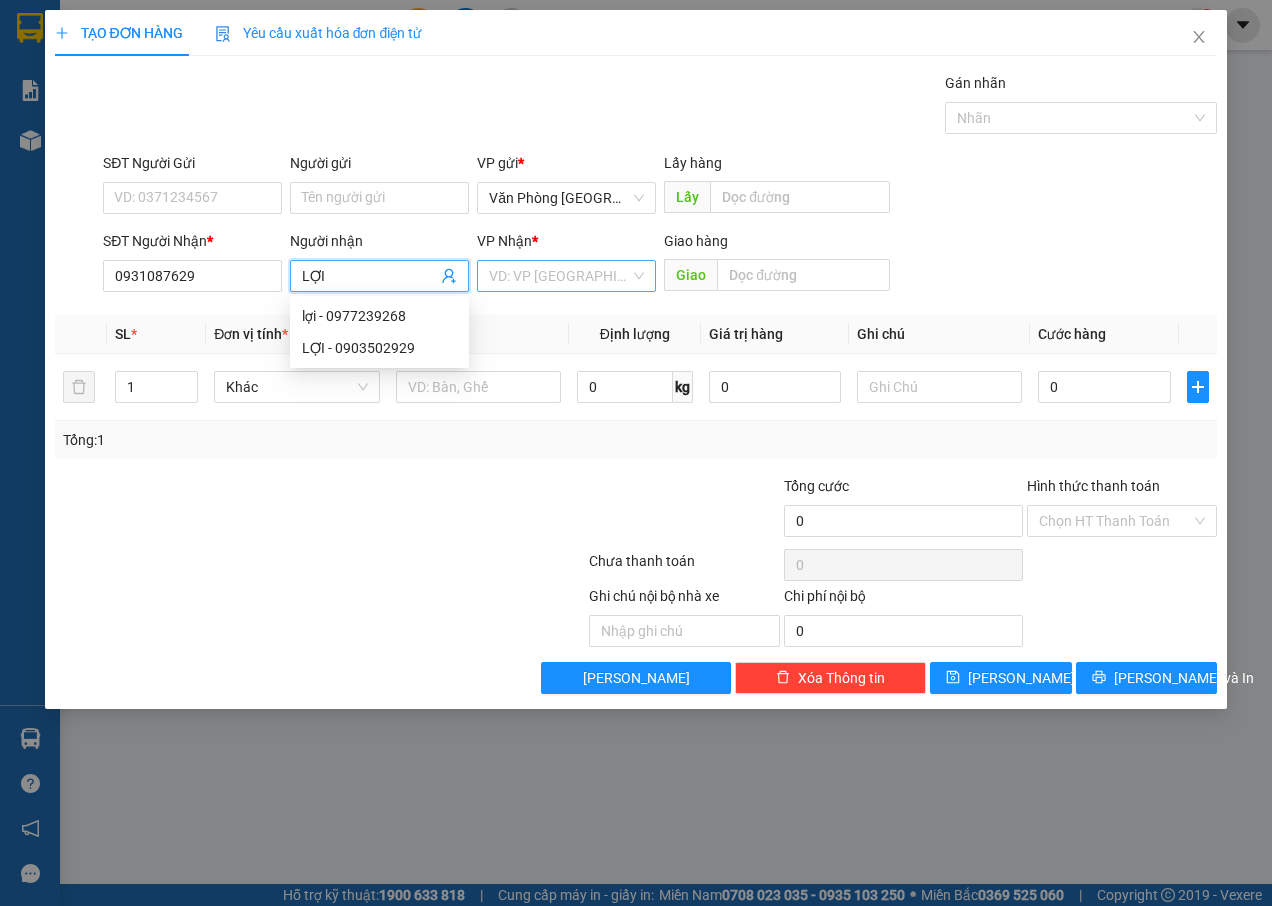 type on "LỢI" 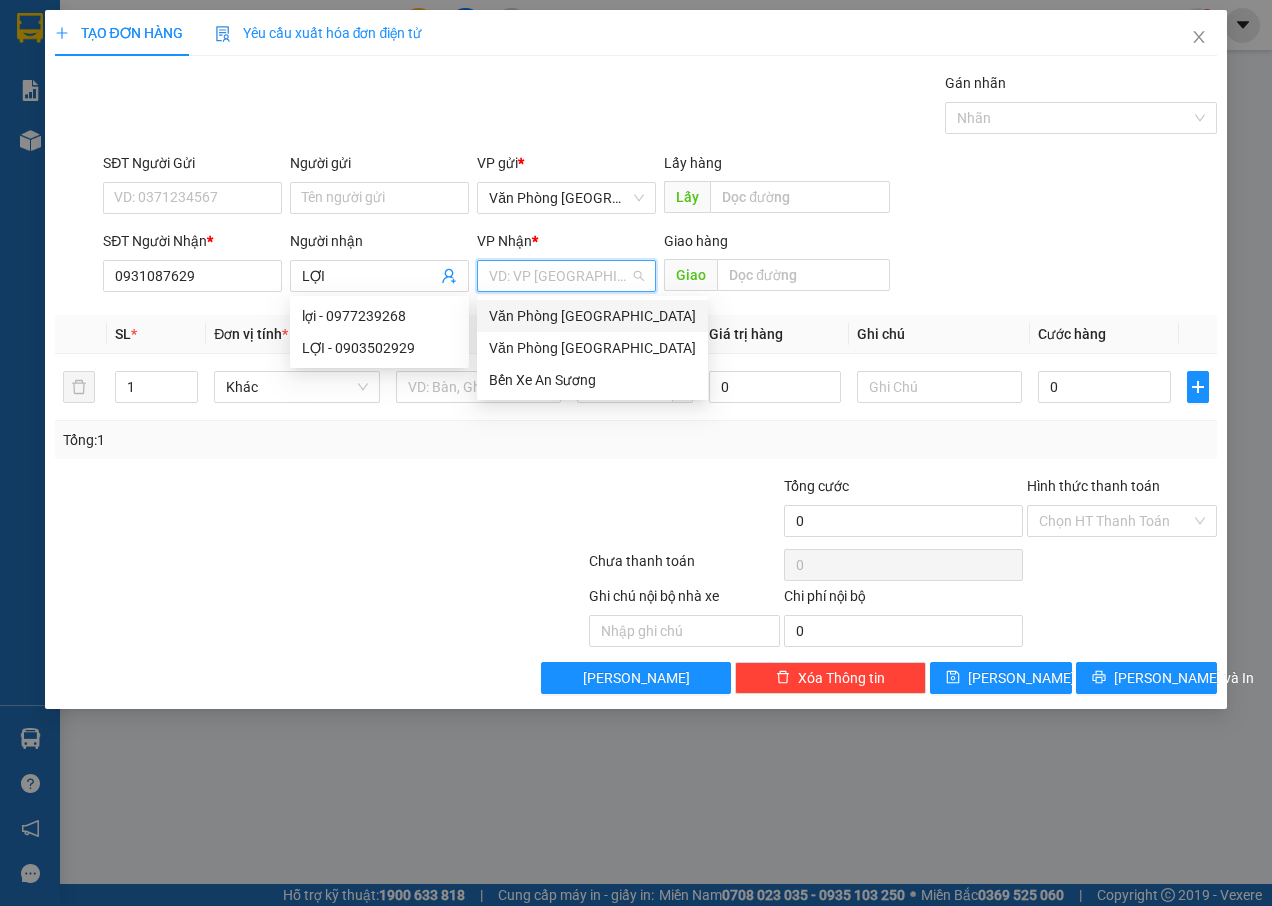 click at bounding box center (559, 276) 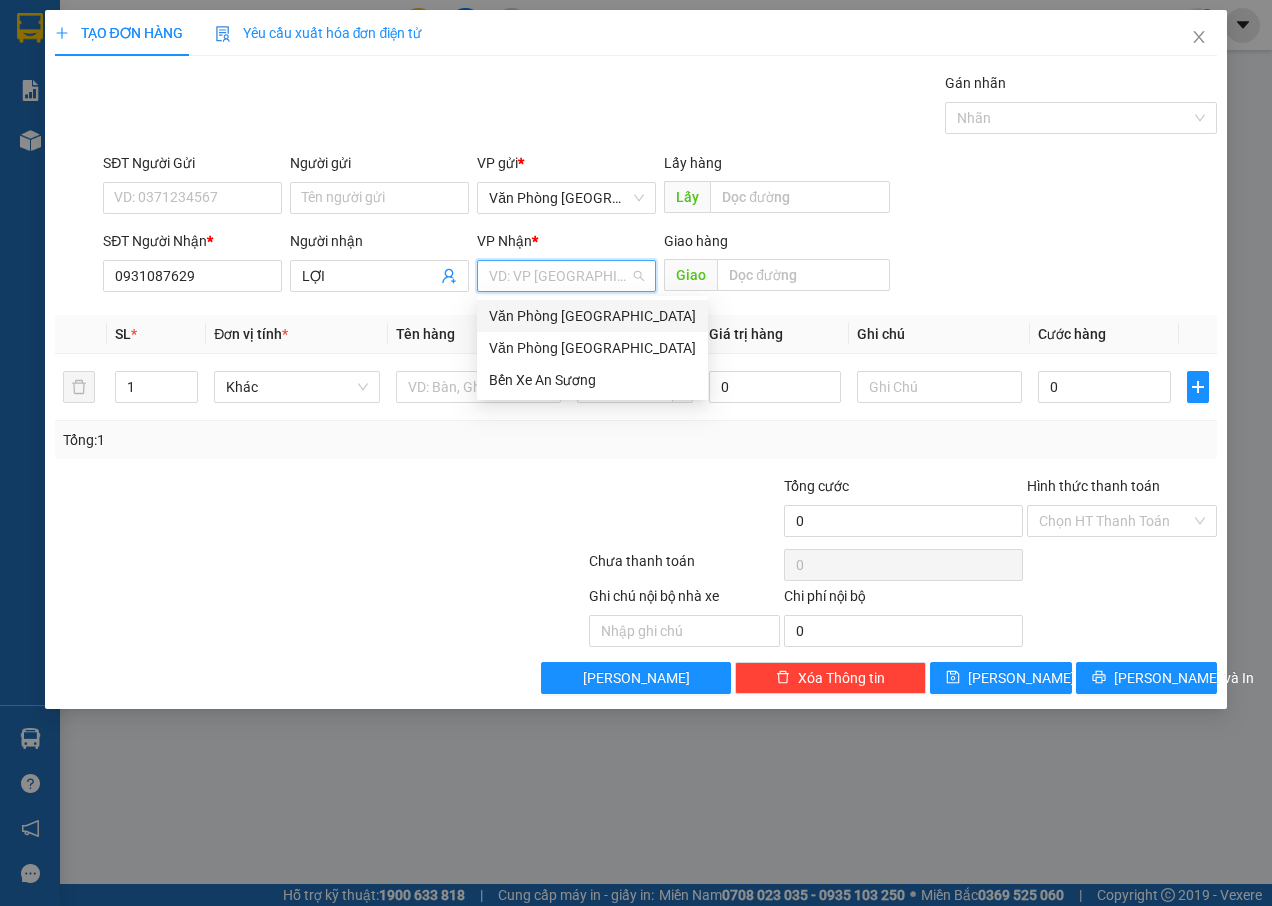 click on "Văn Phòng [GEOGRAPHIC_DATA]" at bounding box center (592, 316) 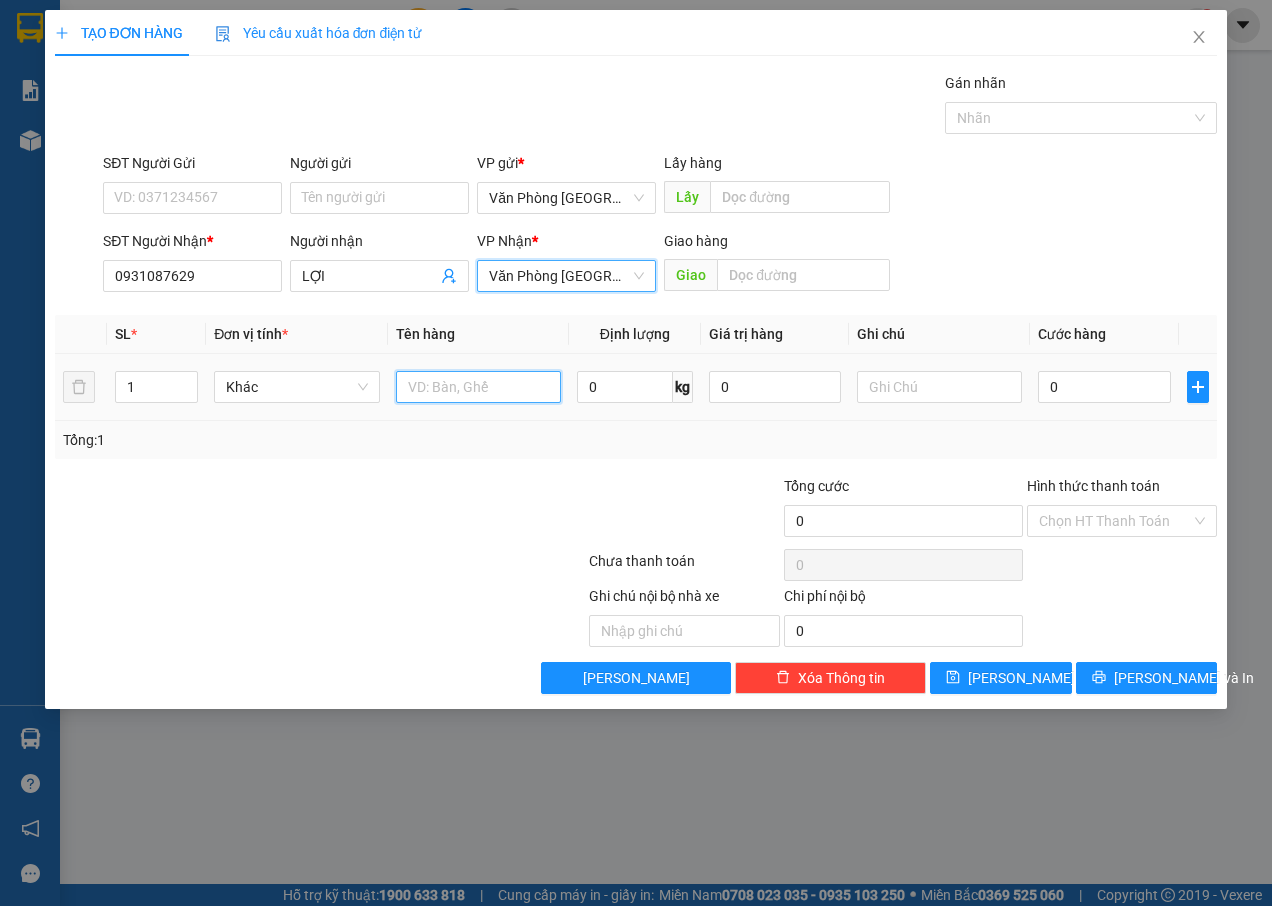 click at bounding box center [478, 387] 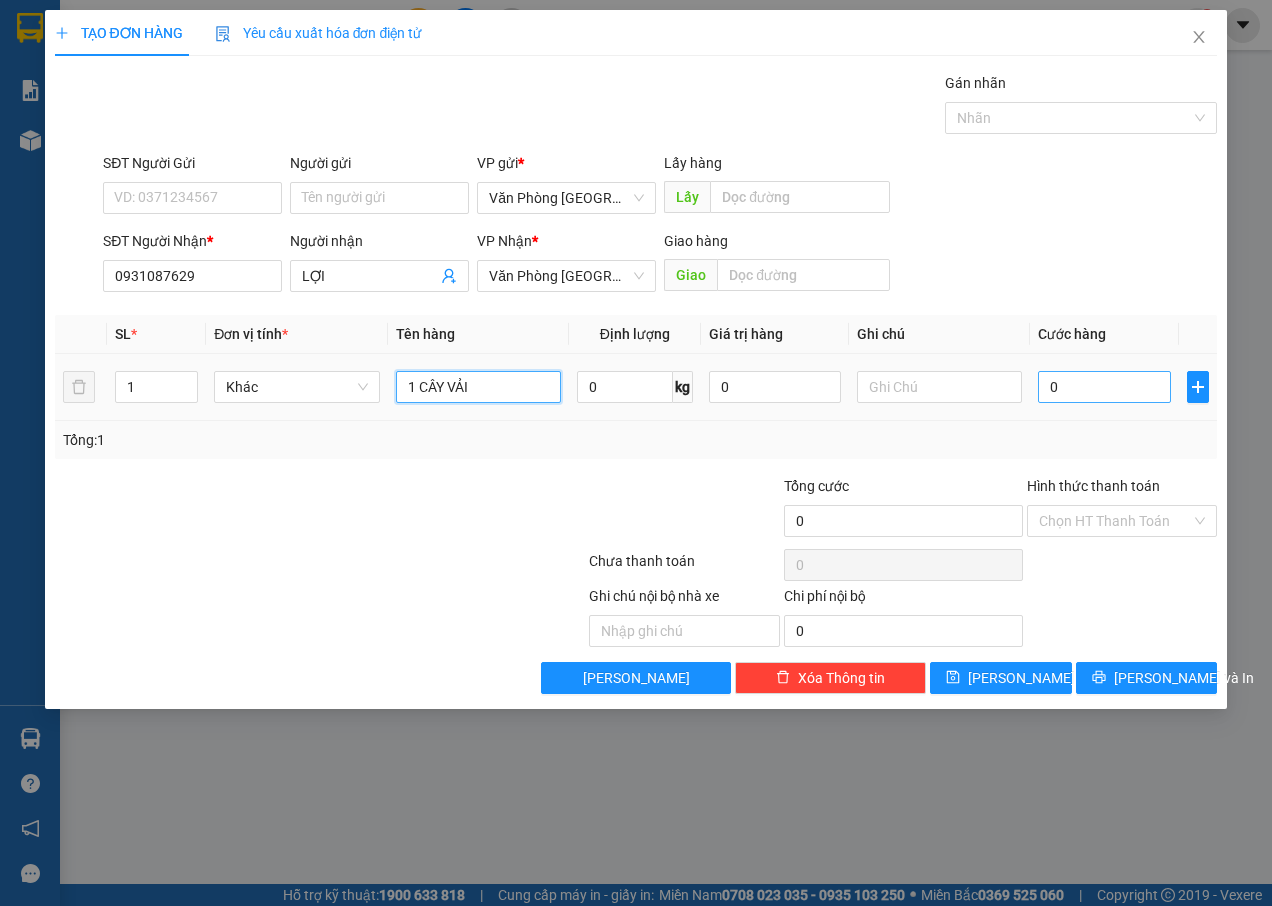 type on "1 CÂY VẢI" 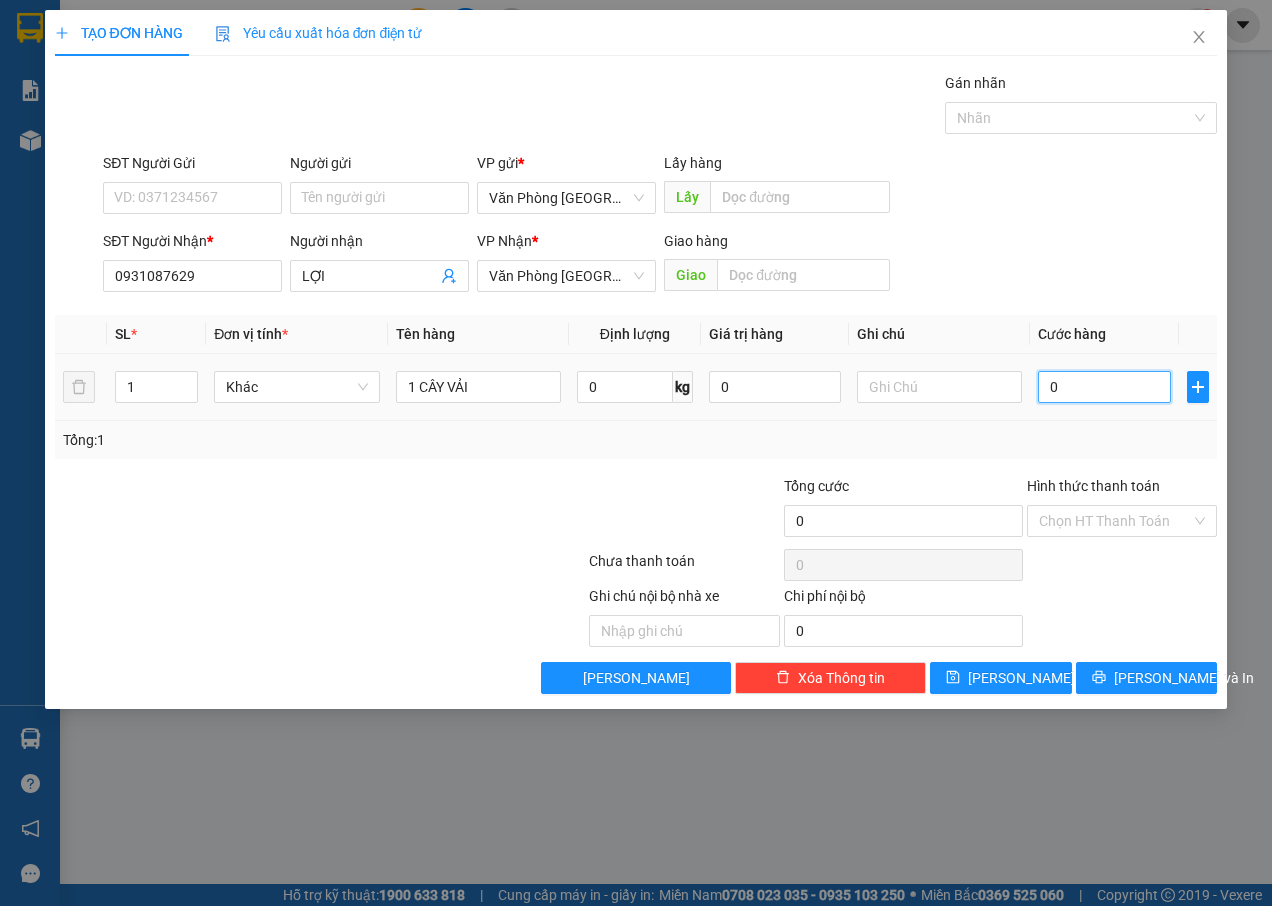 click on "0" at bounding box center [1104, 387] 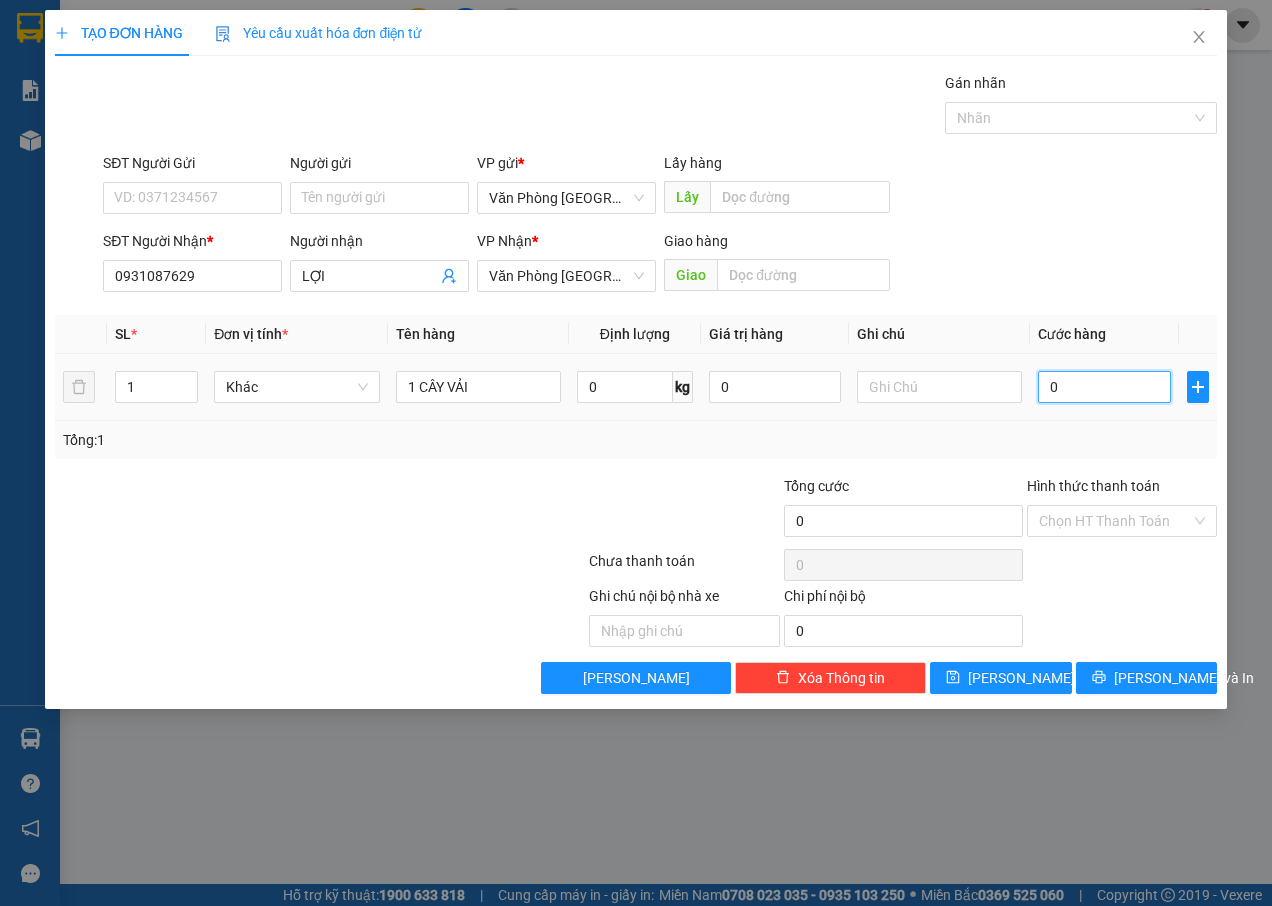type on "8" 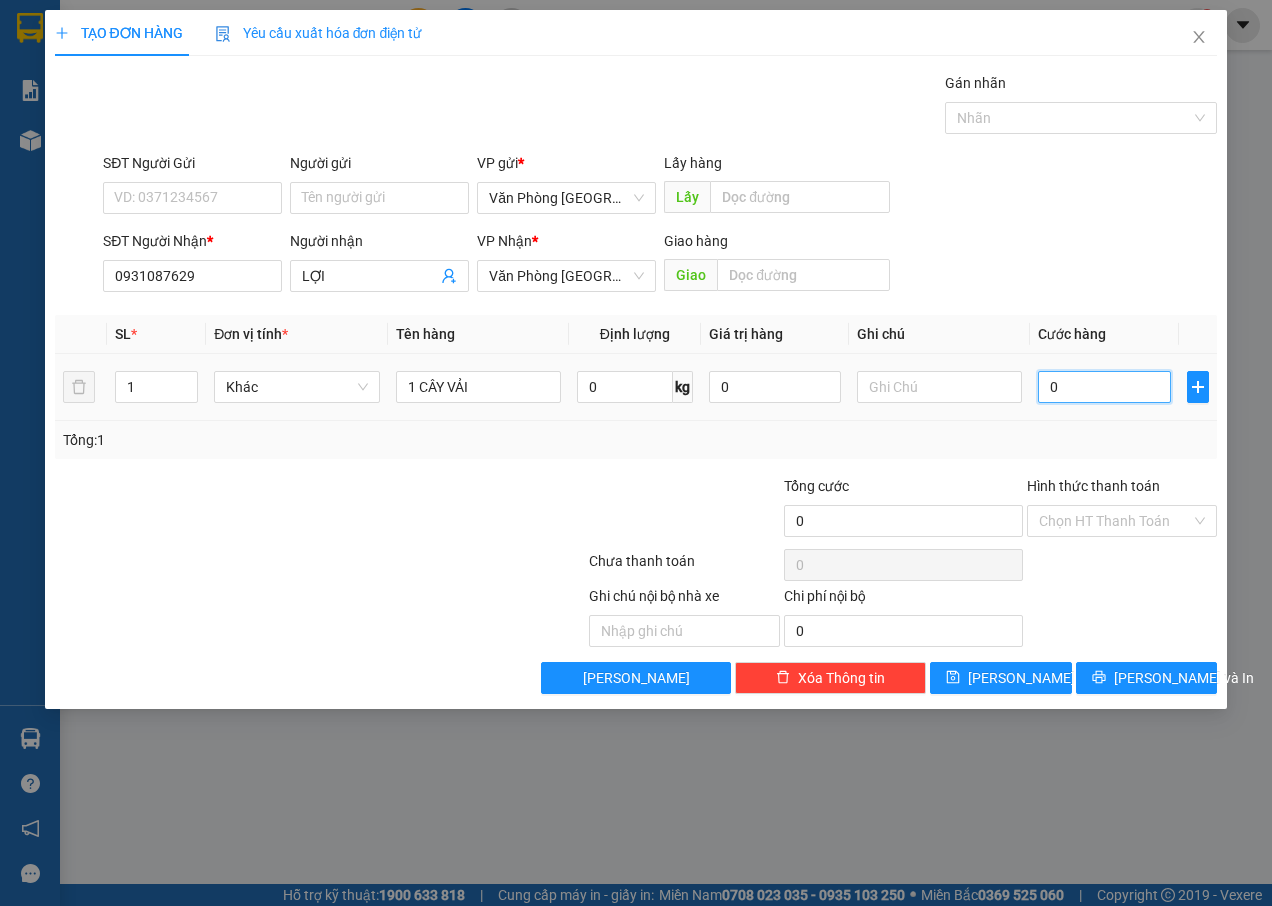 type on "8" 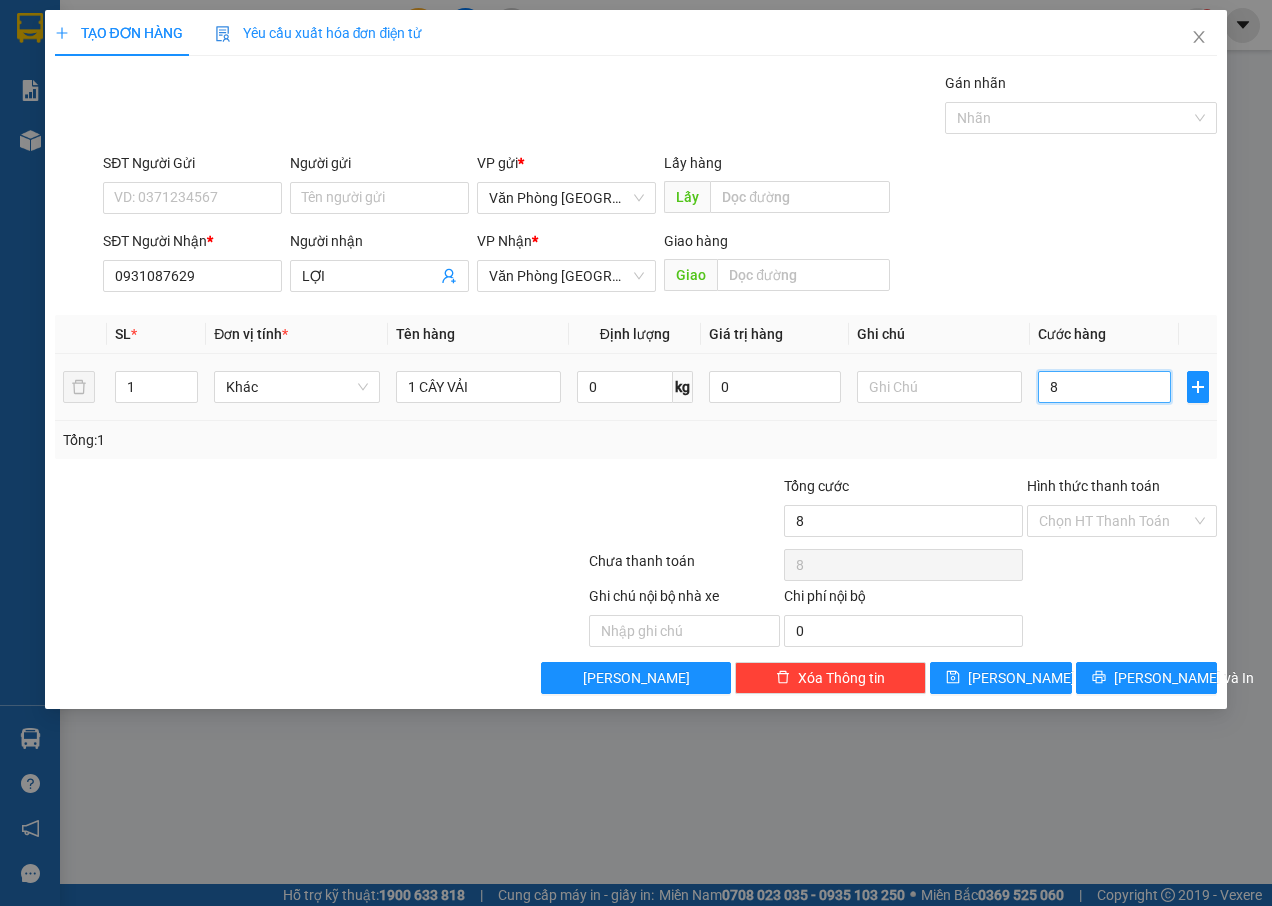 type on "80" 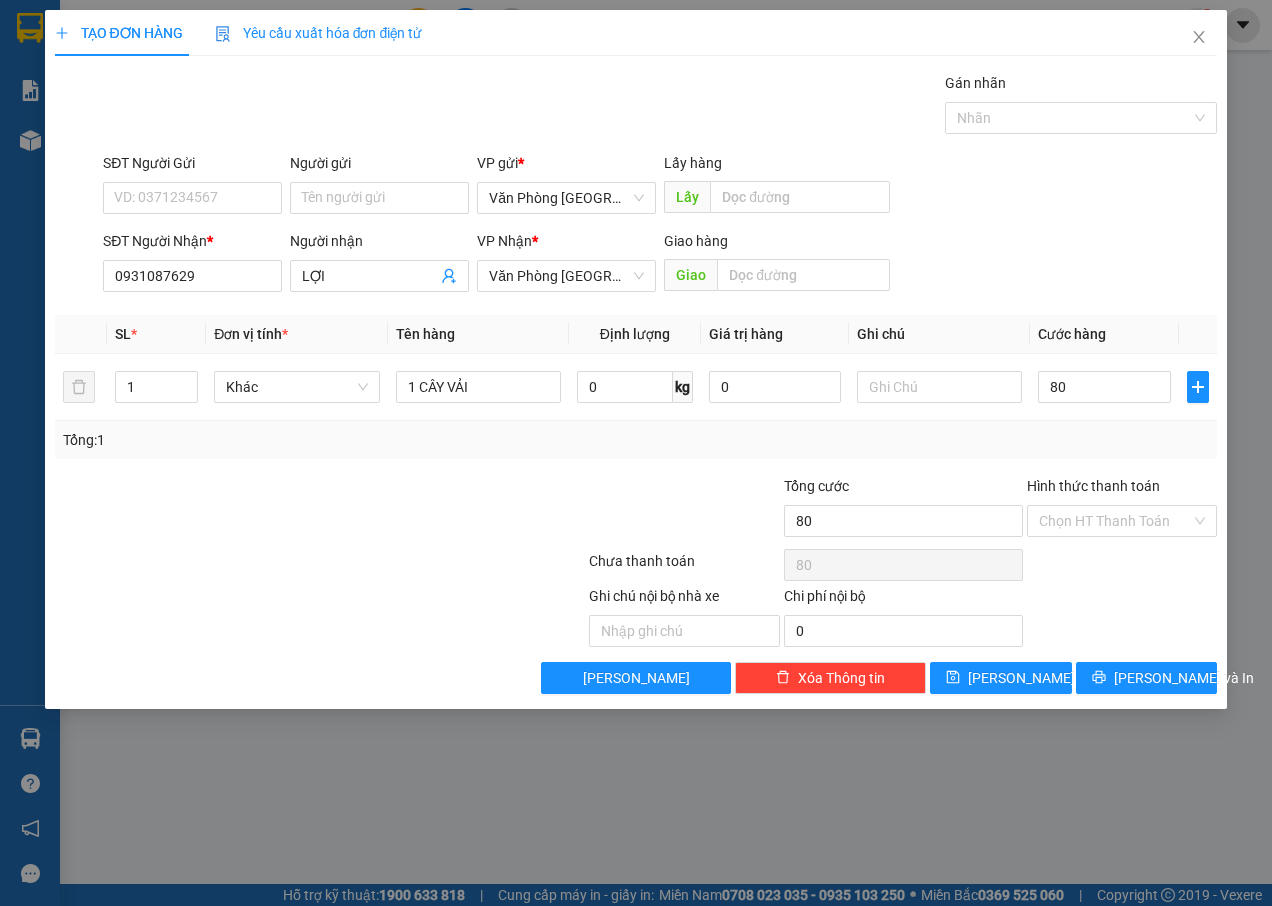 type on "80.000" 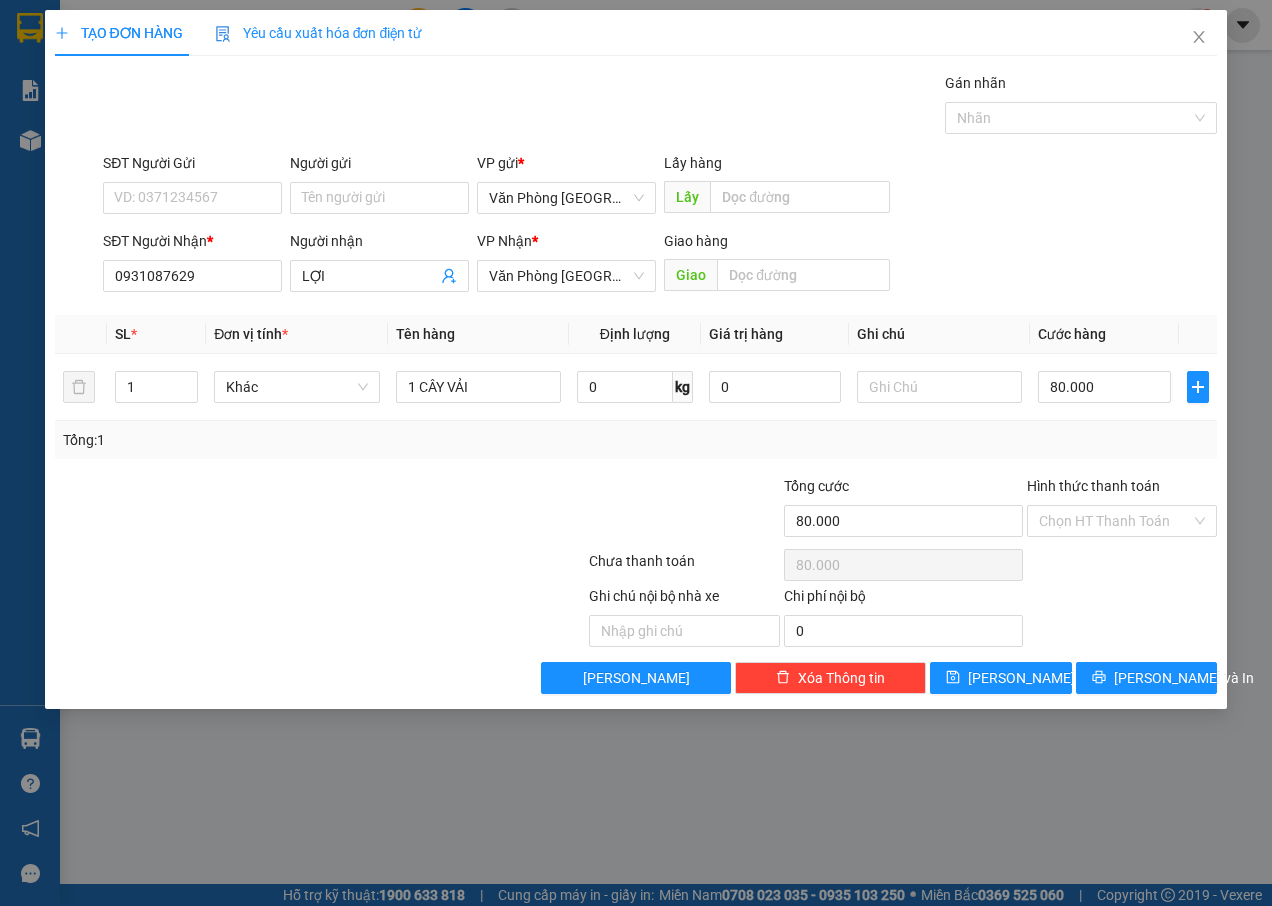 click on "Tổng:  1" at bounding box center [636, 440] 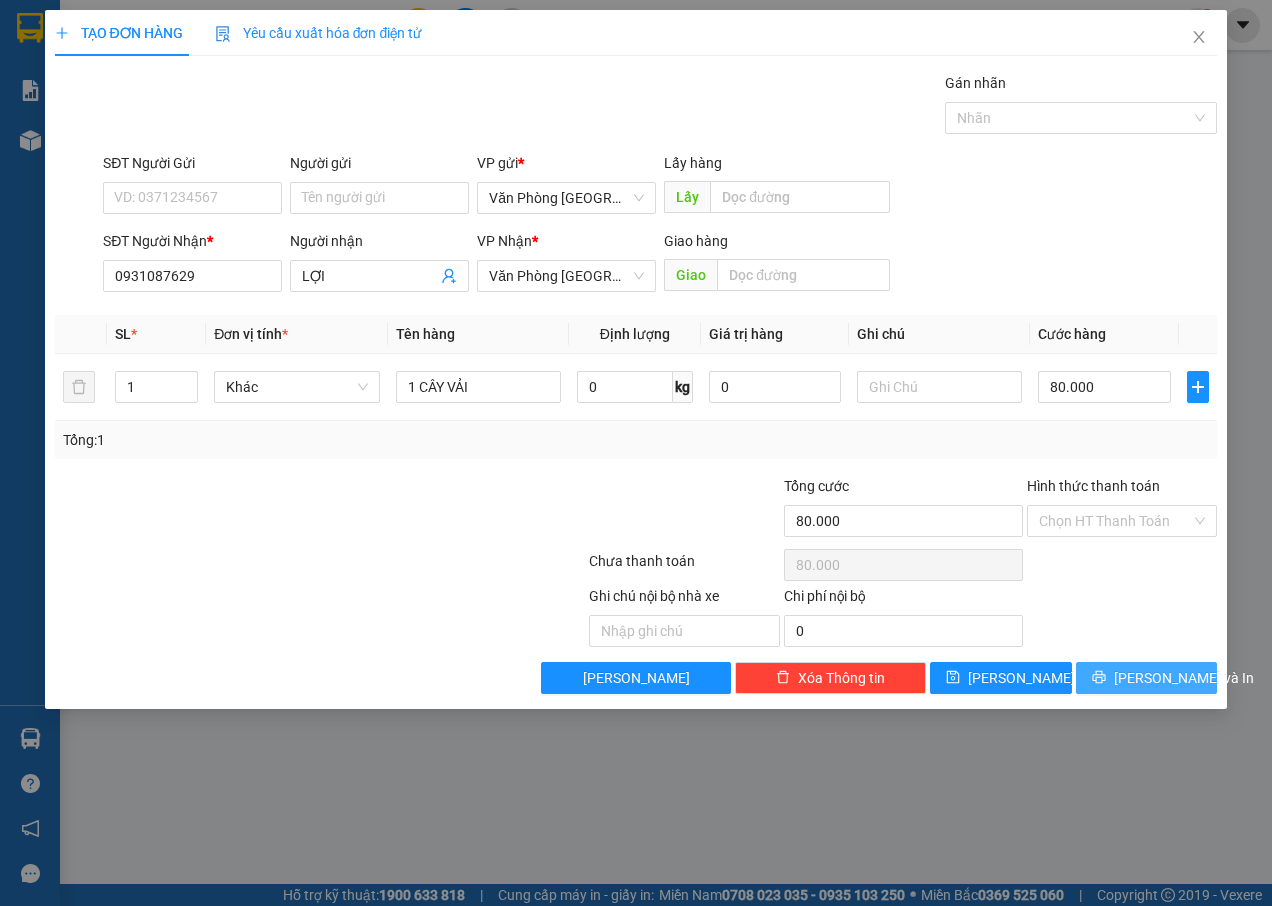click on "[PERSON_NAME] và In" at bounding box center [1184, 678] 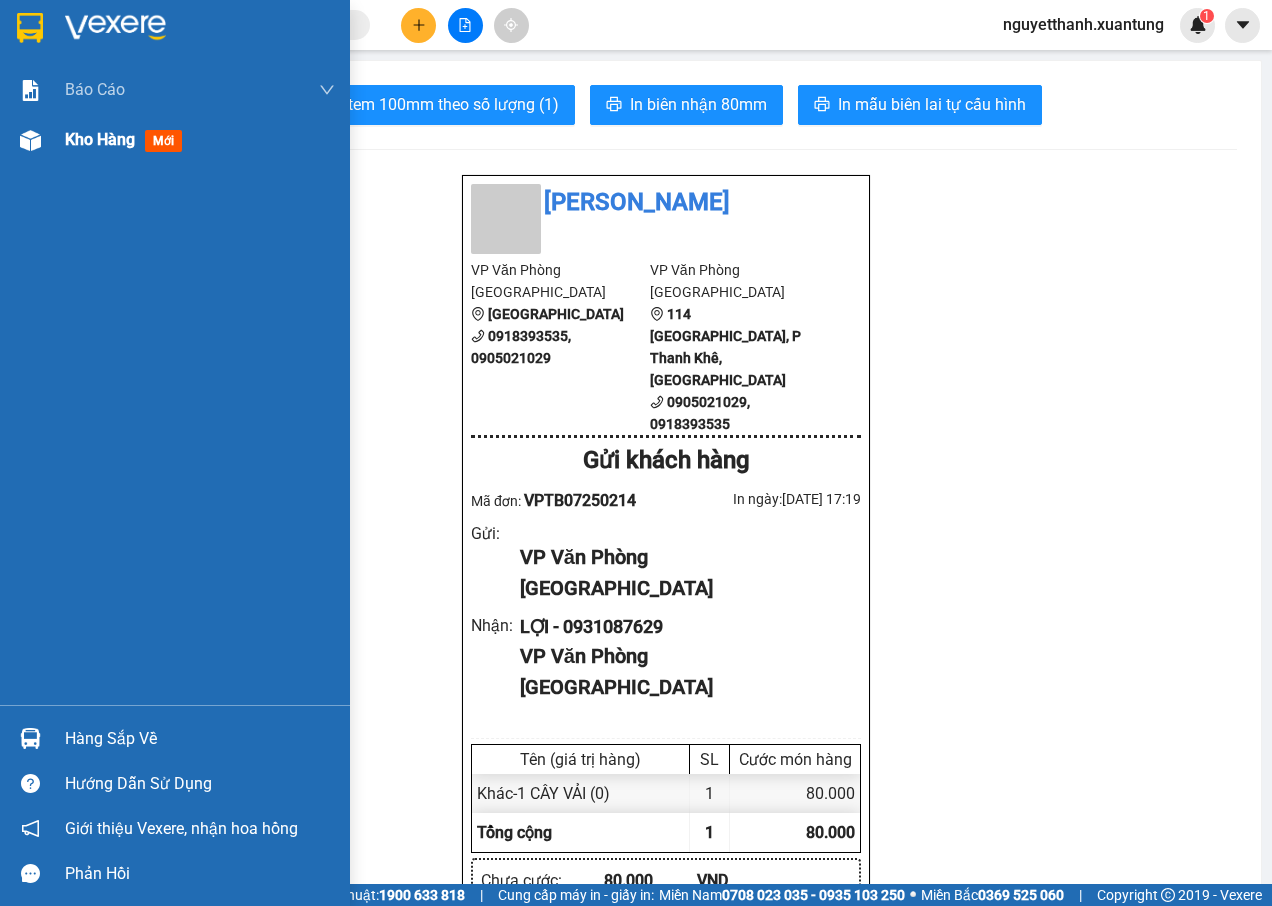 click on "mới" at bounding box center [163, 141] 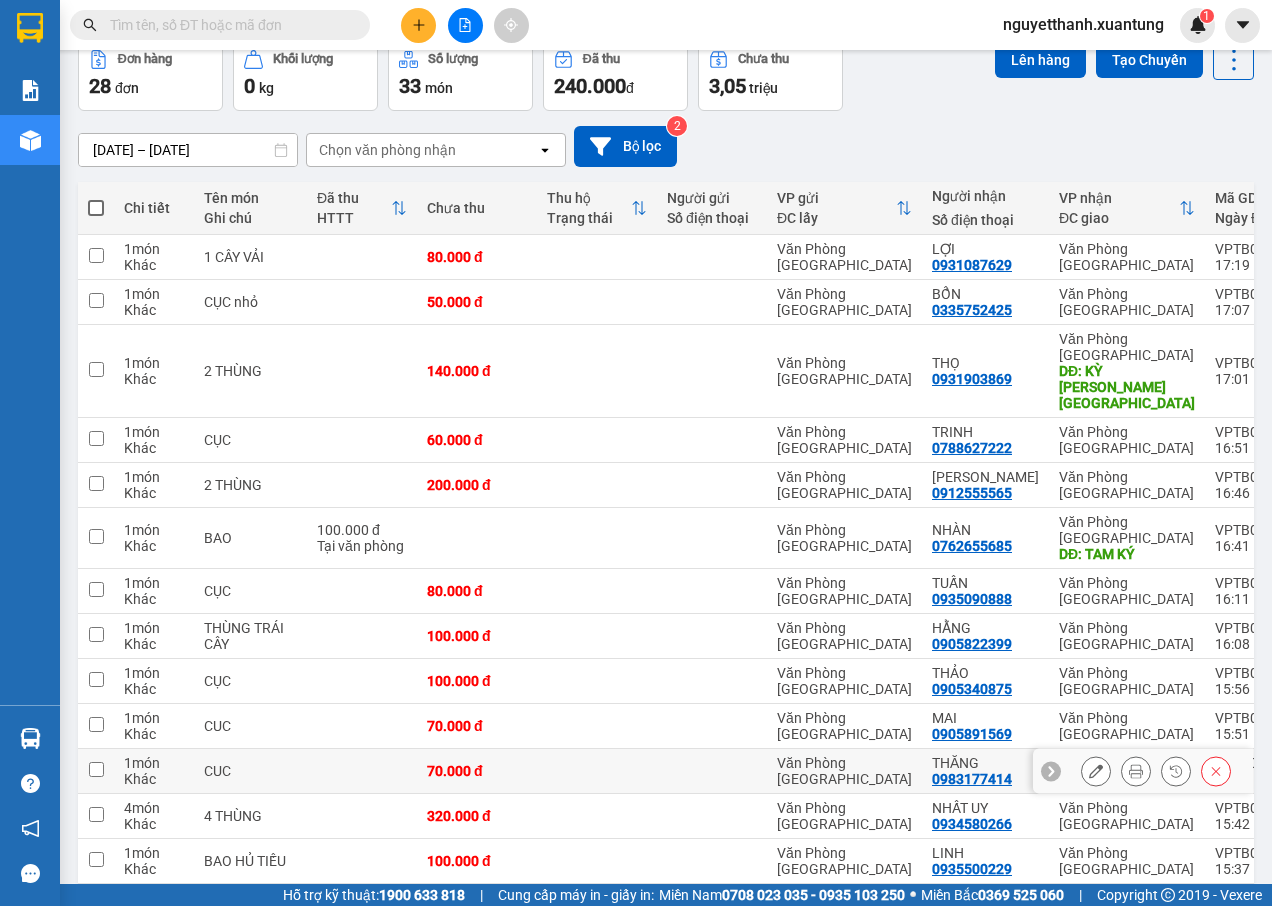 scroll, scrollTop: 0, scrollLeft: 0, axis: both 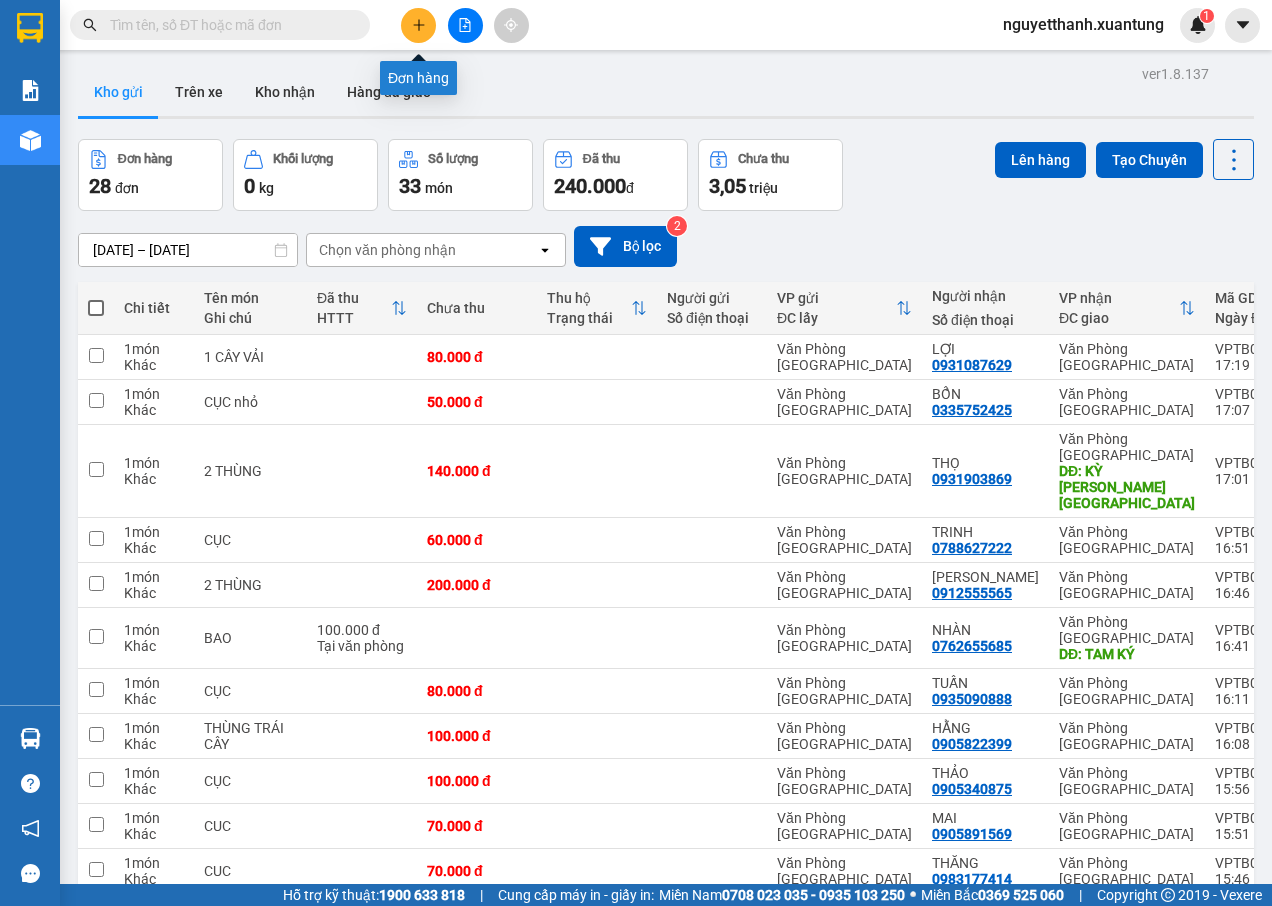 click 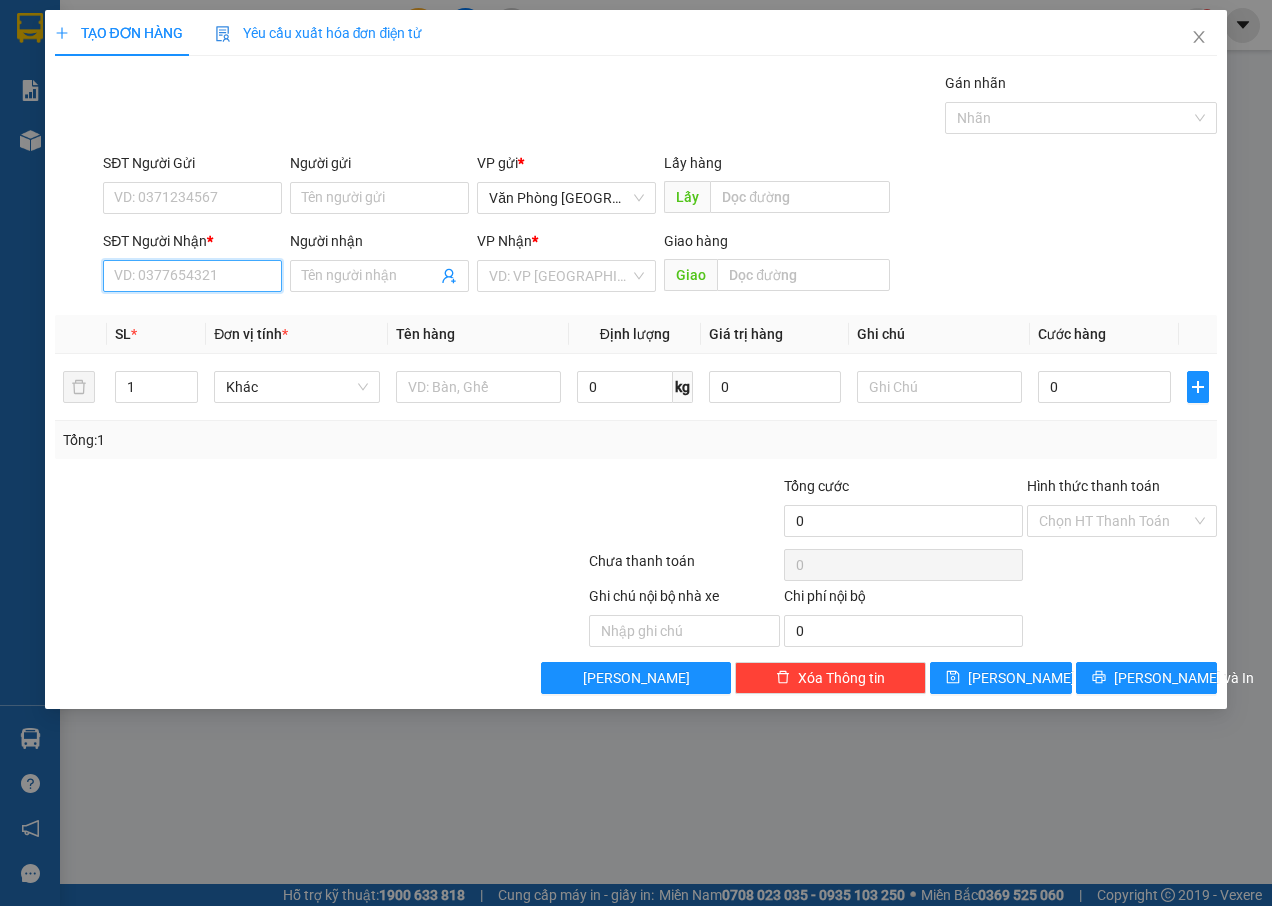 click on "SĐT Người Nhận  *" at bounding box center (192, 276) 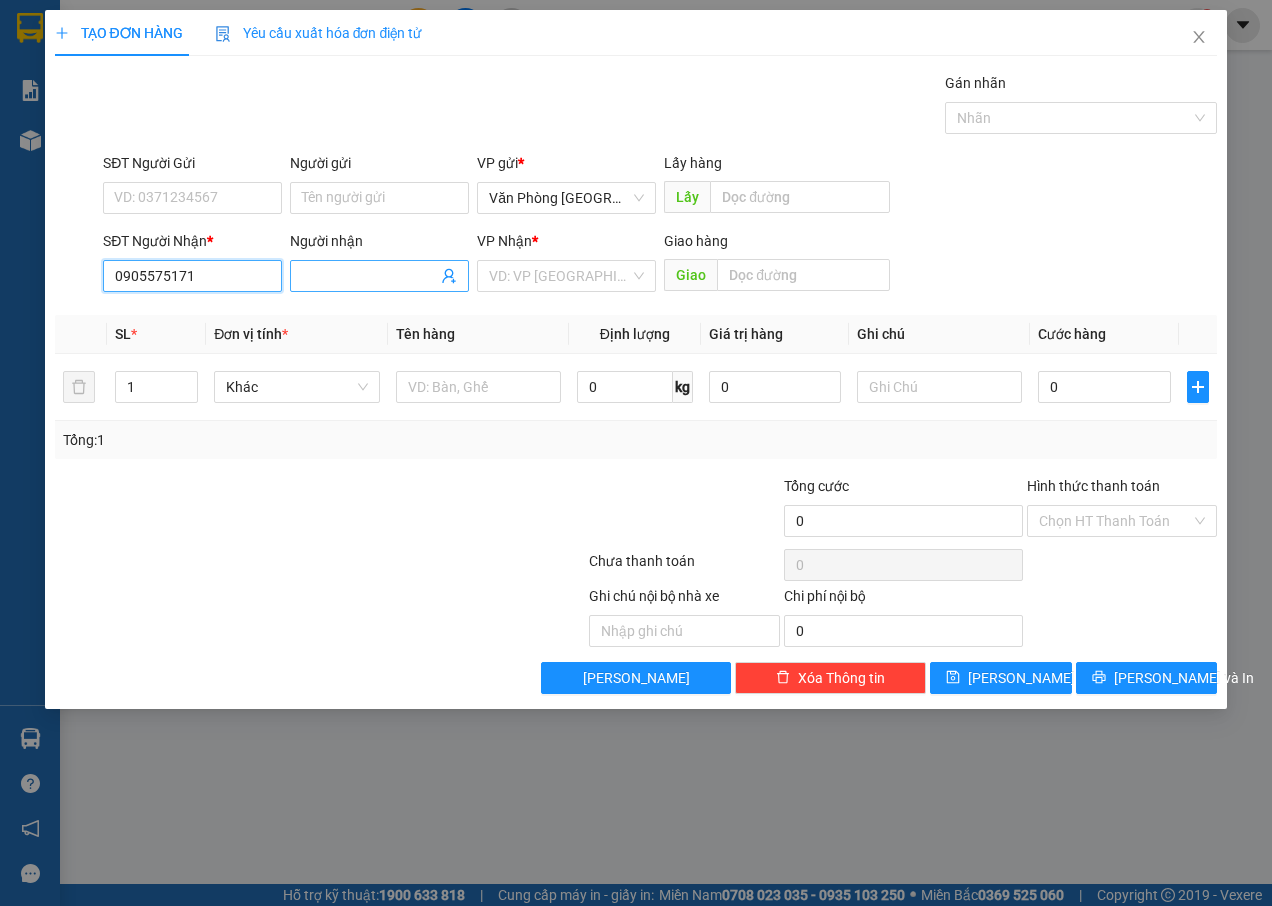 type on "0905575171" 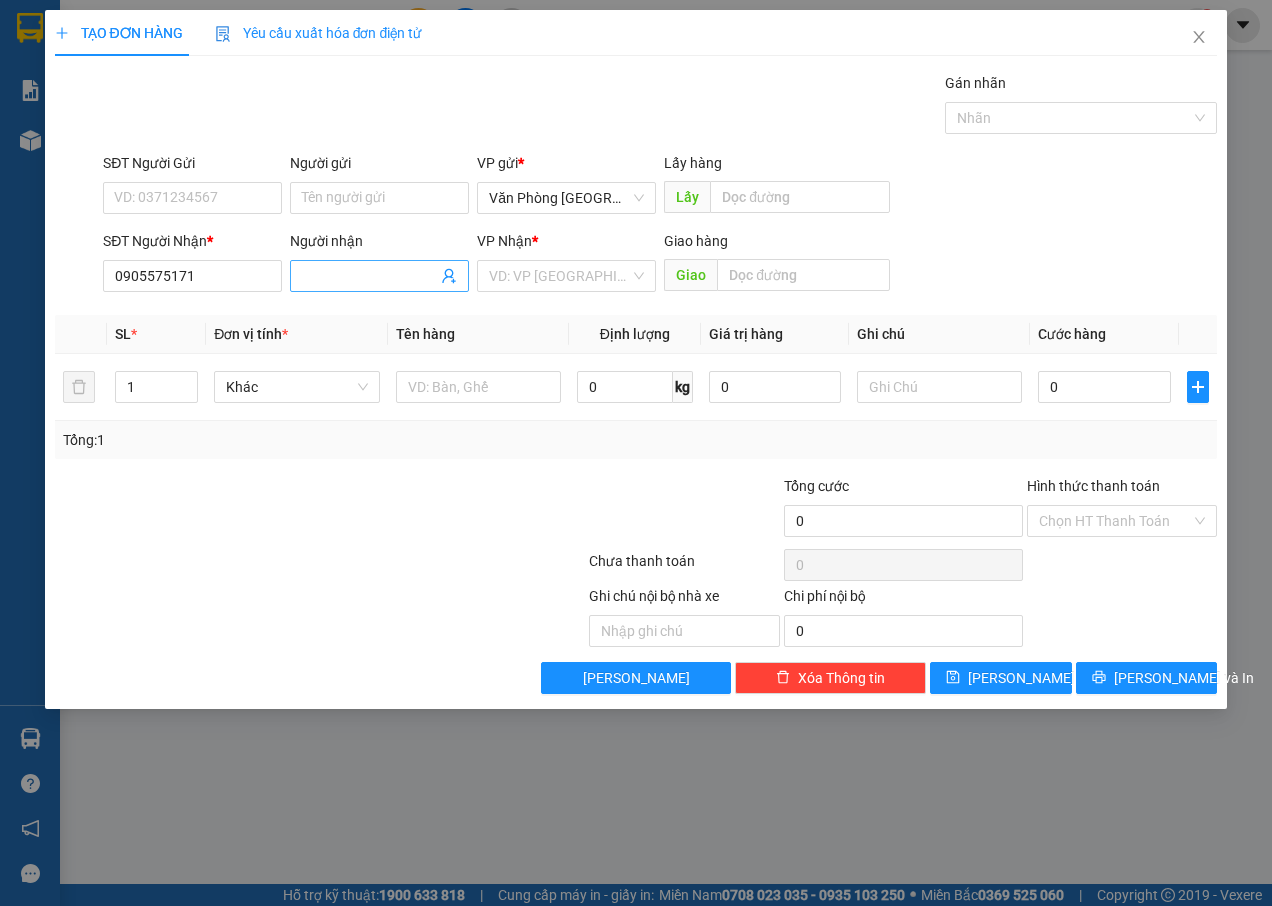 click on "Người nhận" at bounding box center (369, 276) 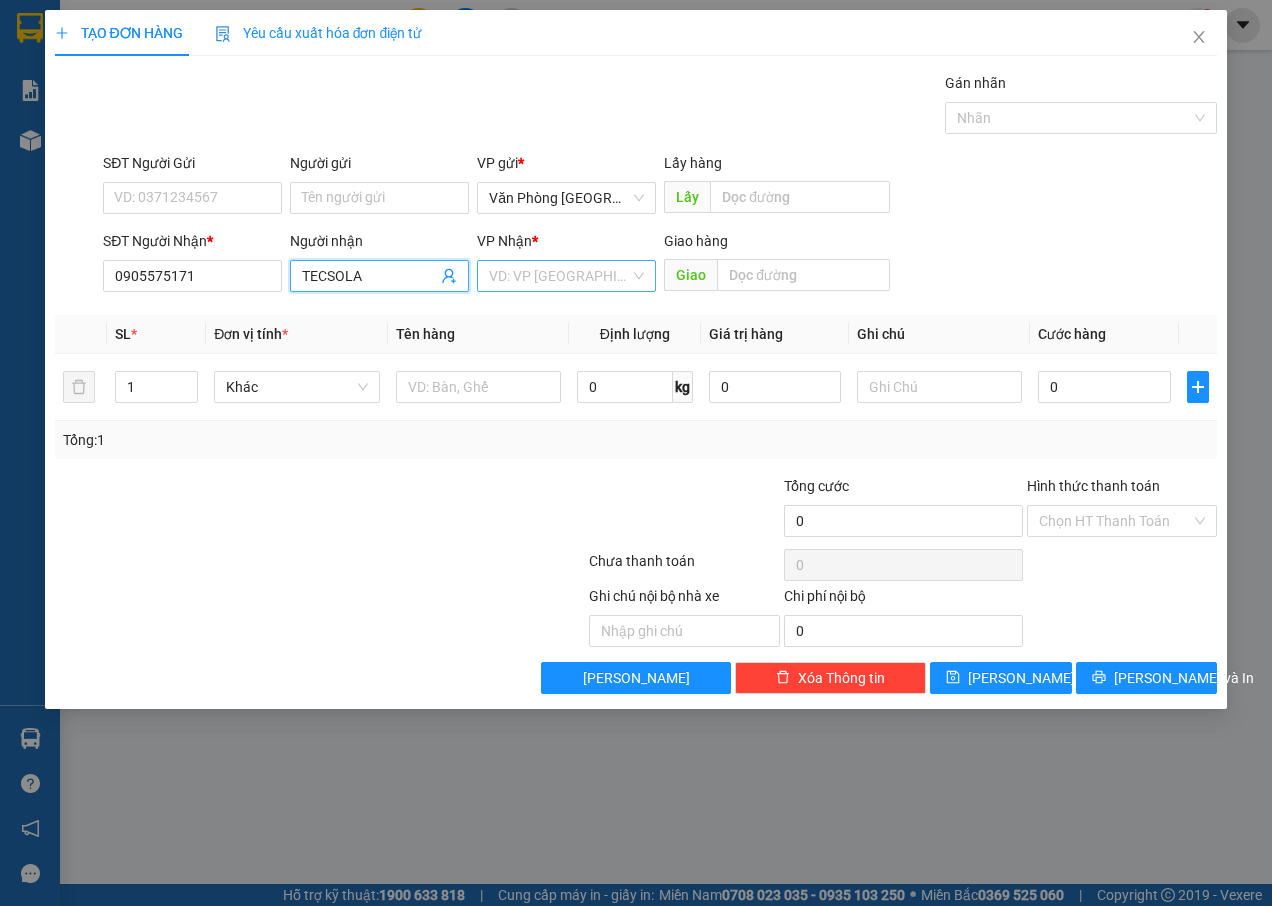 type on "TECSOLA" 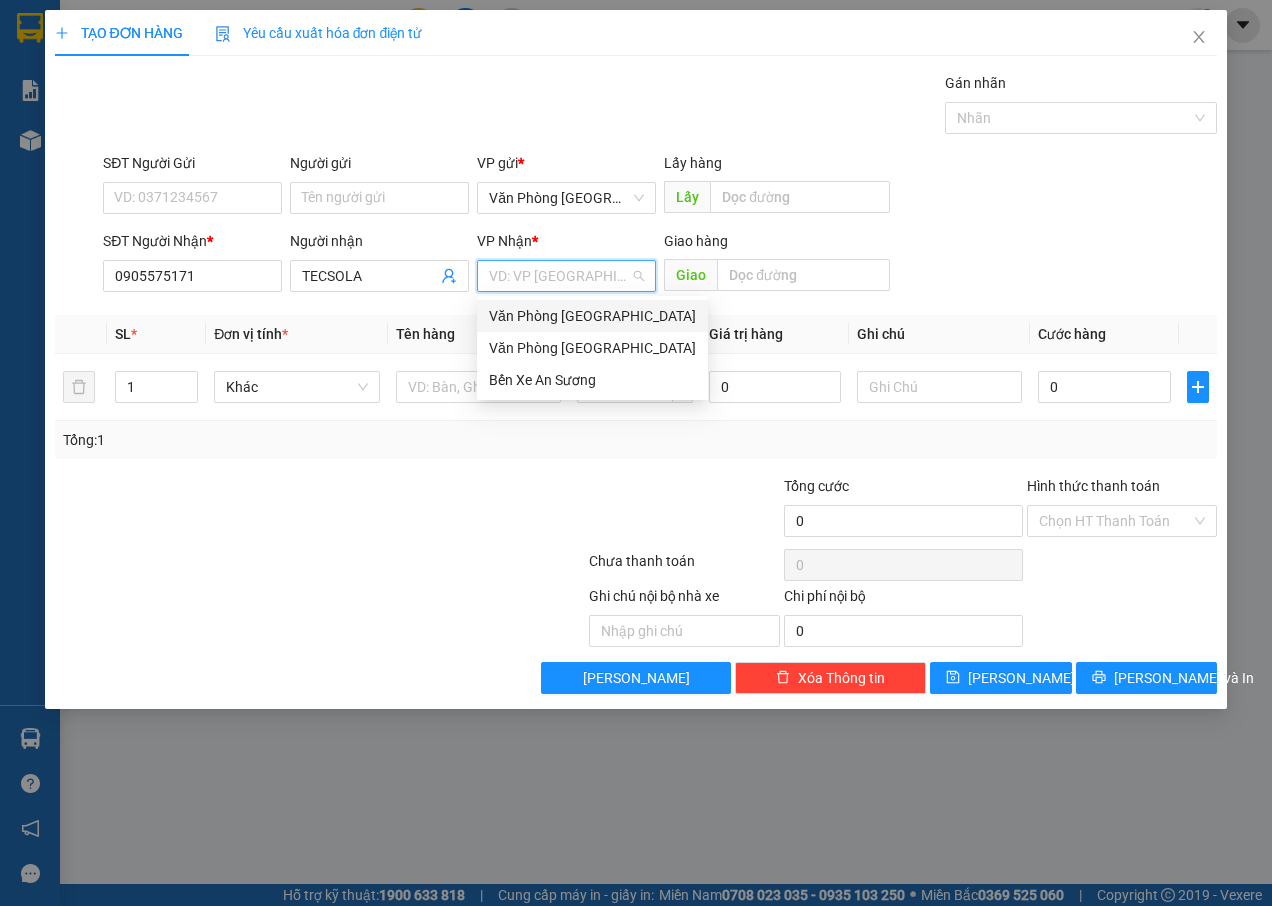click on "Văn Phòng [GEOGRAPHIC_DATA]" at bounding box center (592, 316) 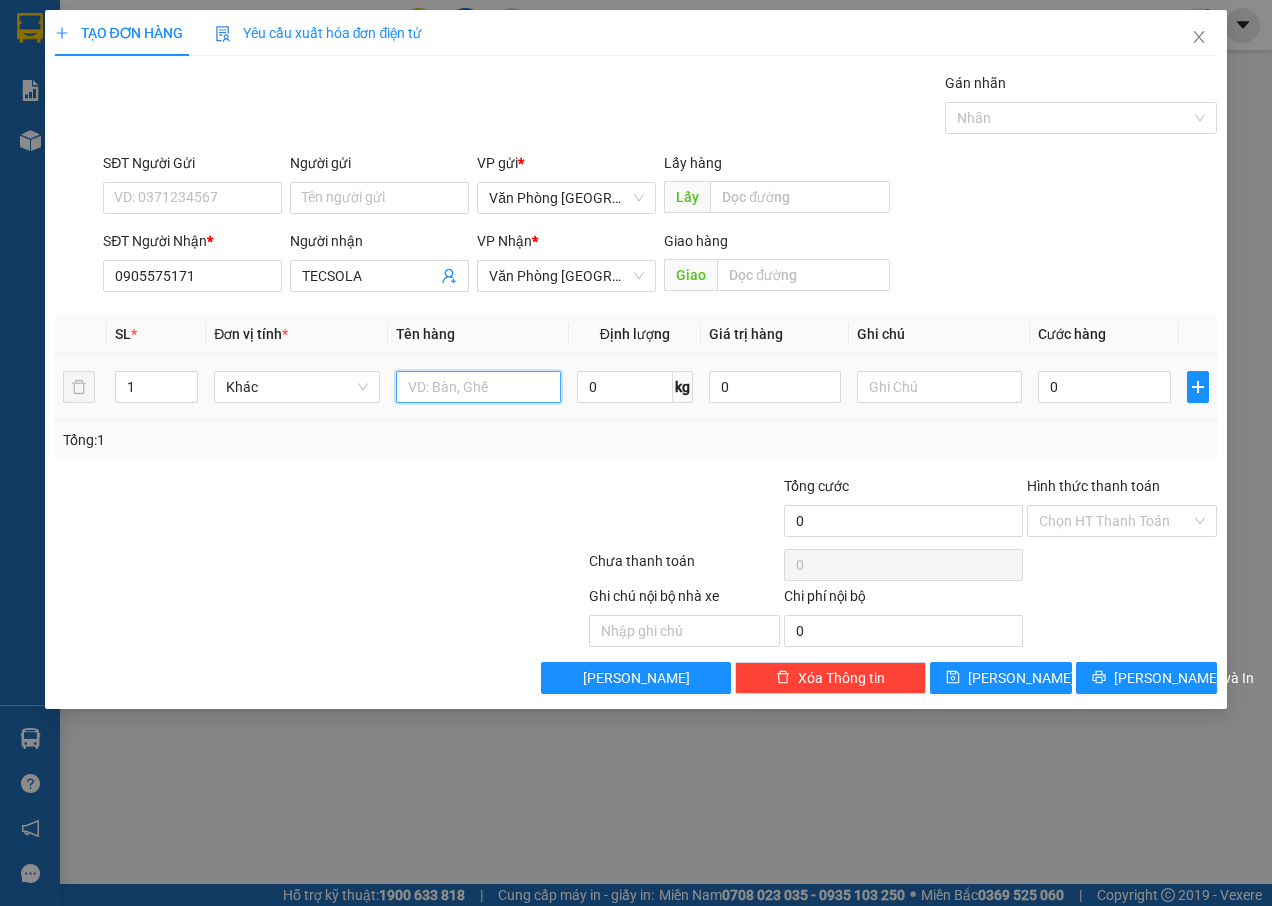 click at bounding box center (478, 387) 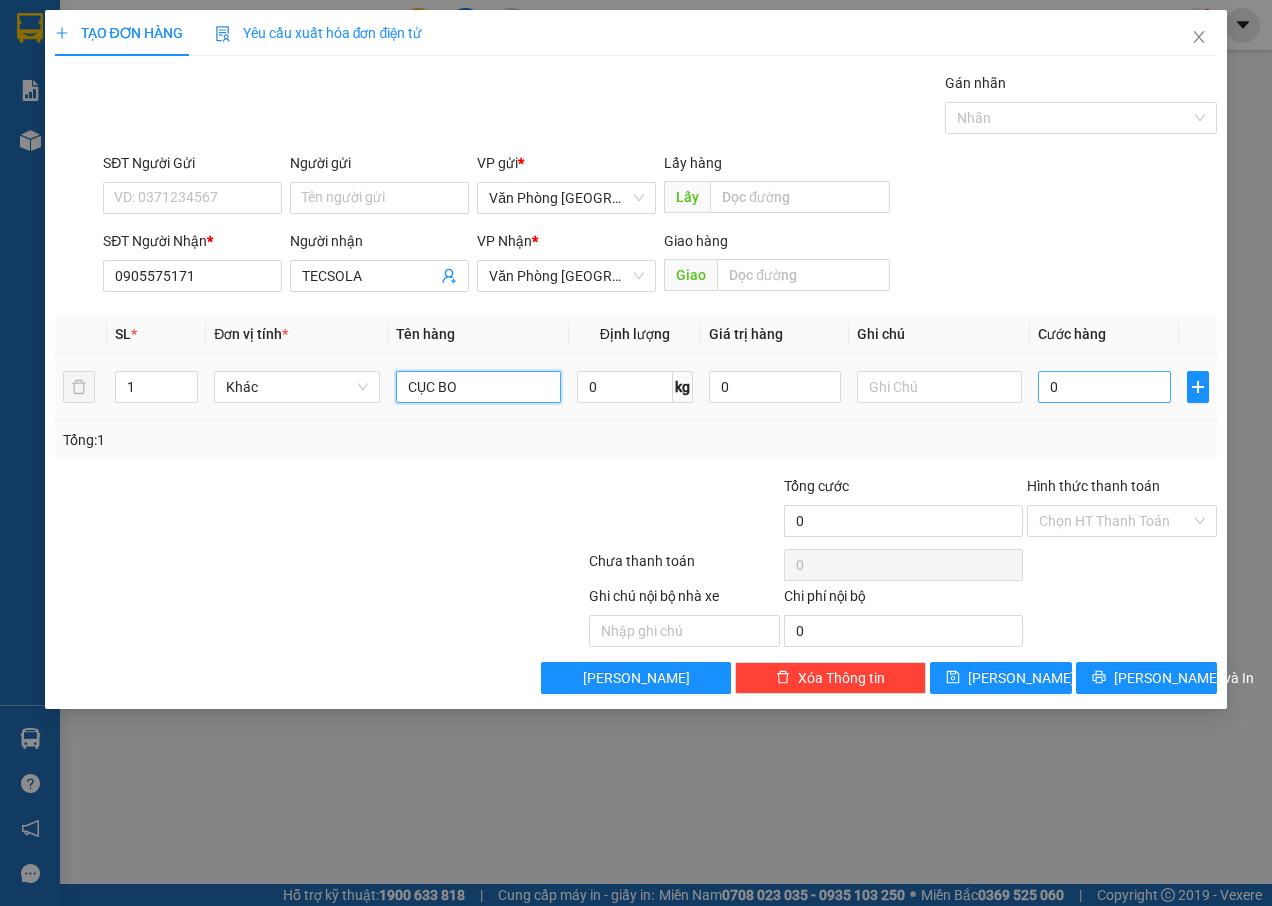 type on "CỤC BO" 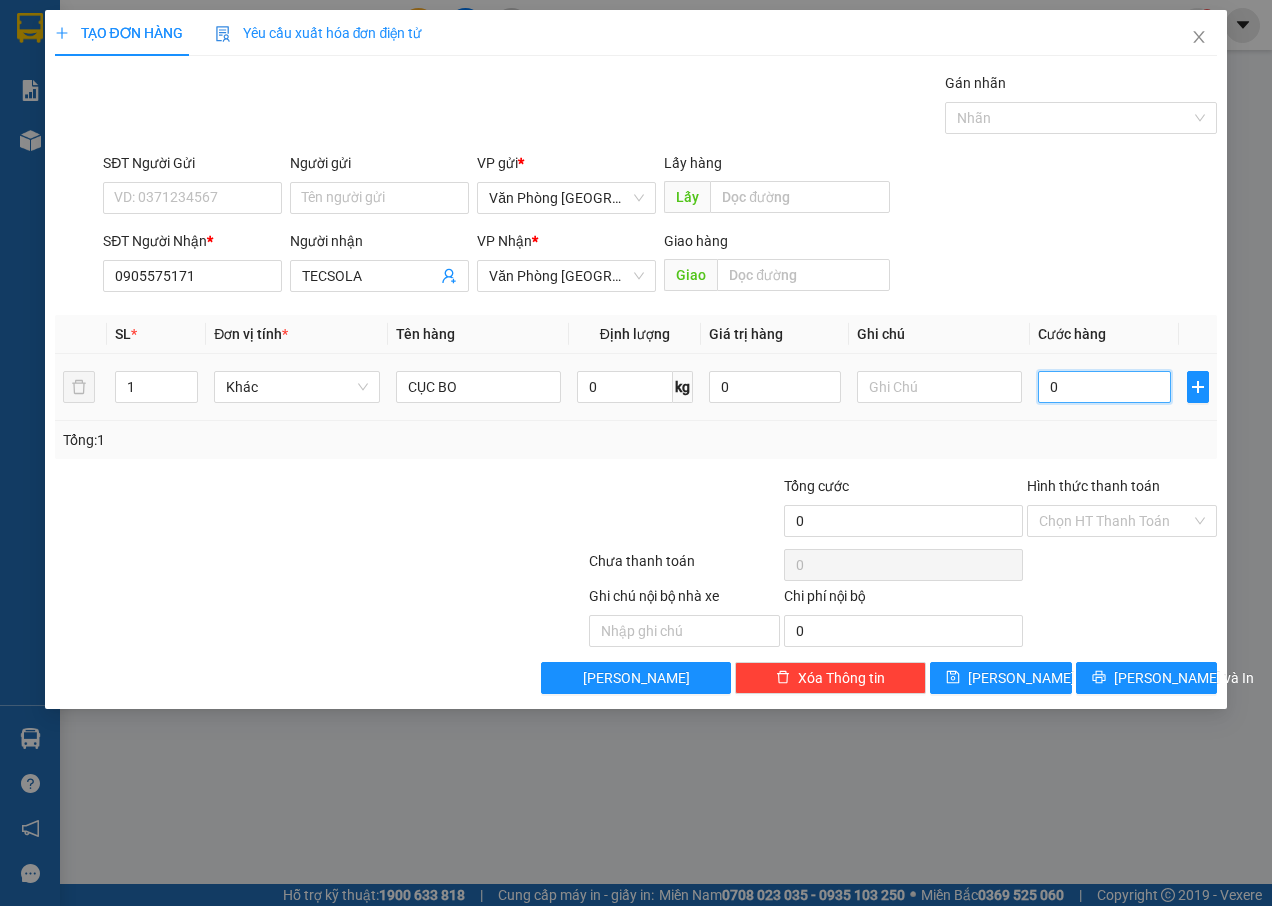 click on "0" at bounding box center [1104, 387] 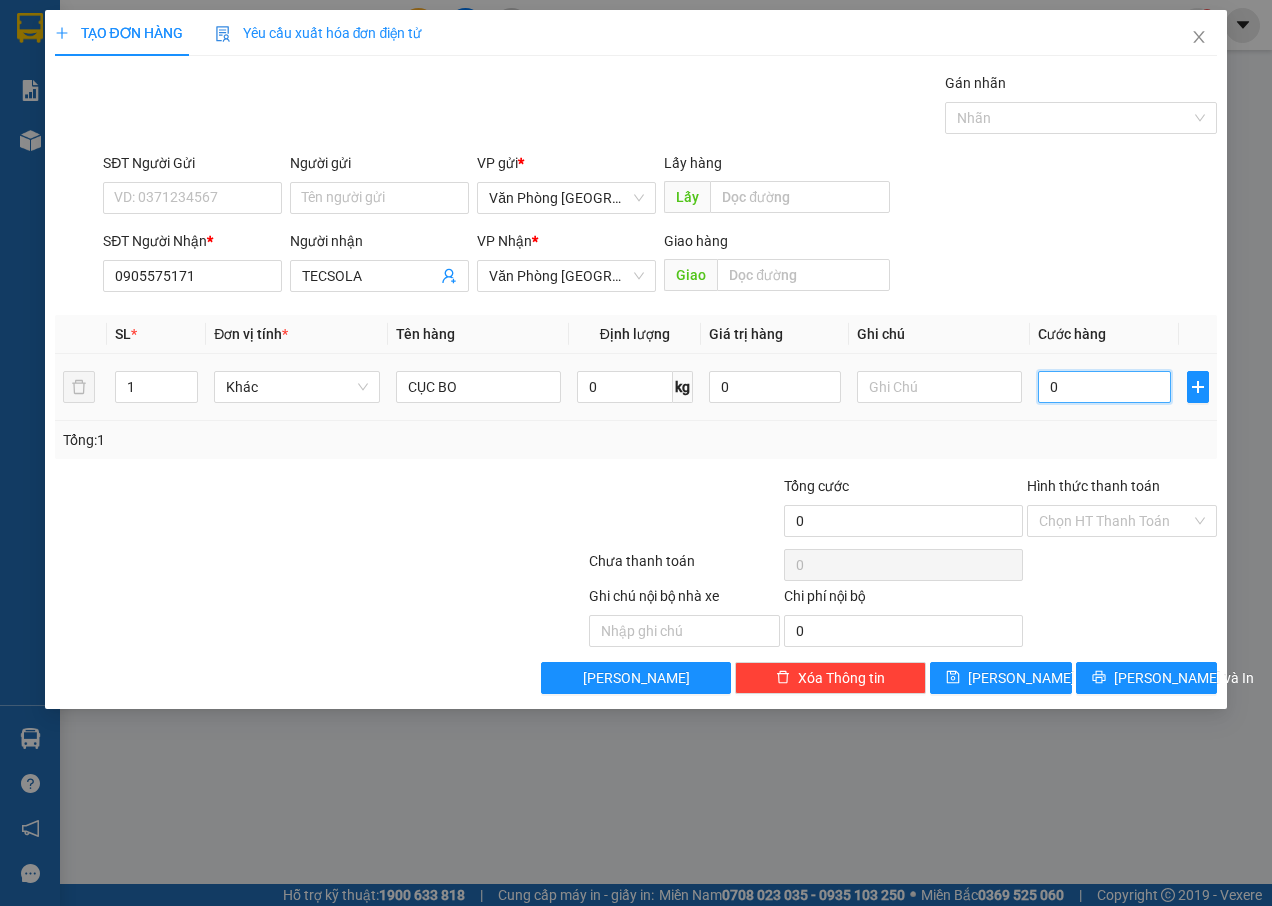 type on "5" 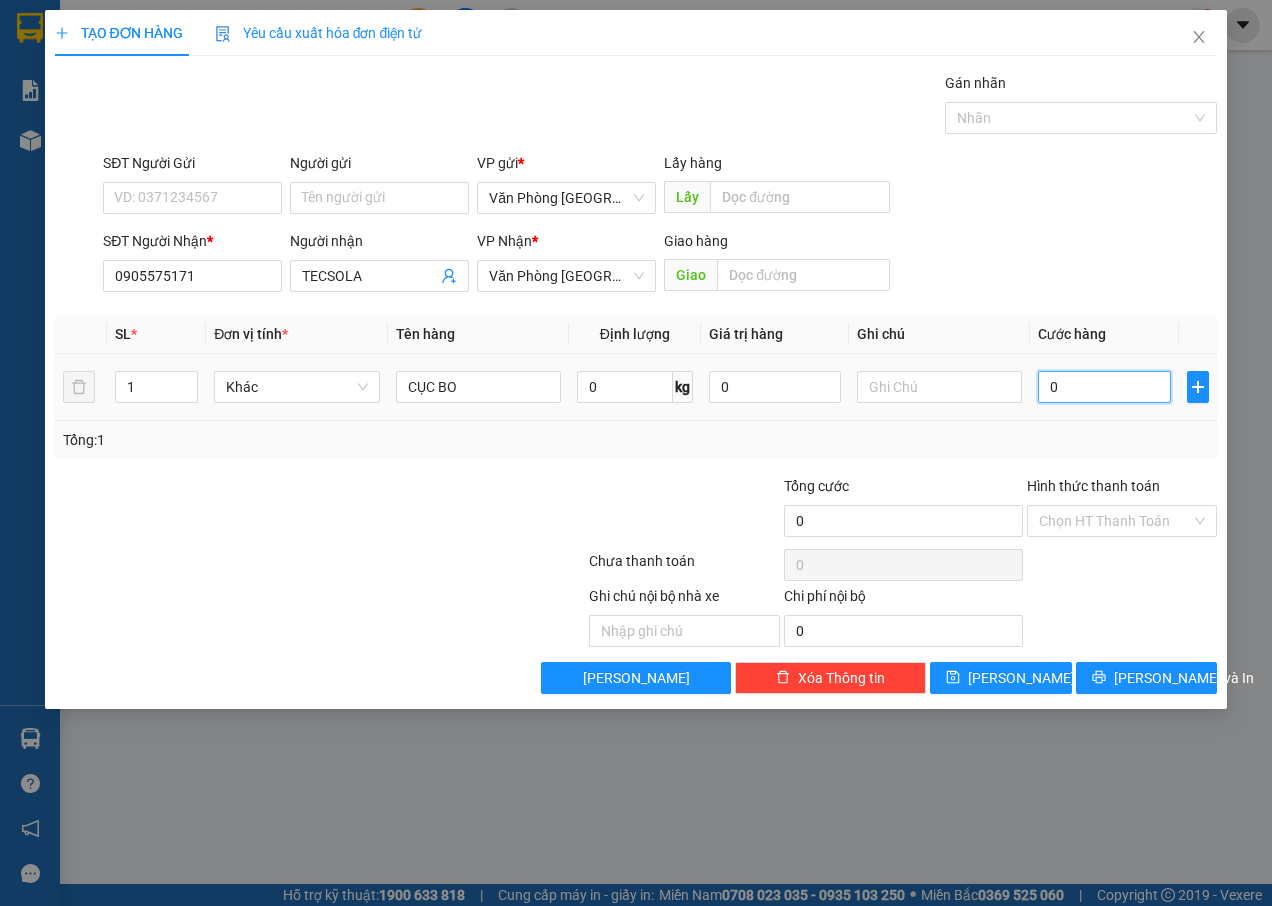 type on "5" 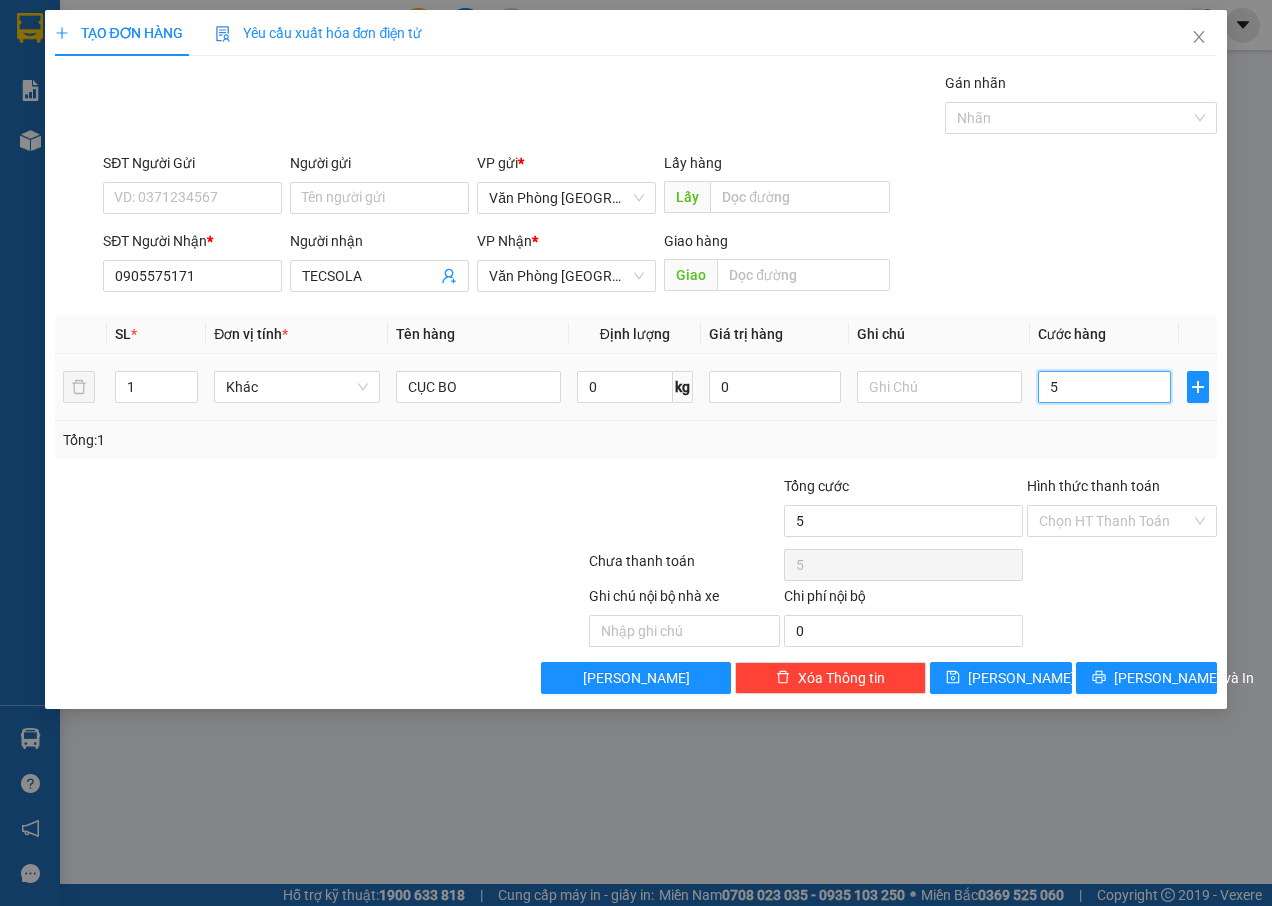 type on "50" 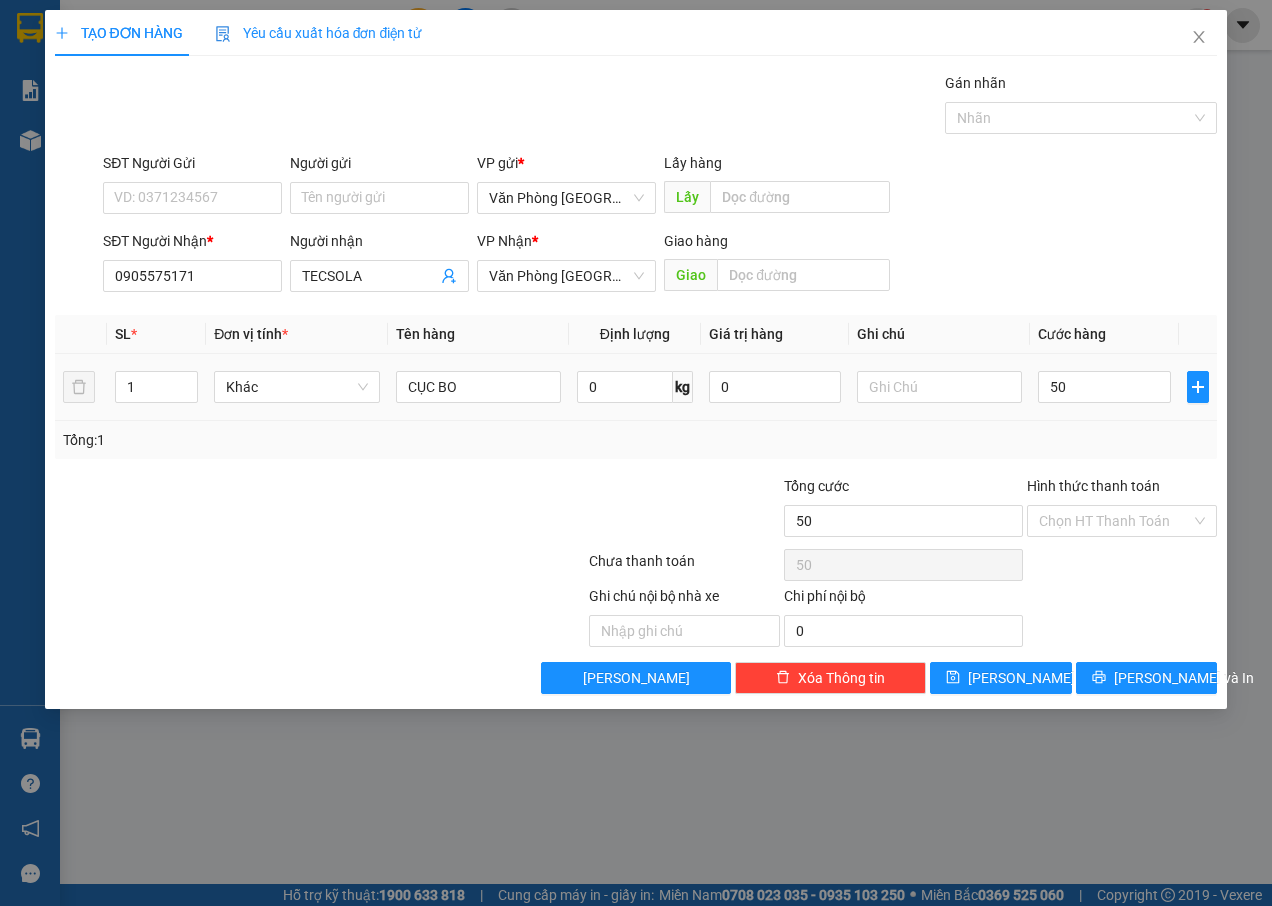type on "50.000" 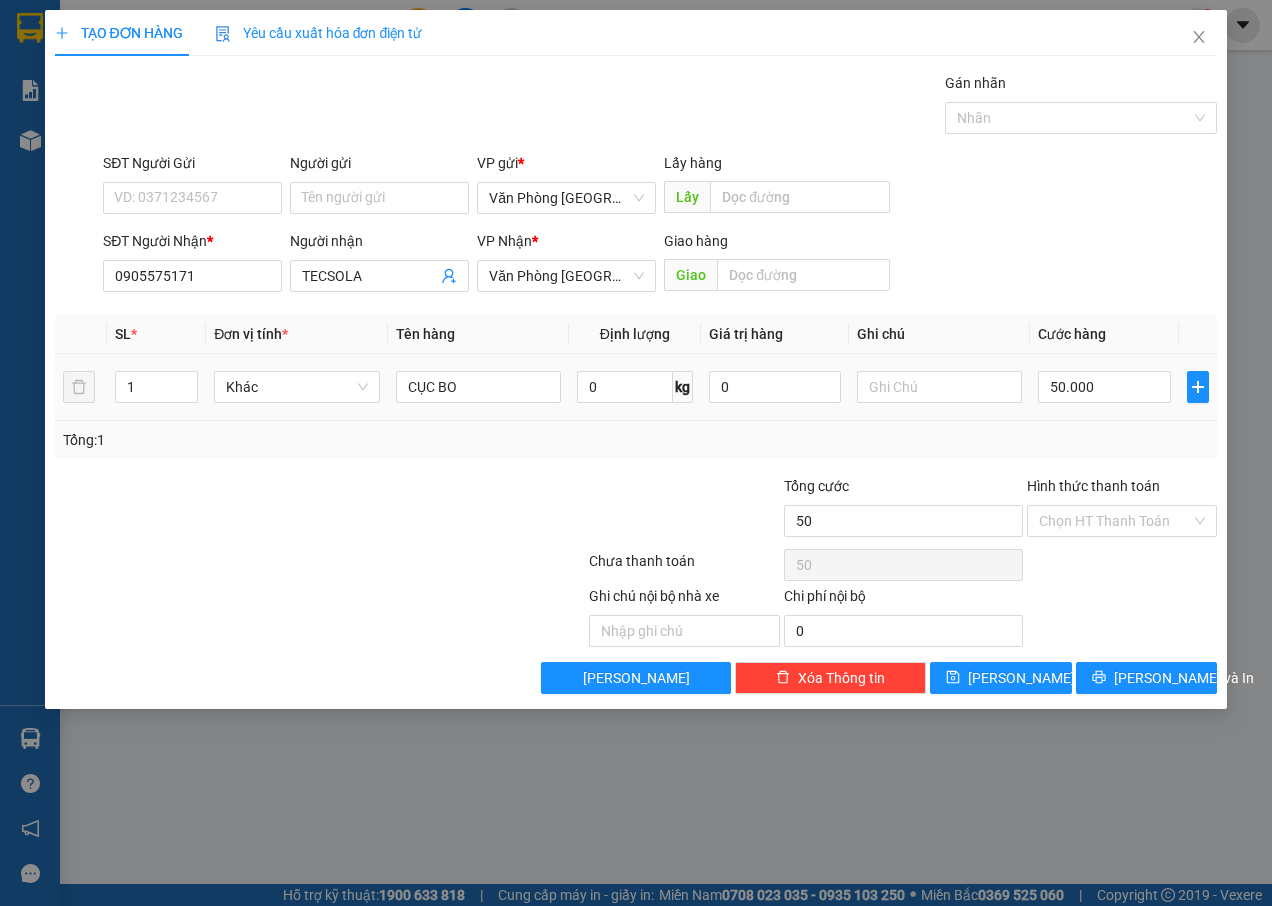 type on "50.000" 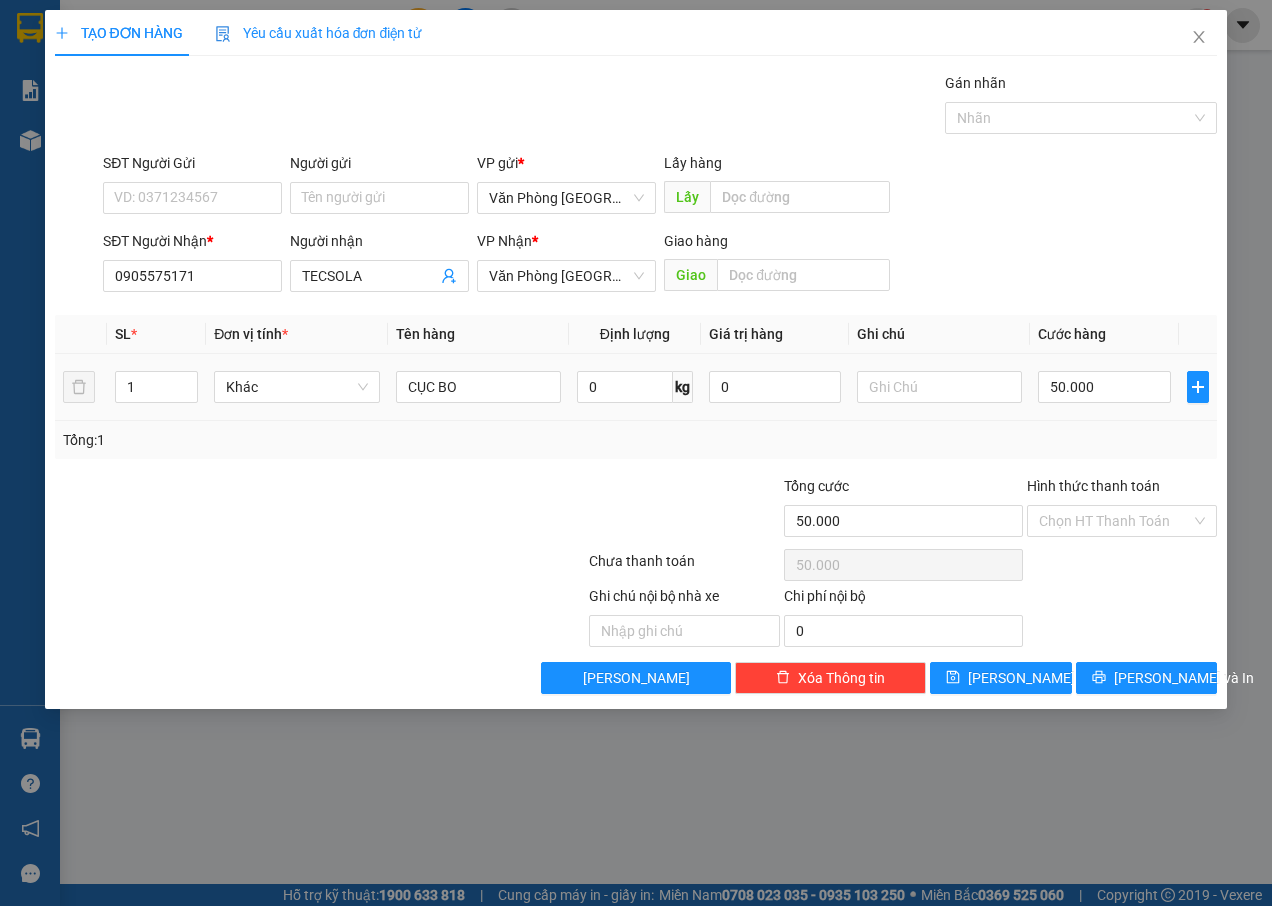 click on "50.000" at bounding box center [1104, 387] 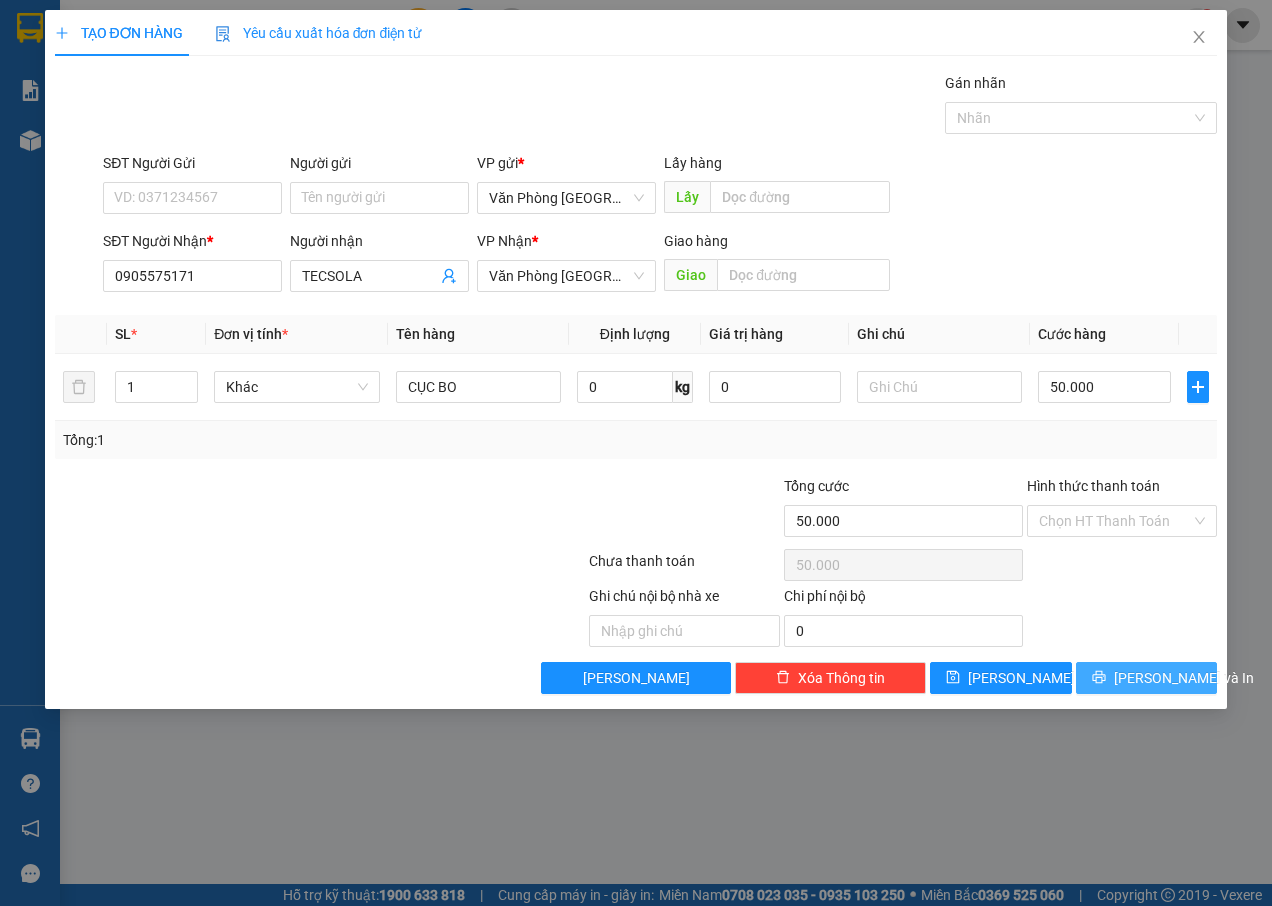 click on "[PERSON_NAME] và In" at bounding box center (1184, 678) 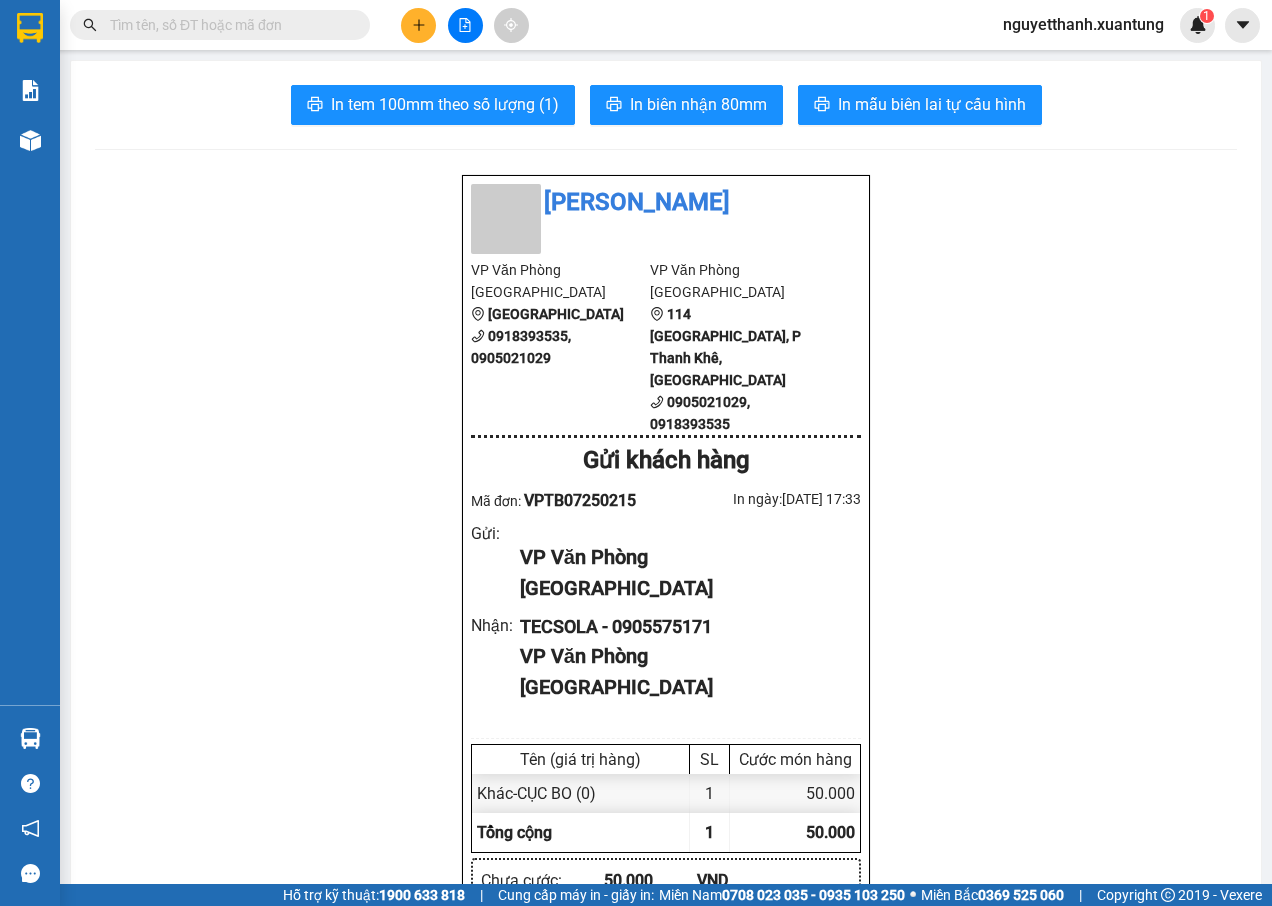 click on "Xuân Tùng VP [GEOGRAPHIC_DATA]   [GEOGRAPHIC_DATA]   0918393535, 0905021029 VP [GEOGRAPHIC_DATA]   [GEOGRAPHIC_DATA]   0905021029, 0918393535 Gửi khách hàng Mã đơn:   VPTB07250215 In ngày:  [DATE]   17:33 Gửi :      VP Văn Phòng [GEOGRAPHIC_DATA] :   TECSOLA - 0905575171 VP [GEOGRAPHIC_DATA] Tên (giá trị hàng) SL Cước món hàng Khác - CỤC BO   (0) 1 50.000 Tổng cộng 1 50.000 Loading... Chưa cước : 50.000 VND Tổng phải thu : 50.000 VND Người gửi hàng xác nhận NV nhận hàng (Kí và ghi rõ họ tên) Nguyệt Thanh NV nhận hàng (Kí và ghi rõ họ tên) Quy định nhận/gửi hàng : [DOMAIN_NAME] Copyright   2019 - Vexere Gửi:    Văn Phòng Tân Bình Nhận:    Văn Phòng [GEOGRAPHIC_DATA] TECSOLA 0905575171 CC :  50.000 Tên hàng:  CỤC BO  ( SL :  1 ) VPTB07250215 [DATE] 17:33 [PERSON_NAME] [DOMAIN_NAME]" at bounding box center (666, 910) 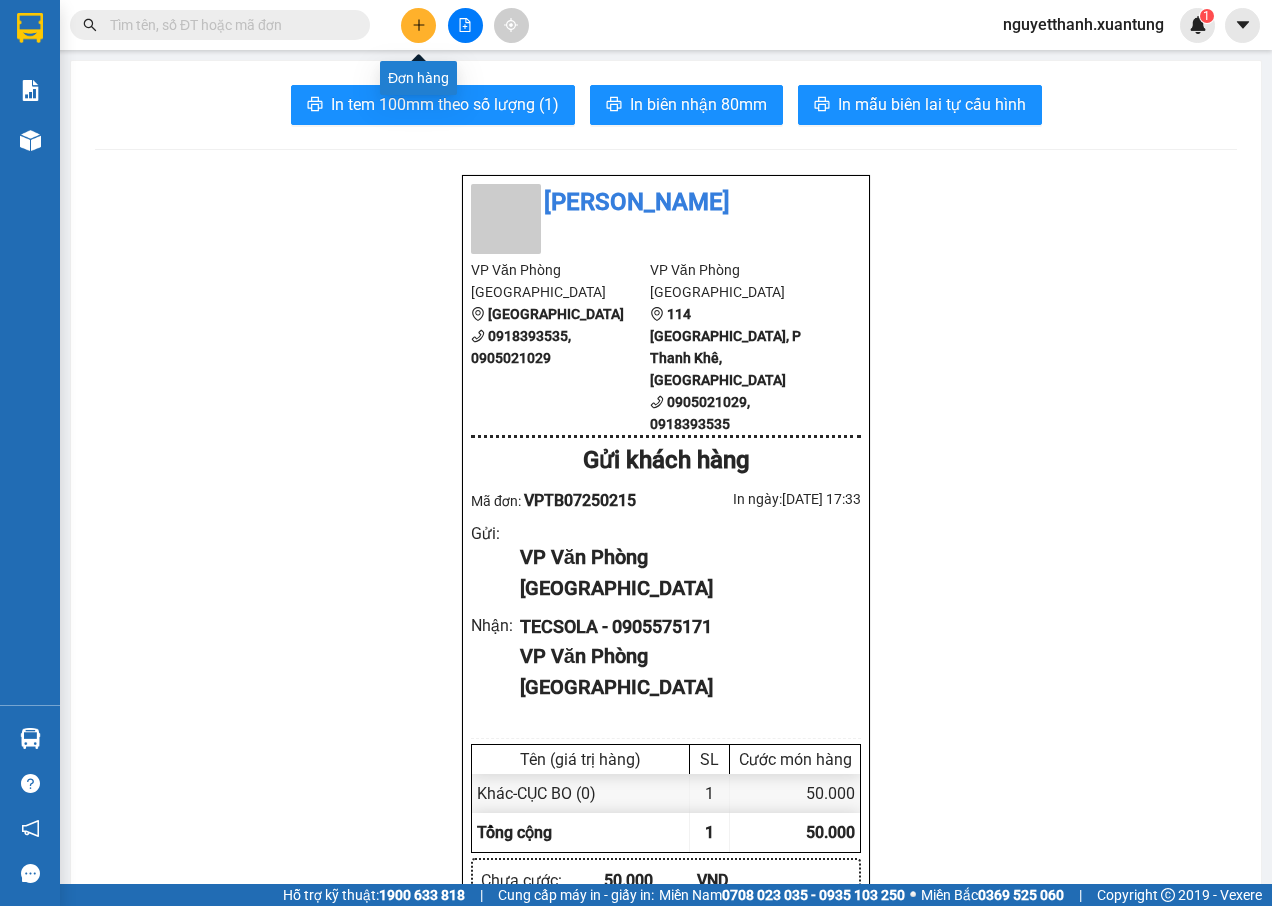 click 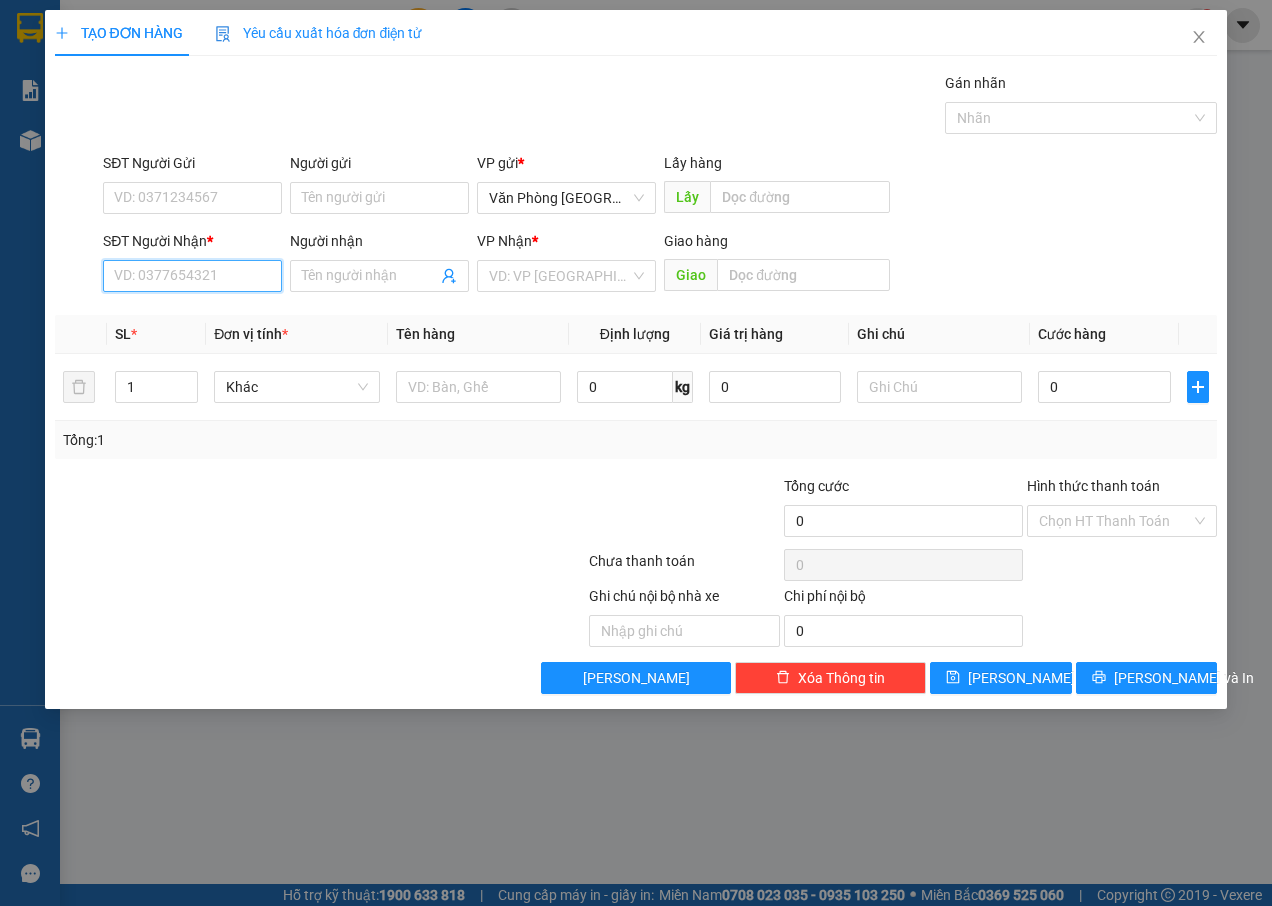 click on "SĐT Người Nhận  *" at bounding box center (192, 276) 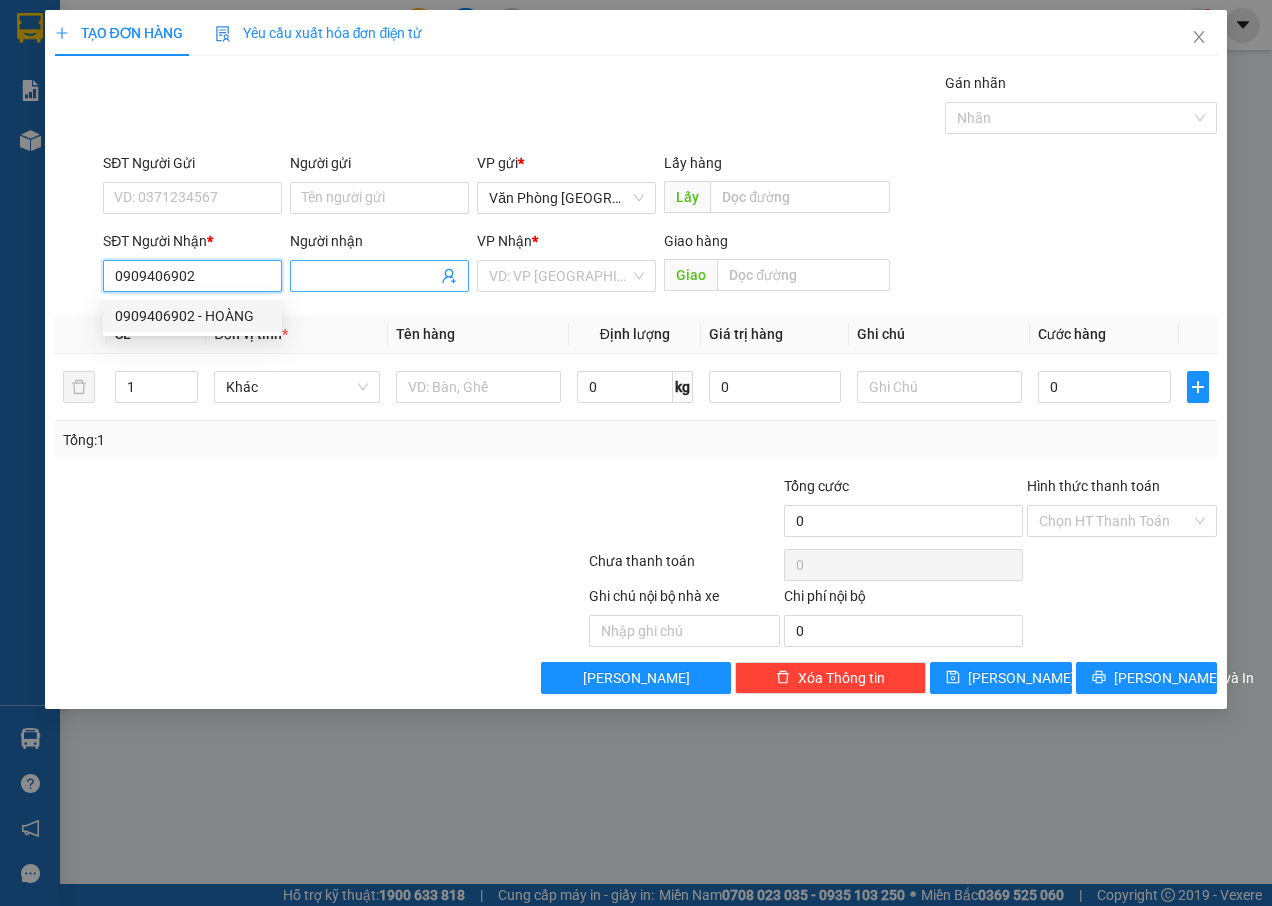 type on "0909406902" 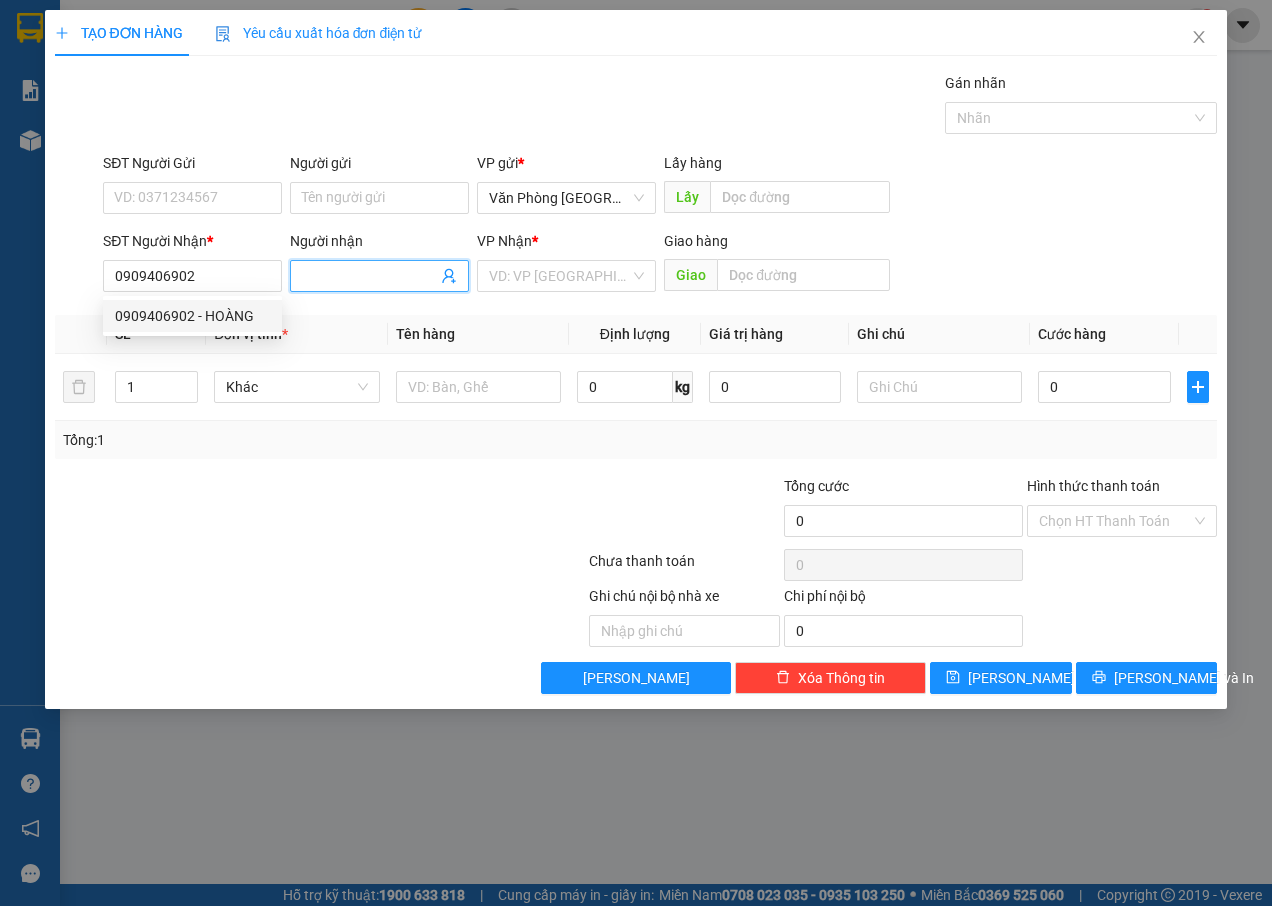 click on "Người nhận" at bounding box center (369, 276) 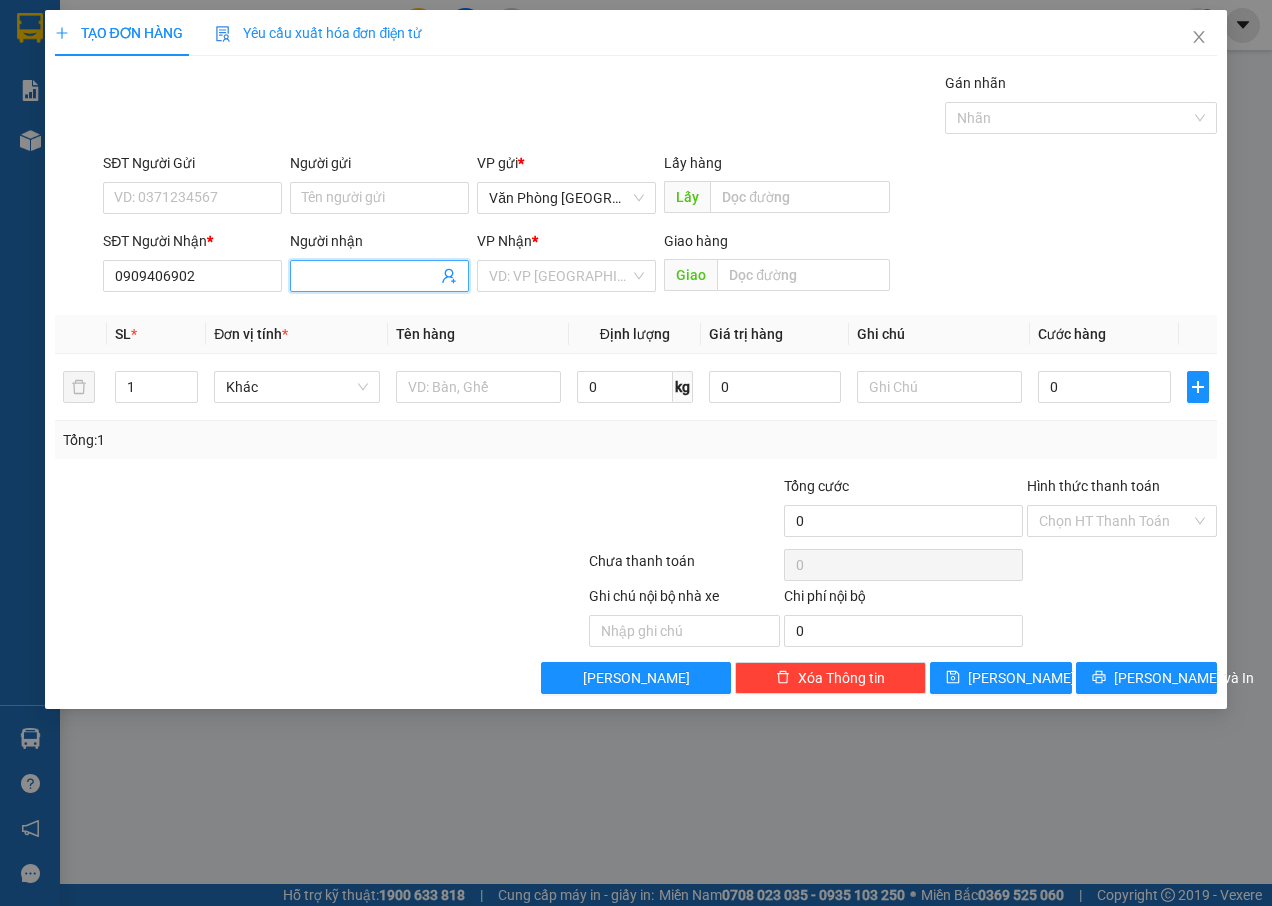 click on "Người nhận" at bounding box center (369, 276) 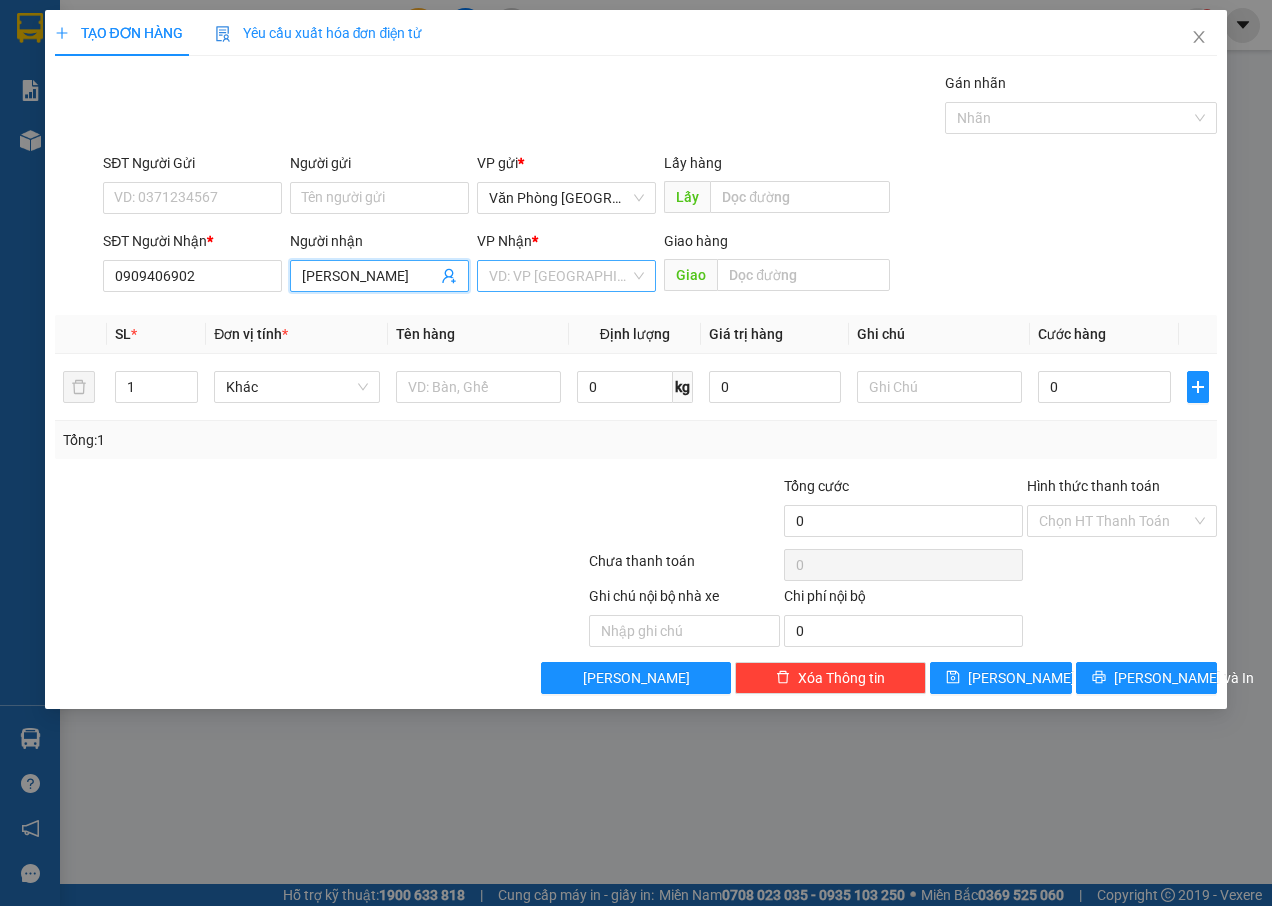 type on "[PERSON_NAME]" 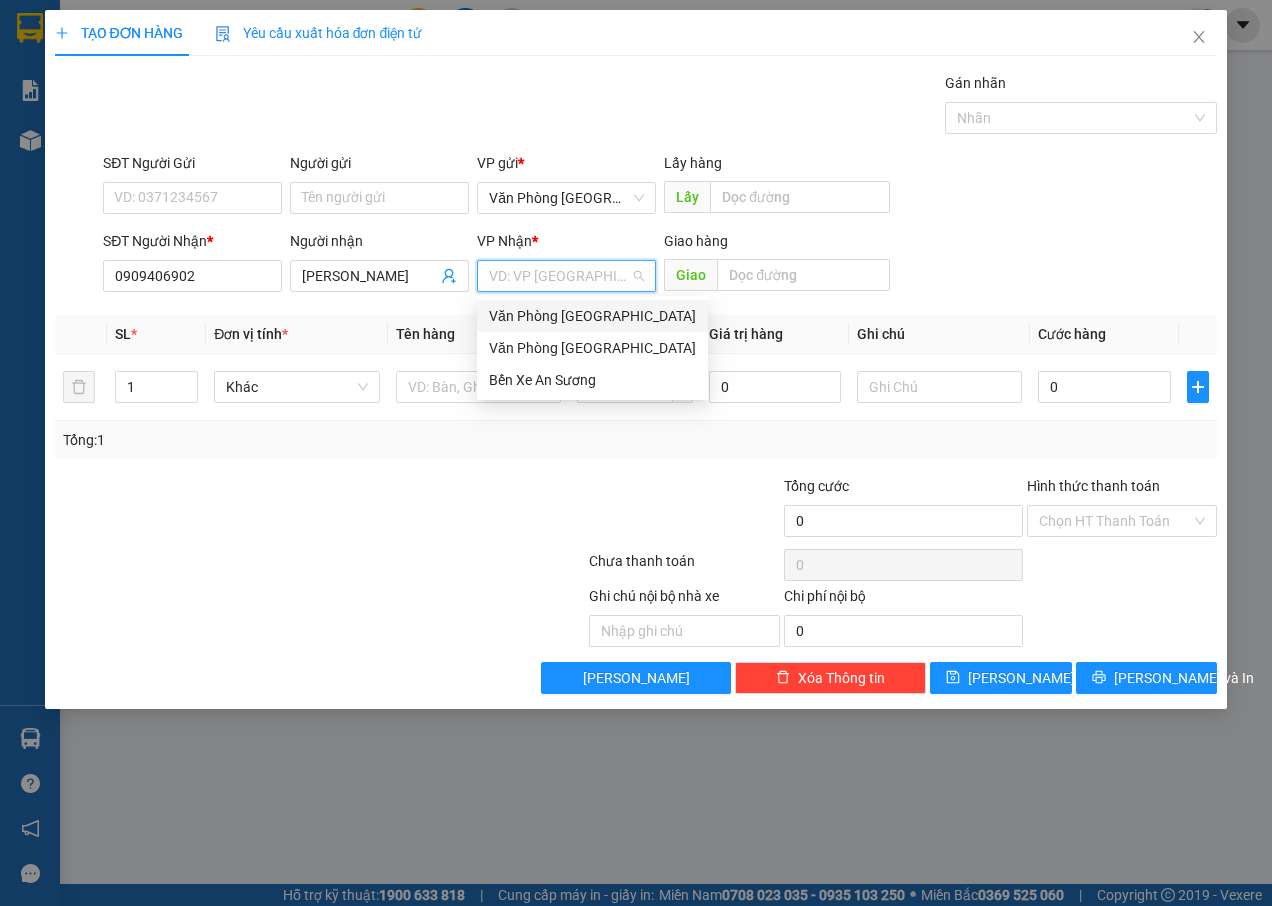 click on "Văn Phòng [GEOGRAPHIC_DATA]" at bounding box center [592, 316] 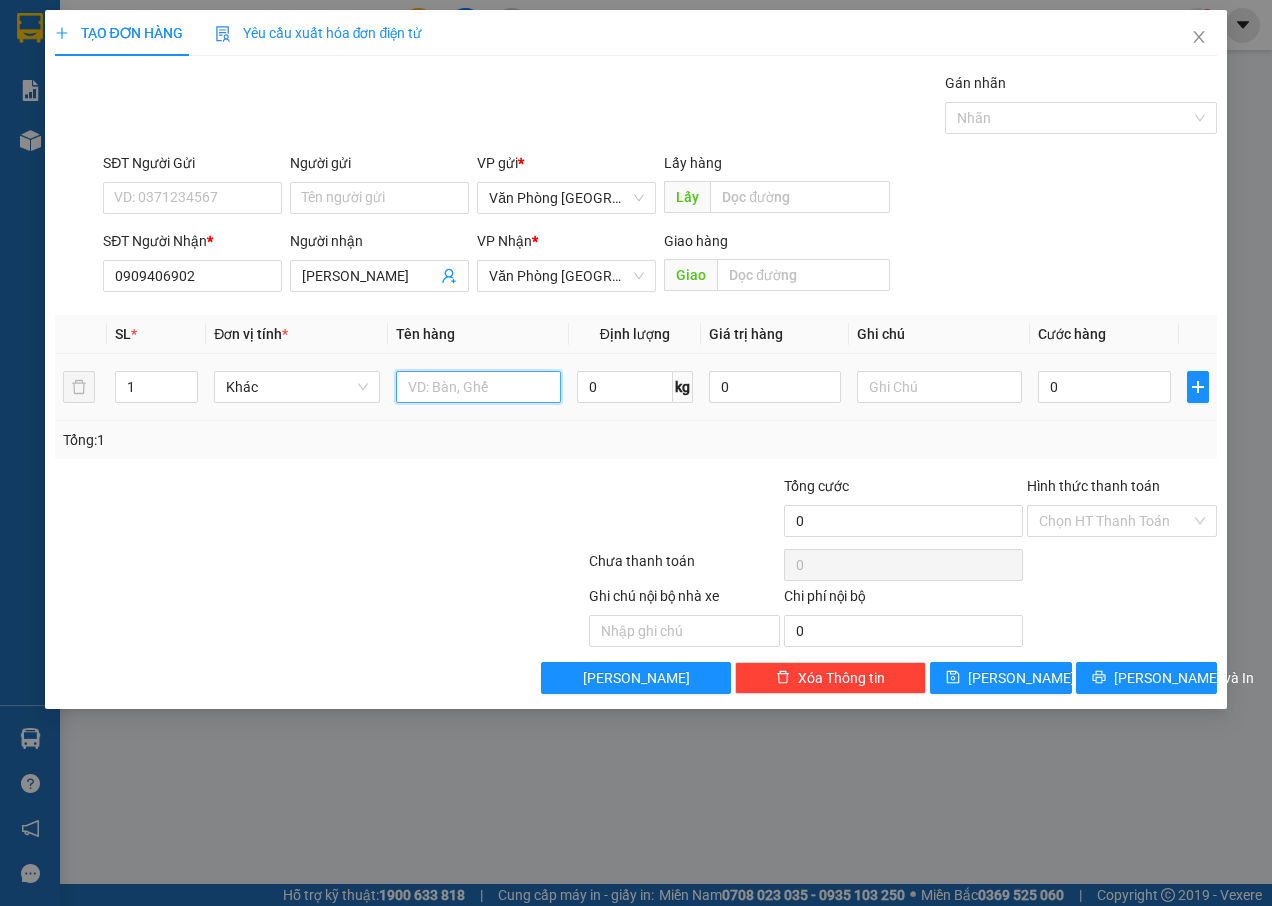click at bounding box center [478, 387] 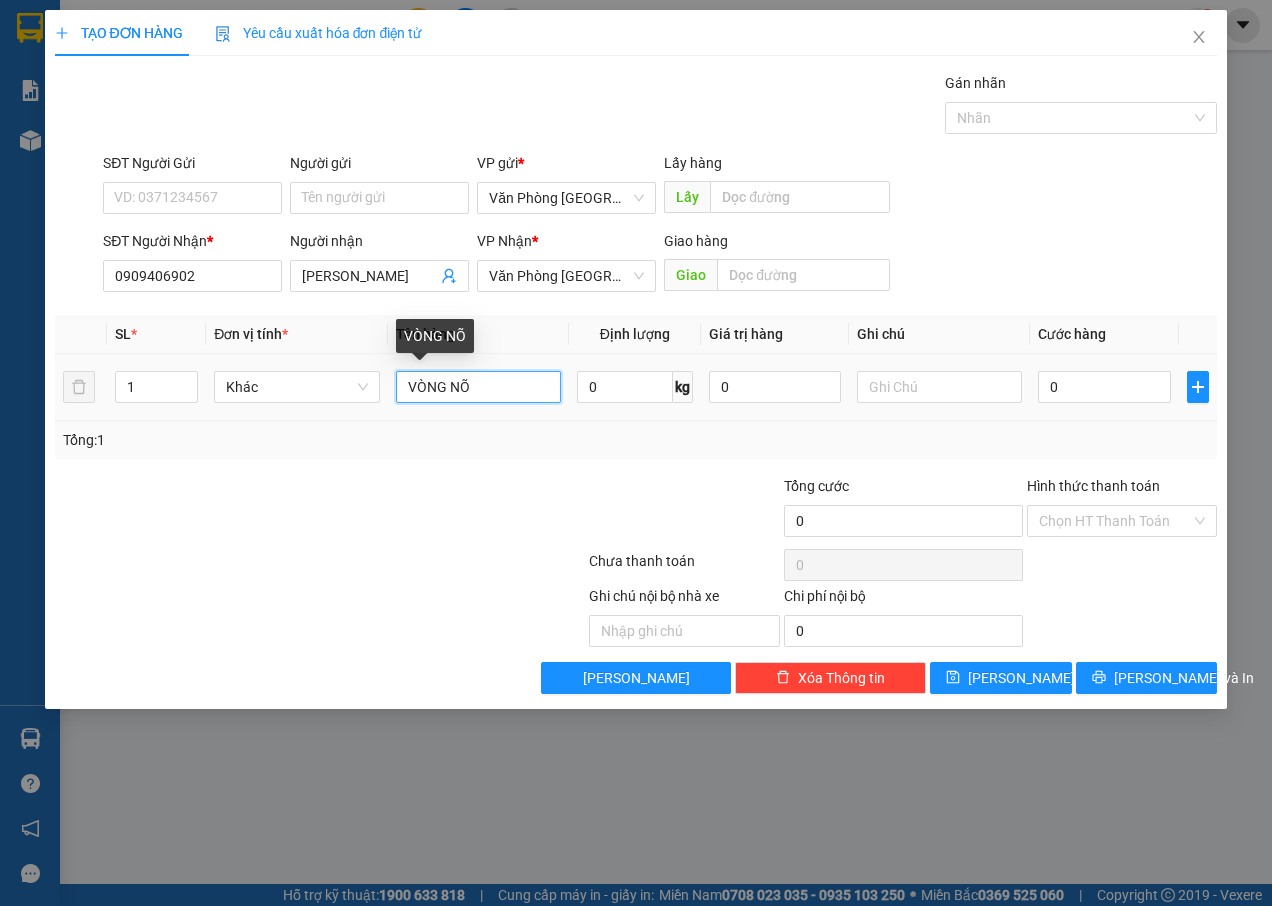 click on "VÒNG NÕ" at bounding box center (478, 387) 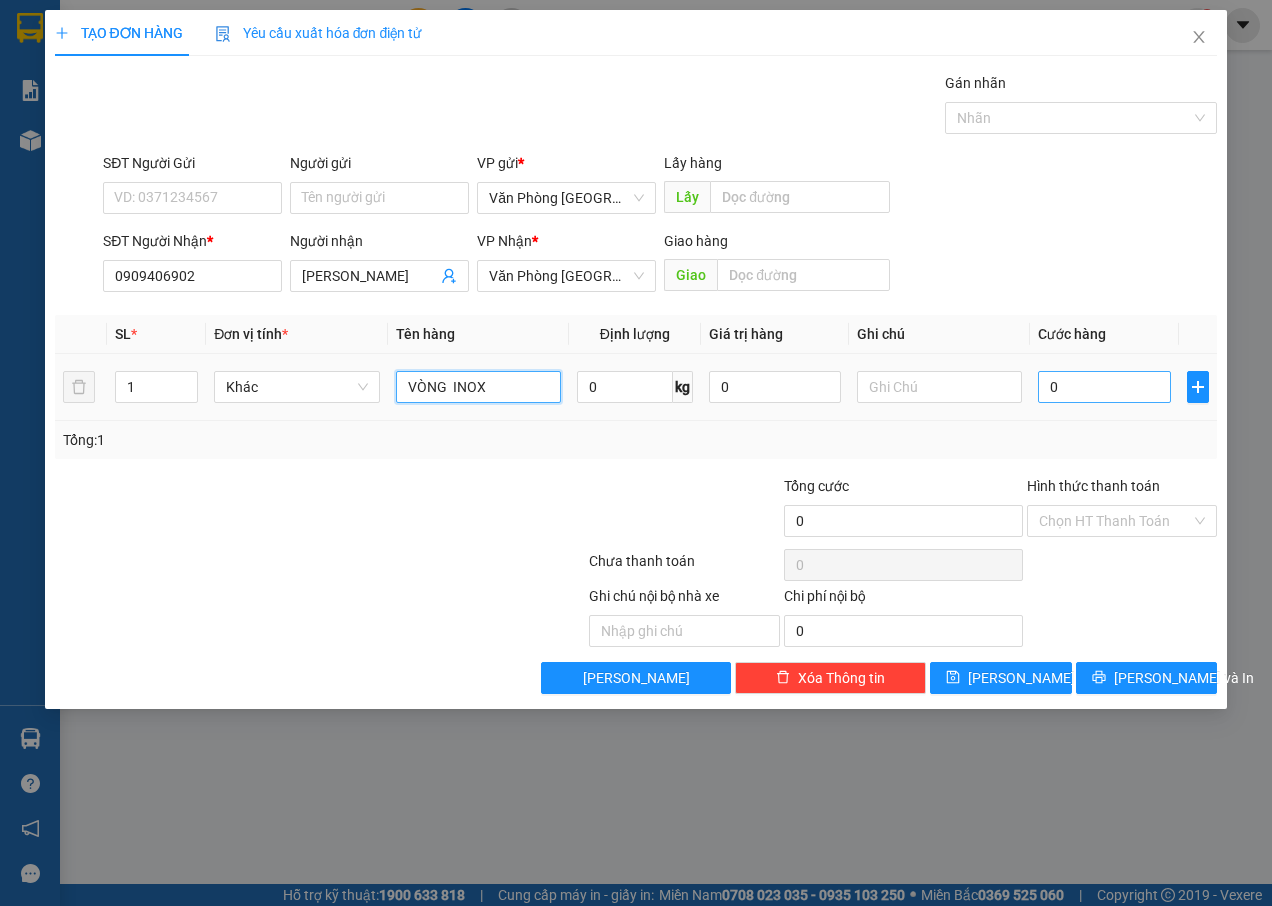 type on "VÒNG  INOX" 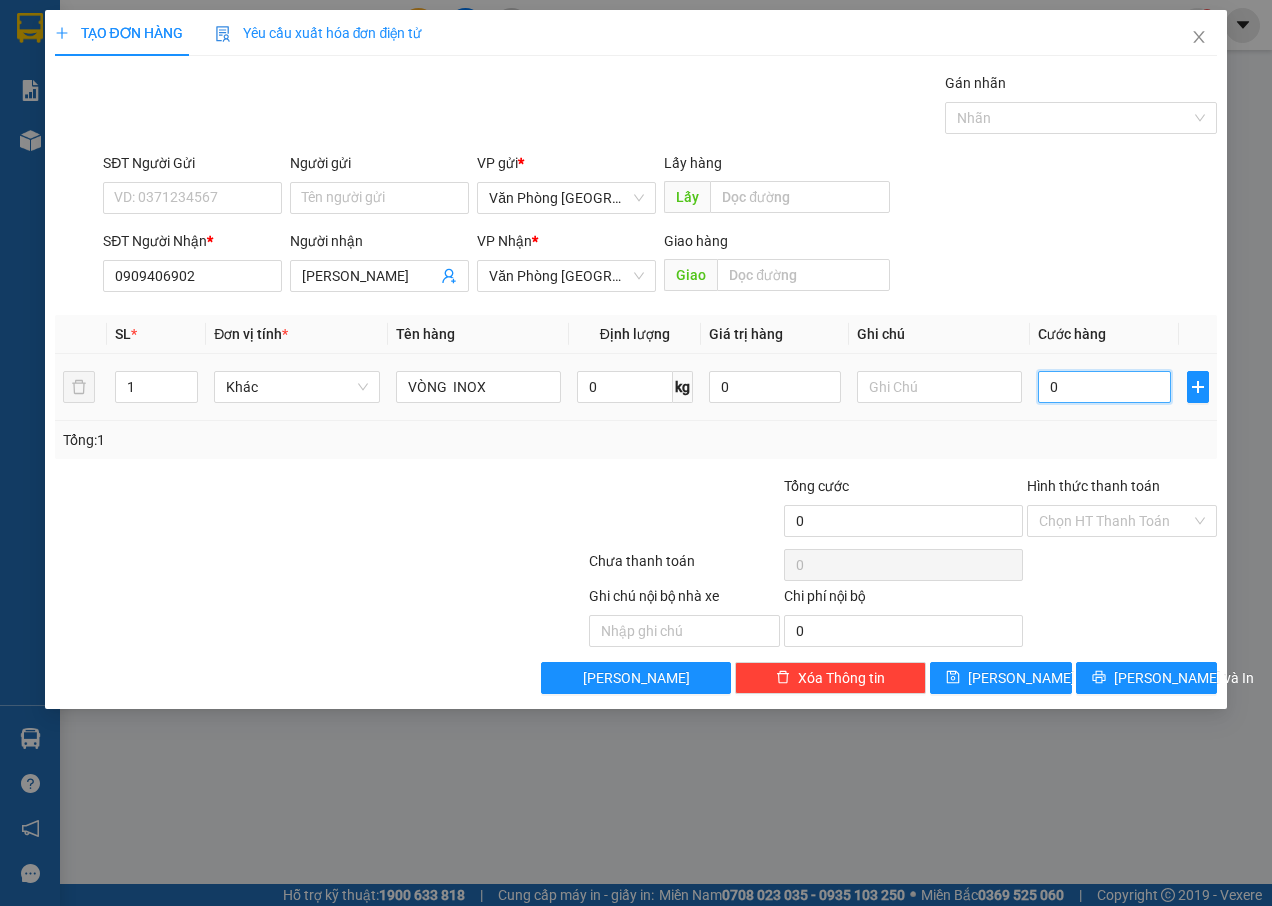 click on "0" at bounding box center [1104, 387] 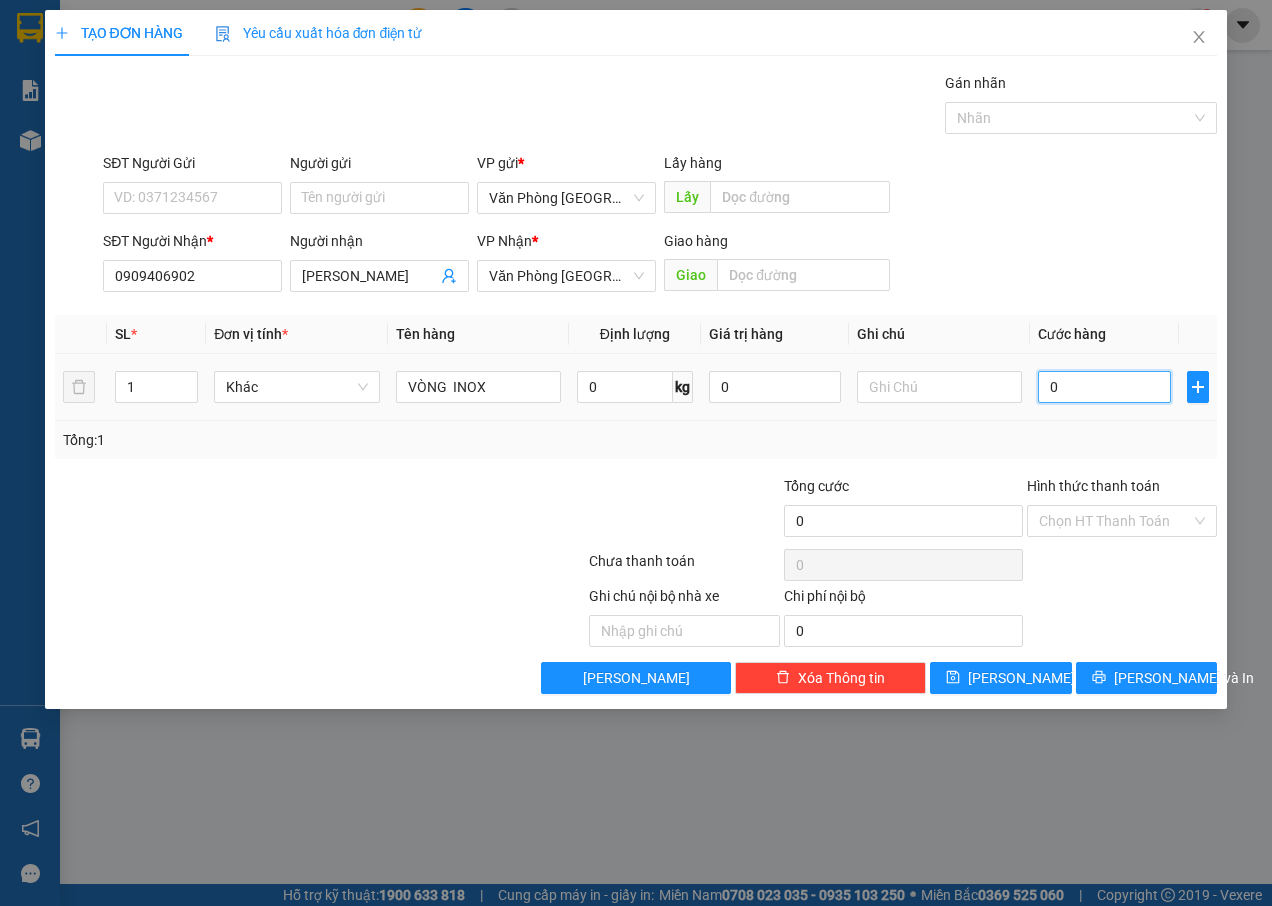 type on "8" 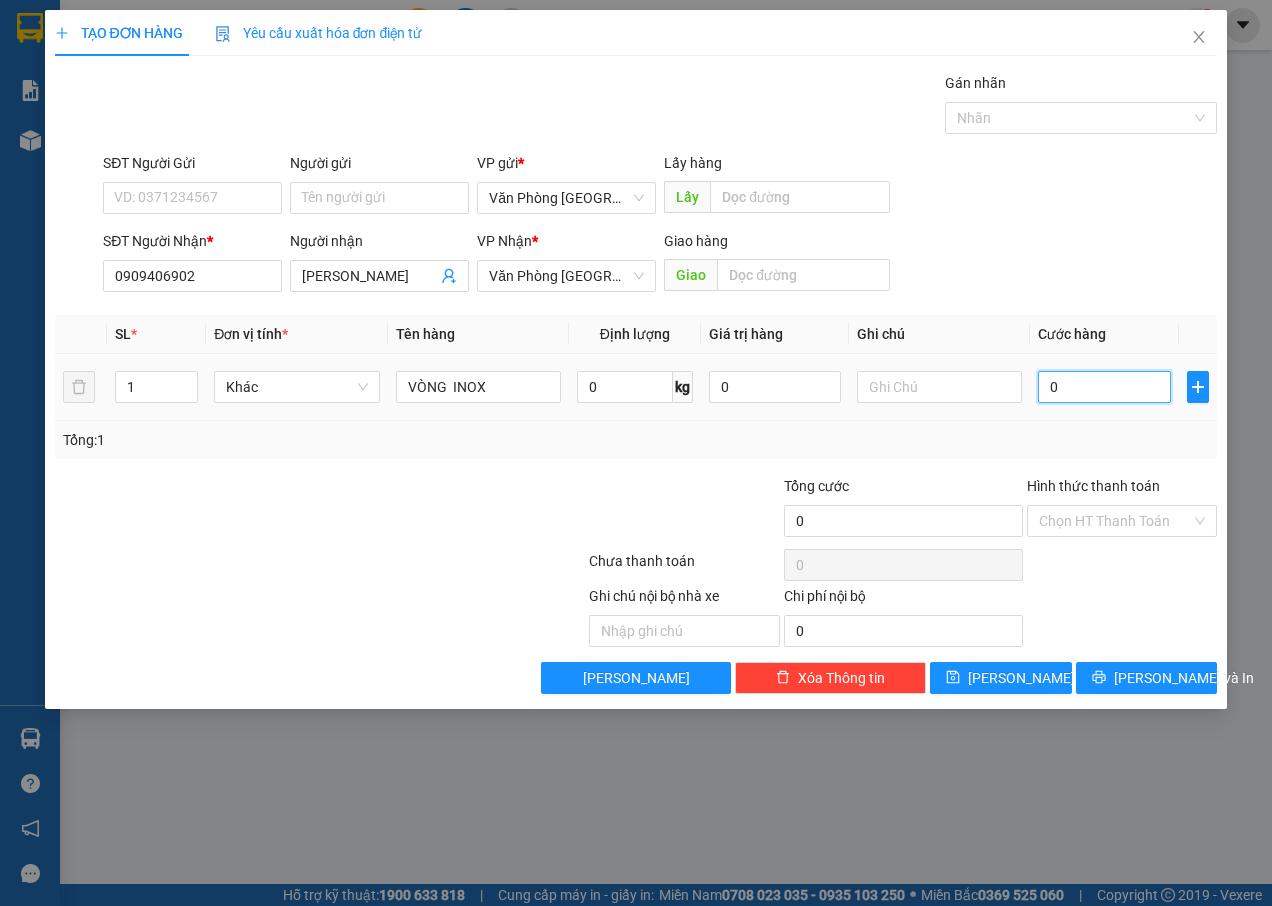 type on "8" 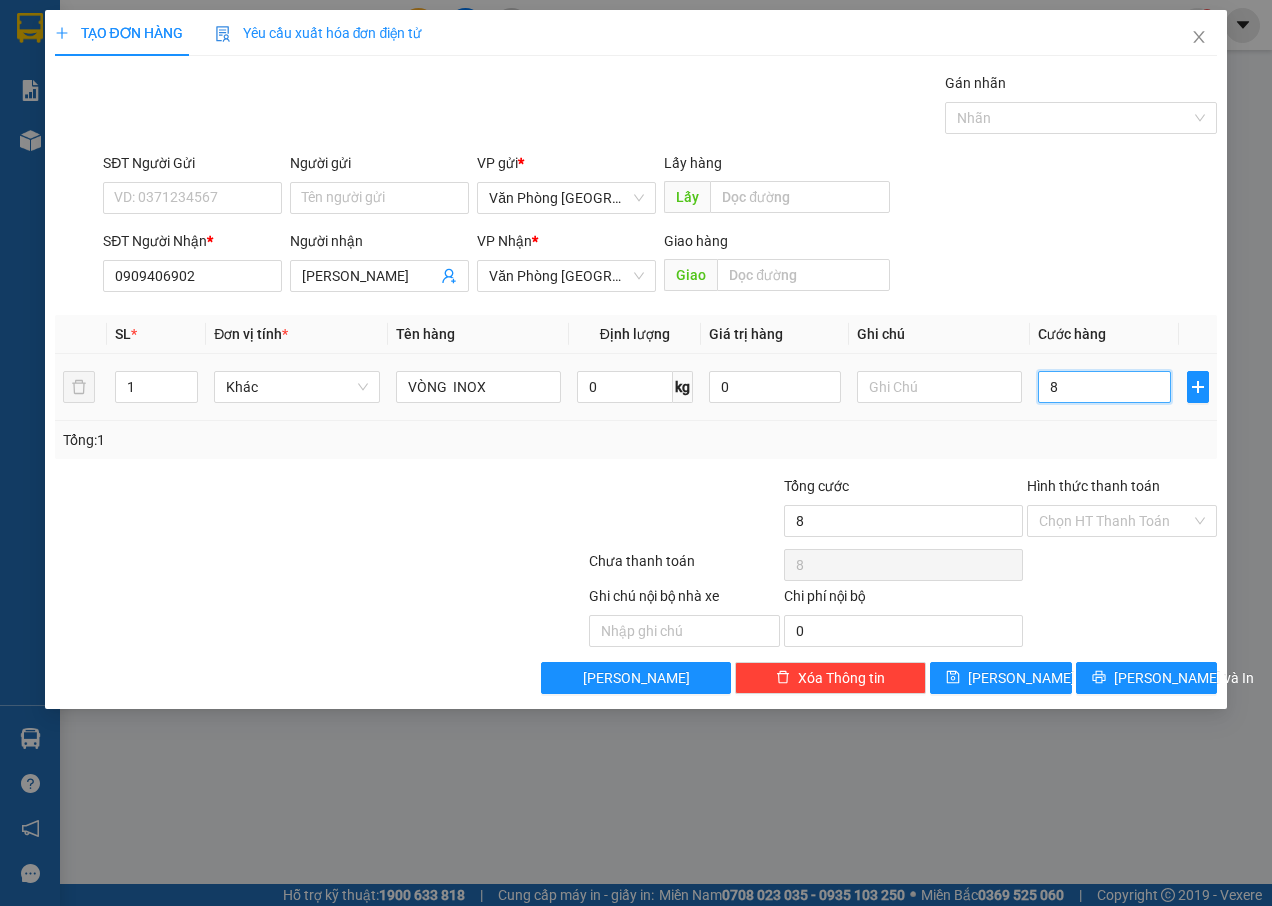 type on "80" 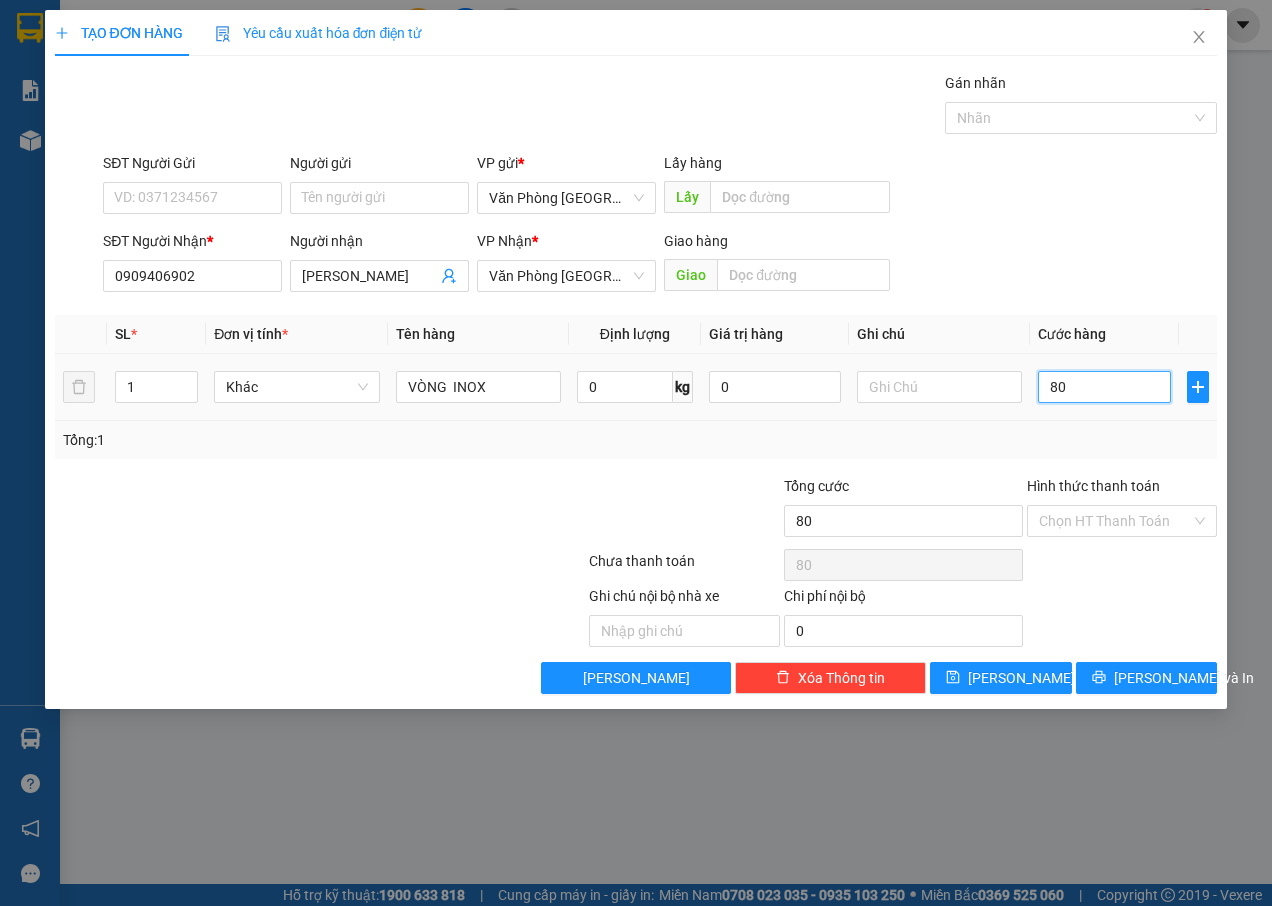 type on "800" 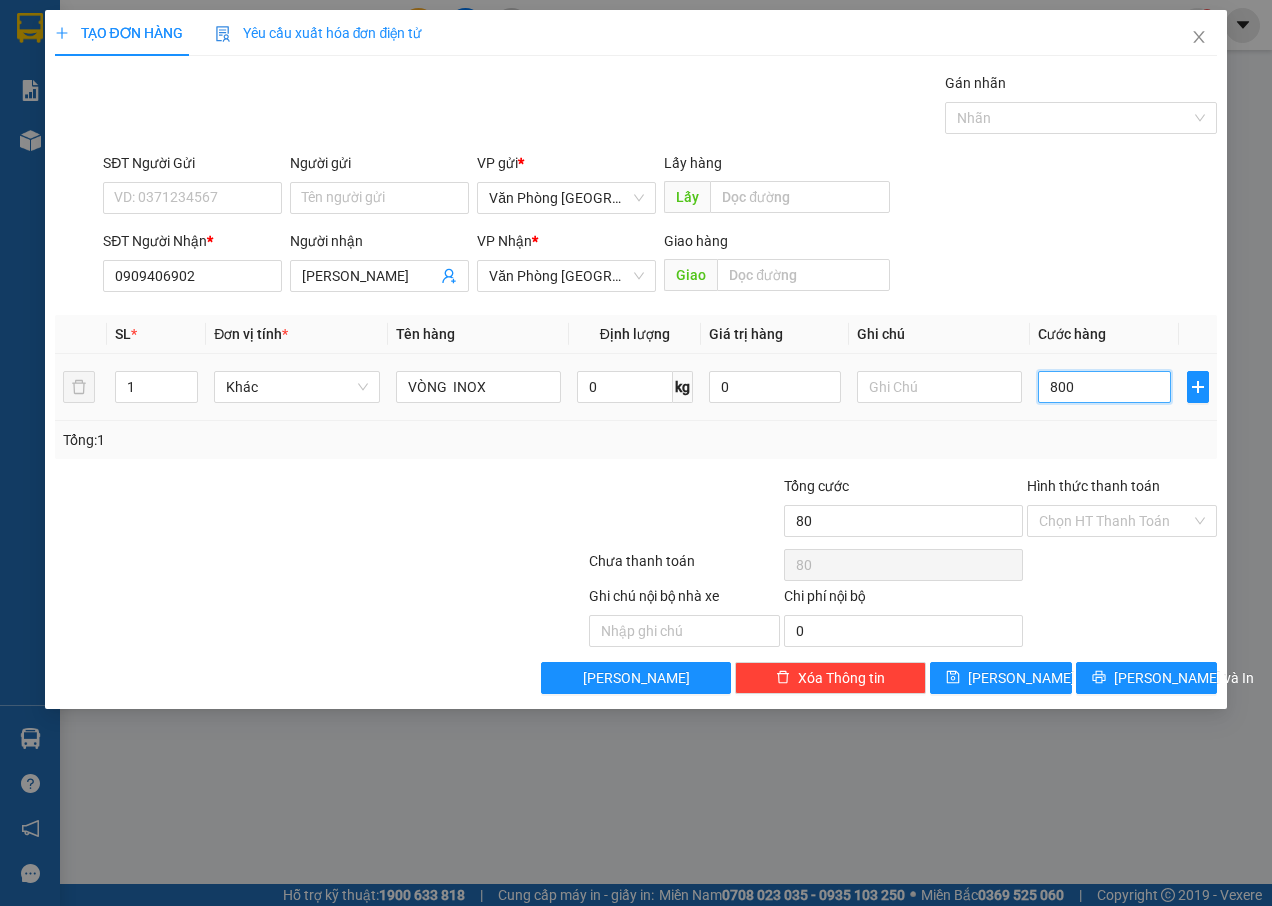 type on "800" 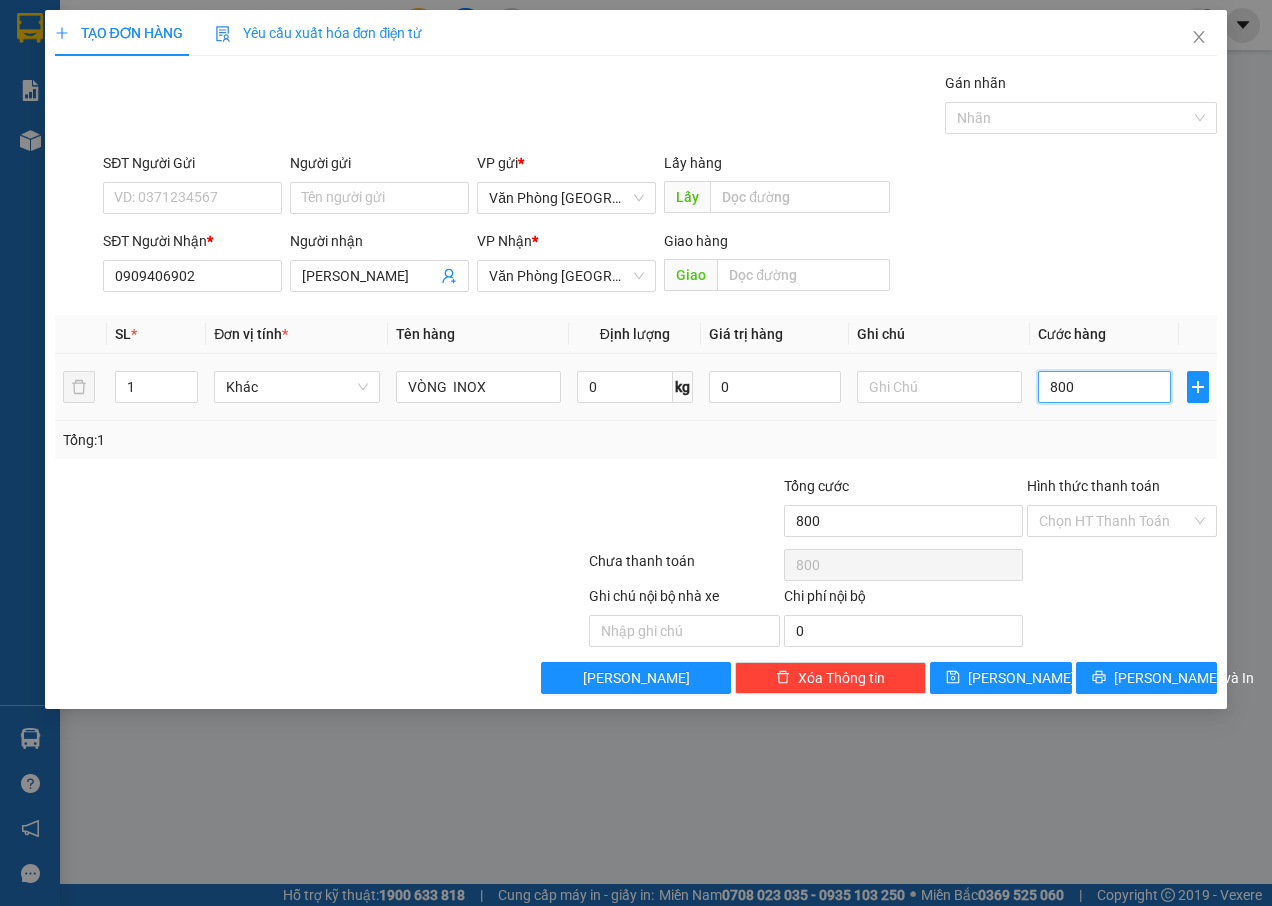 type on "80" 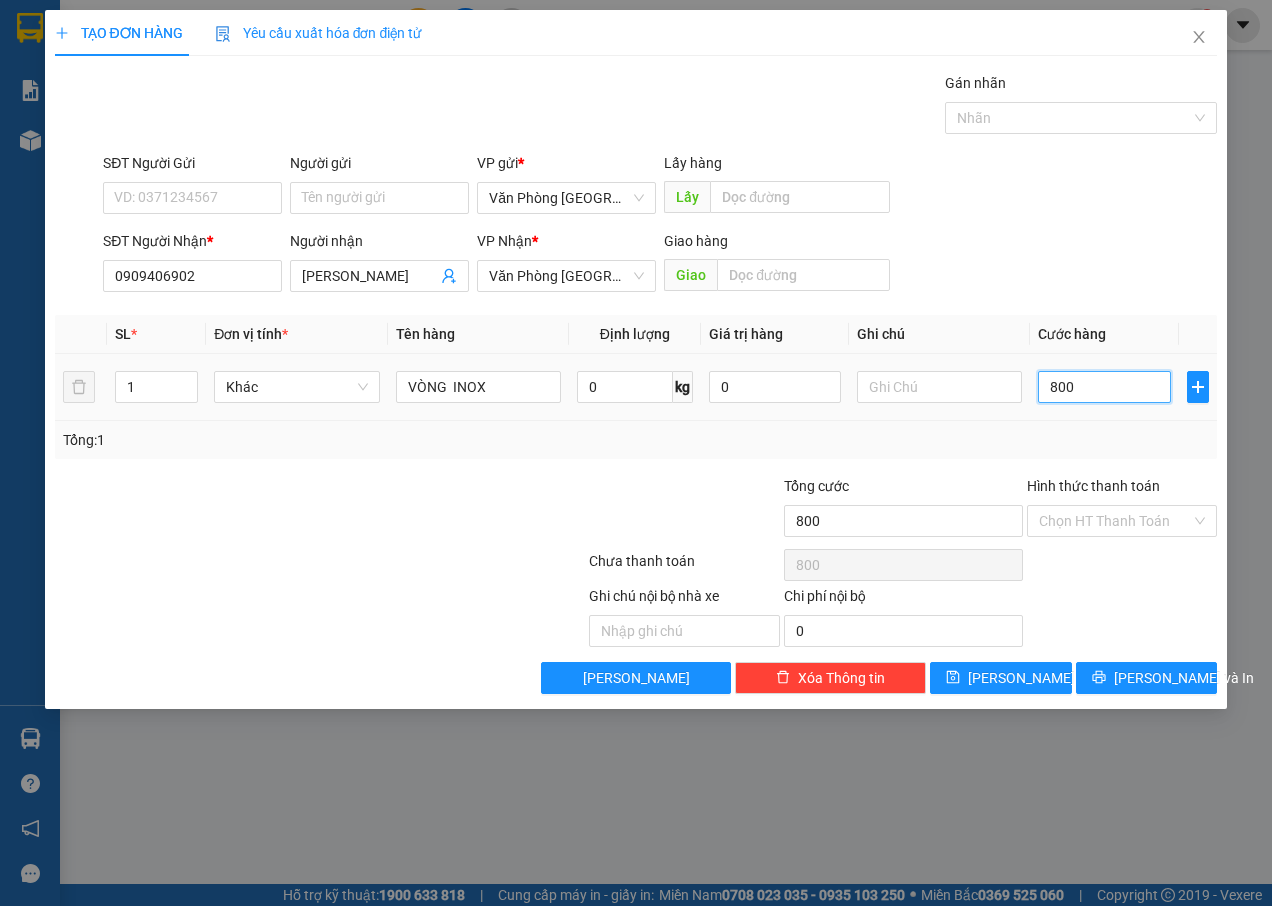 type on "80" 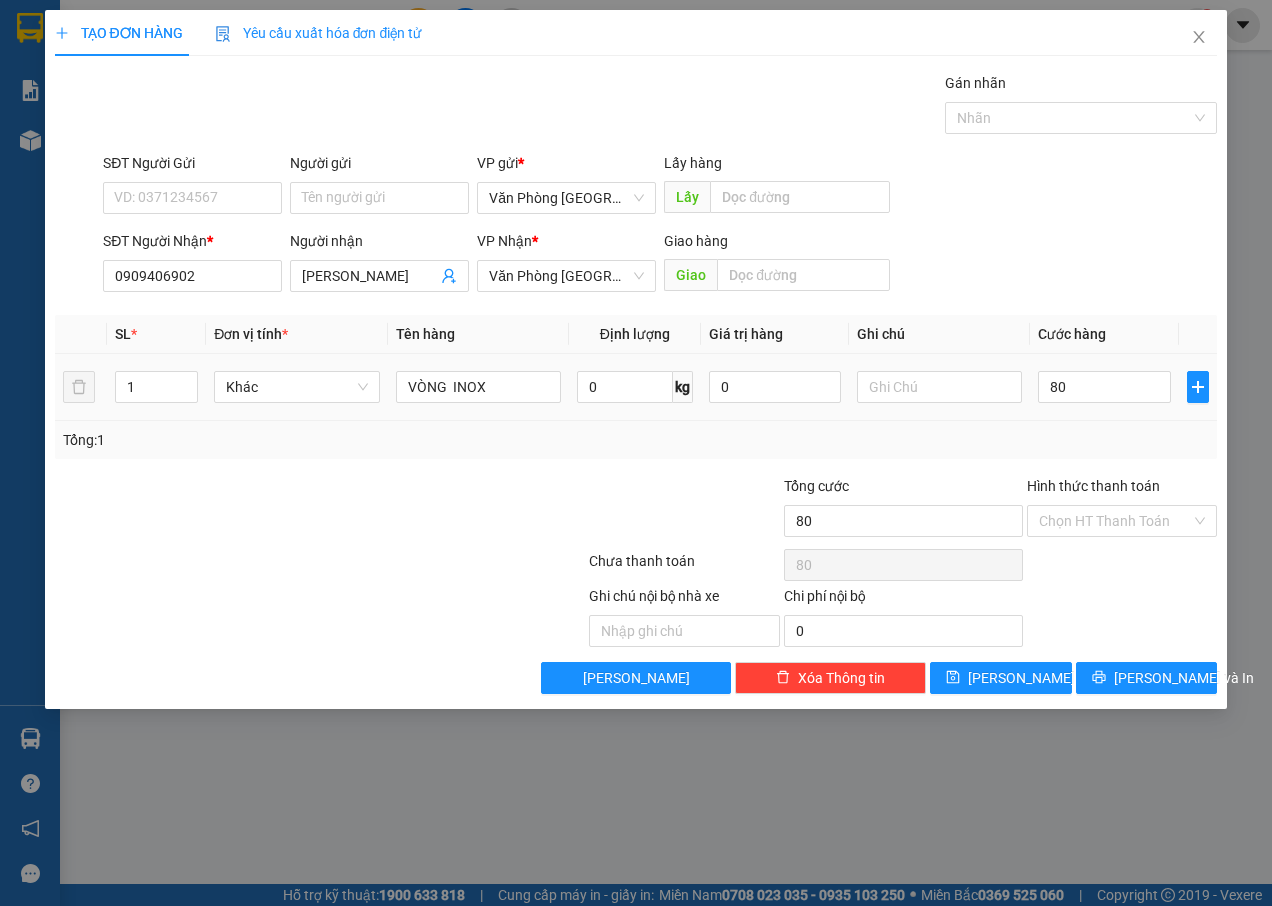 type on "80.000" 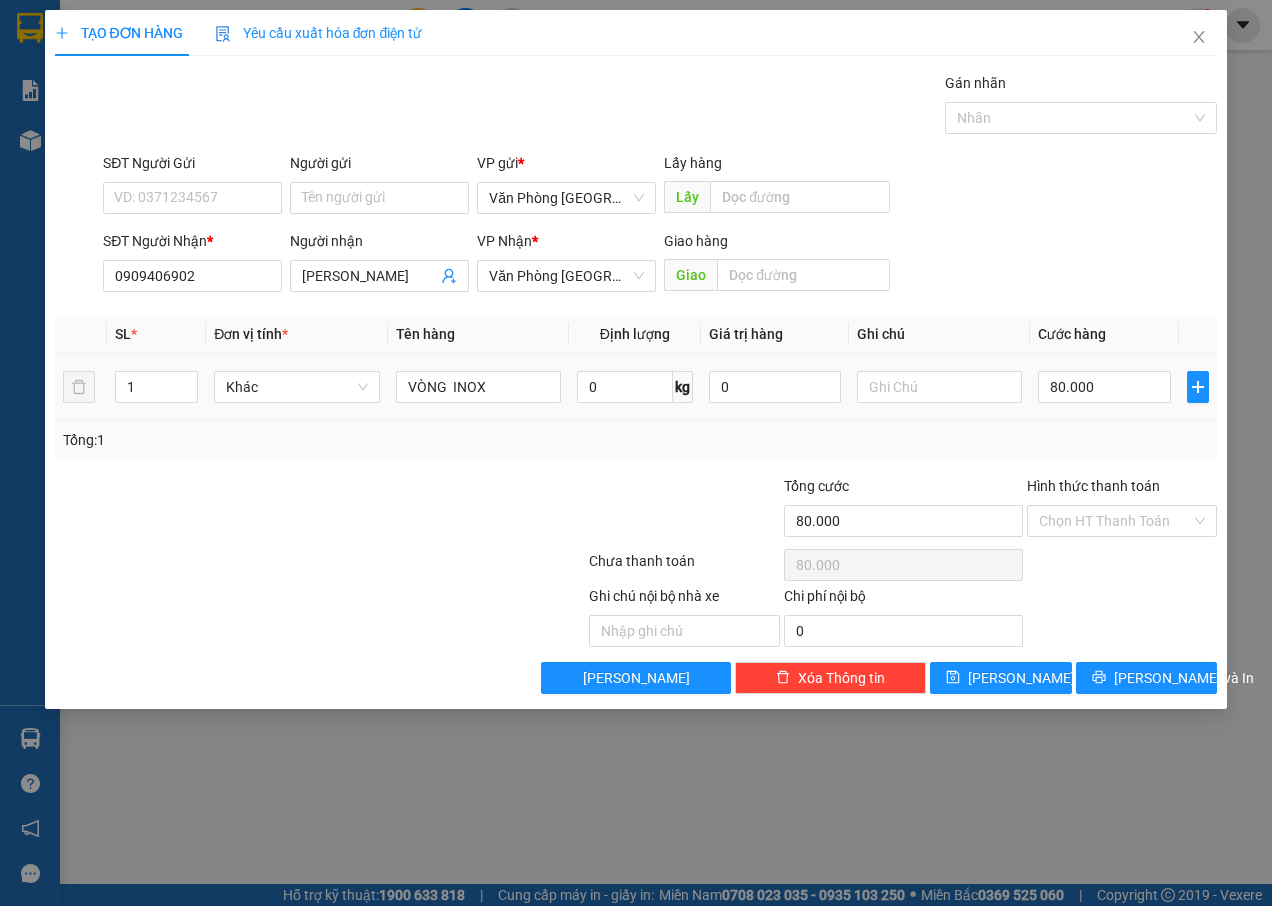 click on "80.000" at bounding box center (1104, 387) 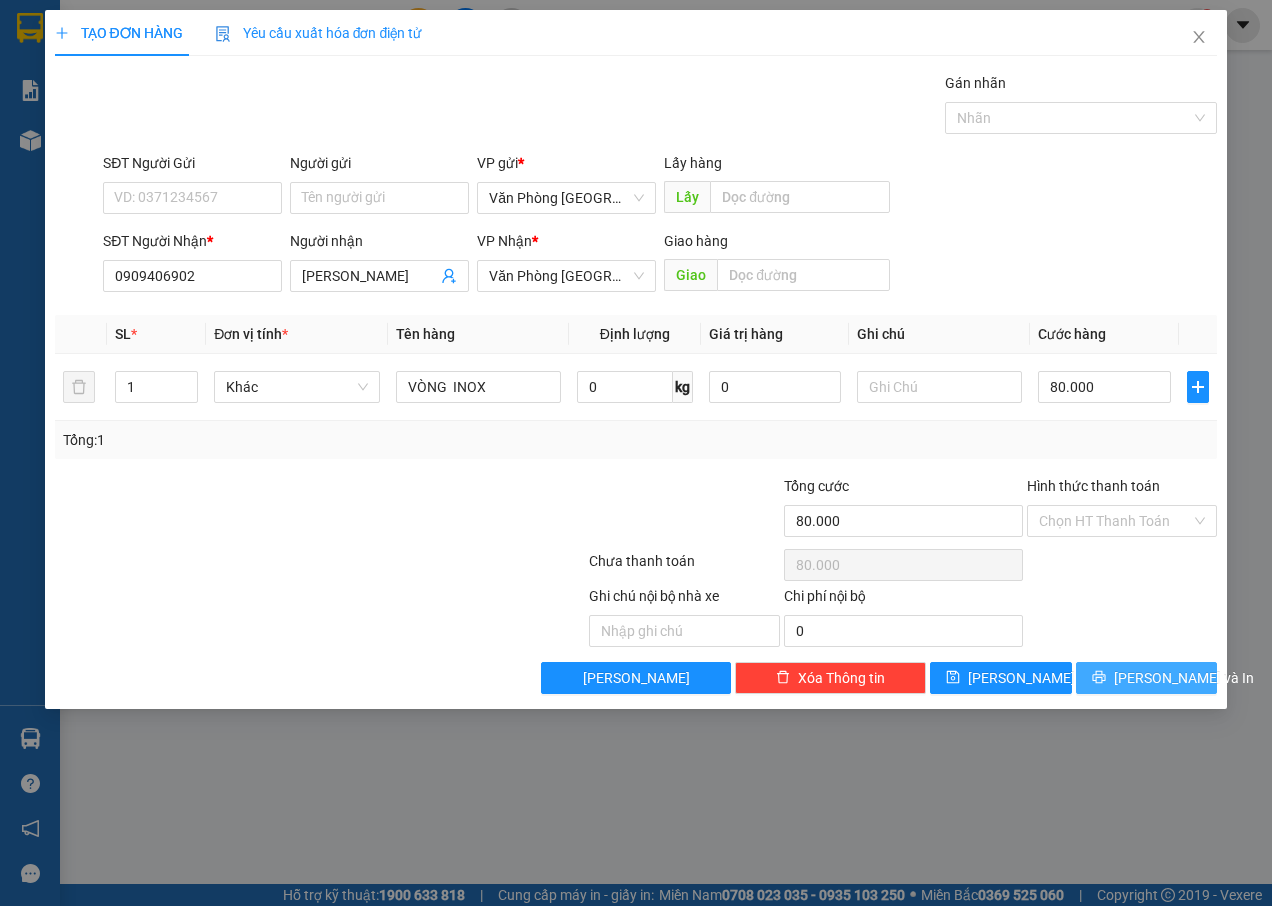 click on "[PERSON_NAME] và In" at bounding box center (1184, 678) 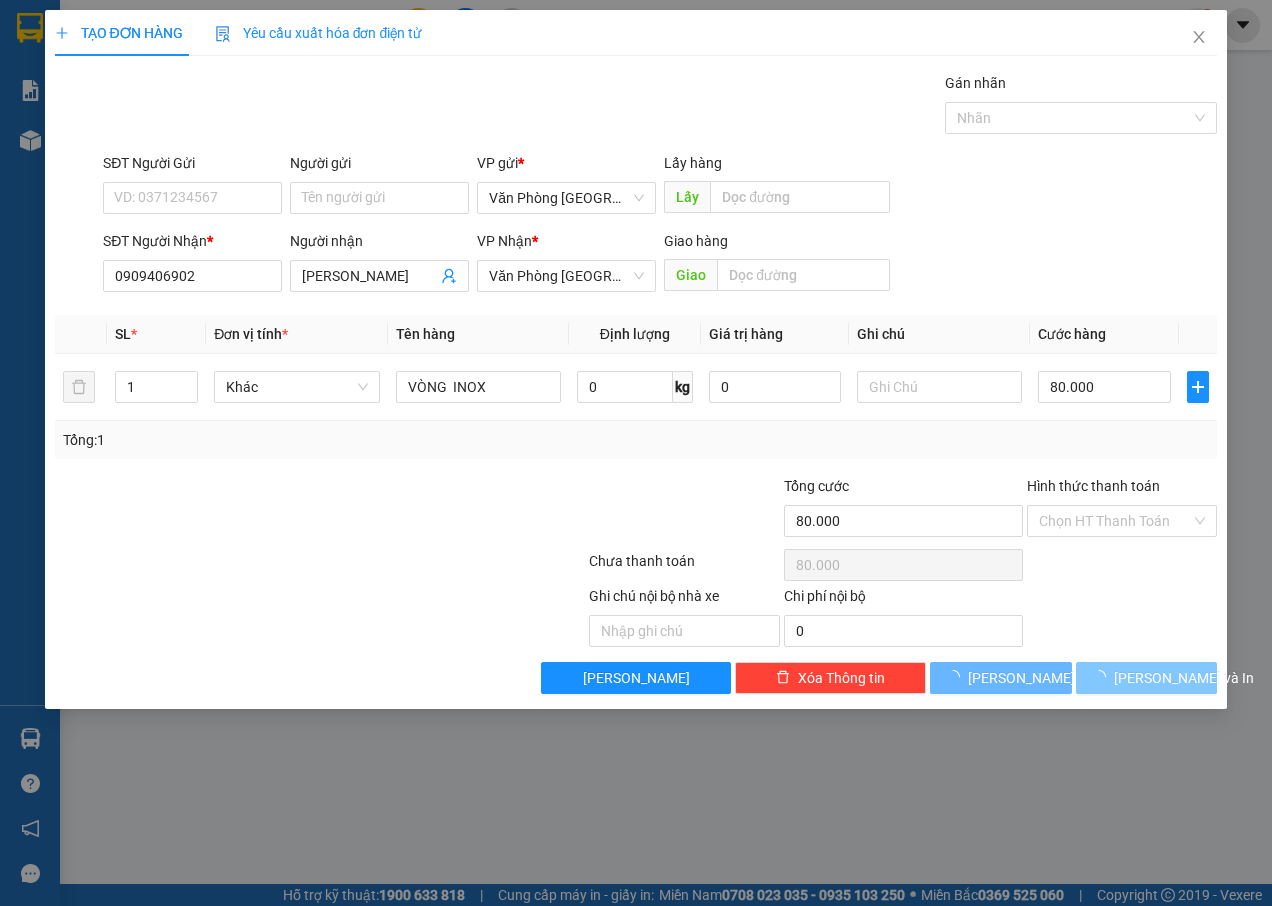click on "[PERSON_NAME] và In" at bounding box center [1184, 678] 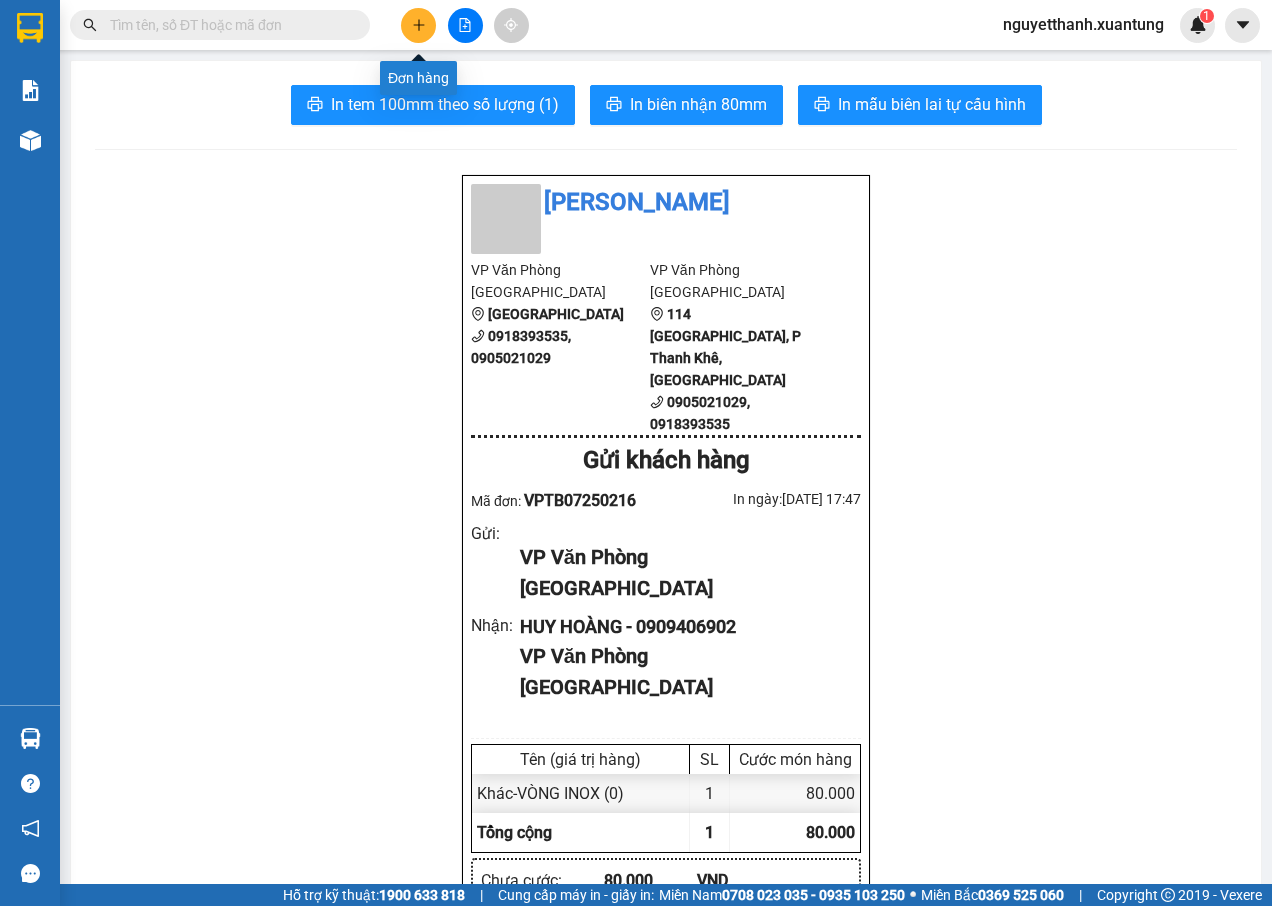 click 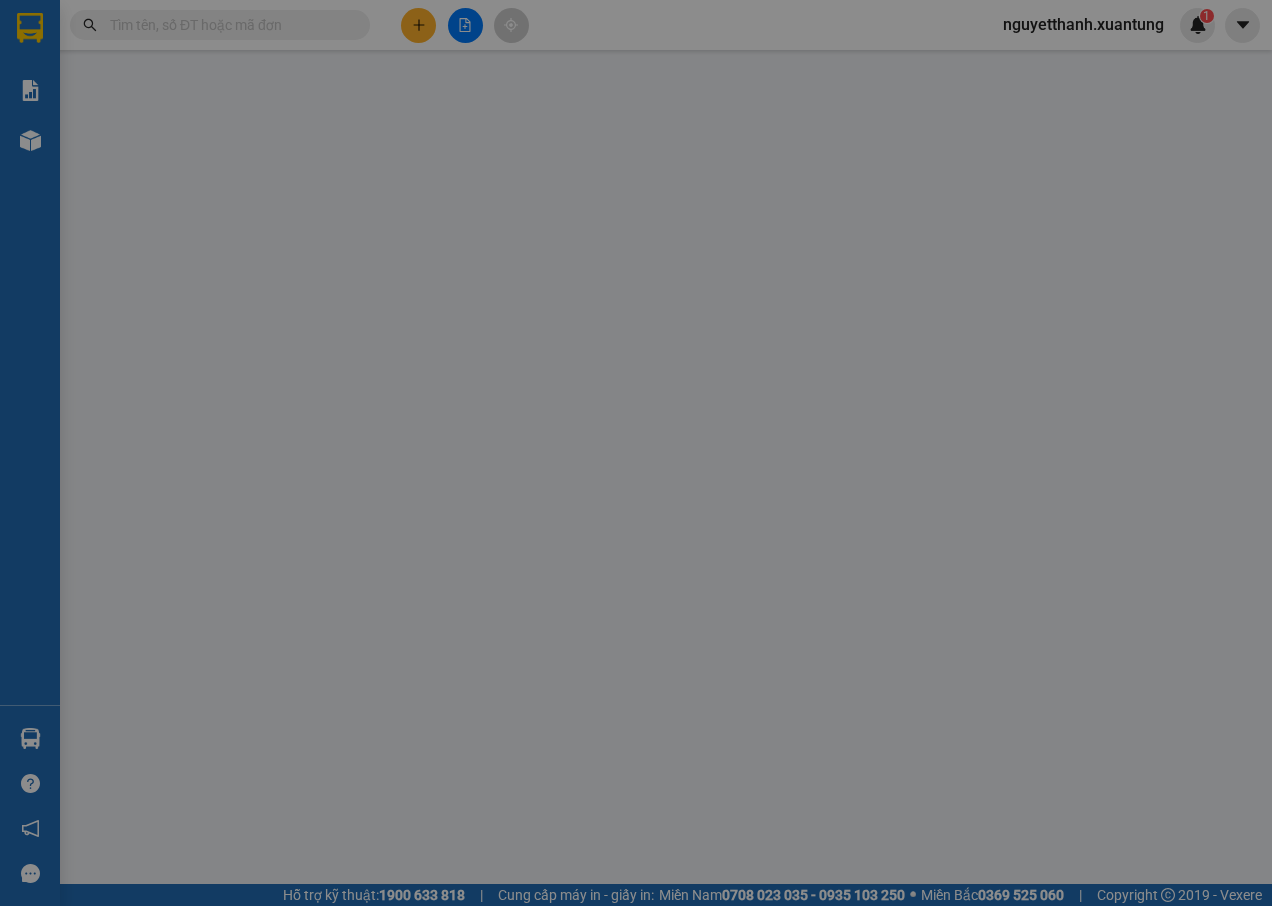 click on "Yêu cầu xuất hóa đơn điện tử" at bounding box center [319, 33] 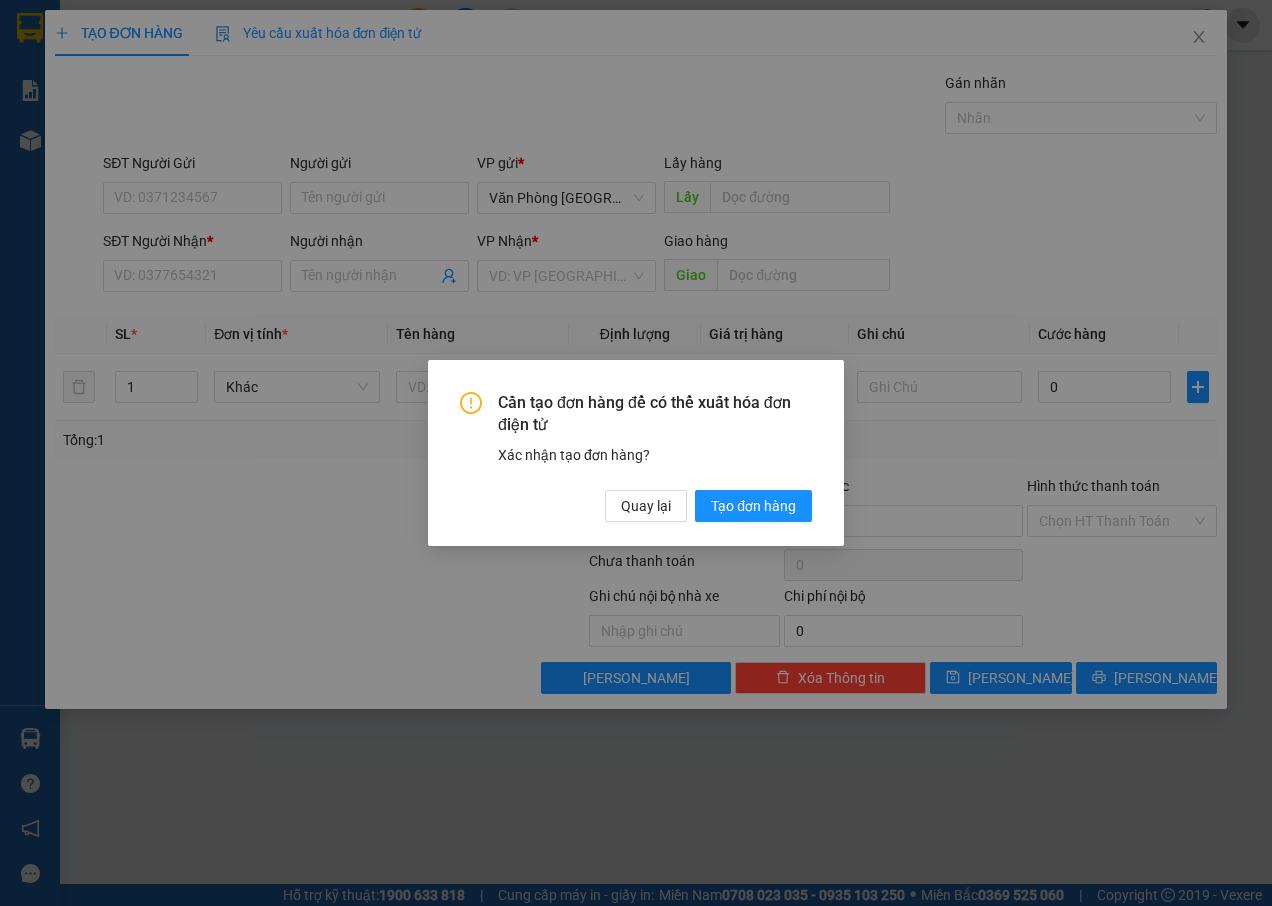 click on "Cần tạo đơn hàng để có thể xuất hóa đơn điện tử Xác nhận tạo đơn hàng? Quay lại Tạo đơn hàng" at bounding box center [636, 453] 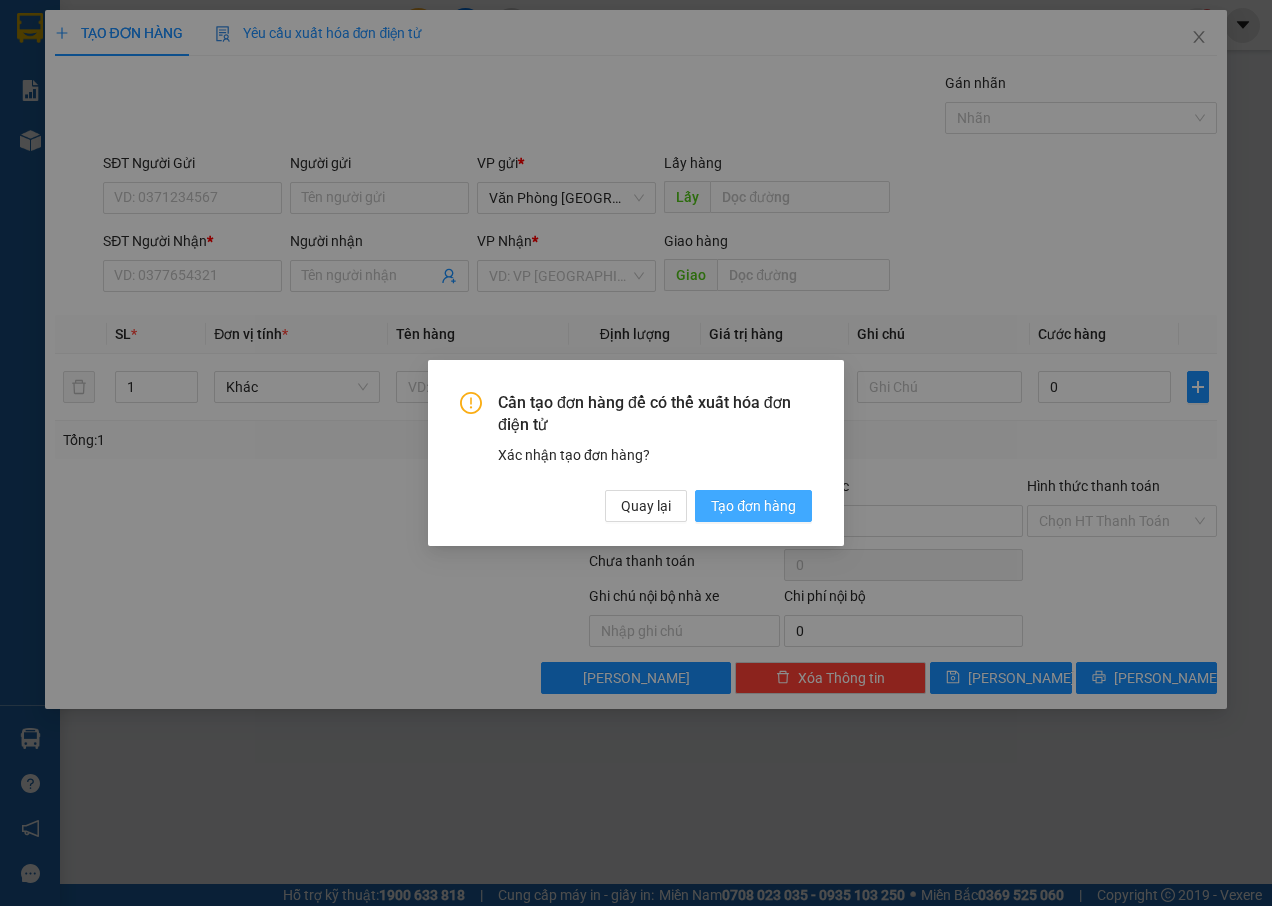 click on "Tạo đơn hàng" at bounding box center [753, 506] 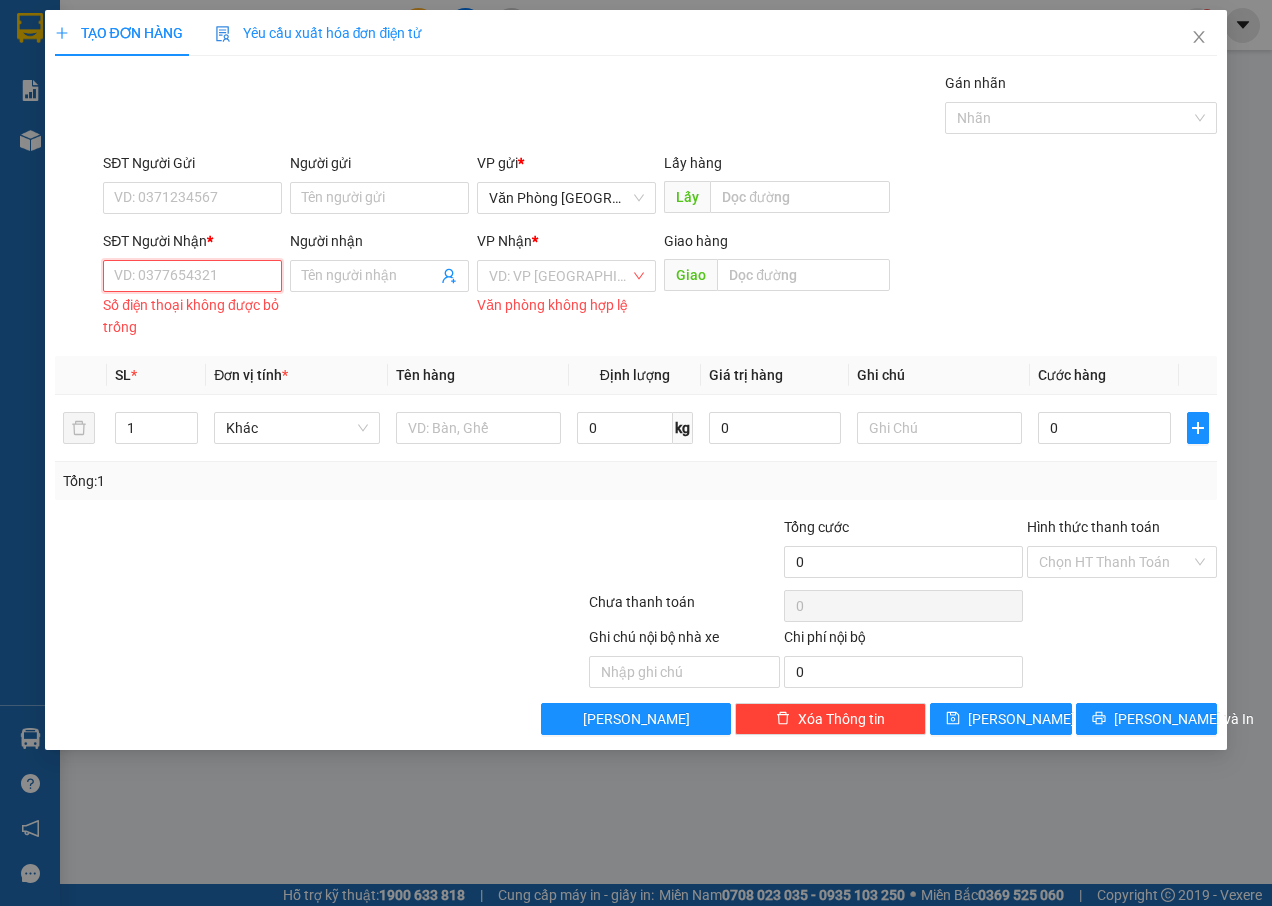 click on "SĐT Người Nhận  *" at bounding box center [192, 276] 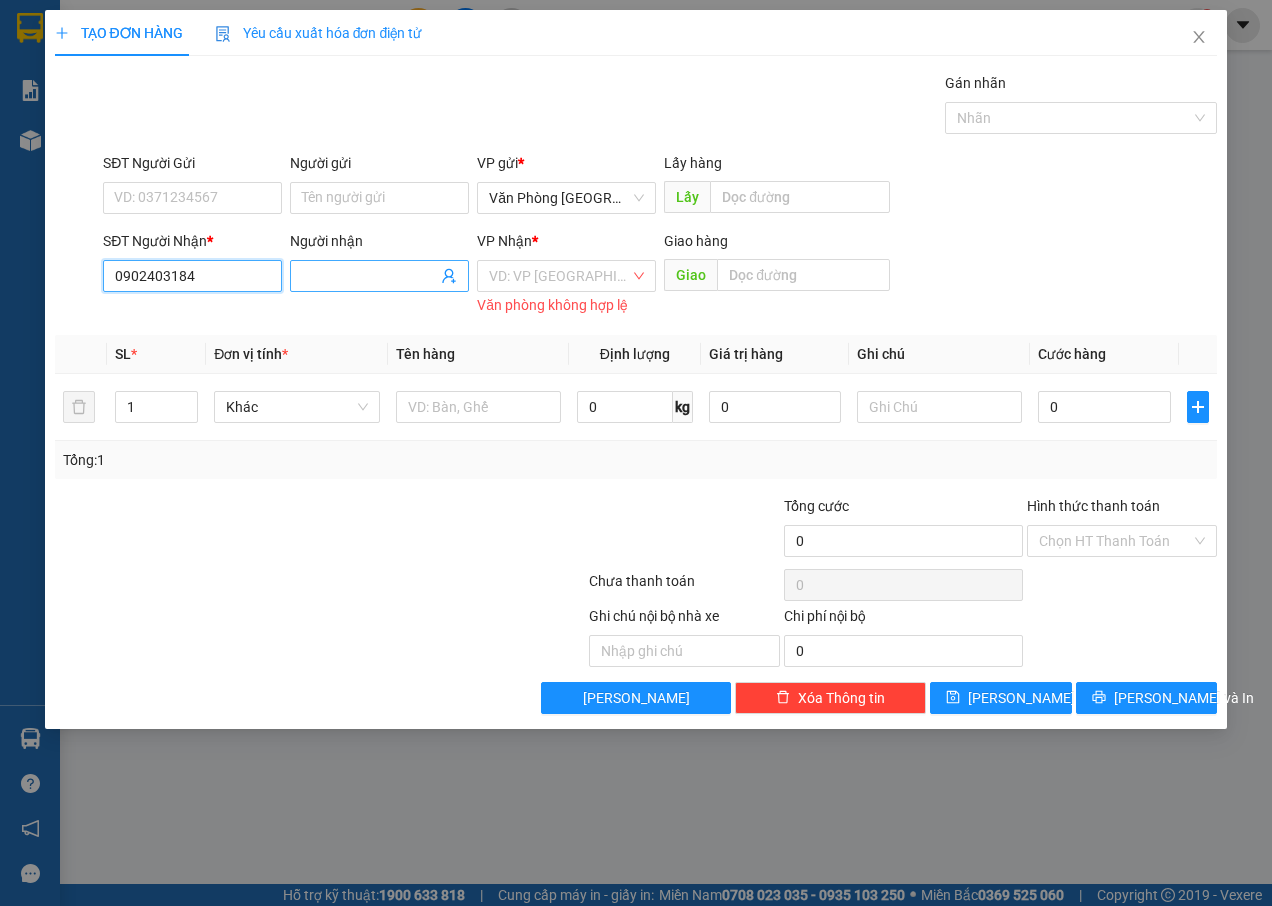 type on "0902403184" 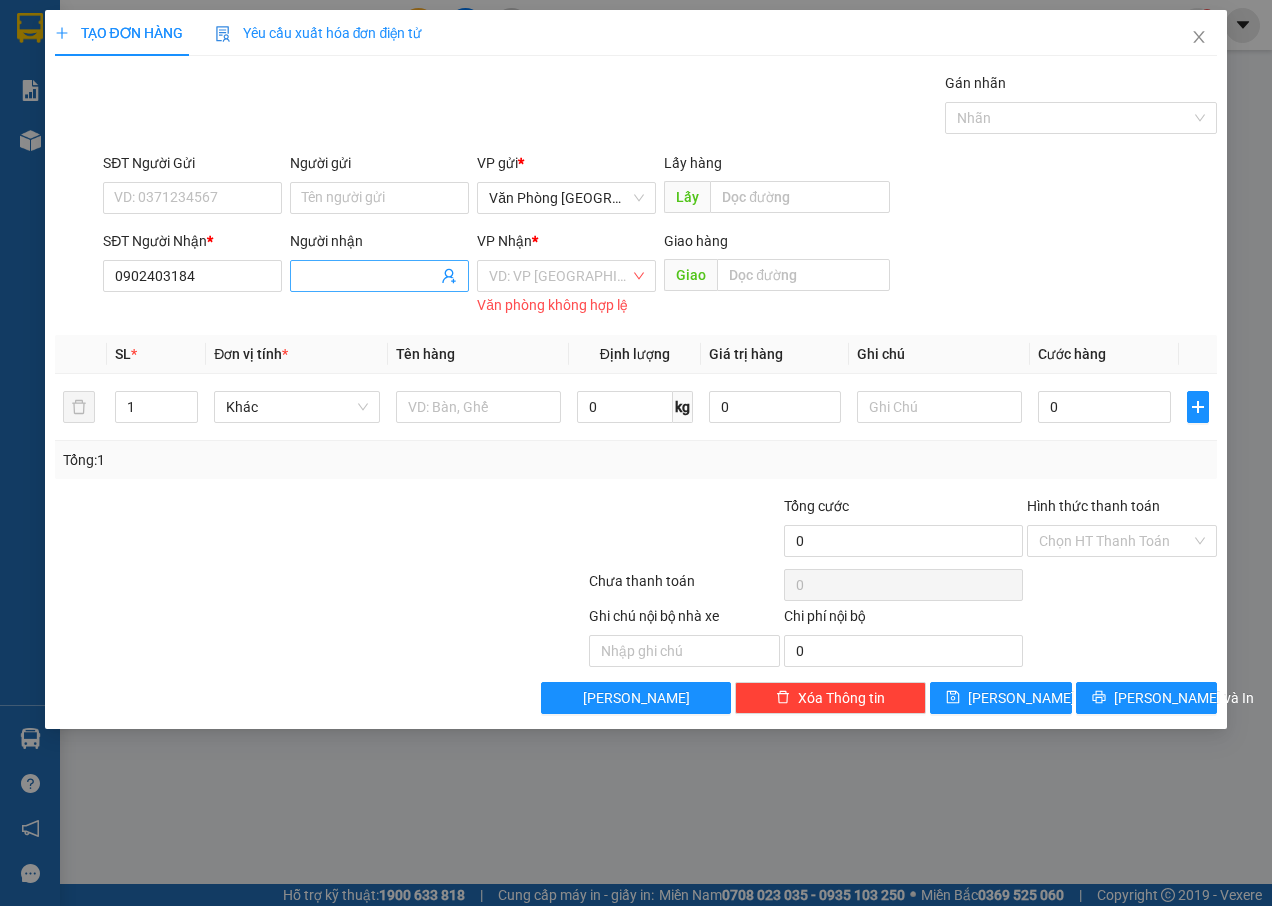 click on "Người nhận" at bounding box center [369, 276] 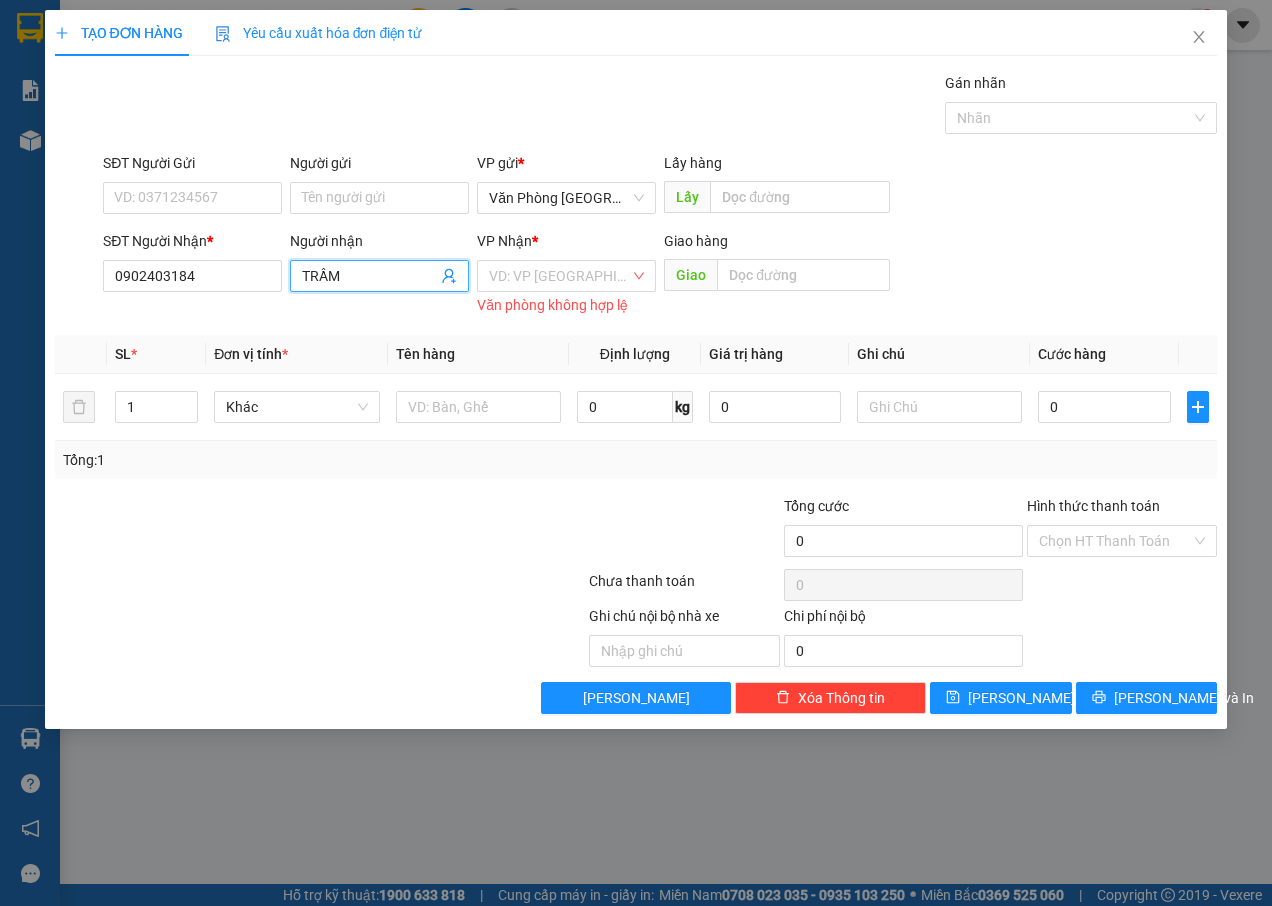 type on "TRẦM" 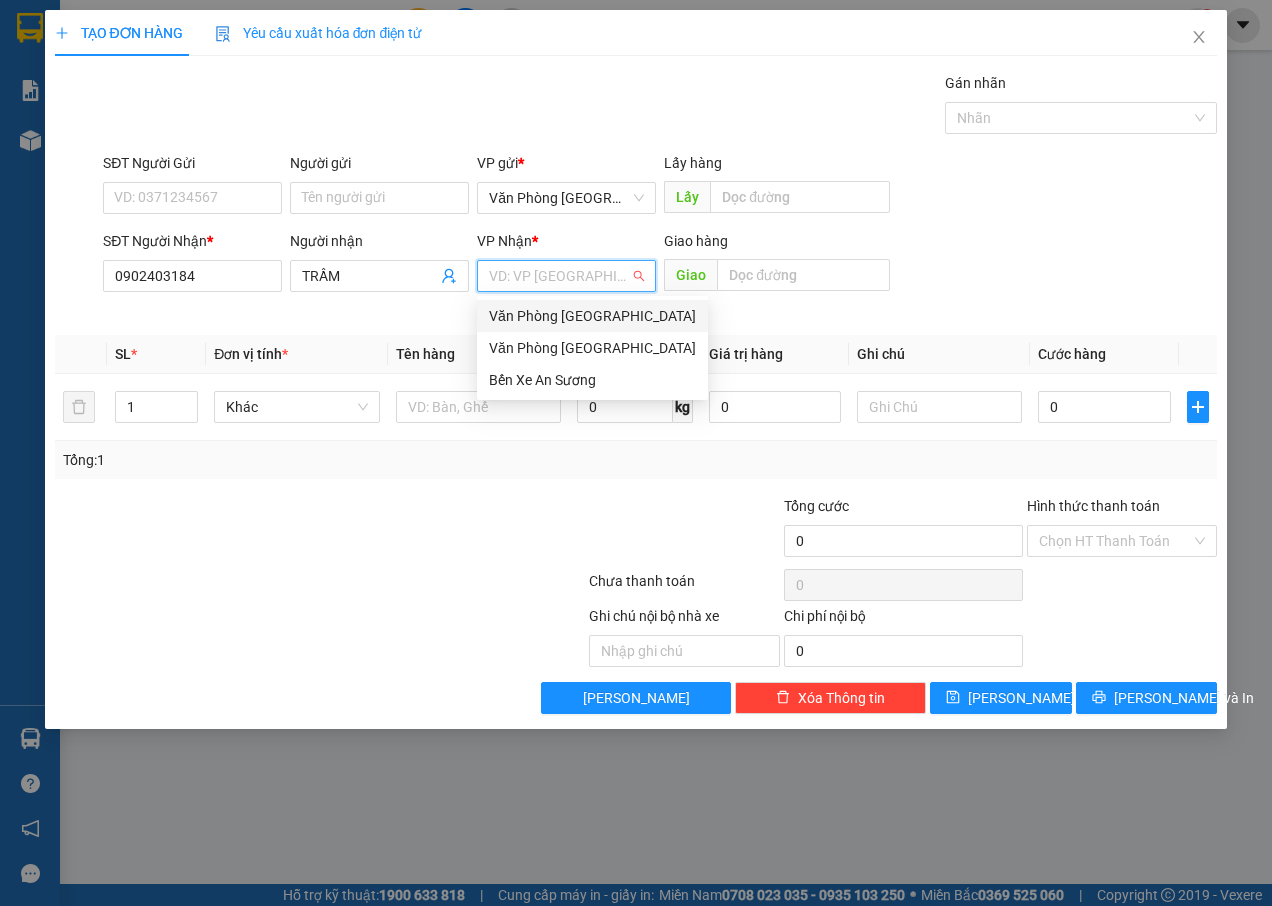 click at bounding box center [559, 276] 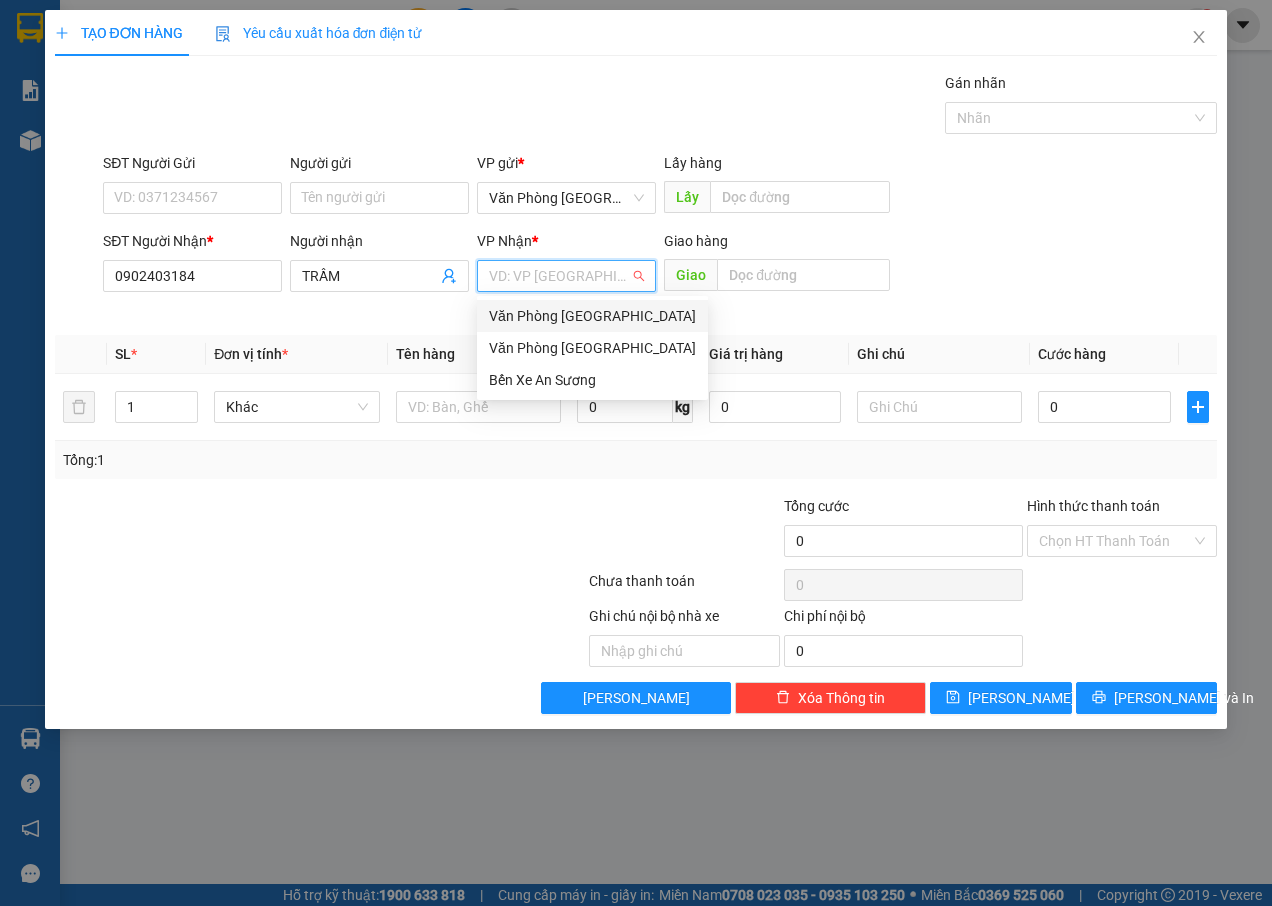 click on "Văn Phòng [GEOGRAPHIC_DATA]" at bounding box center [592, 316] 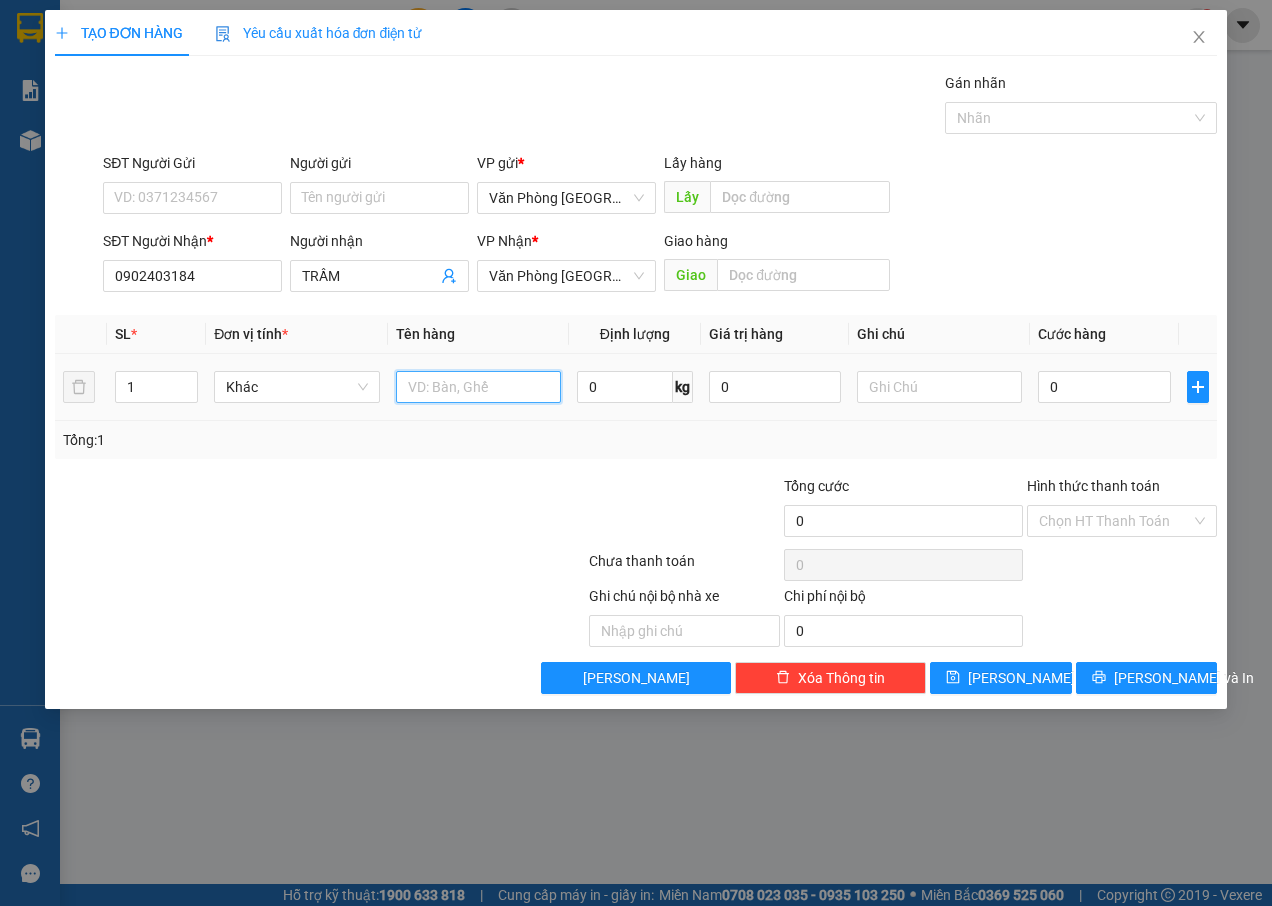 click at bounding box center (478, 387) 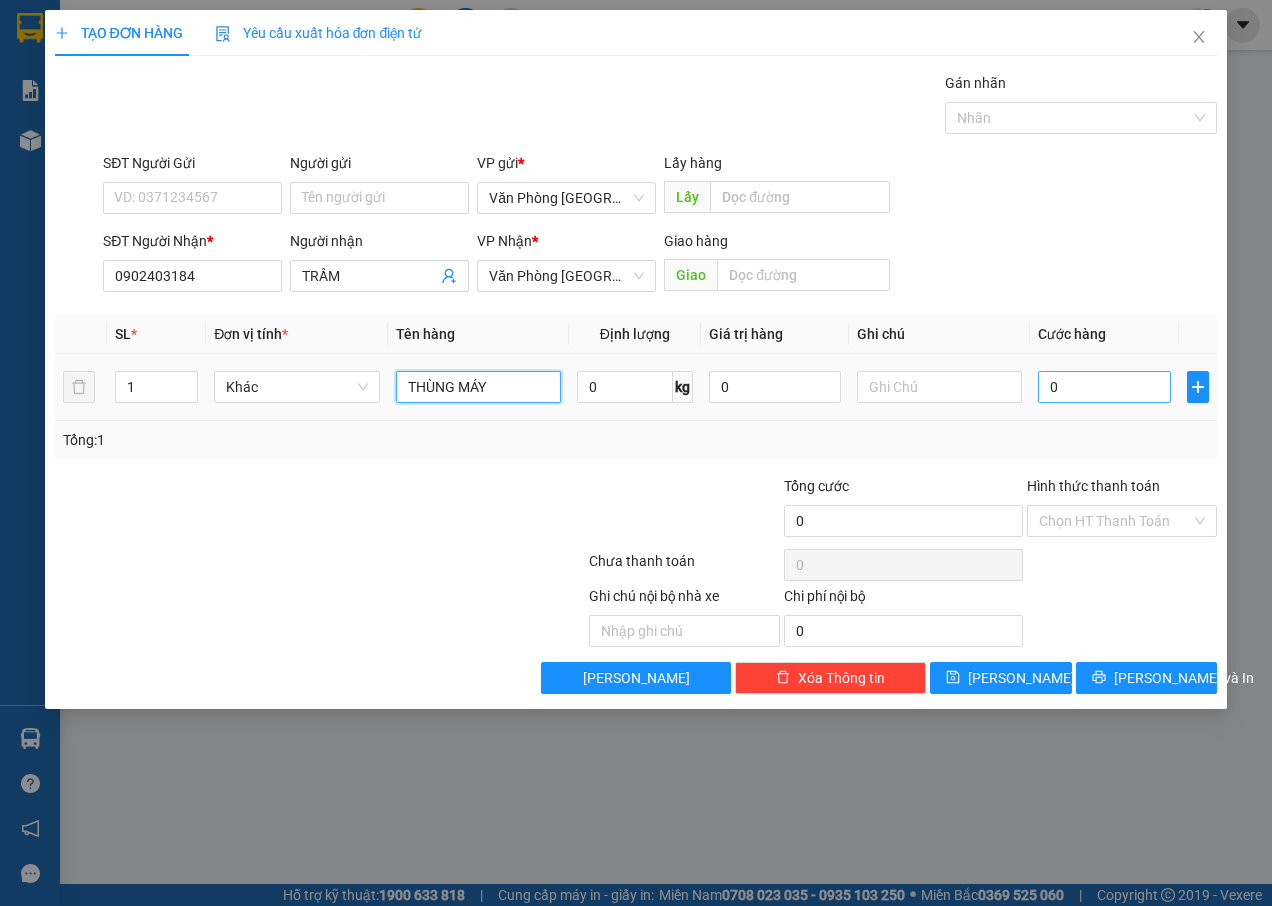 type on "THÙNG MÁY" 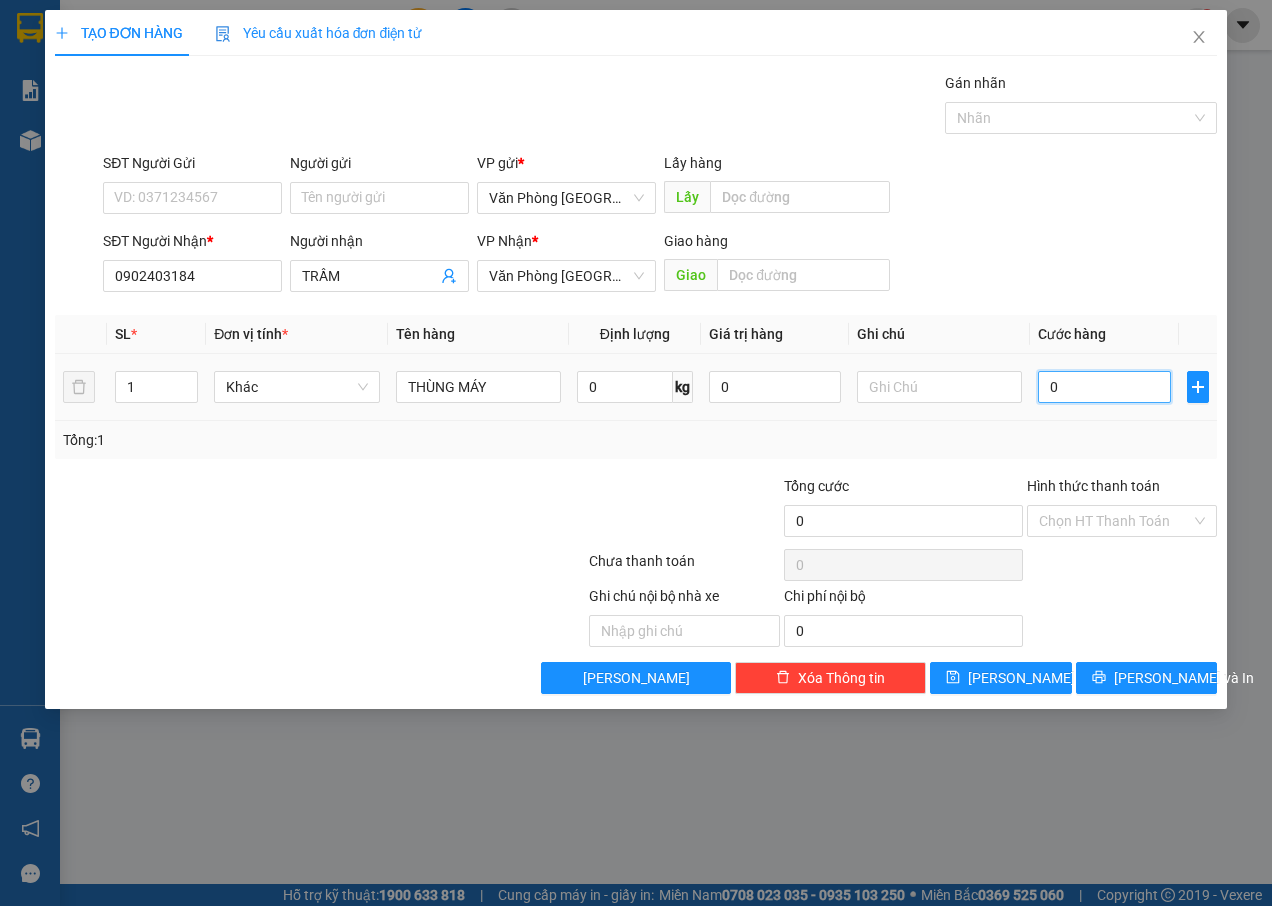 click on "0" at bounding box center [1104, 387] 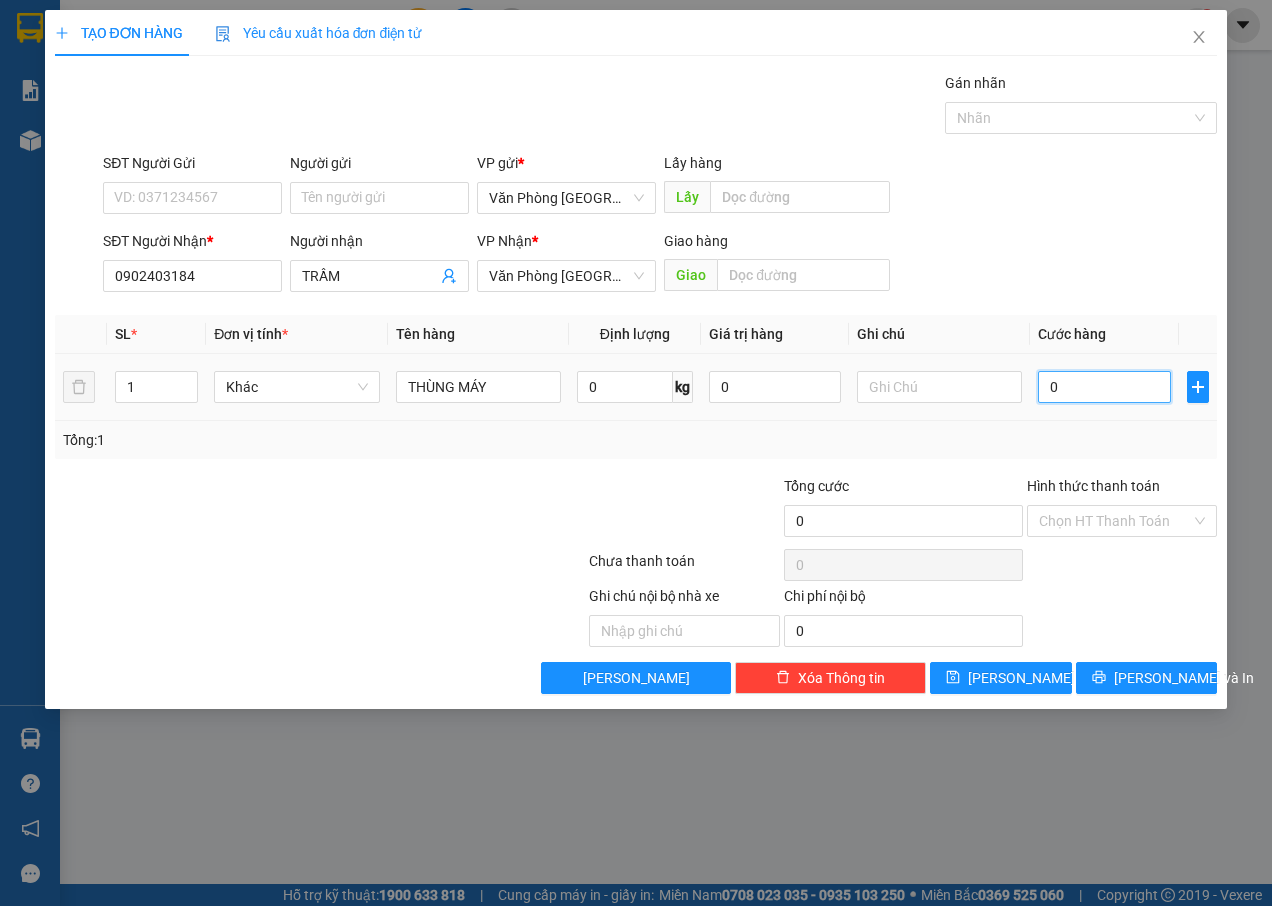 type on "1" 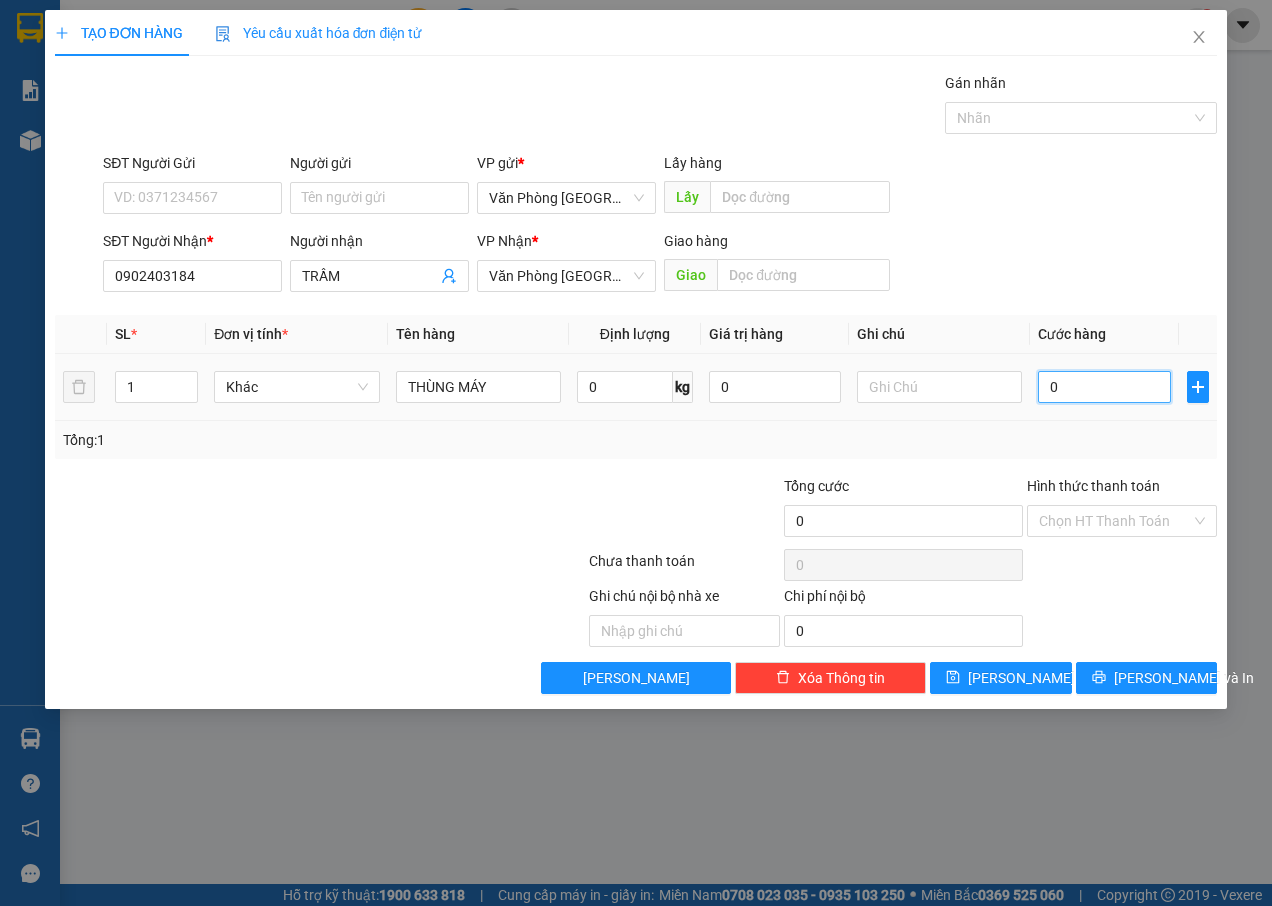 type on "1" 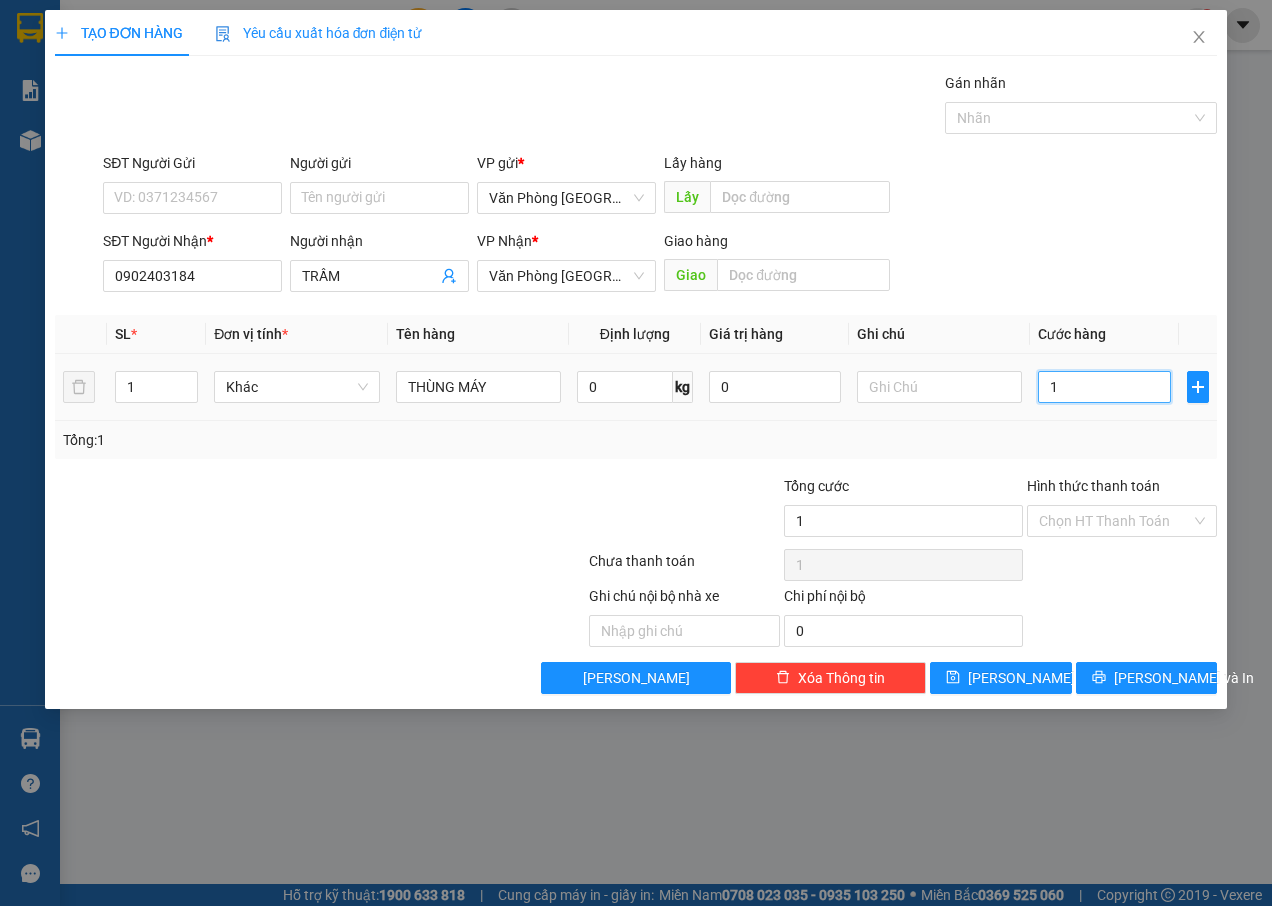 type on "12" 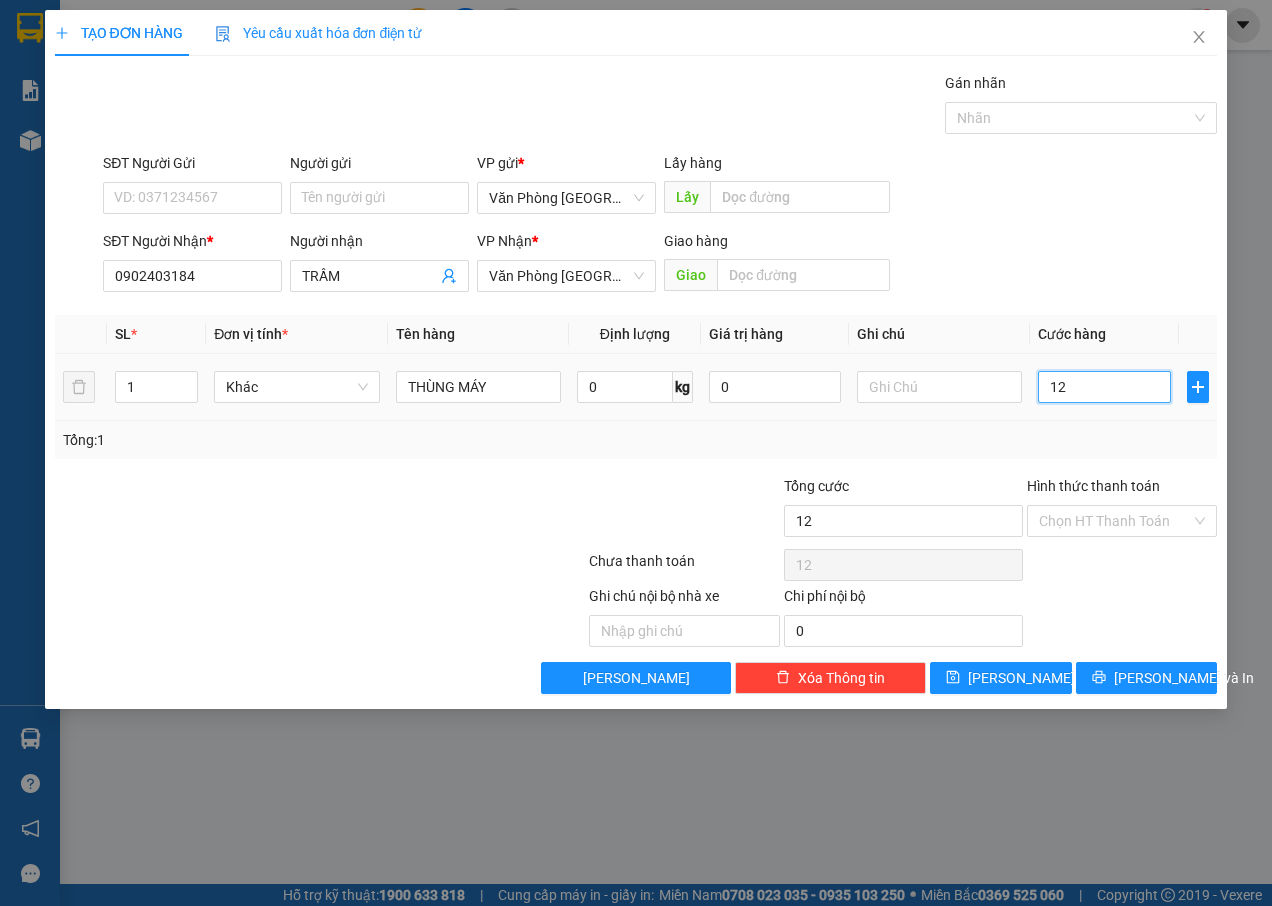 type on "120" 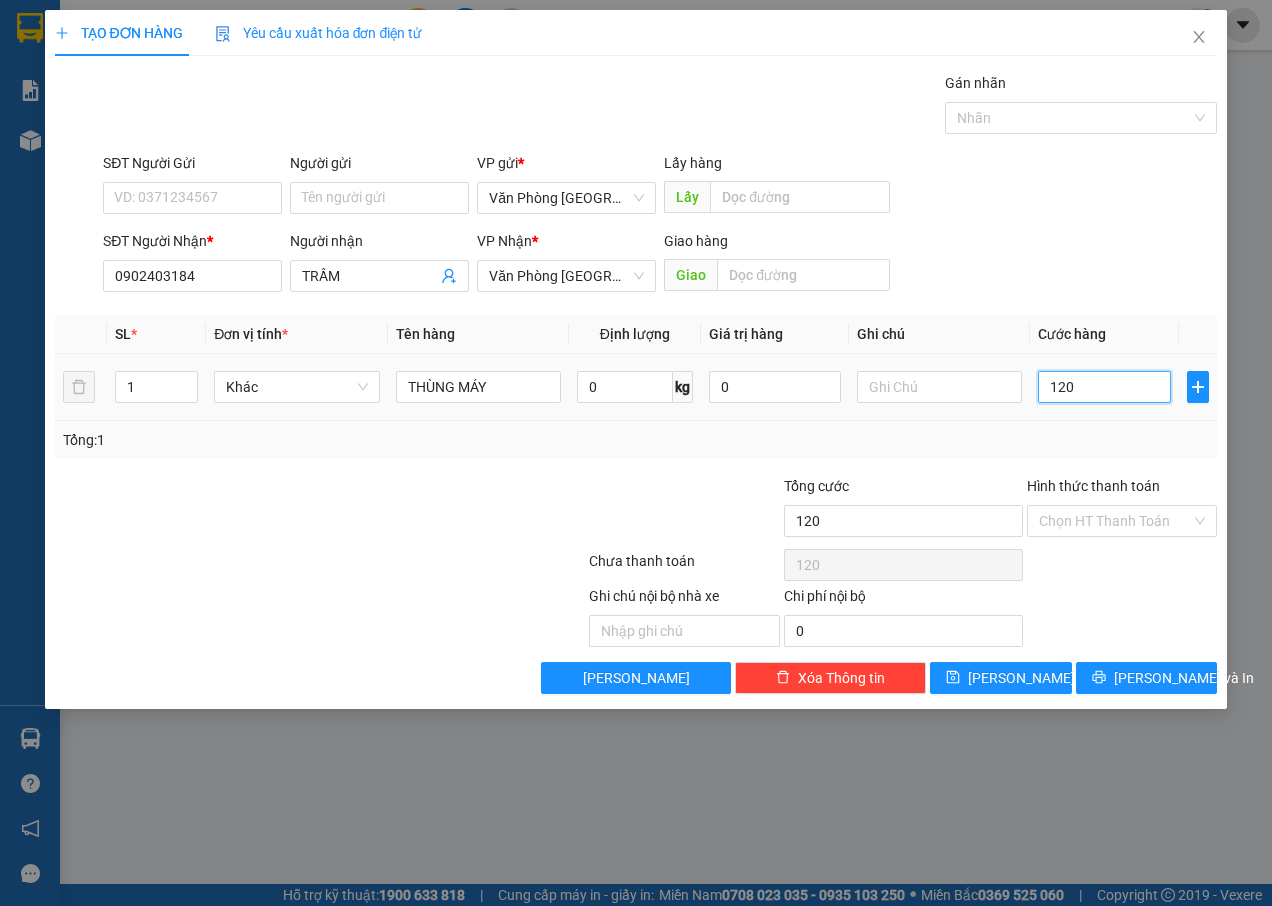 type on "1.200" 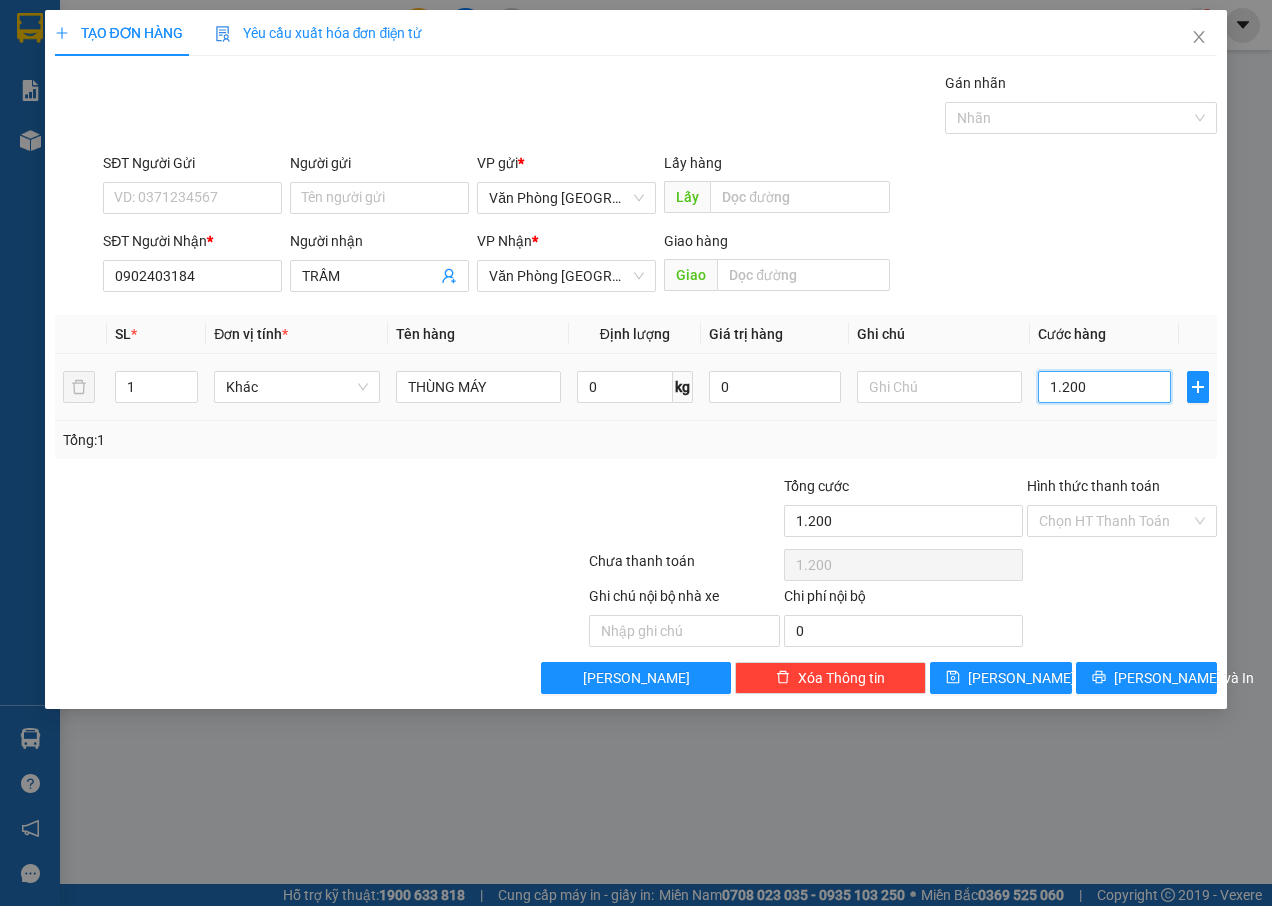 type on "120" 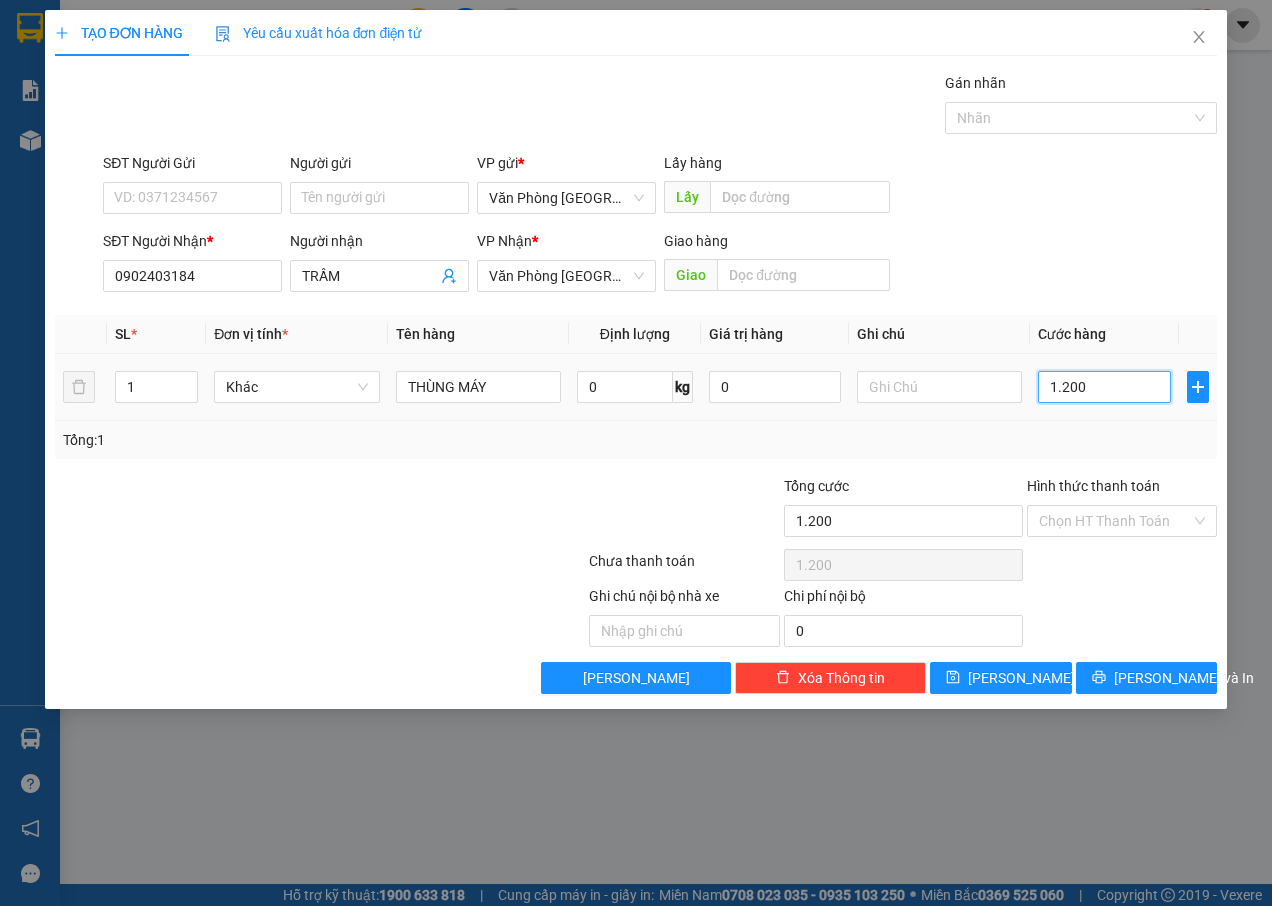 type on "120" 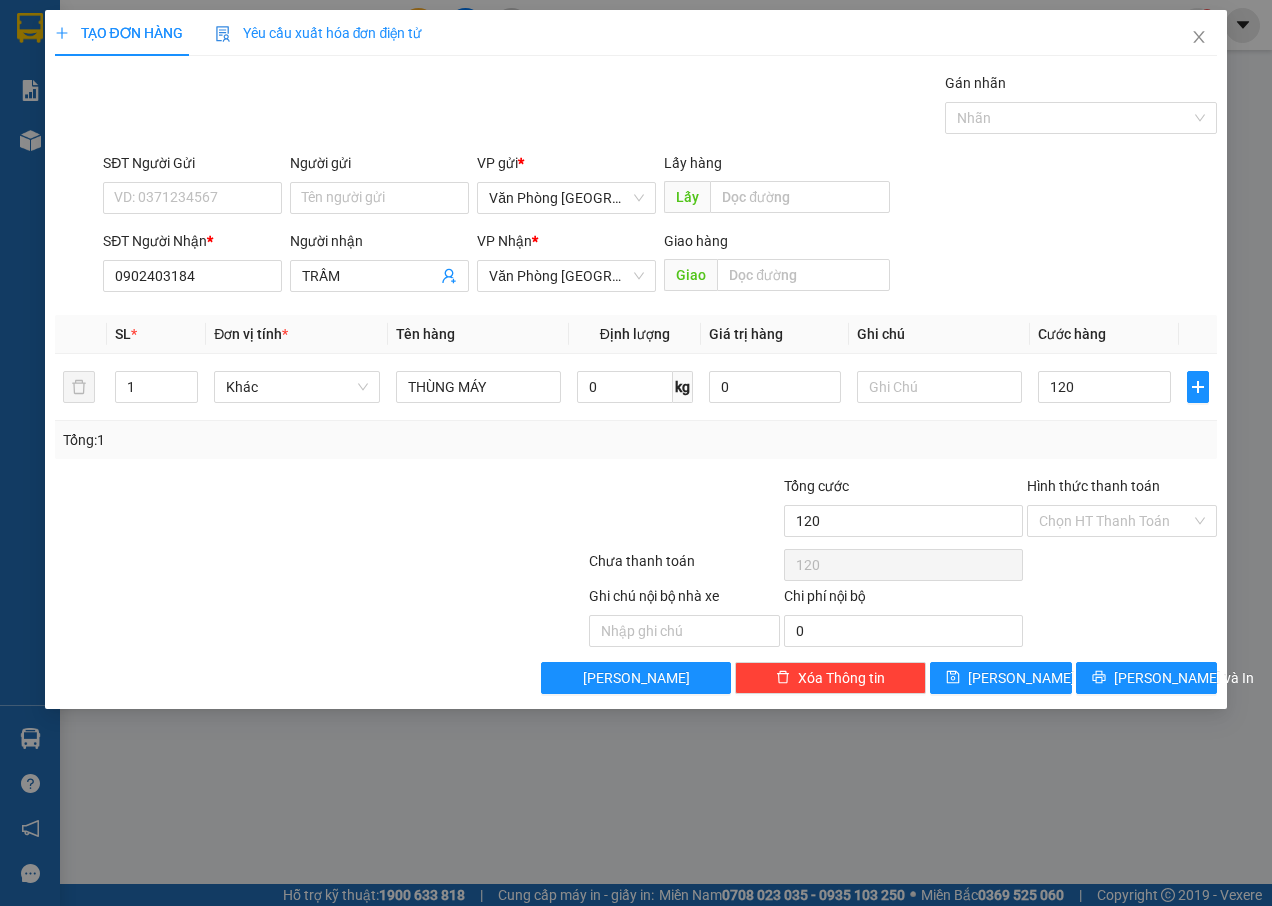 type on "120.000" 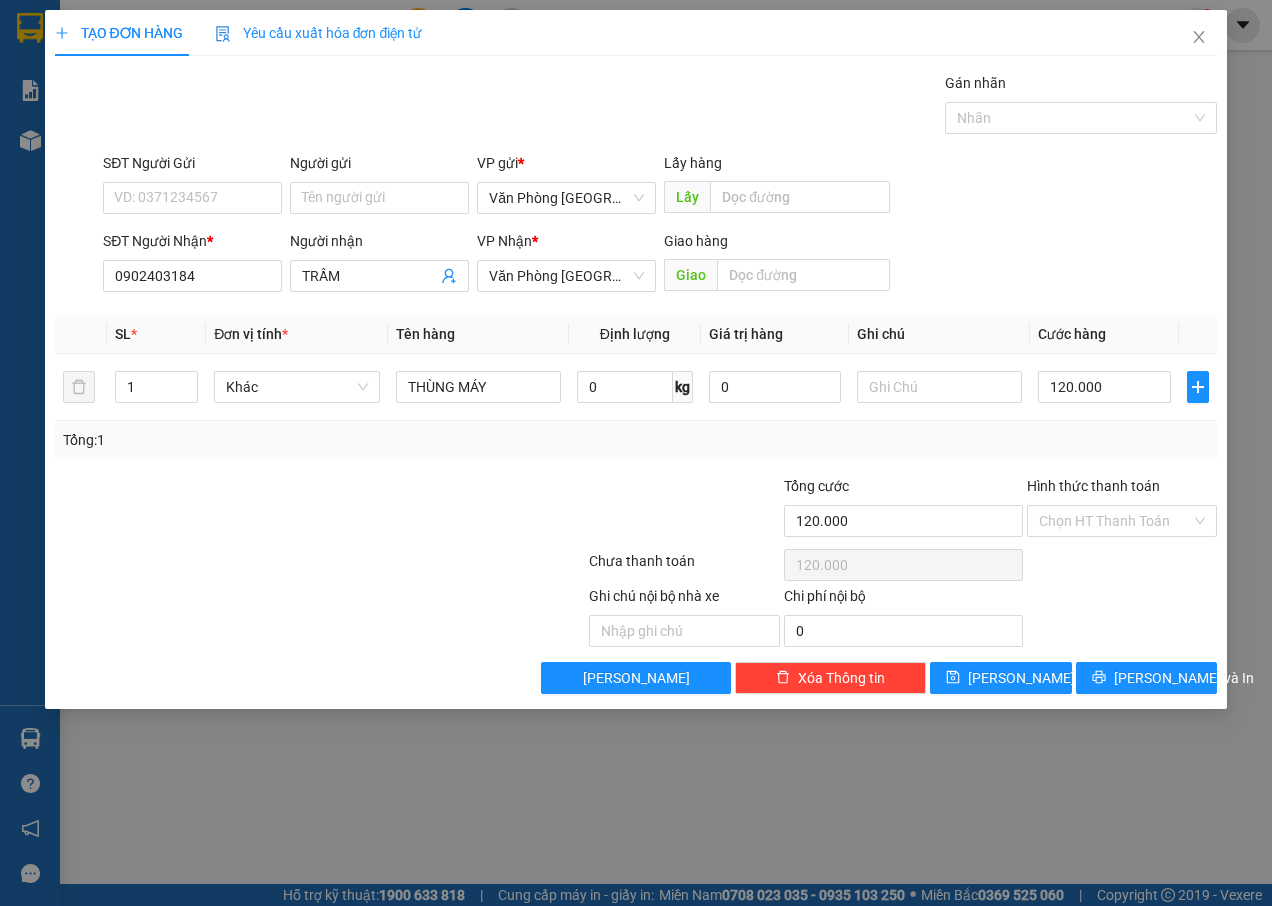 click on "Tổng:  1" at bounding box center [636, 440] 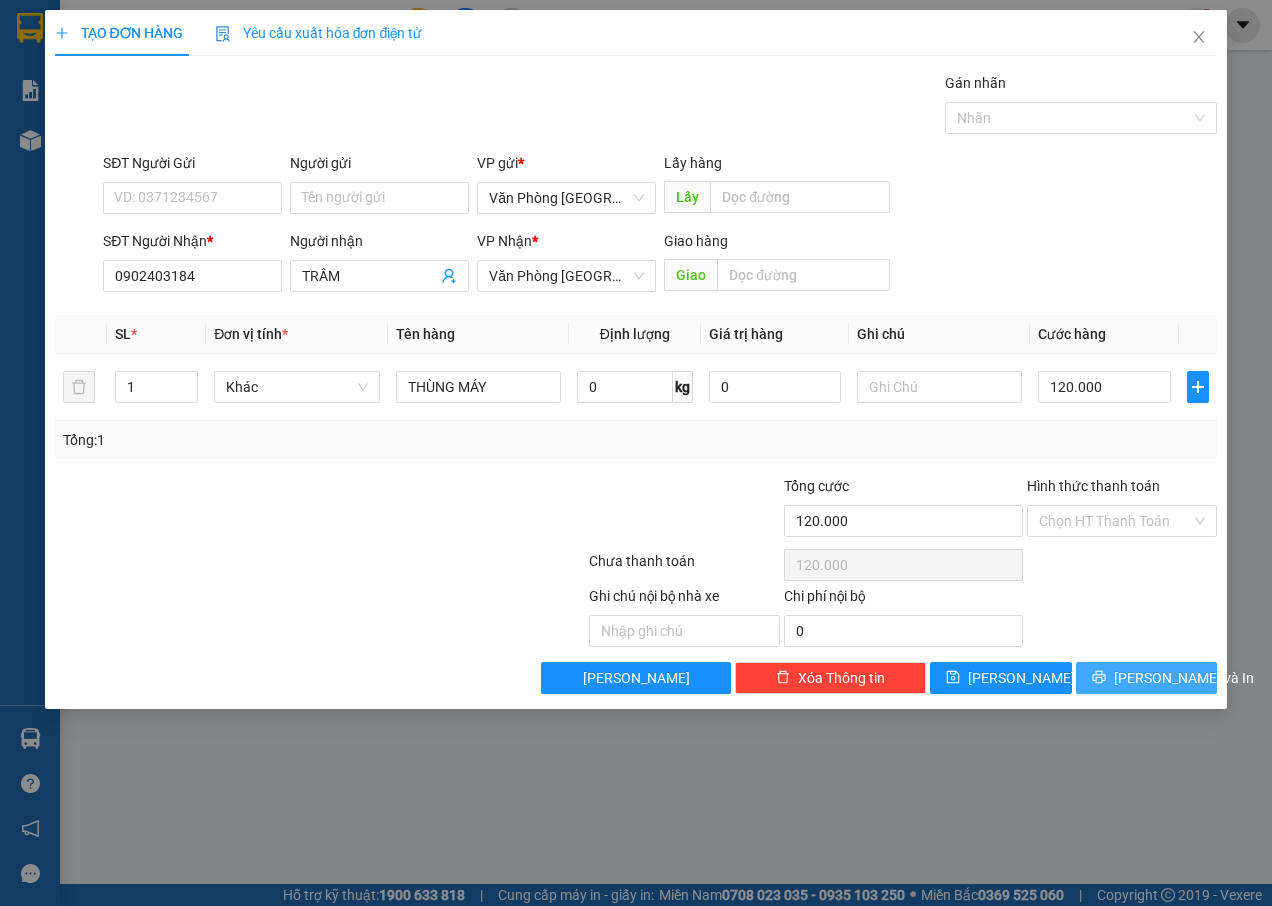 click on "[PERSON_NAME] và In" at bounding box center (1184, 678) 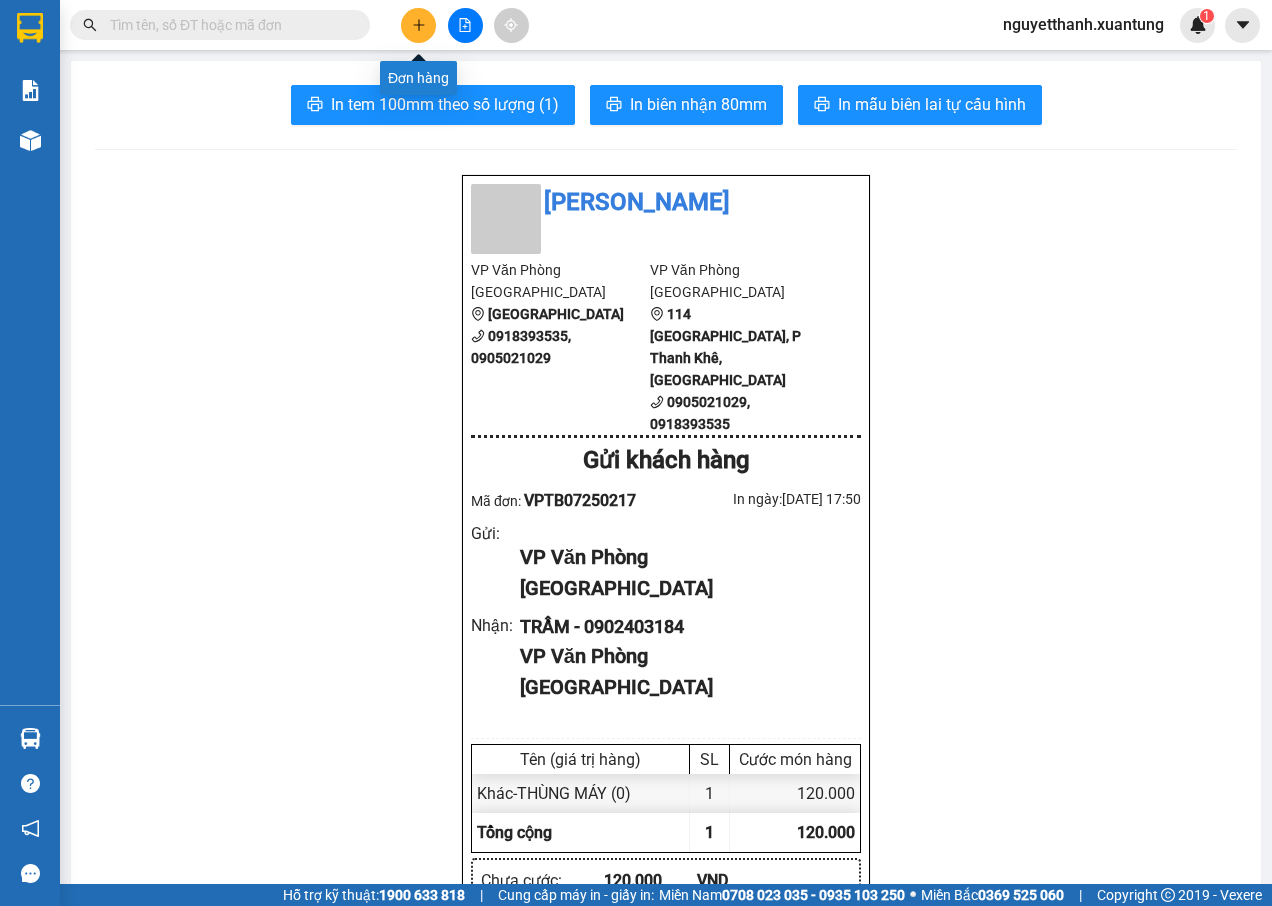 click at bounding box center [418, 25] 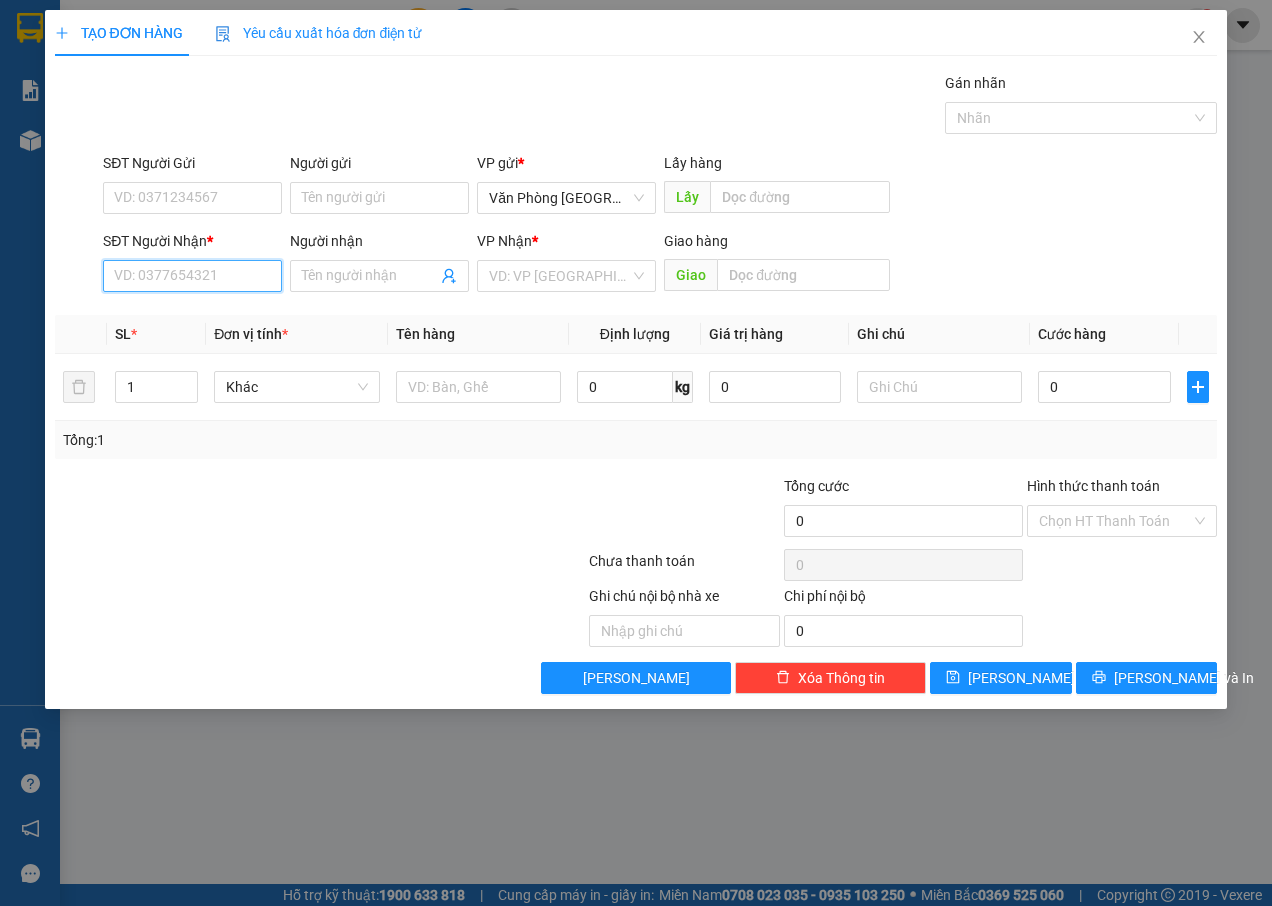 click on "SĐT Người Nhận  *" at bounding box center [192, 276] 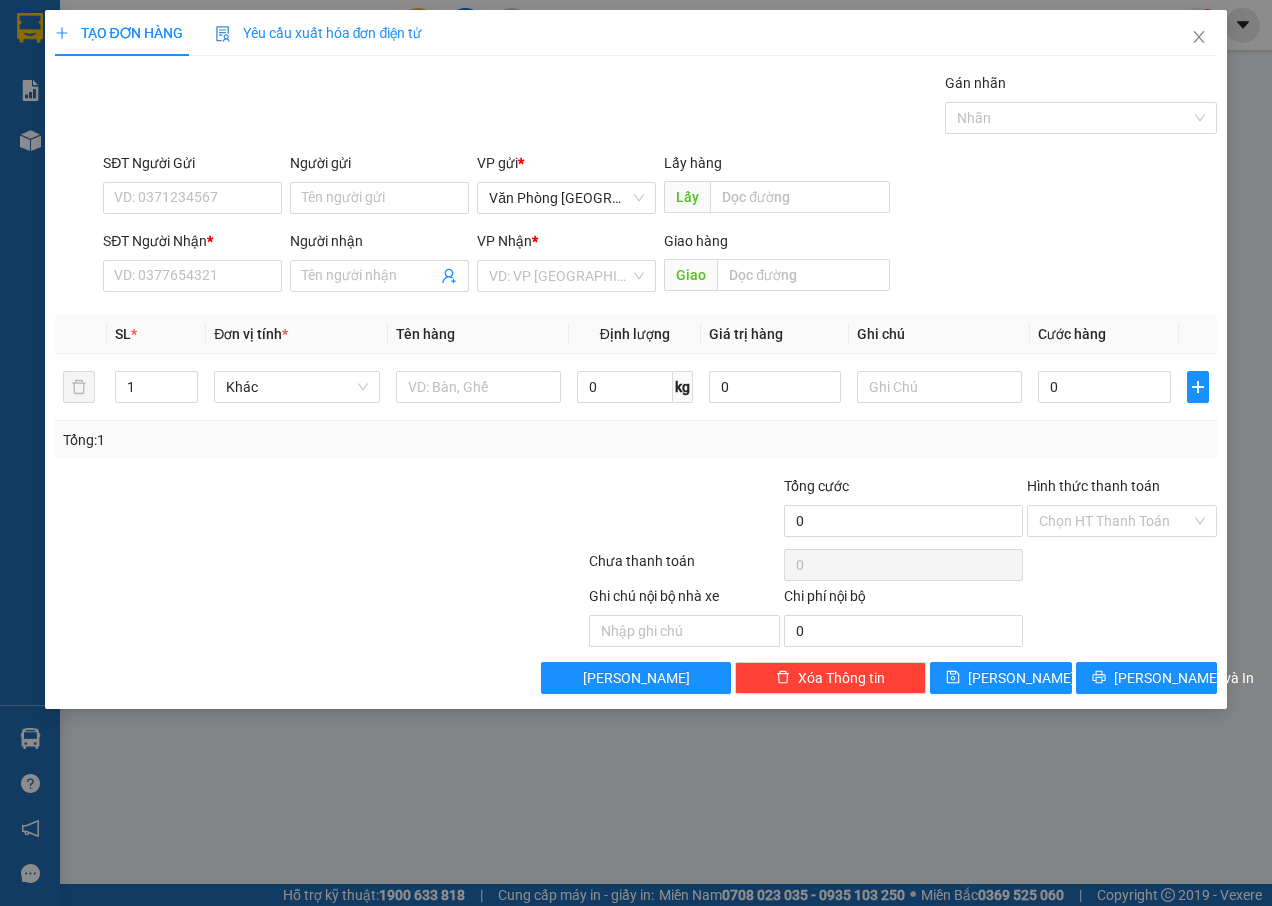 click on "SĐT Người Nhận  *" at bounding box center (192, 241) 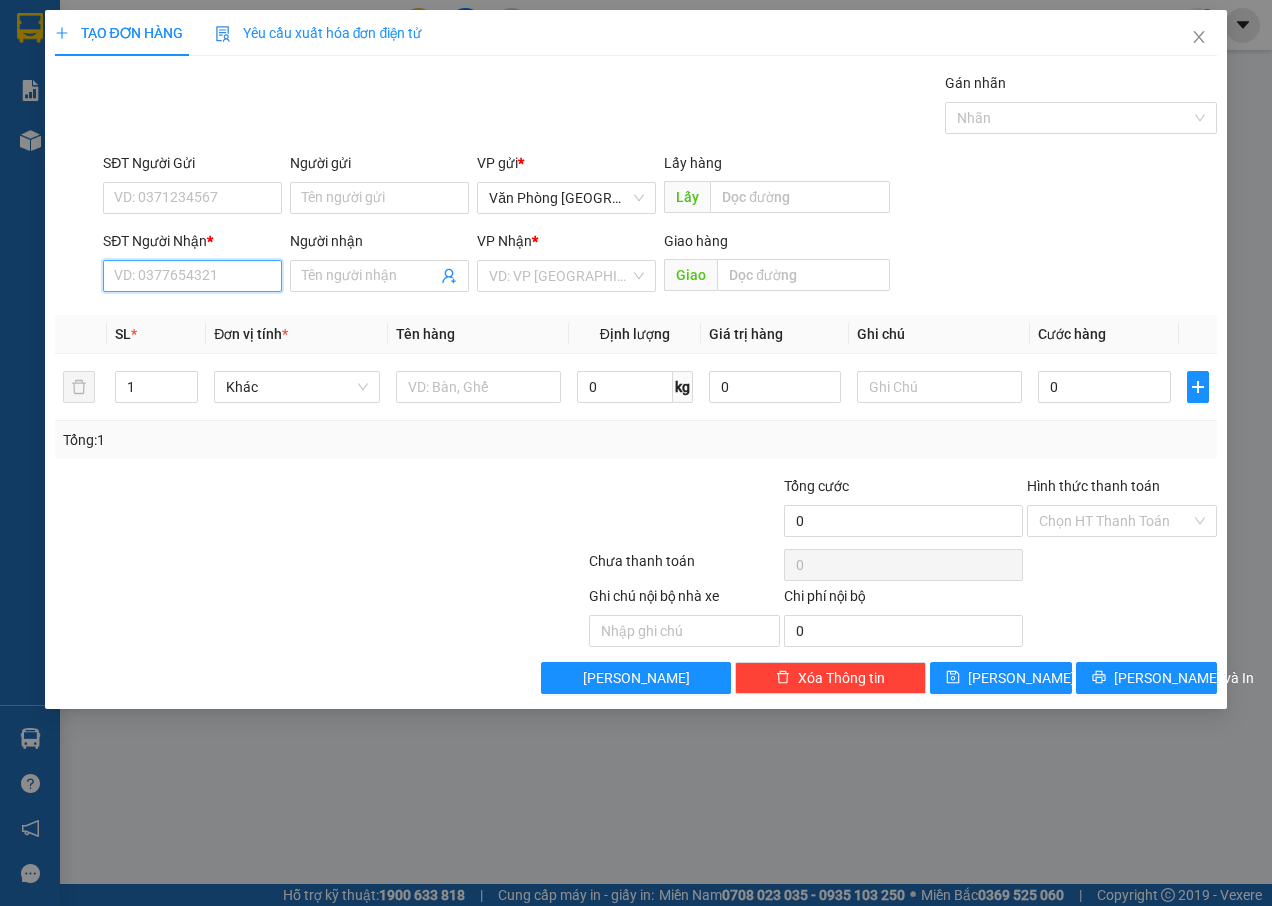 click on "SĐT Người Nhận  *" at bounding box center [192, 276] 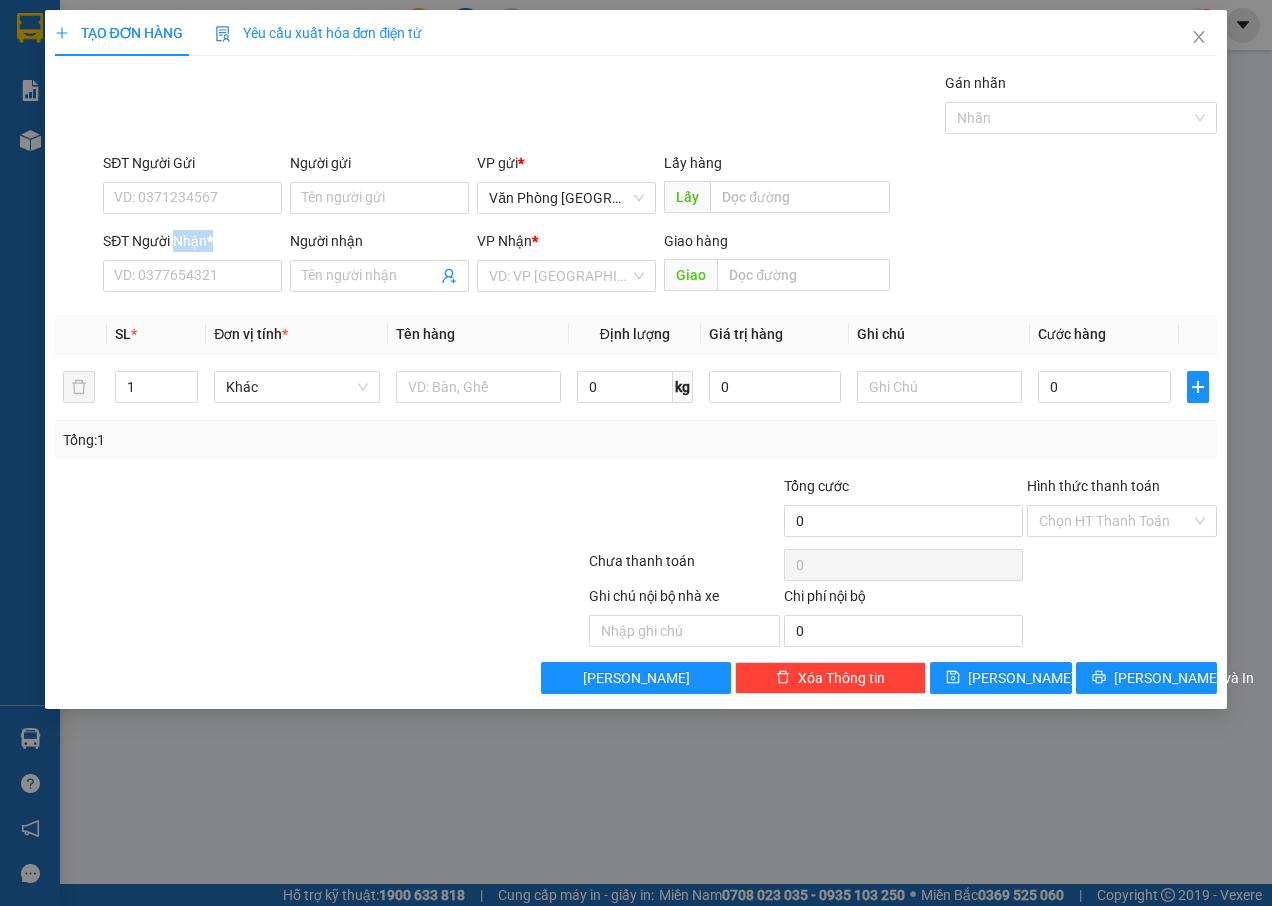 click on "SĐT Người Nhận  *" at bounding box center [192, 241] 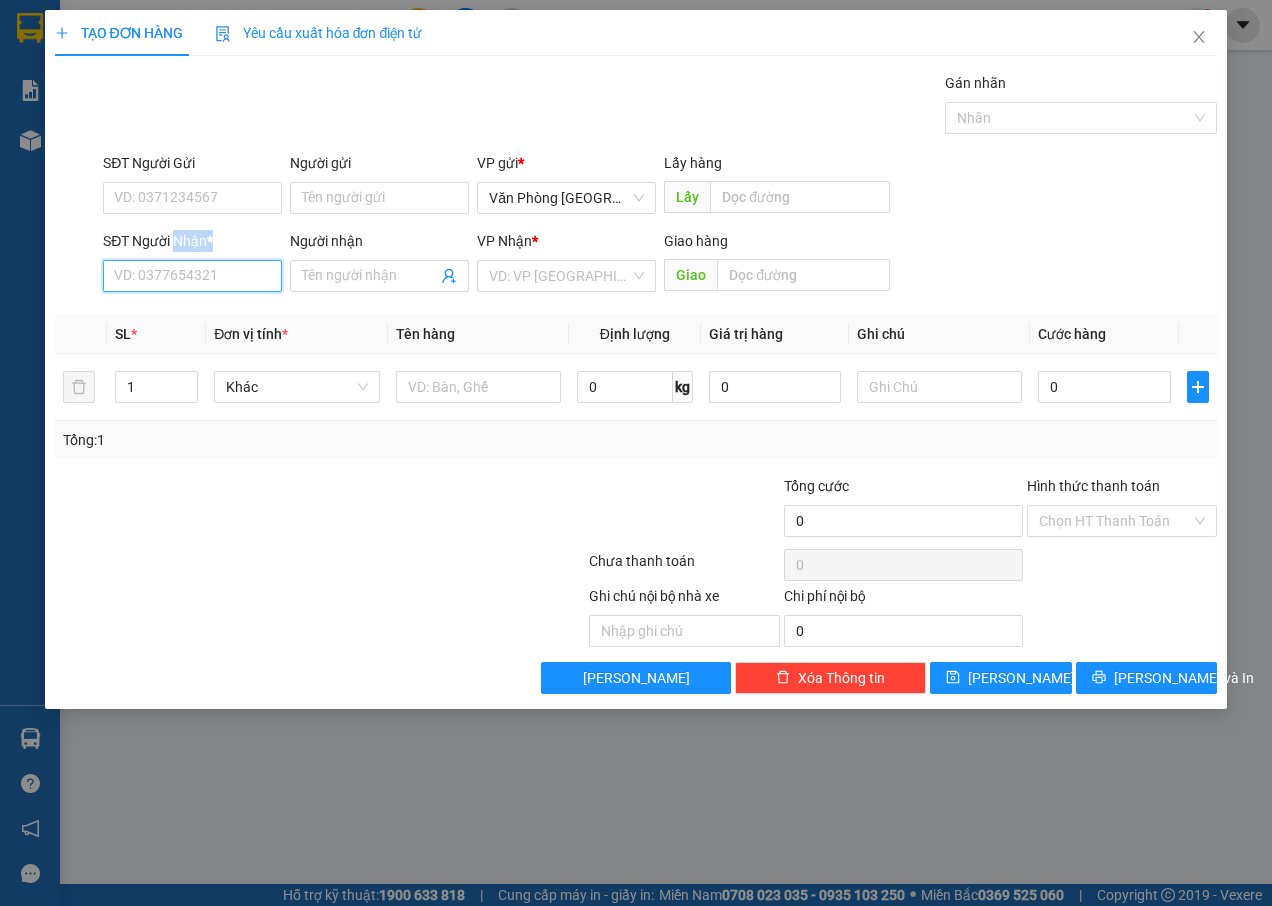 click on "SĐT Người Nhận  *" at bounding box center (192, 276) 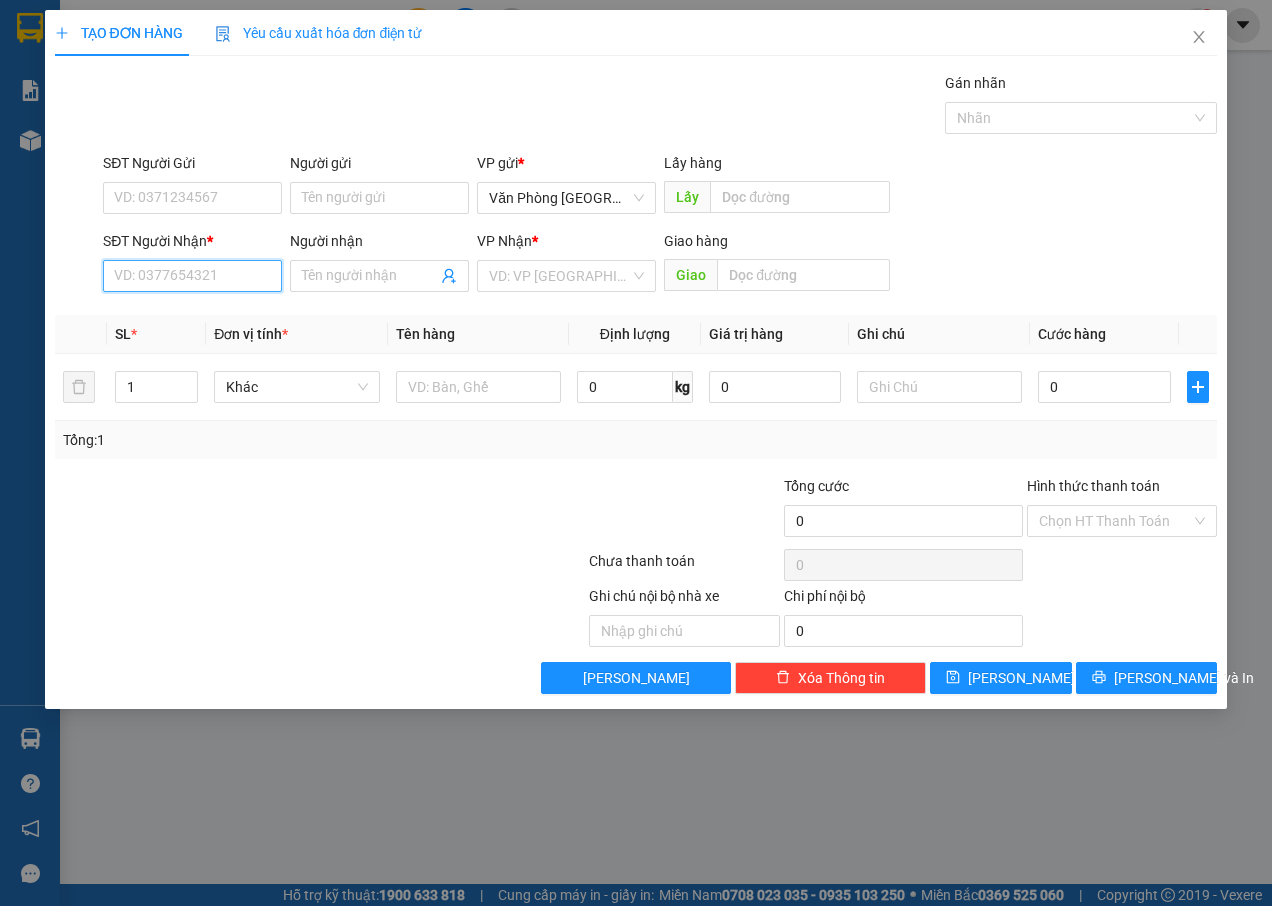 click on "SĐT Người Nhận  *" at bounding box center (192, 276) 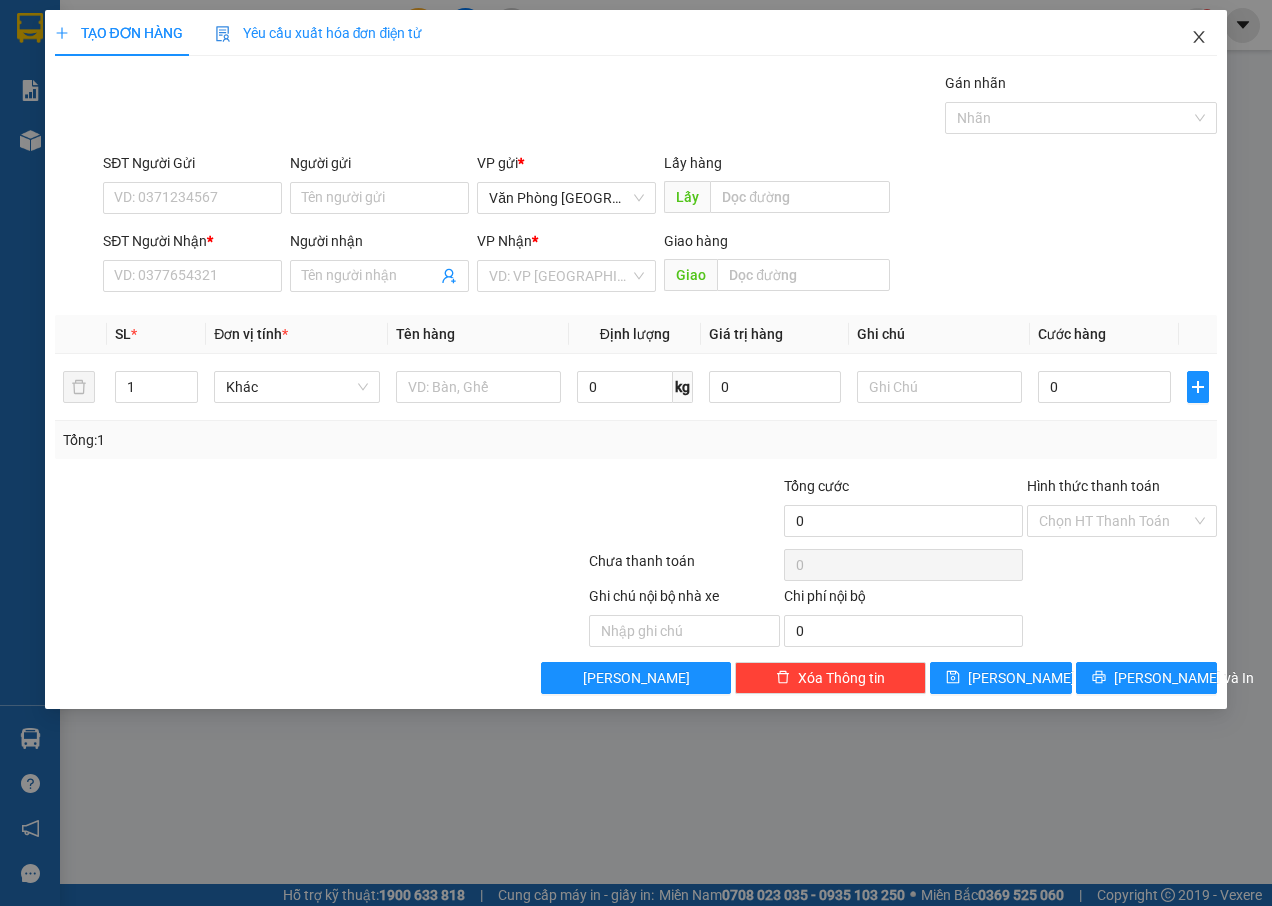 click 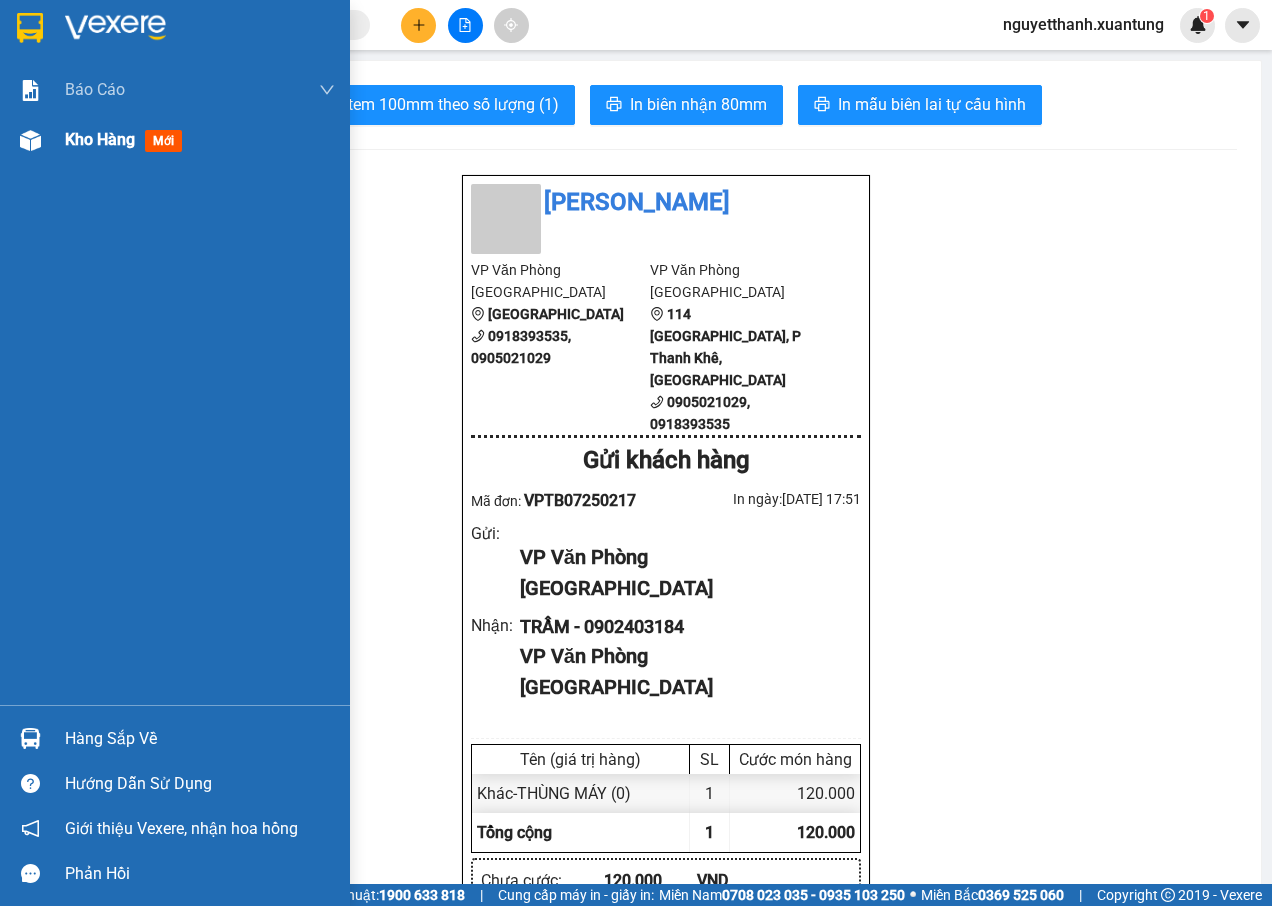 click on "mới" at bounding box center (163, 141) 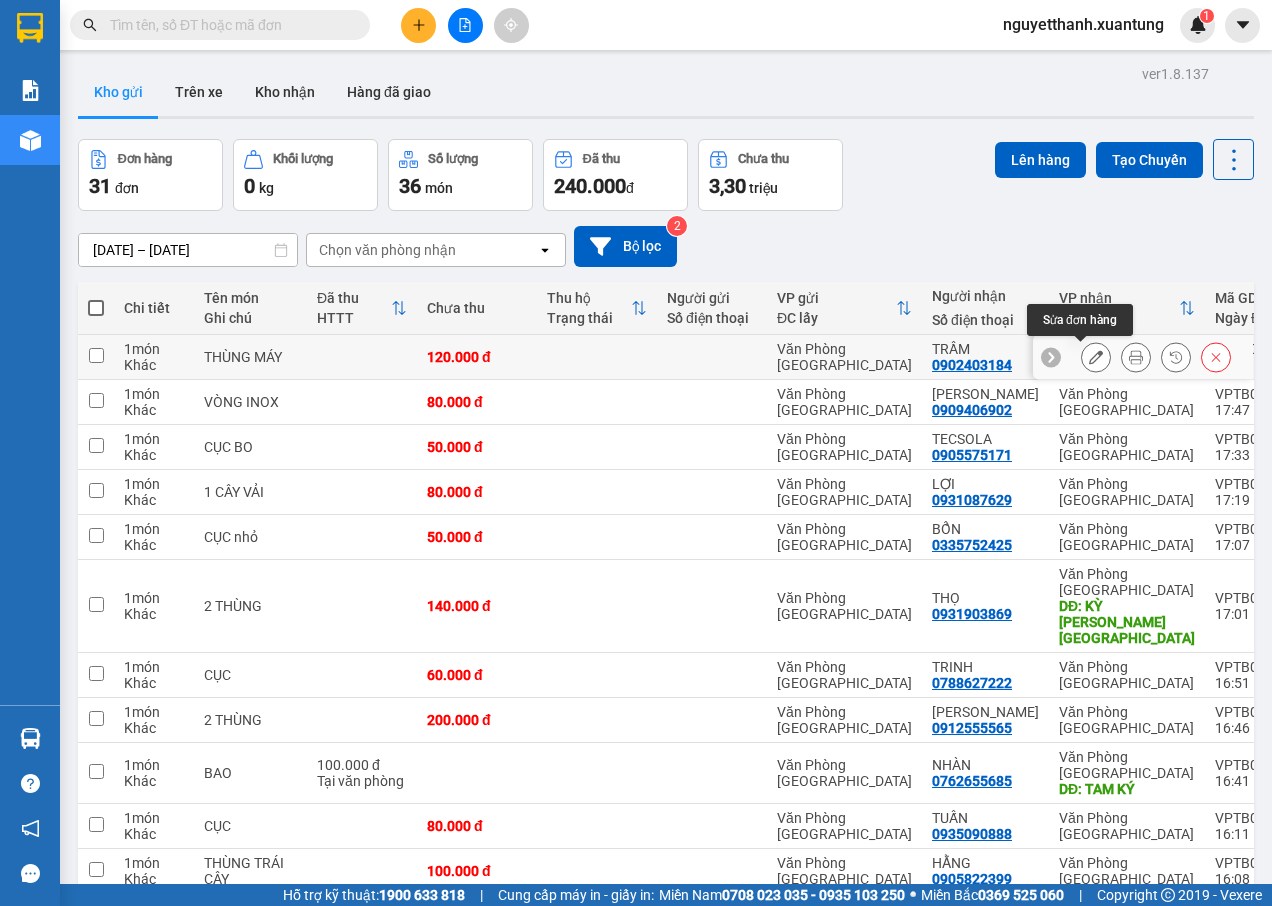 click 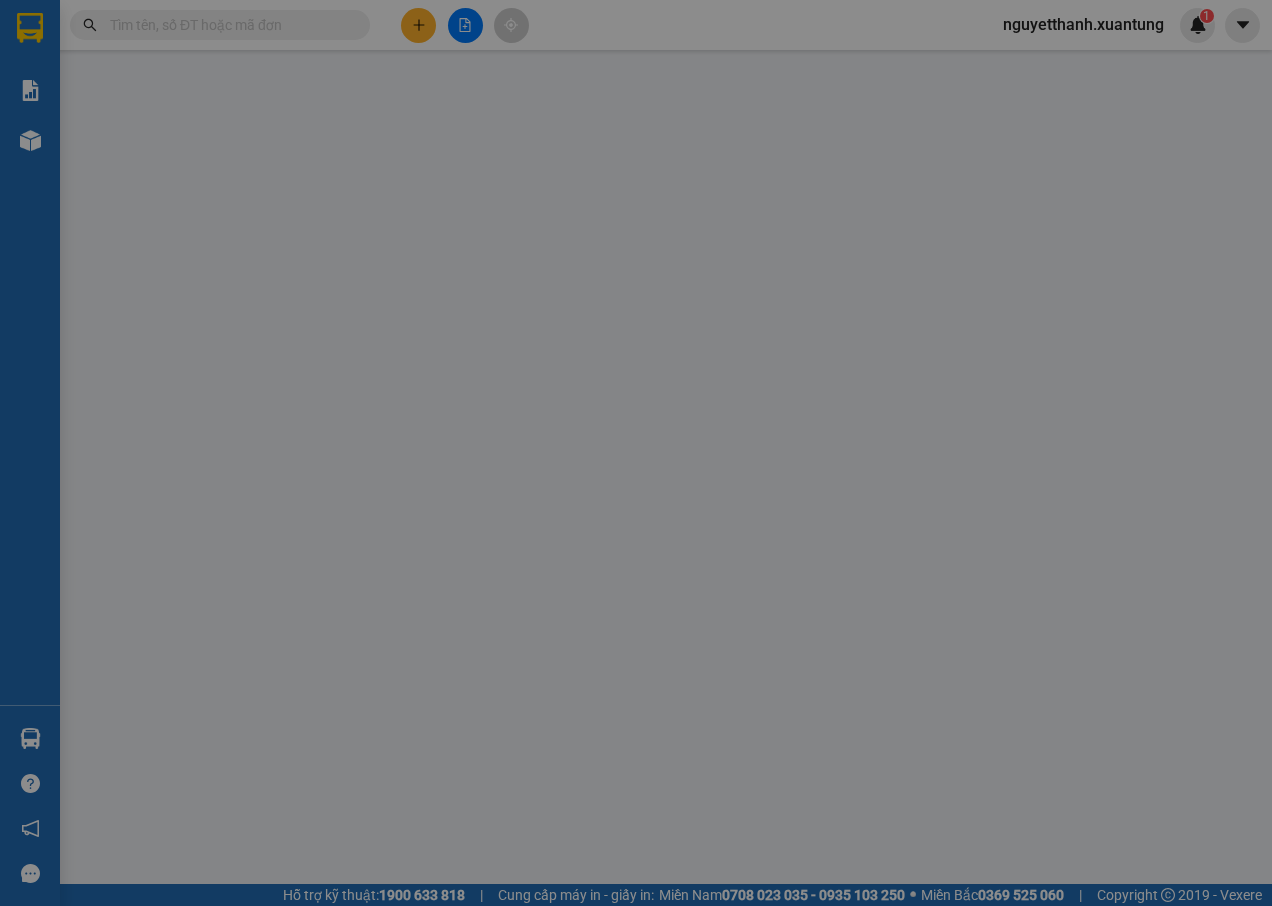 type on "0902403184" 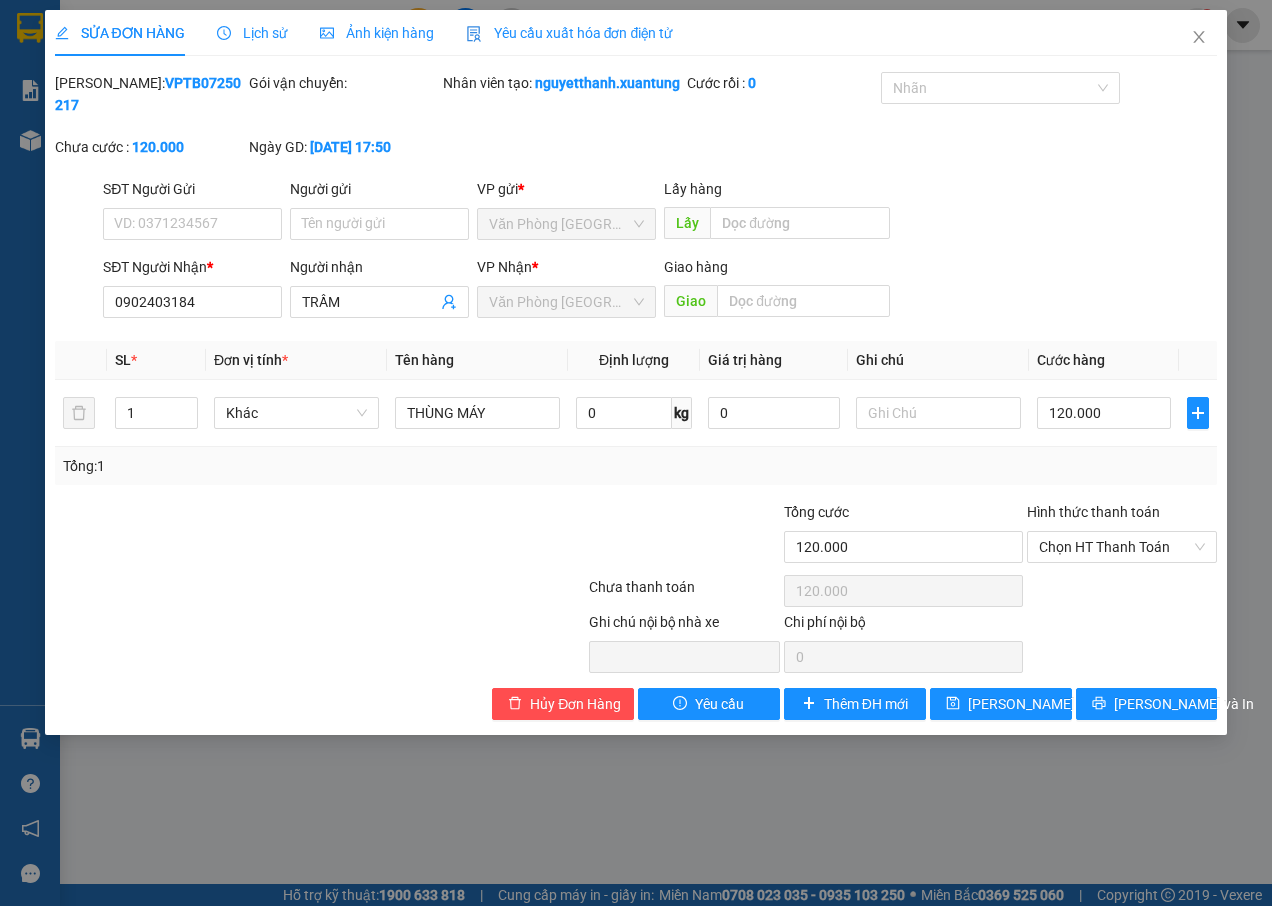 click on "Hình thức thanh toán" at bounding box center (1093, 512) 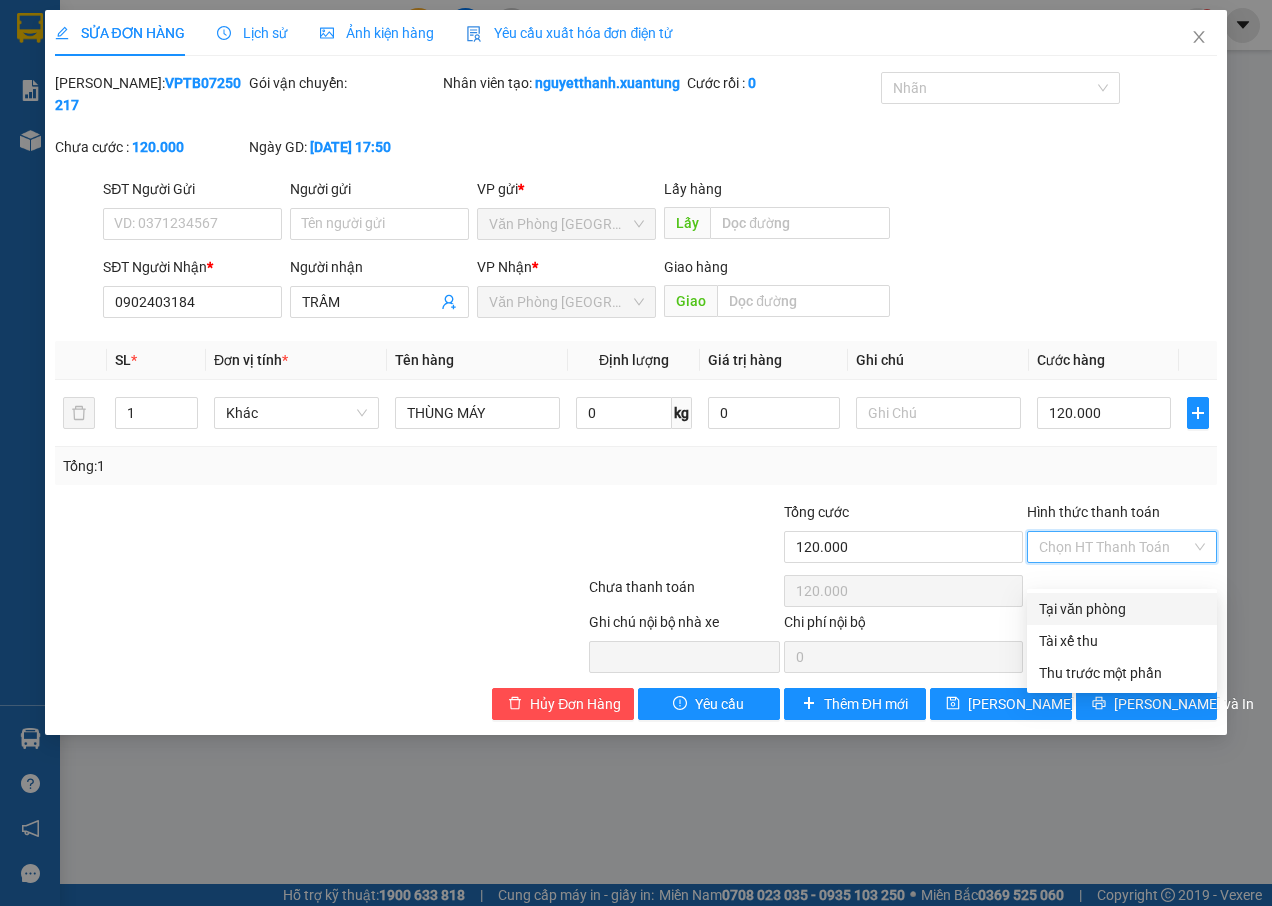 click on "Tại văn phòng" at bounding box center (1122, 609) 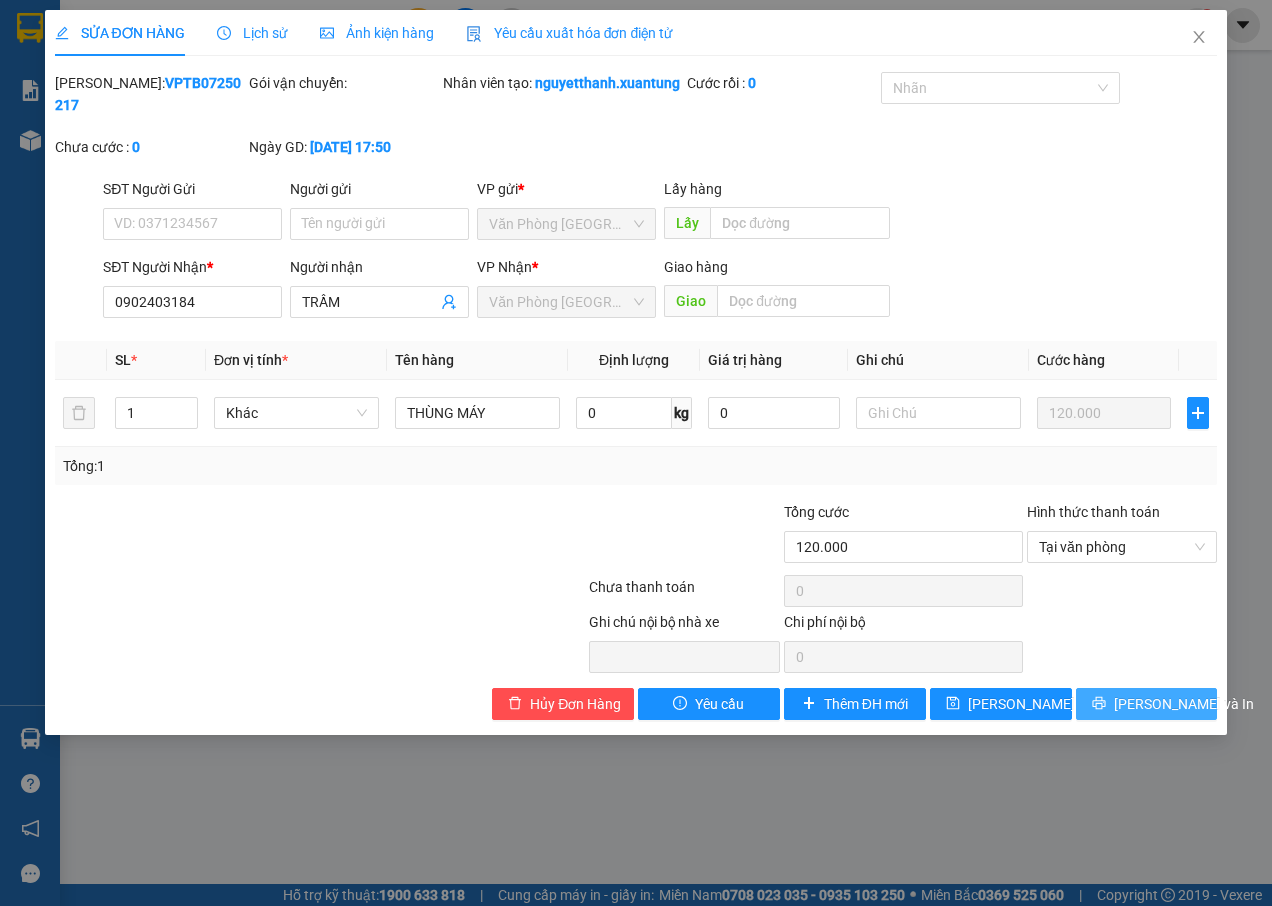 click on "[PERSON_NAME] và In" at bounding box center [1184, 704] 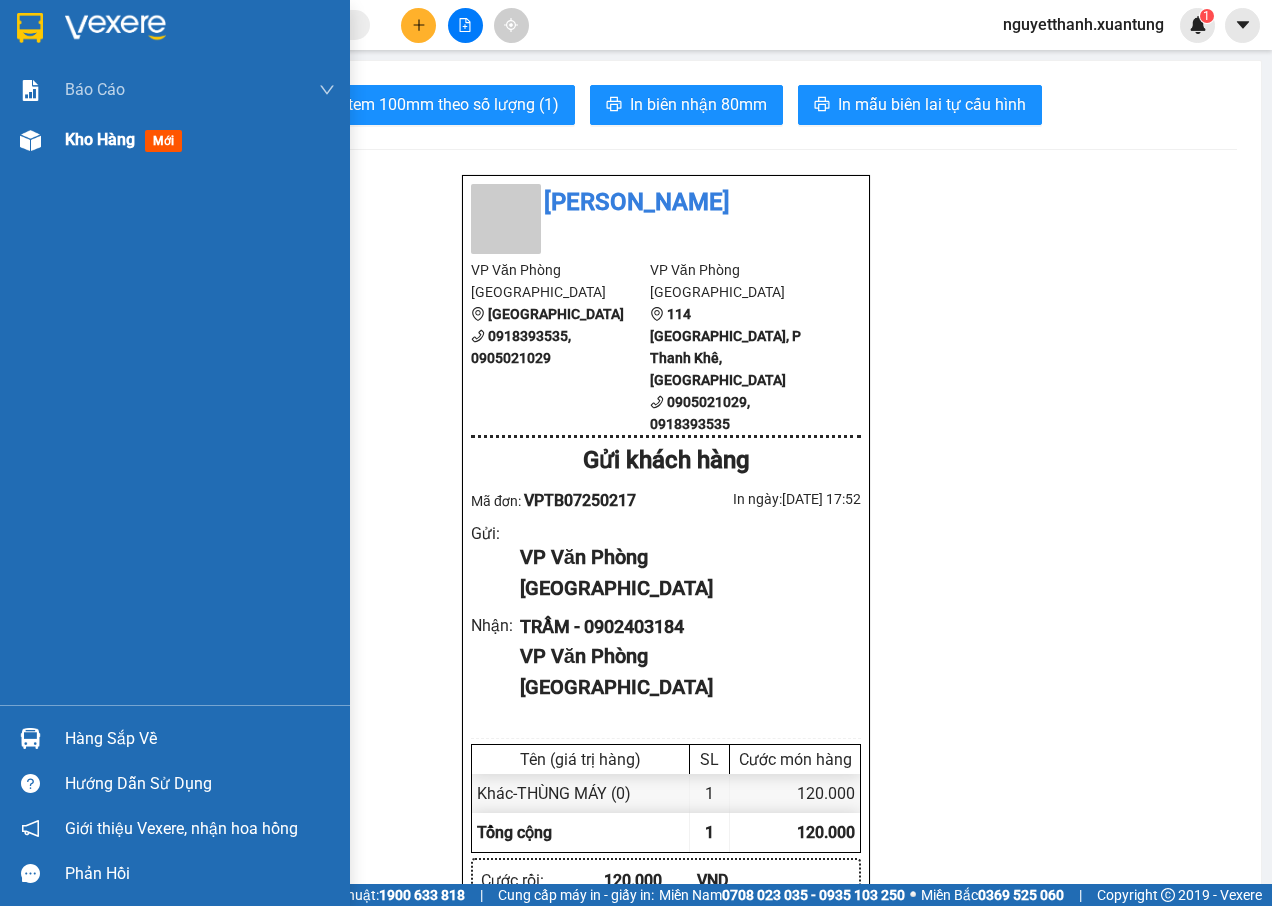 click on "mới" at bounding box center (163, 141) 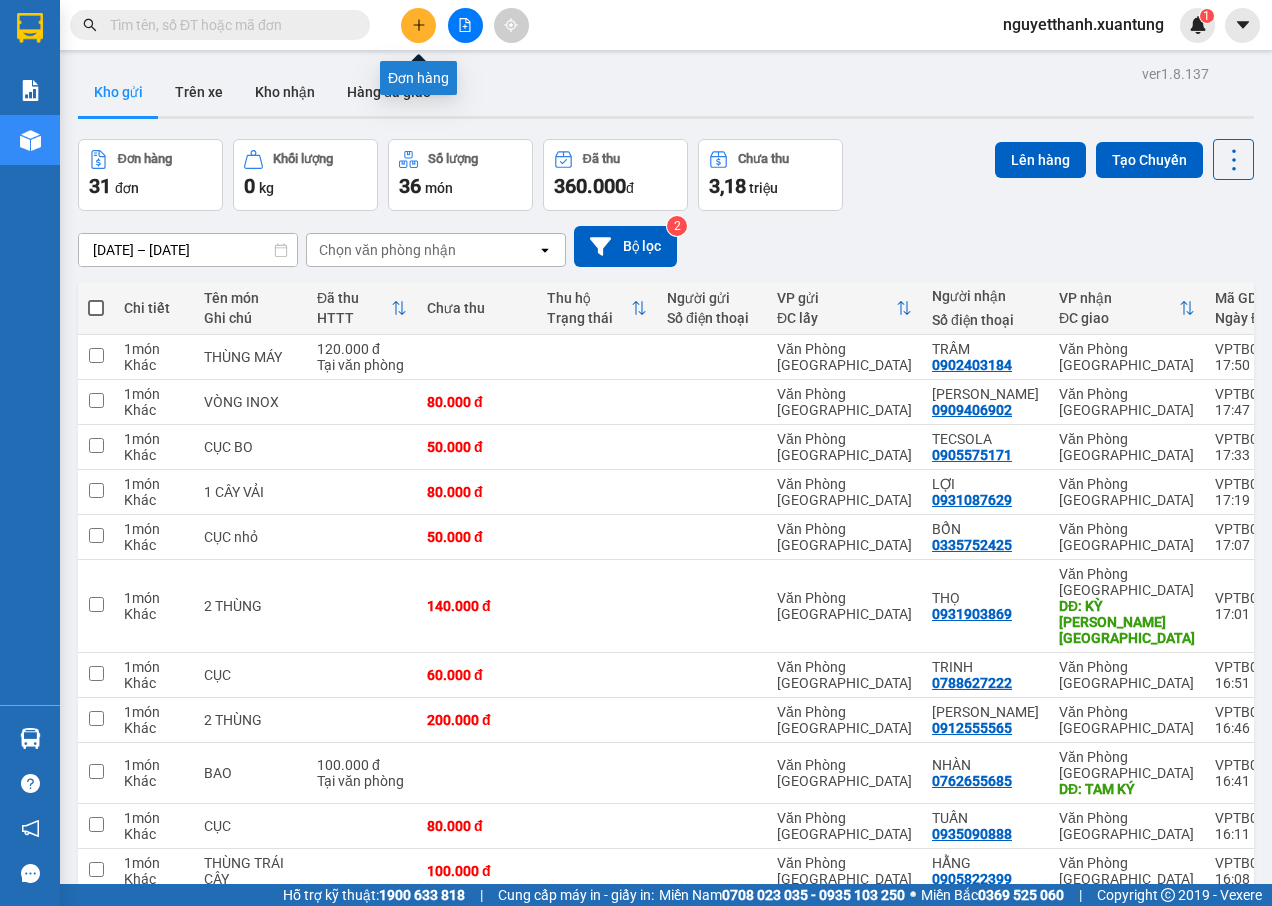 click 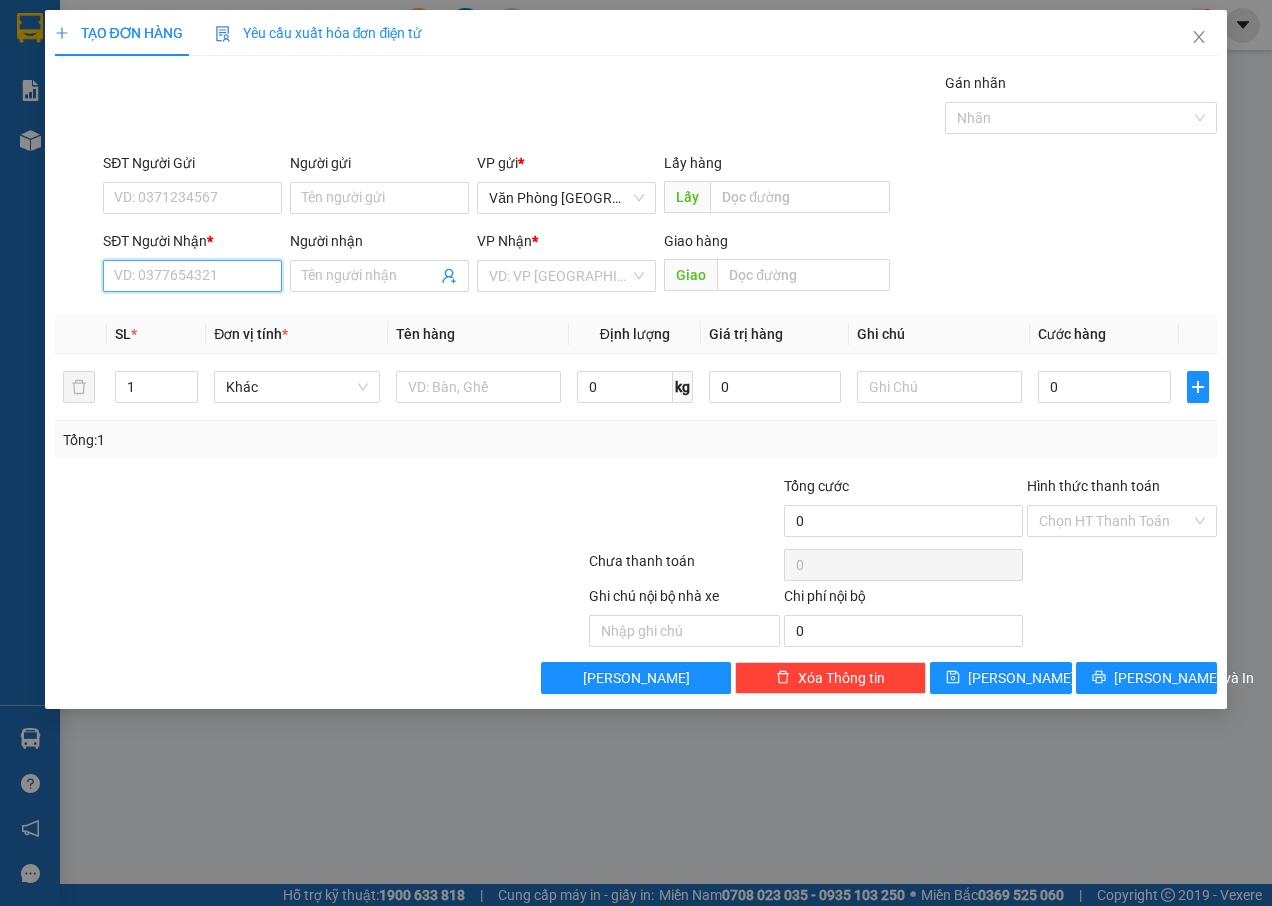 click on "SĐT Người Nhận  *" at bounding box center (192, 276) 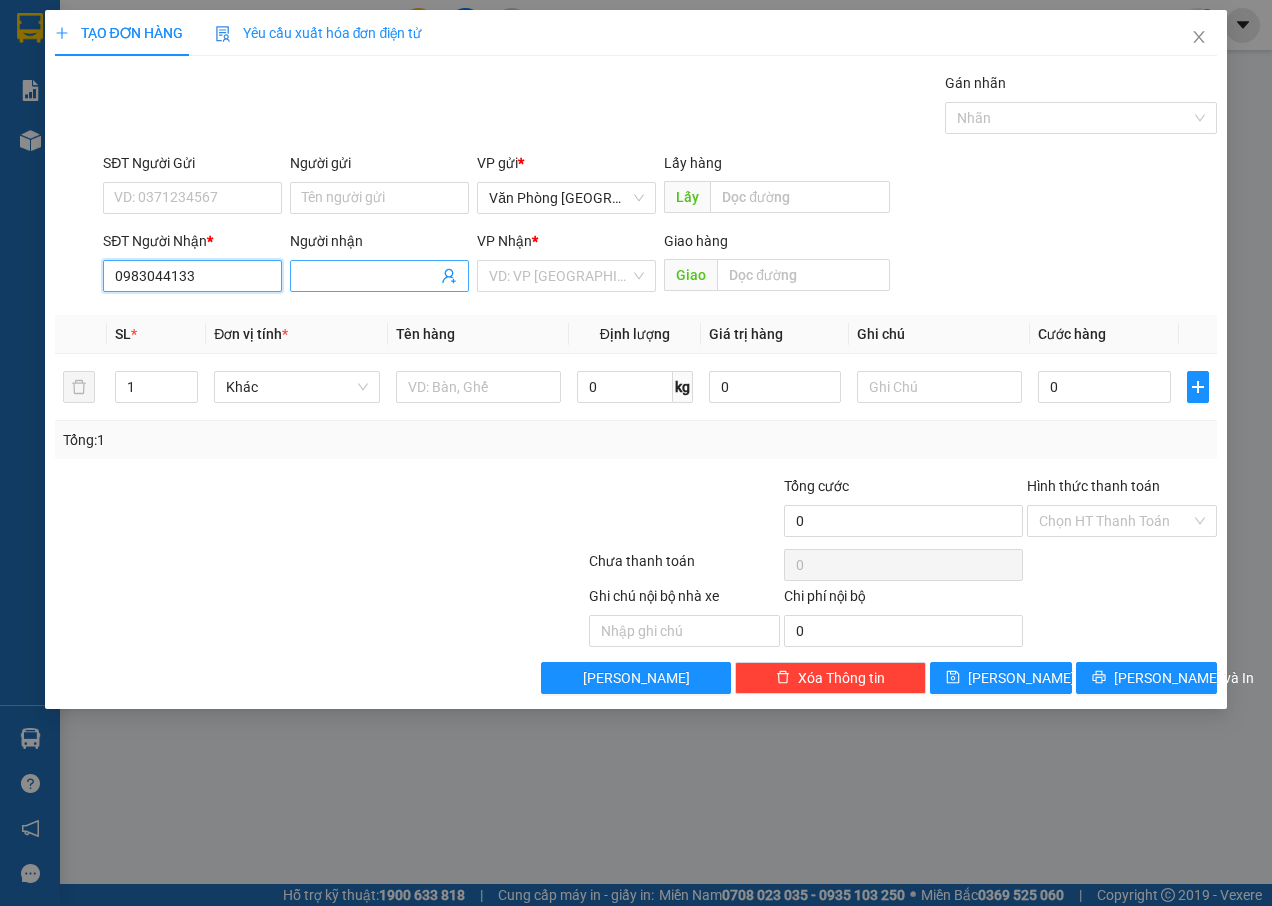 type on "0983044133" 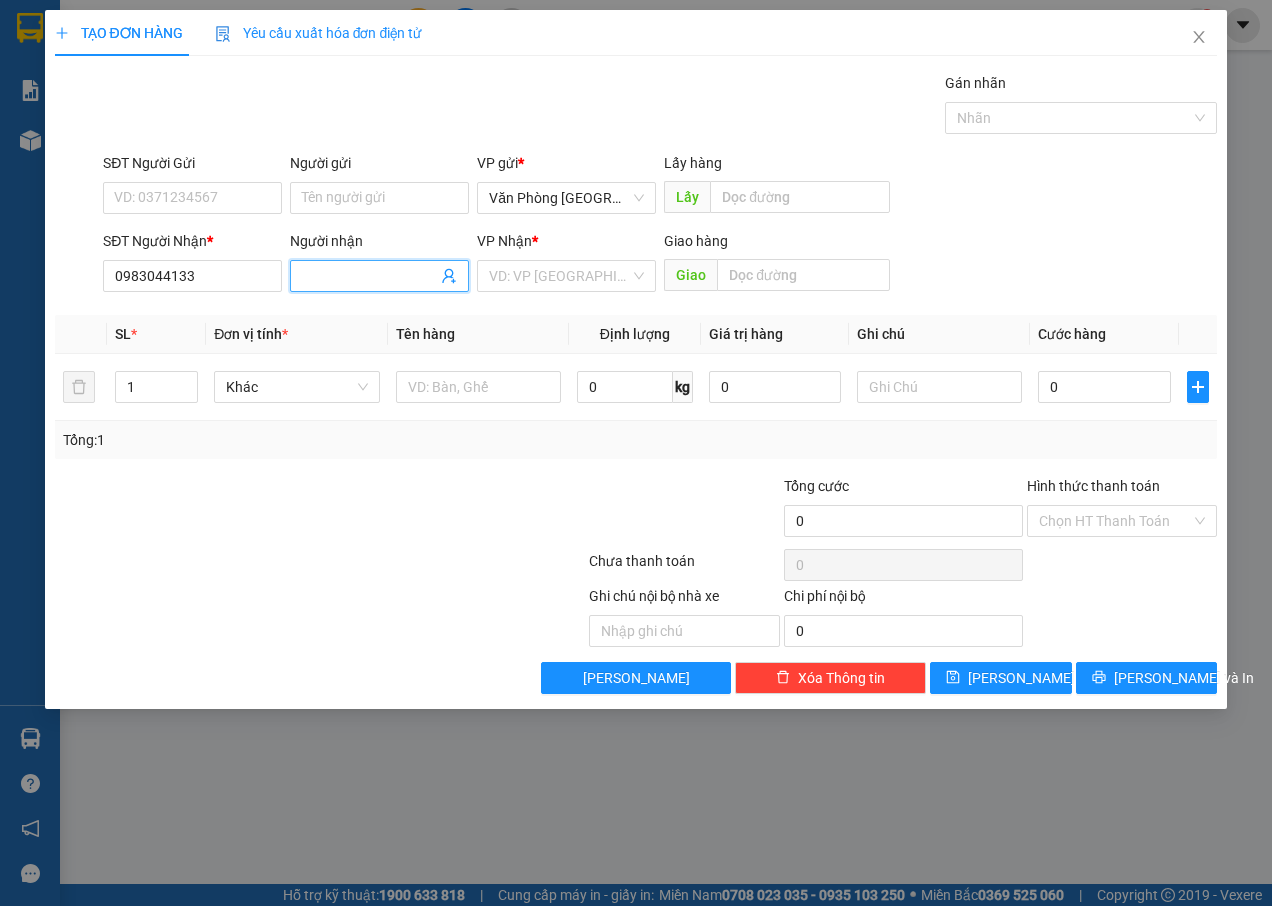 click on "Người nhận" at bounding box center [369, 276] 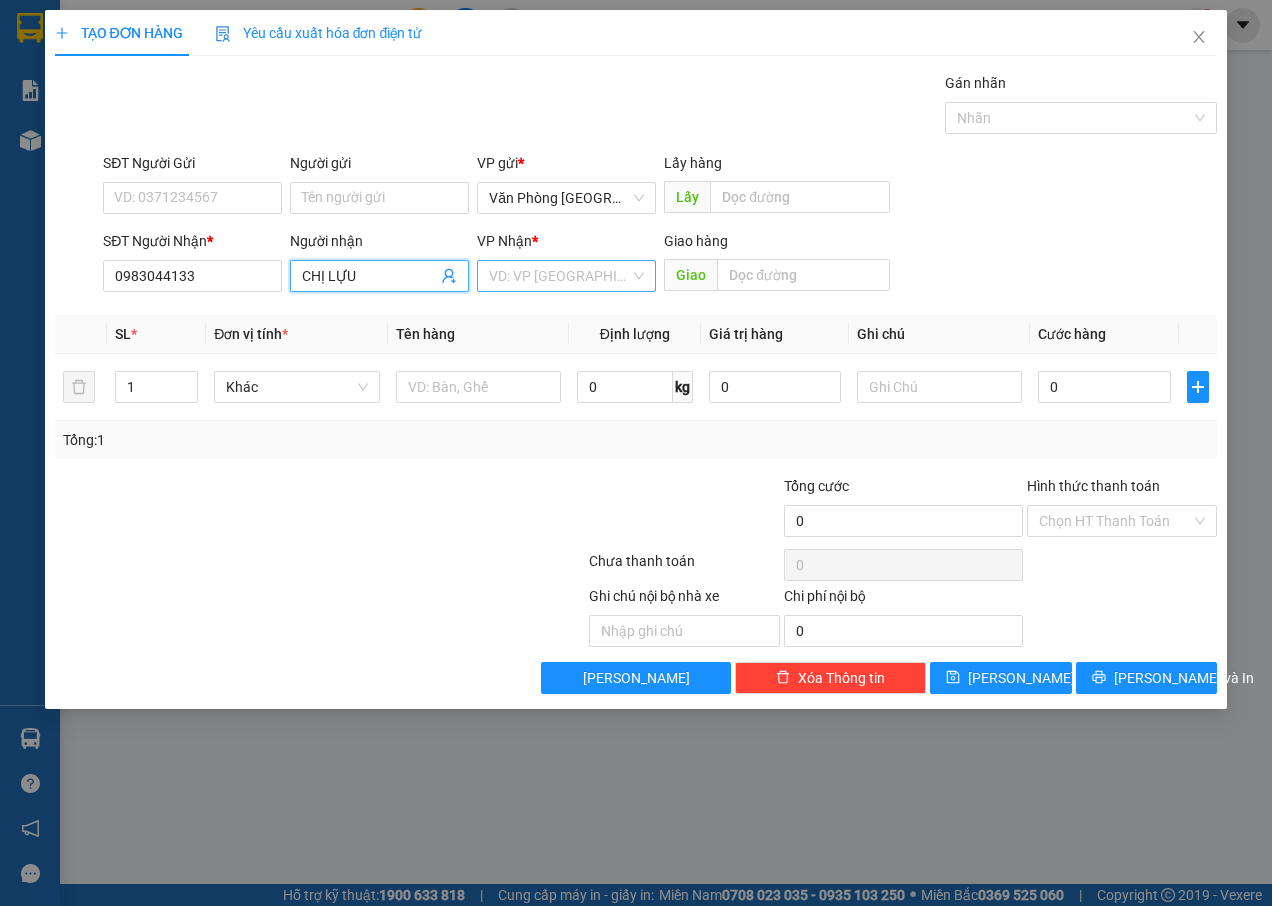 type on "CHỊ LỰU" 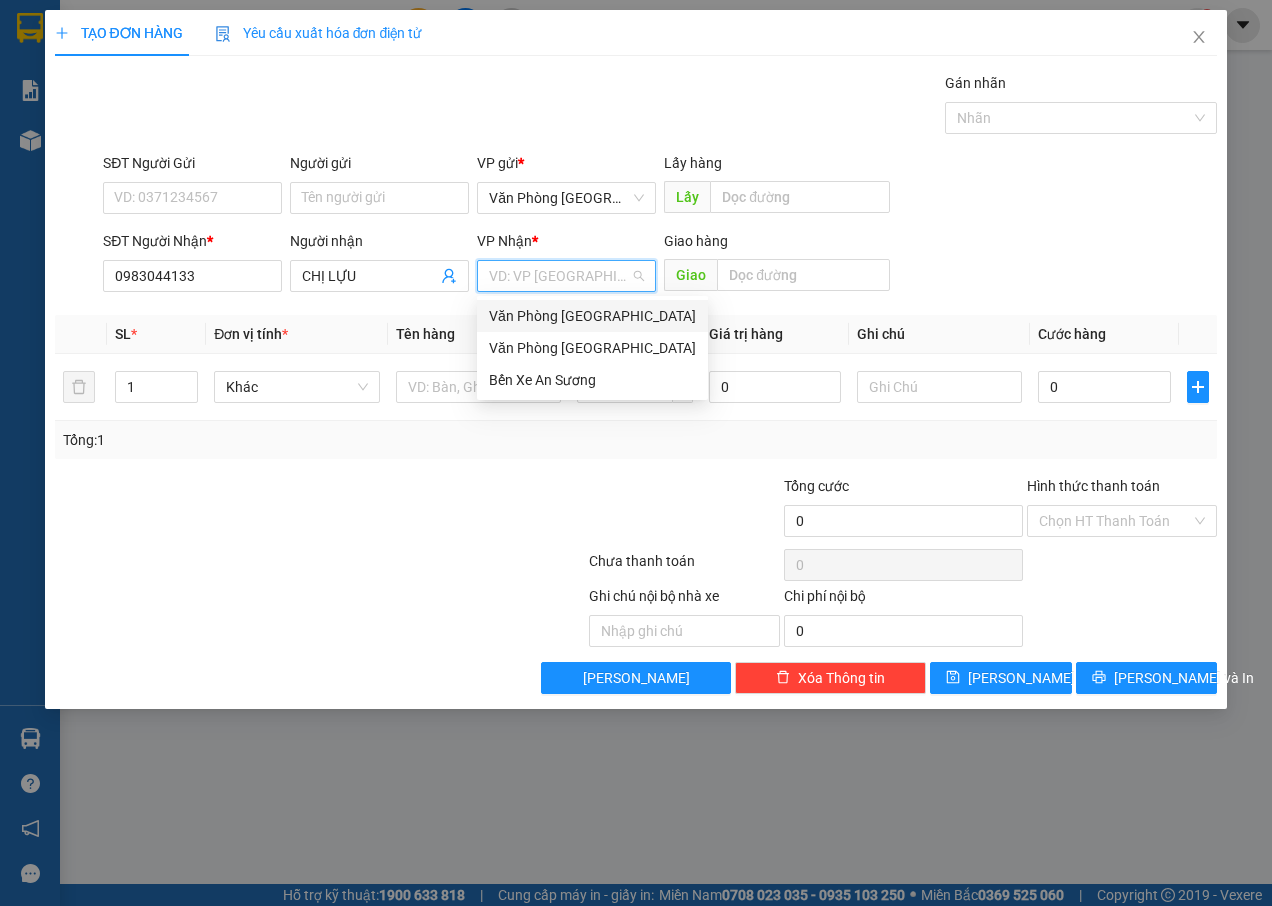 click on "Văn Phòng [GEOGRAPHIC_DATA]" at bounding box center [592, 316] 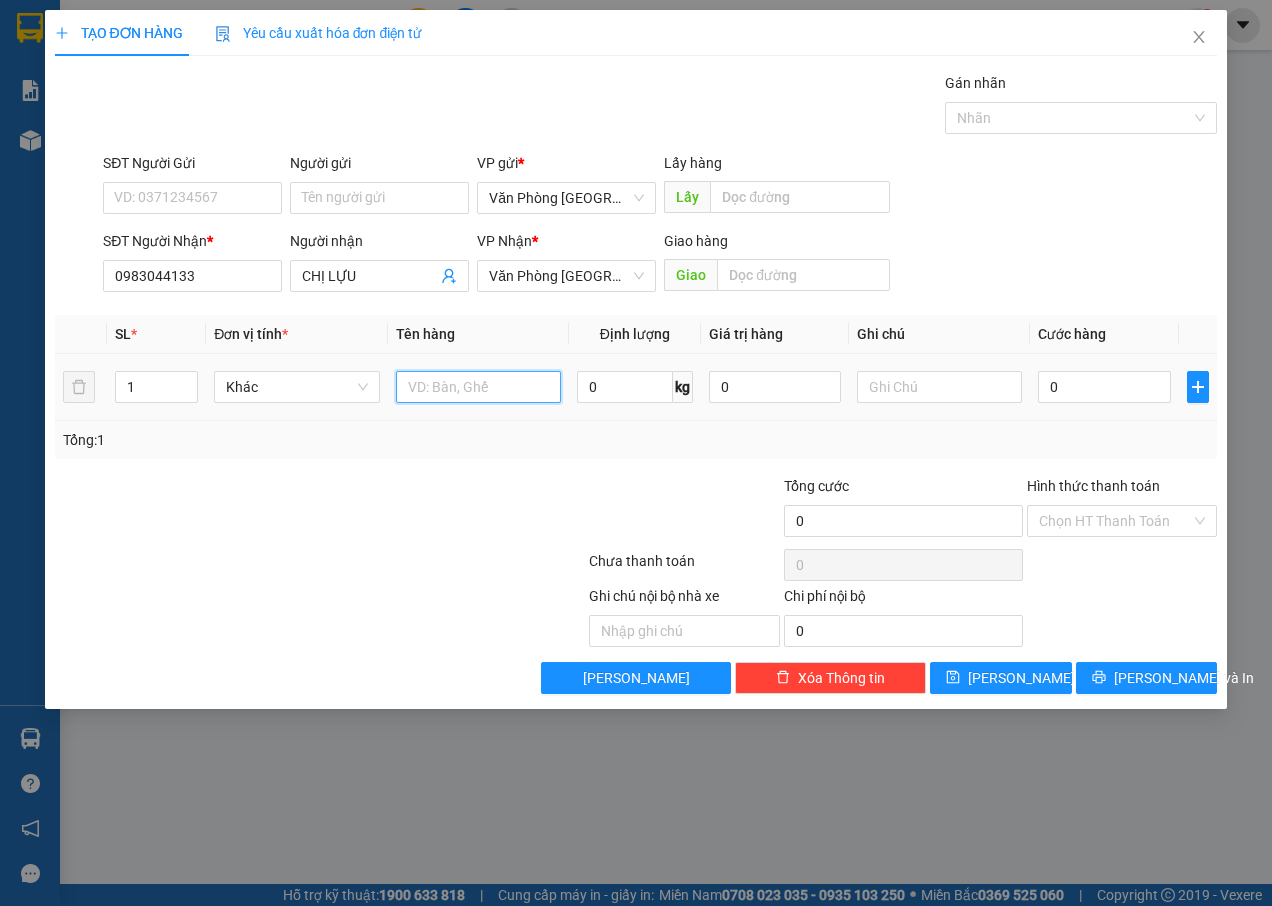 click at bounding box center [478, 387] 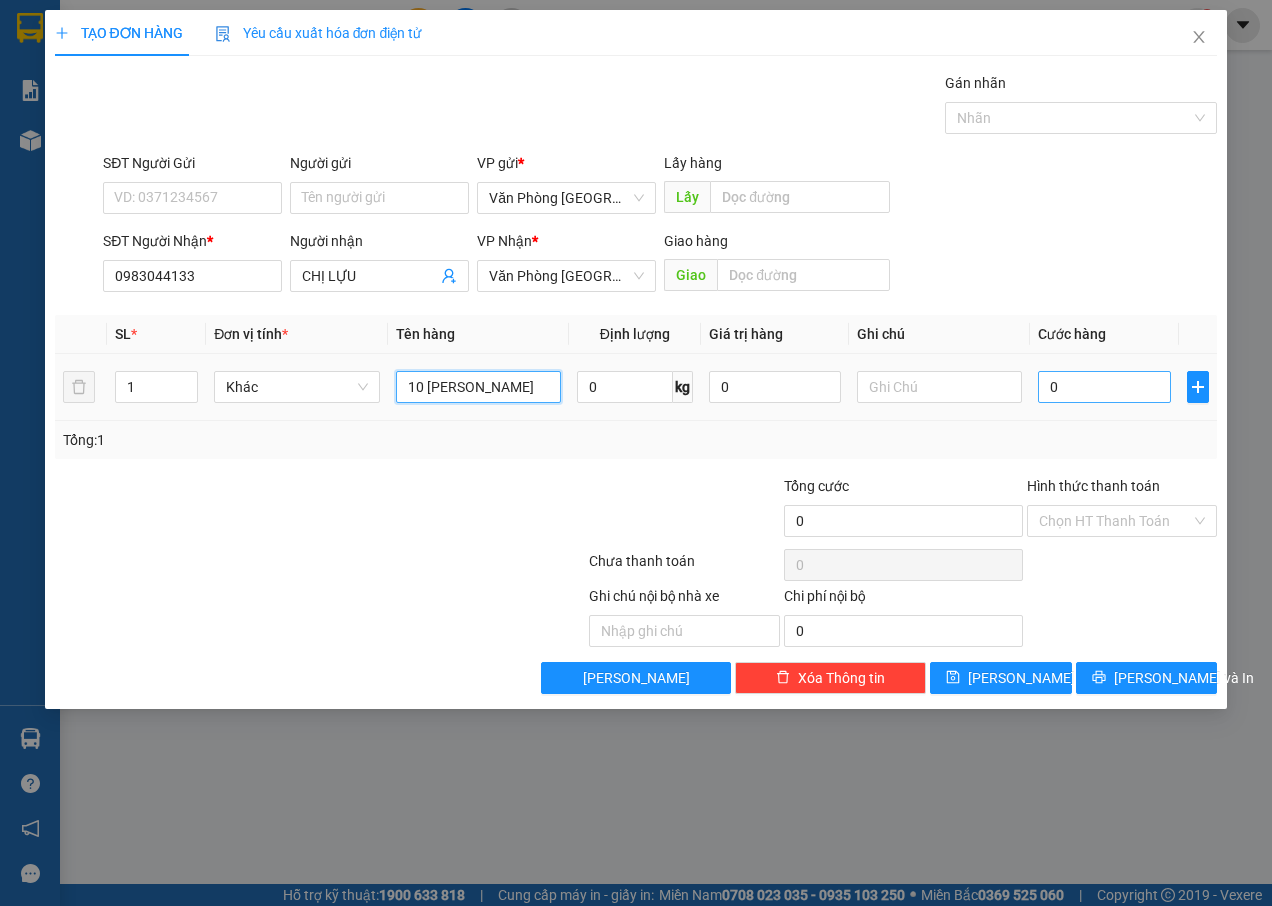 type on "10 [PERSON_NAME]" 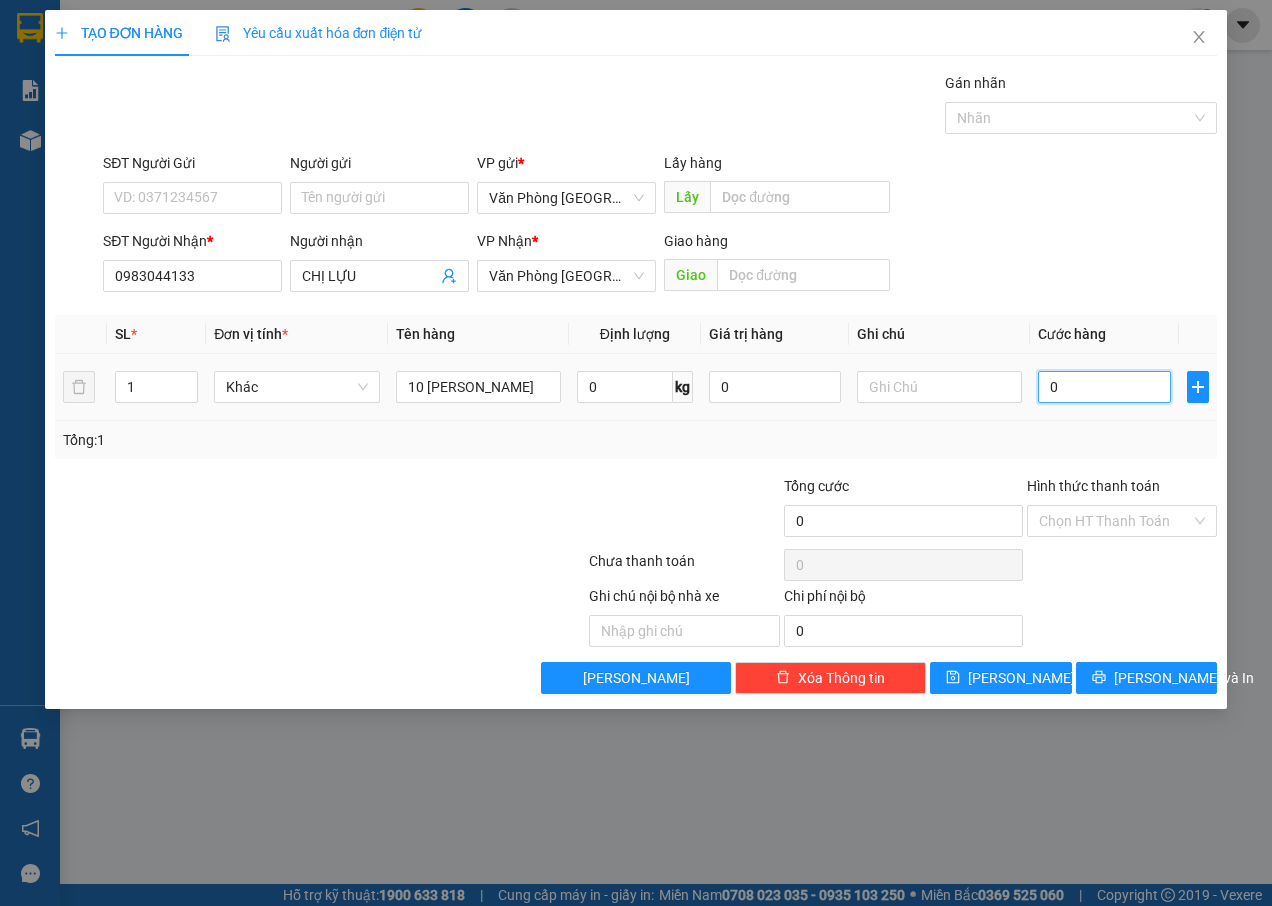 click on "0" at bounding box center (1104, 387) 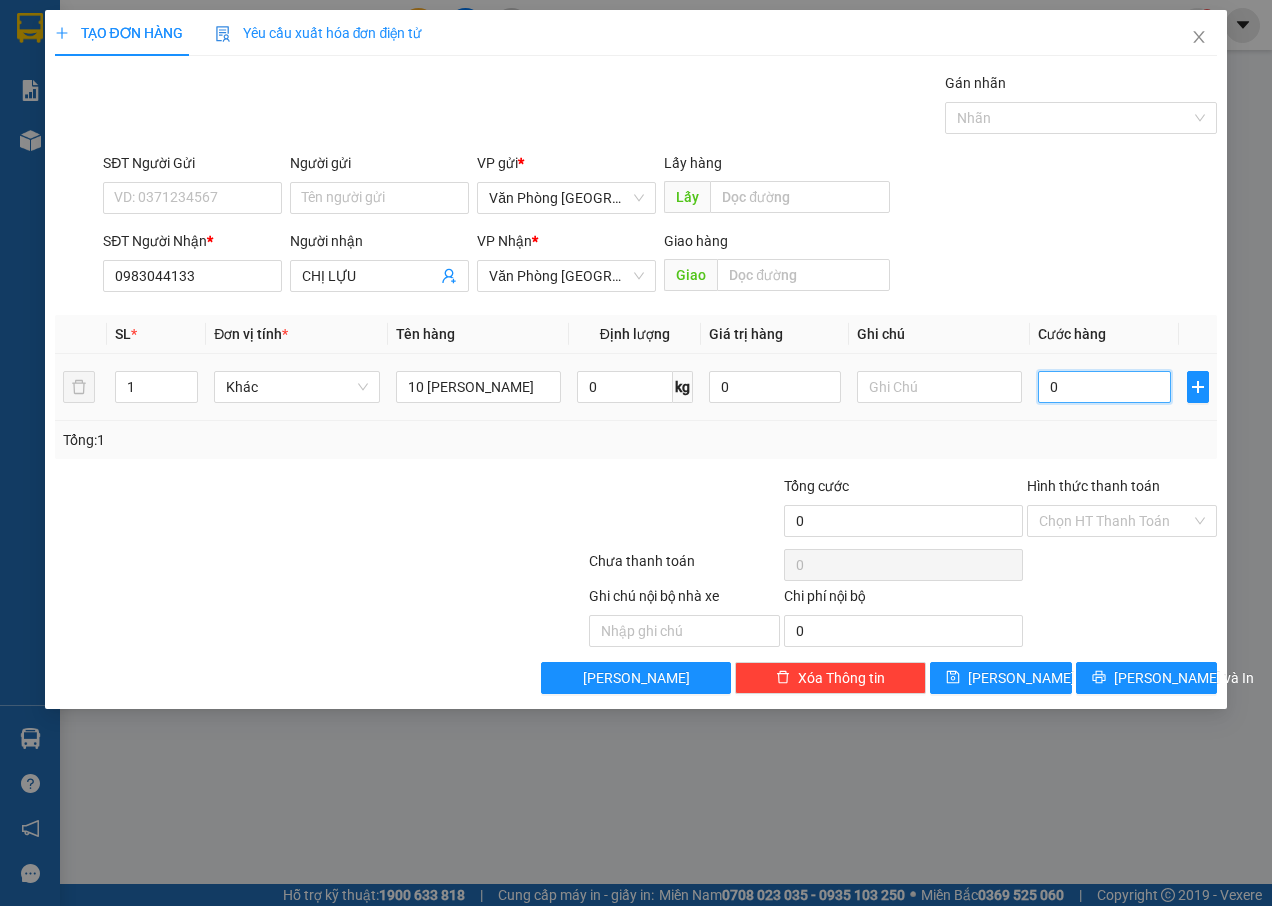 type on "7" 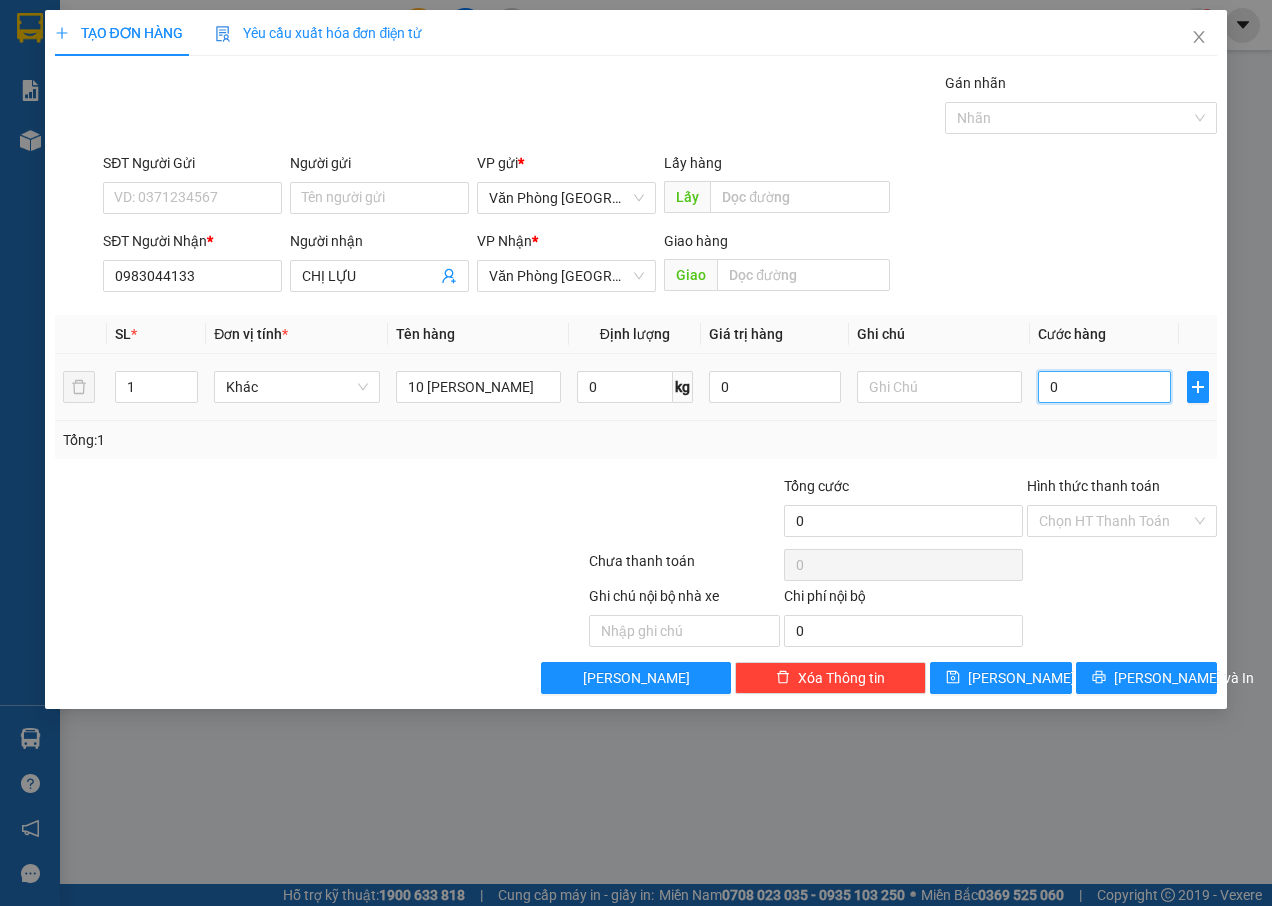 type on "7" 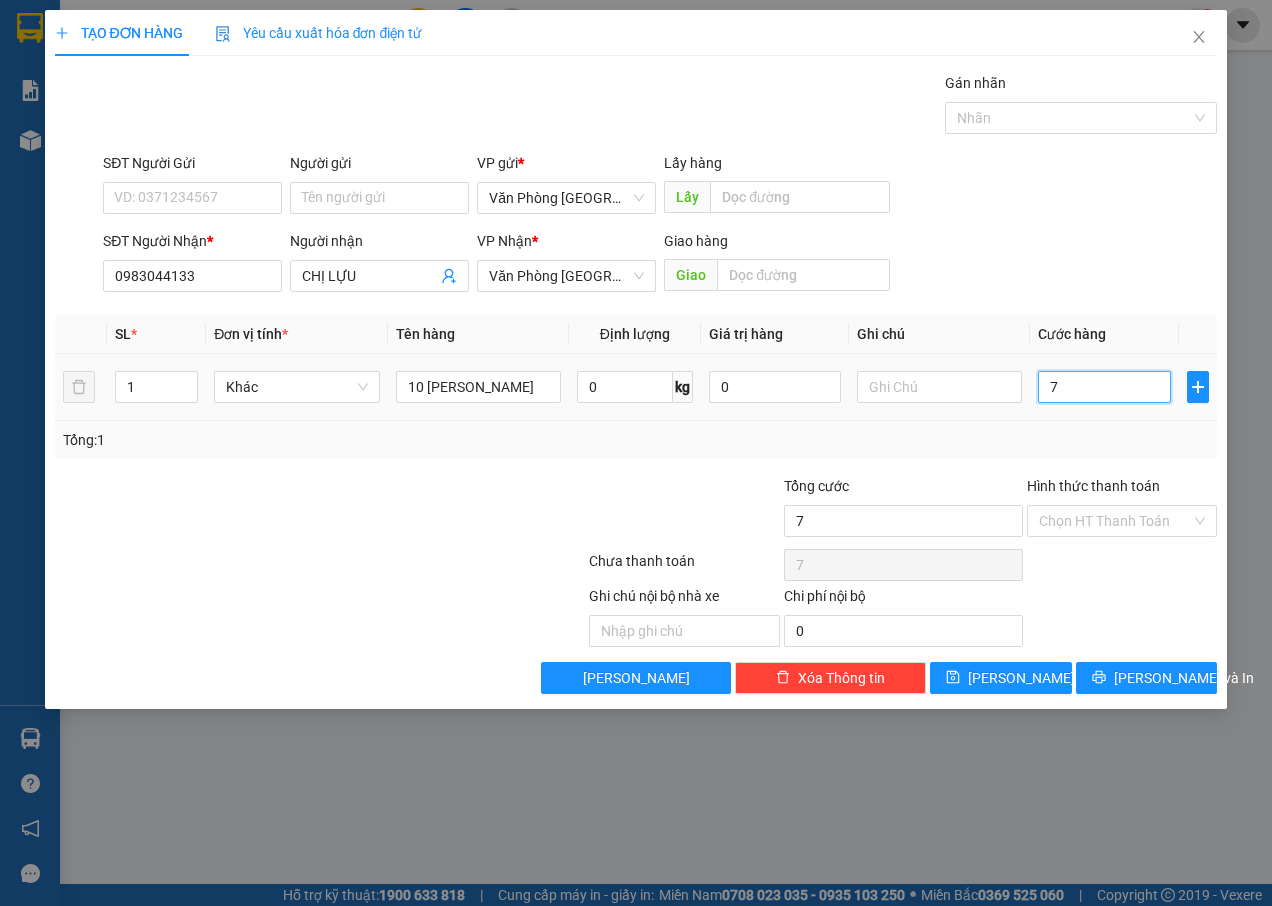type on "70" 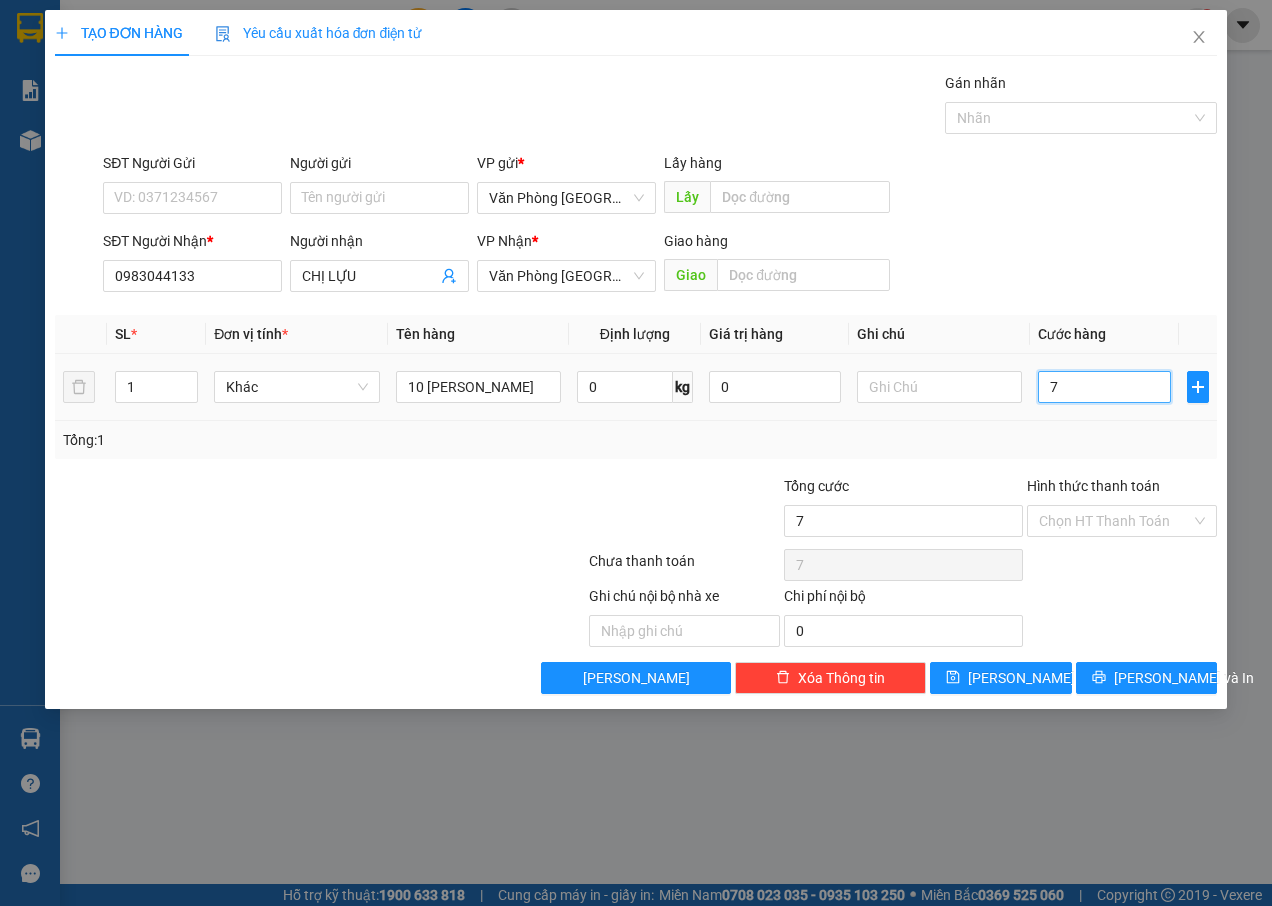 type on "70" 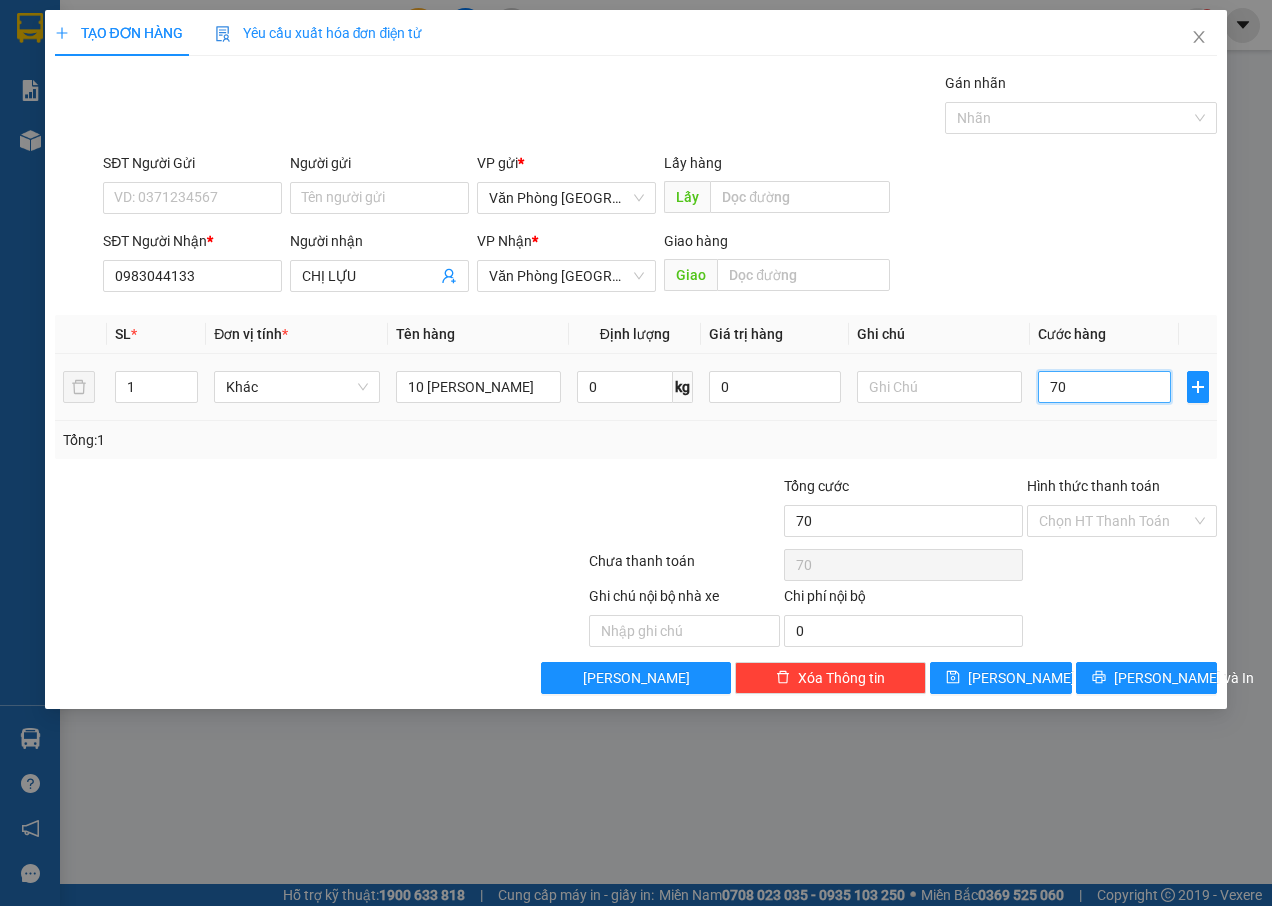type on "700" 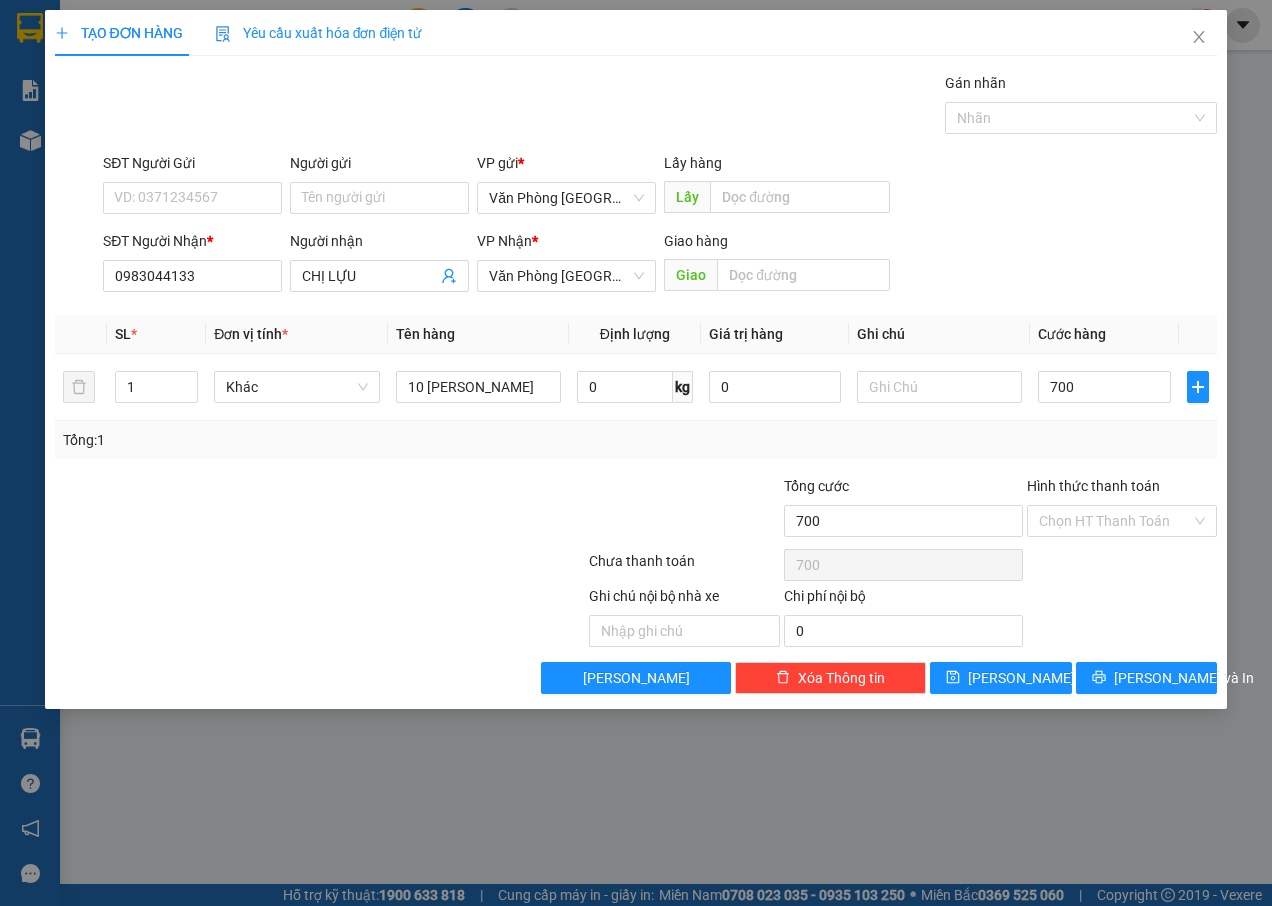 type on "700.000" 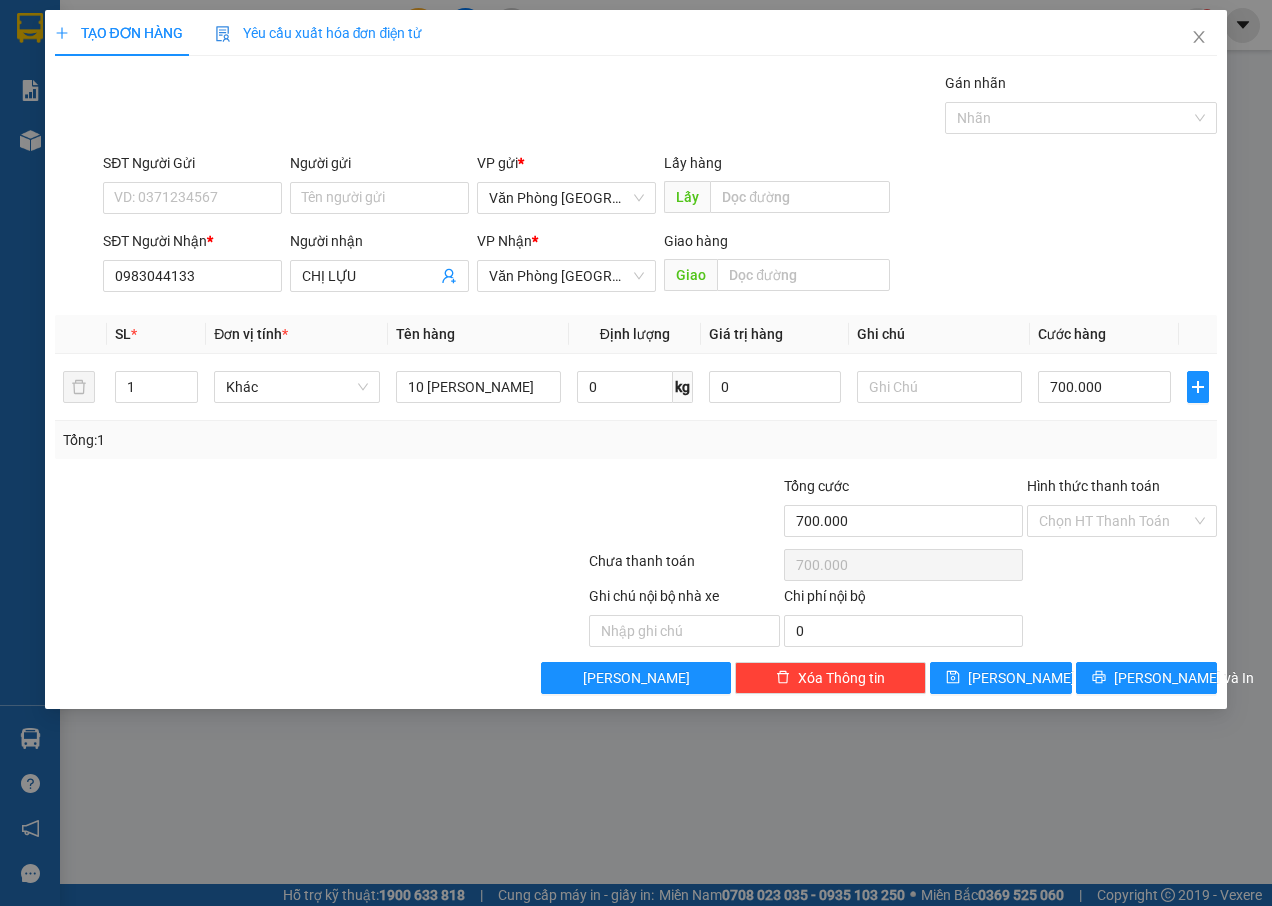click on "Tổng:  1" at bounding box center (636, 440) 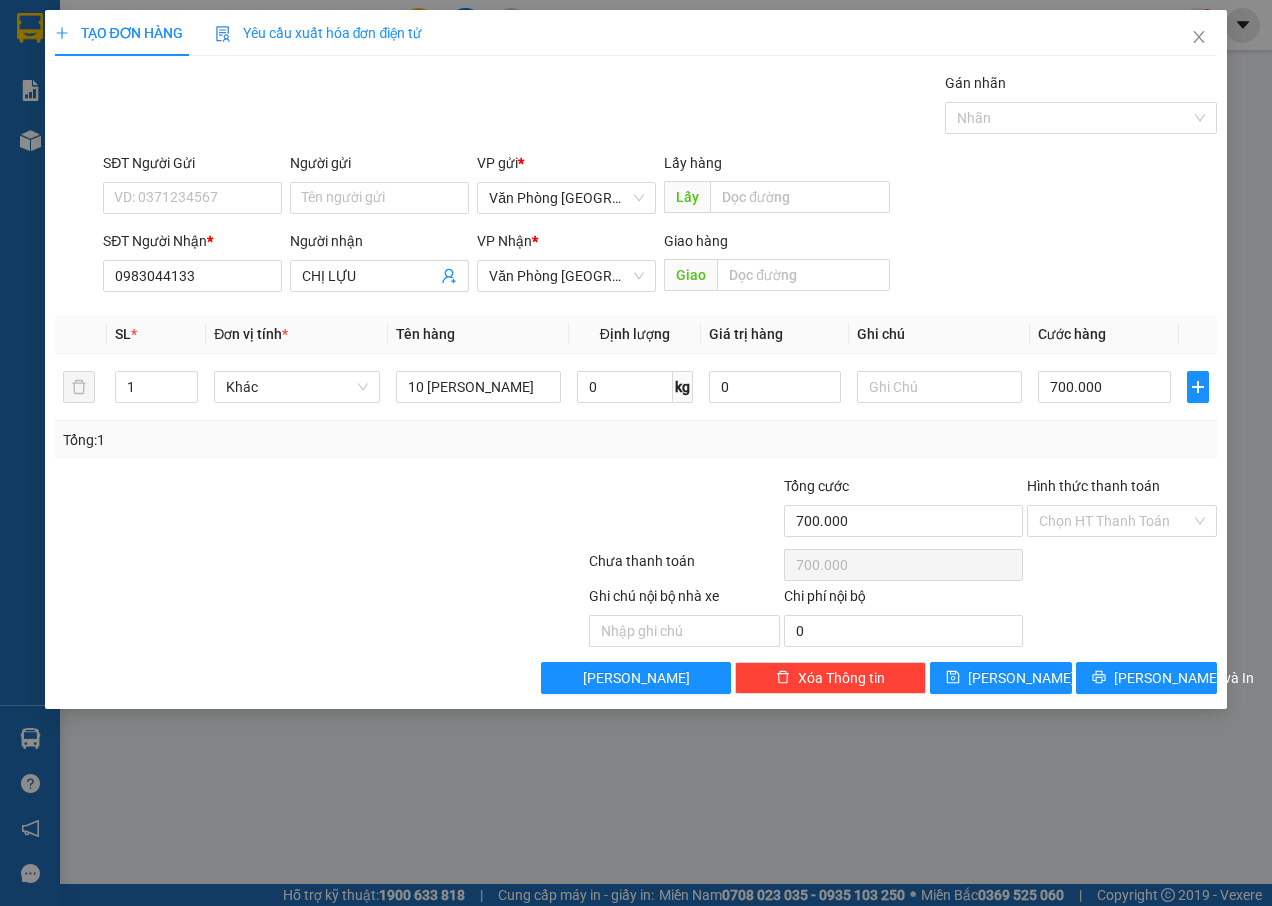 click on "Hình thức thanh toán" at bounding box center [1093, 486] 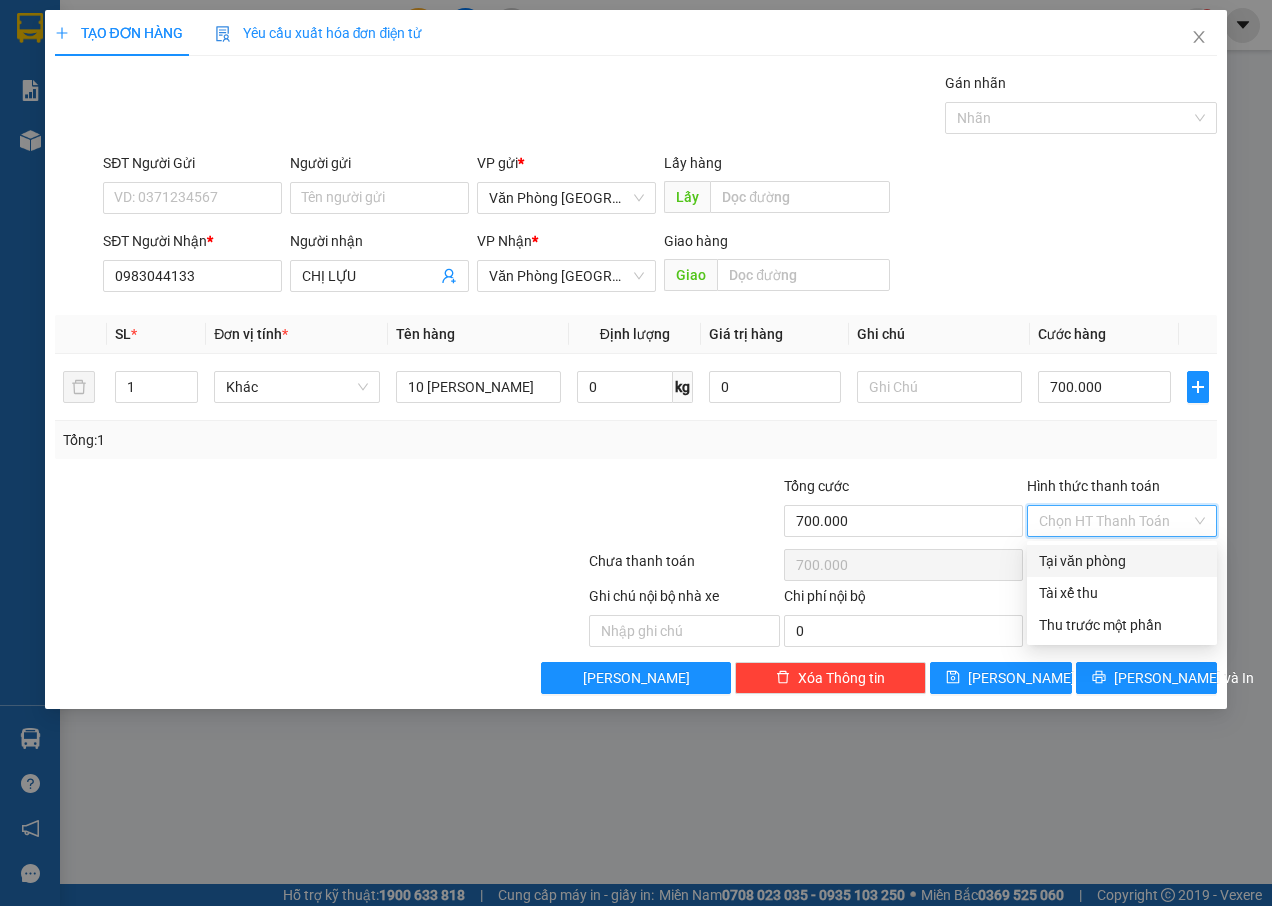 click on "Tổng:  1" at bounding box center (636, 440) 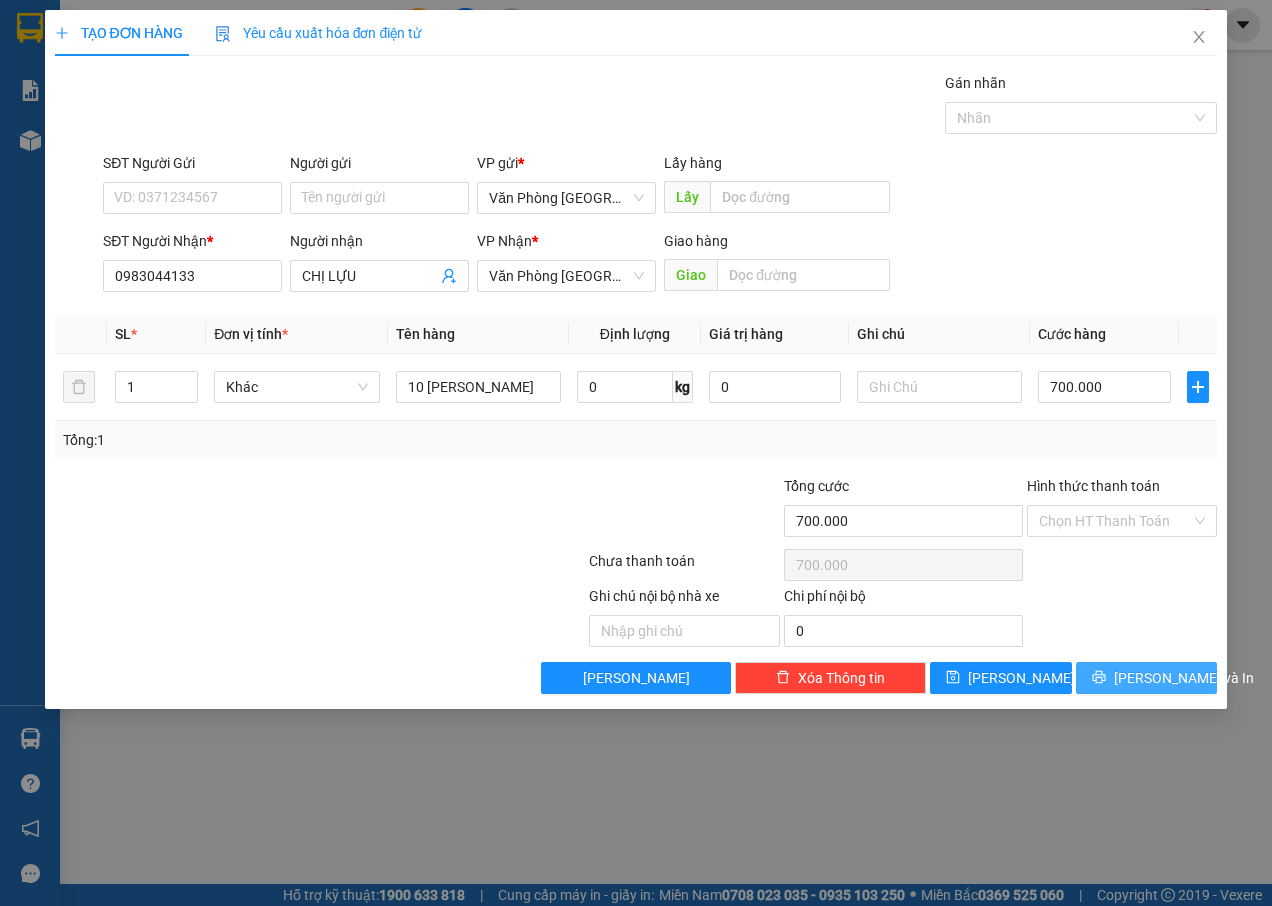click on "[PERSON_NAME] và In" at bounding box center [1184, 678] 